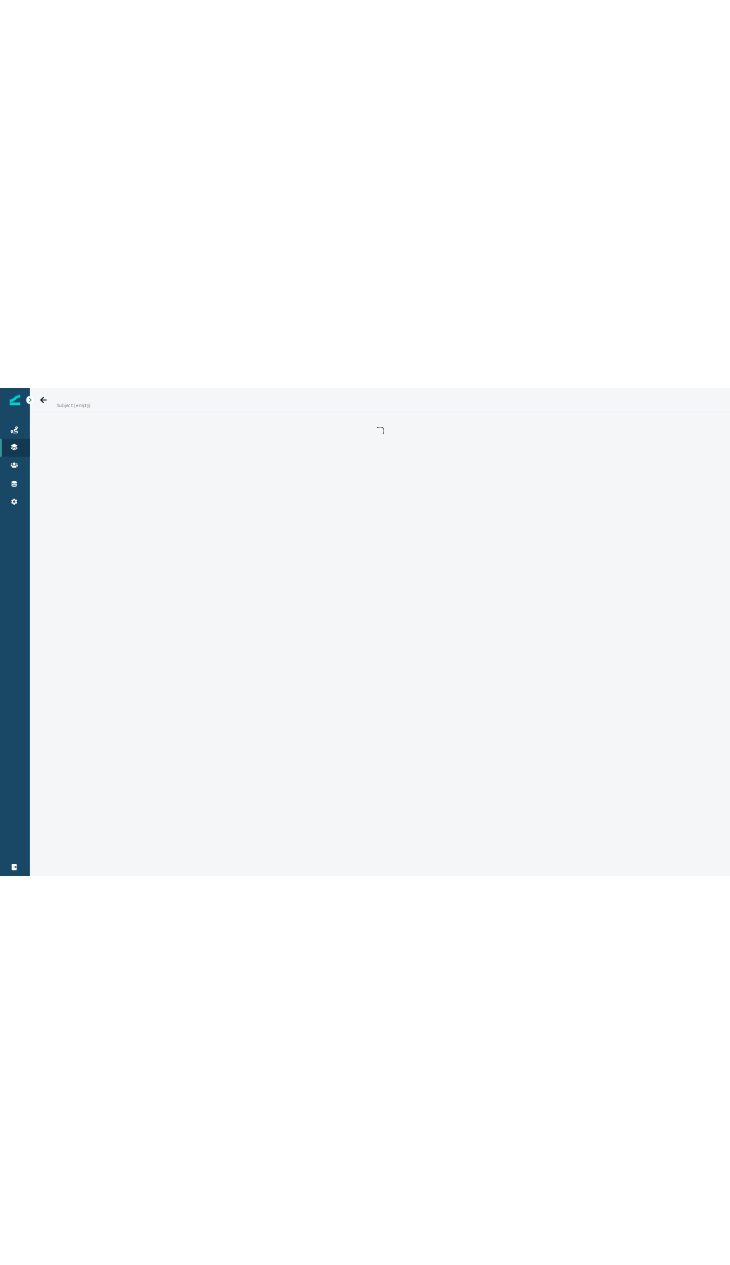 scroll, scrollTop: 0, scrollLeft: 0, axis: both 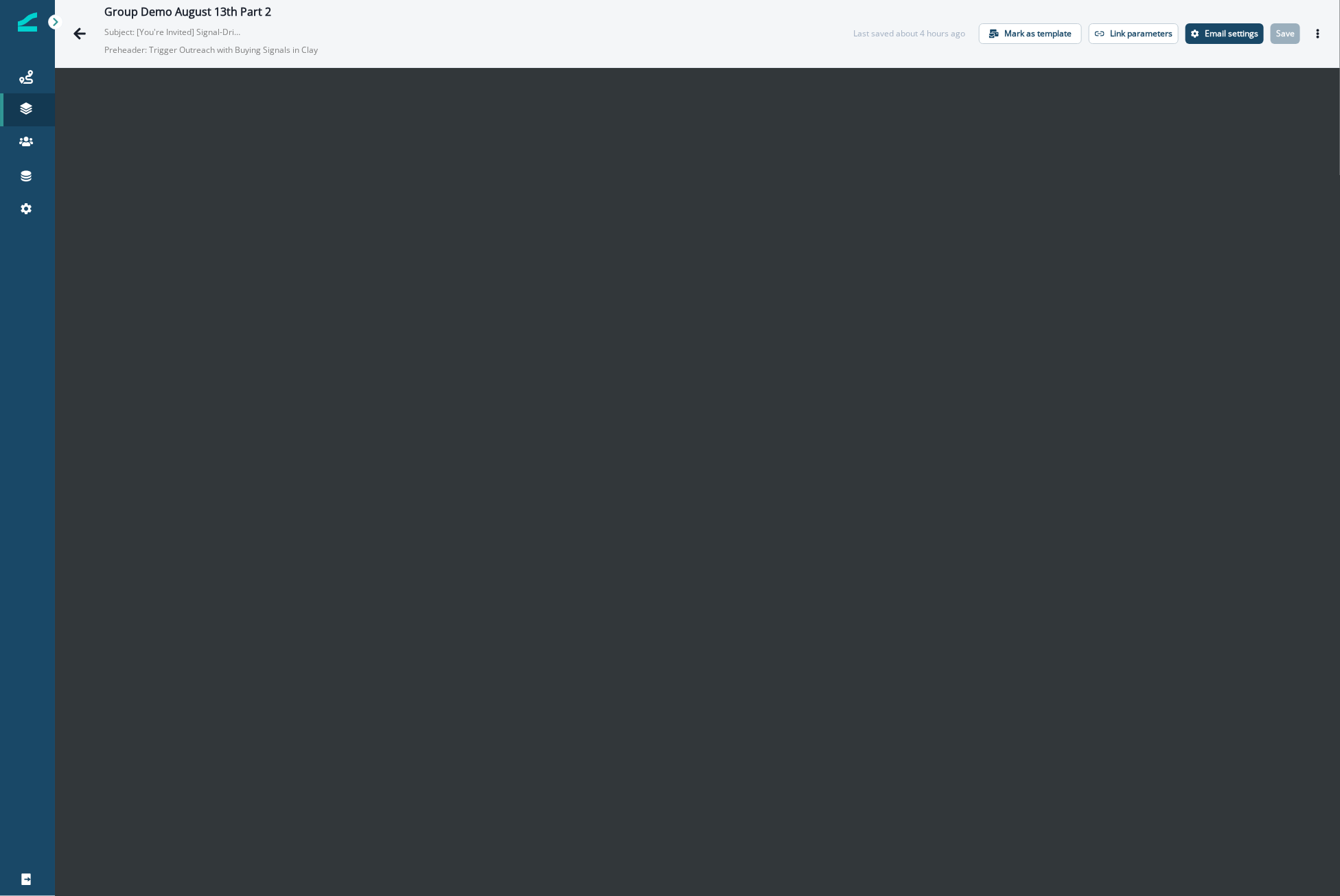 click at bounding box center [27, 552] 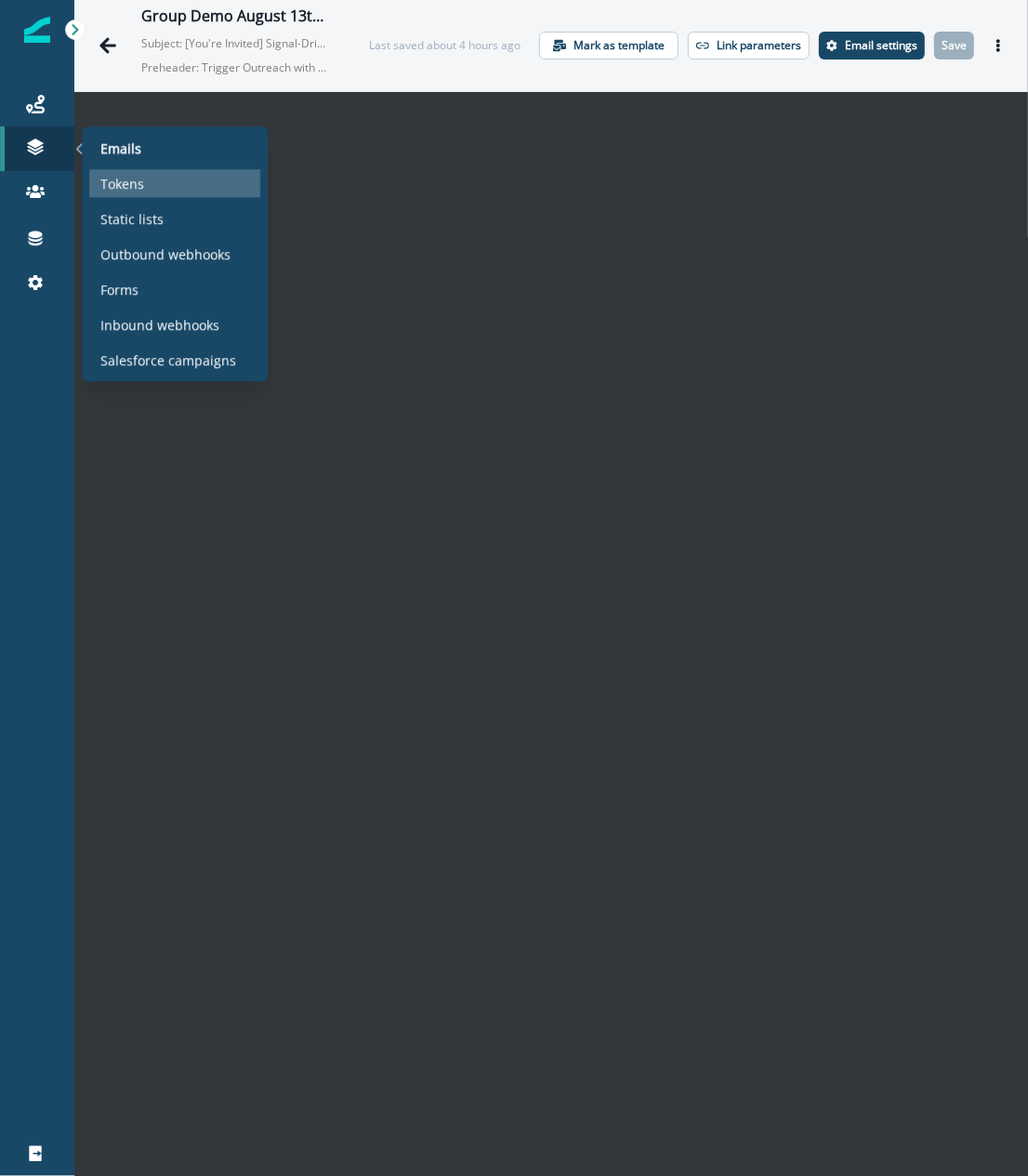 click on "Tokens" at bounding box center (122, 183) 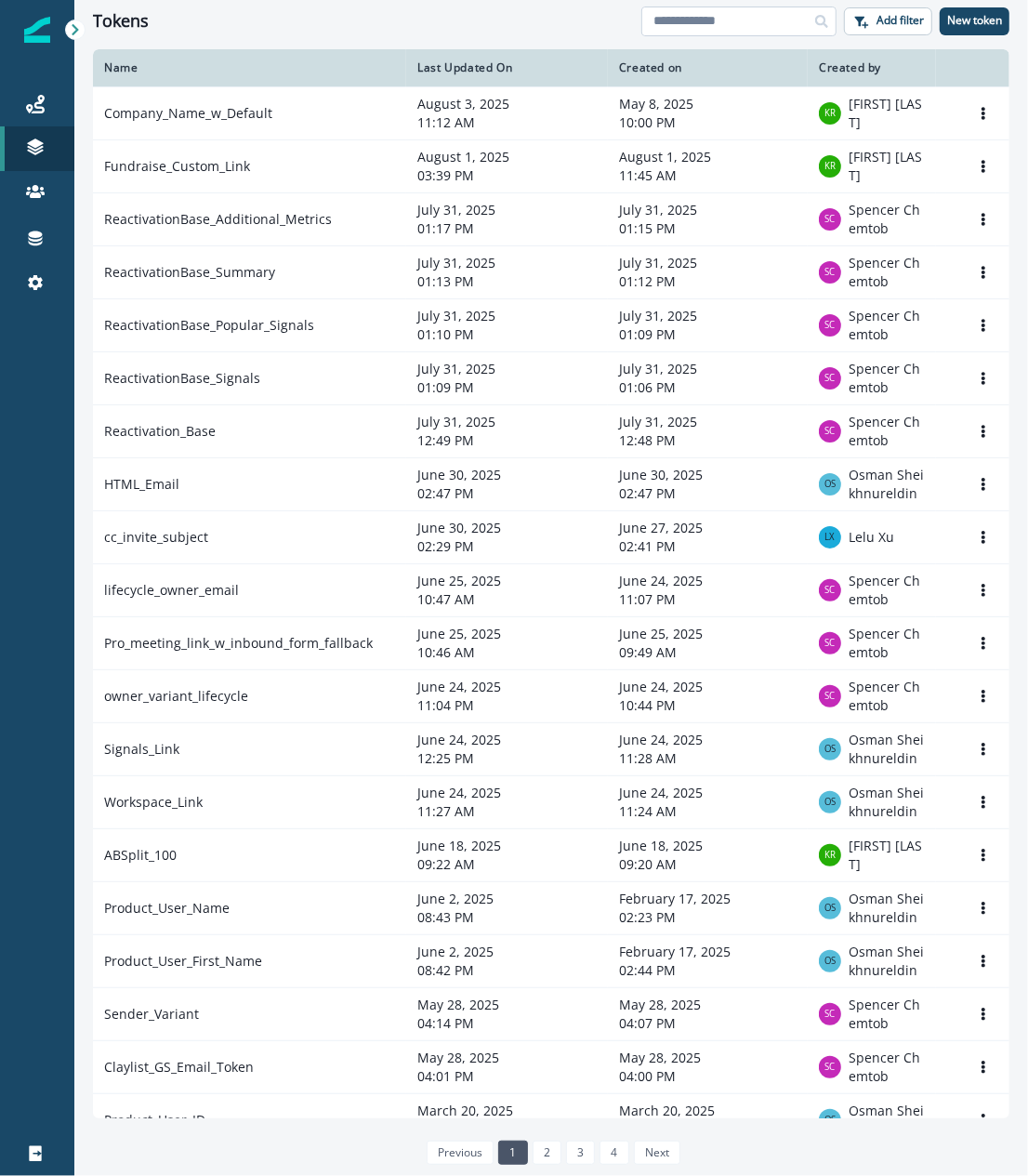 click at bounding box center (739, 21) 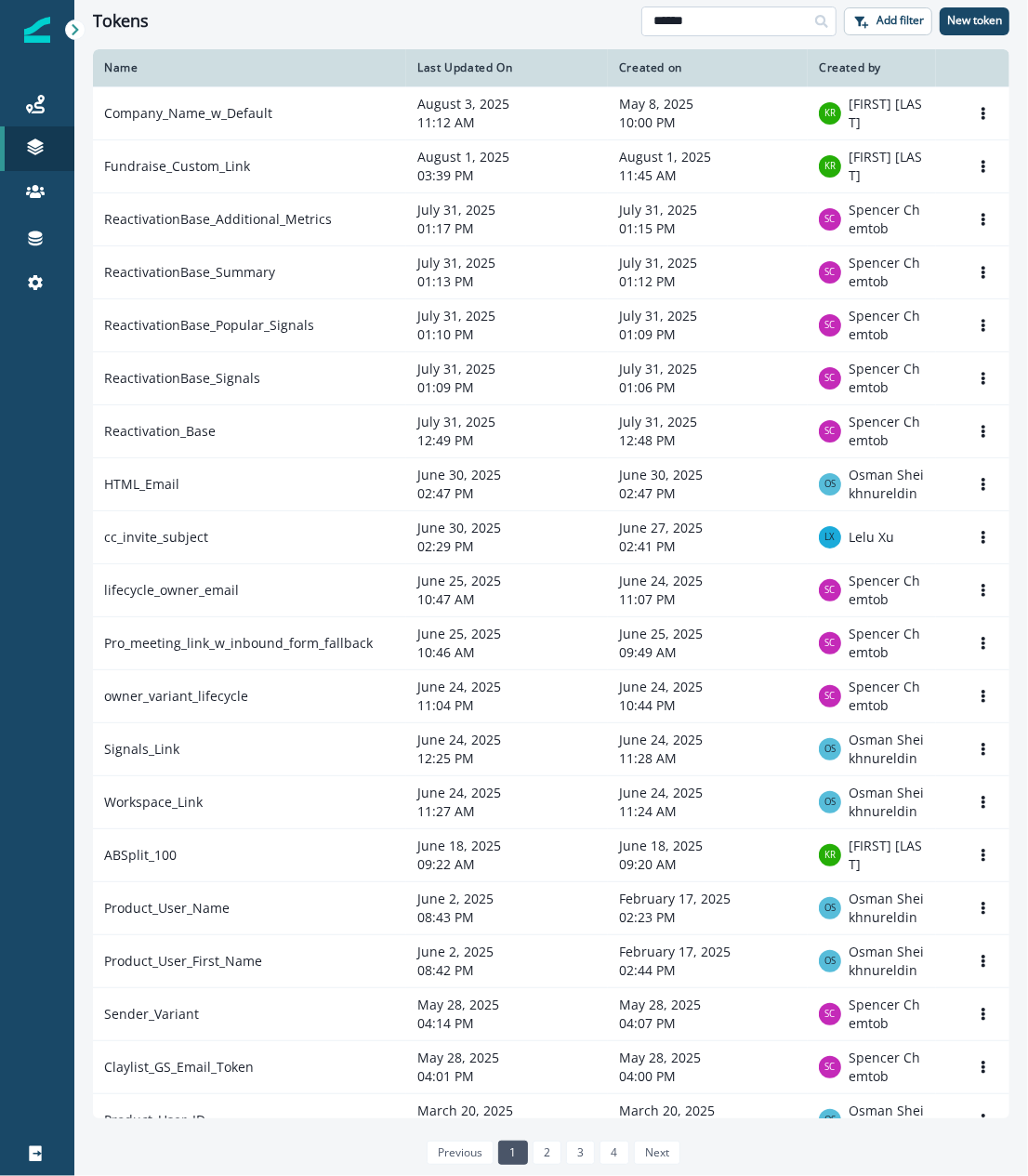 type on "******" 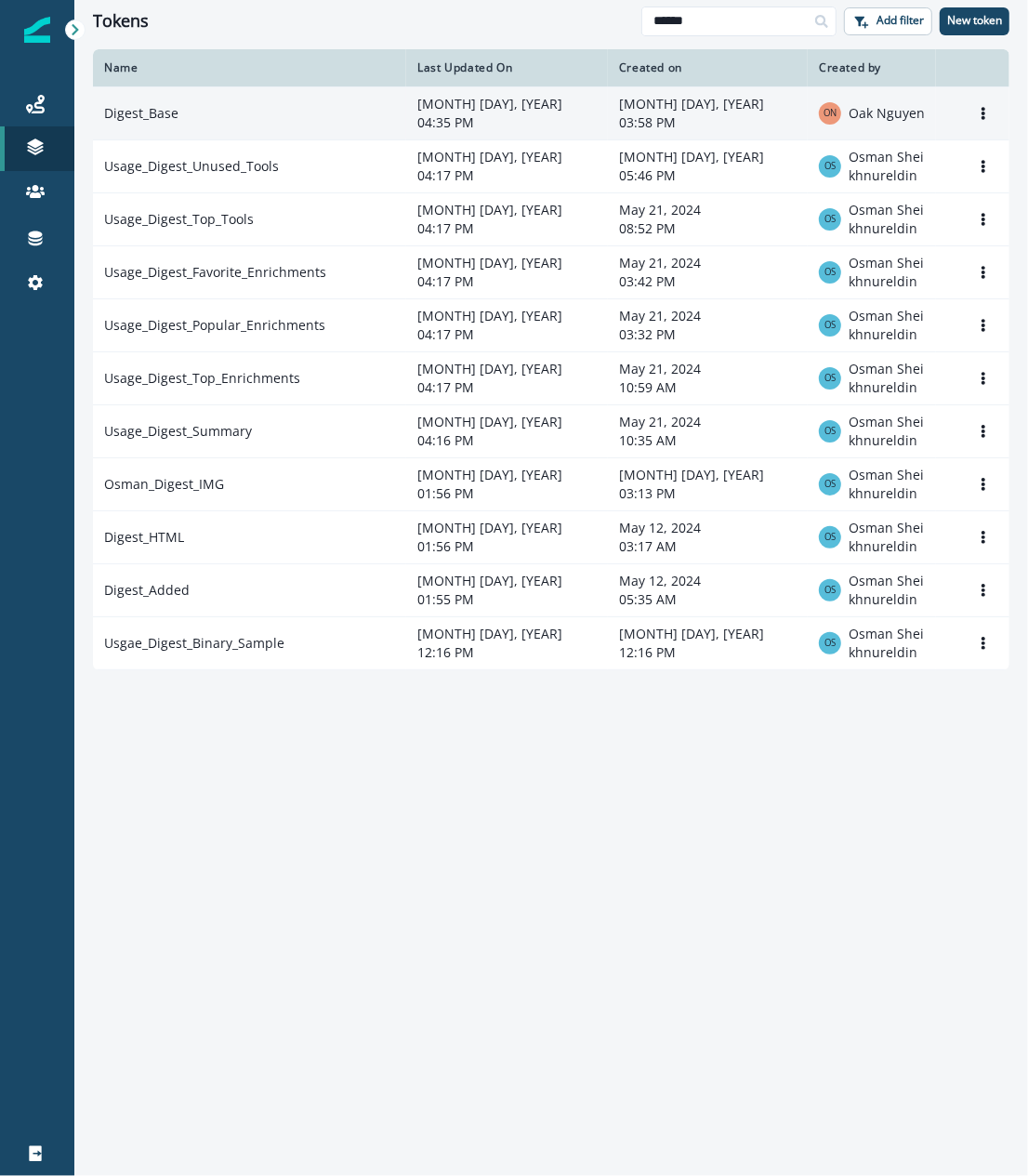 click on "Digest_Base" at bounding box center (249, 112) 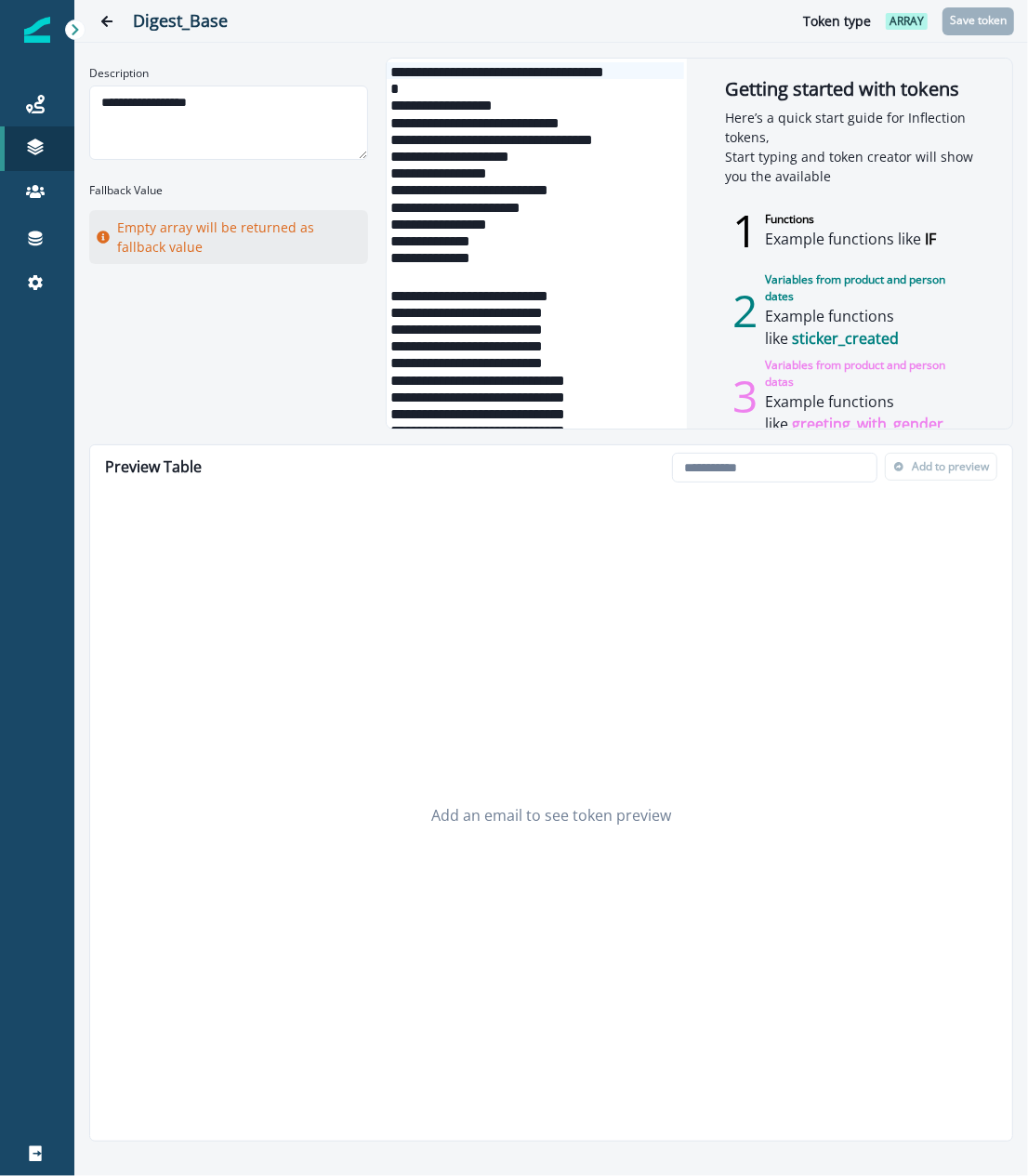 click on "**********" at bounding box center [535, 206] 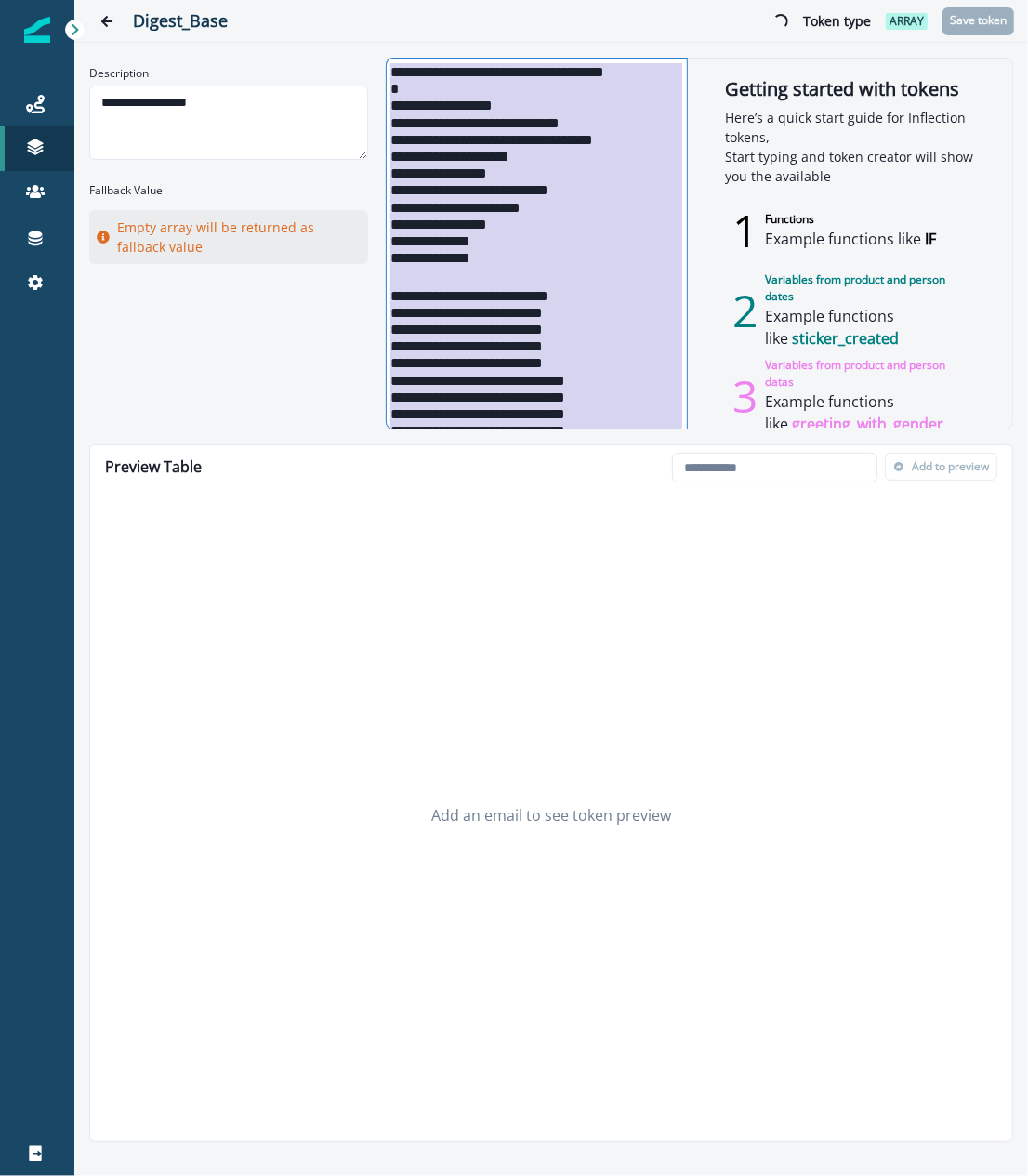 copy on "**********" 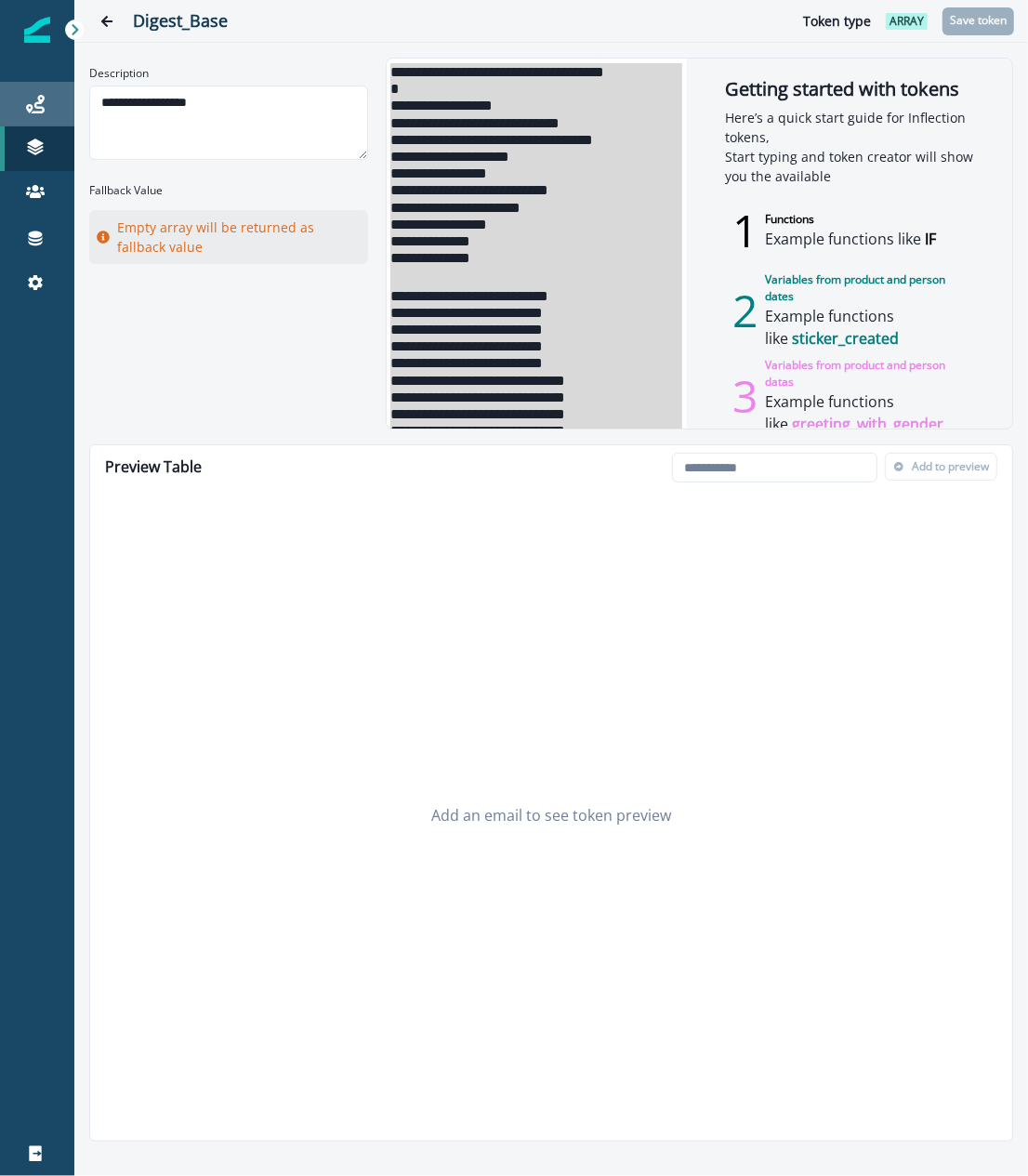 click on "Journeys" at bounding box center (37, 104) 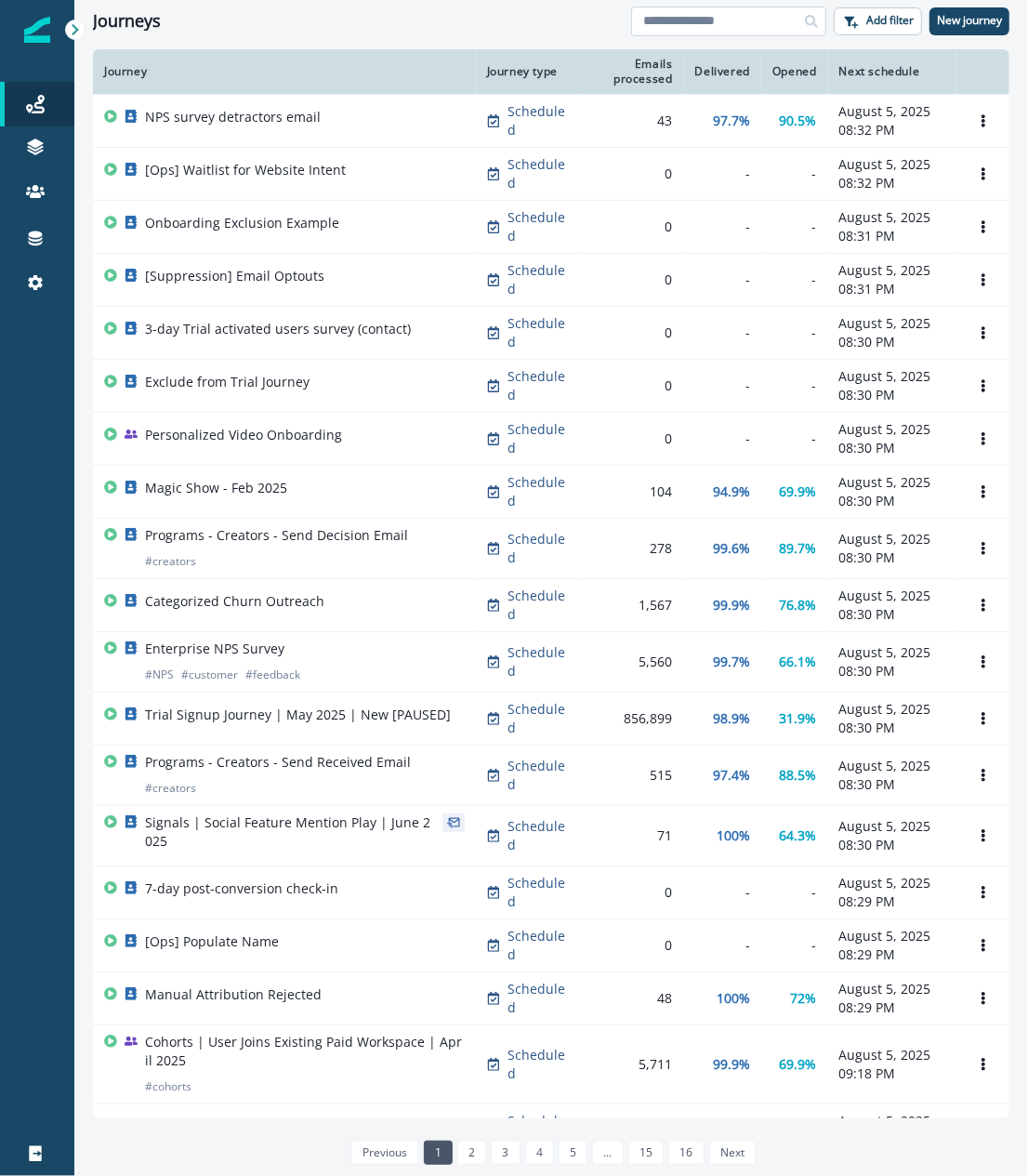 click at bounding box center (729, 21) 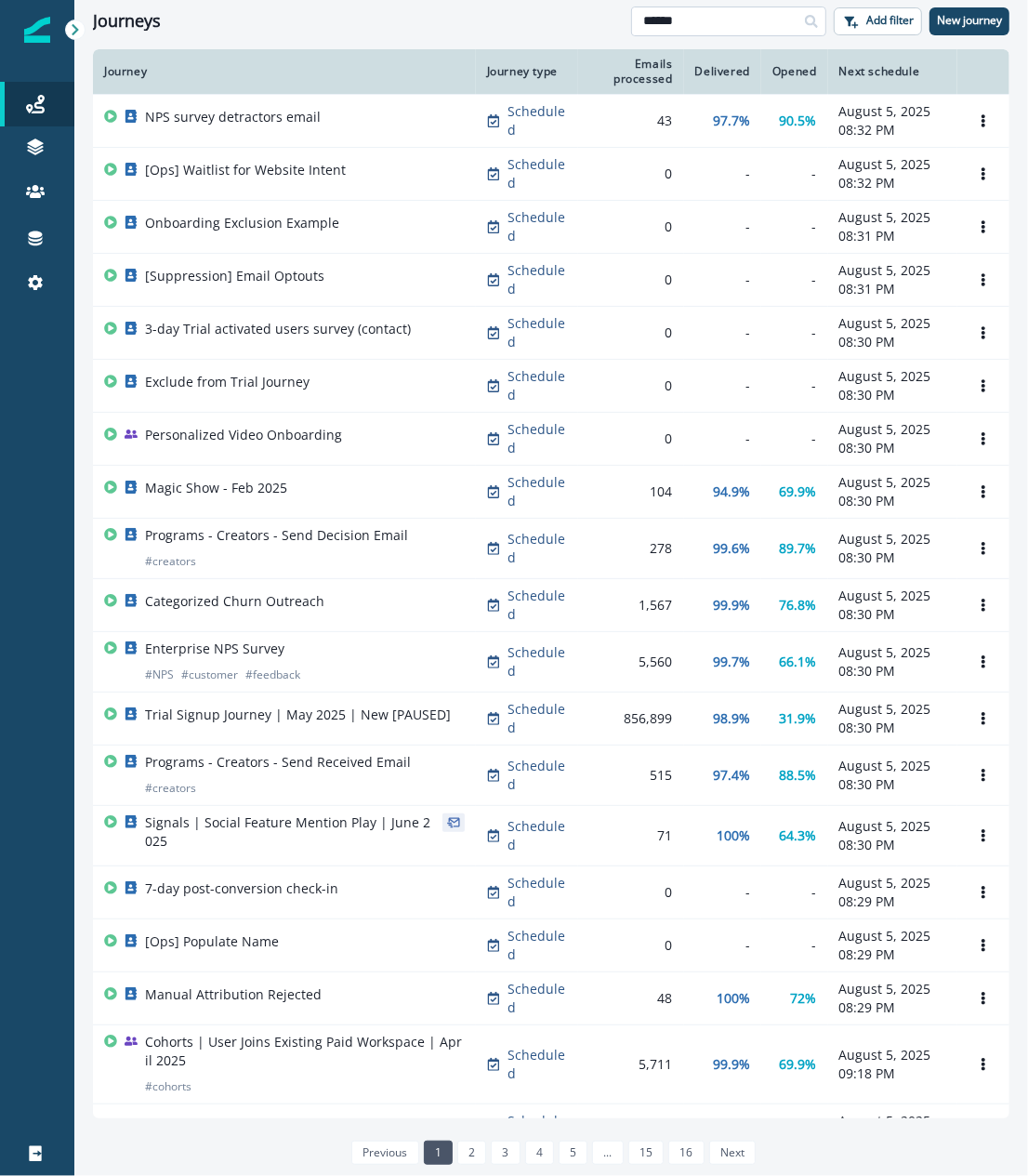 type on "******" 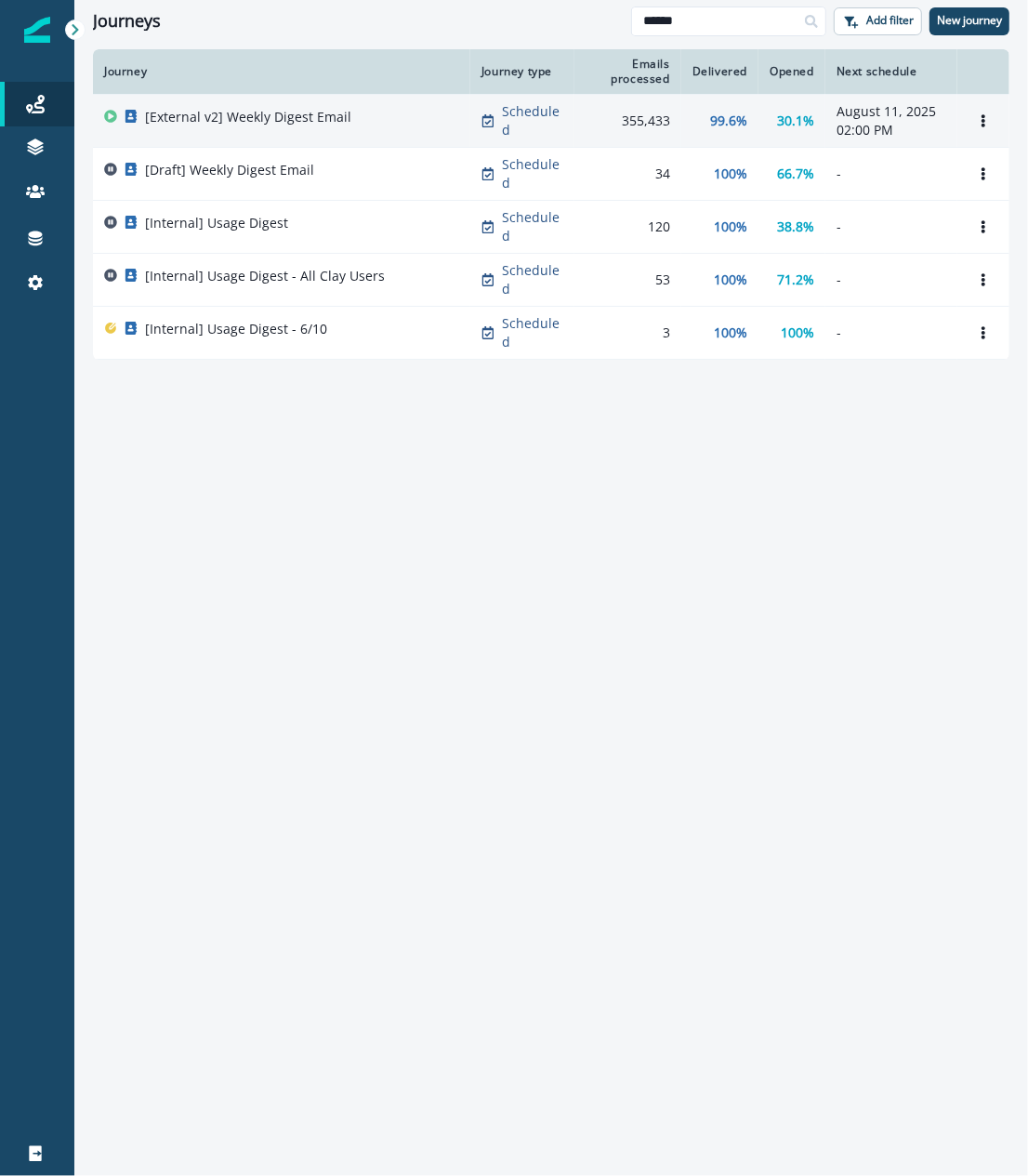 click on "[External v2] Weekly Digest Email" at bounding box center (248, 117) 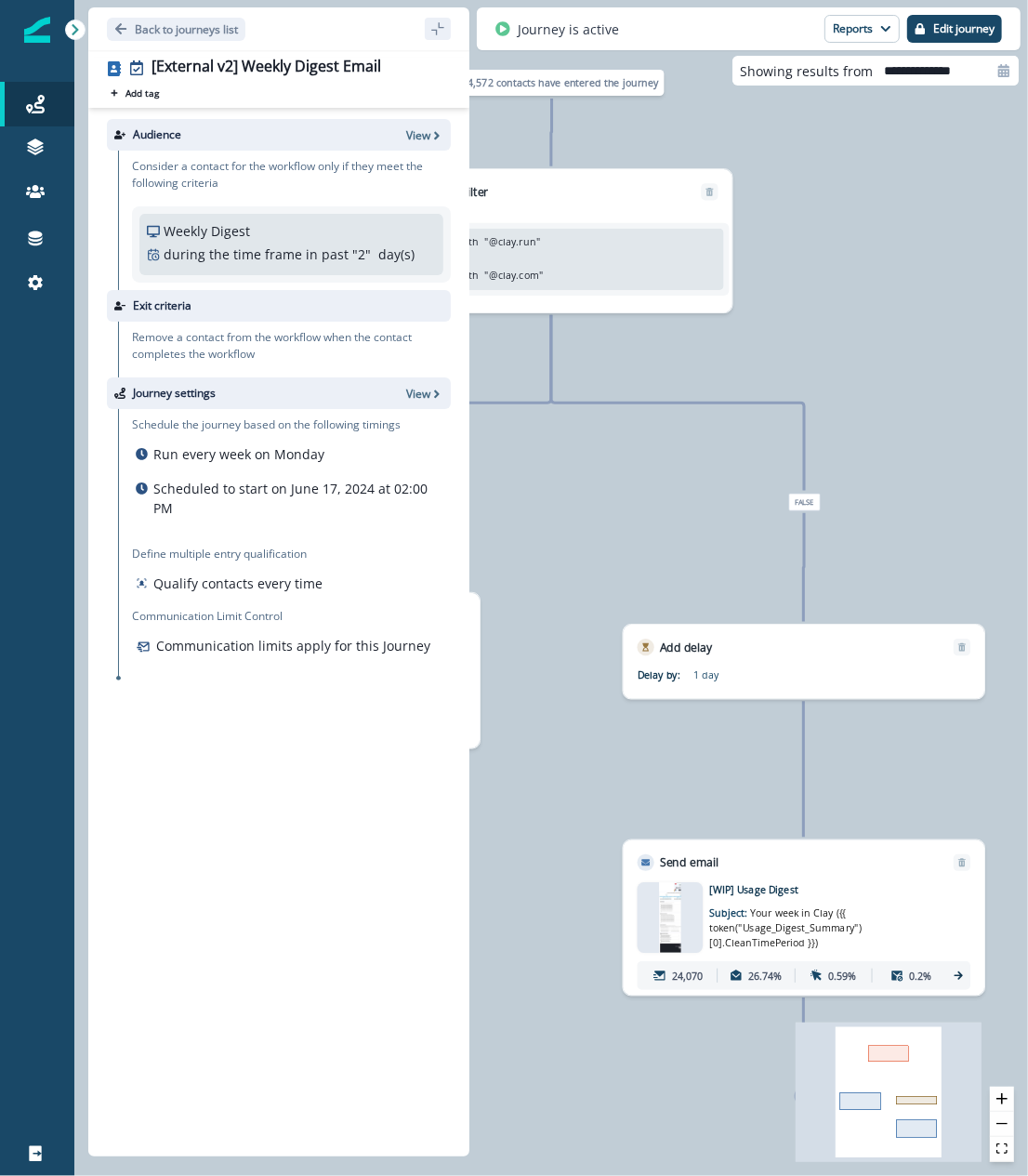 click on "Email asset changed, journey reports will be subject to change This asset has overrides for  [WIP] Usage Digest  Subject:   Your week in Clay ({{ token("Usage_Digest_Summary")[0].CleanTimePeriod }}) 24,070 26.74% 0.59% 0.2%" at bounding box center (803, 933) 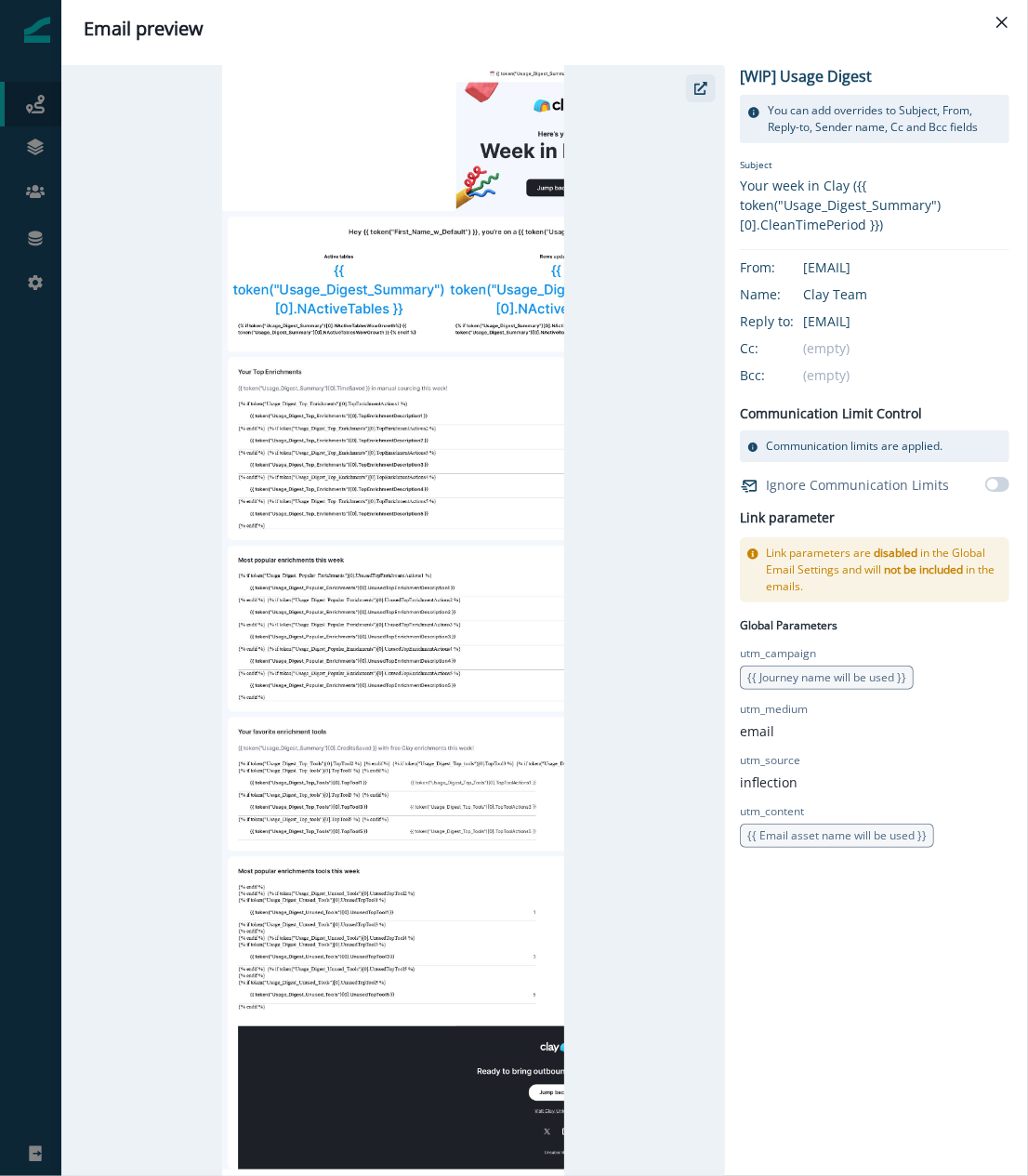 click at bounding box center (701, 88) 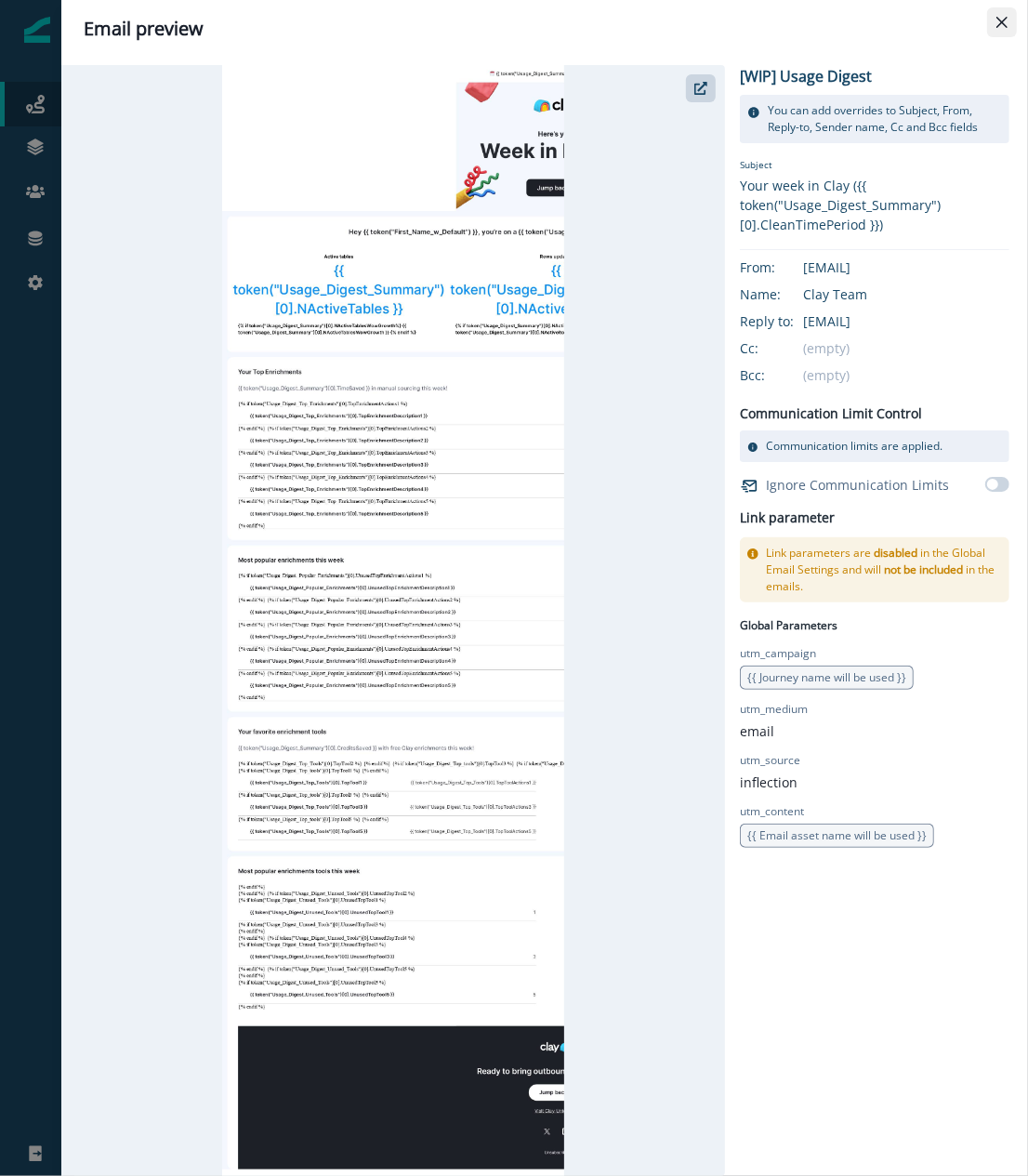 click 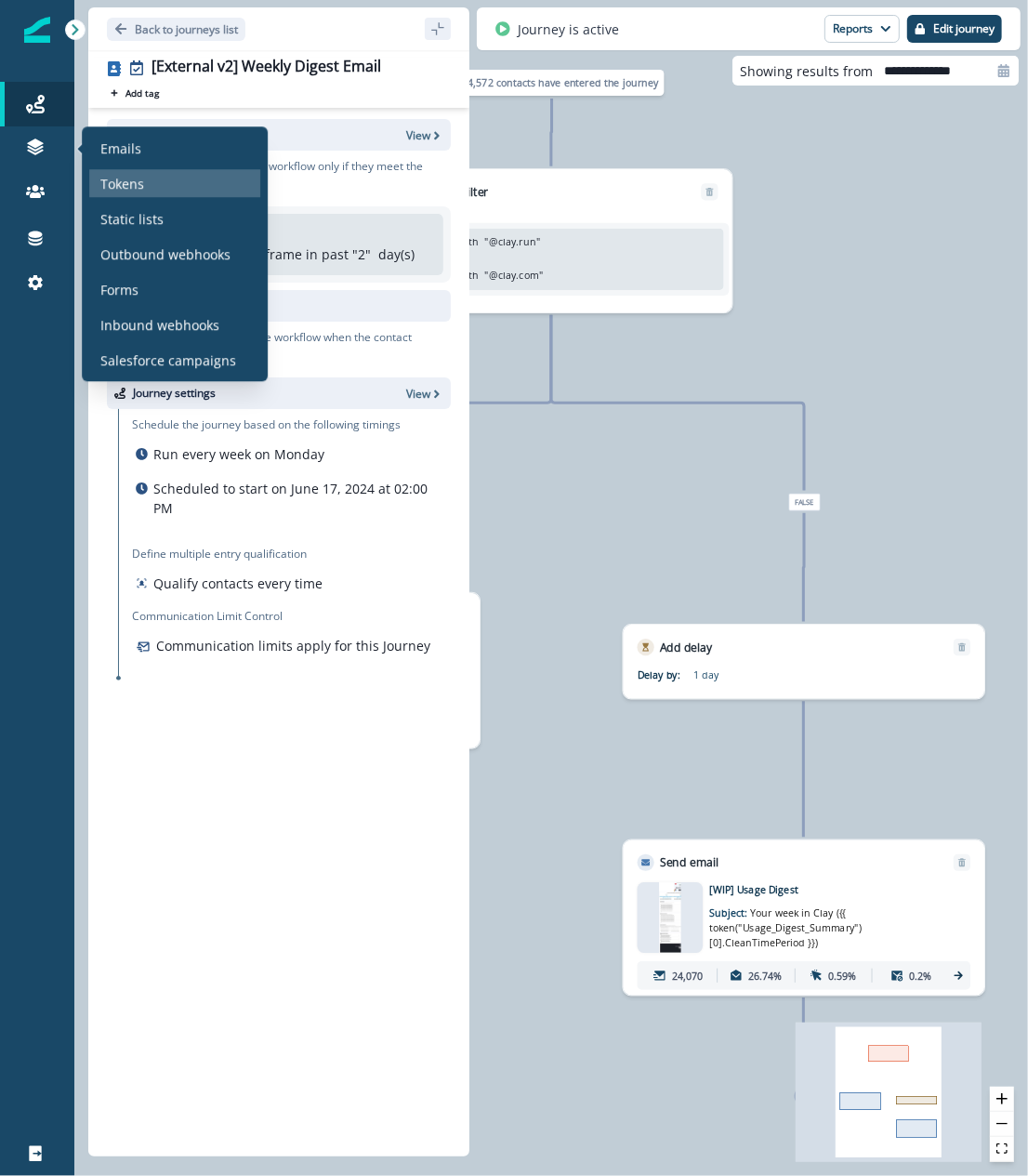 click on "Tokens" at bounding box center [175, 183] 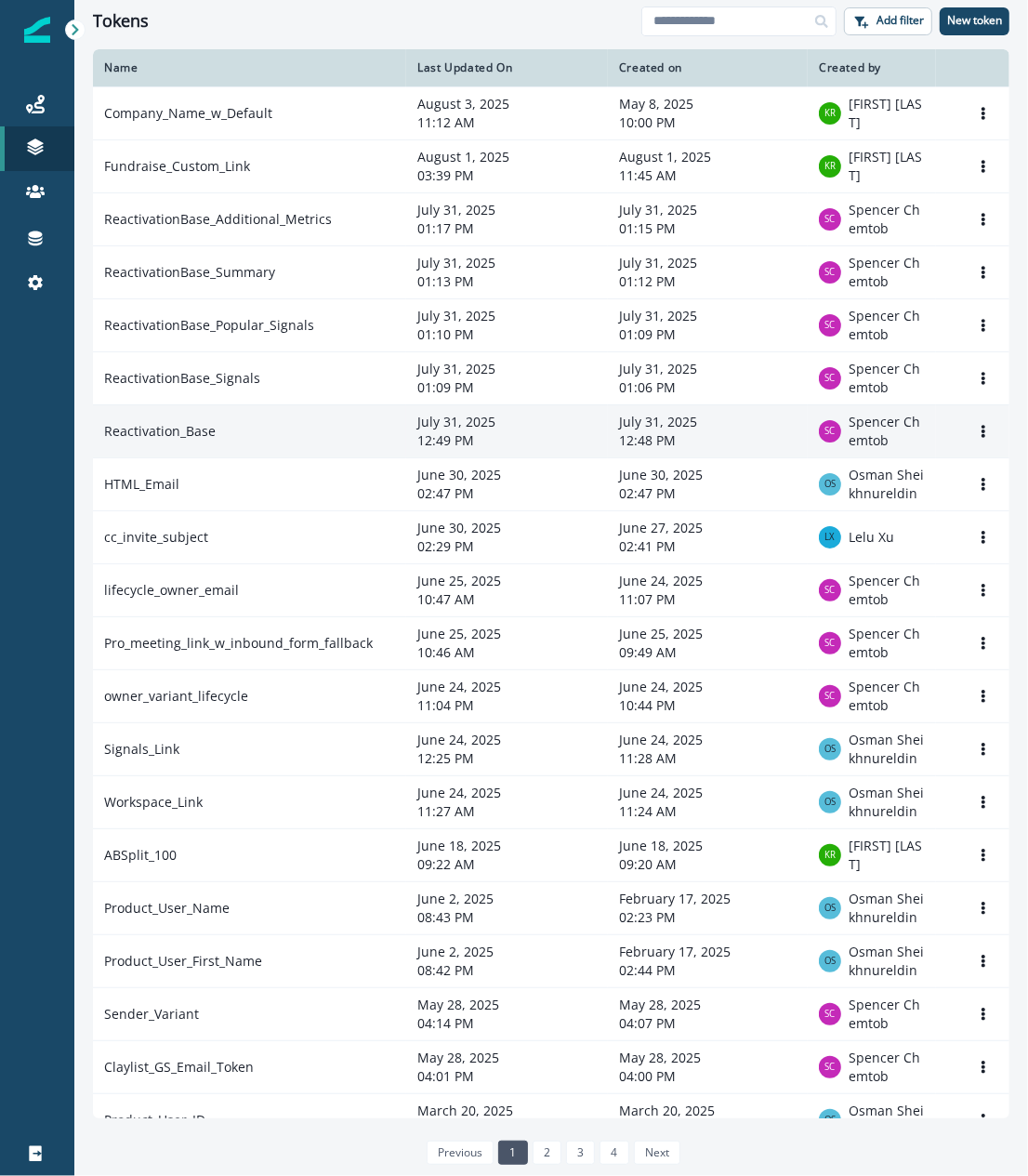 click on "Reactivation_Base" at bounding box center [249, 430] 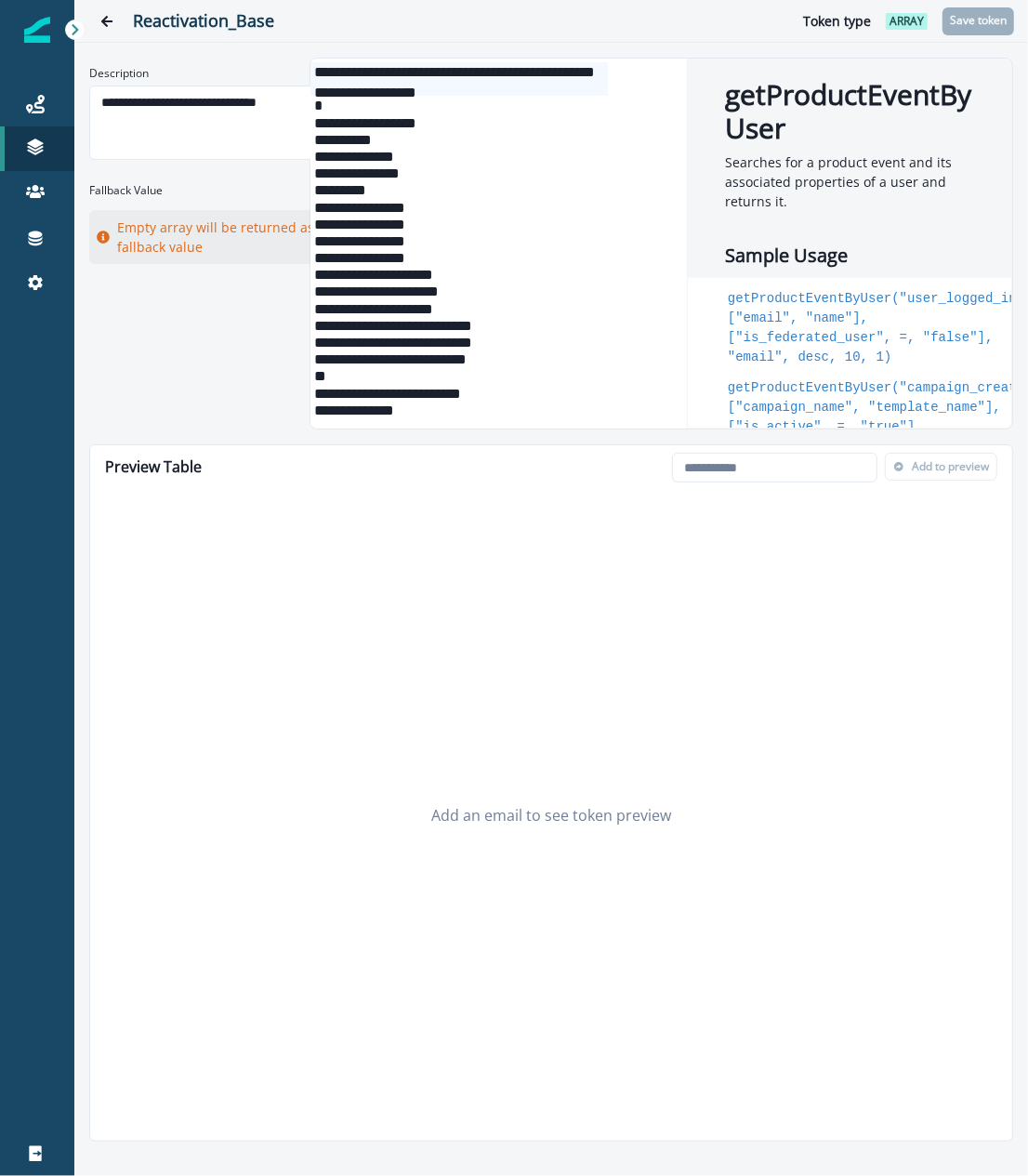 click on "**********" at bounding box center [551, 244] 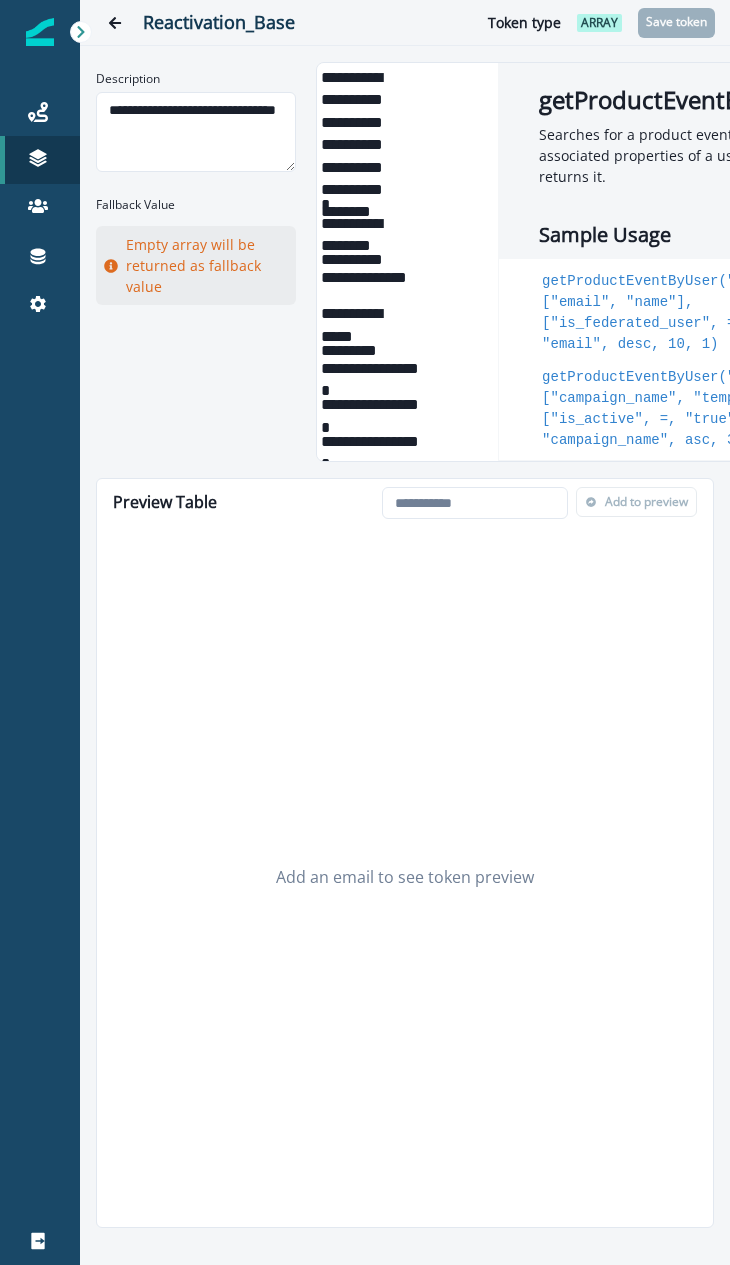 scroll, scrollTop: 0, scrollLeft: 36, axis: horizontal 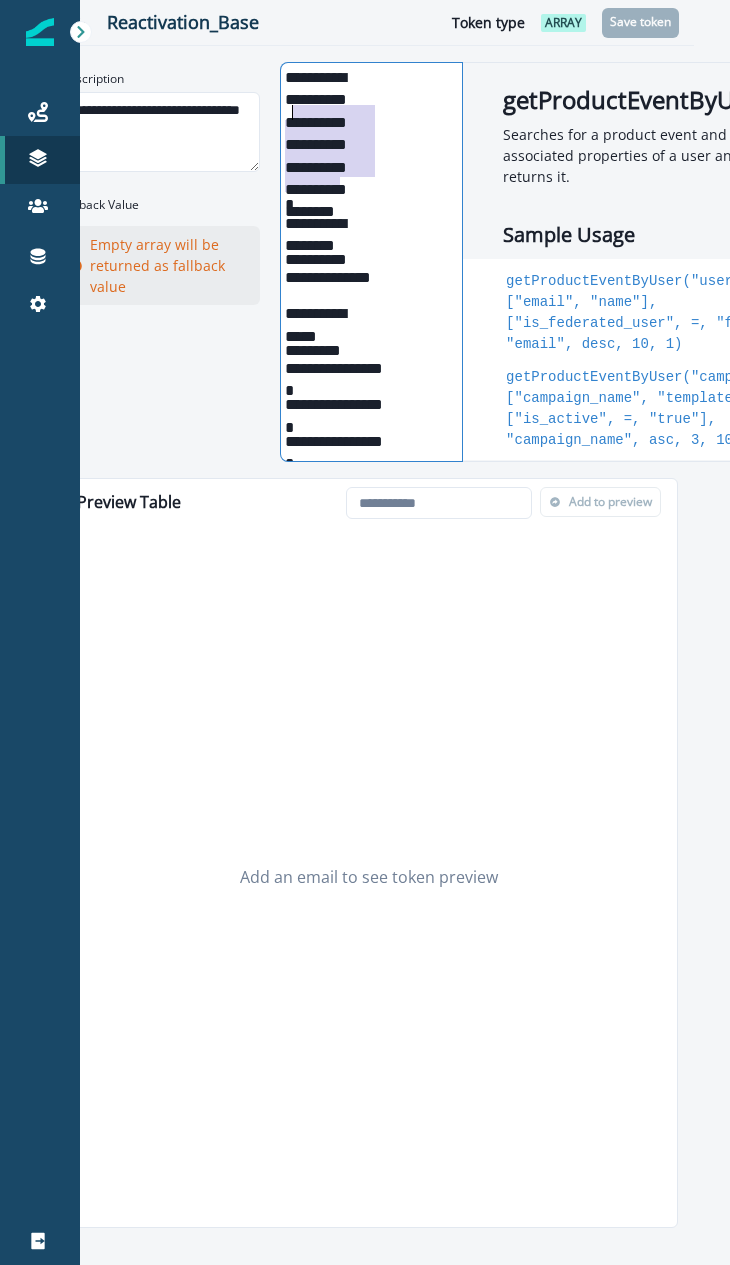 drag, startPoint x: 337, startPoint y: 178, endPoint x: 294, endPoint y: 118, distance: 73.817345 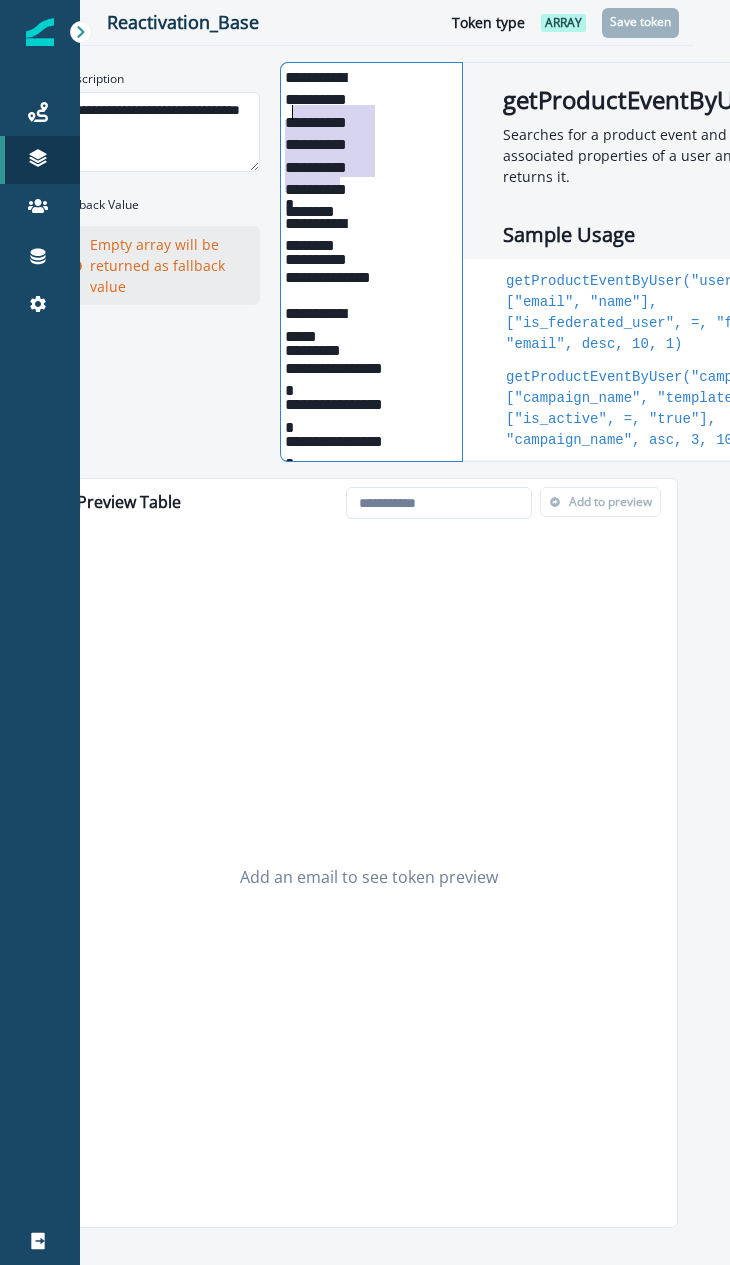 click on "**********" at bounding box center [329, 130] 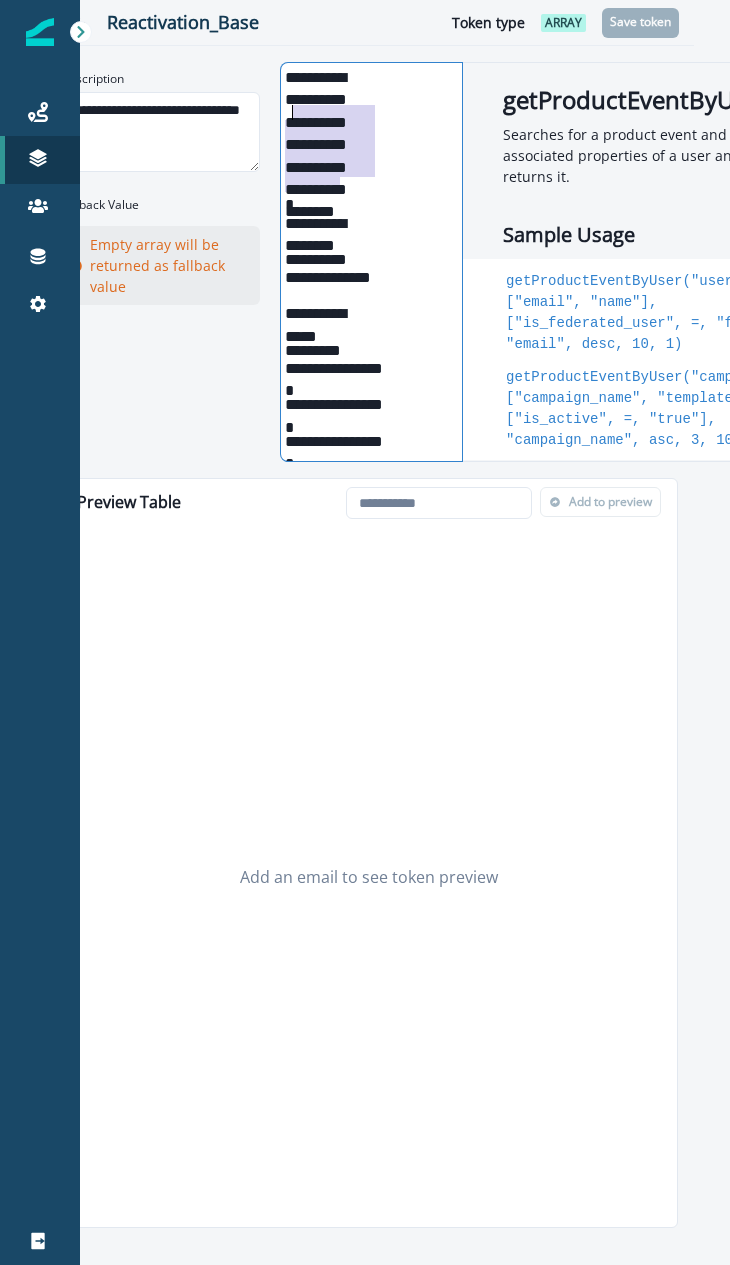 click on "**********" at bounding box center [329, 130] 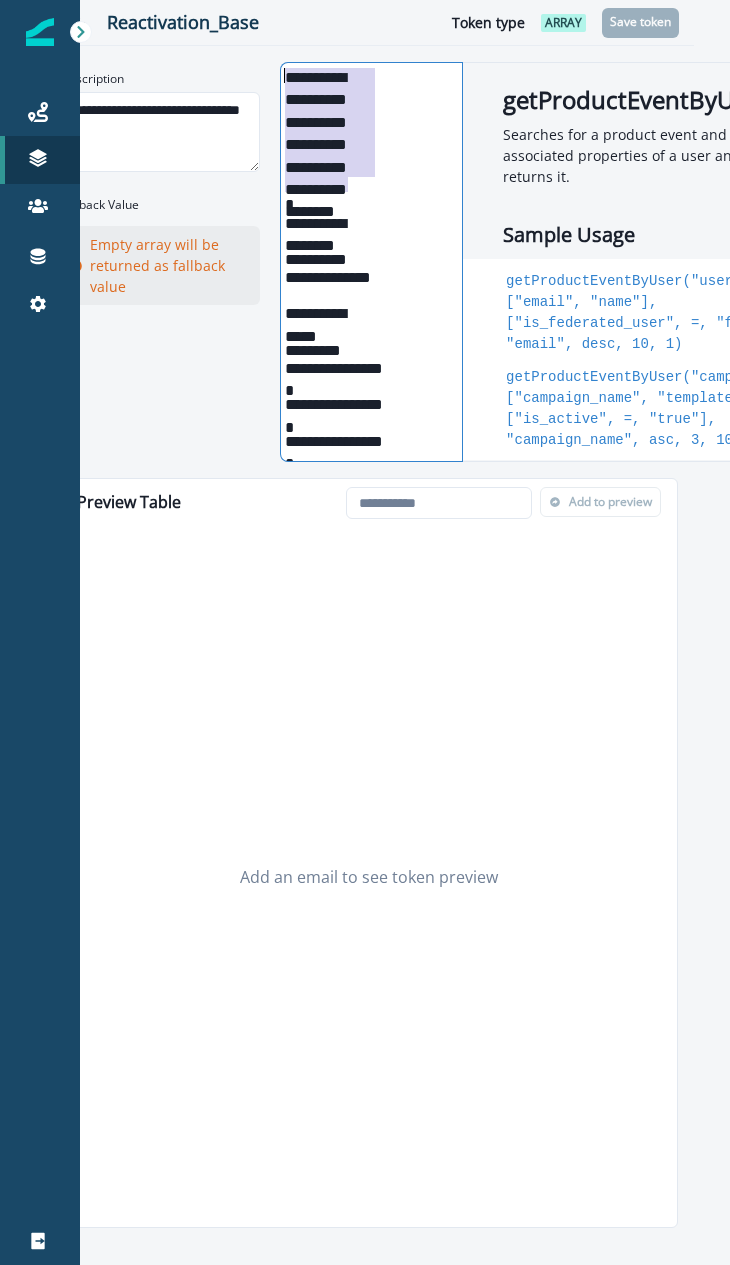 drag, startPoint x: 348, startPoint y: 182, endPoint x: 280, endPoint y: 74, distance: 127.62445 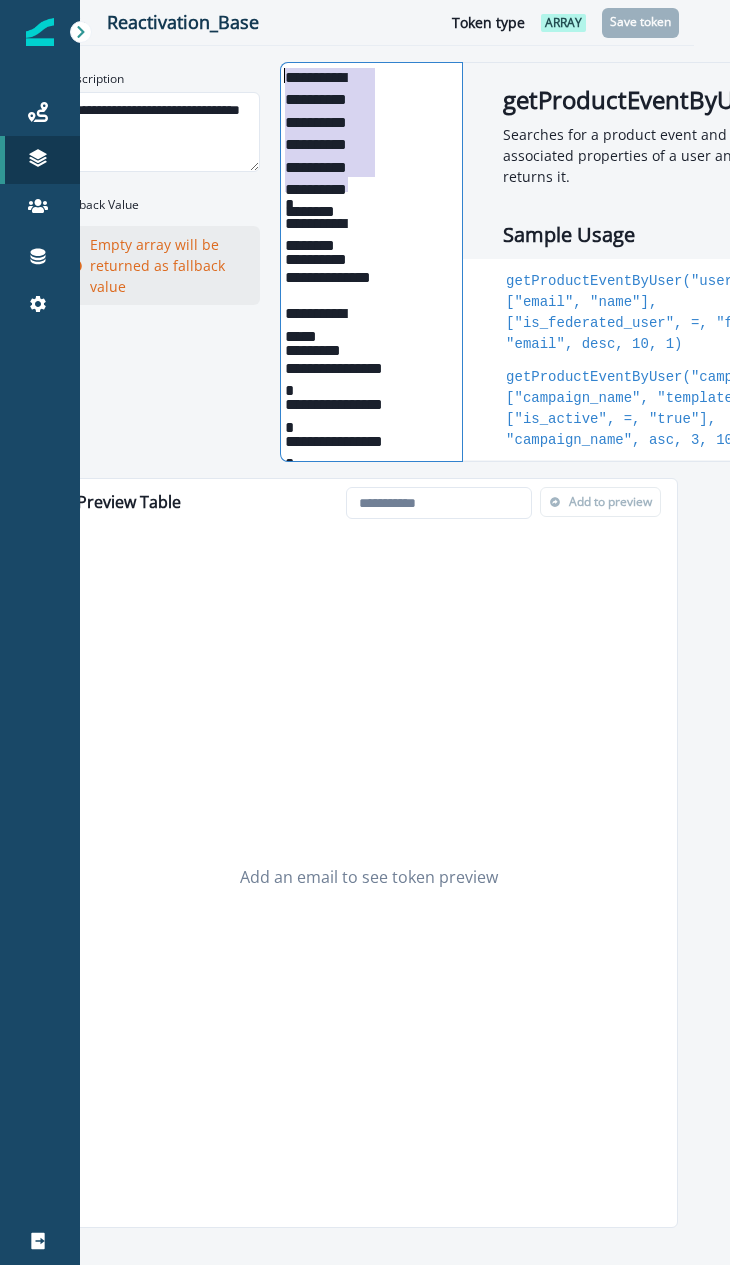 click on "**********" at bounding box center (329, 130) 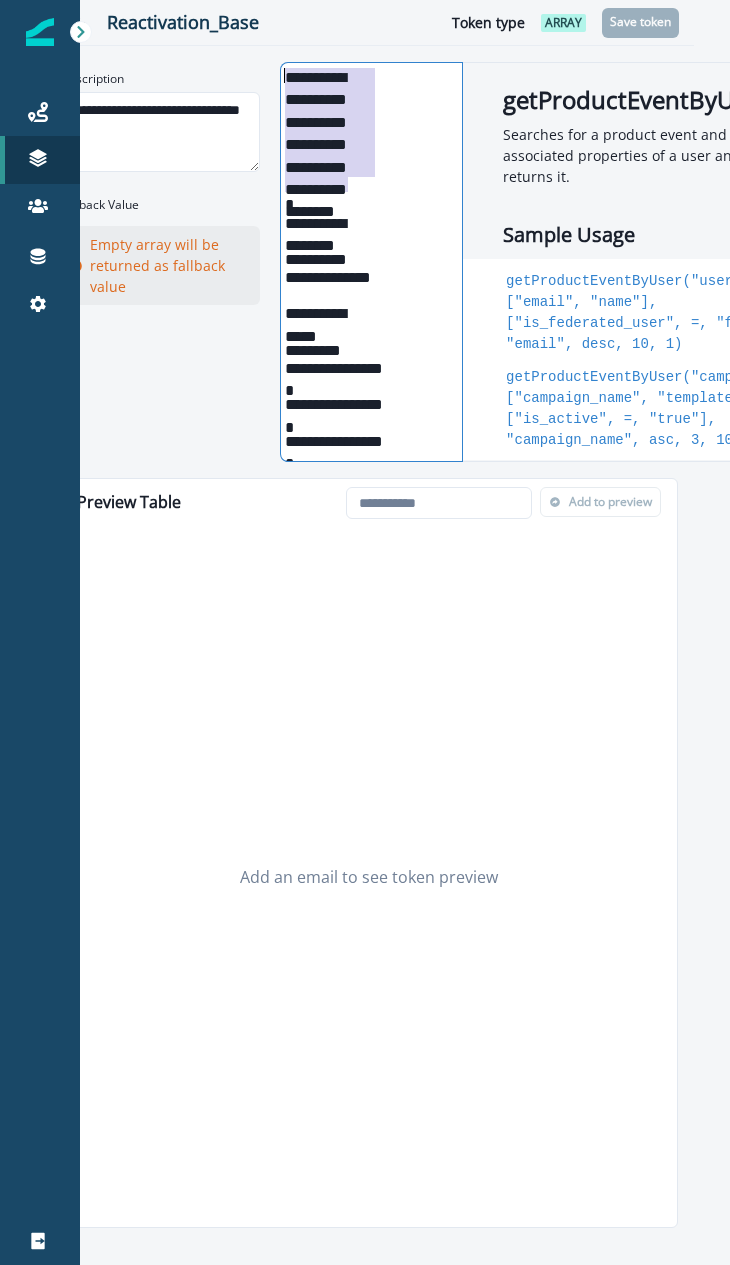 copy on "**********" 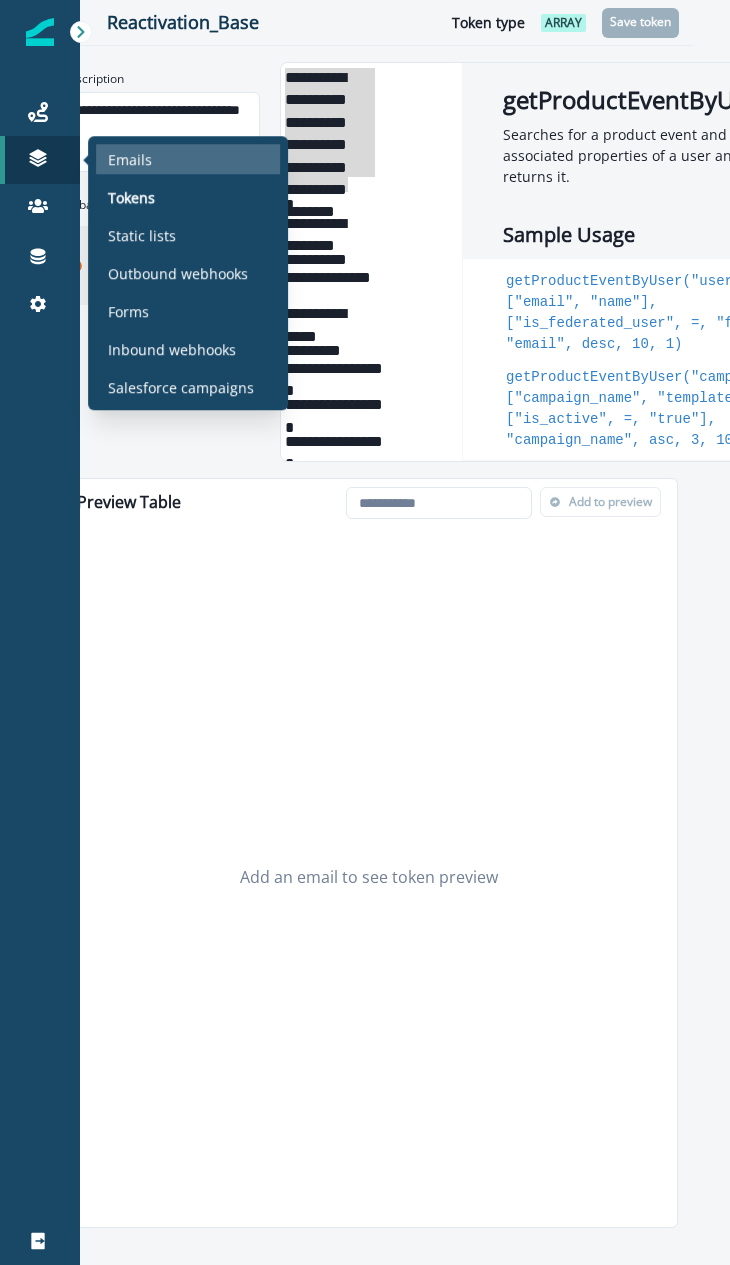 click on "Emails" at bounding box center (130, 159) 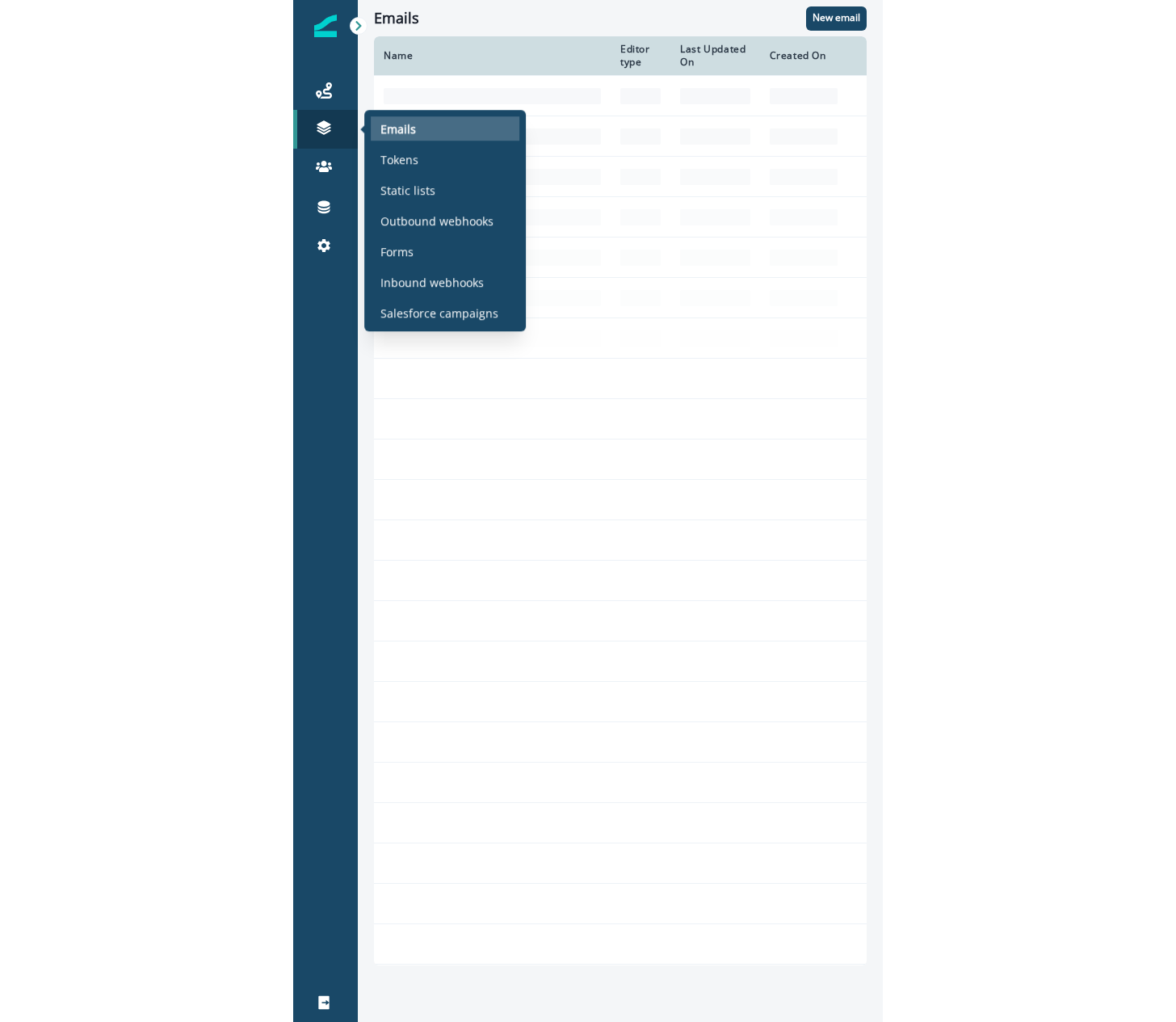 scroll, scrollTop: 0, scrollLeft: 0, axis: both 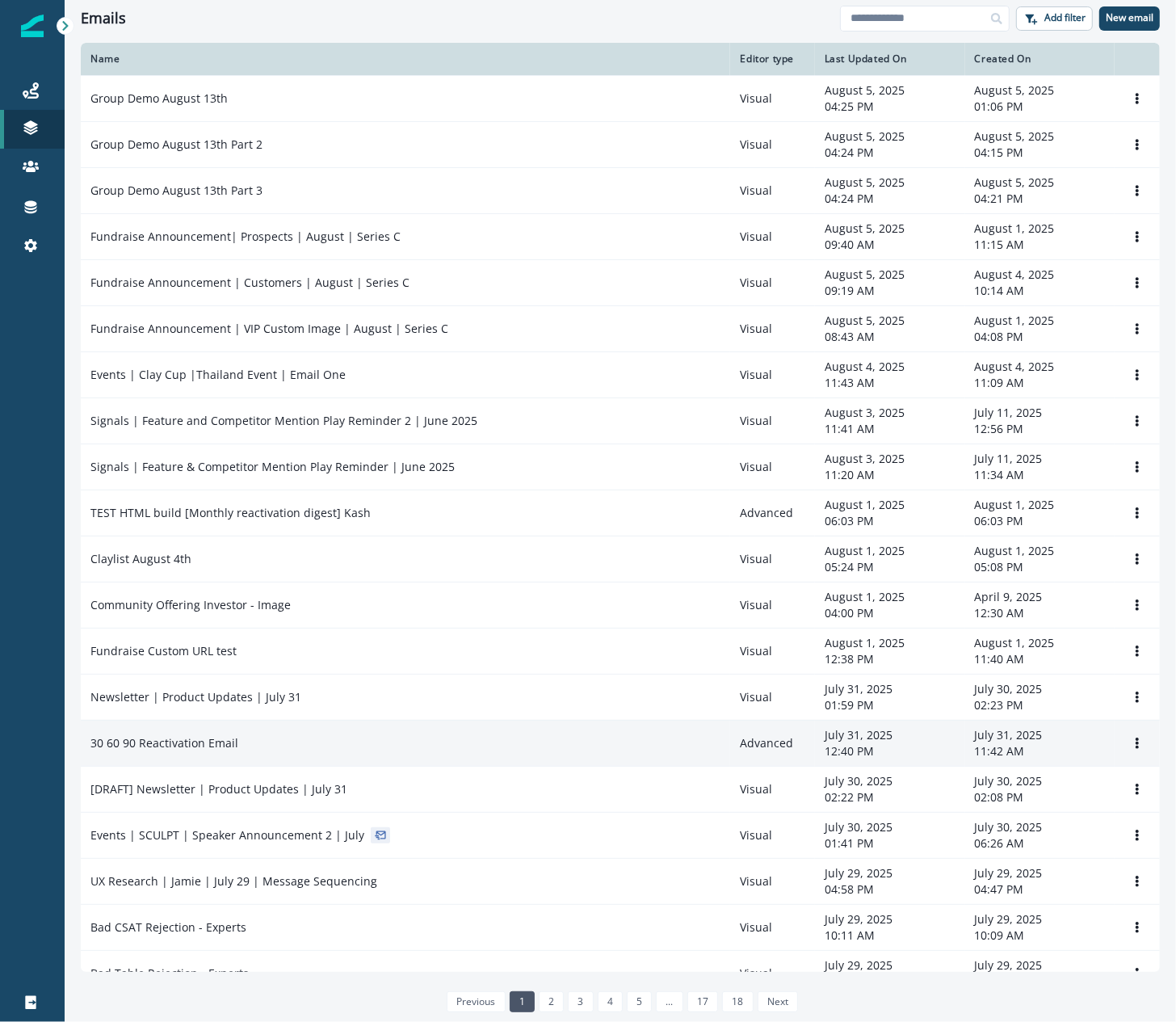 click on "30 60 90 Reactivation Email" at bounding box center [405, 743] 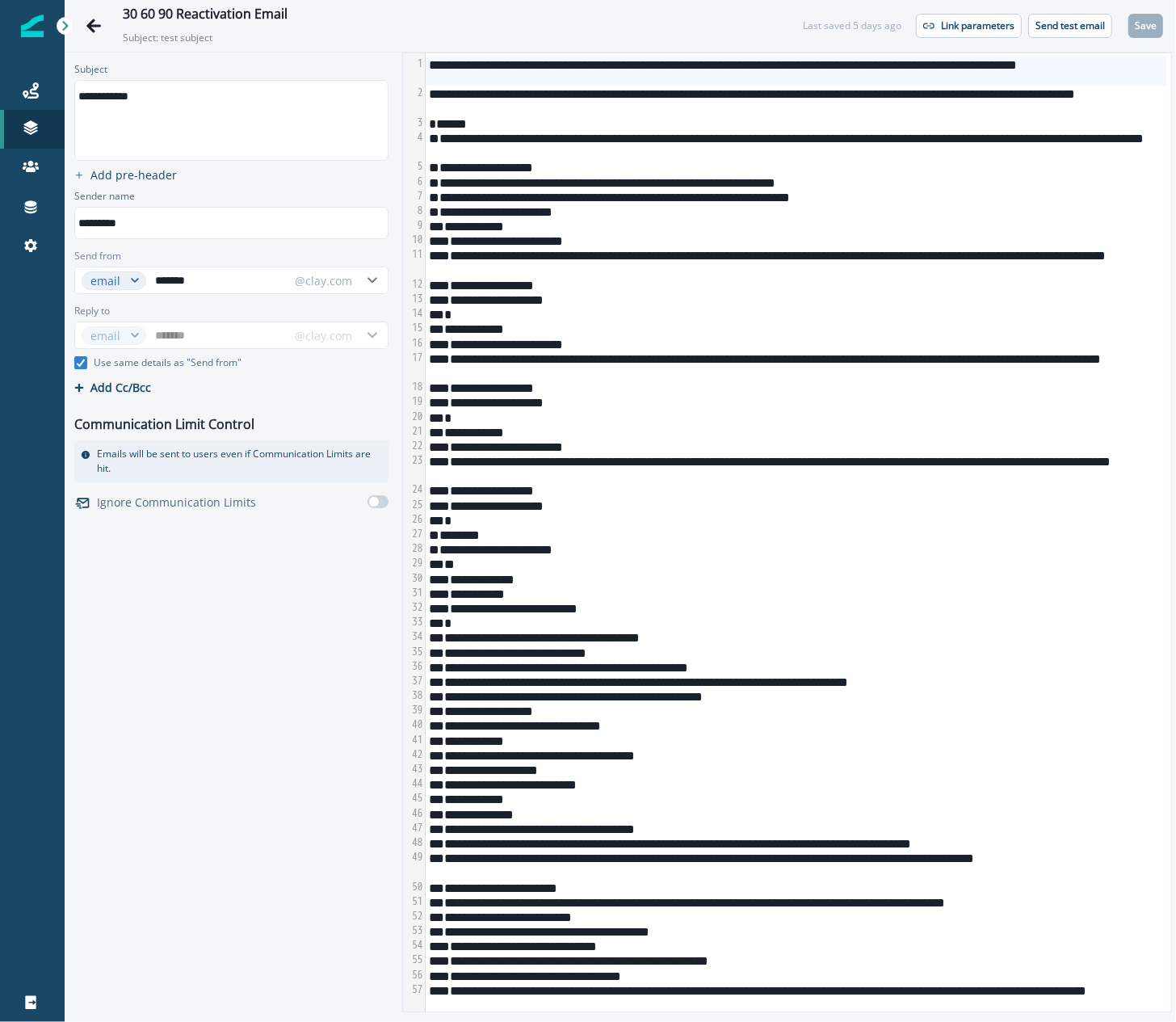 click on "**********" at bounding box center [231, 532] 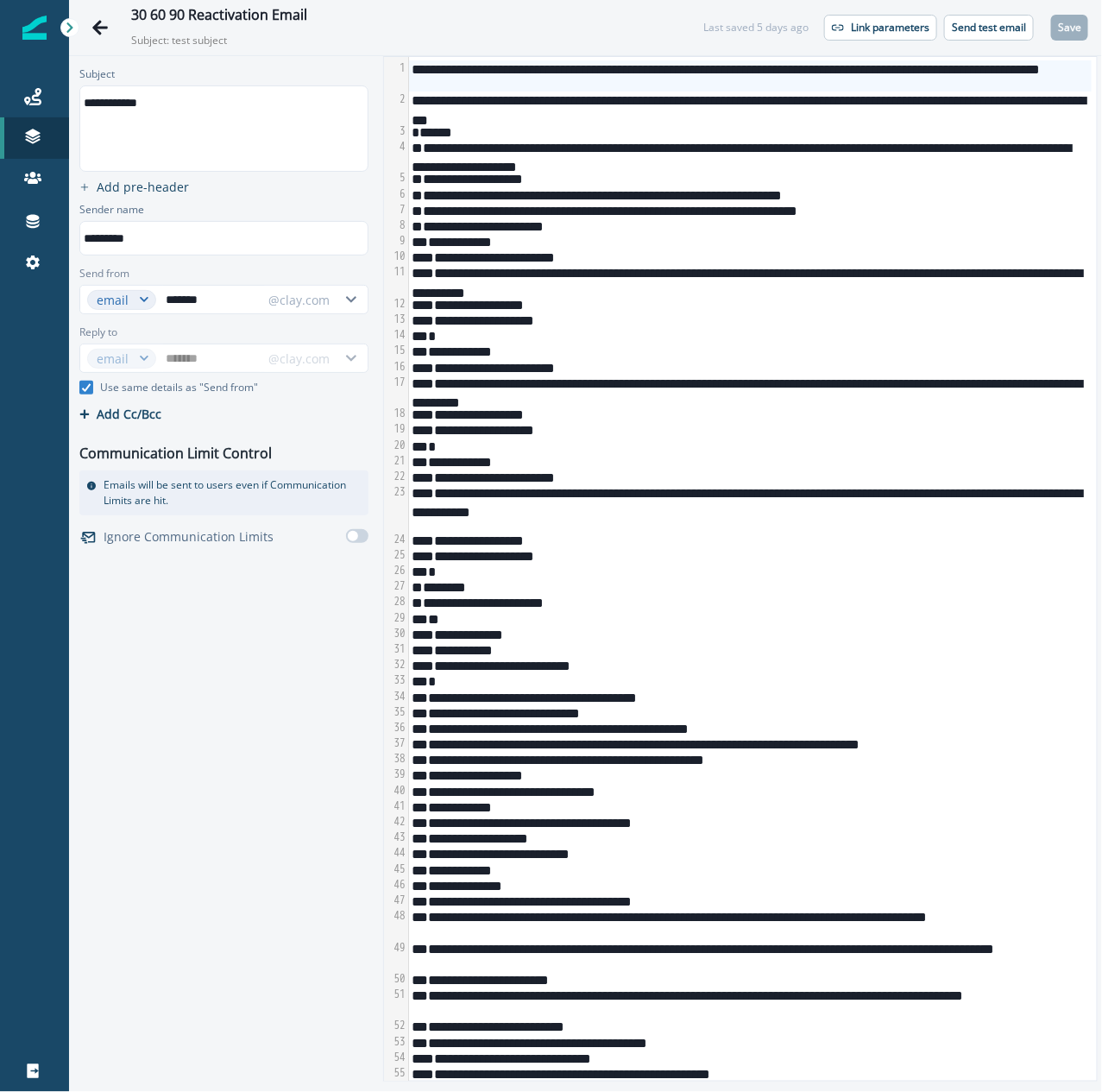 click on "**********" at bounding box center [224, 569] 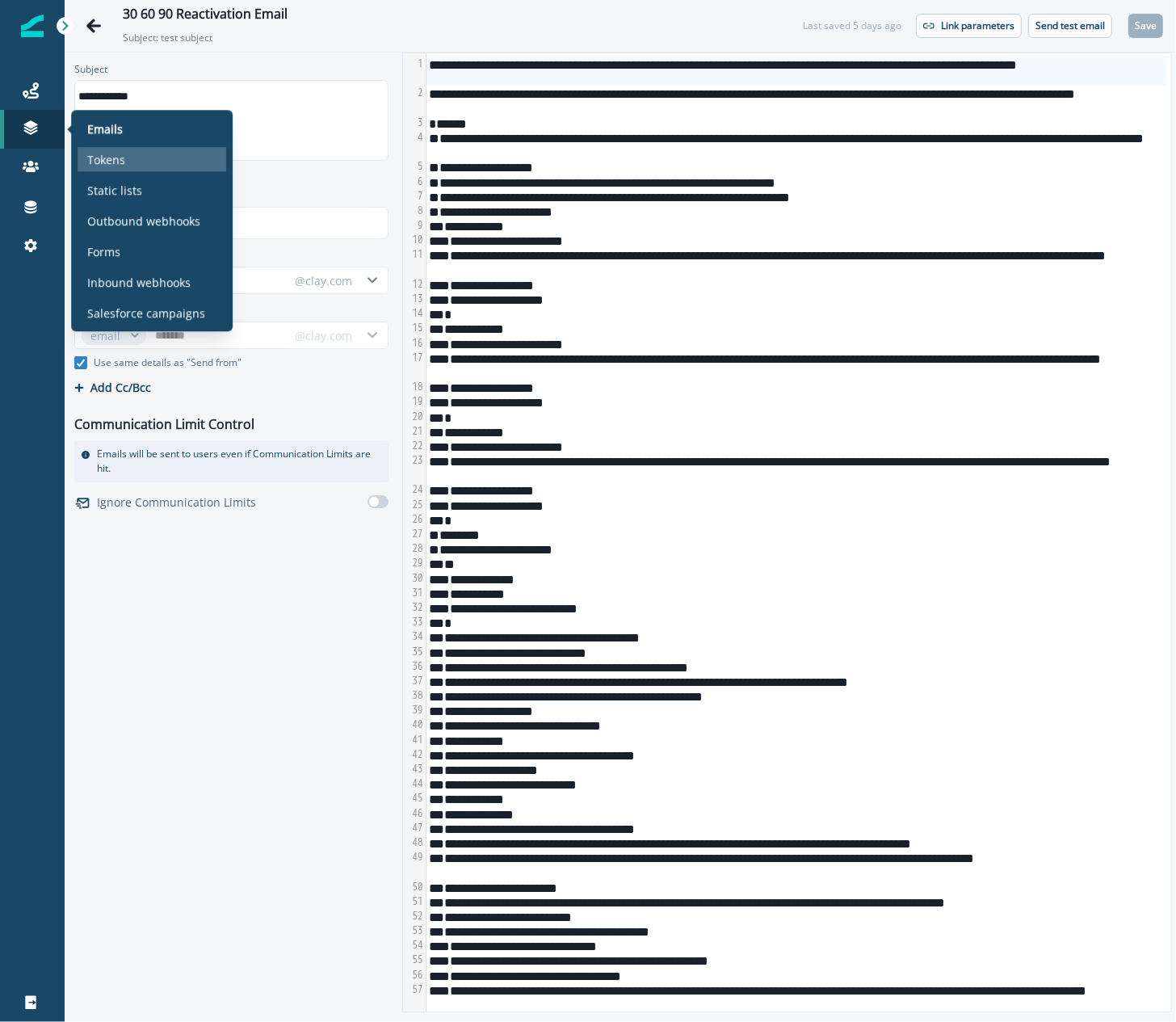 click on "Tokens" at bounding box center [106, 159] 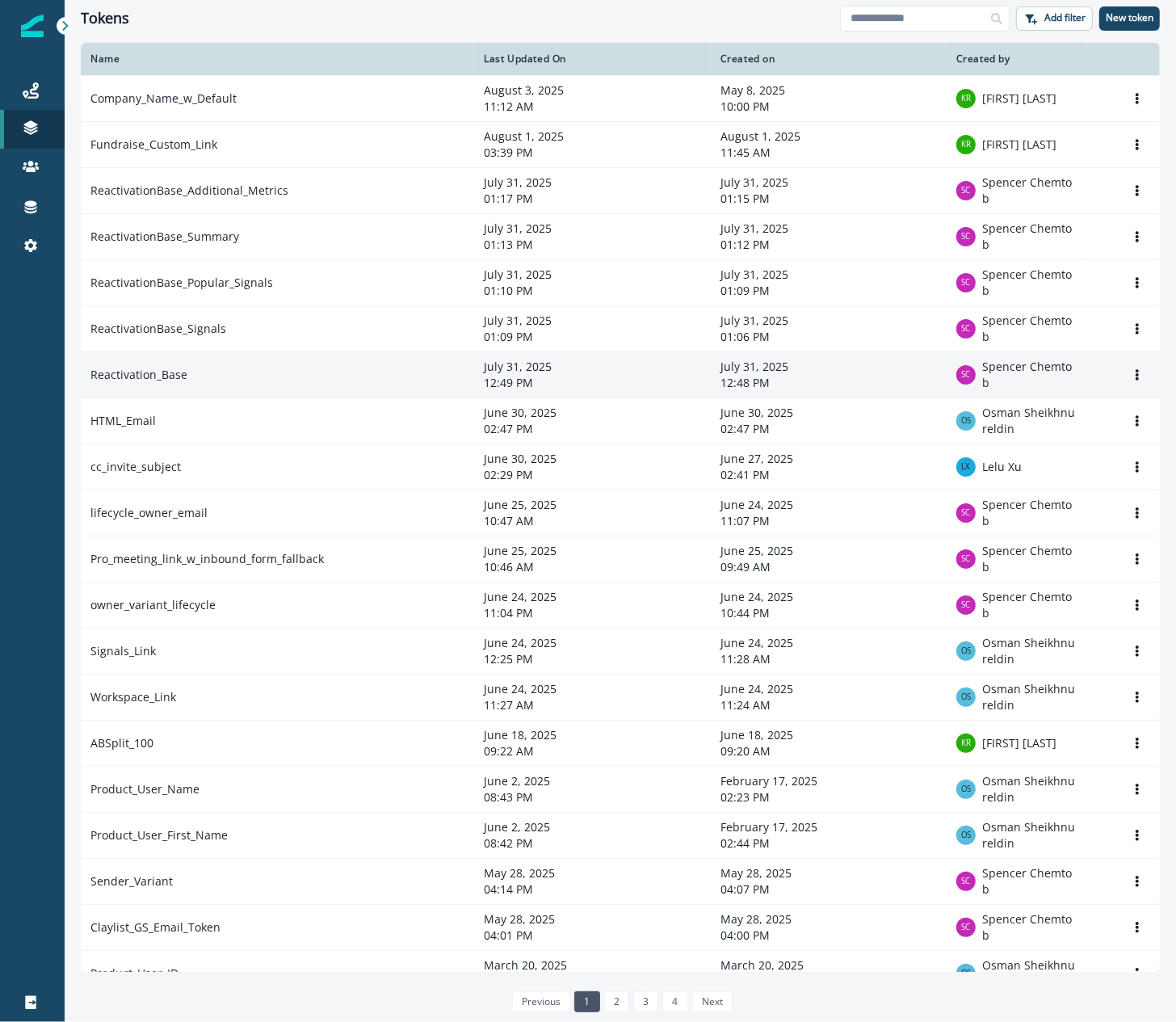 click on "Reactivation_Base" at bounding box center [277, 374] 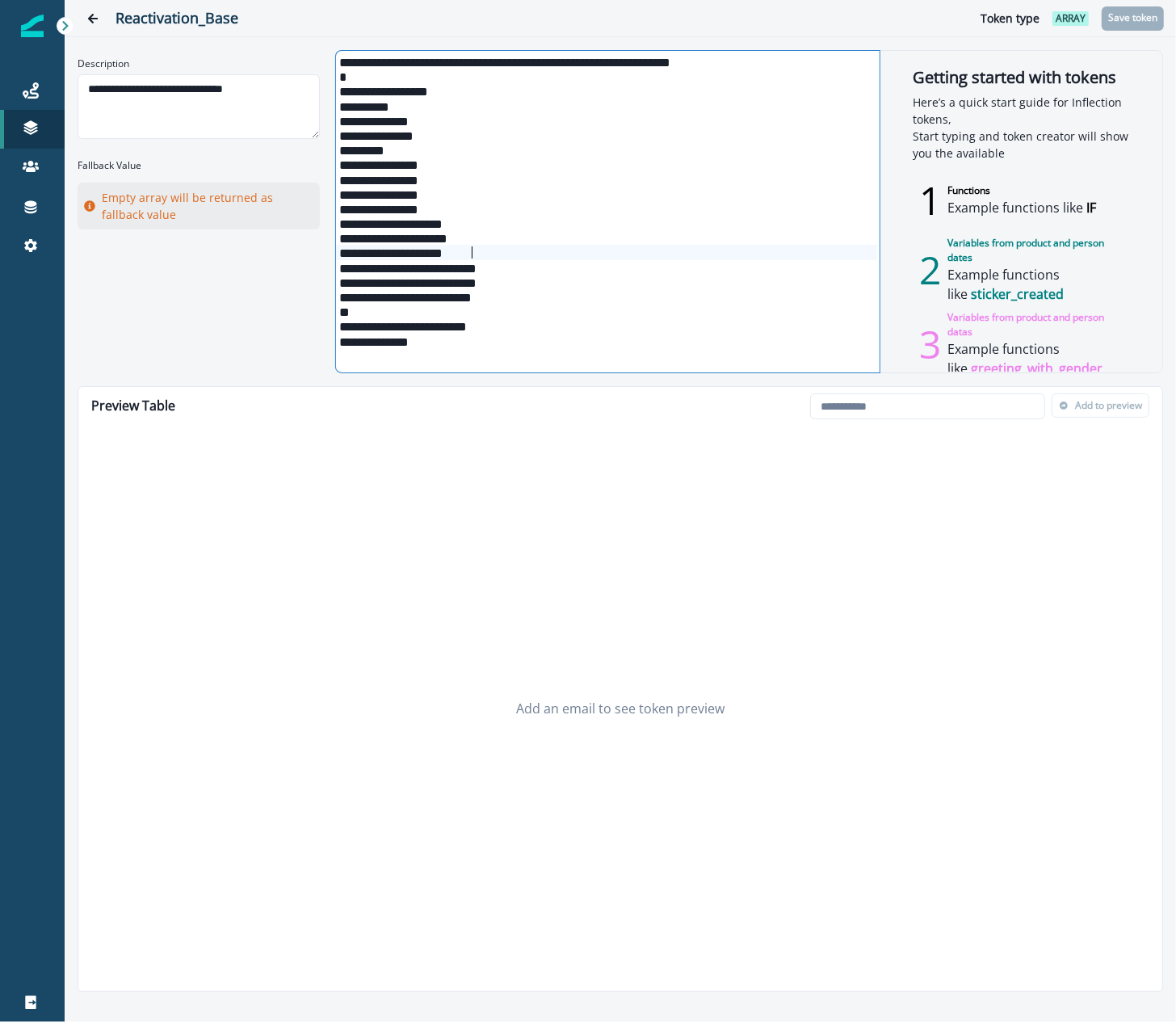 click on "**********" at bounding box center (607, 252) 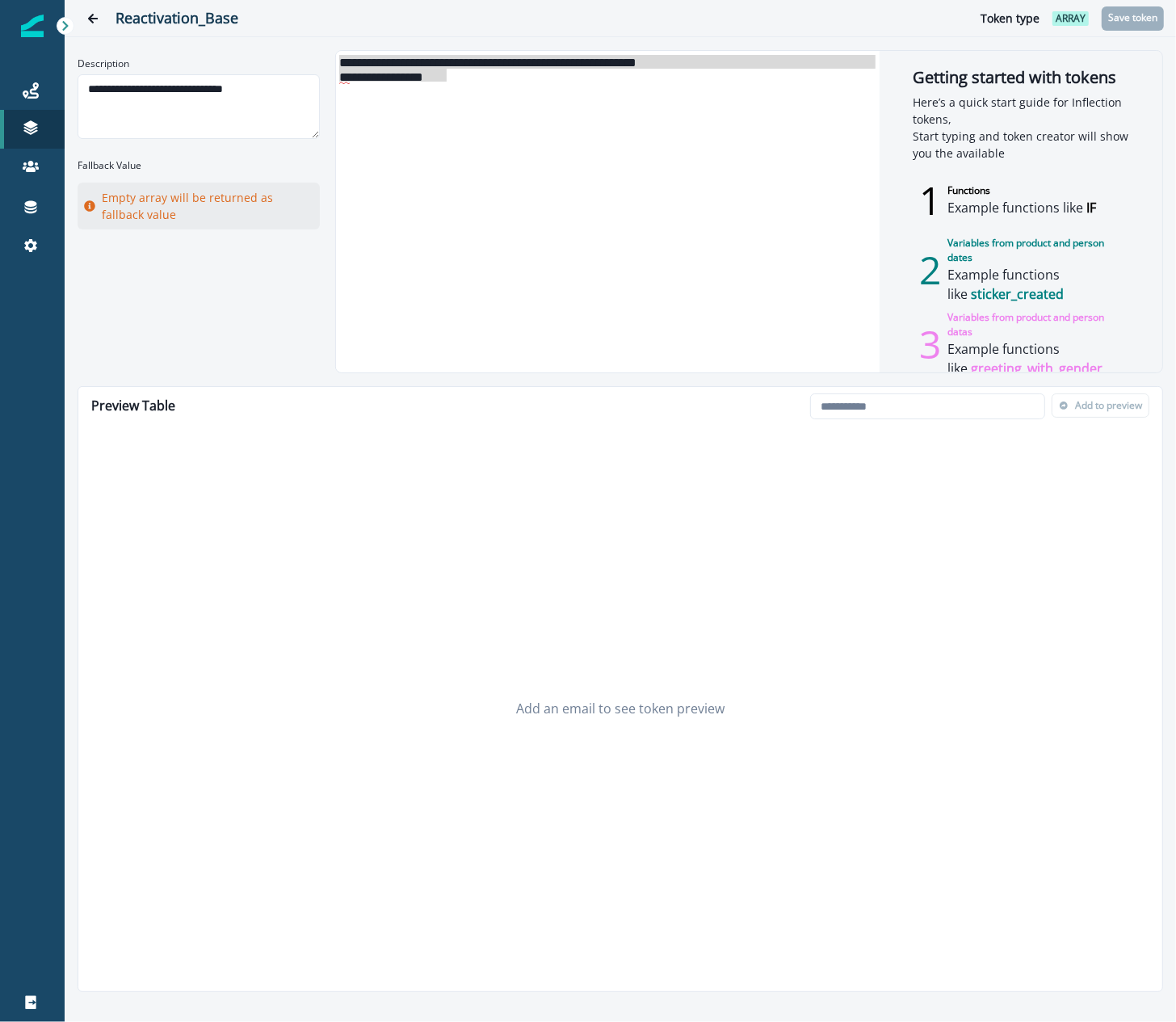 click on "**********" at bounding box center (607, 212) 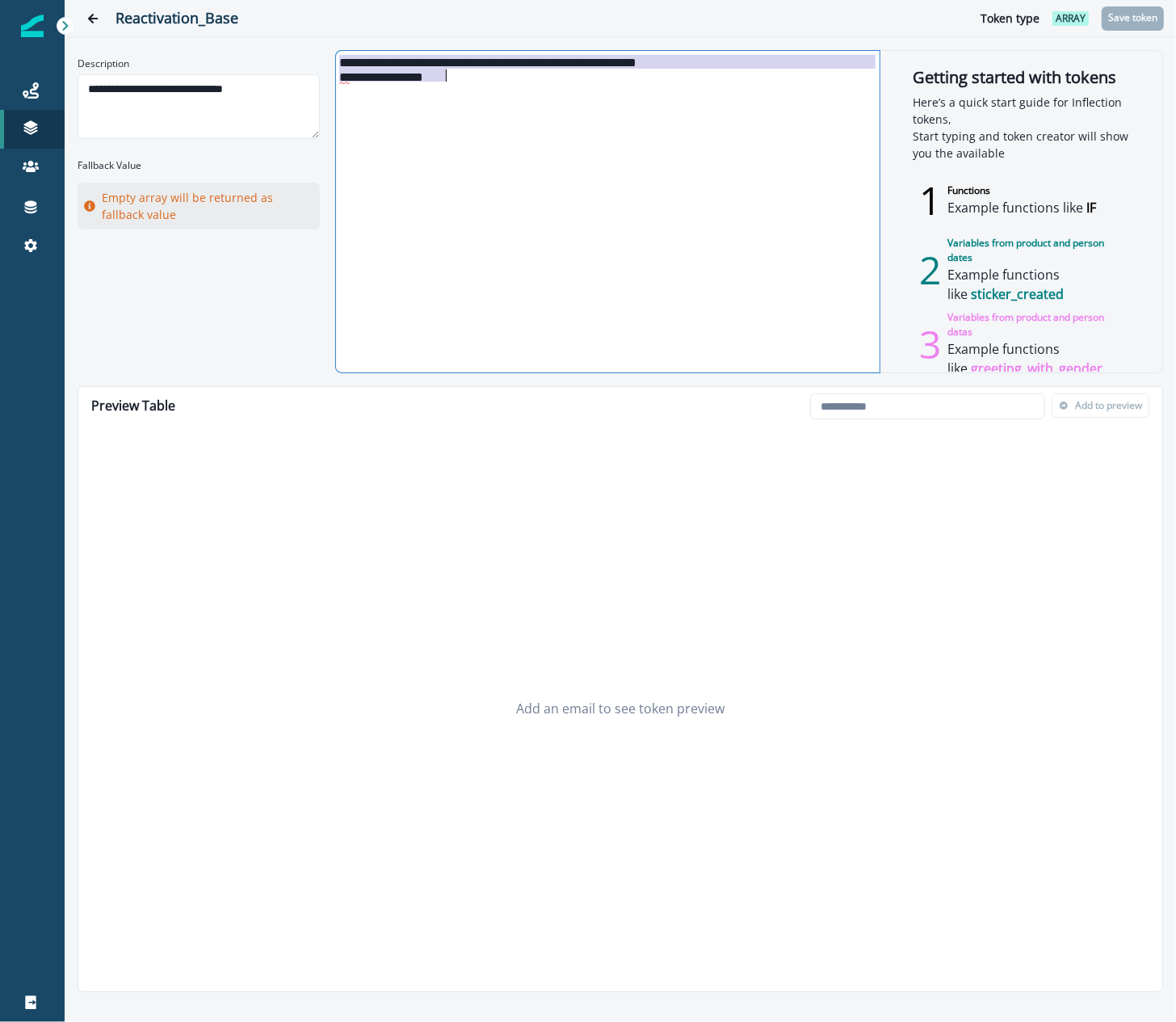 scroll, scrollTop: 168, scrollLeft: 0, axis: vertical 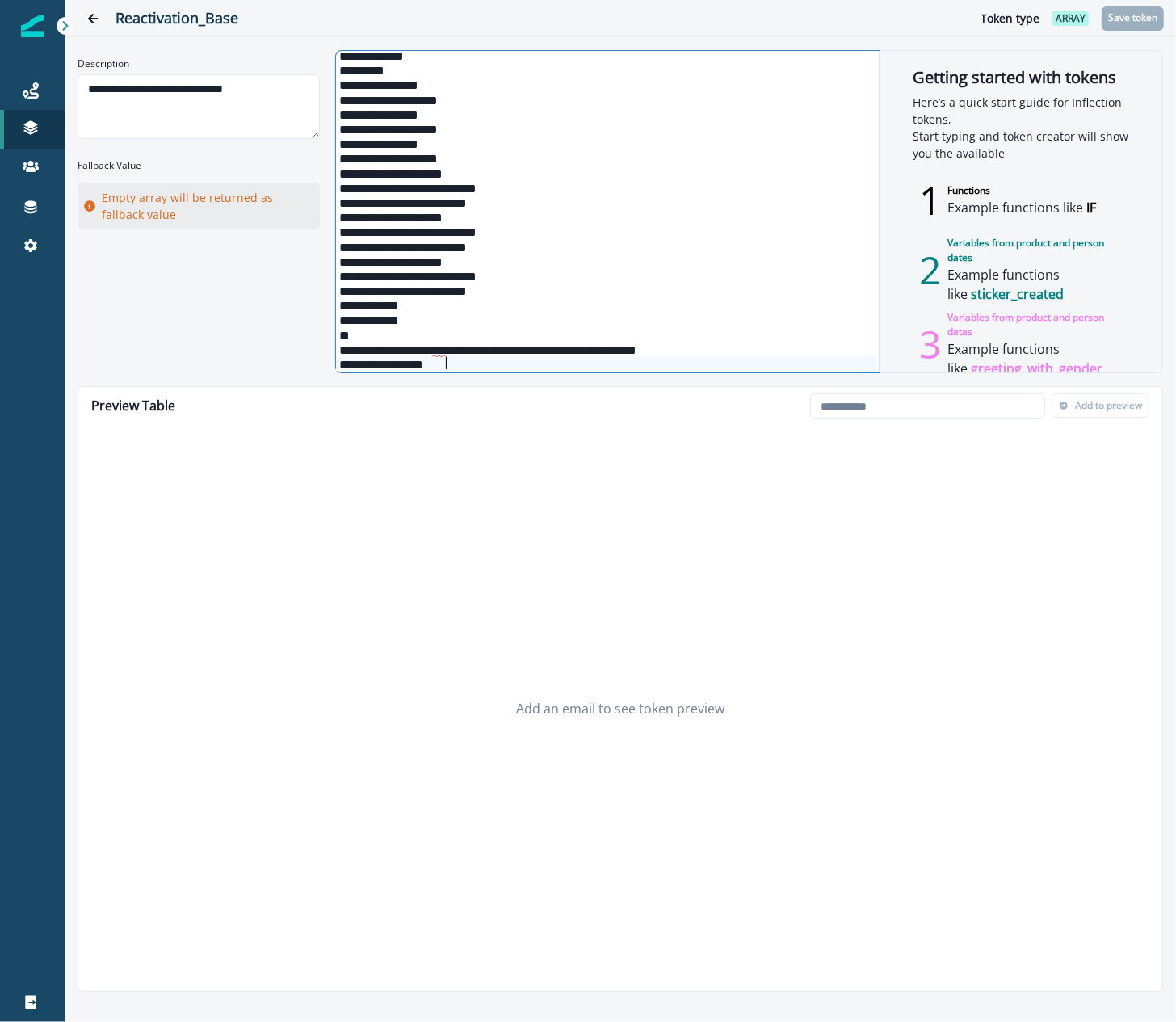 click on "Getting started with tokens Here’s a quick start guide for Inflection tokens,  Start typing and token creator will show you the available 1 Functions Example functions like IF 2 Variables from product and person dates Example functions like sticker_created 3 Variables from product and person datas Example functions like greeting_with_gender" at bounding box center [1021, 212] 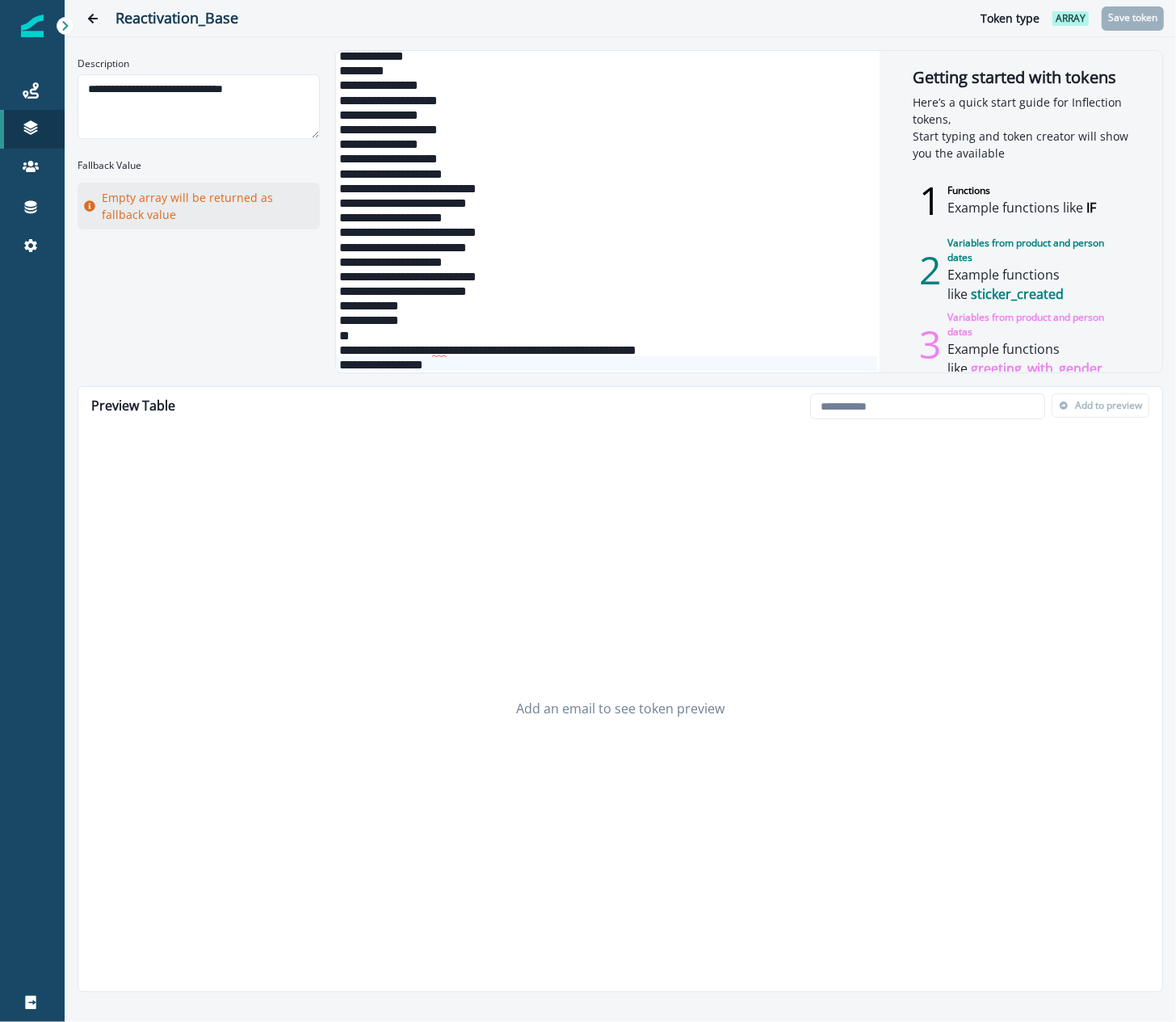 click on "3" at bounding box center [930, 344] 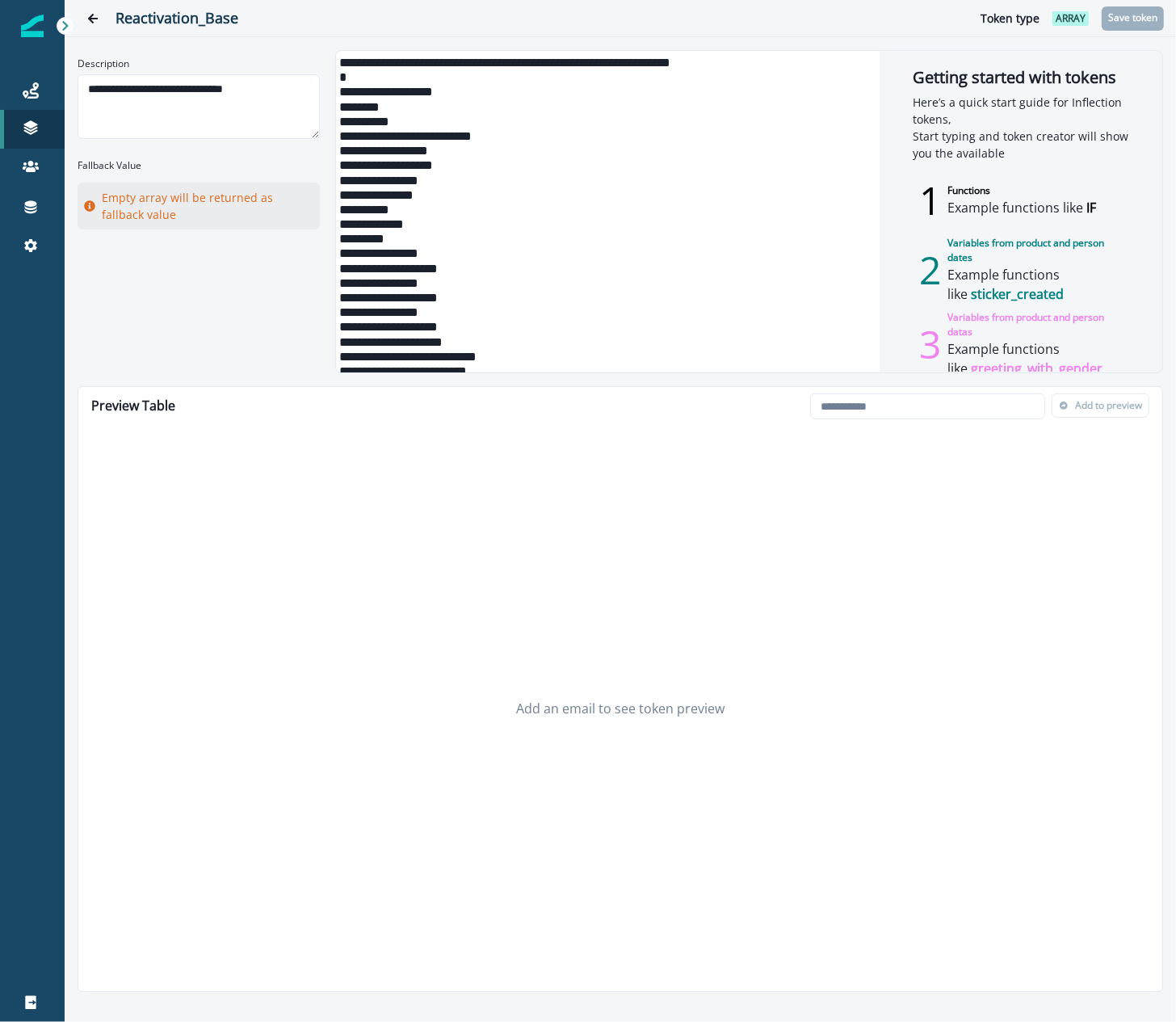 scroll, scrollTop: 169, scrollLeft: 0, axis: vertical 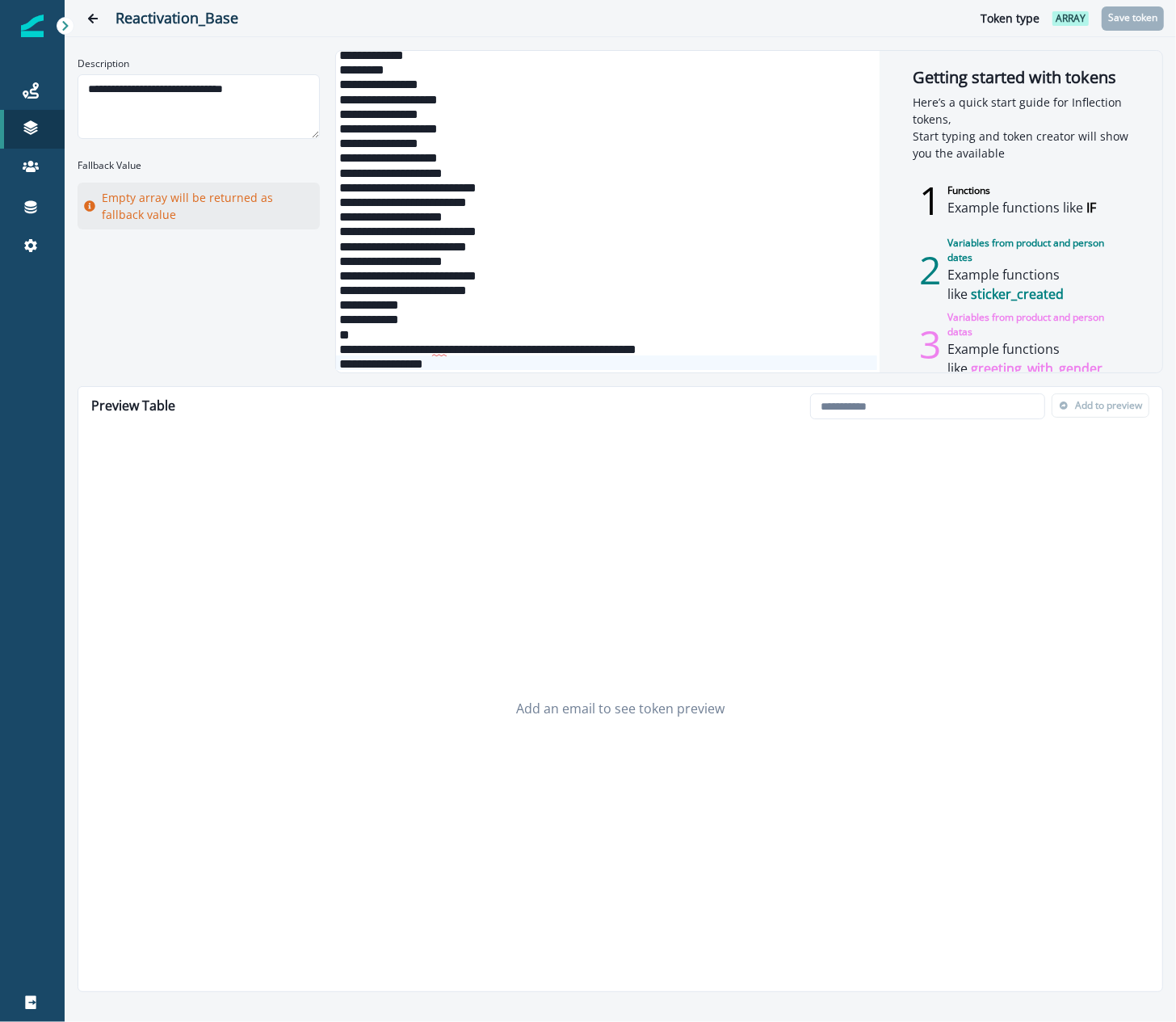 click on "***" at bounding box center [439, 350] 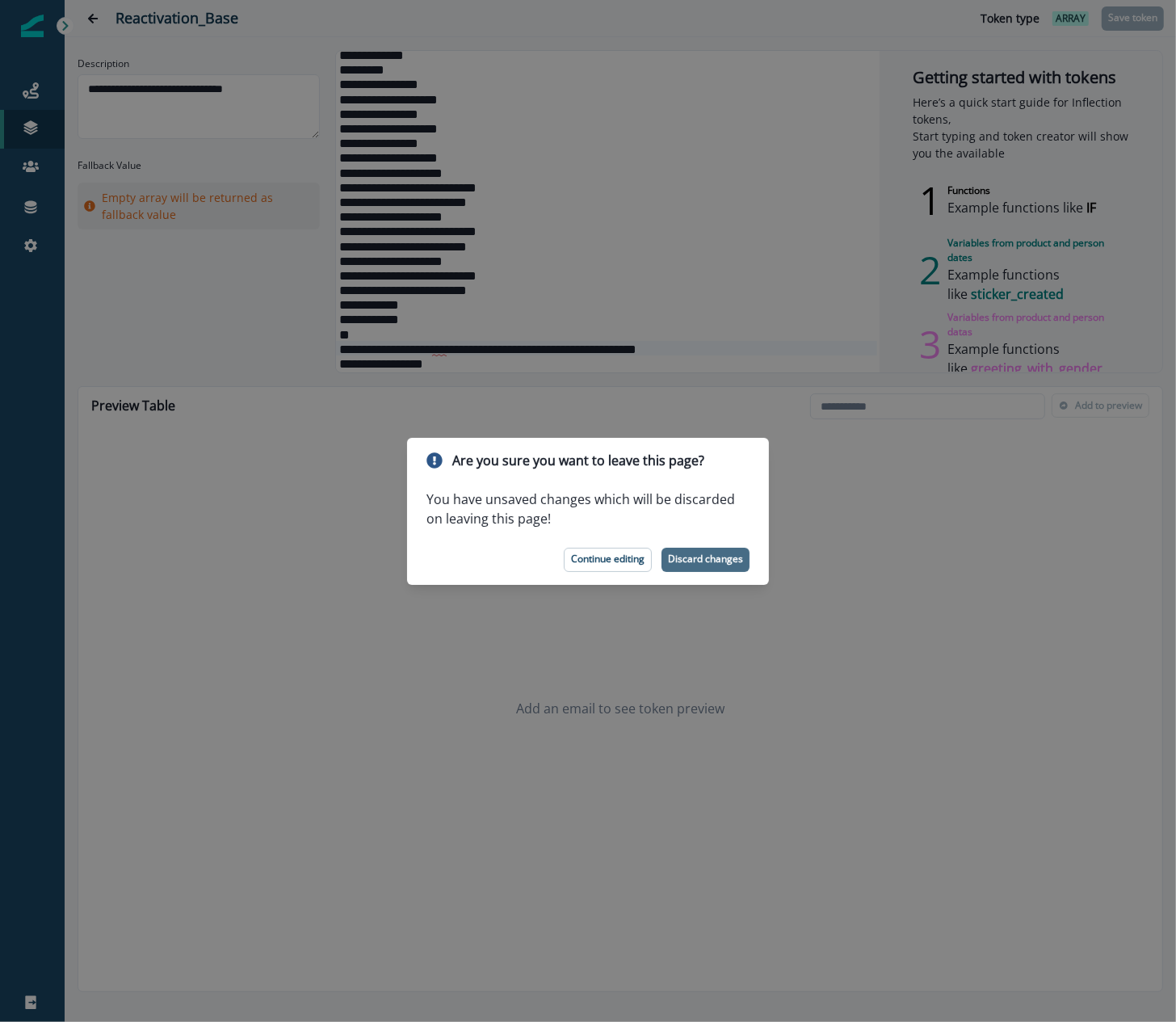 click on "Discard changes" at bounding box center [705, 559] 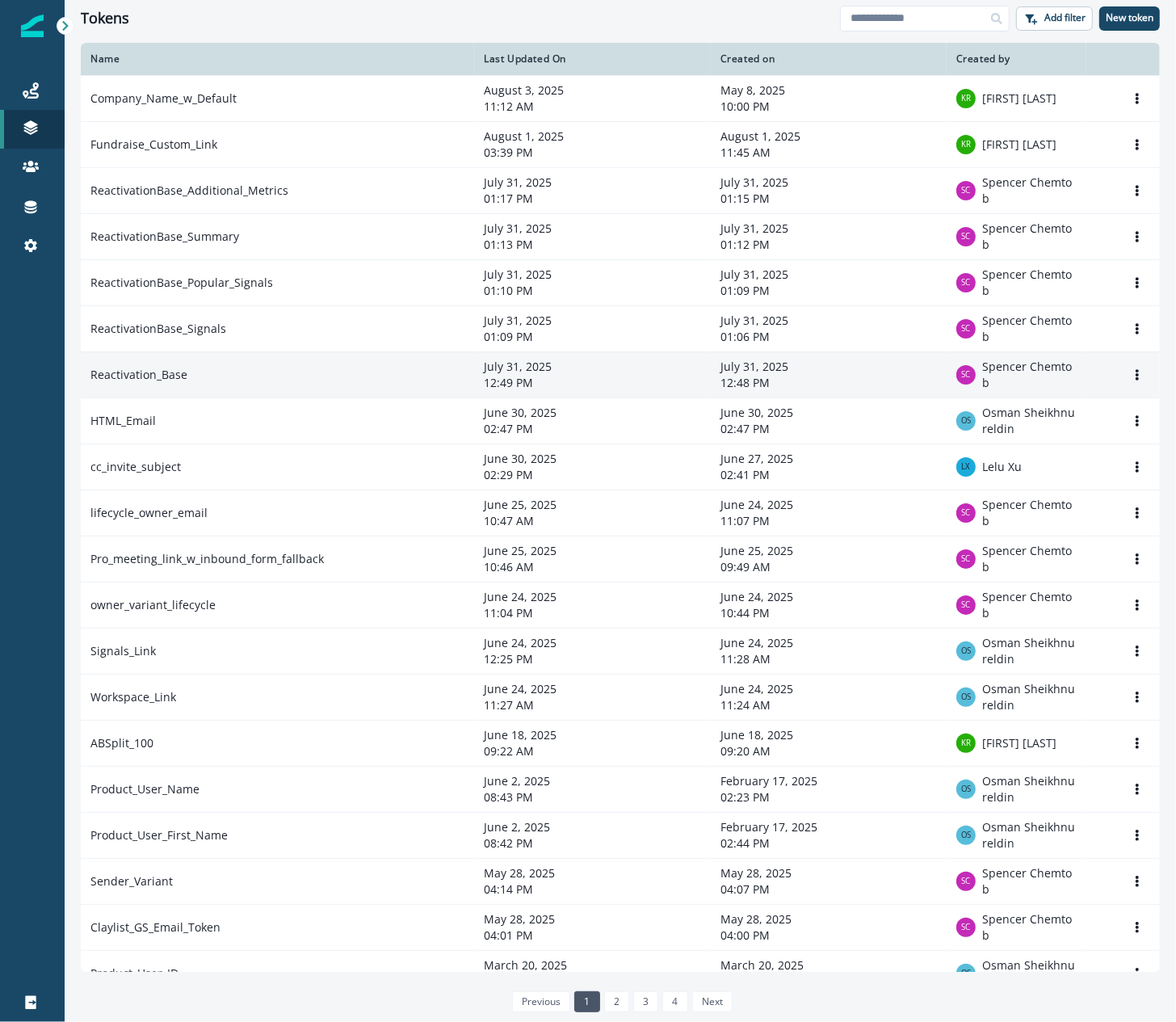 click on "Reactivation_Base" at bounding box center (277, 374) 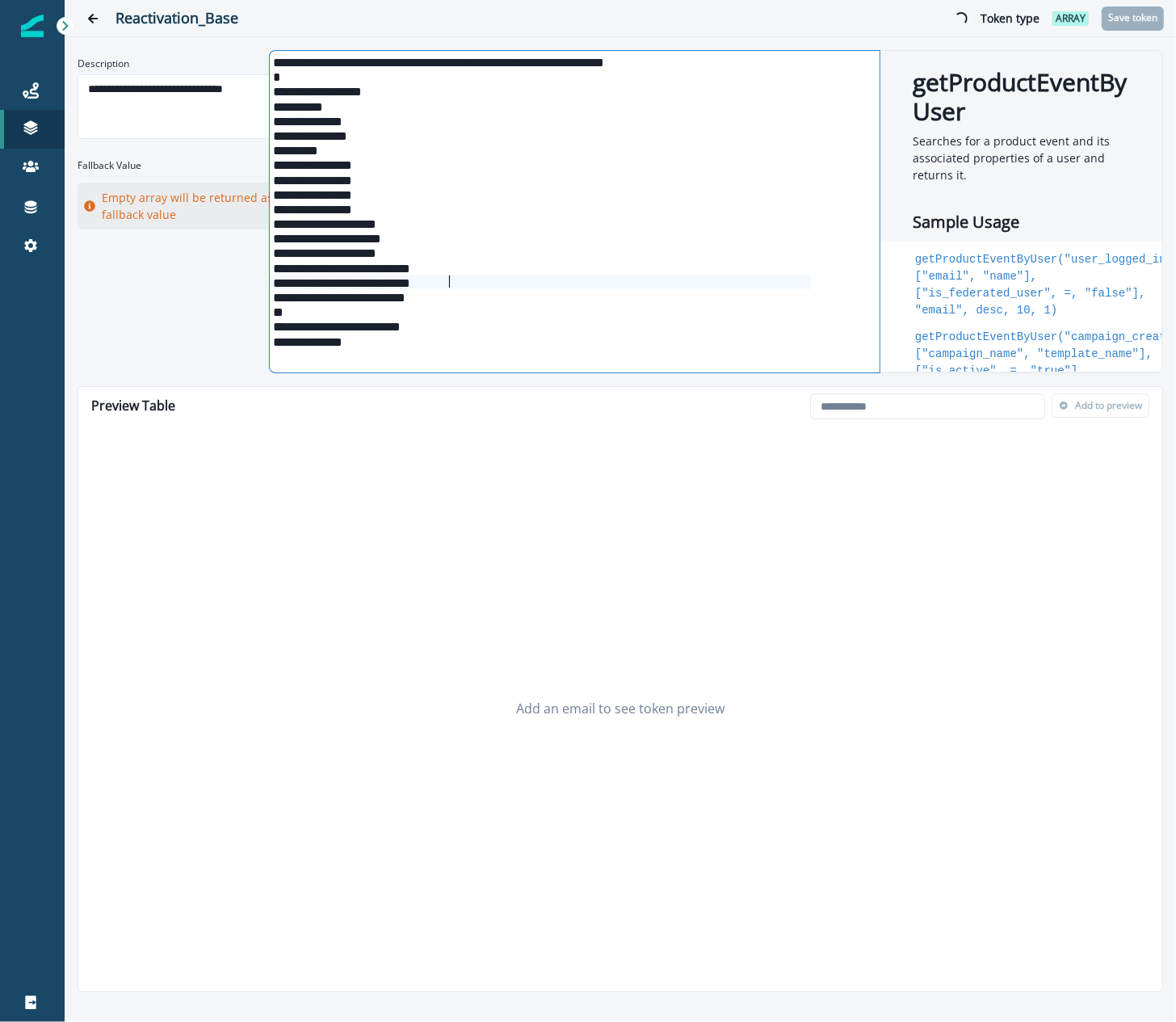 click on "**********" at bounding box center (540, 282) 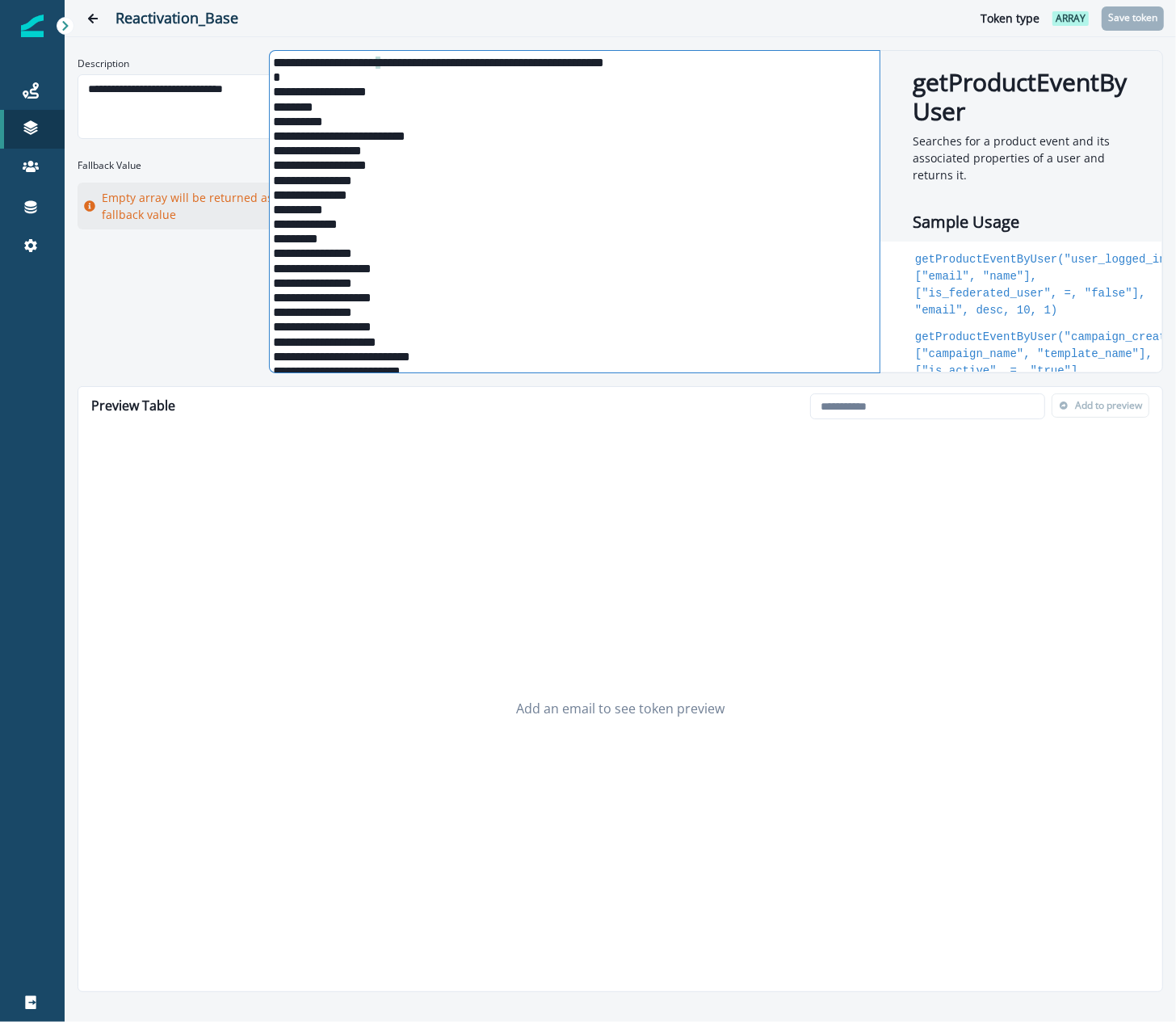 scroll, scrollTop: 169, scrollLeft: 0, axis: vertical 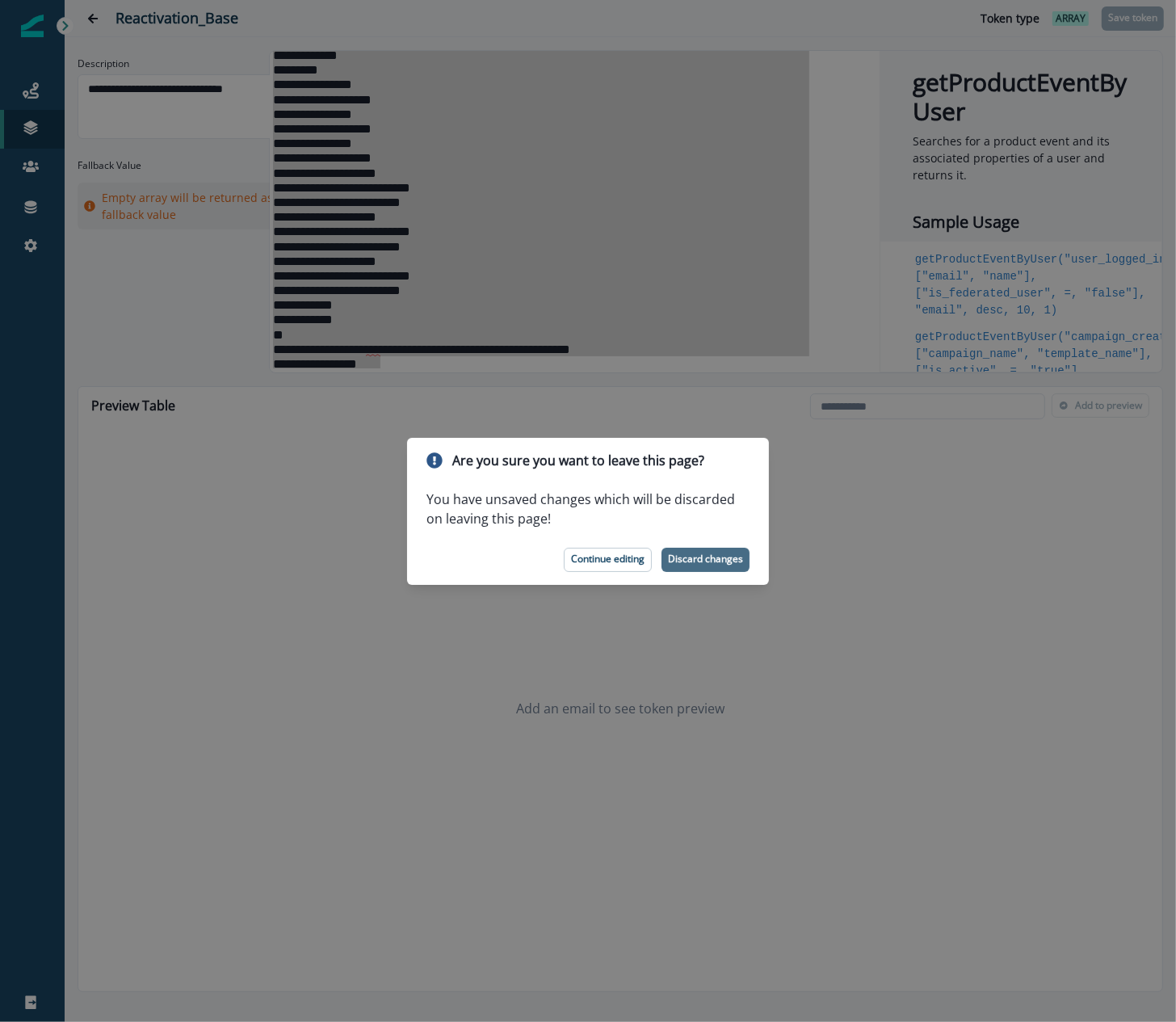 click on "Discard changes" at bounding box center (705, 560) 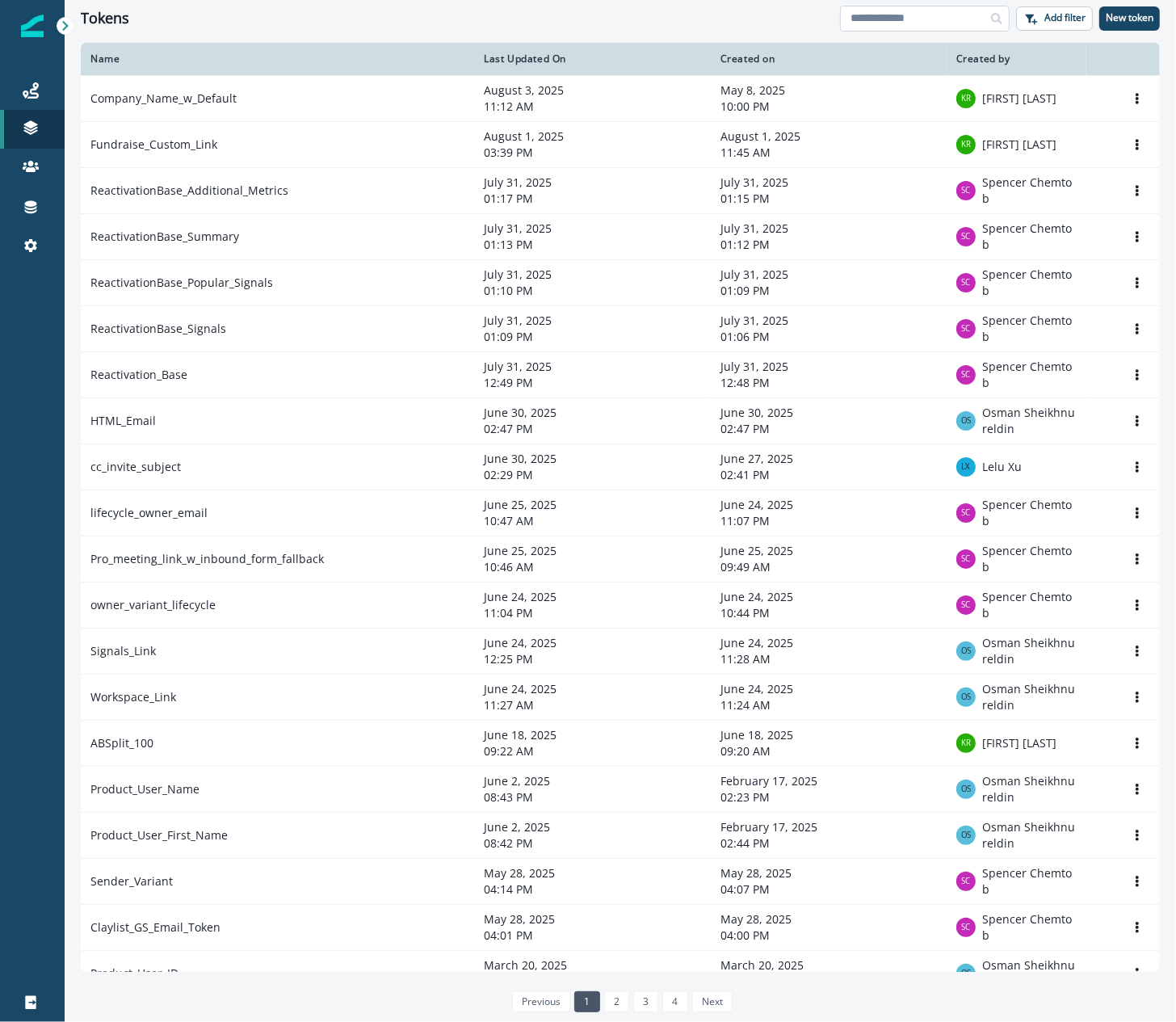 click at bounding box center [925, 19] 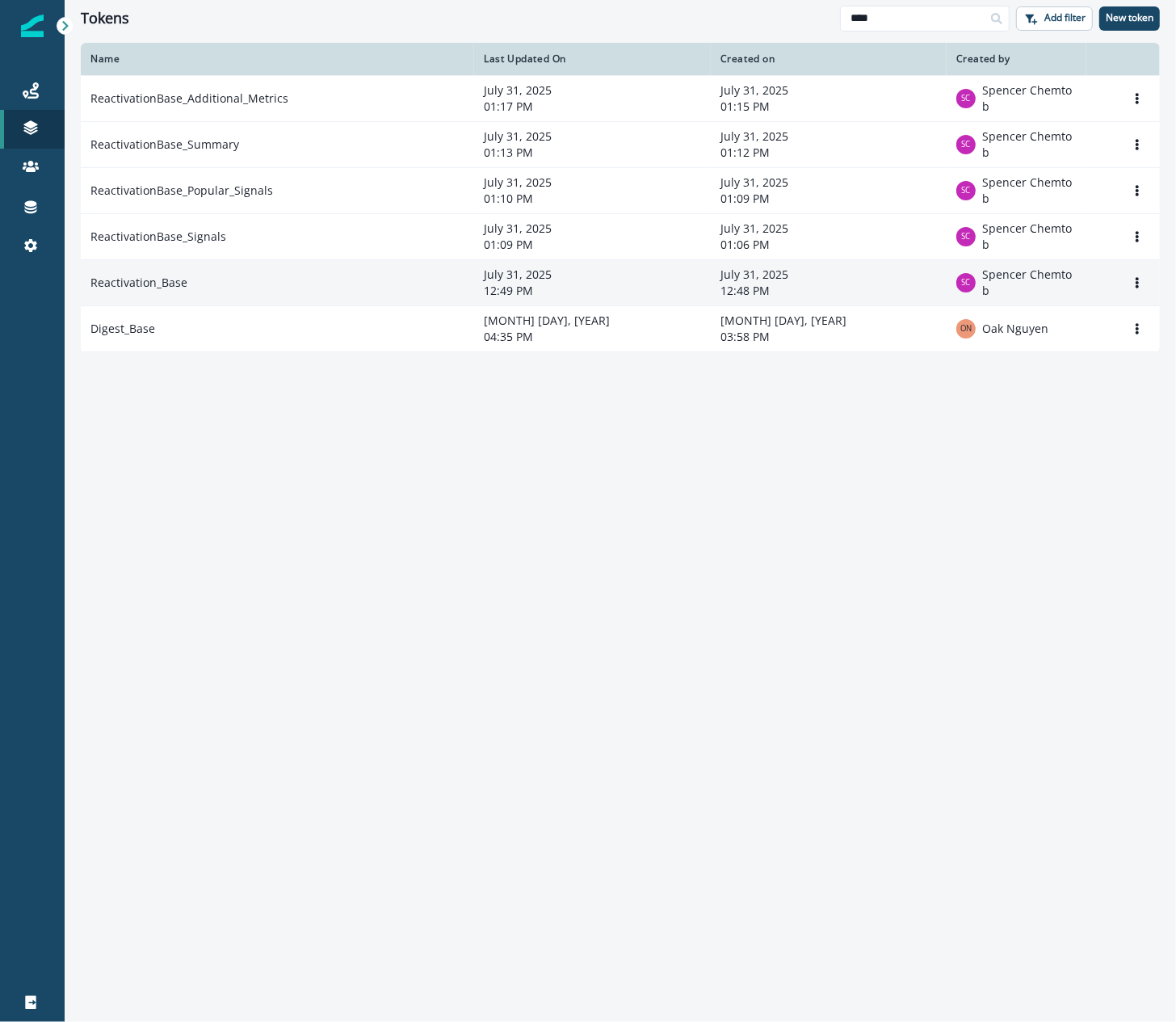 type on "****" 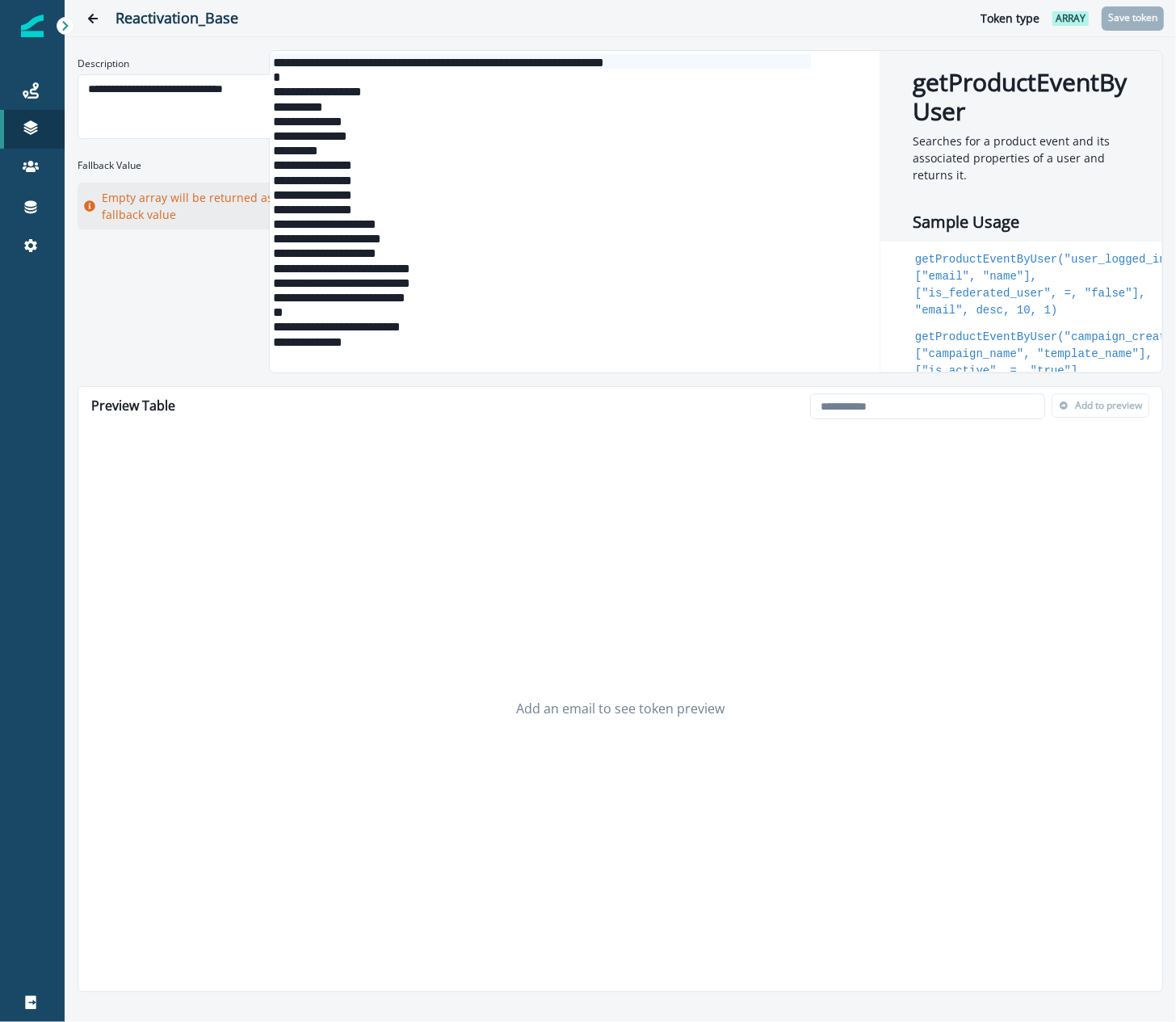 click on "**********" at bounding box center (540, 341) 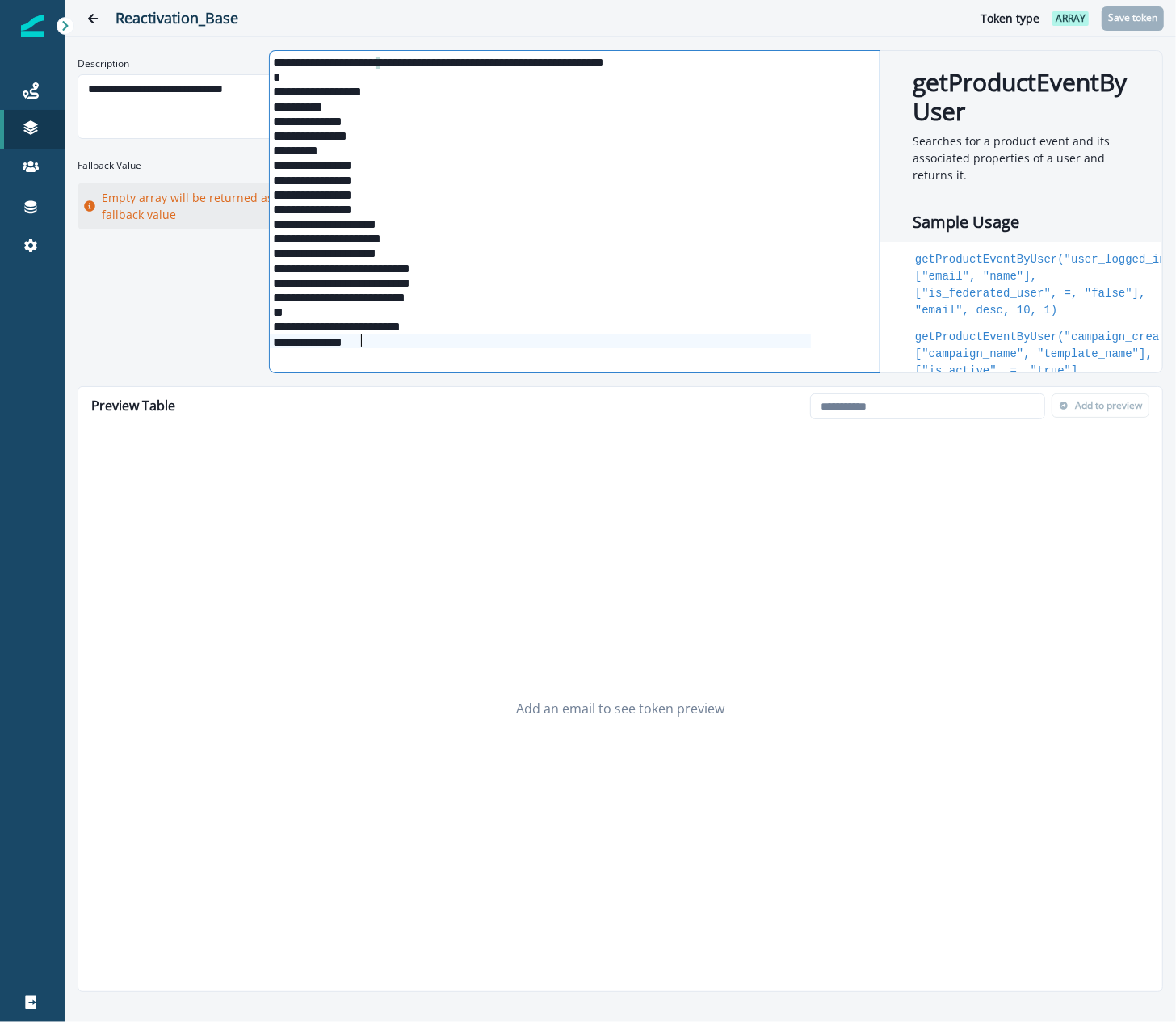 copy on "**********" 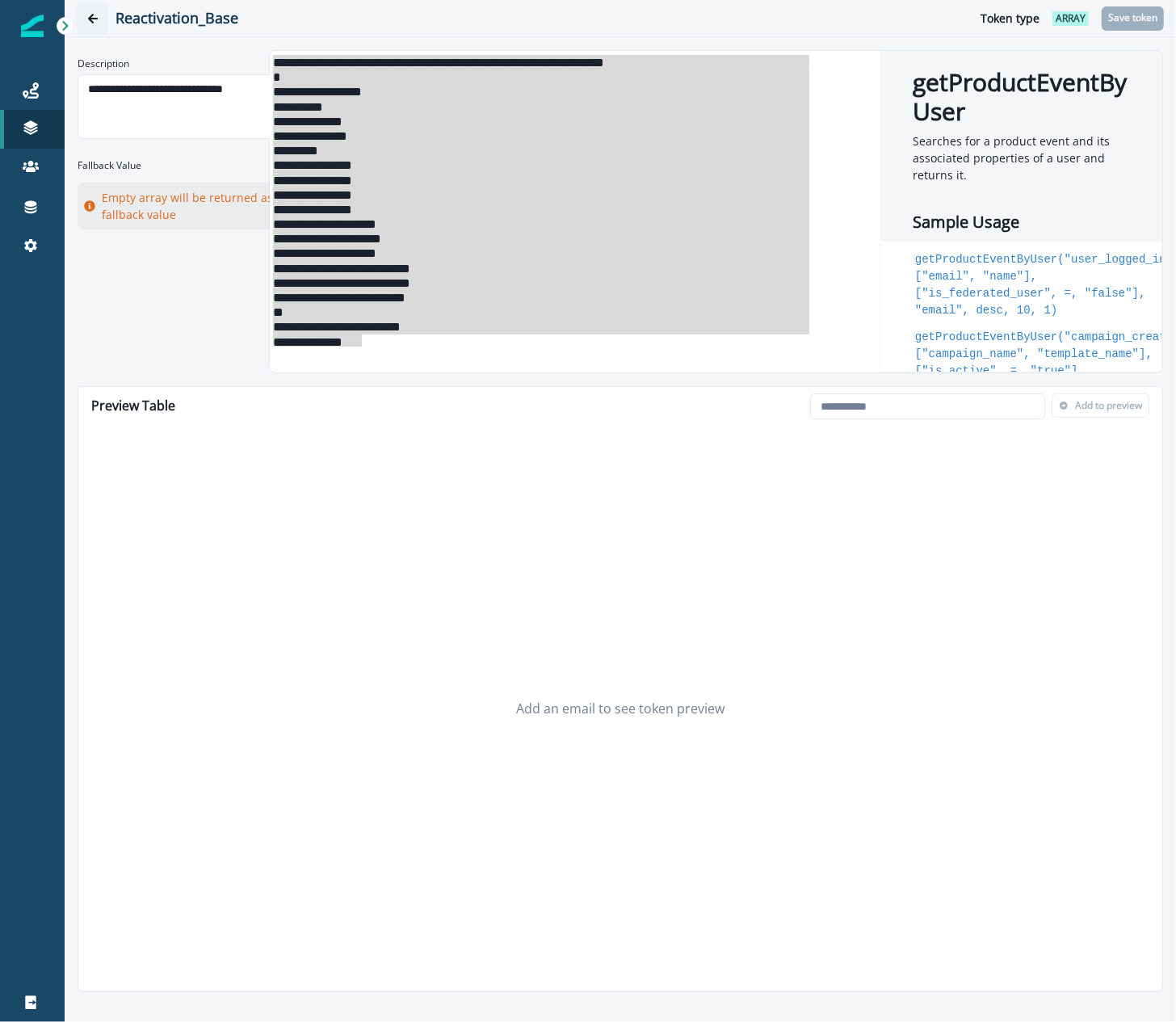 click 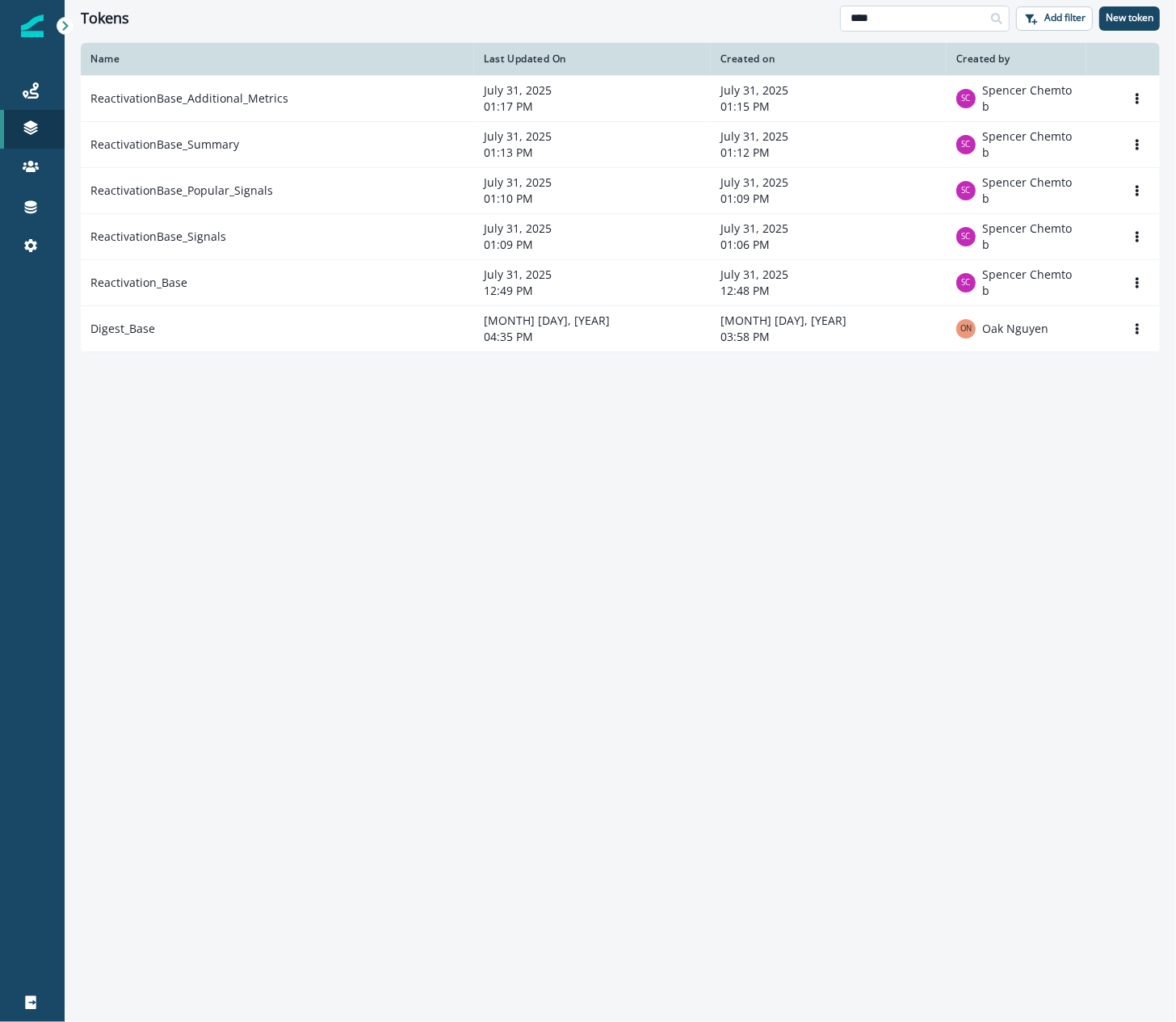 click on "****" at bounding box center (925, 19) 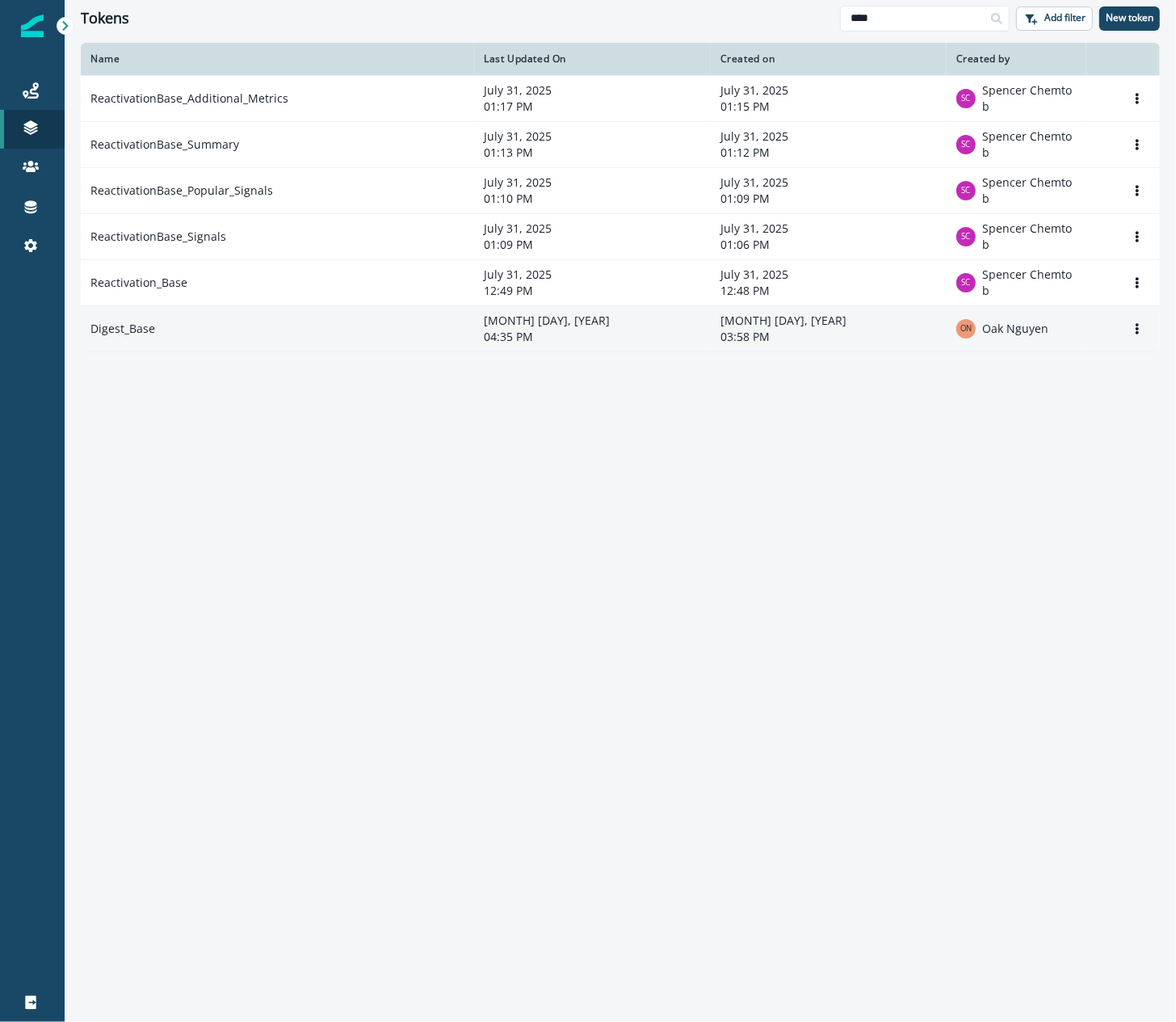 click on "Digest_Base" at bounding box center [277, 328] 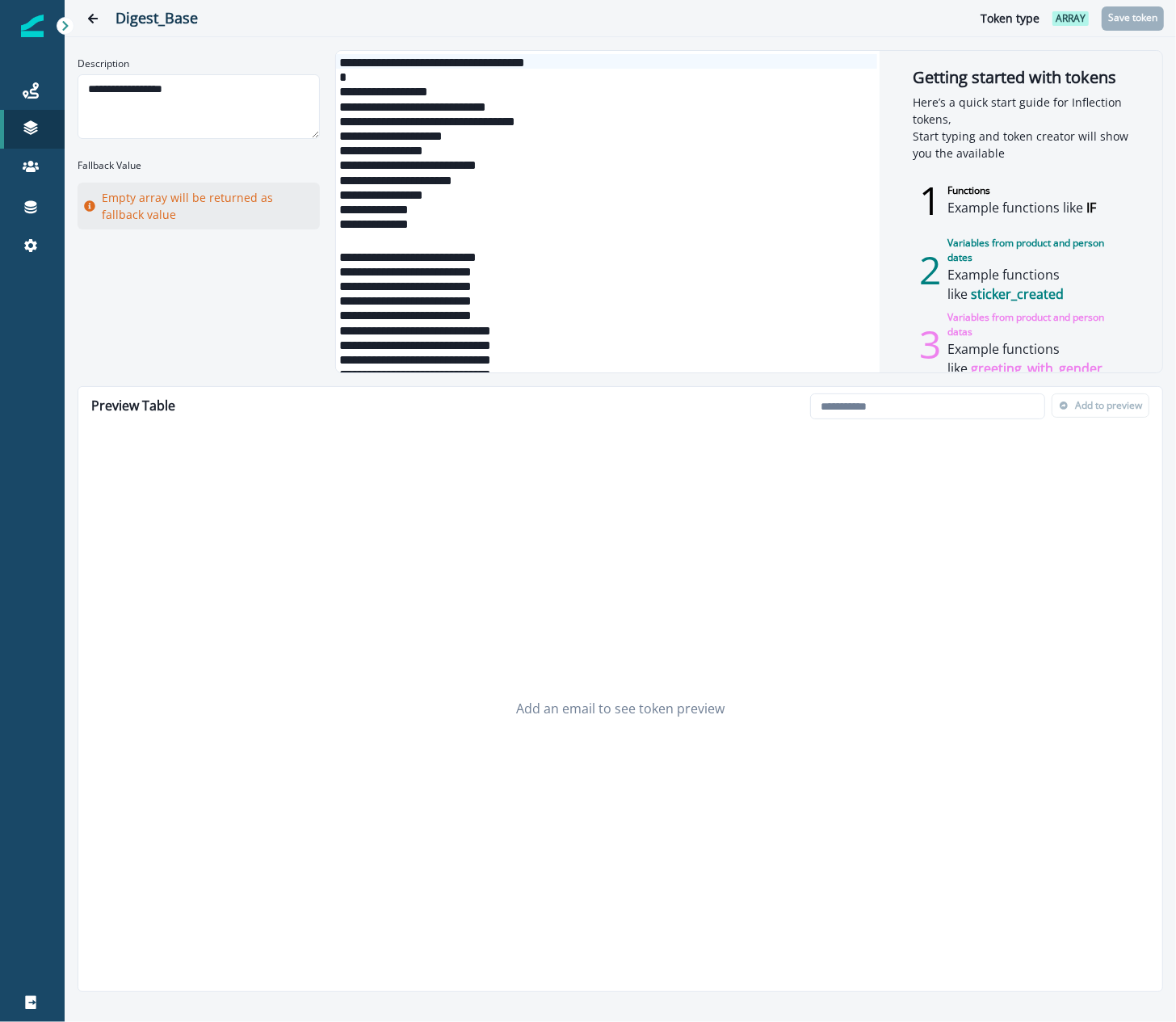 click on "**********" at bounding box center [607, 223] 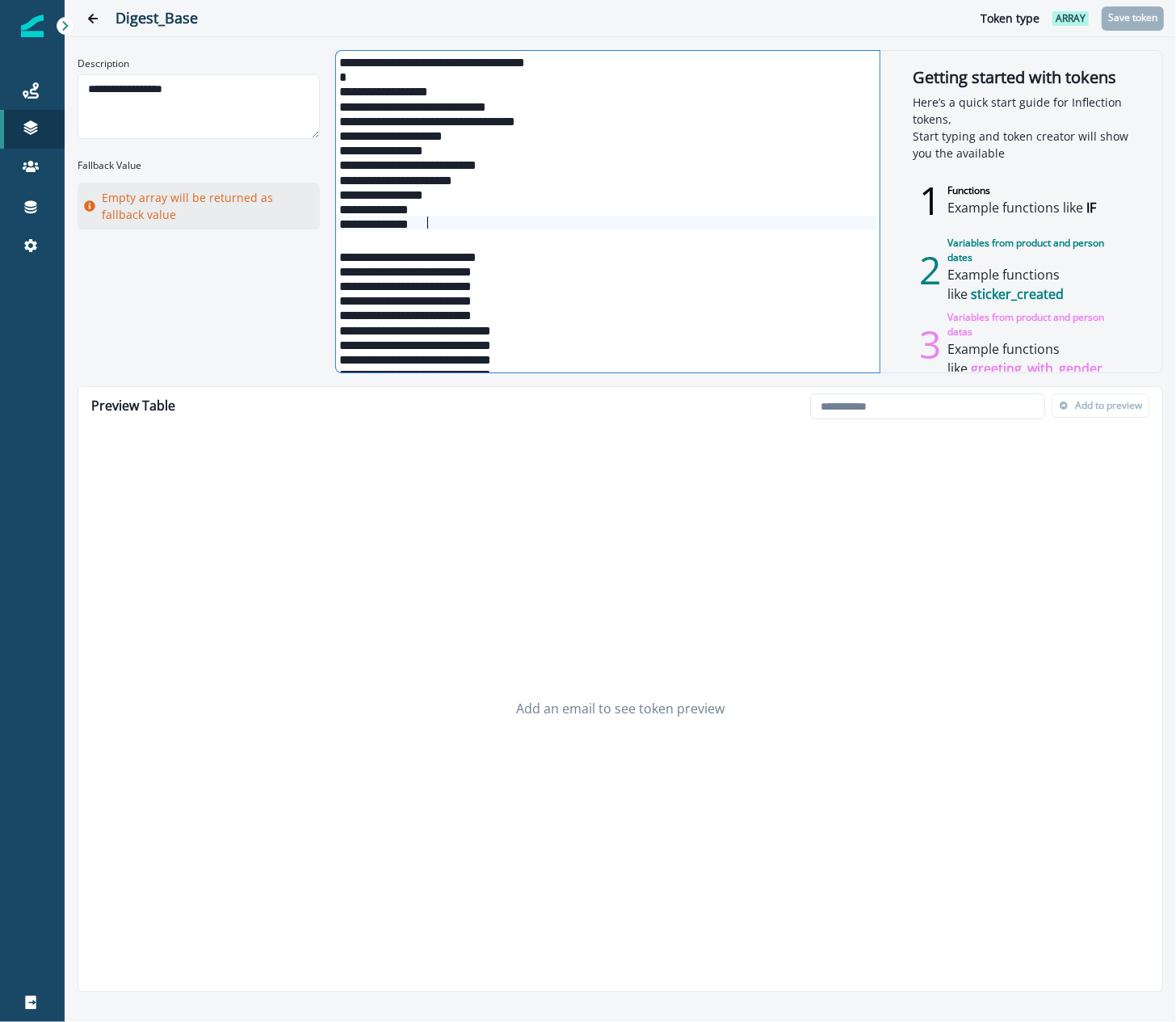 copy on "**********" 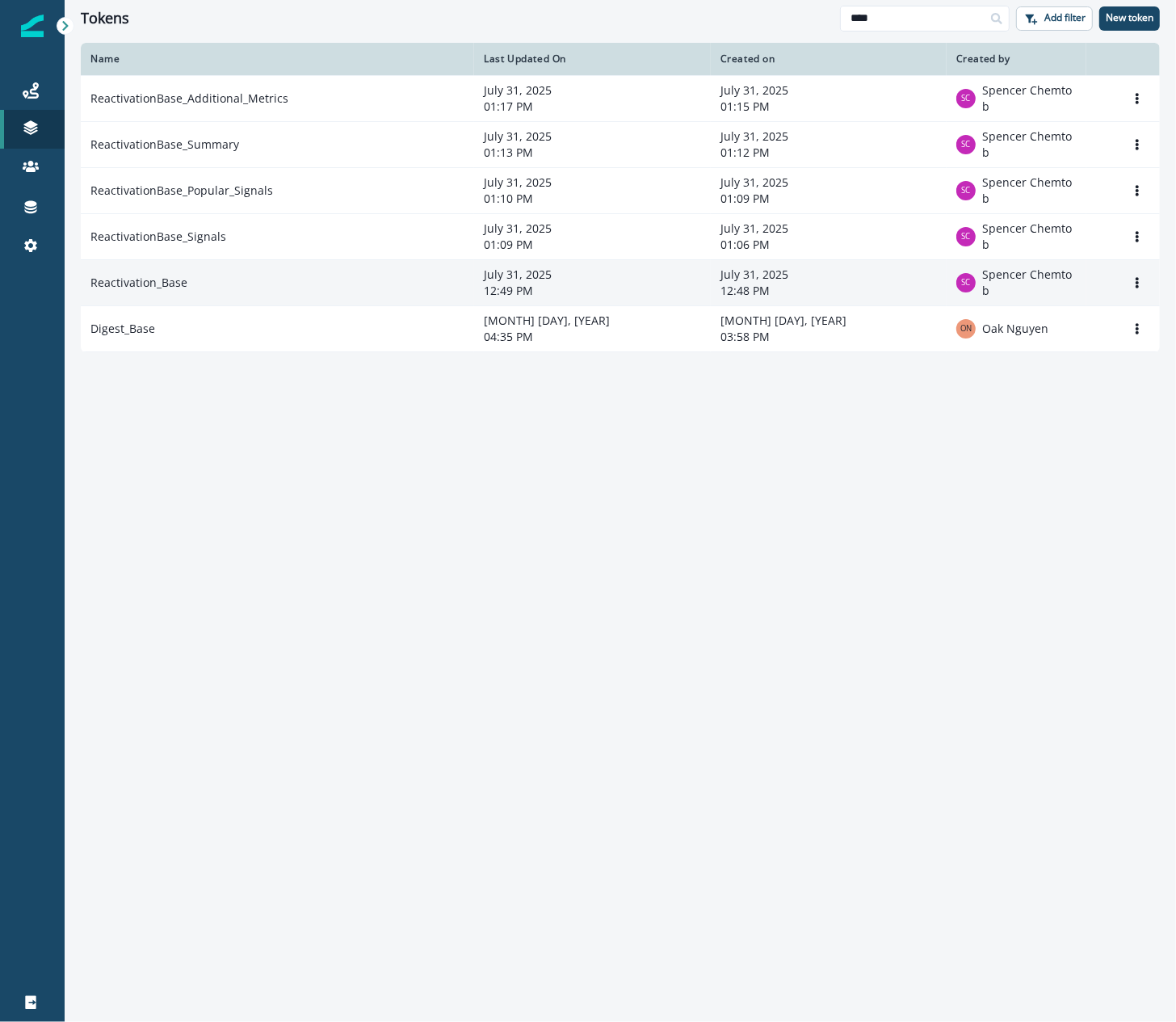 click on "Reactivation_Base" at bounding box center [277, 282] 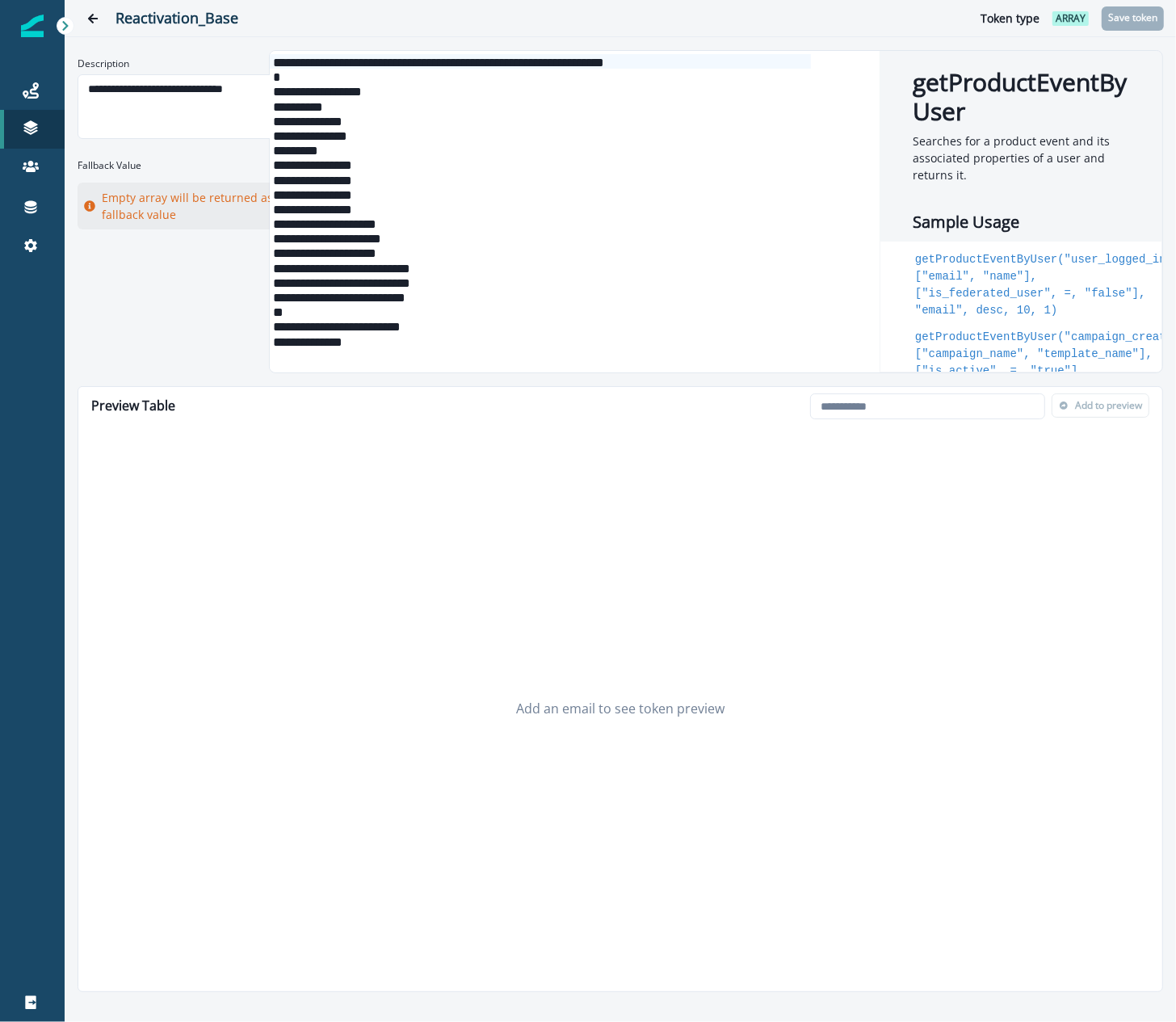 click on "**********" at bounding box center [540, 297] 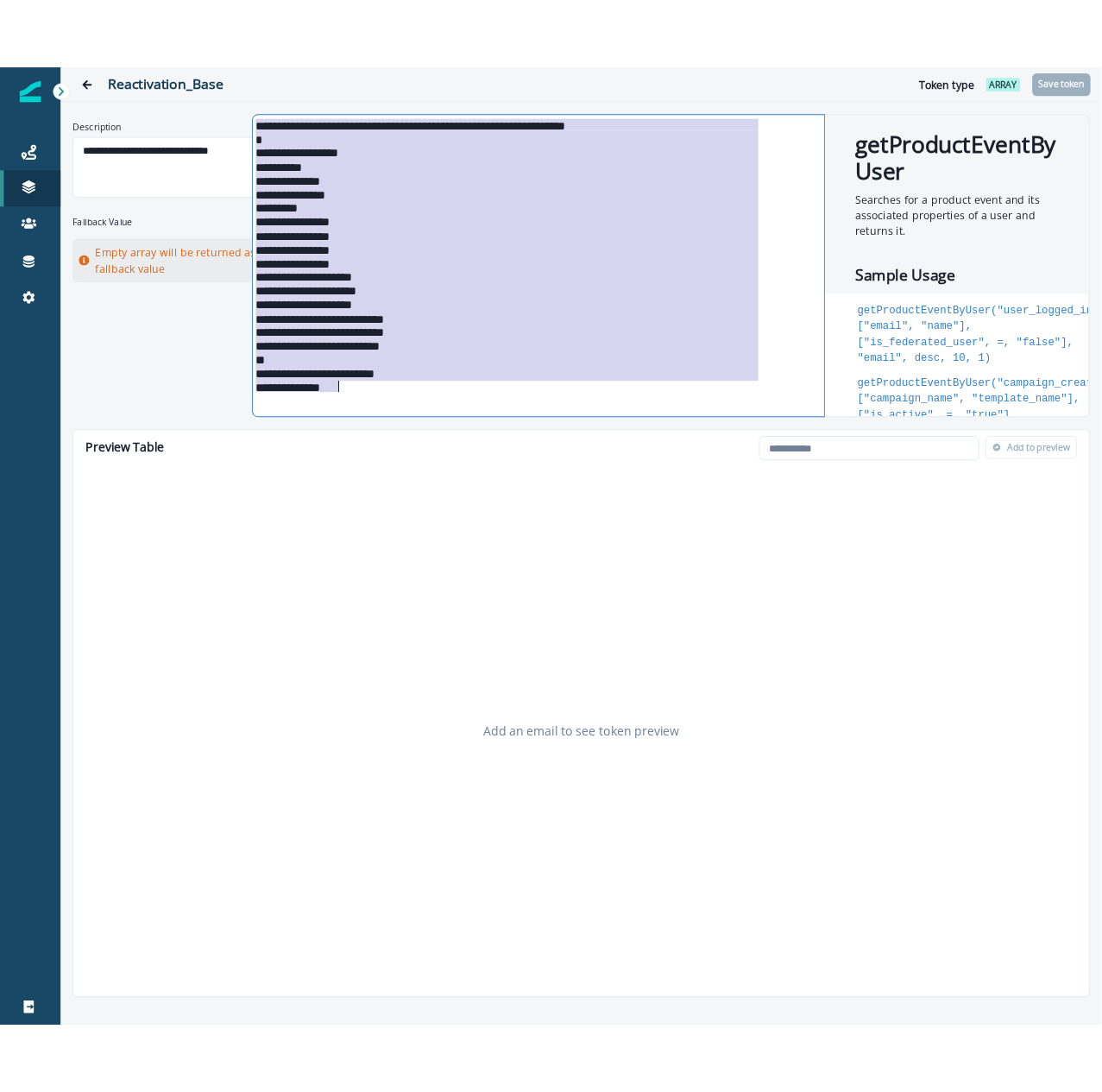 scroll, scrollTop: 180, scrollLeft: 0, axis: vertical 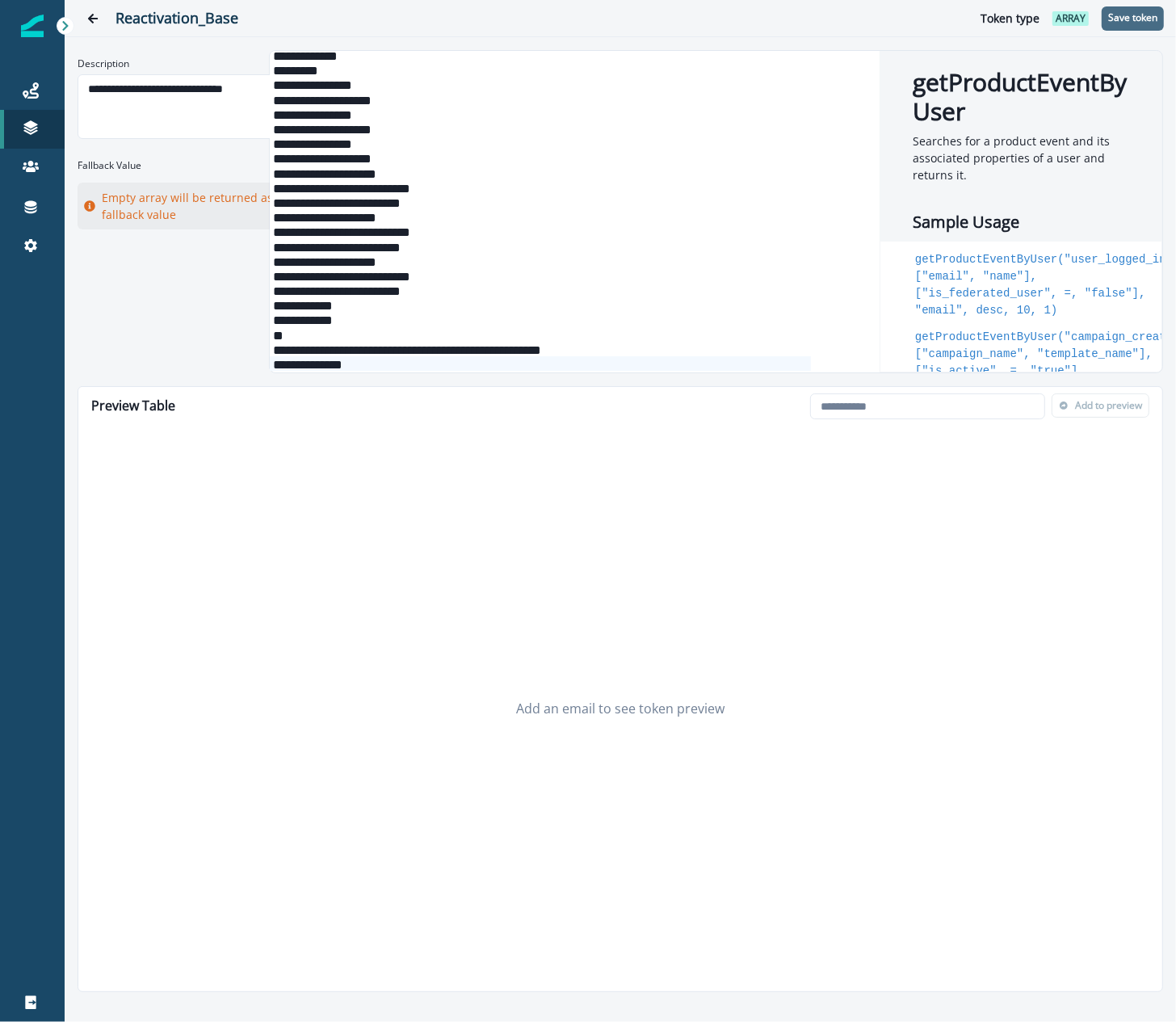 click on "Save token" at bounding box center (1132, 18) 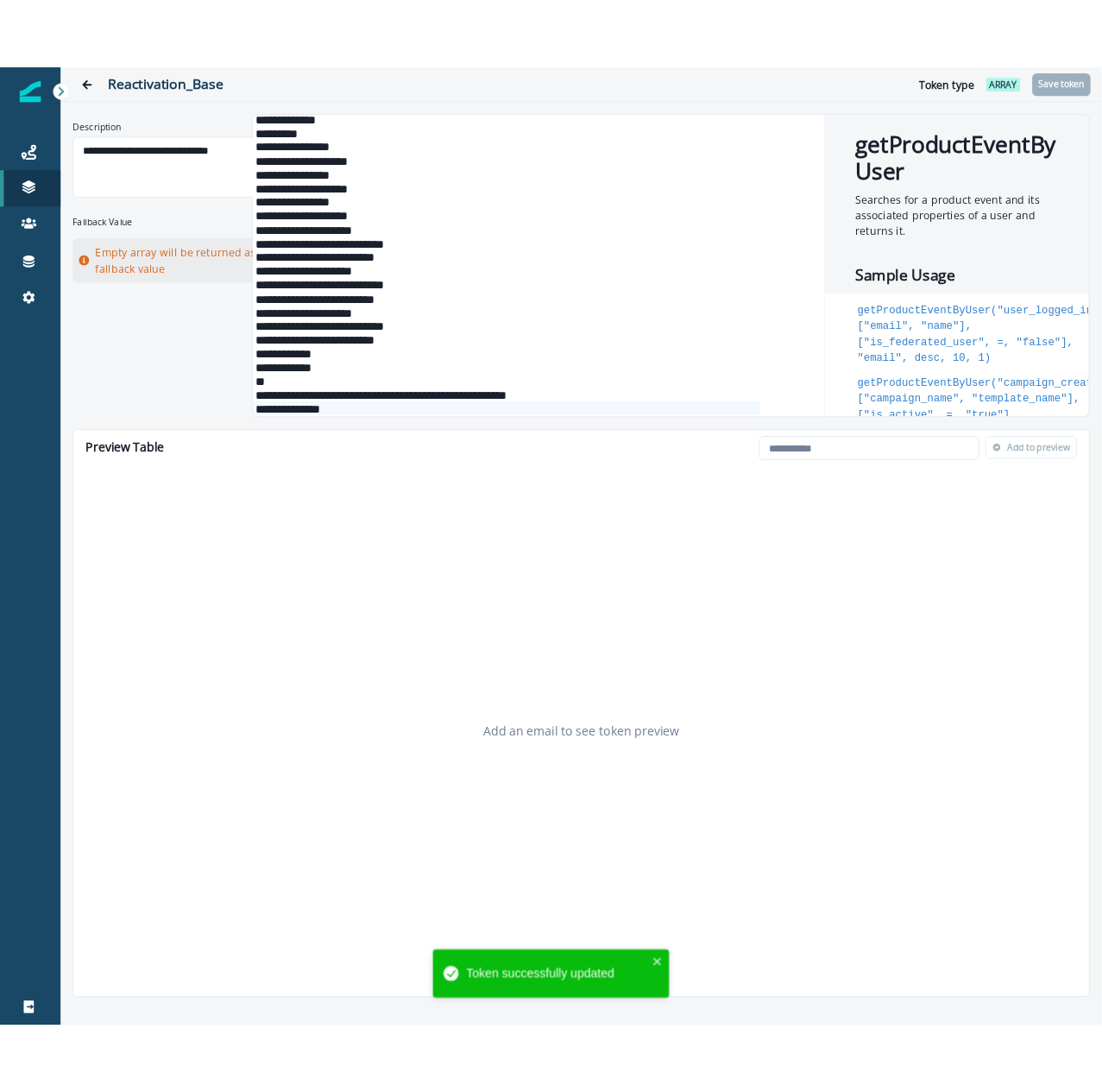 scroll, scrollTop: 195, scrollLeft: 0, axis: vertical 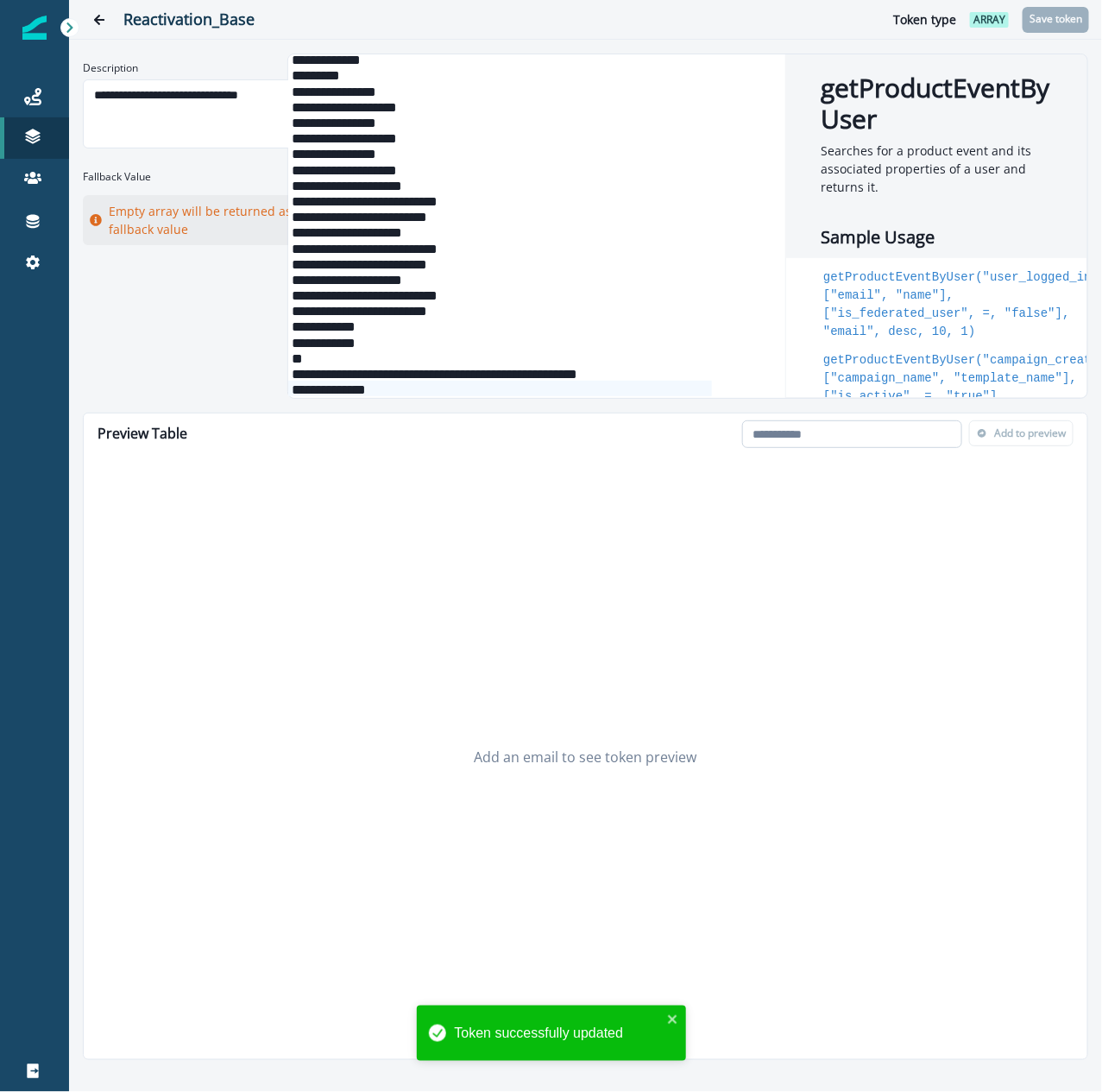 click at bounding box center [852, 434] 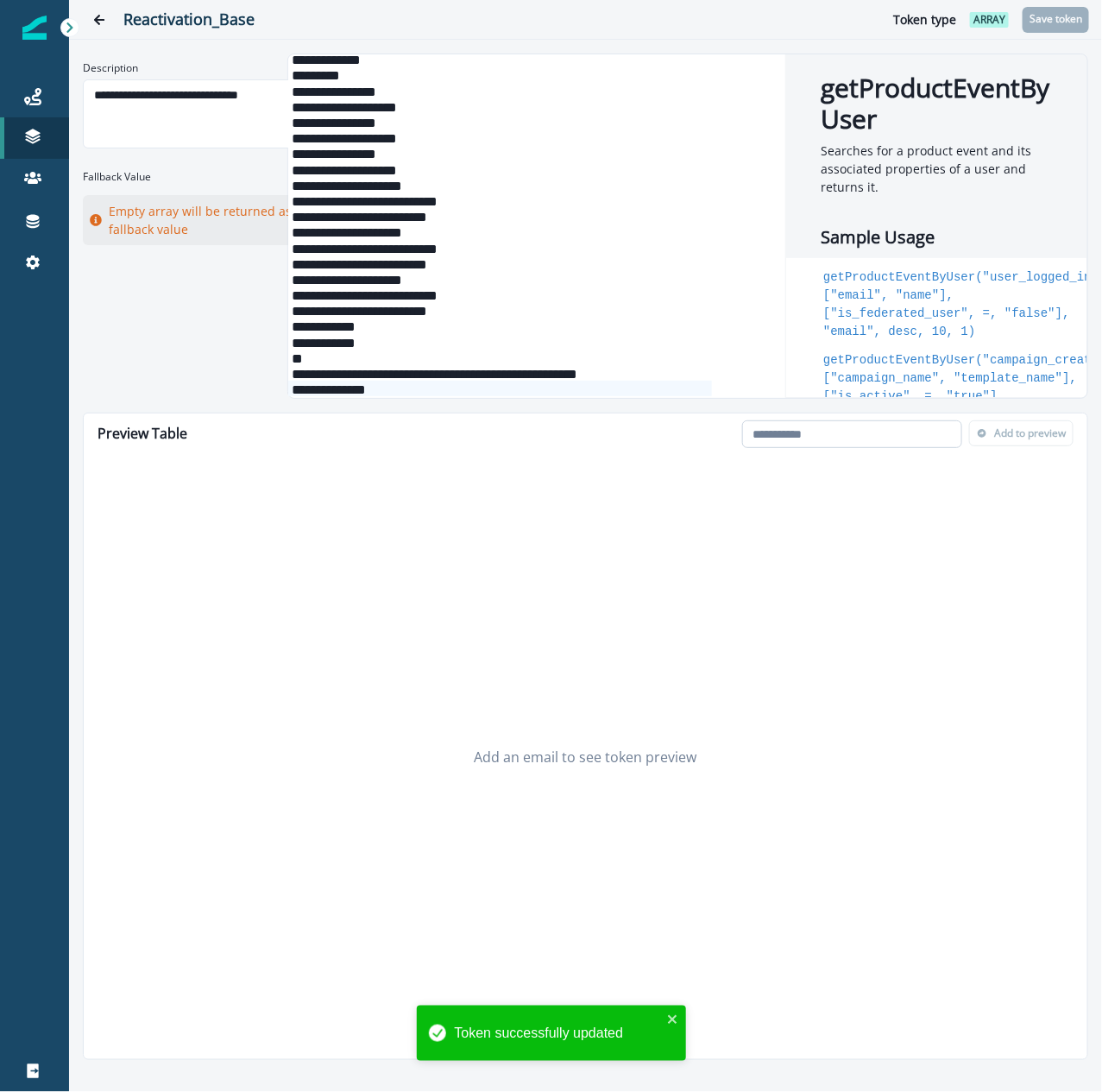 paste on "**********" 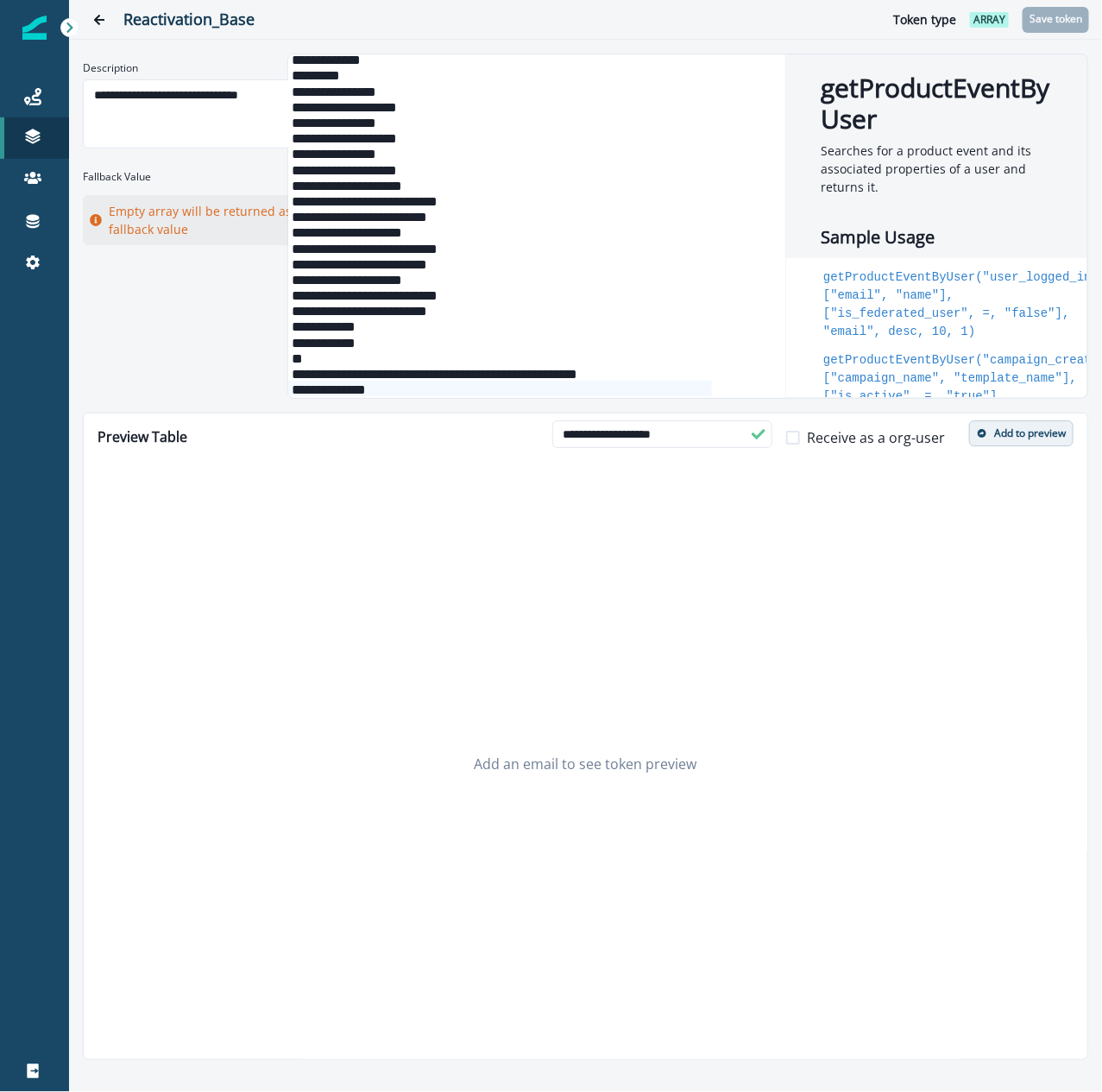 type on "**********" 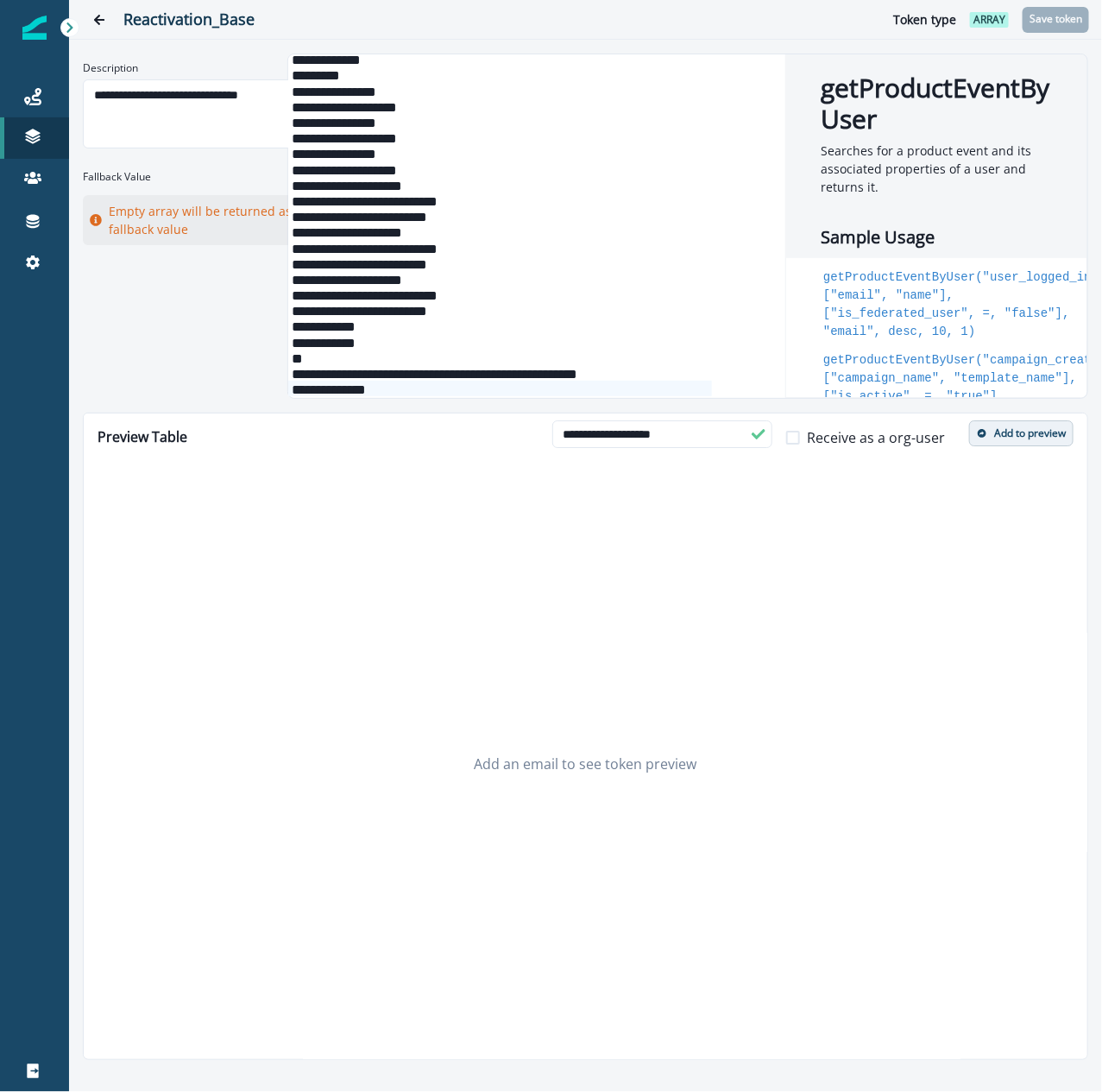 type 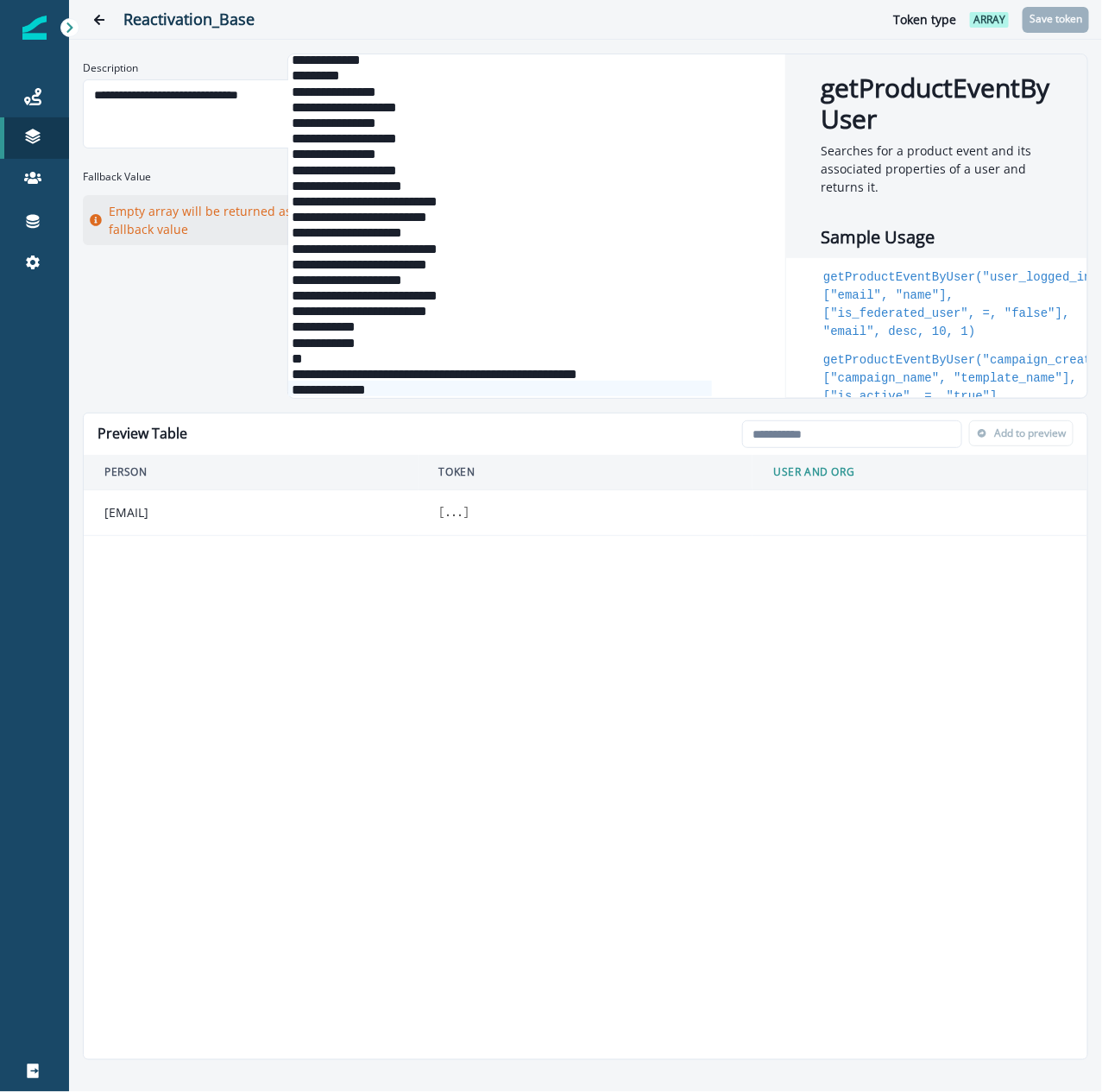click on "..." at bounding box center [454, 513] 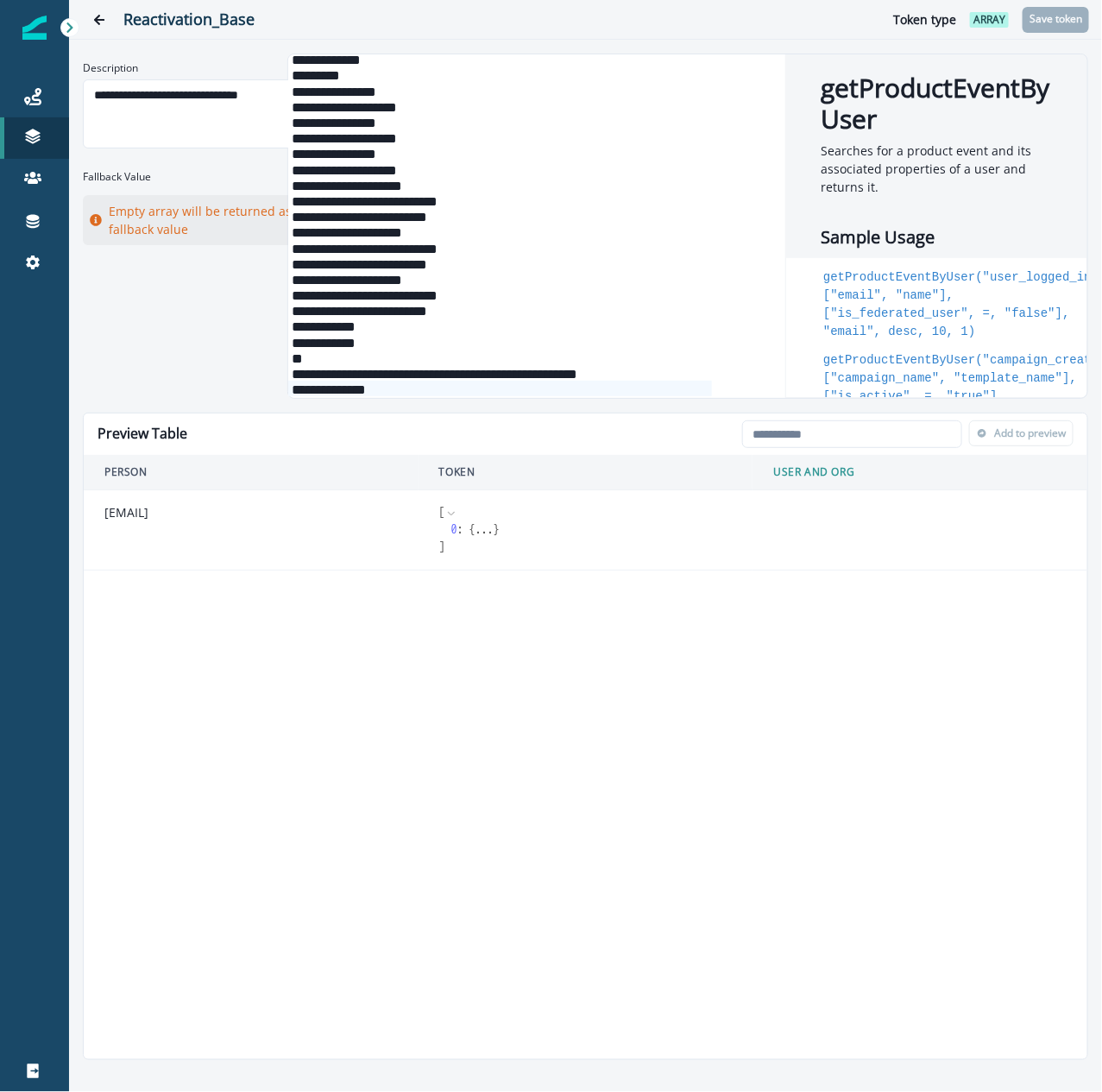 click on "{" at bounding box center [472, 529] 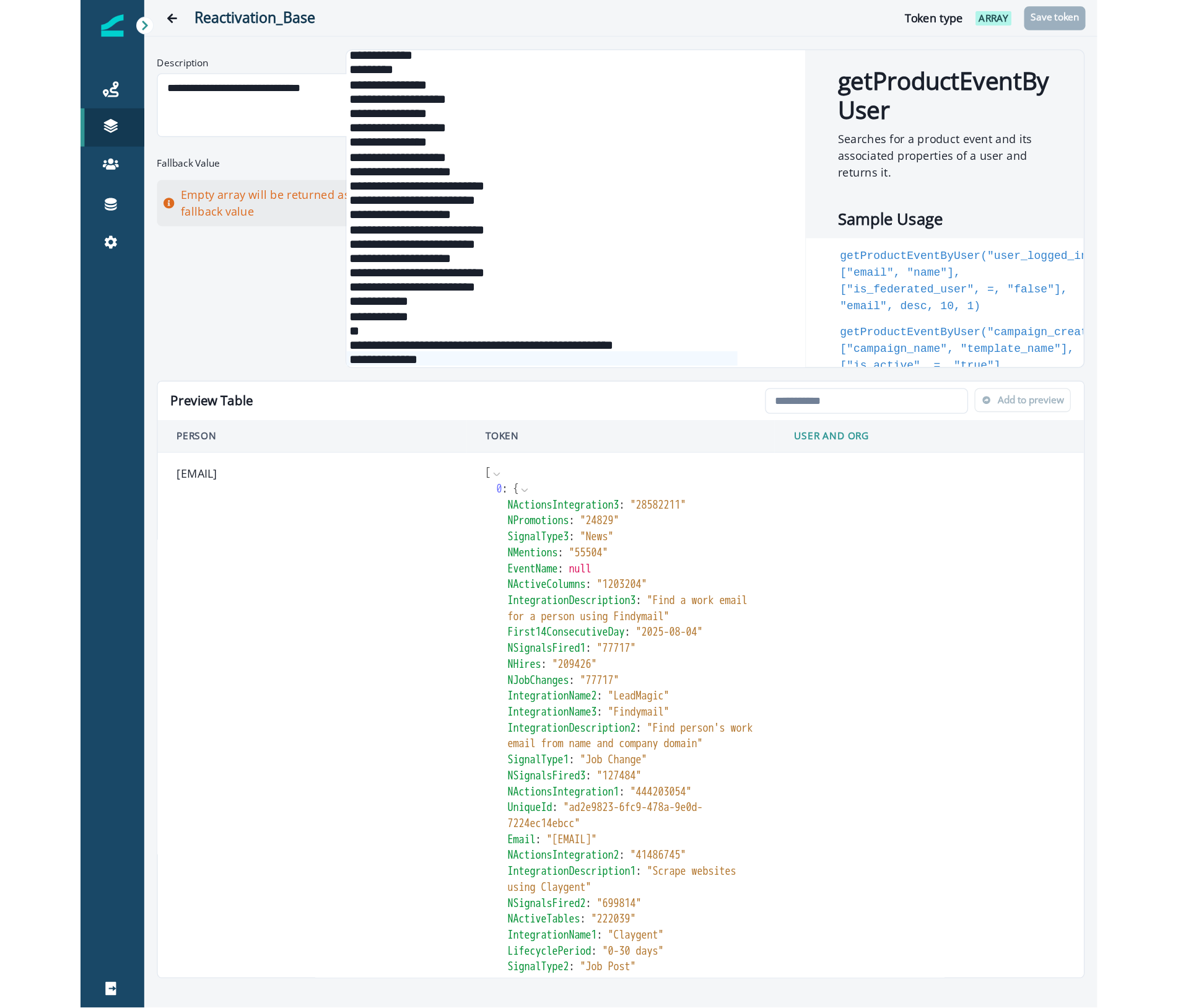 scroll, scrollTop: 69, scrollLeft: 0, axis: vertical 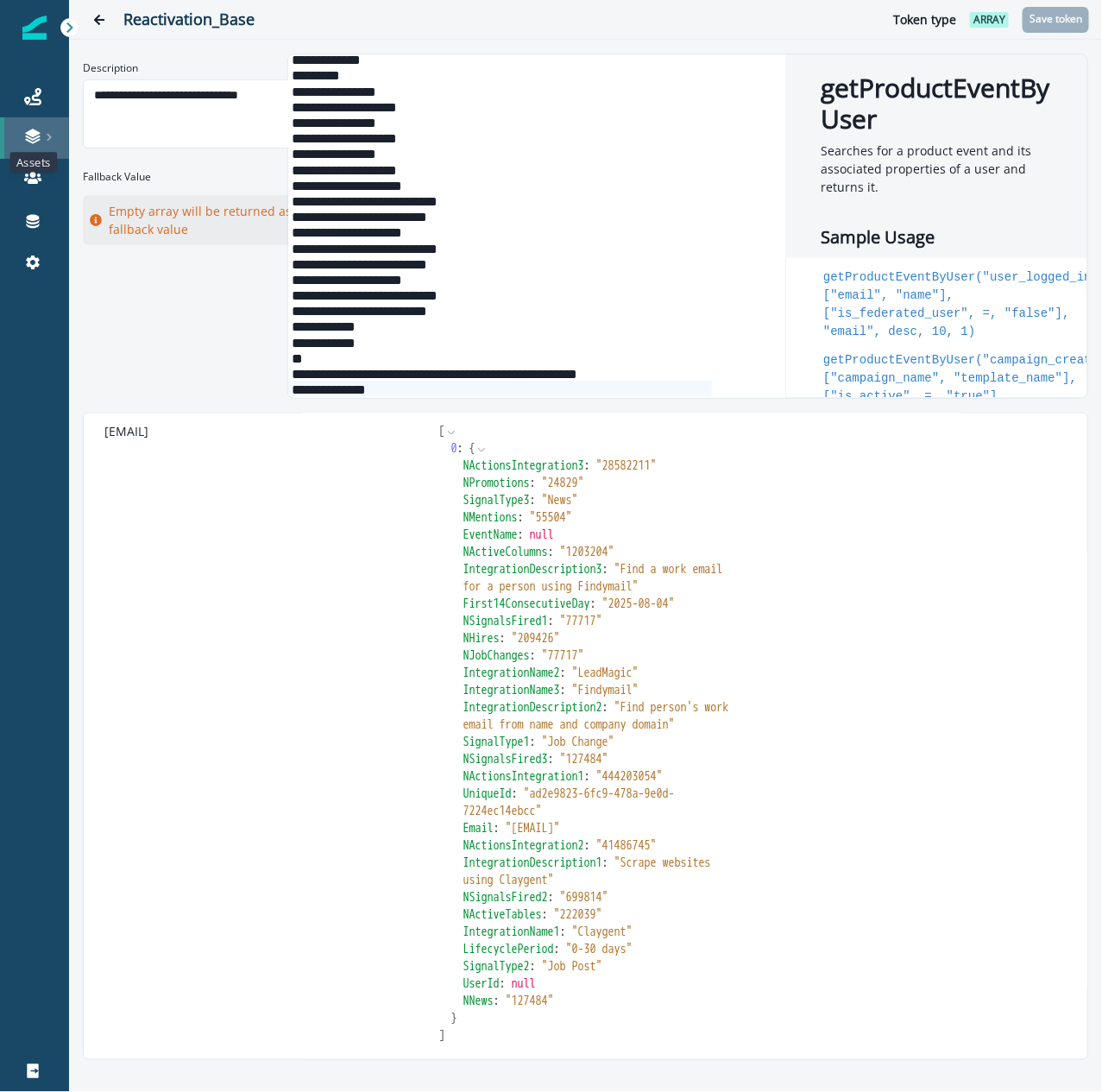 click 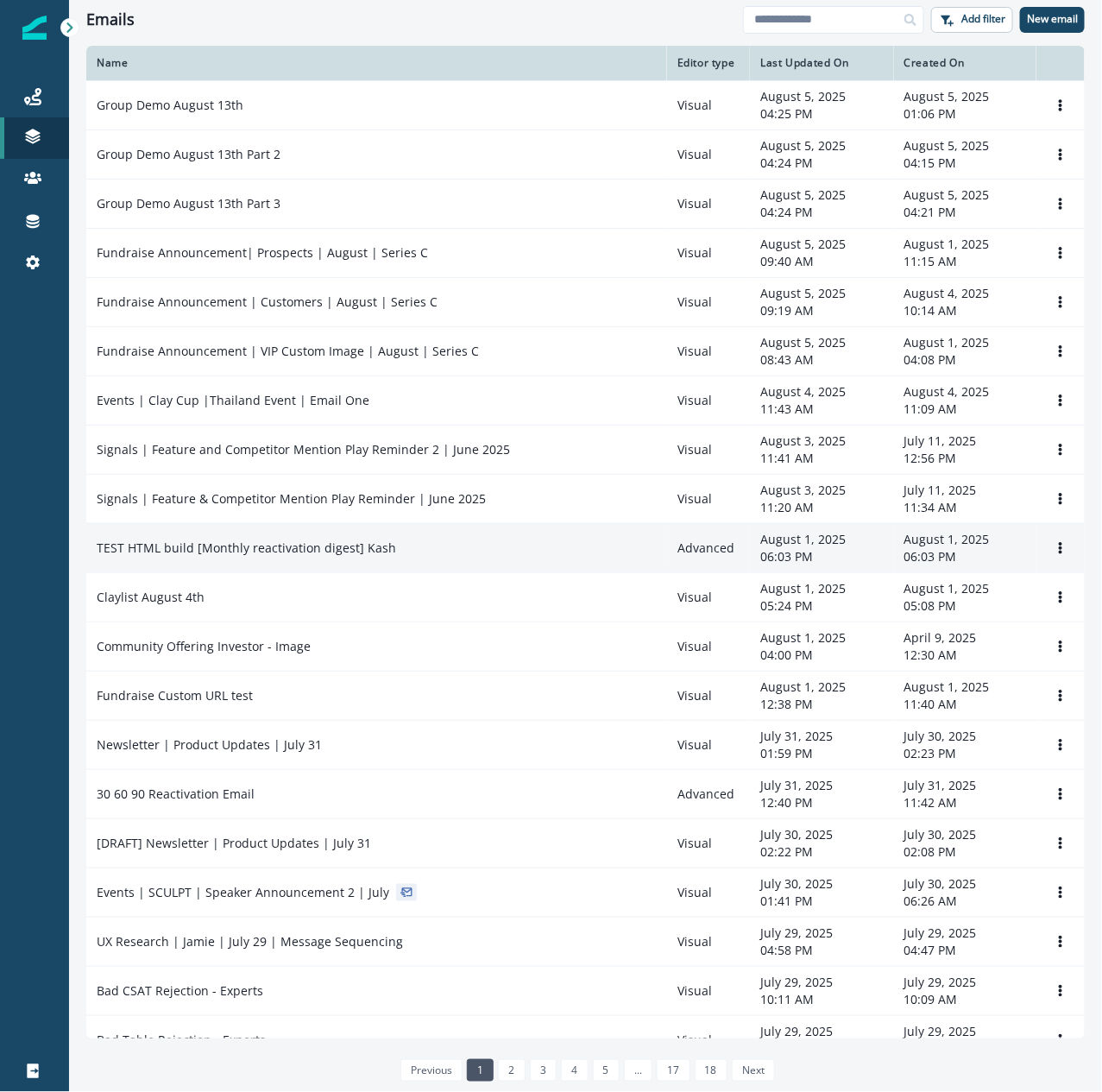 click on "TEST HTML build [Monthly reactivation digest] Kash" at bounding box center [246, 548] 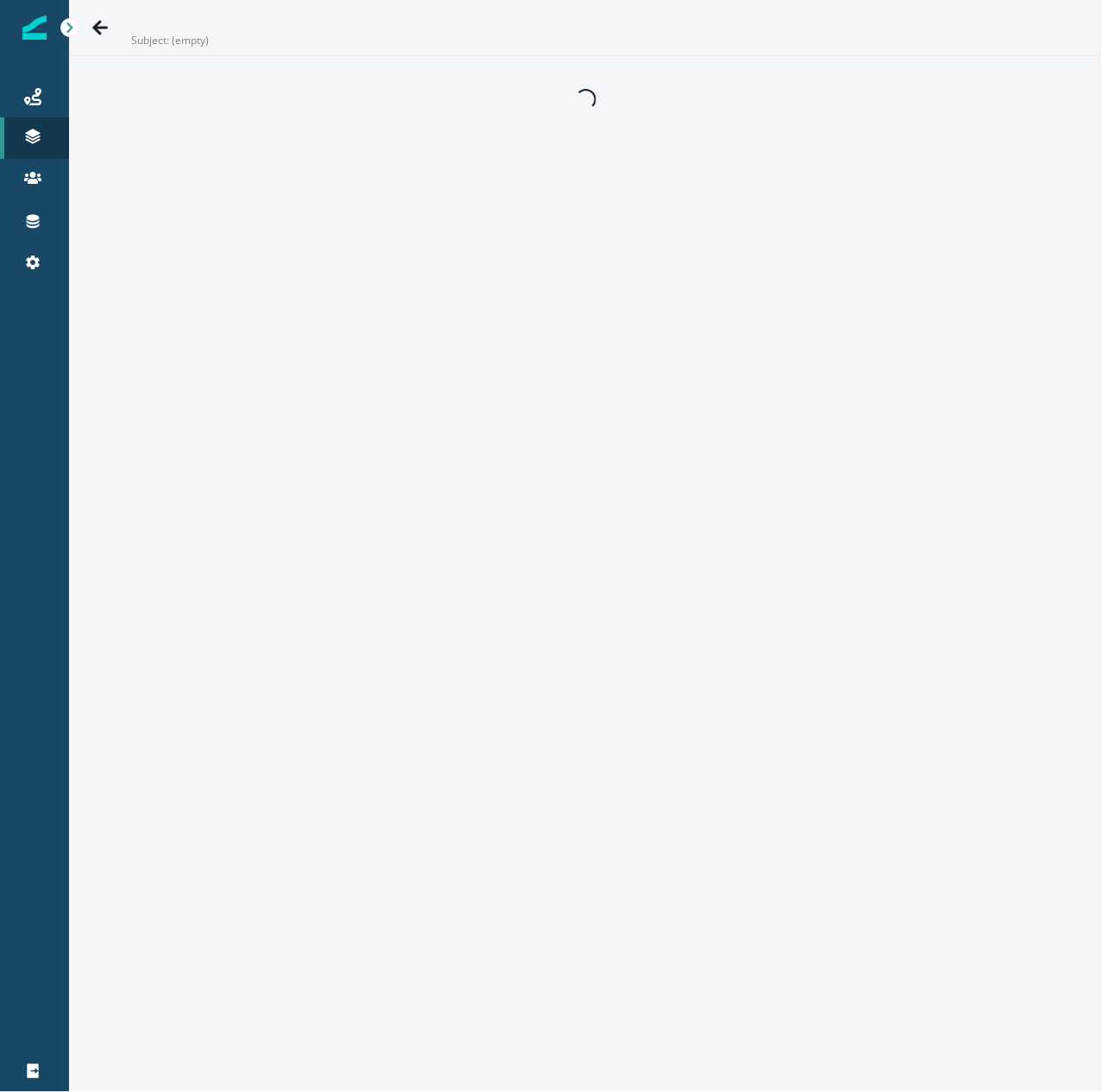 click on "Subject: (empty) Loading..." at bounding box center (585, 546) 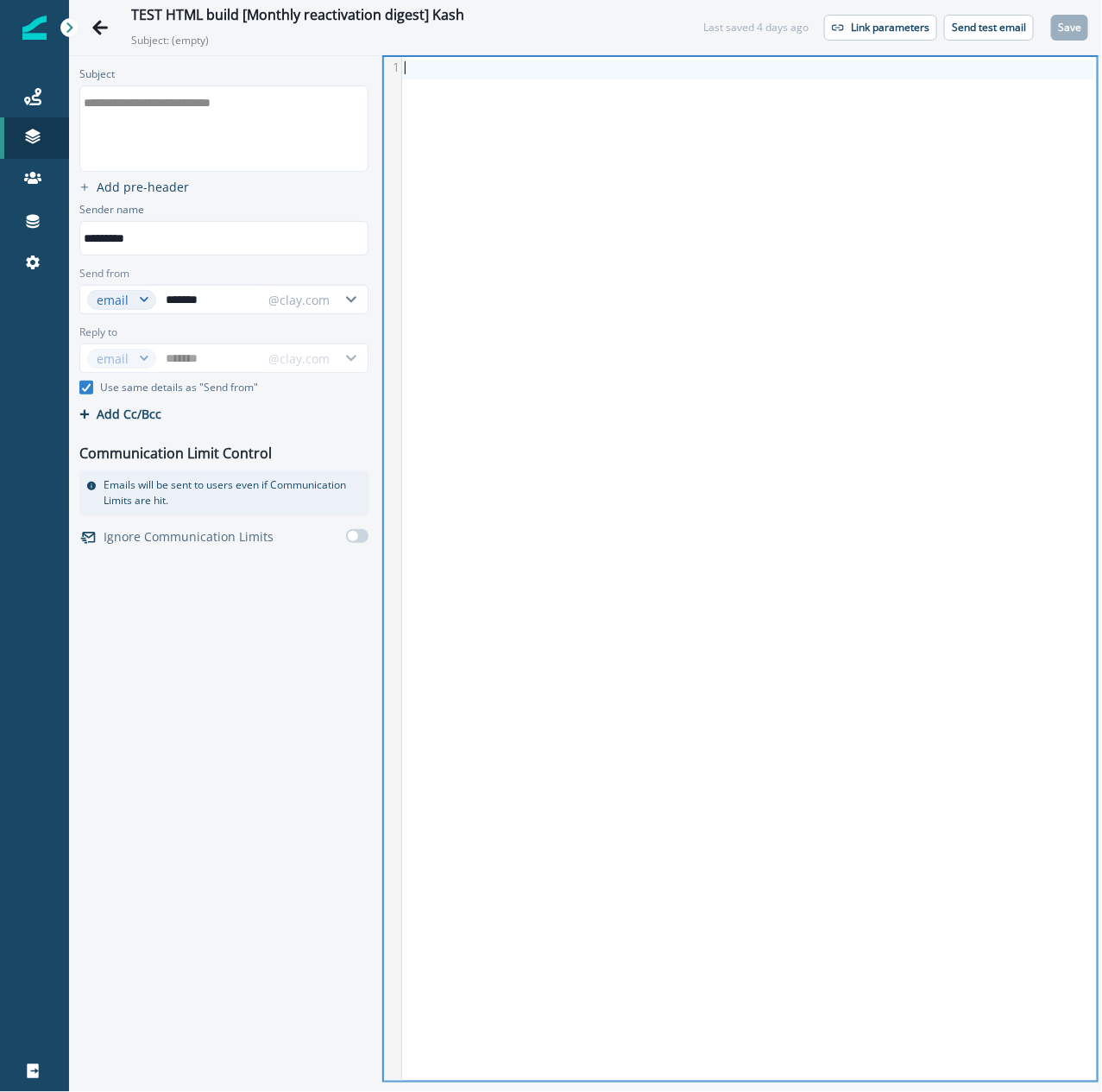 click at bounding box center [748, 569] 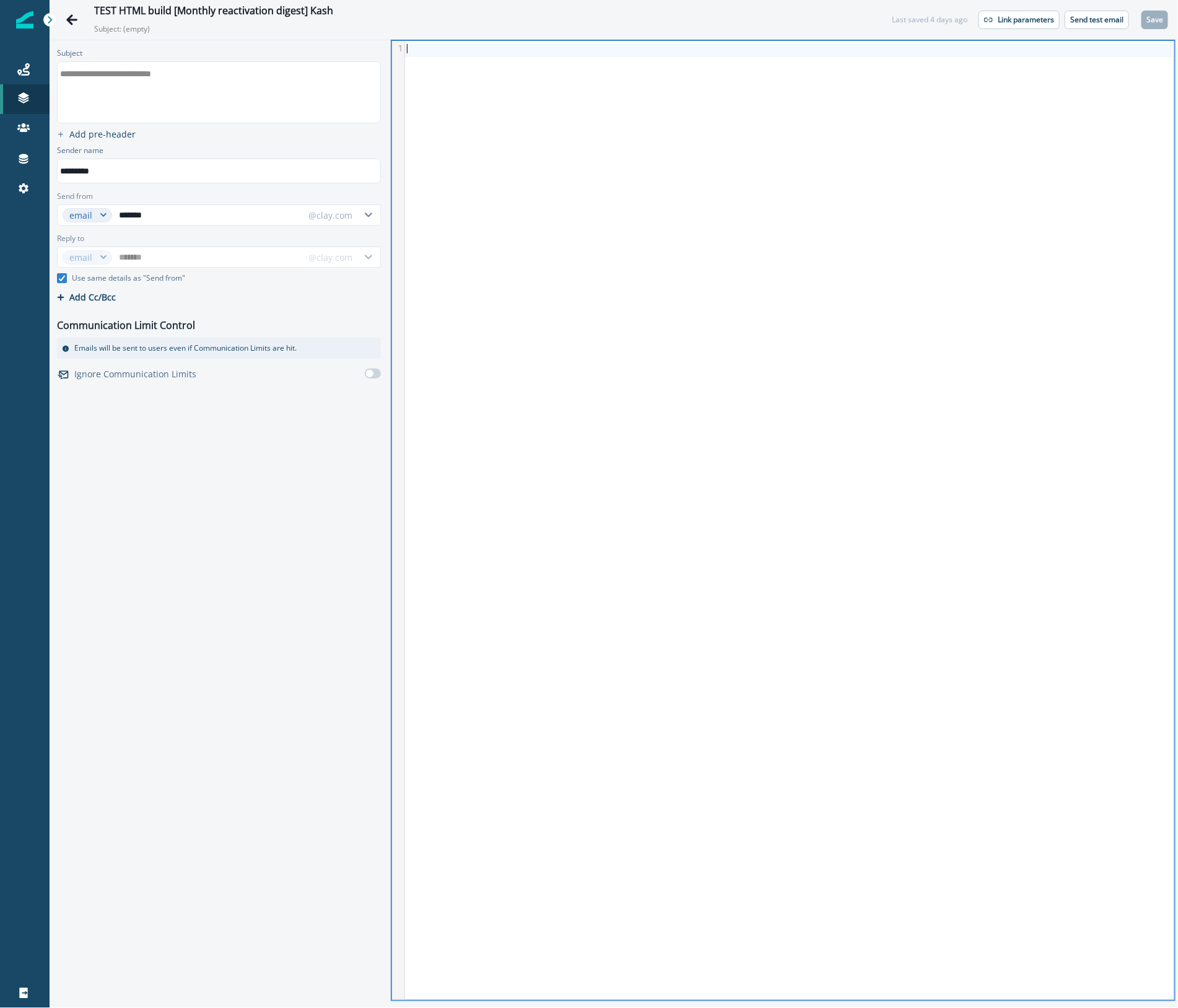 click at bounding box center (788, 520) 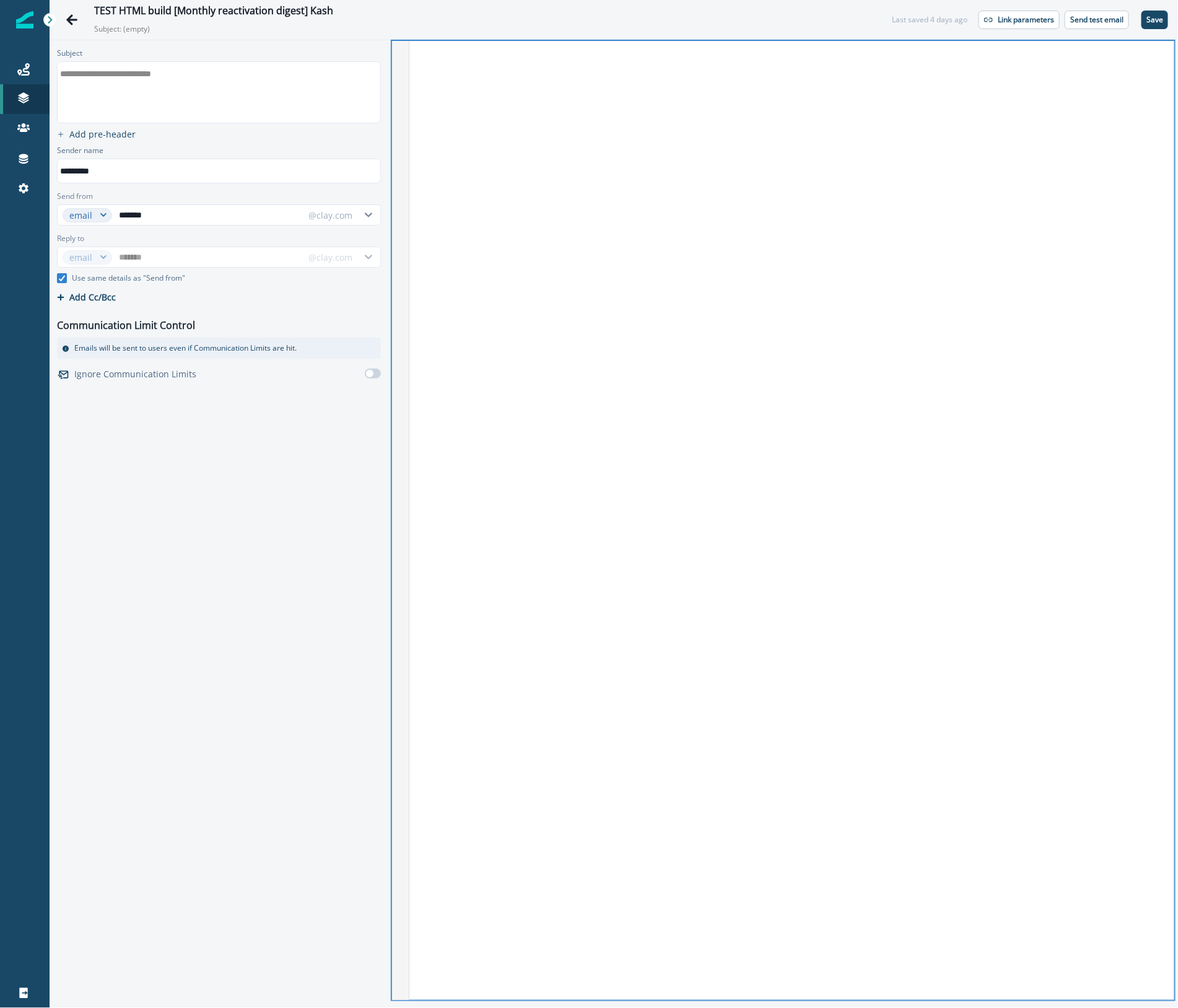 scroll, scrollTop: 5469, scrollLeft: 0, axis: vertical 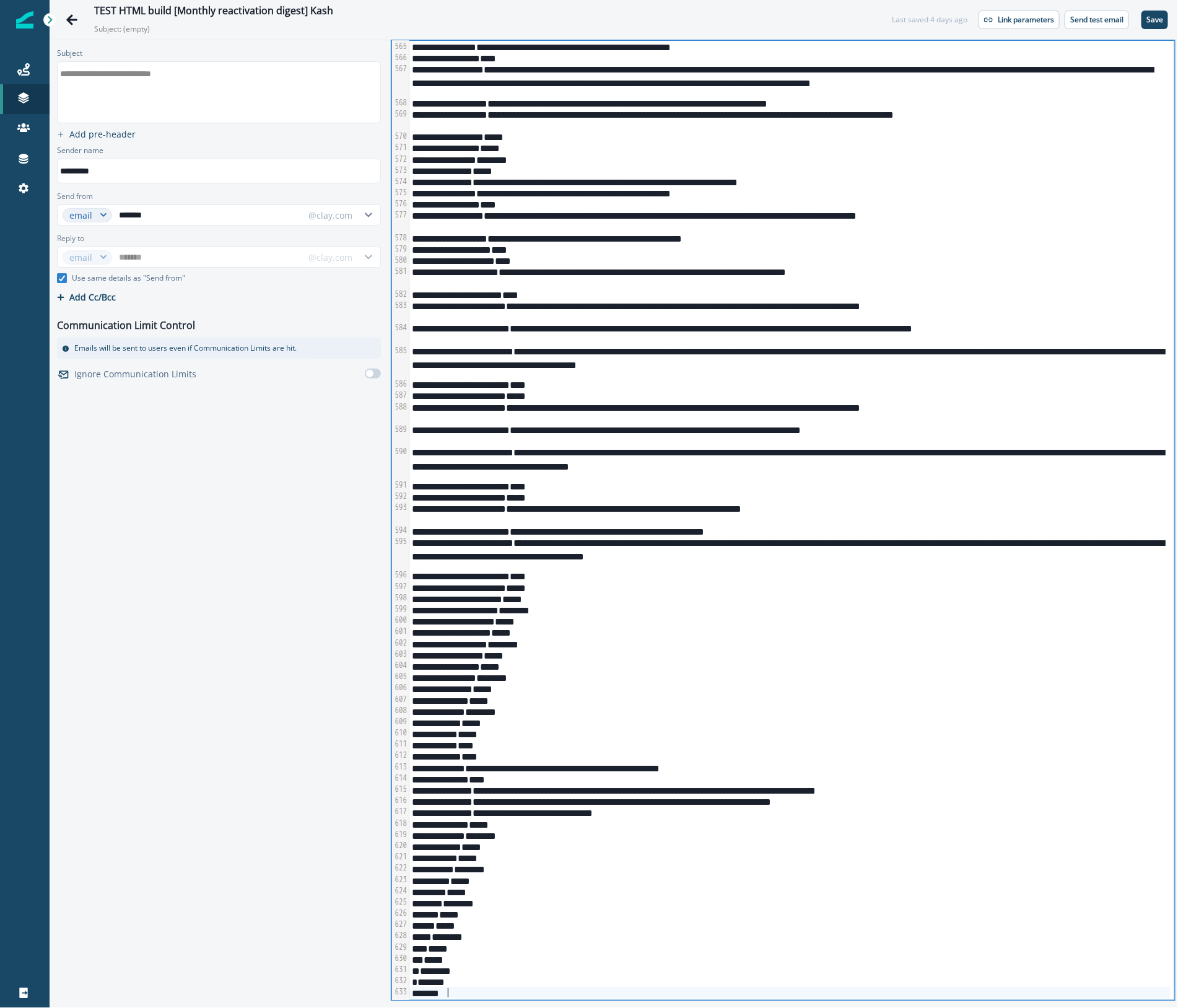 click on "*****" at bounding box center (790, 621) 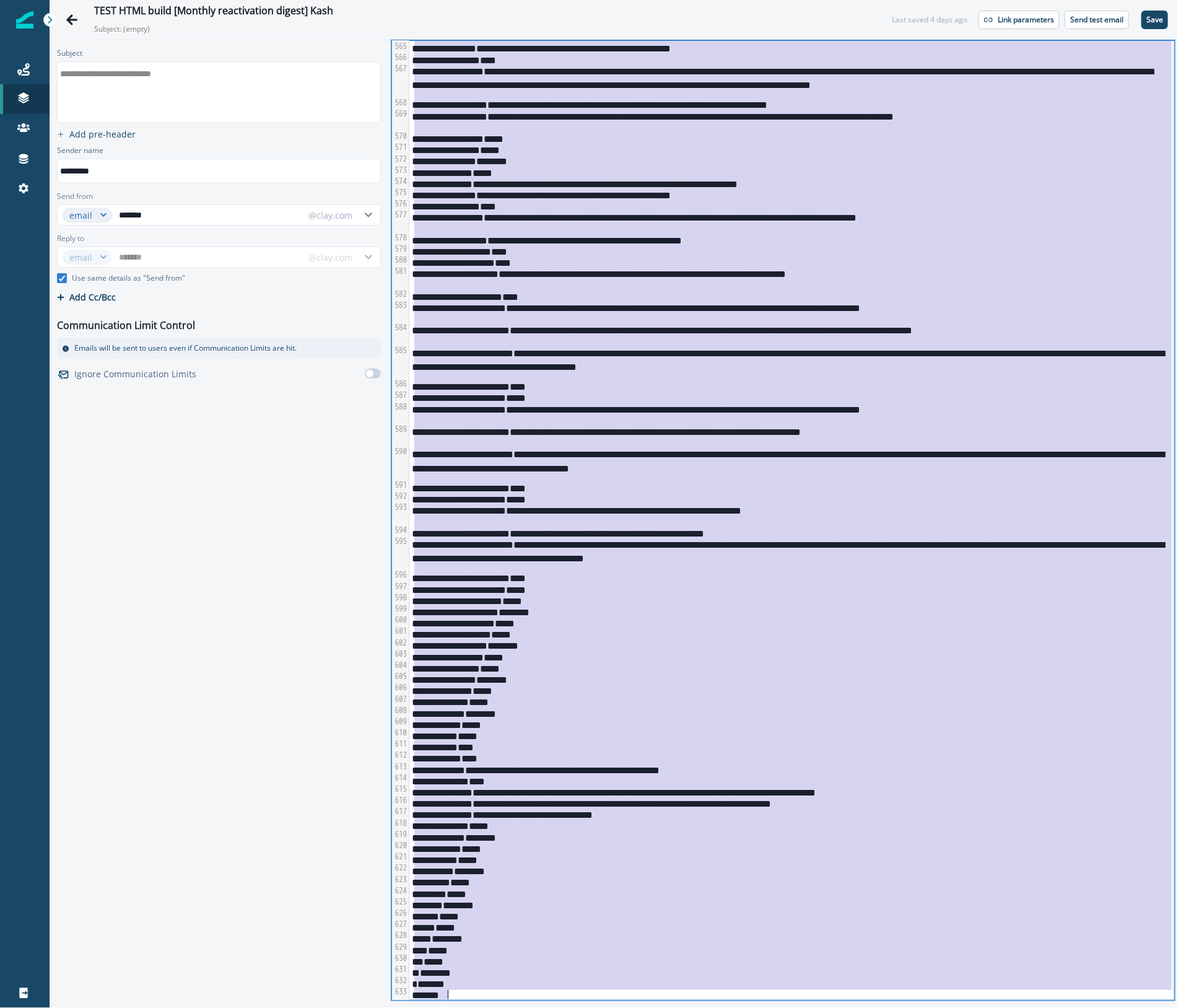 copy on "**********" 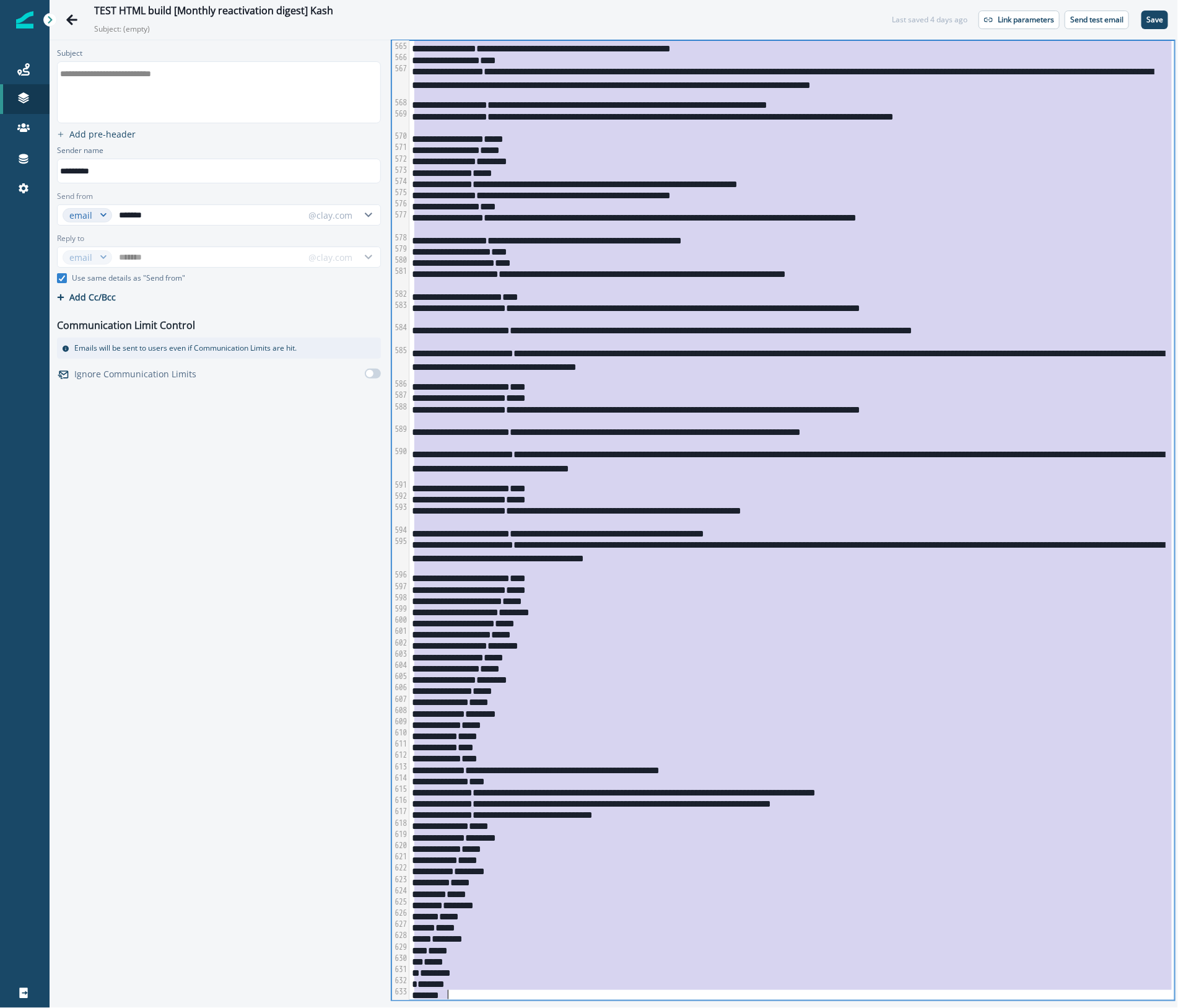 click on "*****" at bounding box center (790, 724) 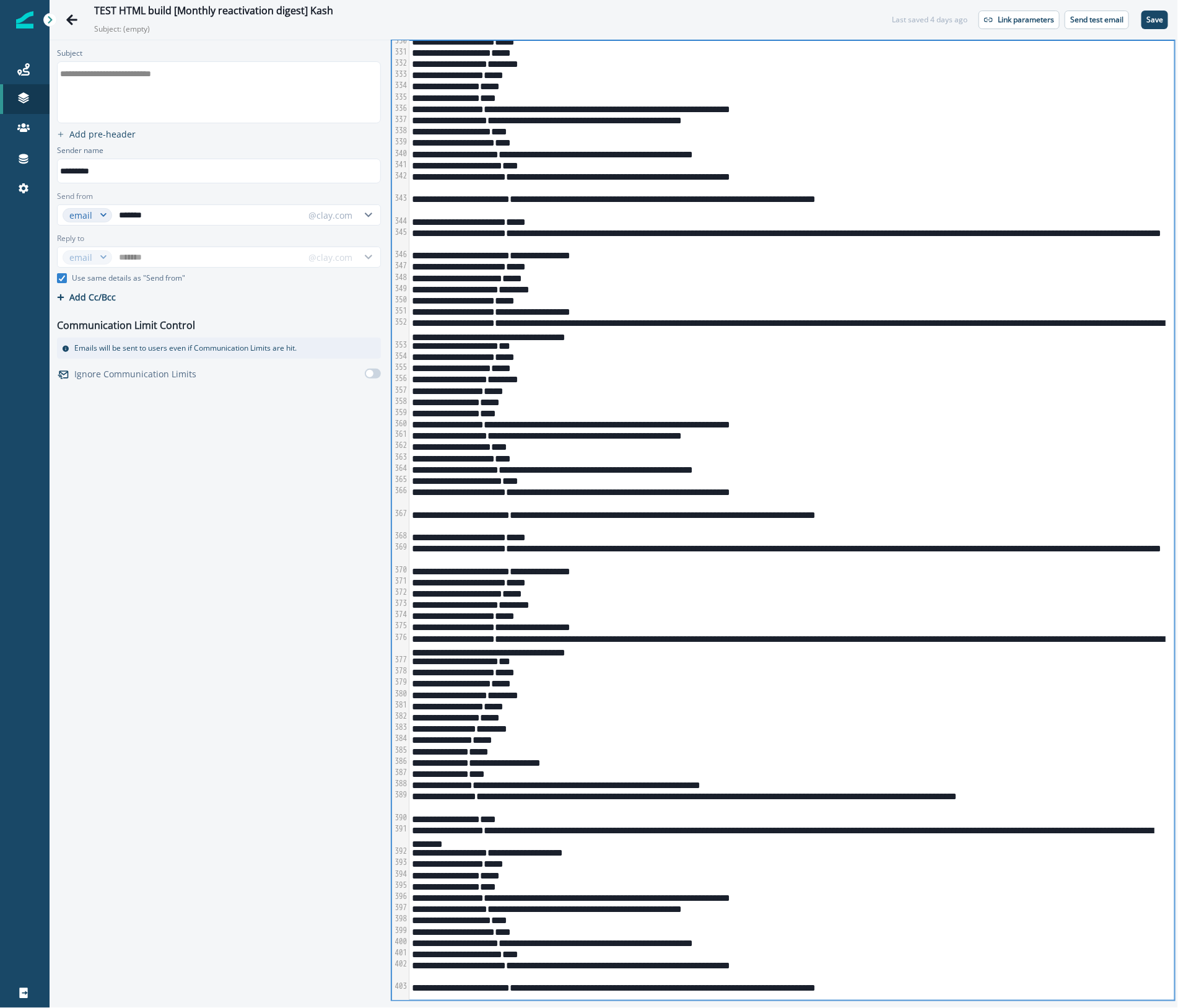 scroll, scrollTop: 2727, scrollLeft: 0, axis: vertical 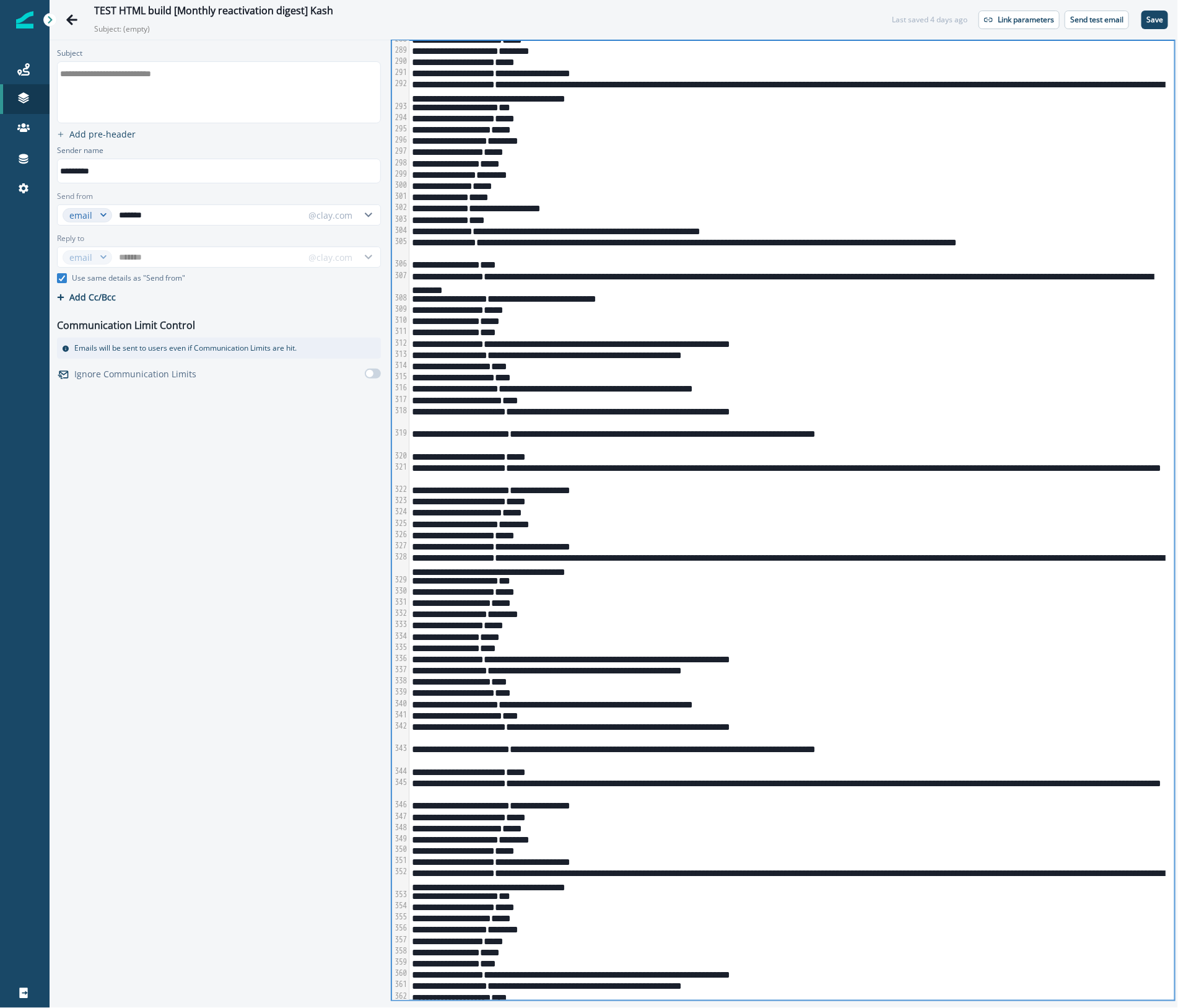 click on "**********" at bounding box center (790, 732) 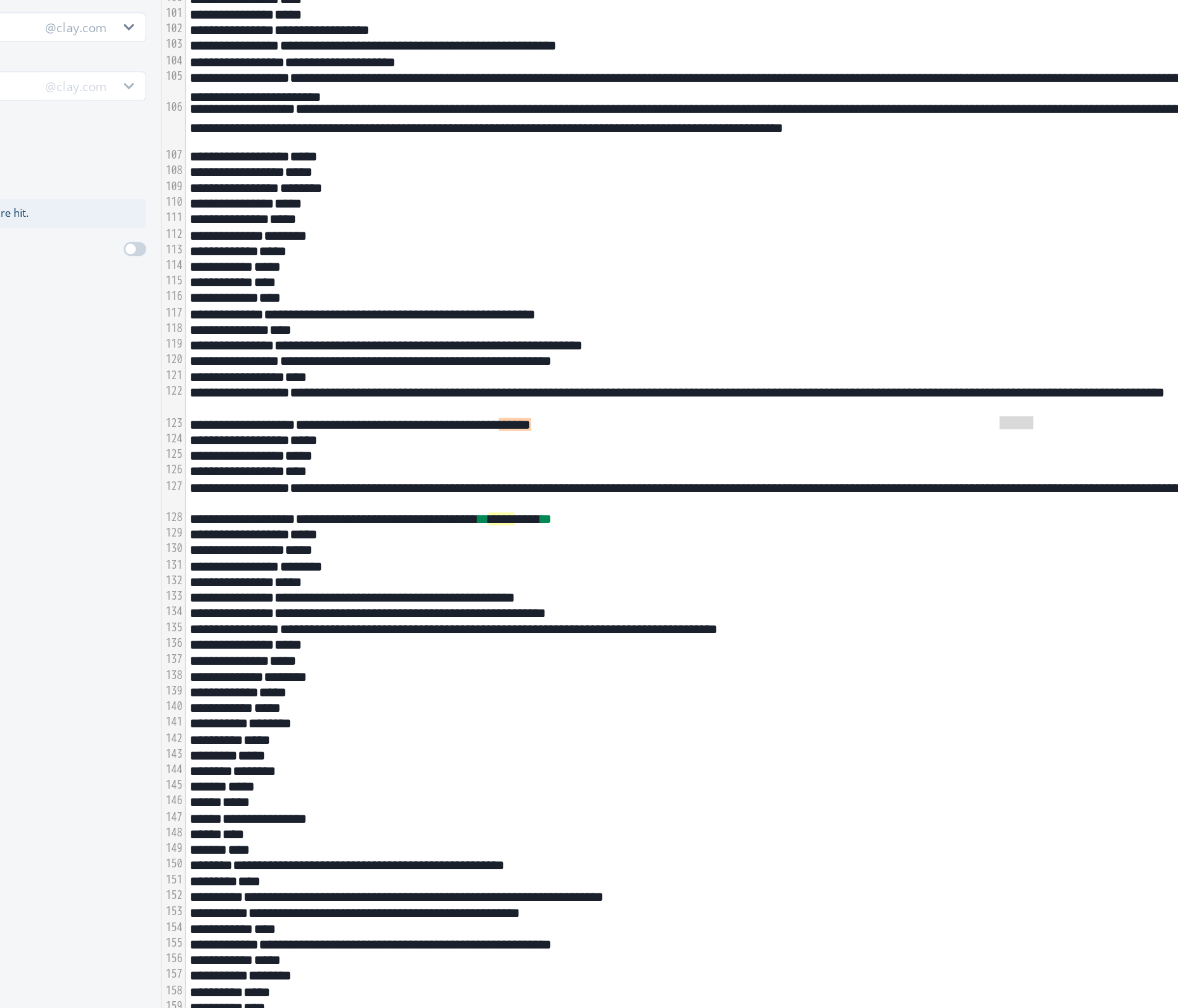 scroll, scrollTop: 956, scrollLeft: 0, axis: vertical 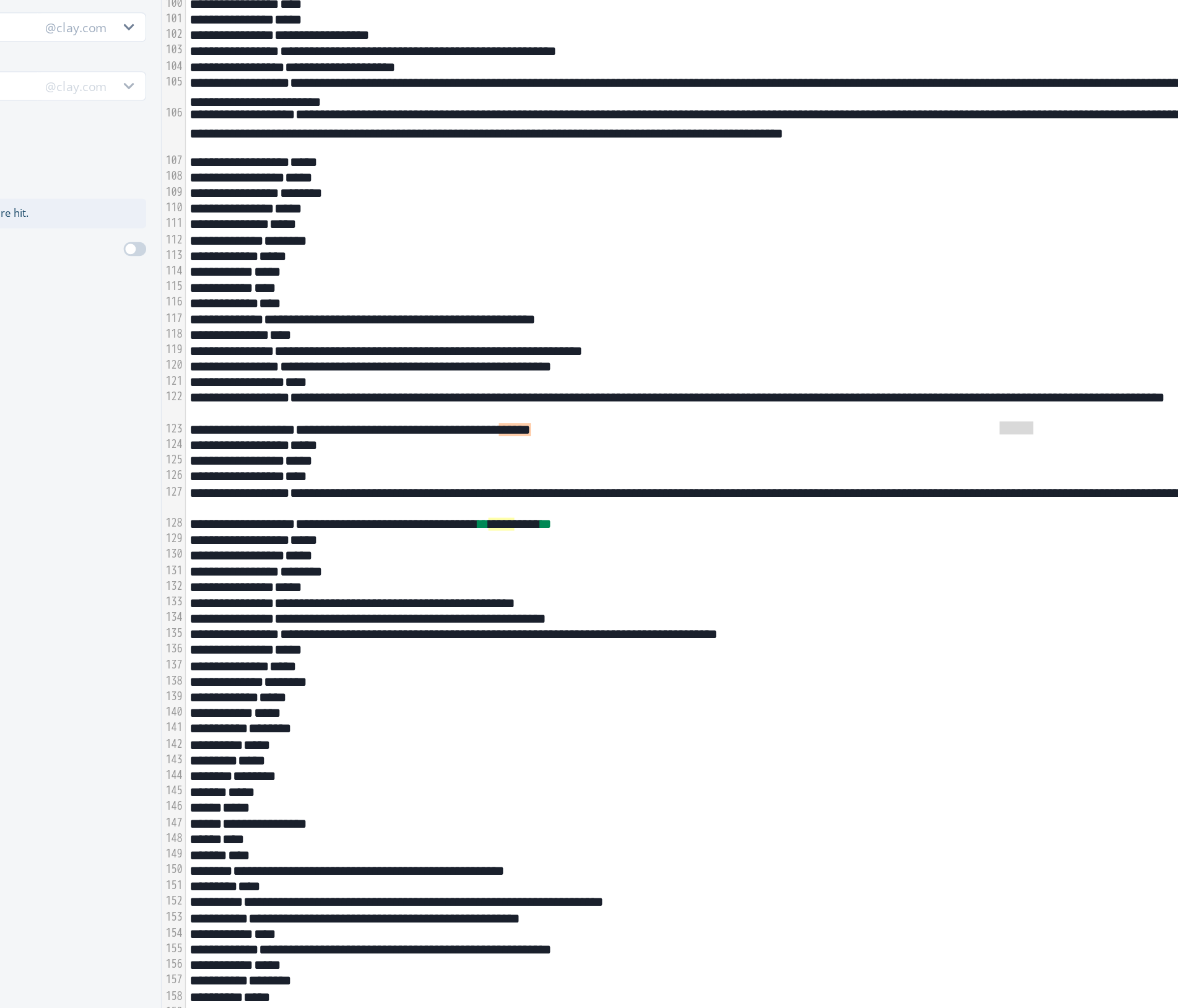 type on "*****" 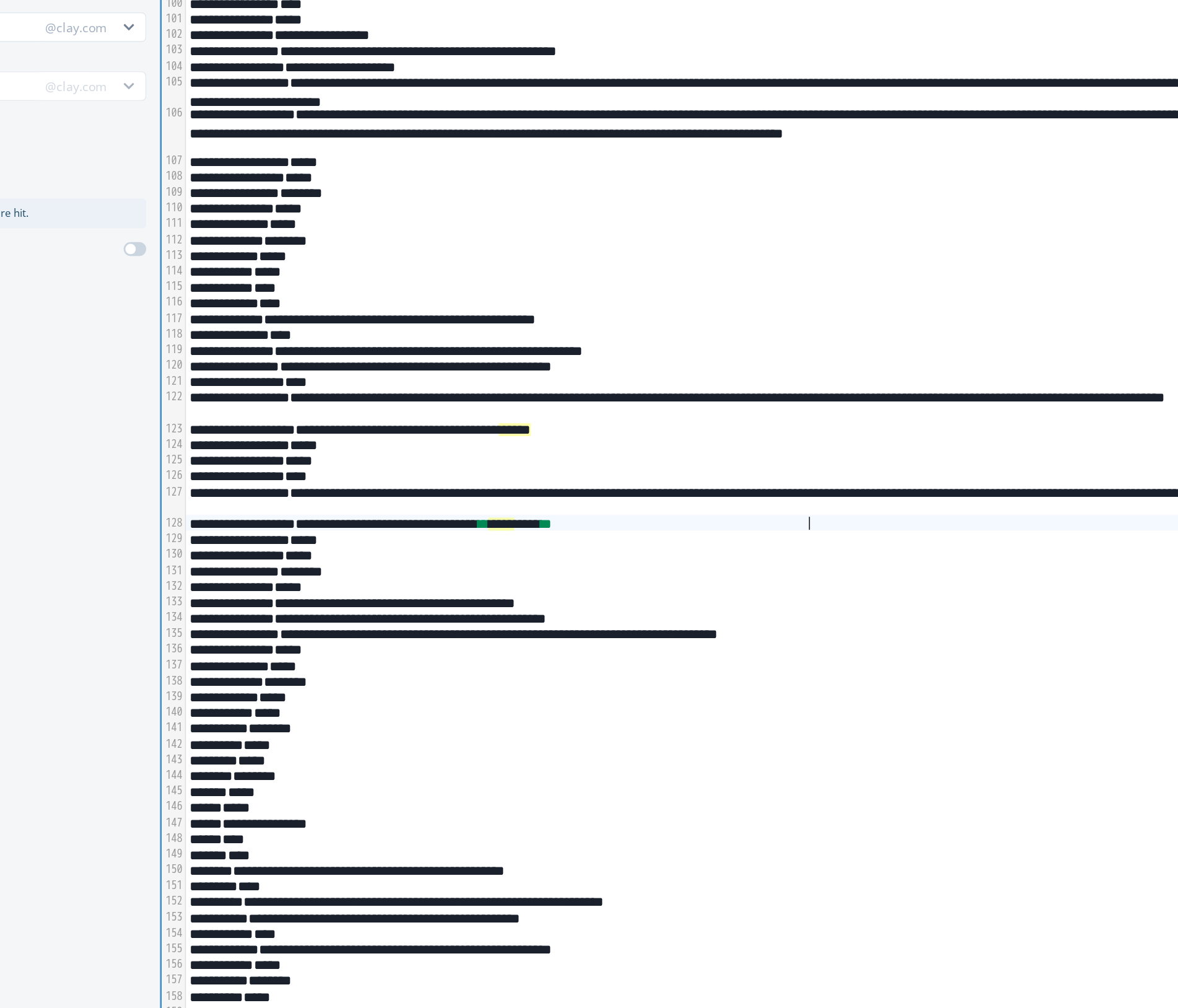 type 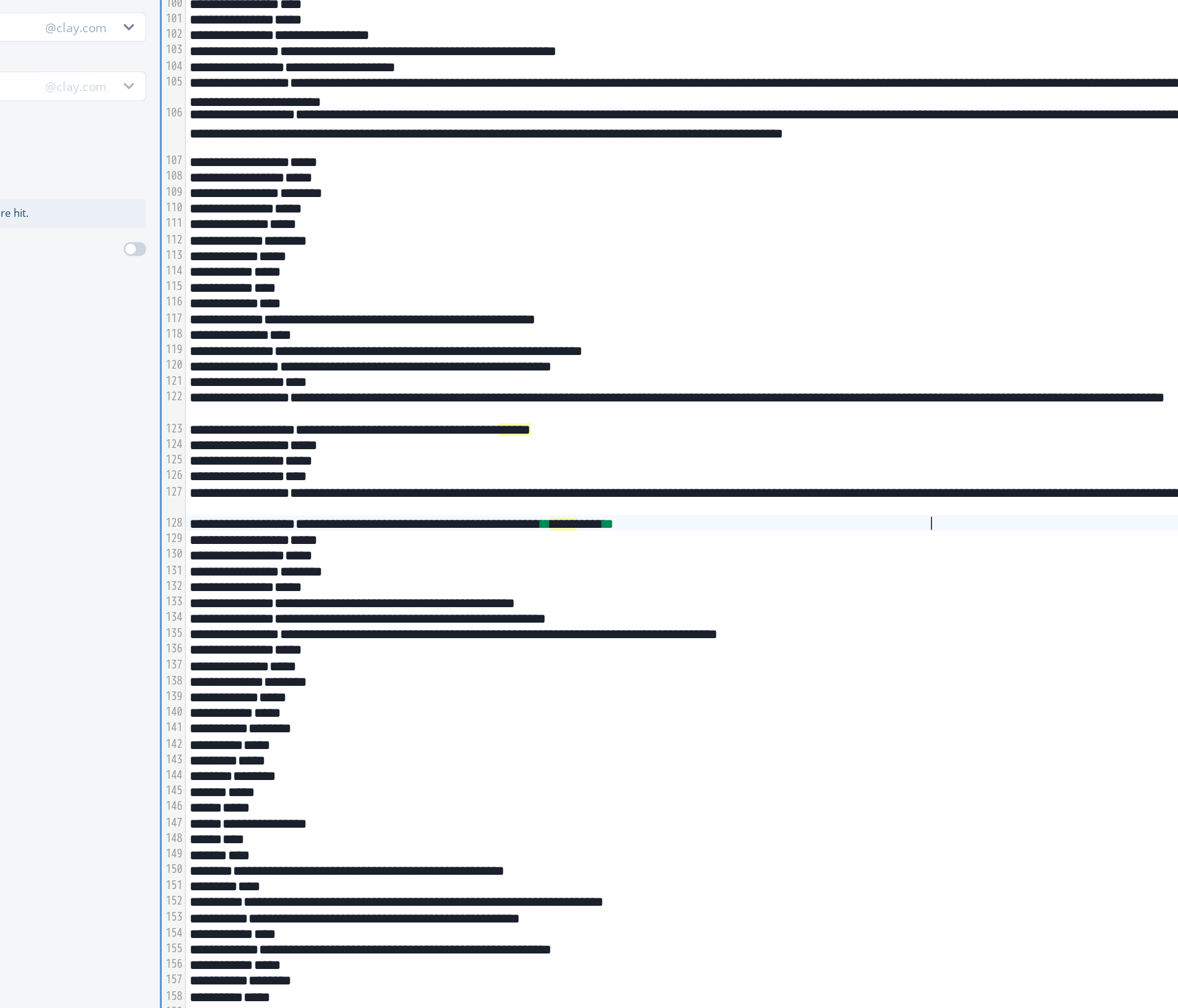 click on "**********" at bounding box center [790, 569] 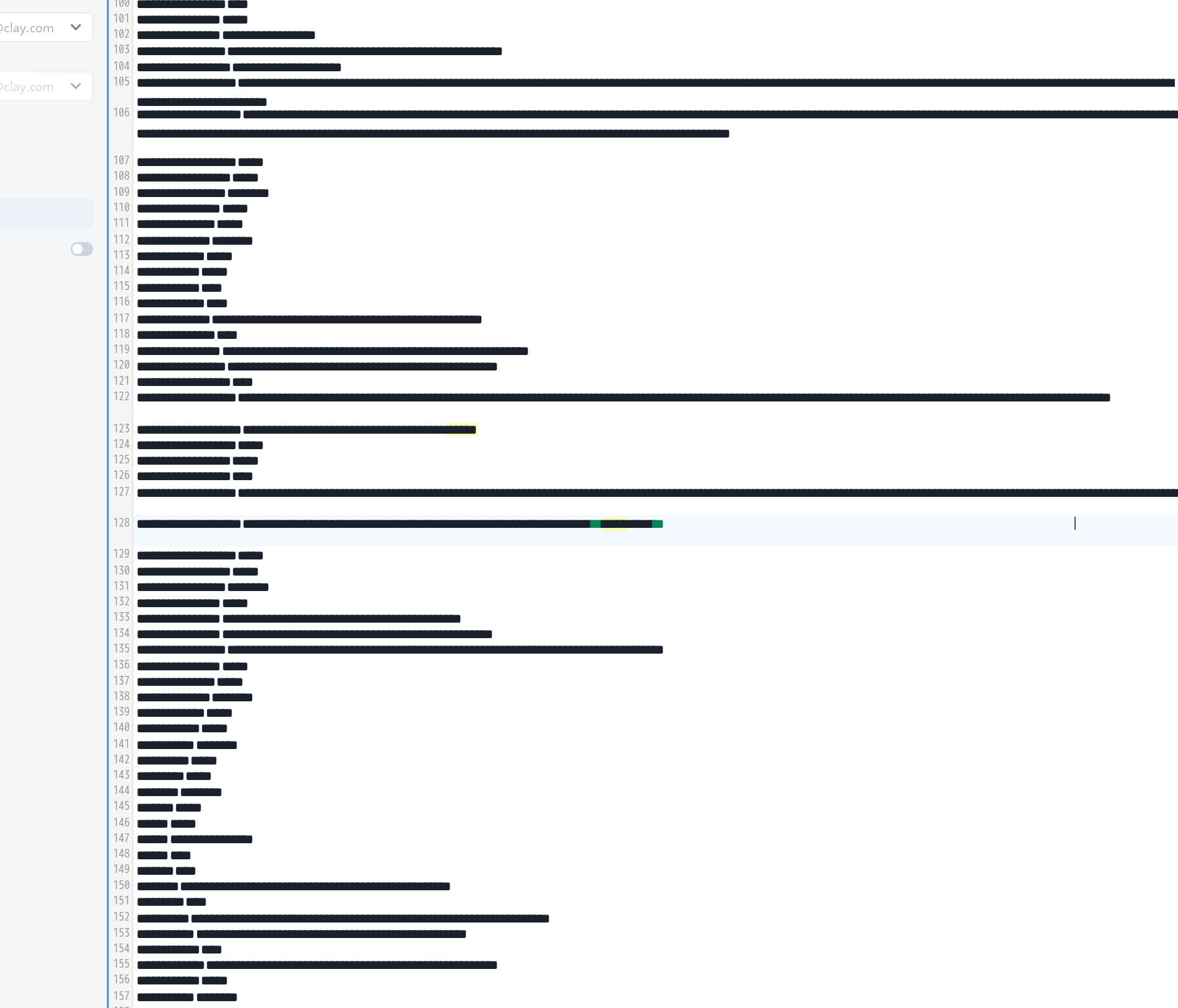 scroll, scrollTop: 0, scrollLeft: 0, axis: both 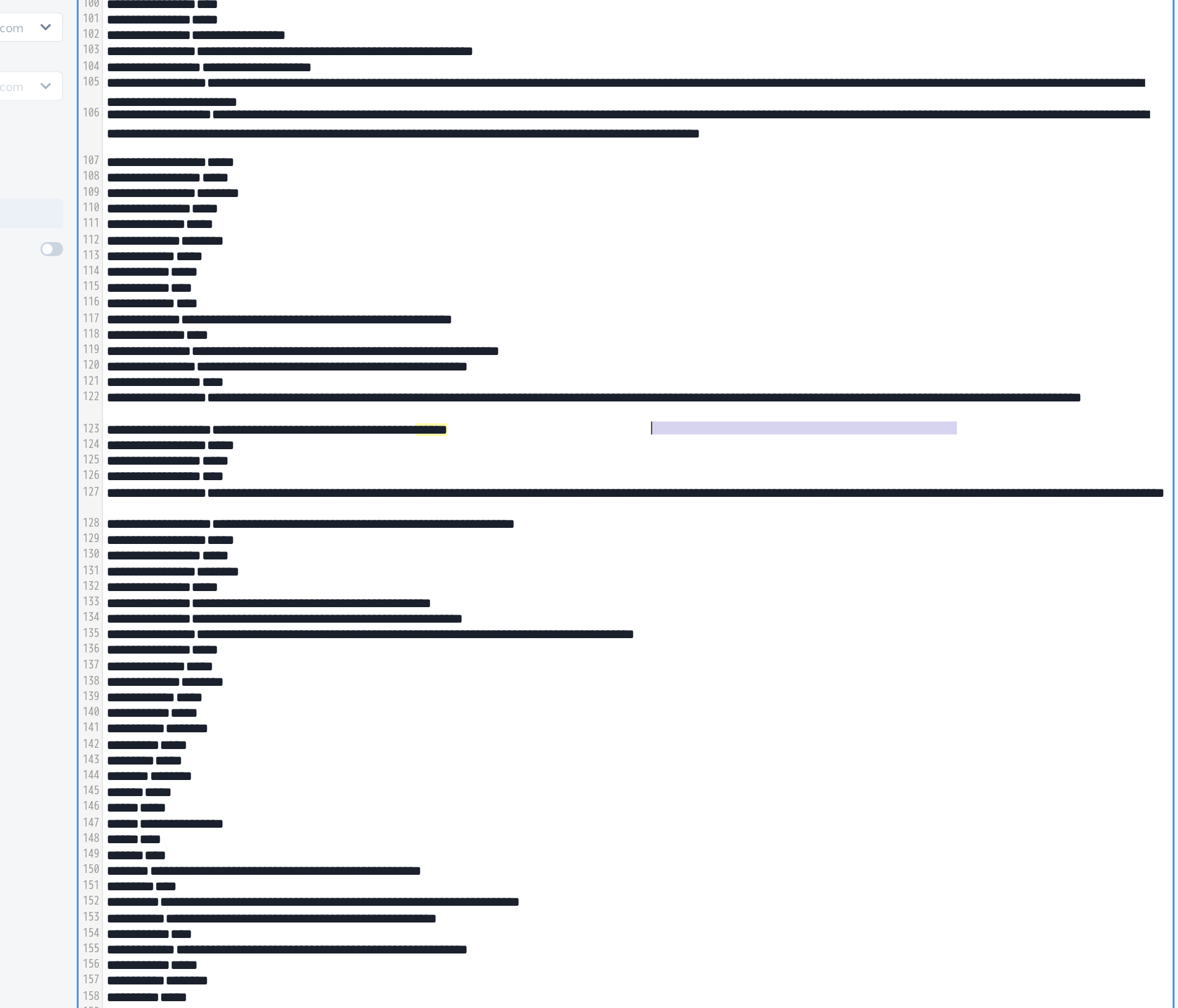 drag, startPoint x: 1020, startPoint y: 499, endPoint x: 799, endPoint y: 499, distance: 221 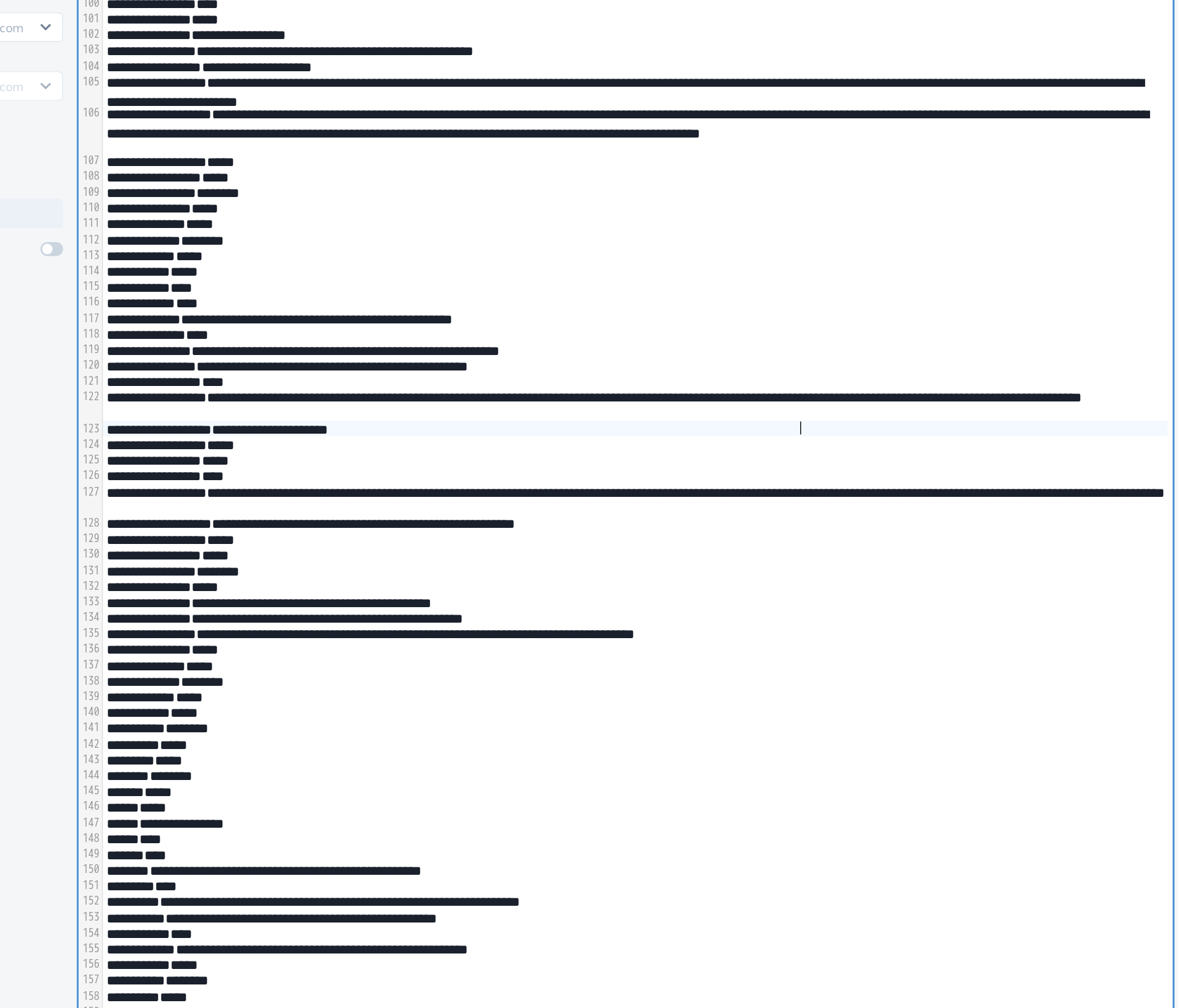 click on "*****" at bounding box center (790, 727) 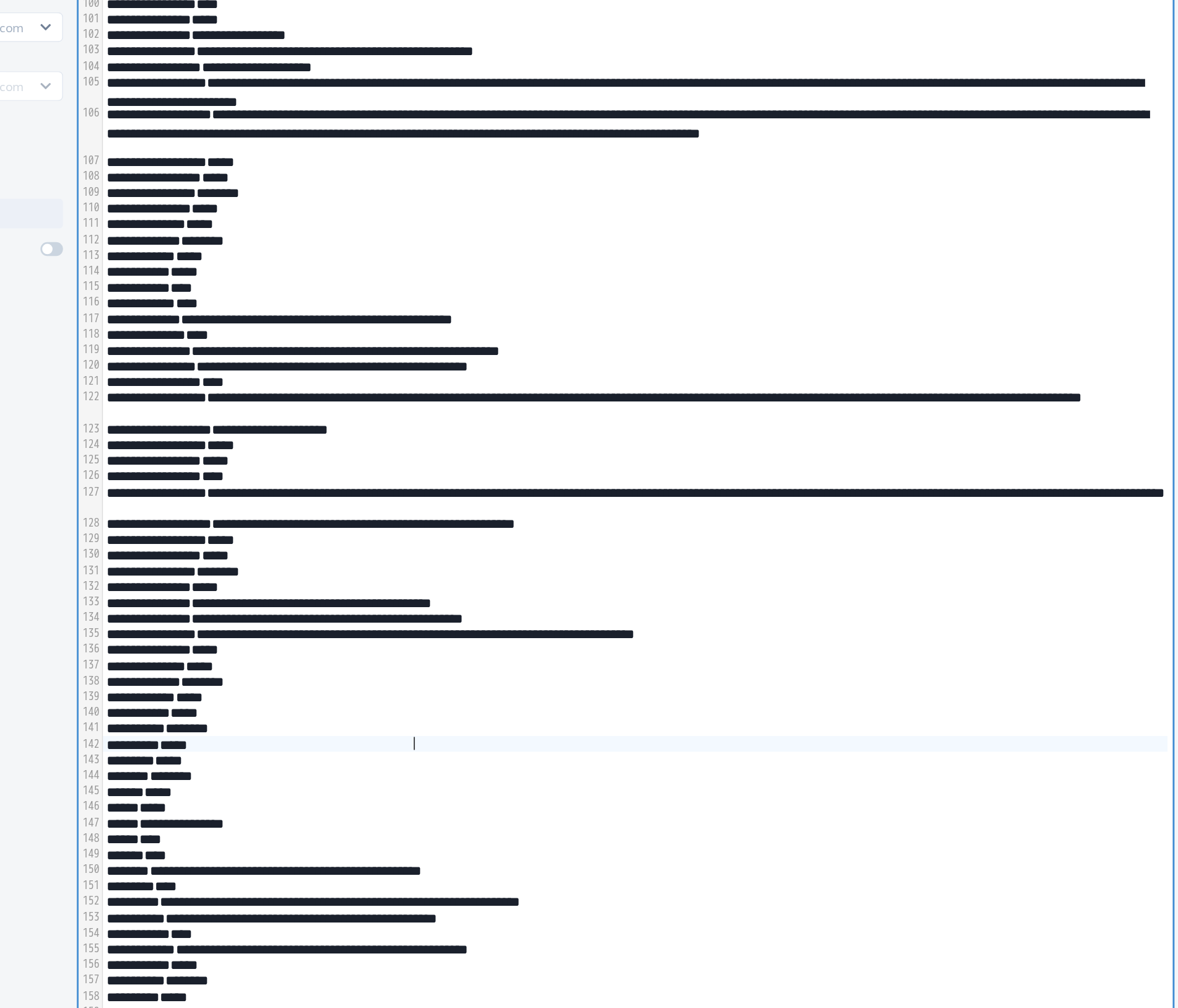 scroll, scrollTop: 0, scrollLeft: 0, axis: both 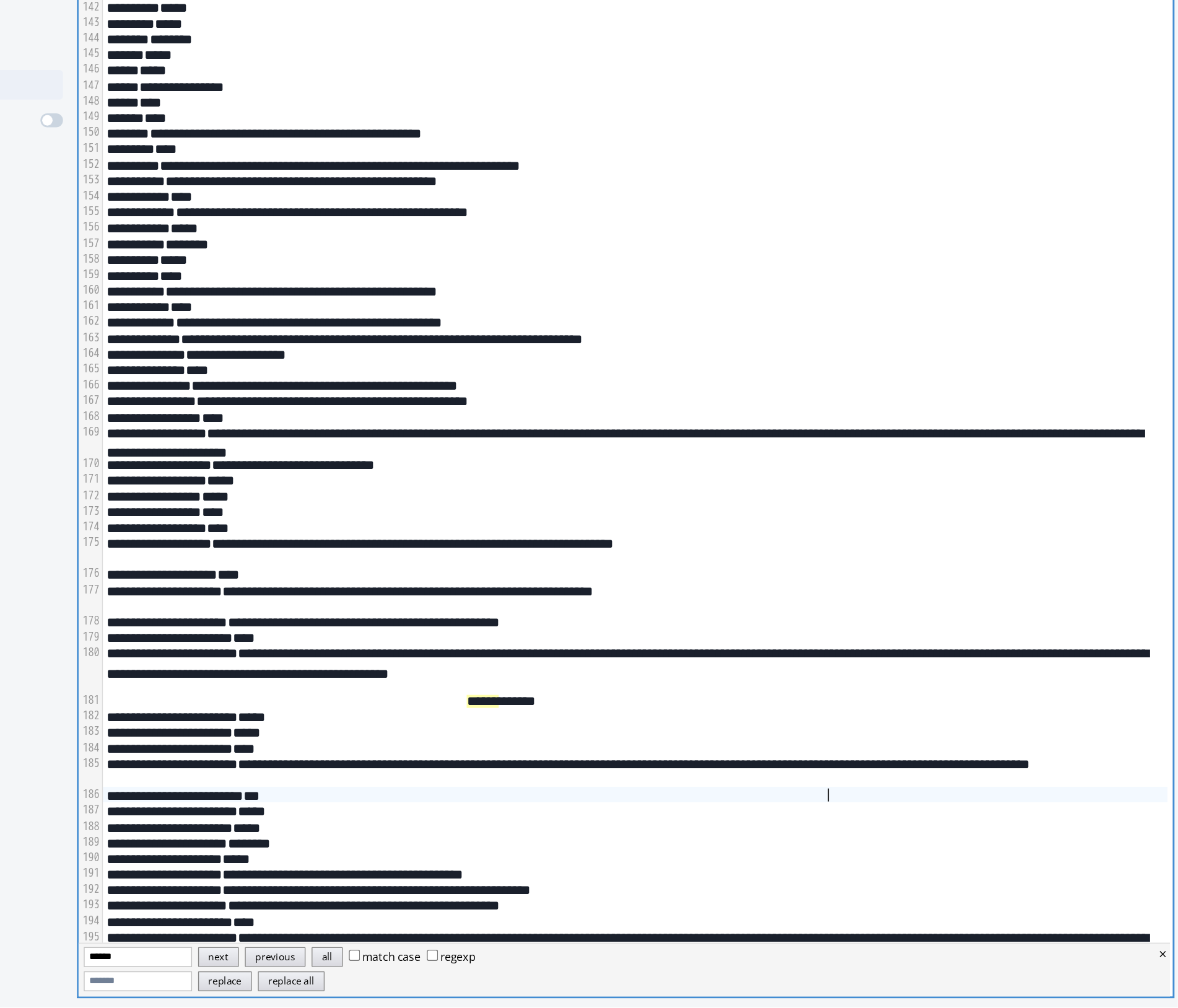click on "***" at bounding box center [790, 856] 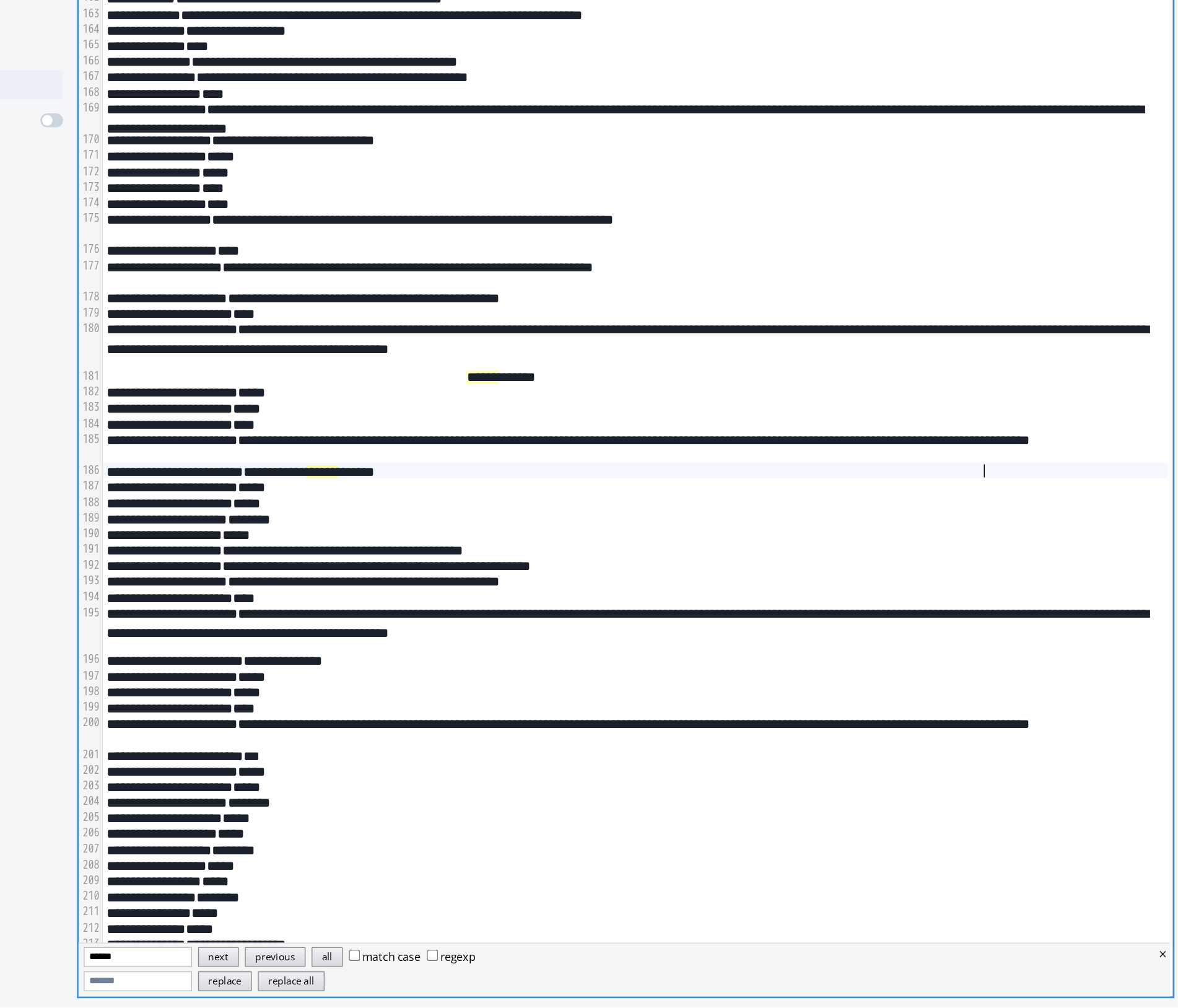 scroll, scrollTop: 1641, scrollLeft: 0, axis: vertical 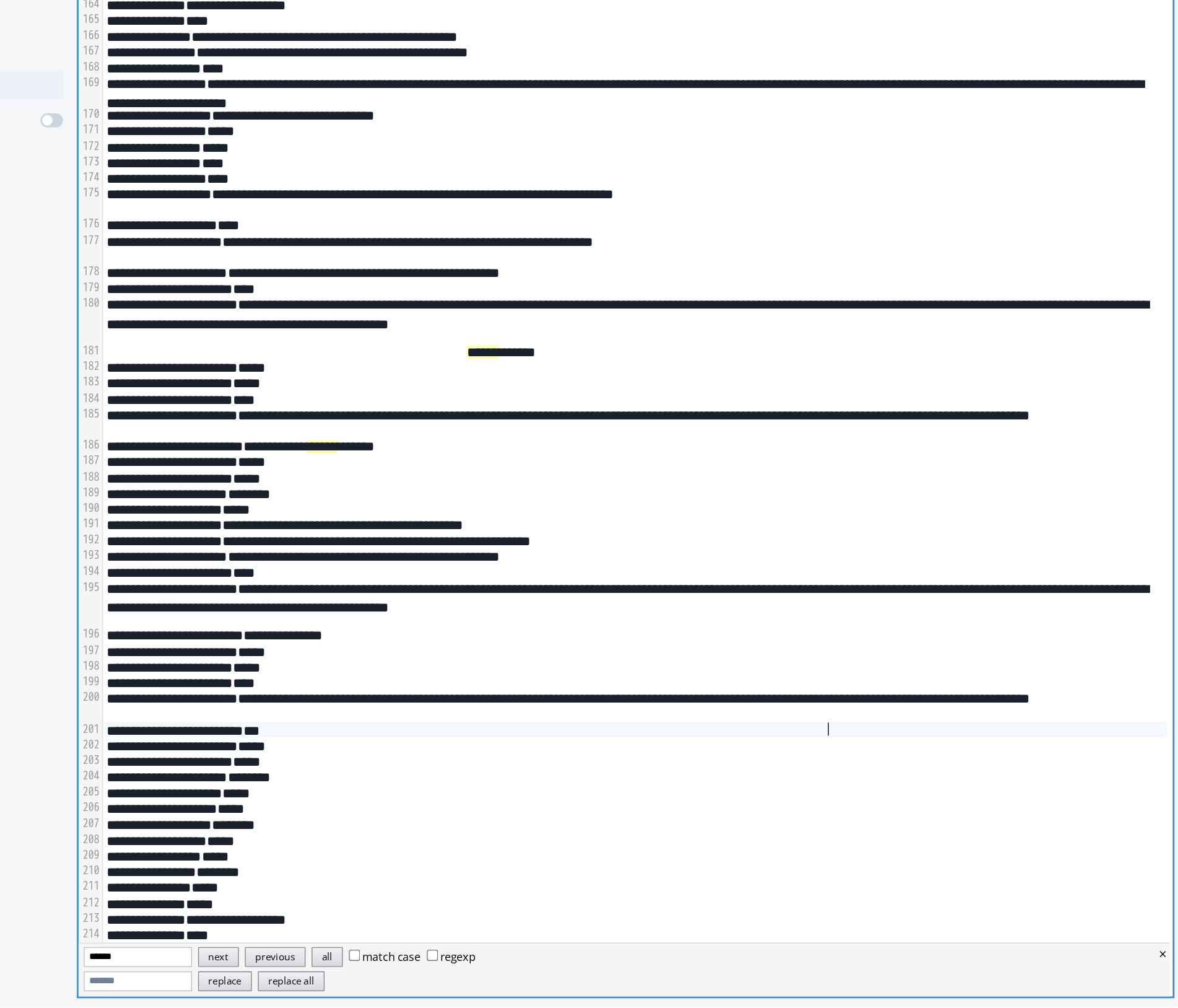 click on "***" at bounding box center (790, 809) 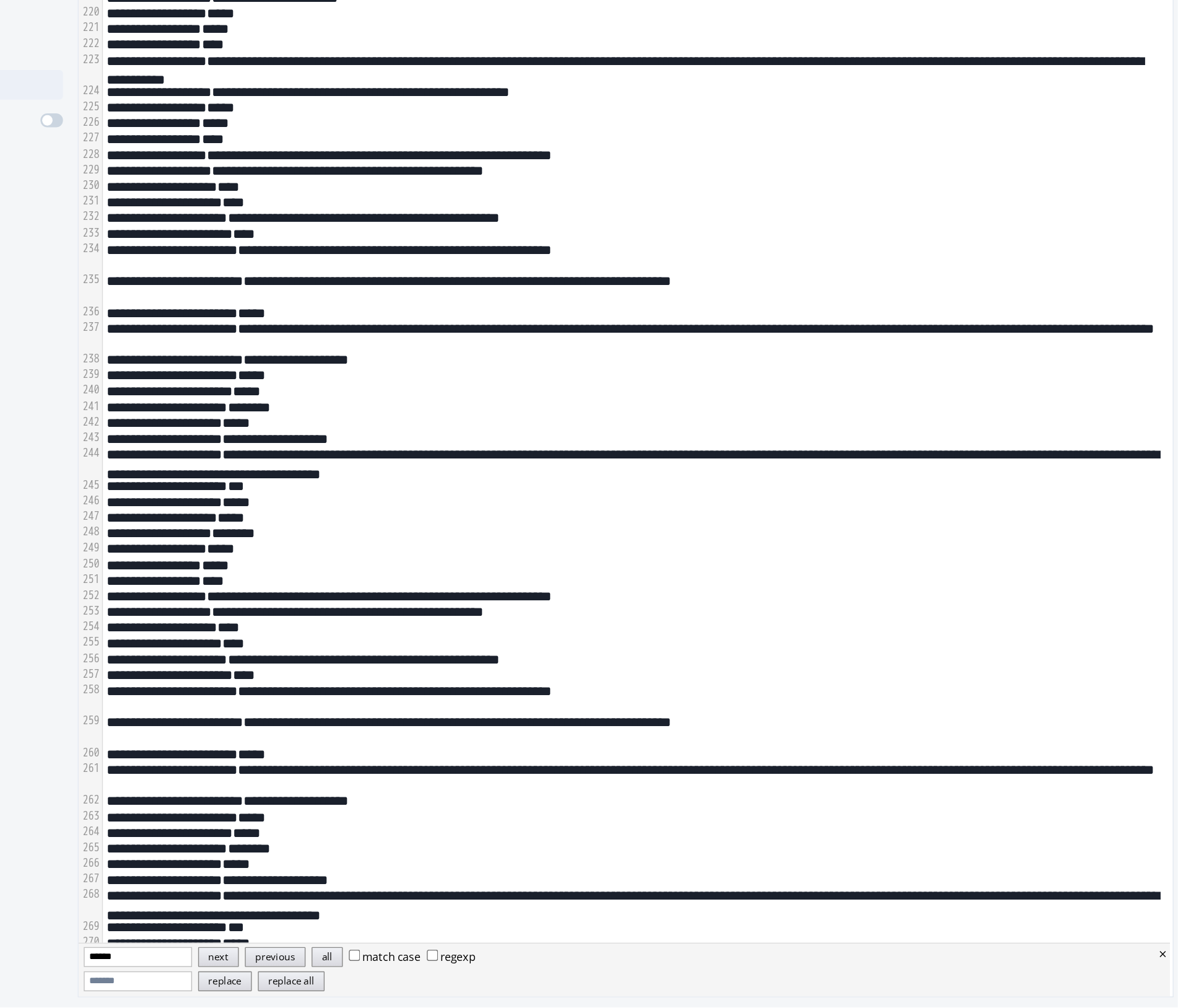 scroll, scrollTop: 2393, scrollLeft: 0, axis: vertical 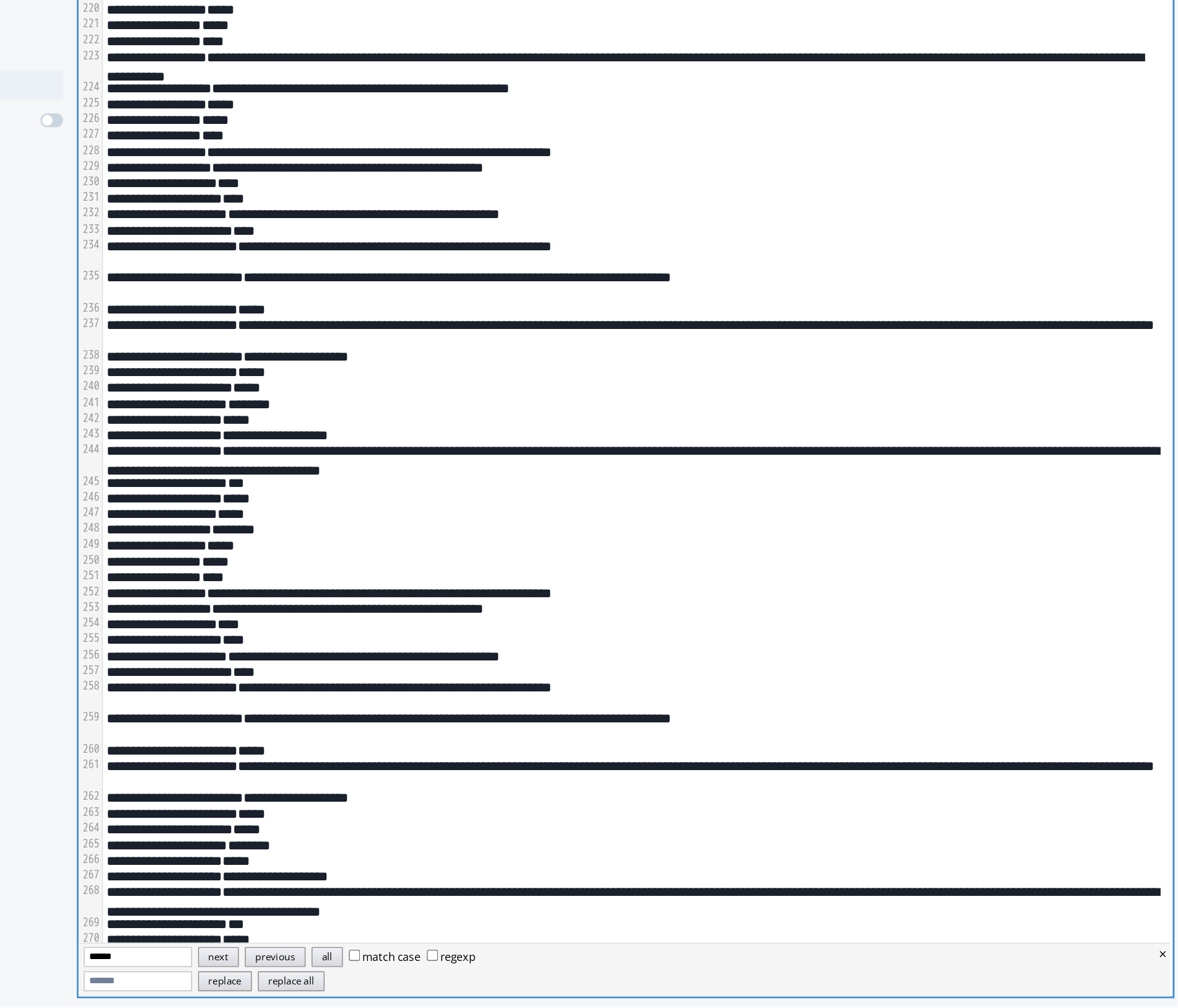 click on "******" at bounding box center (434, 971) 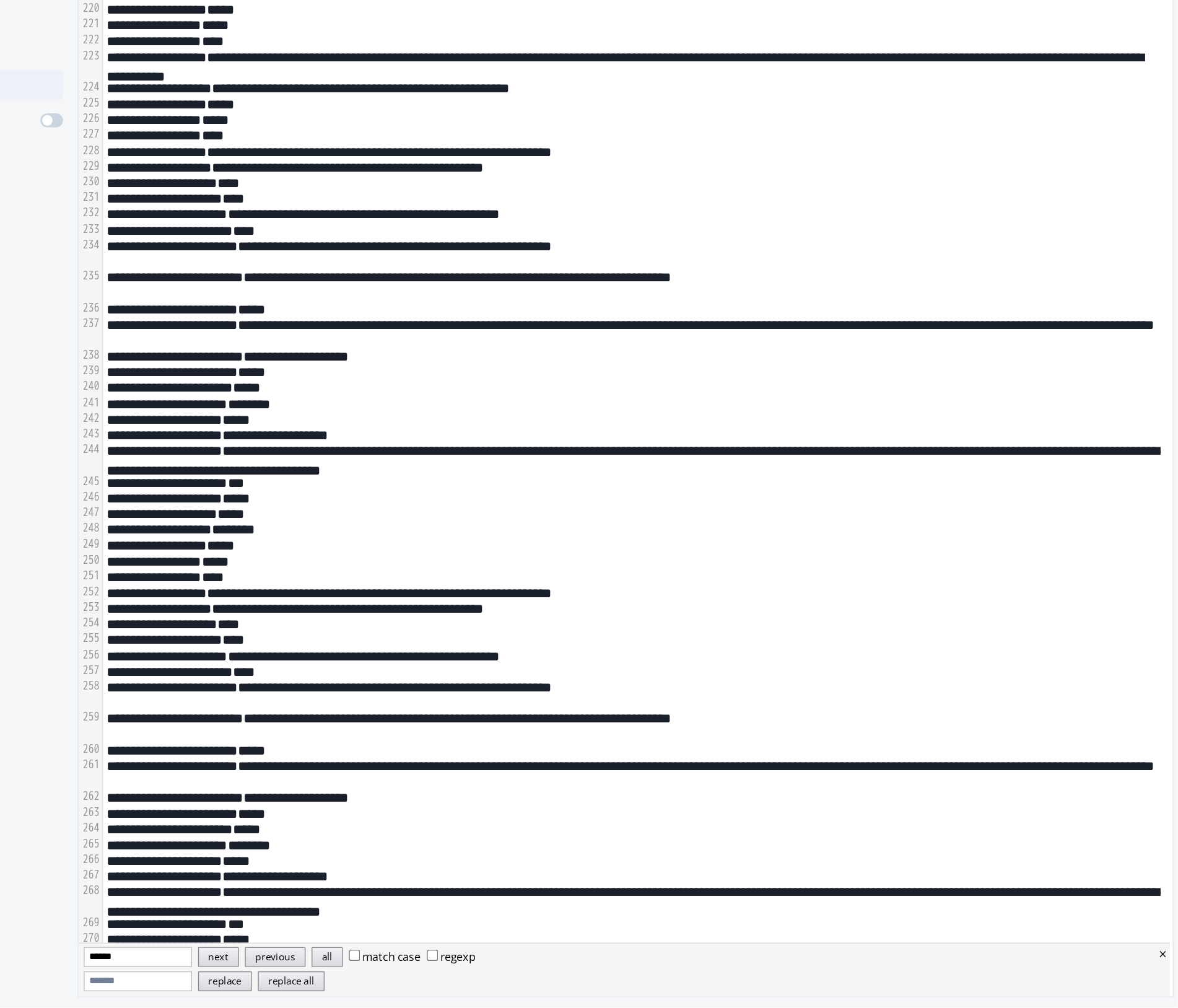 click on "******" at bounding box center (434, 971) 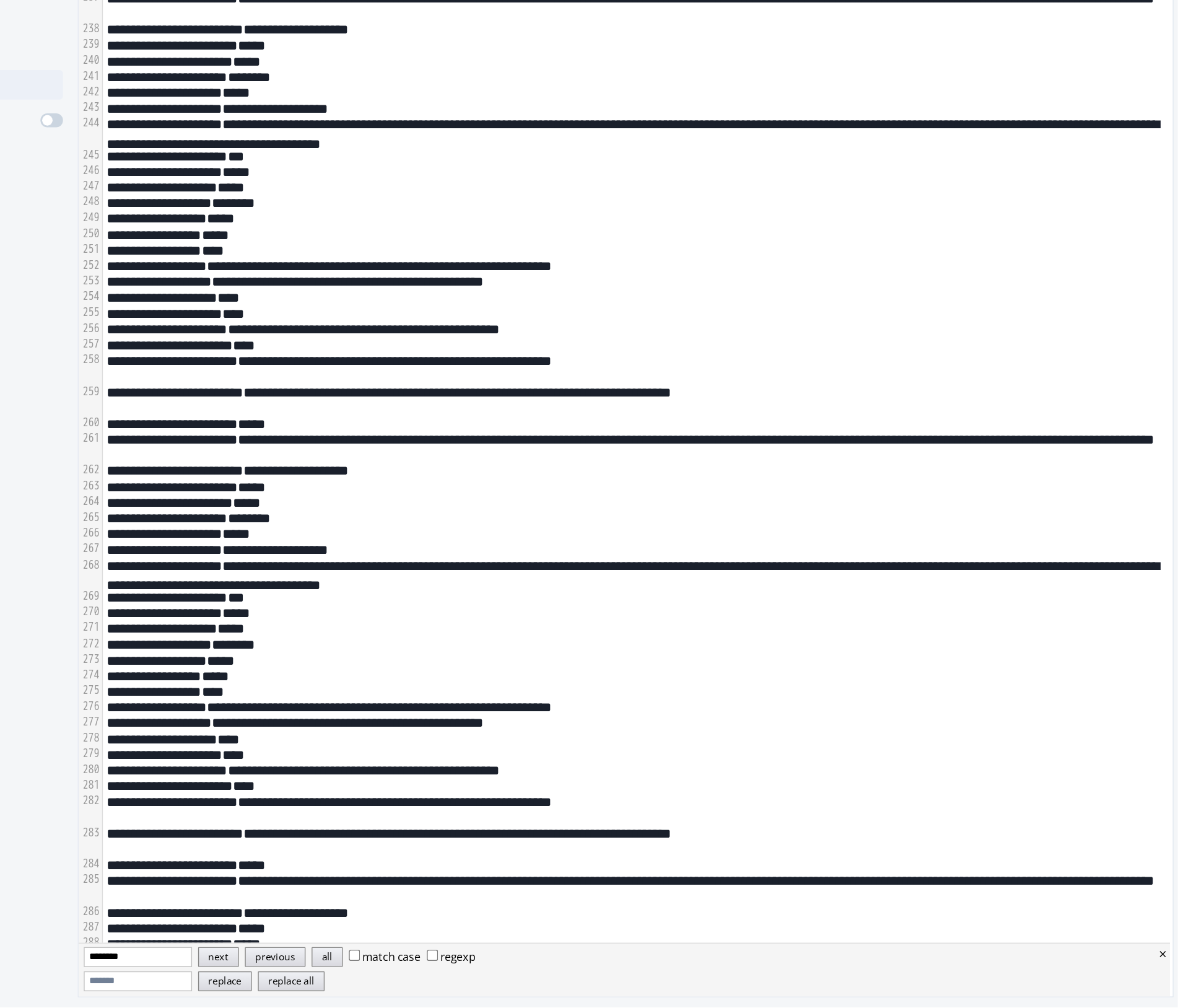 scroll, scrollTop: 3996, scrollLeft: 0, axis: vertical 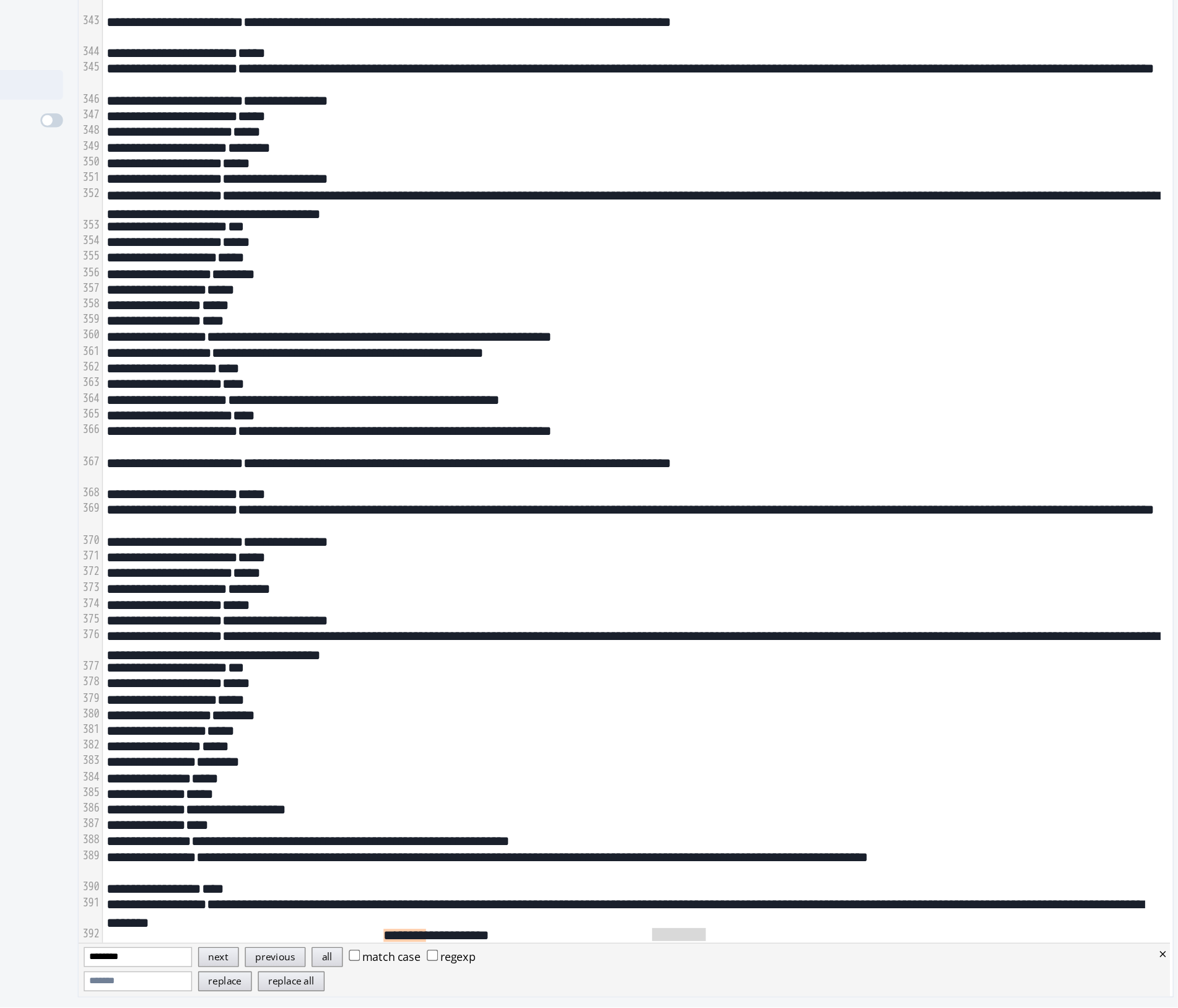 click on "previous" at bounding box center (533, 971) 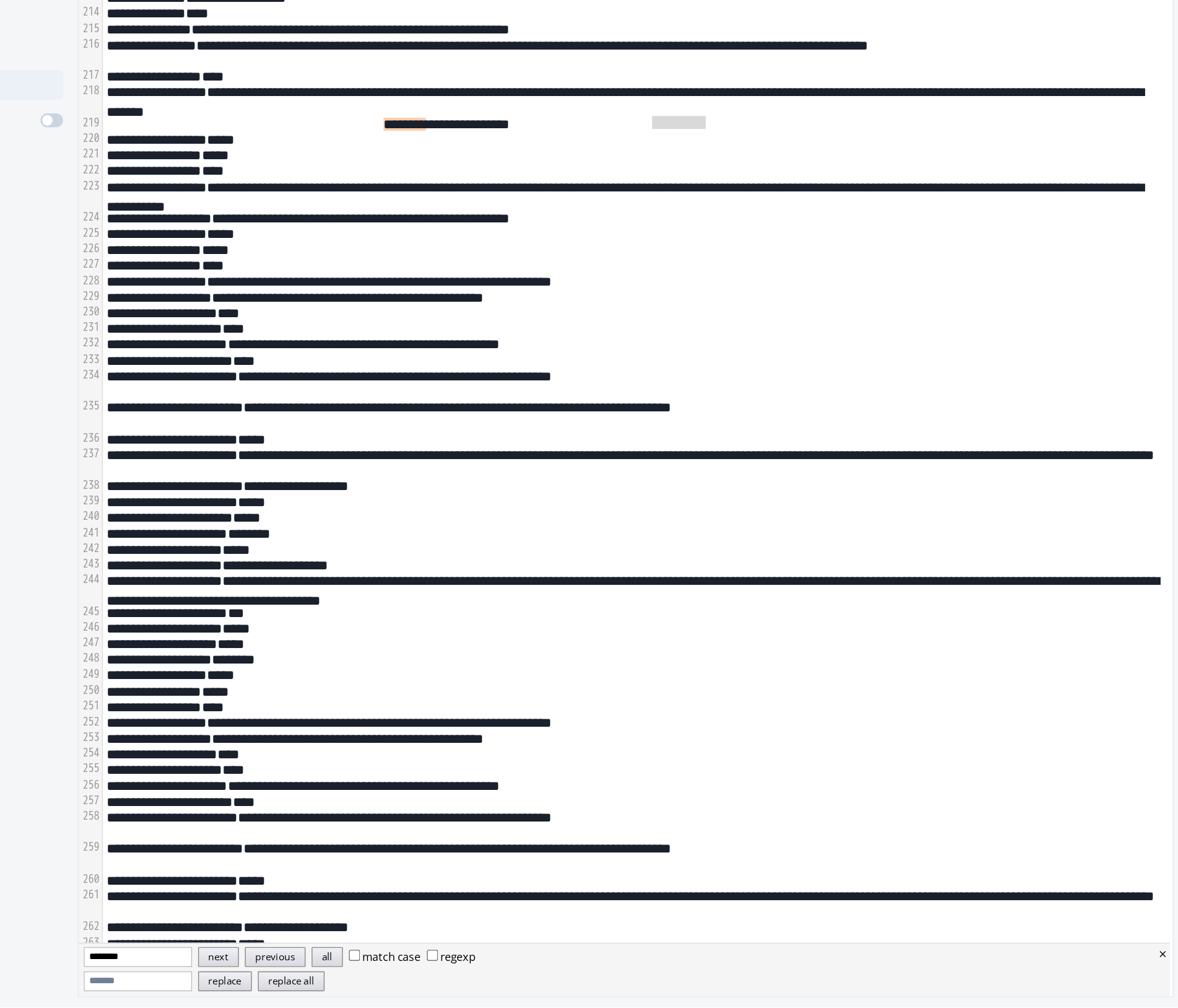 scroll, scrollTop: 2299, scrollLeft: 0, axis: vertical 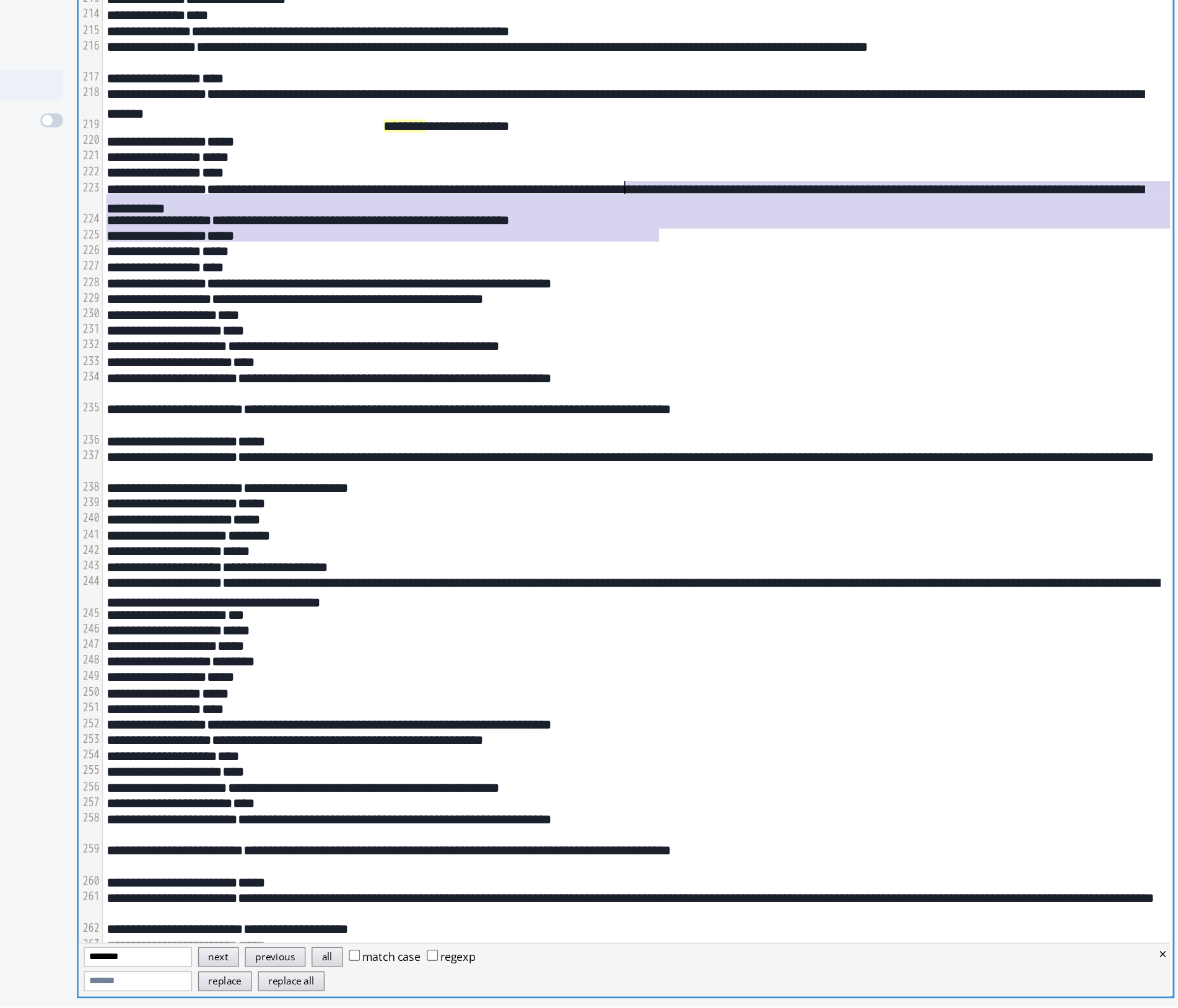 drag, startPoint x: 821, startPoint y: 456, endPoint x: 783, endPoint y: 421, distance: 51.662365 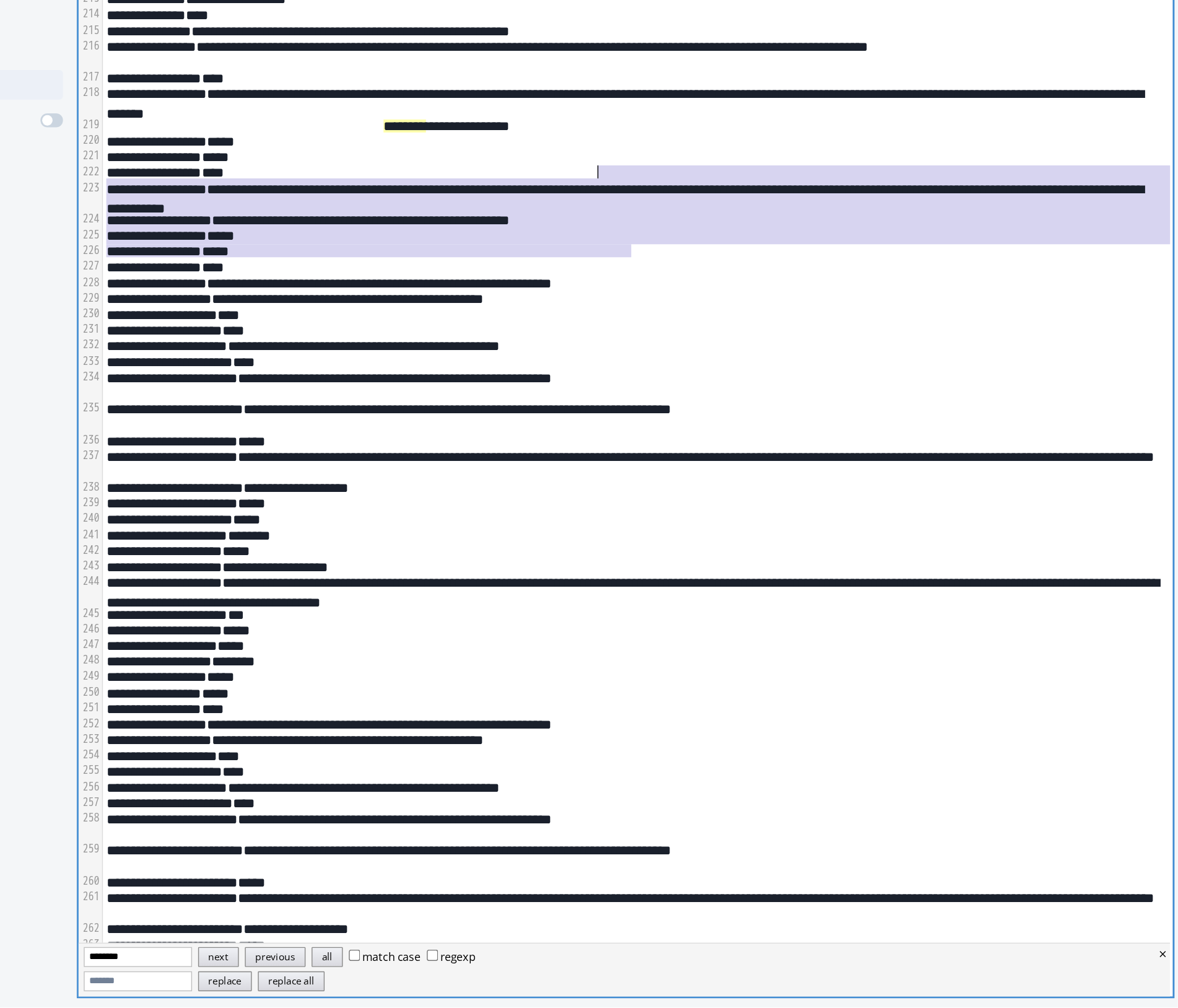 drag, startPoint x: 790, startPoint y: 468, endPoint x: 762, endPoint y: 411, distance: 63.50591 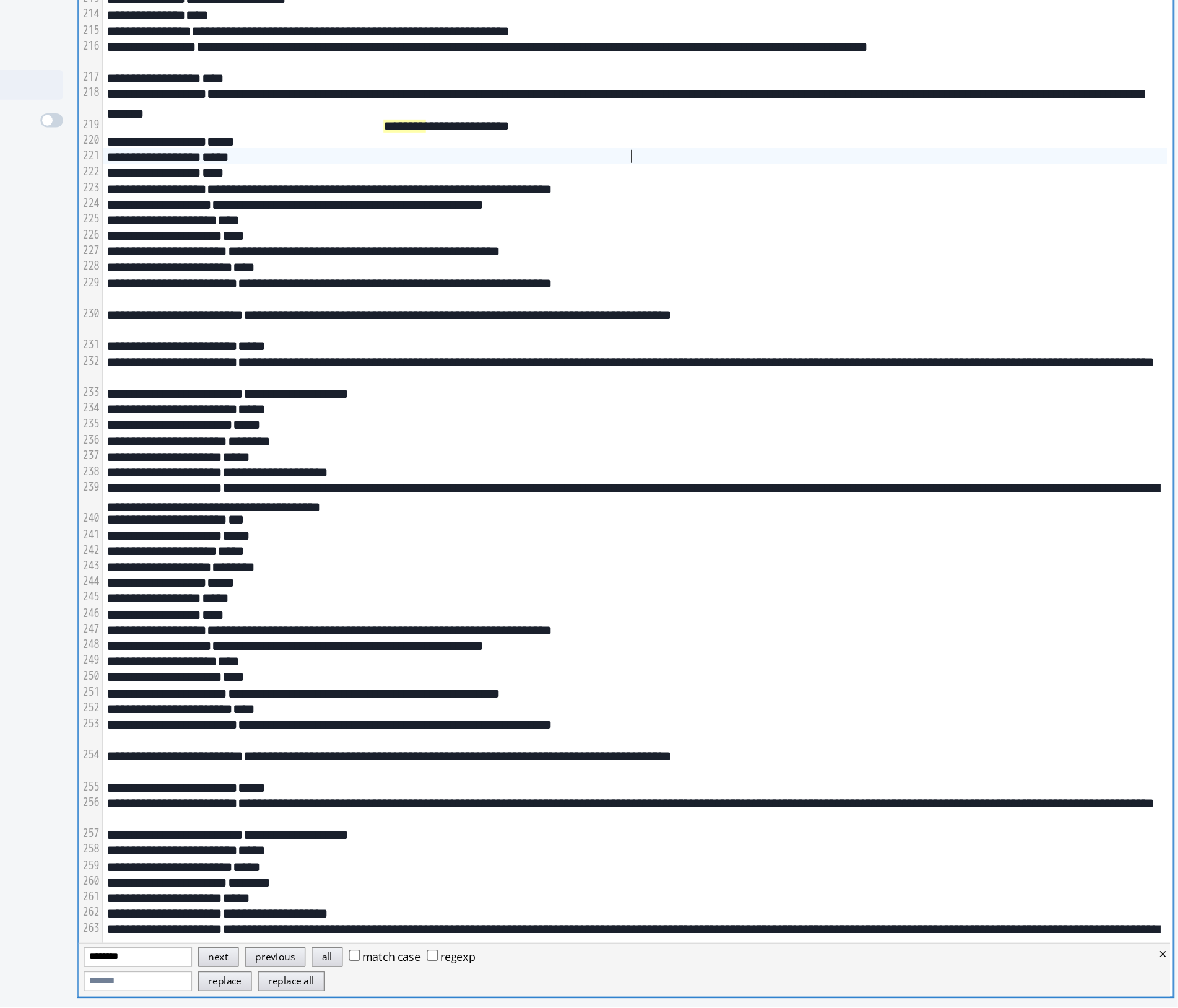 click on "**********" at bounding box center (790, 568) 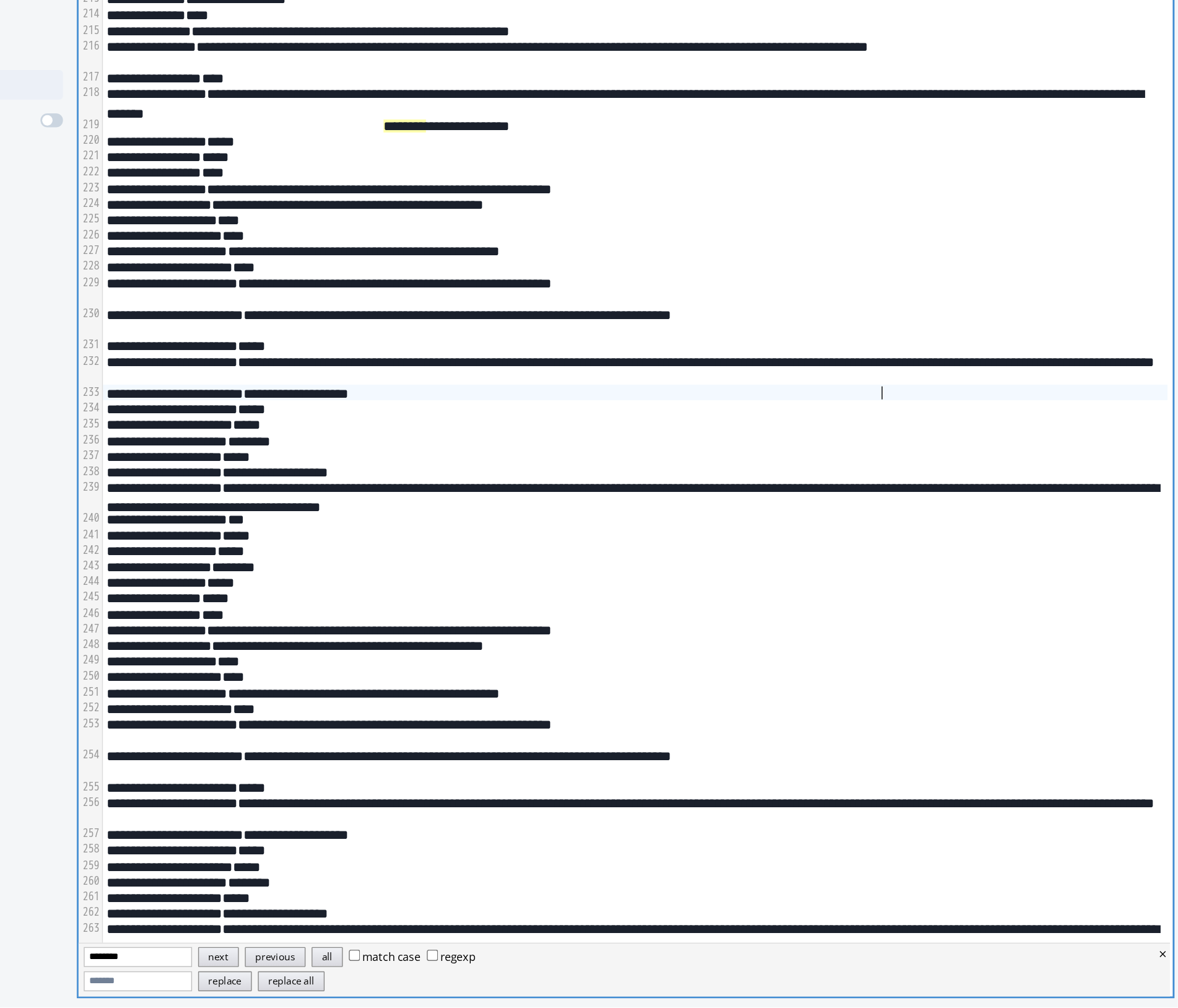 click on "**********" at bounding box center (790, 568) 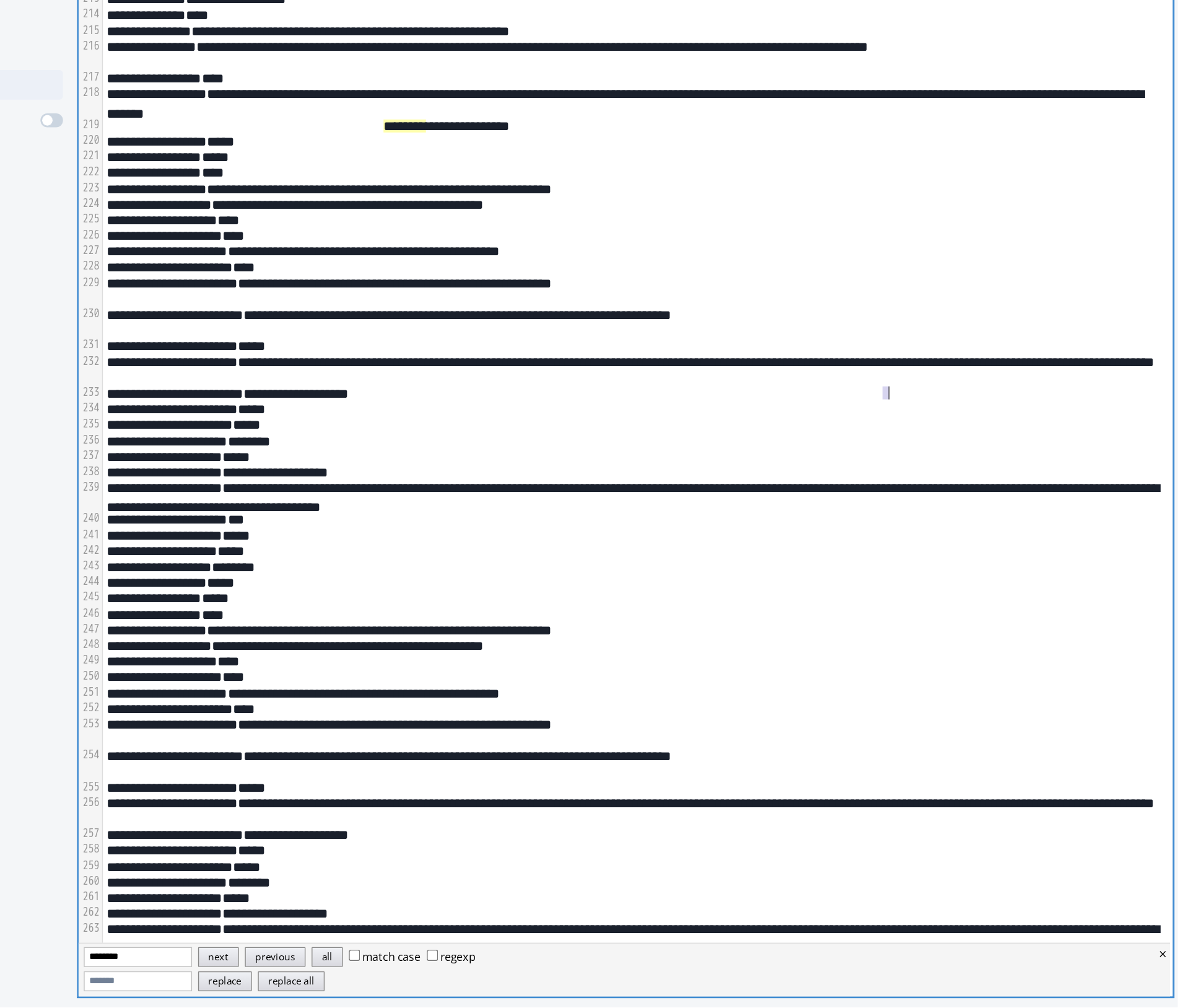 click on "**********" at bounding box center [790, 568] 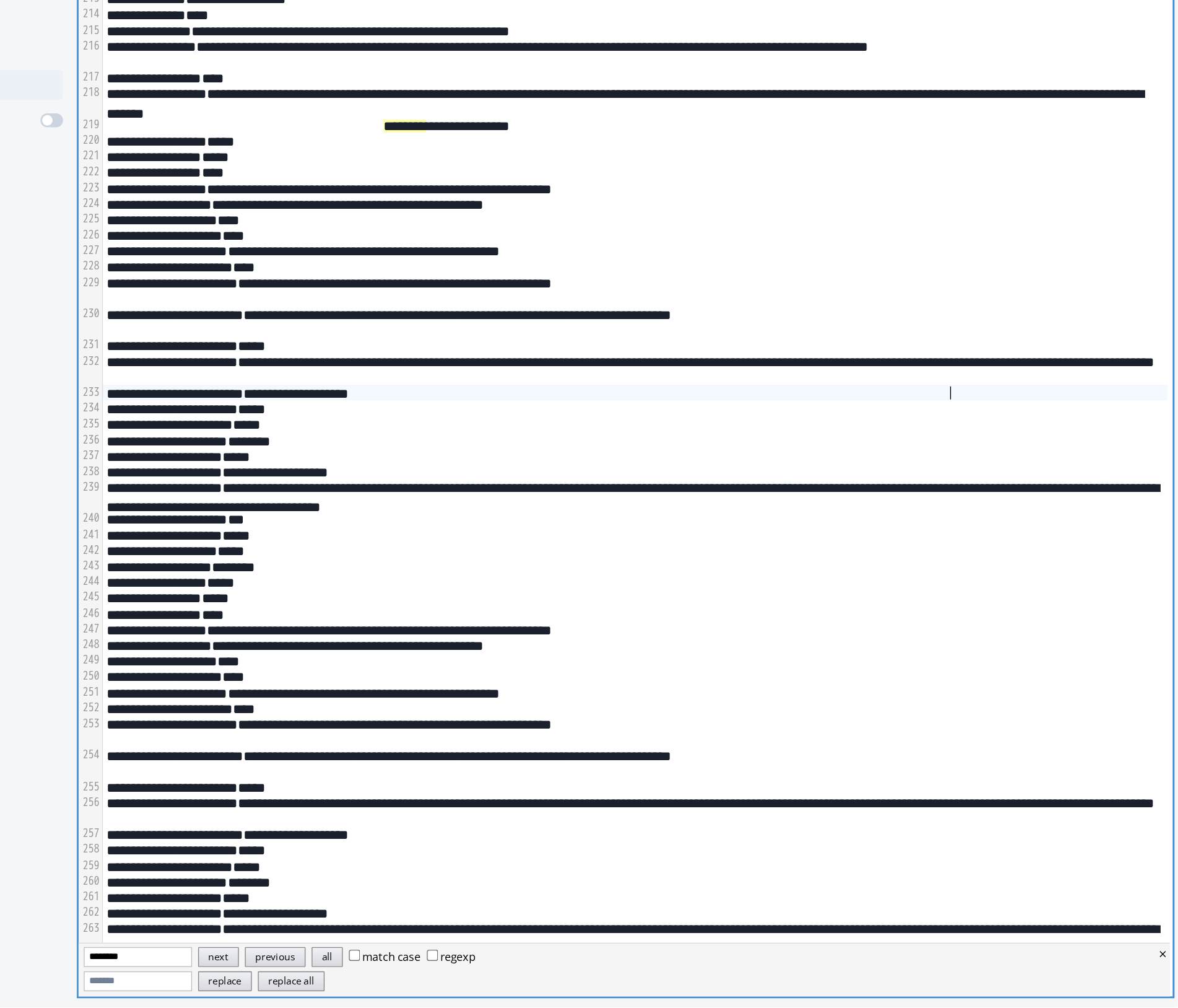 click on "**********" at bounding box center (790, 568) 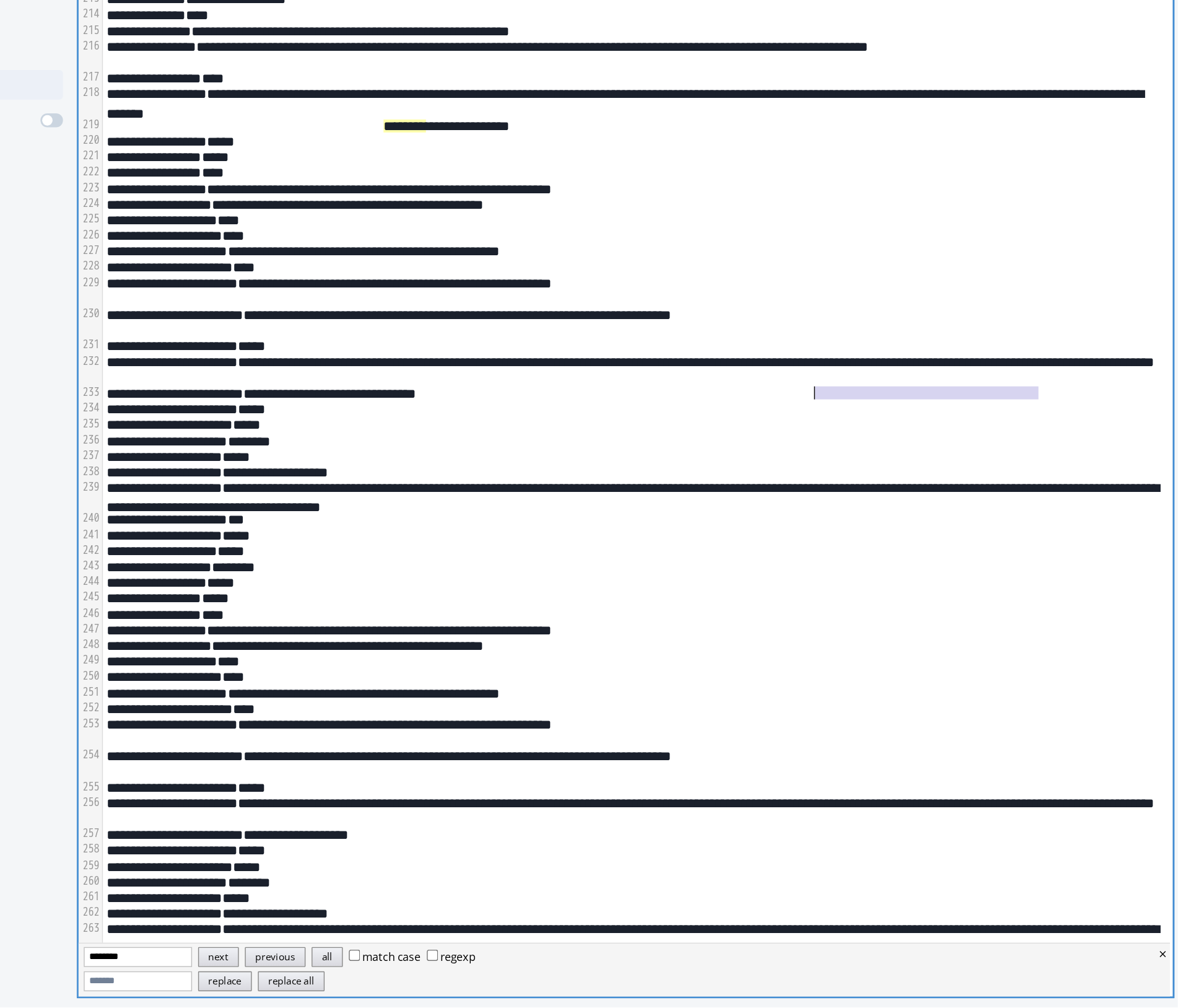 drag, startPoint x: 1081, startPoint y: 567, endPoint x: 918, endPoint y: 564, distance: 163.0276 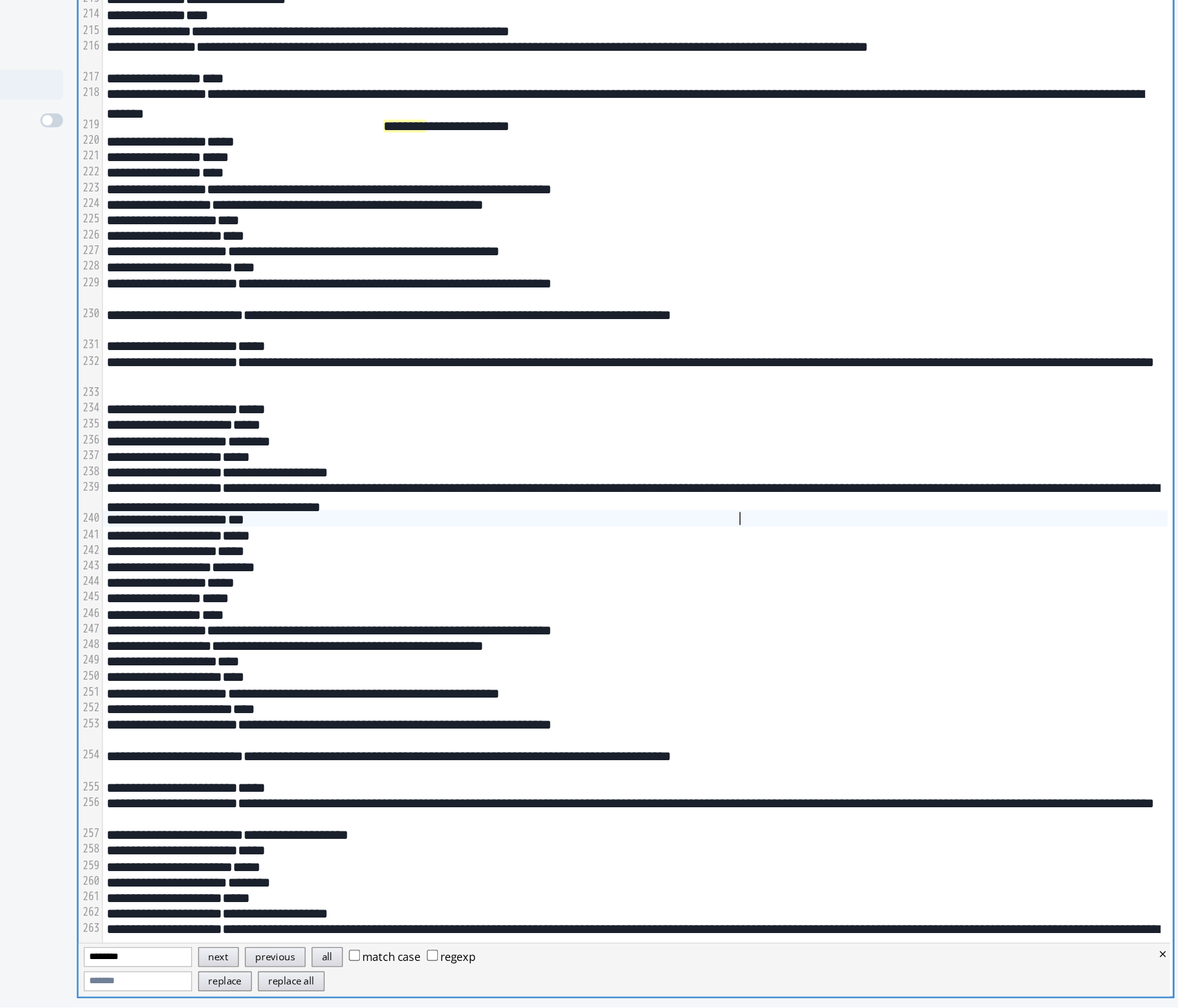 click on "***" at bounding box center (790, 658) 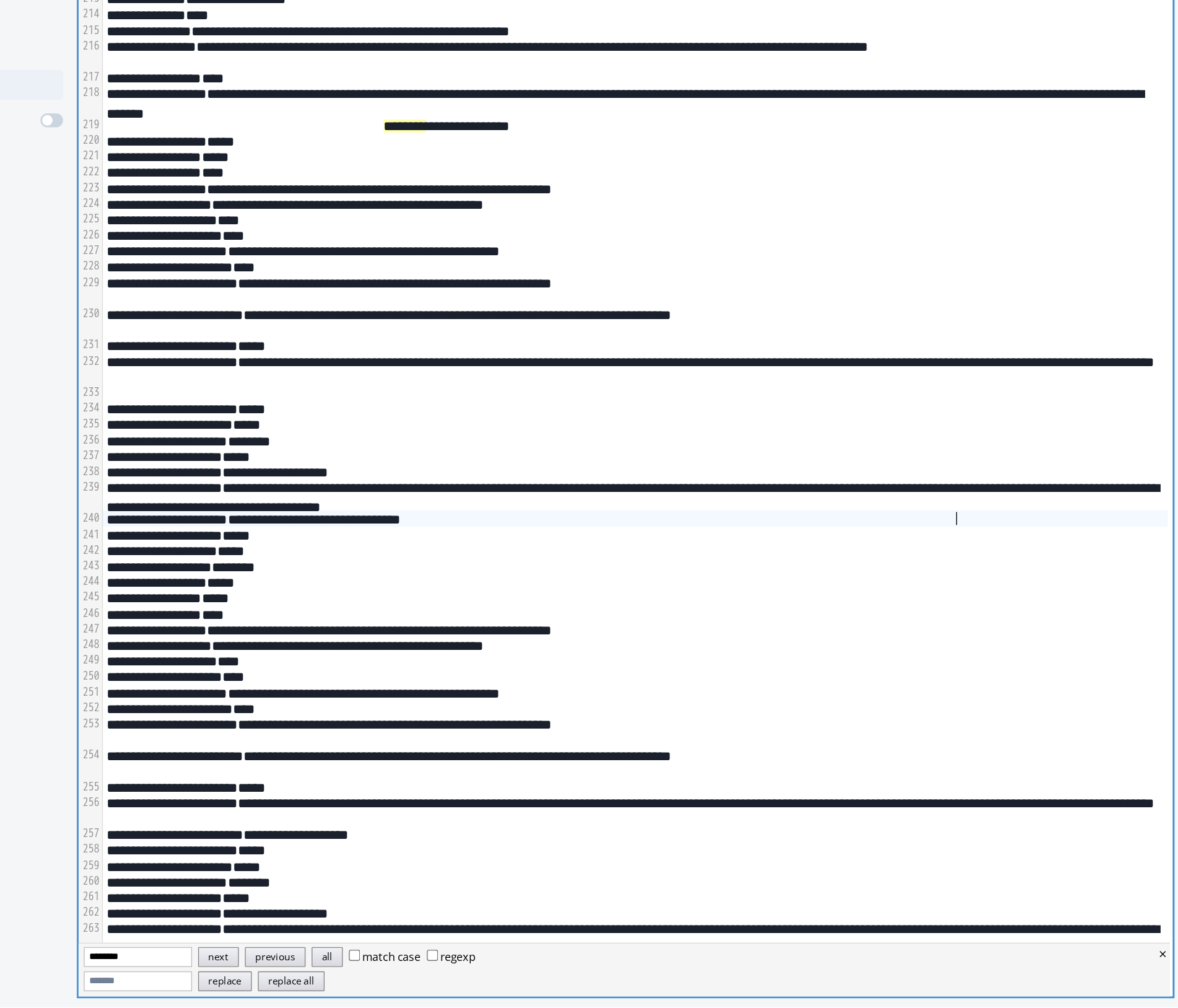 click at bounding box center [790, 568] 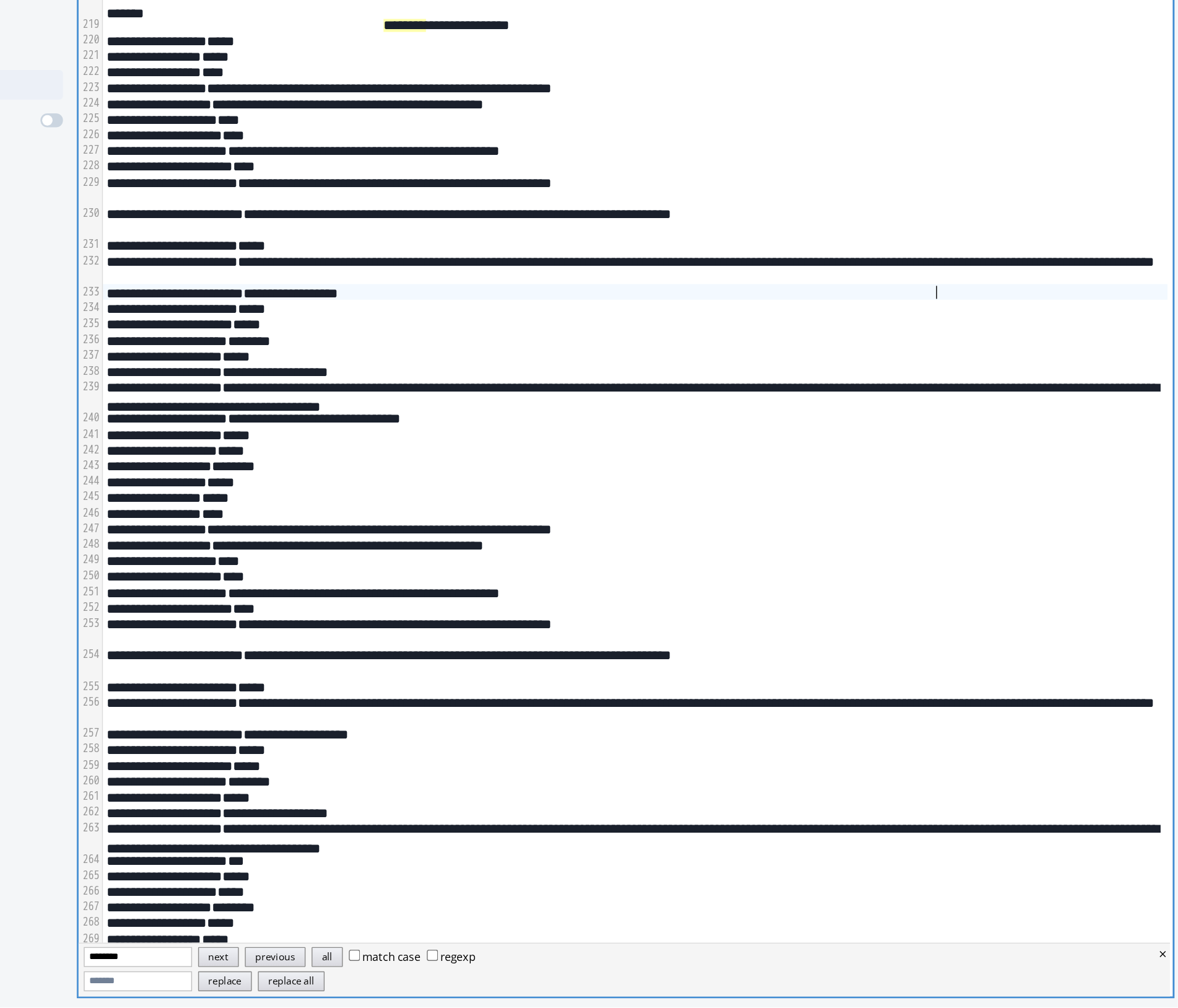 scroll, scrollTop: 2372, scrollLeft: 0, axis: vertical 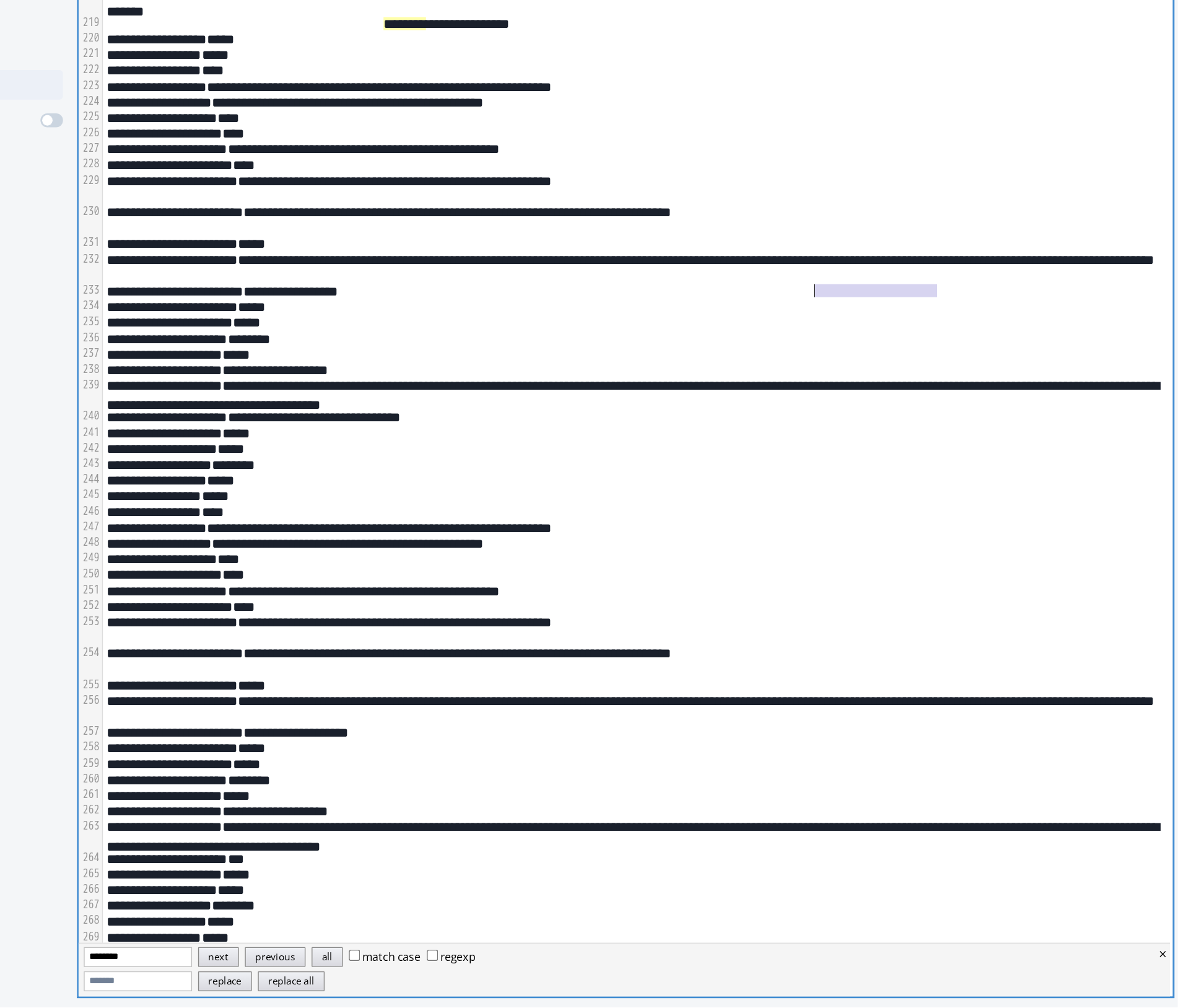 drag, startPoint x: 1025, startPoint y: 494, endPoint x: 916, endPoint y: 494, distance: 109 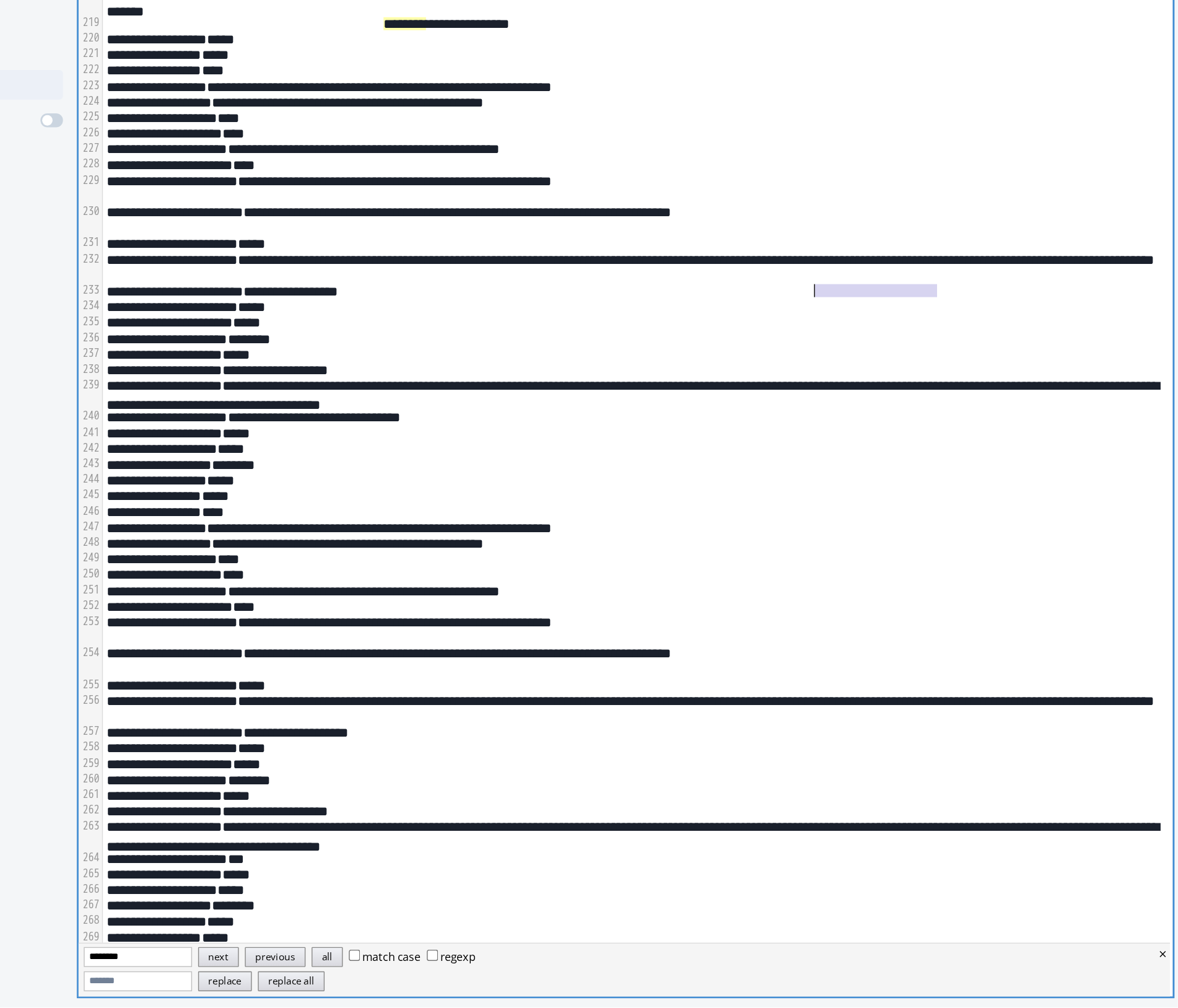 click on "**********" at bounding box center (790, 495) 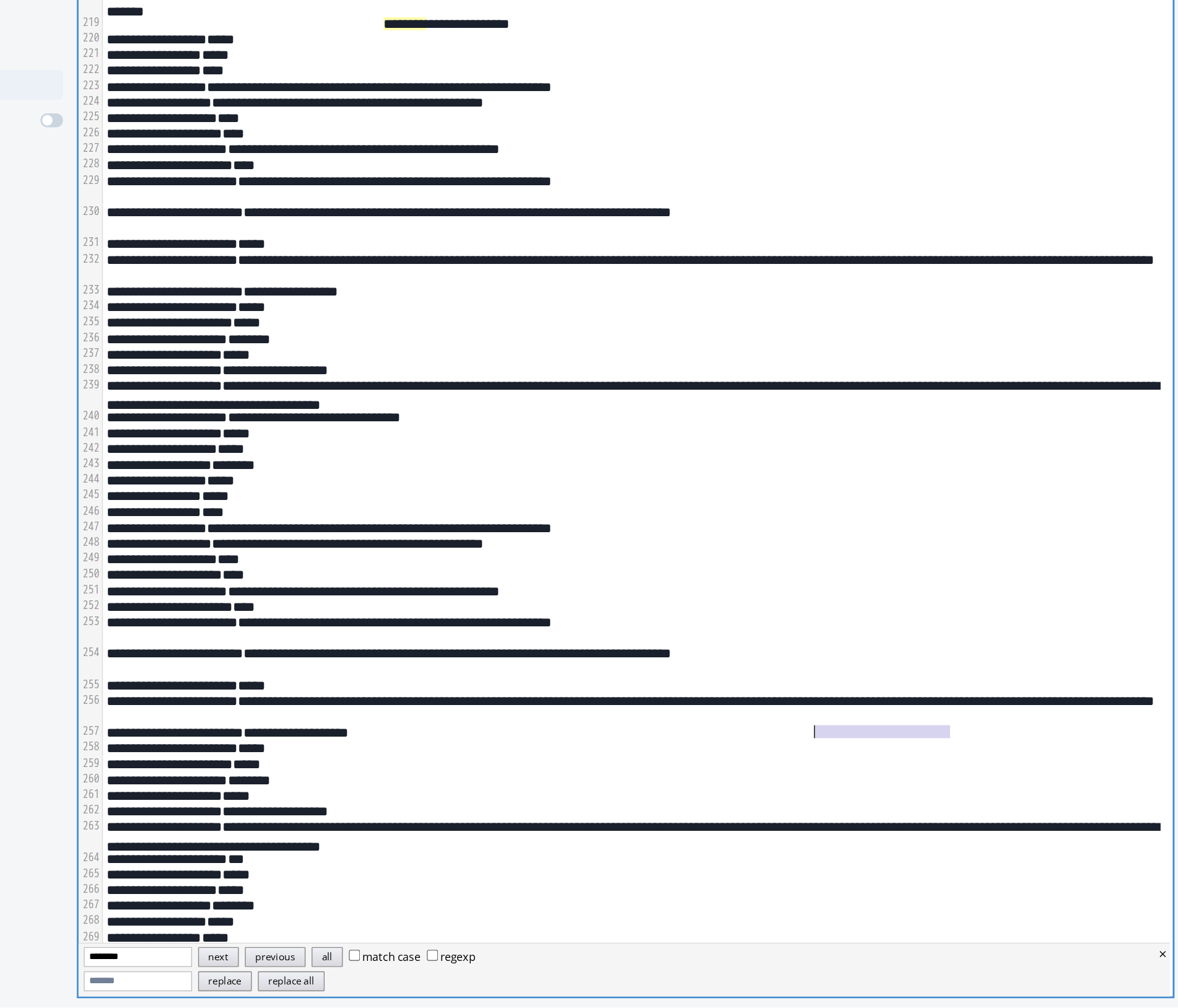 drag, startPoint x: 1023, startPoint y: 811, endPoint x: 919, endPoint y: 809, distance: 104.01923 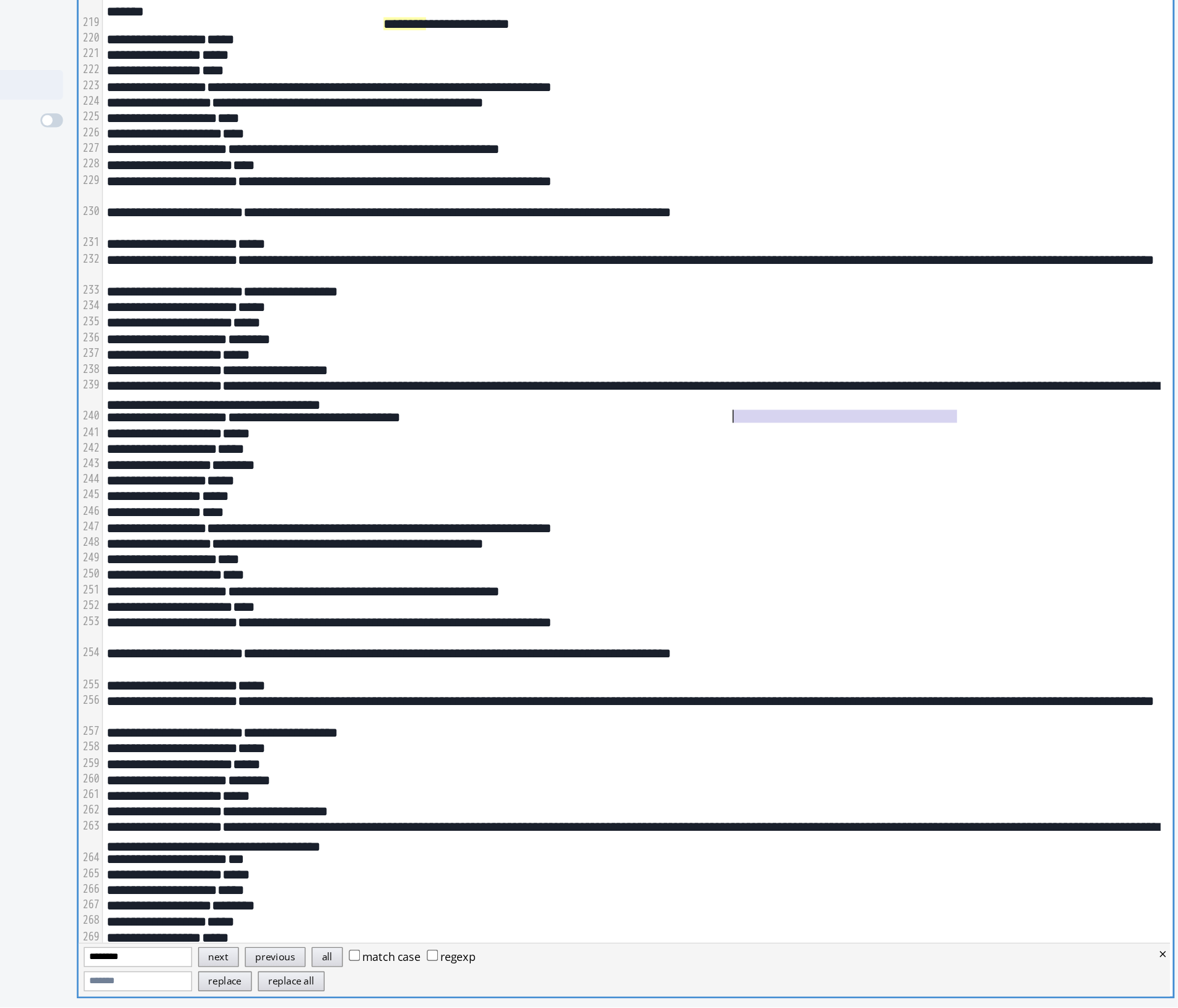 drag, startPoint x: 1027, startPoint y: 582, endPoint x: 862, endPoint y: 582, distance: 165 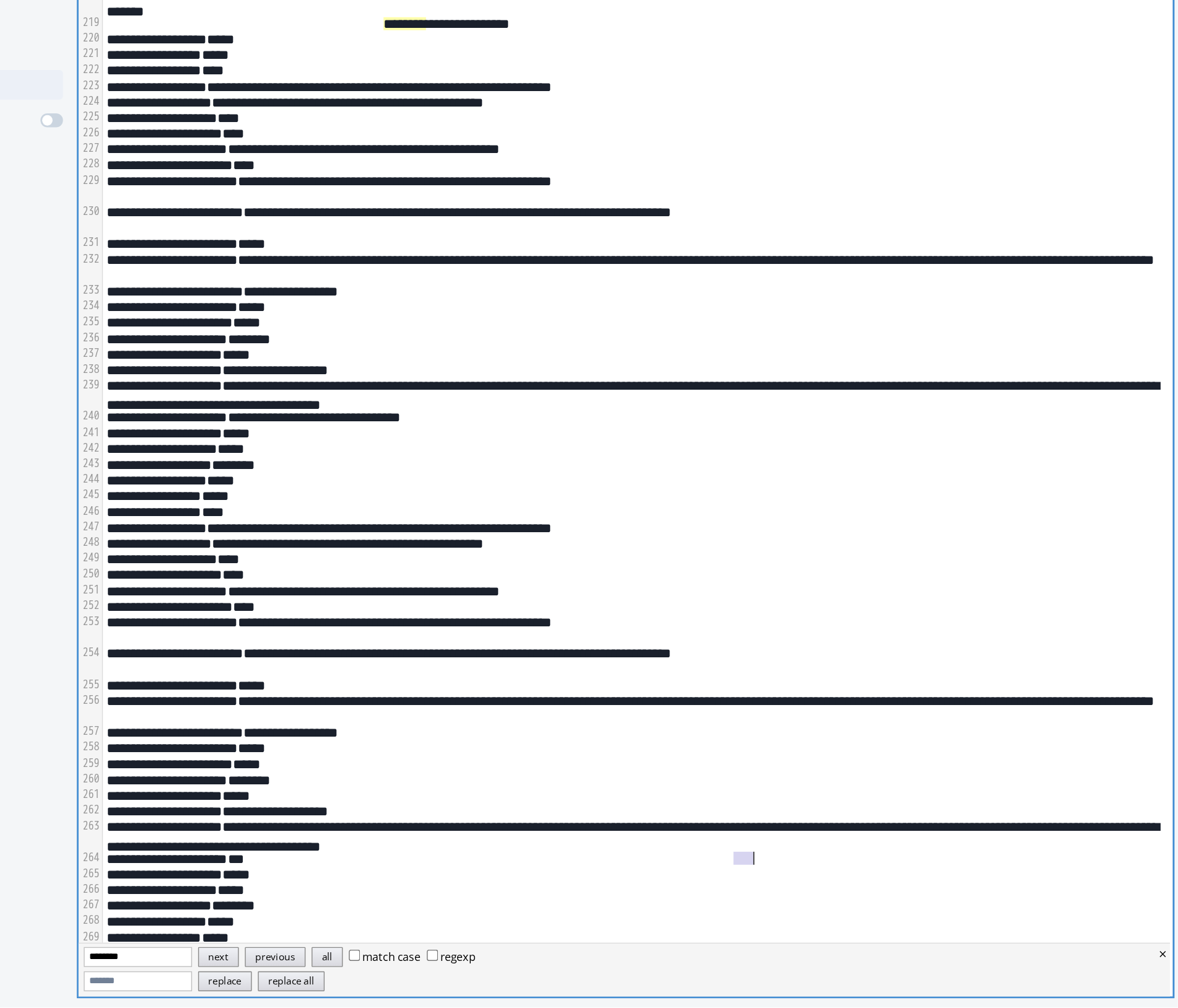 click on "***" at bounding box center (790, 901) 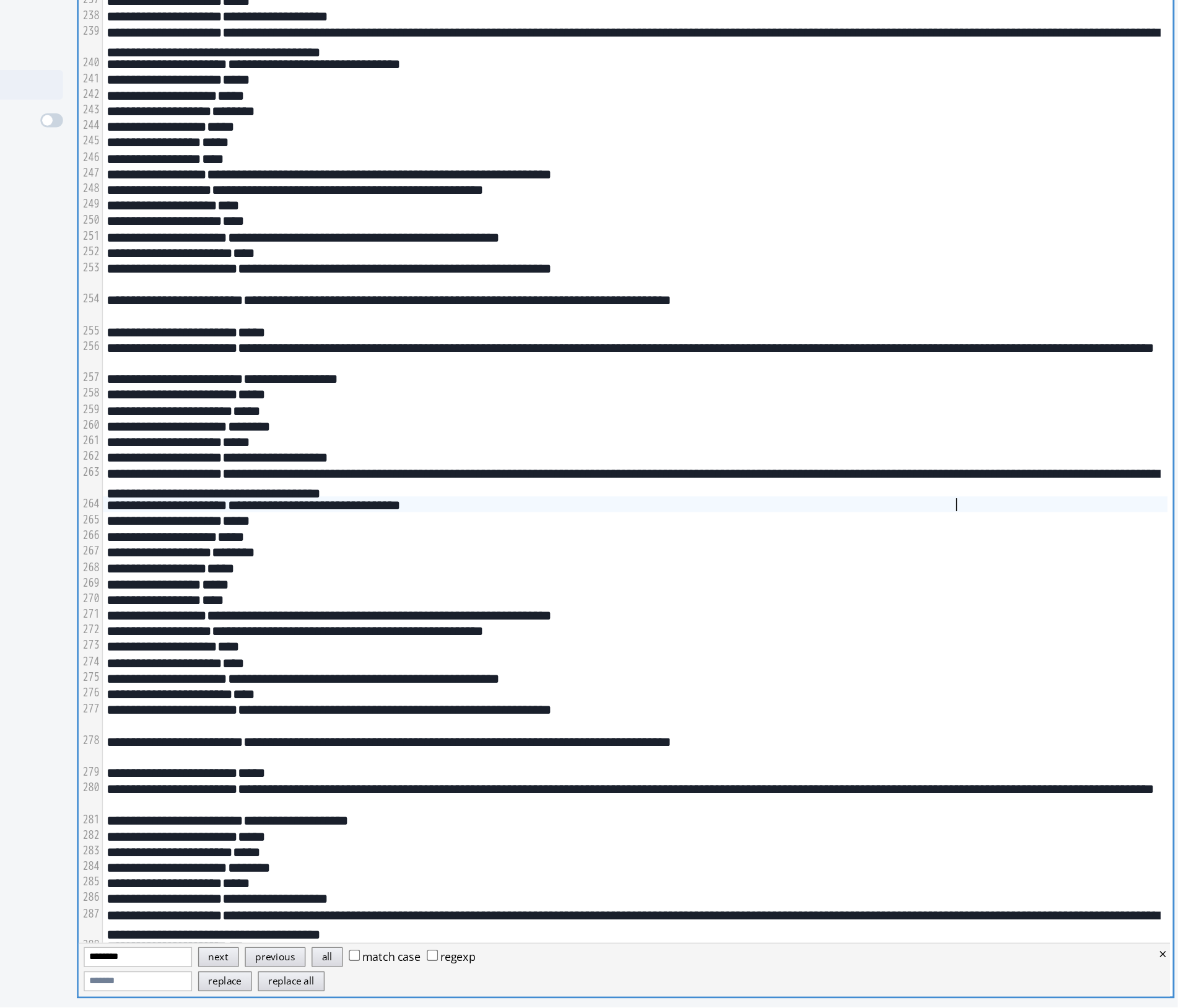 scroll, scrollTop: 2631, scrollLeft: 0, axis: vertical 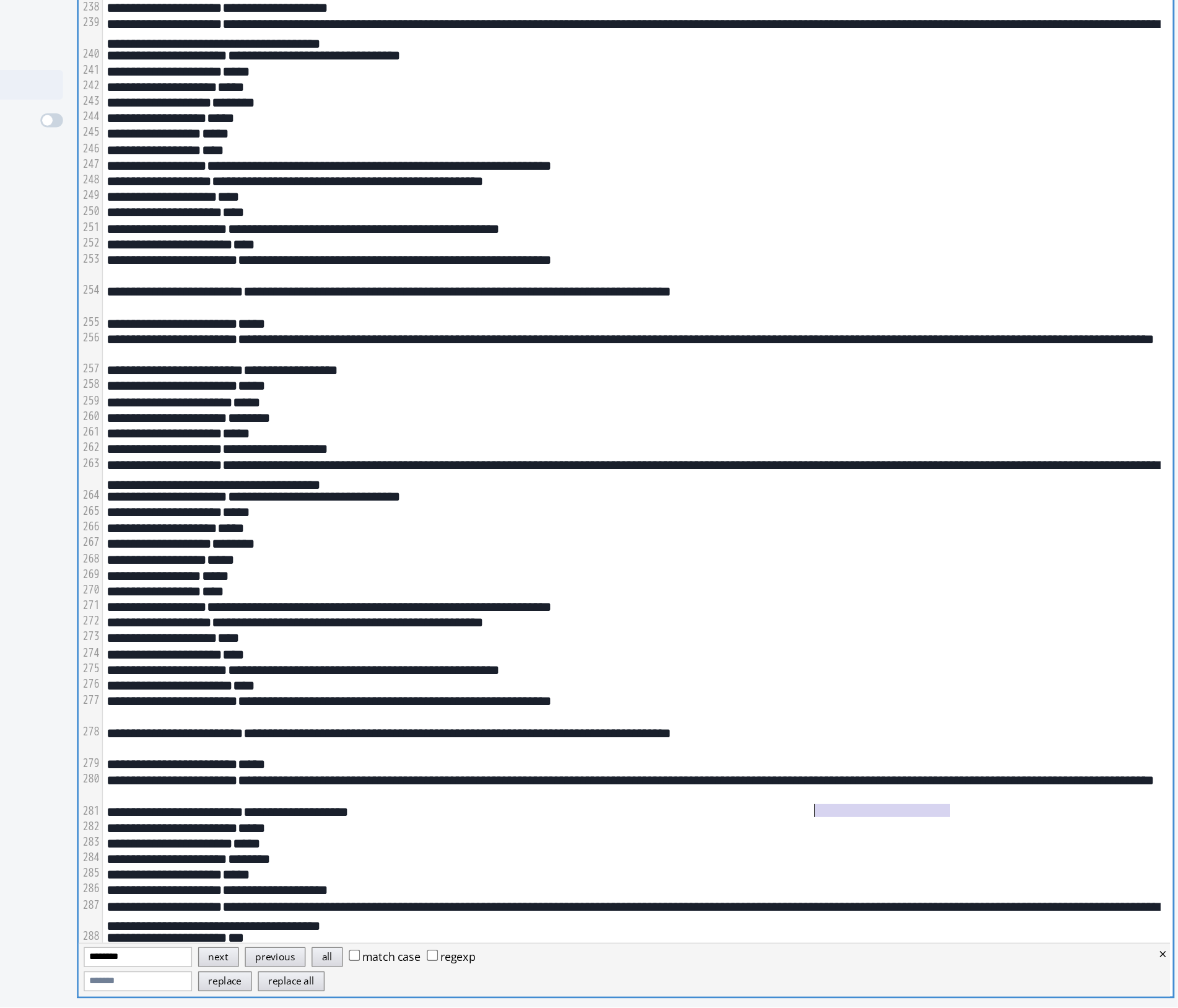 drag, startPoint x: 1019, startPoint y: 866, endPoint x: 910, endPoint y: 866, distance: 109 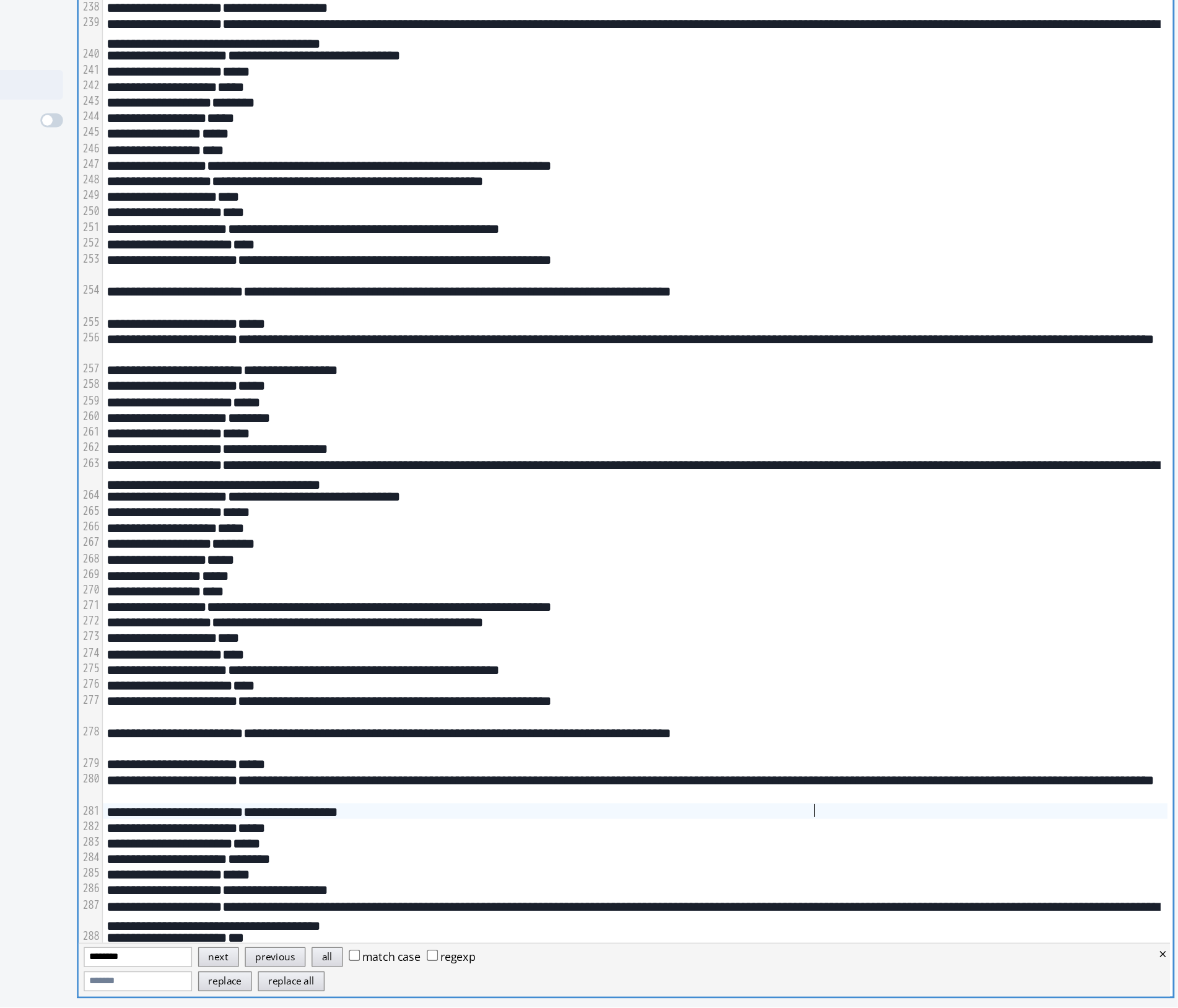 click on "**********" at bounding box center (790, 867) 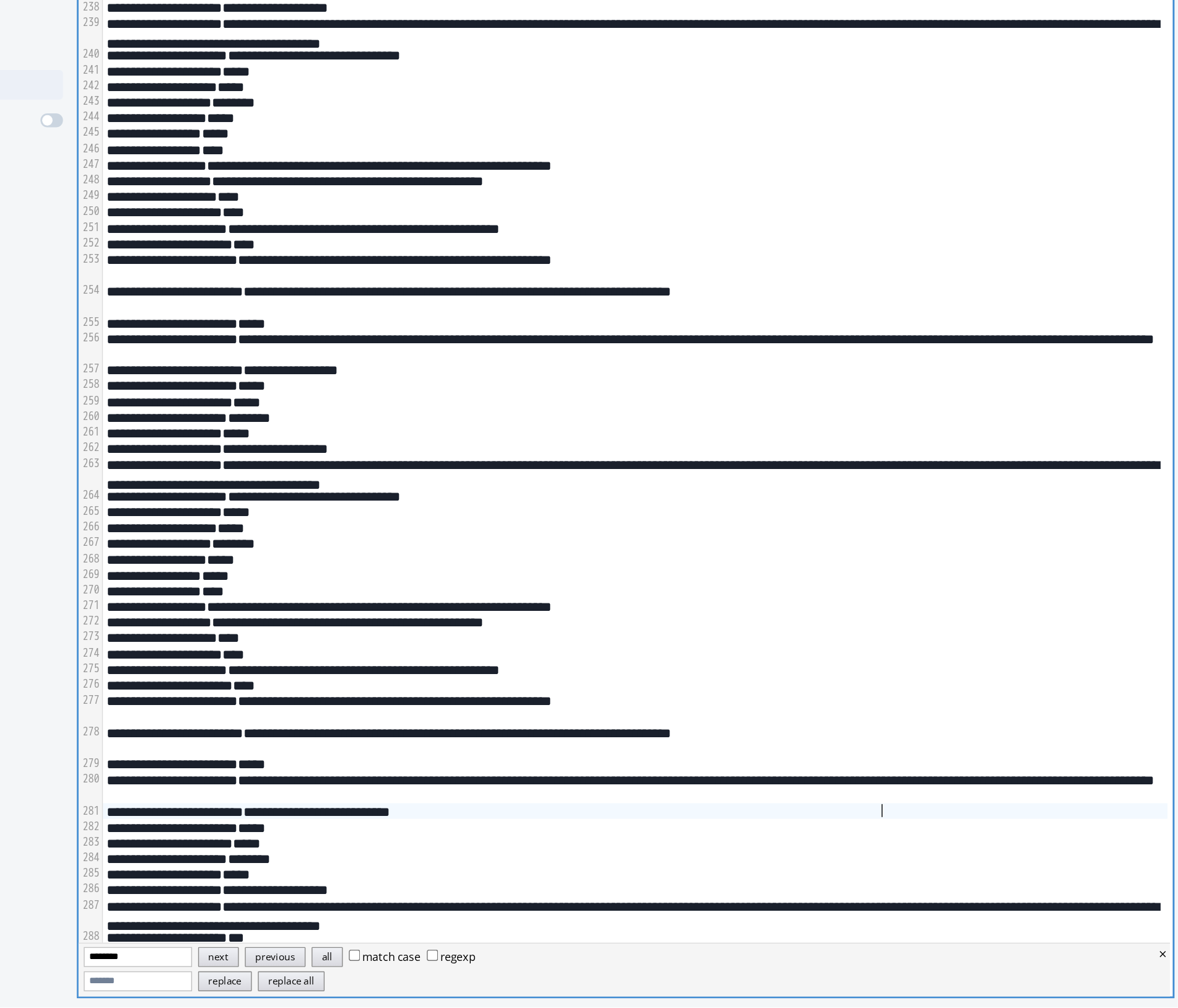 click on "*****" at bounding box center (790, 563) 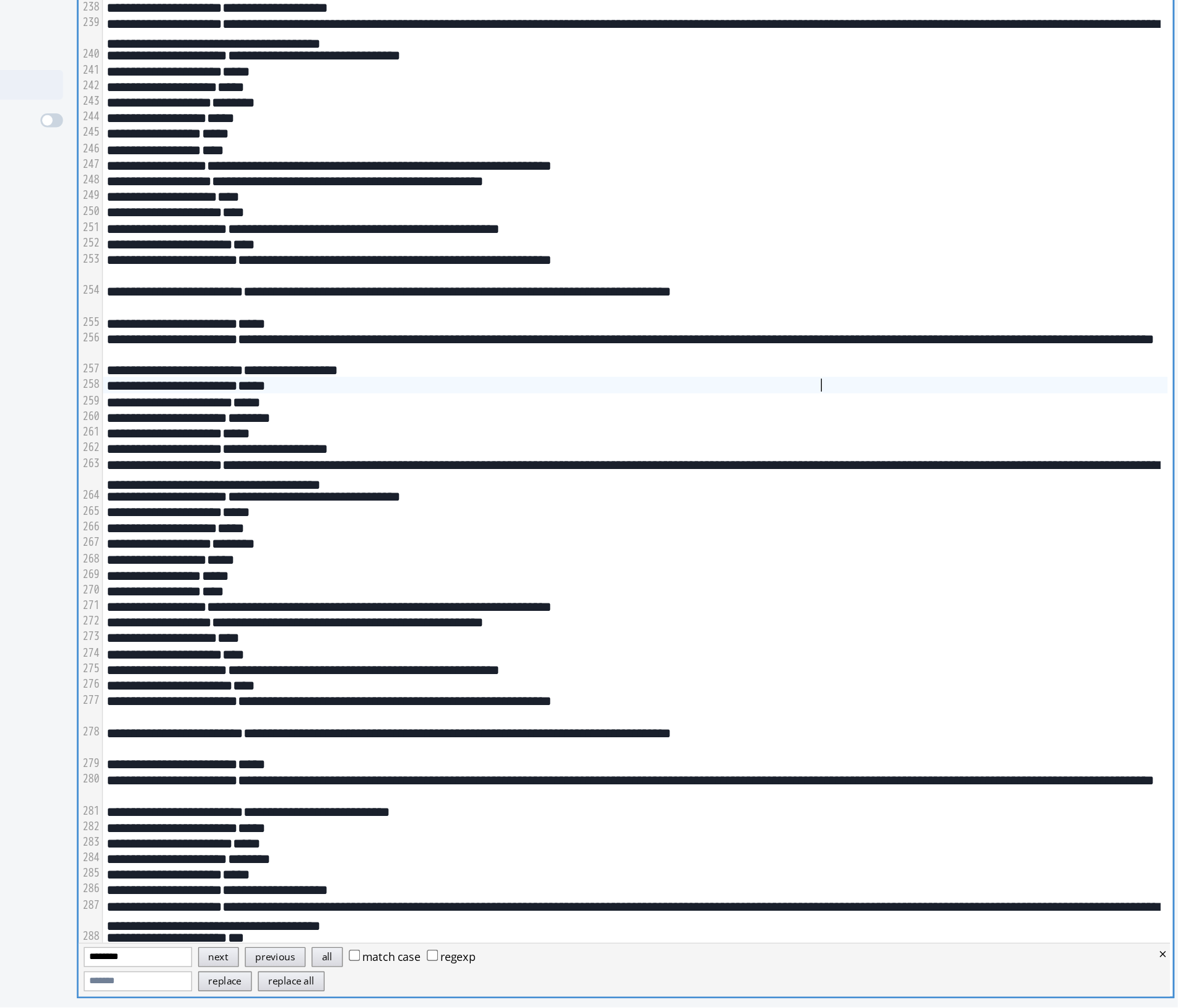 click on "**********" at bounding box center (790, 551) 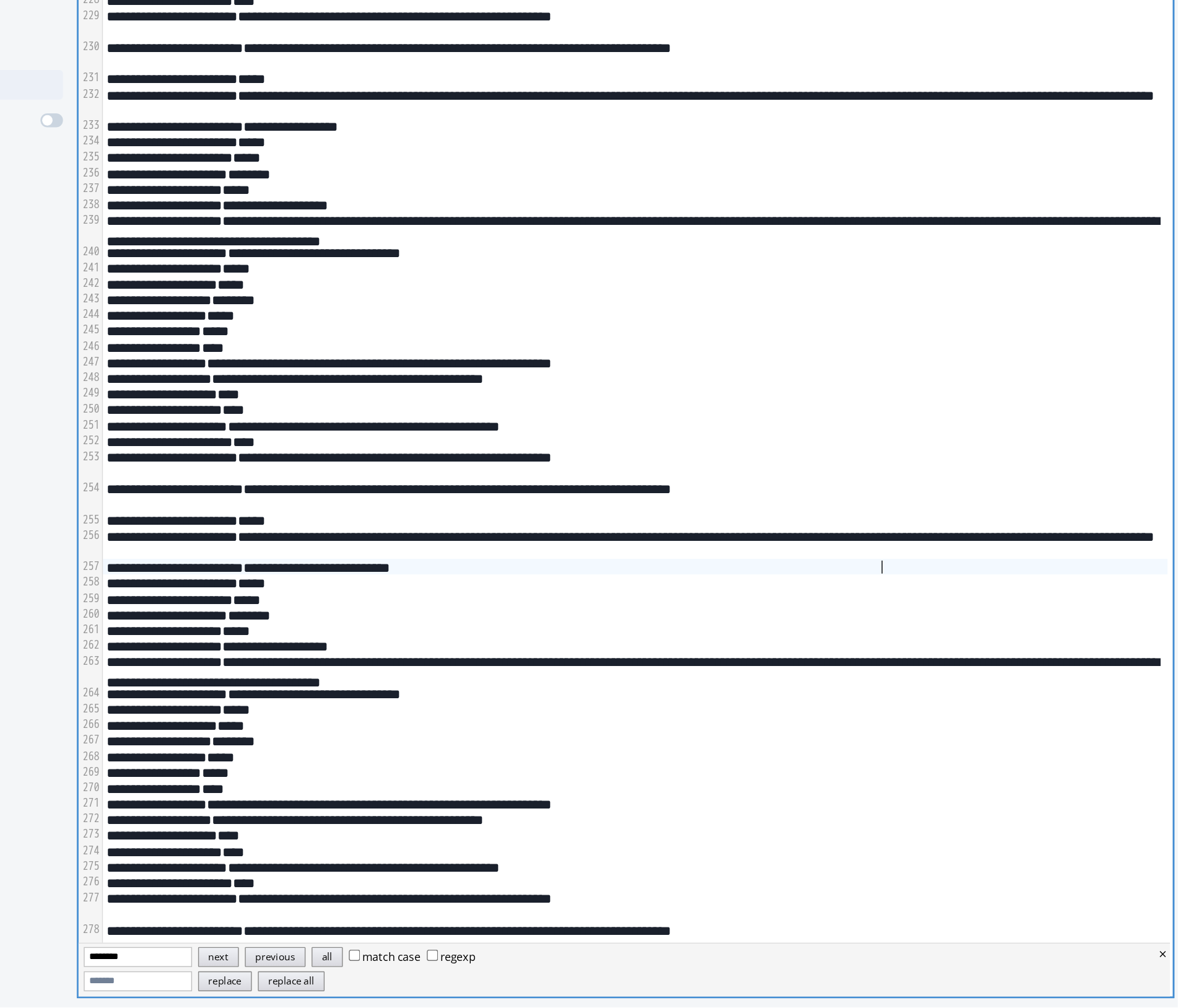 scroll, scrollTop: 2486, scrollLeft: 0, axis: vertical 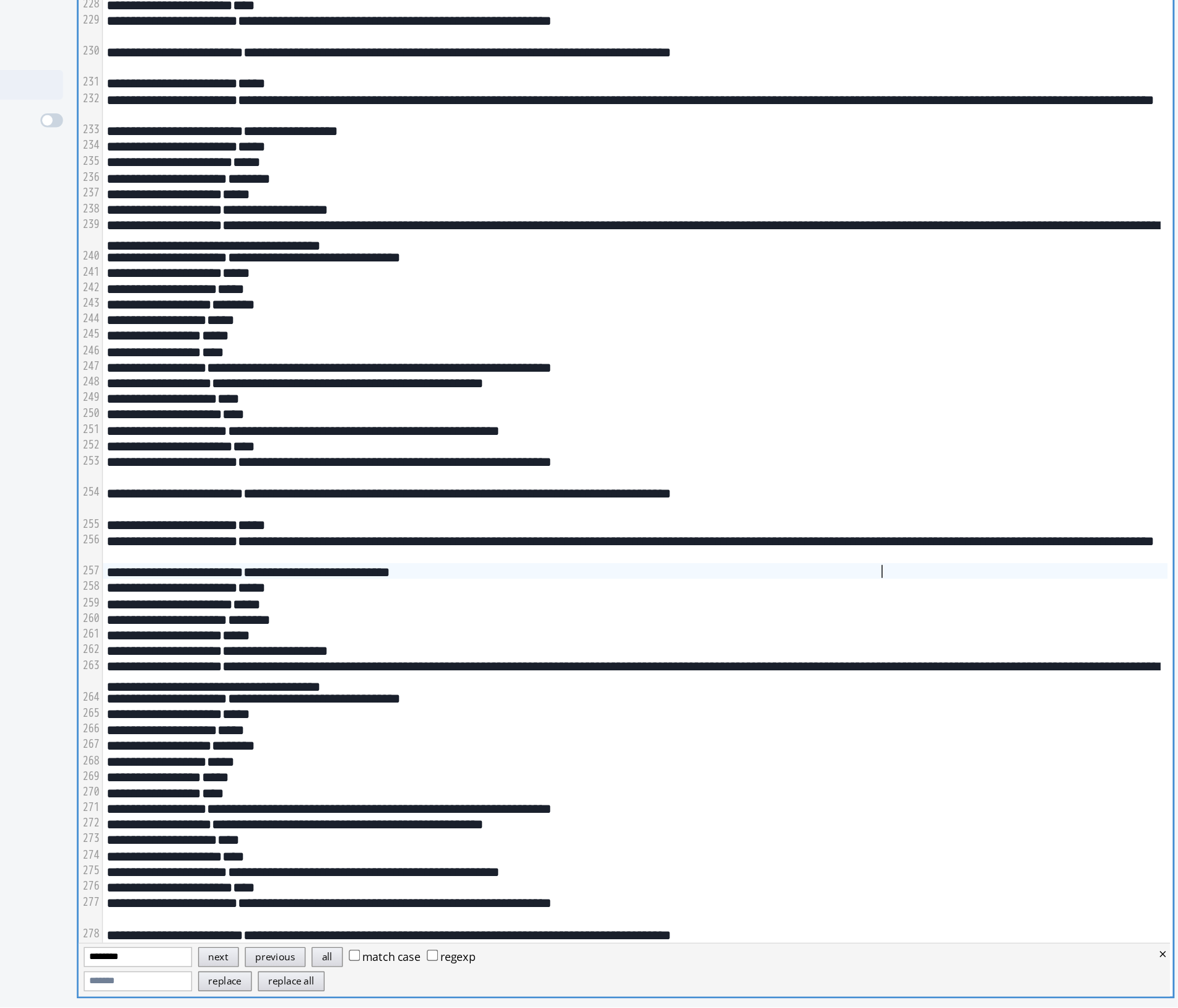 click on "**********" at bounding box center [790, 380] 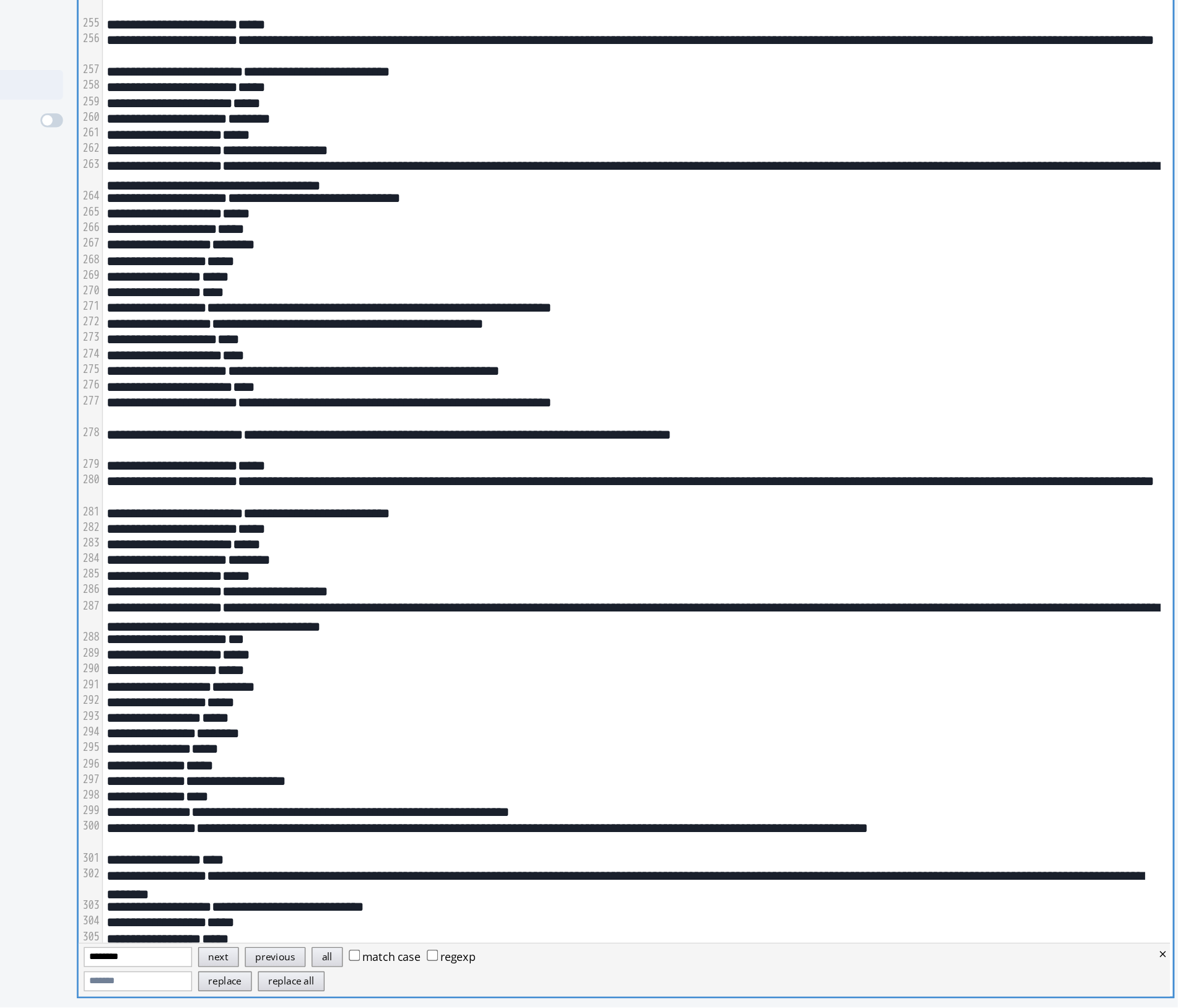 scroll, scrollTop: 2847, scrollLeft: 0, axis: vertical 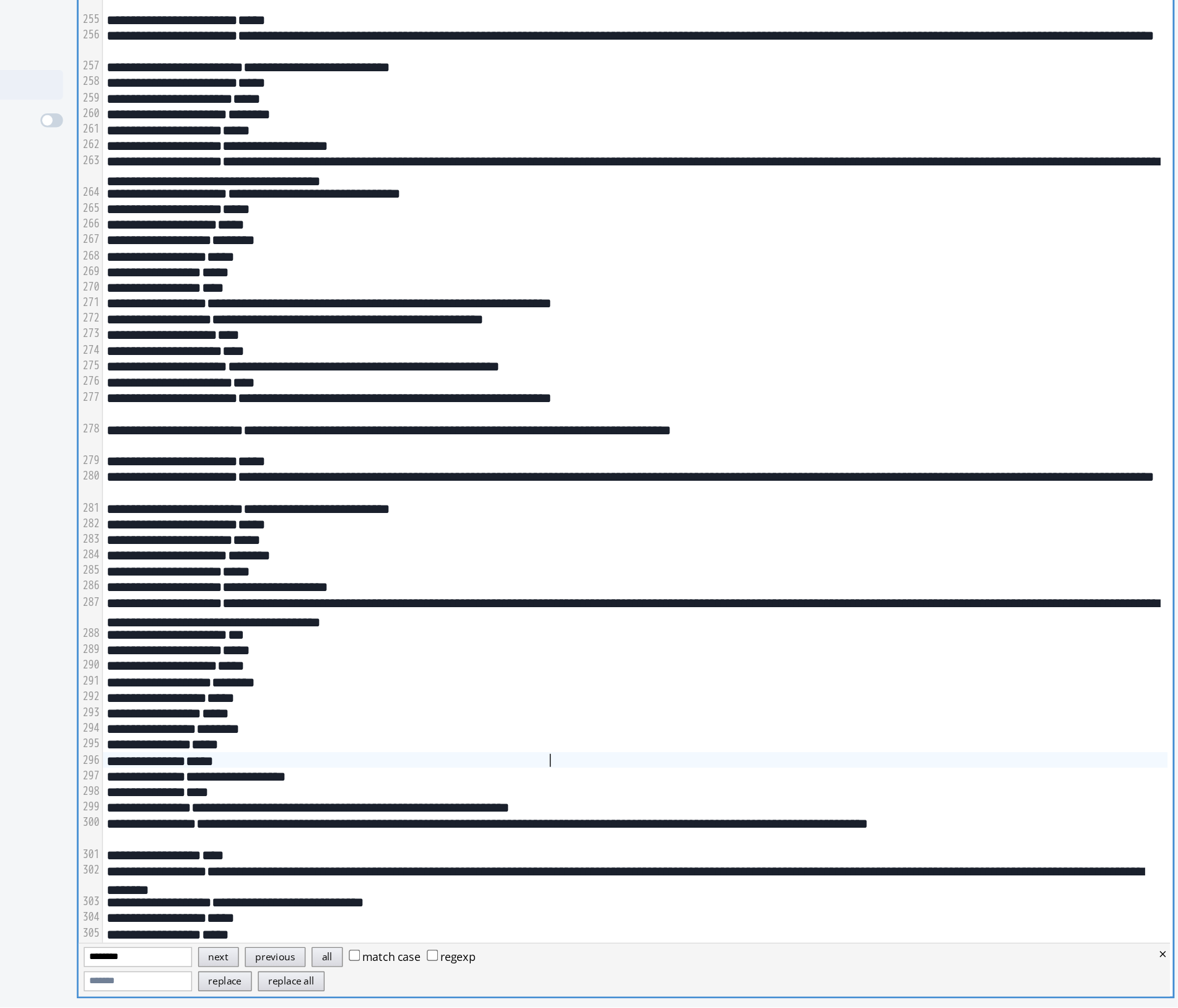 click on "*****" at bounding box center [790, 831] 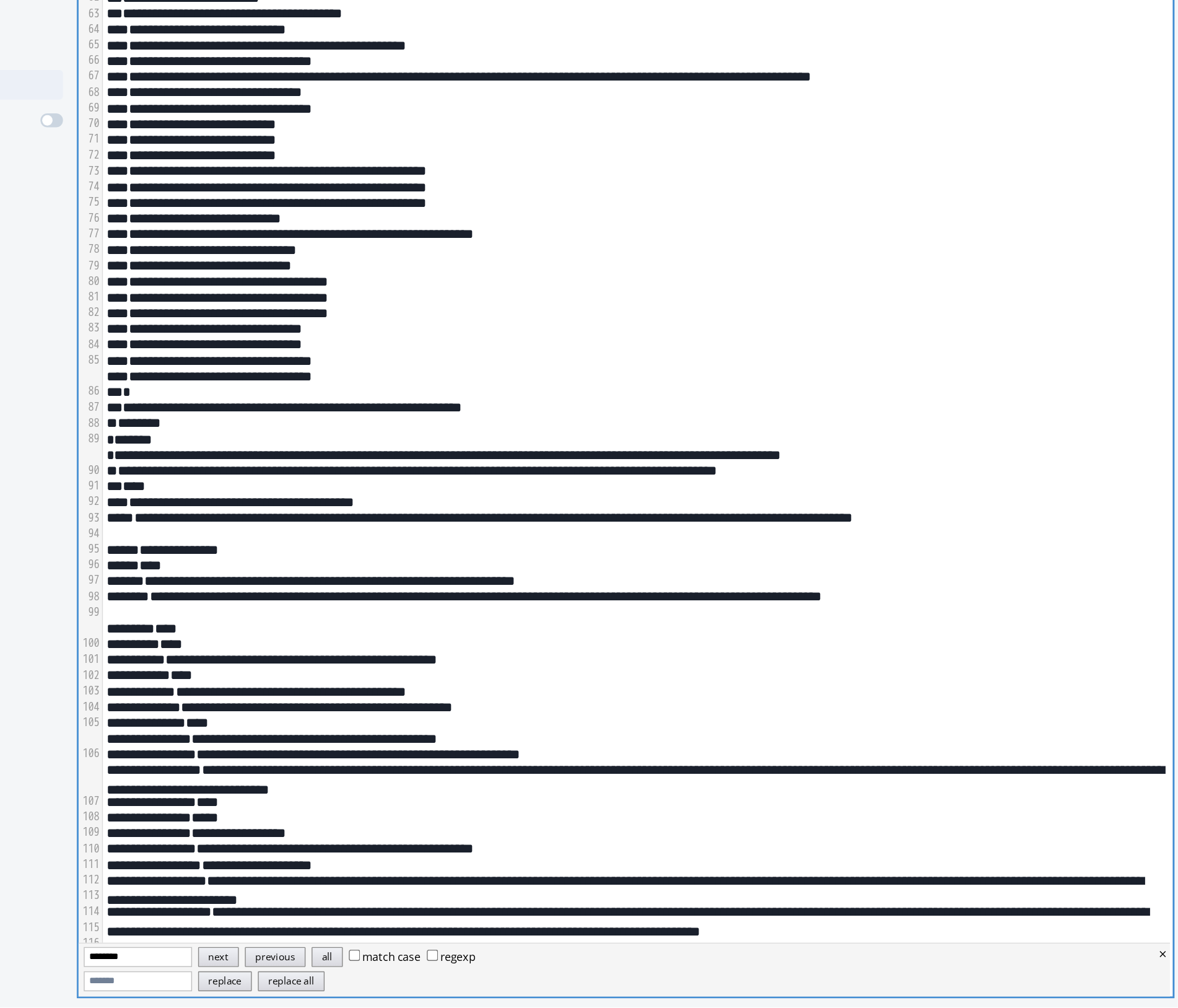 scroll, scrollTop: 0, scrollLeft: 0, axis: both 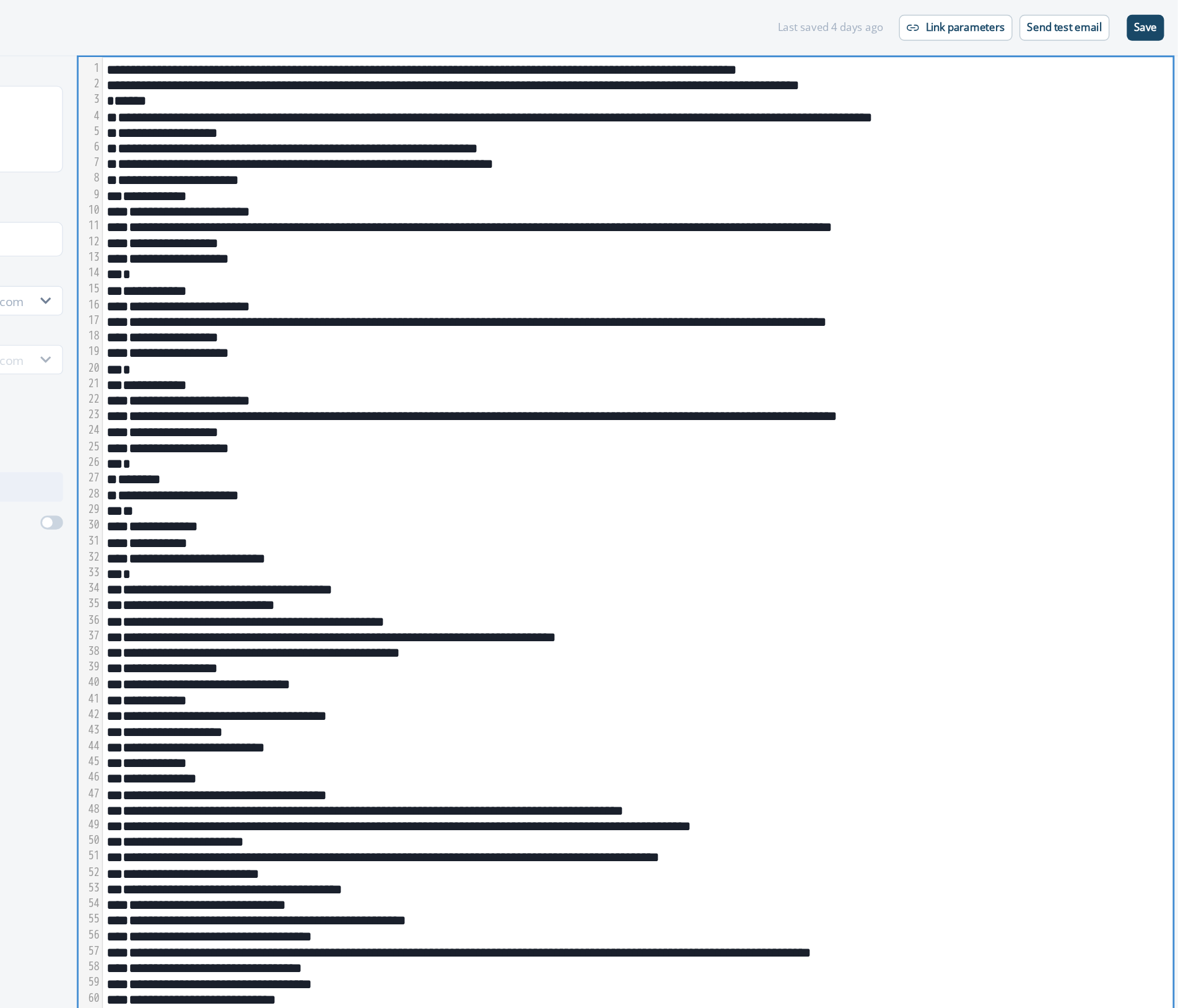 click on "**********" at bounding box center [790, 49] 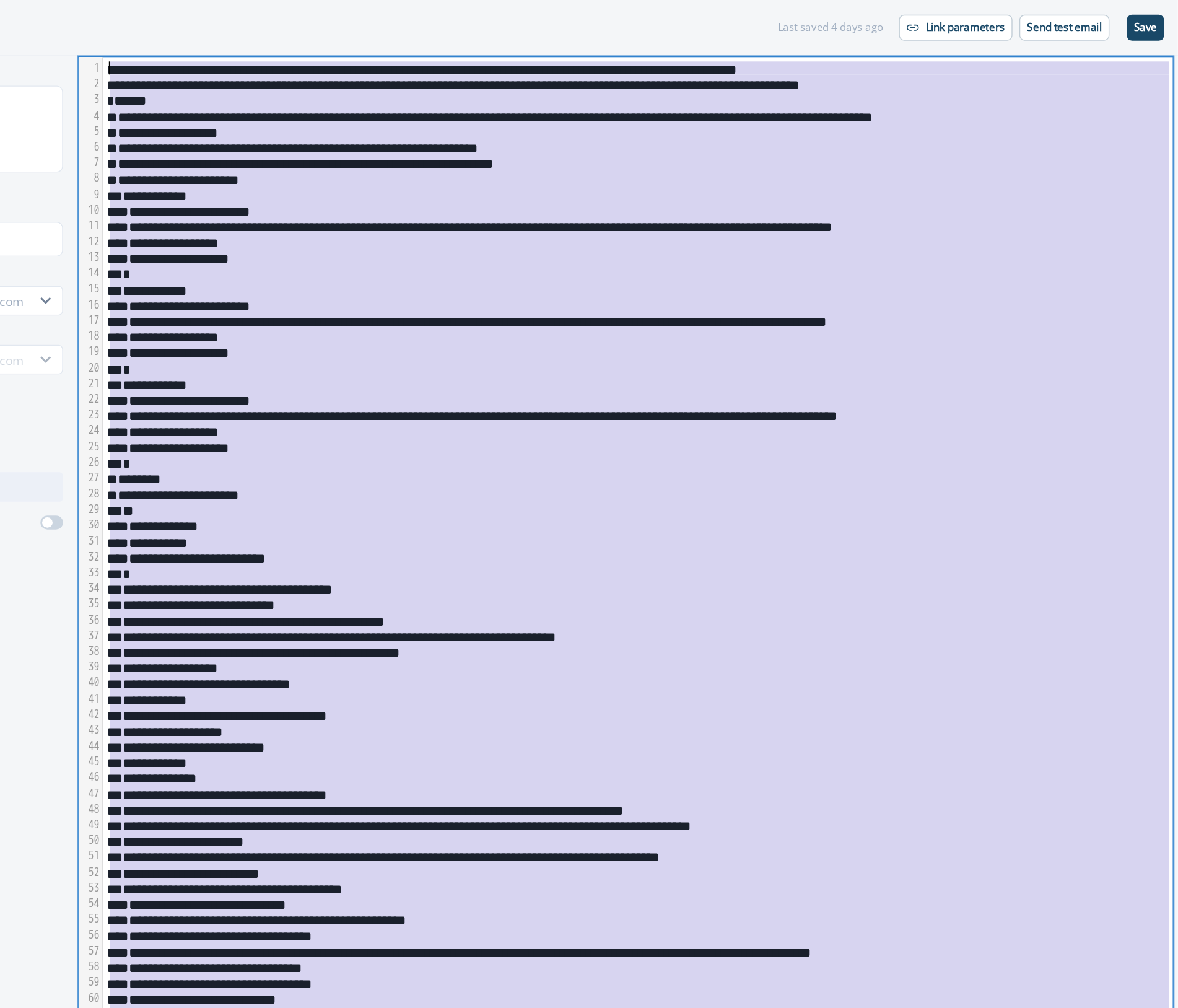 copy on "**********" 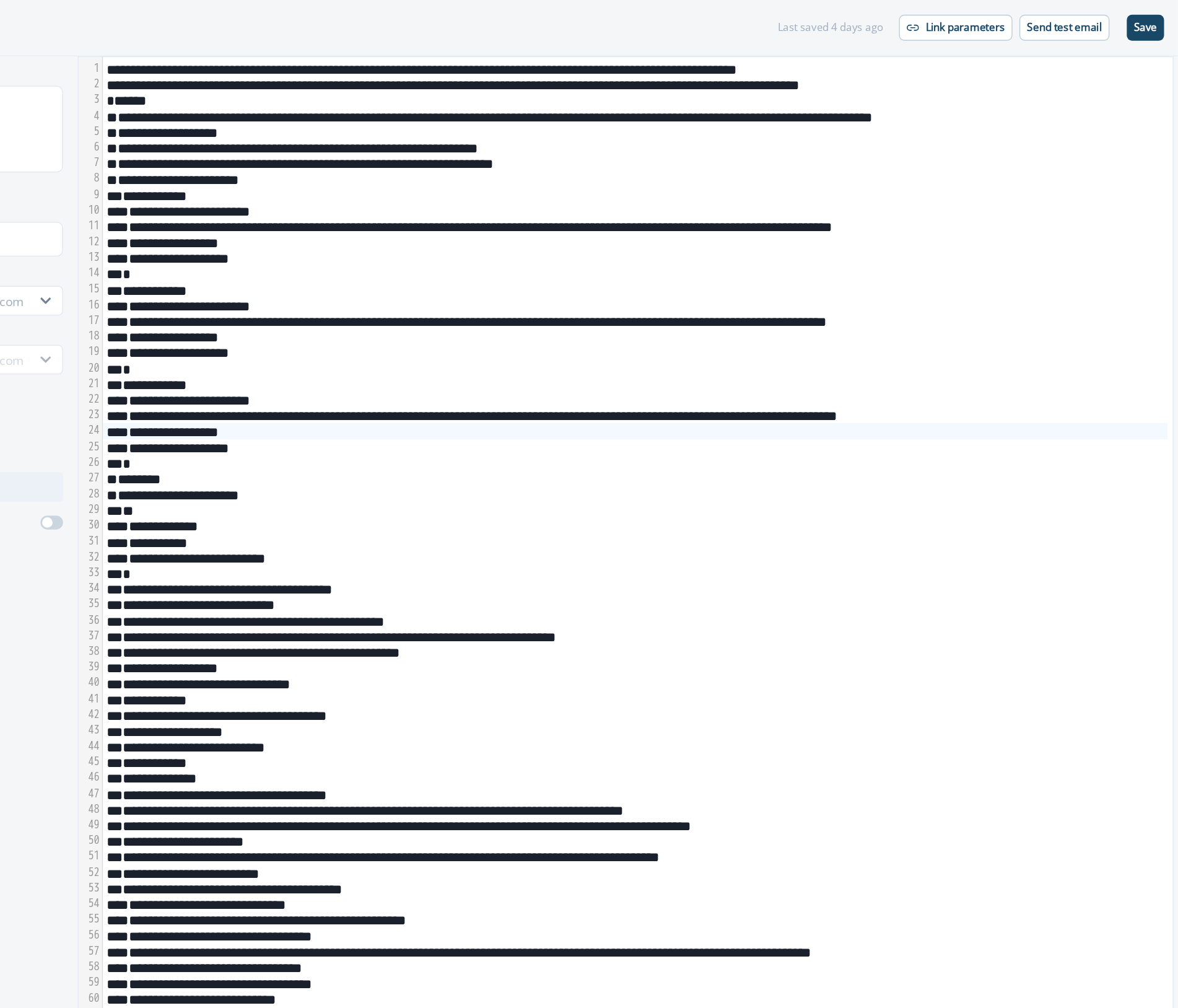 scroll, scrollTop: 0, scrollLeft: 0, axis: both 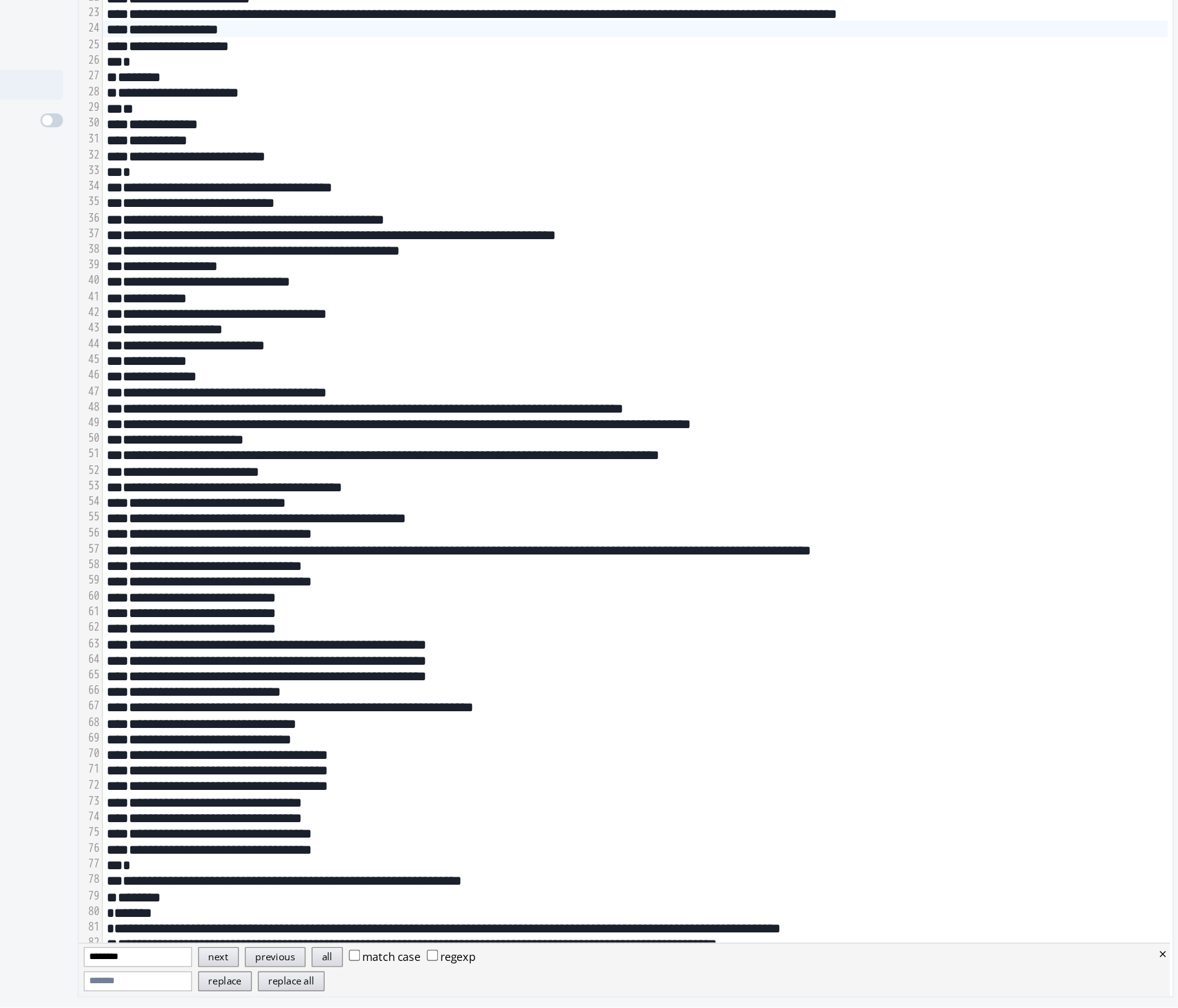 paste on "**********" 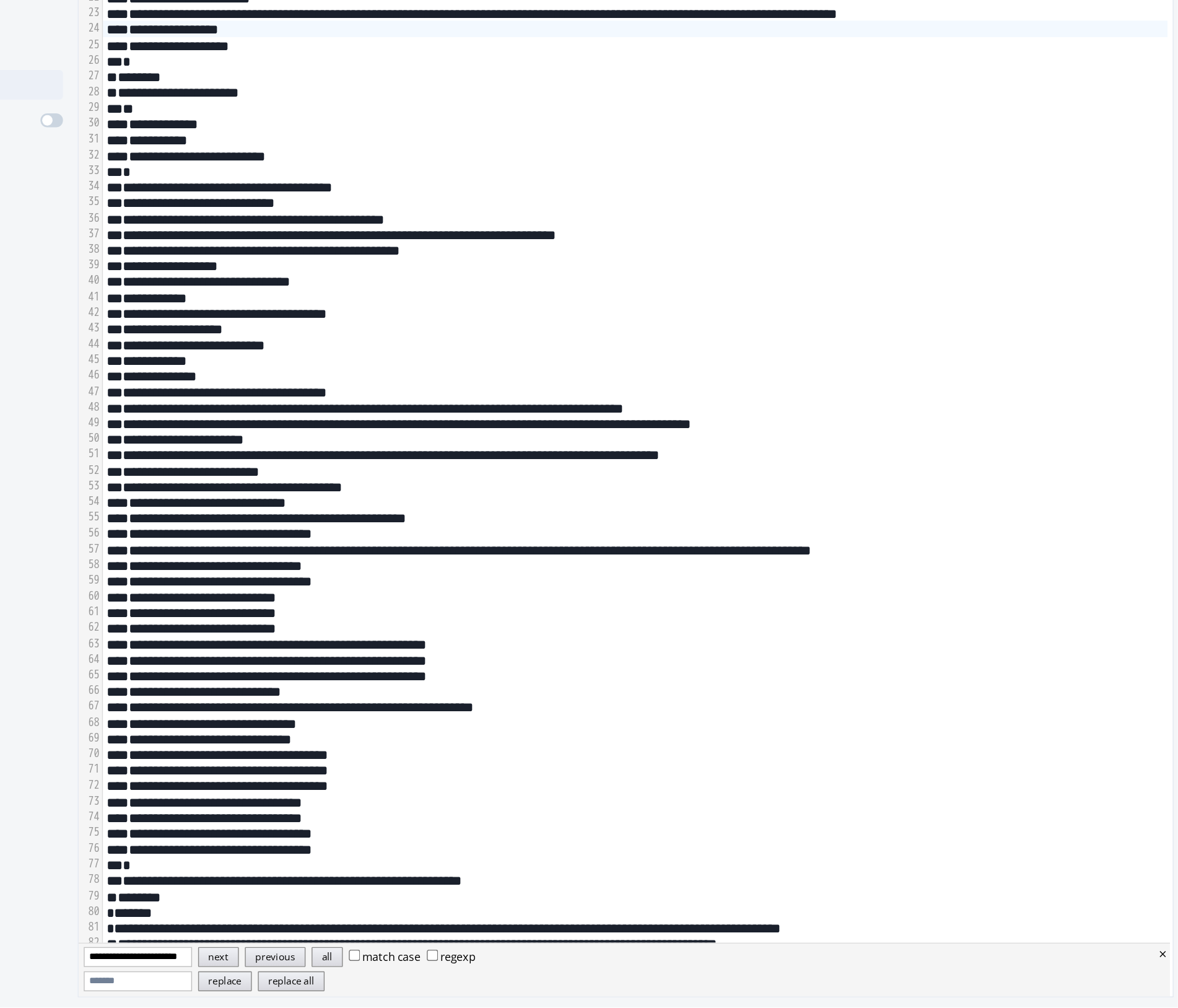 scroll, scrollTop: 0, scrollLeft: 3, axis: horizontal 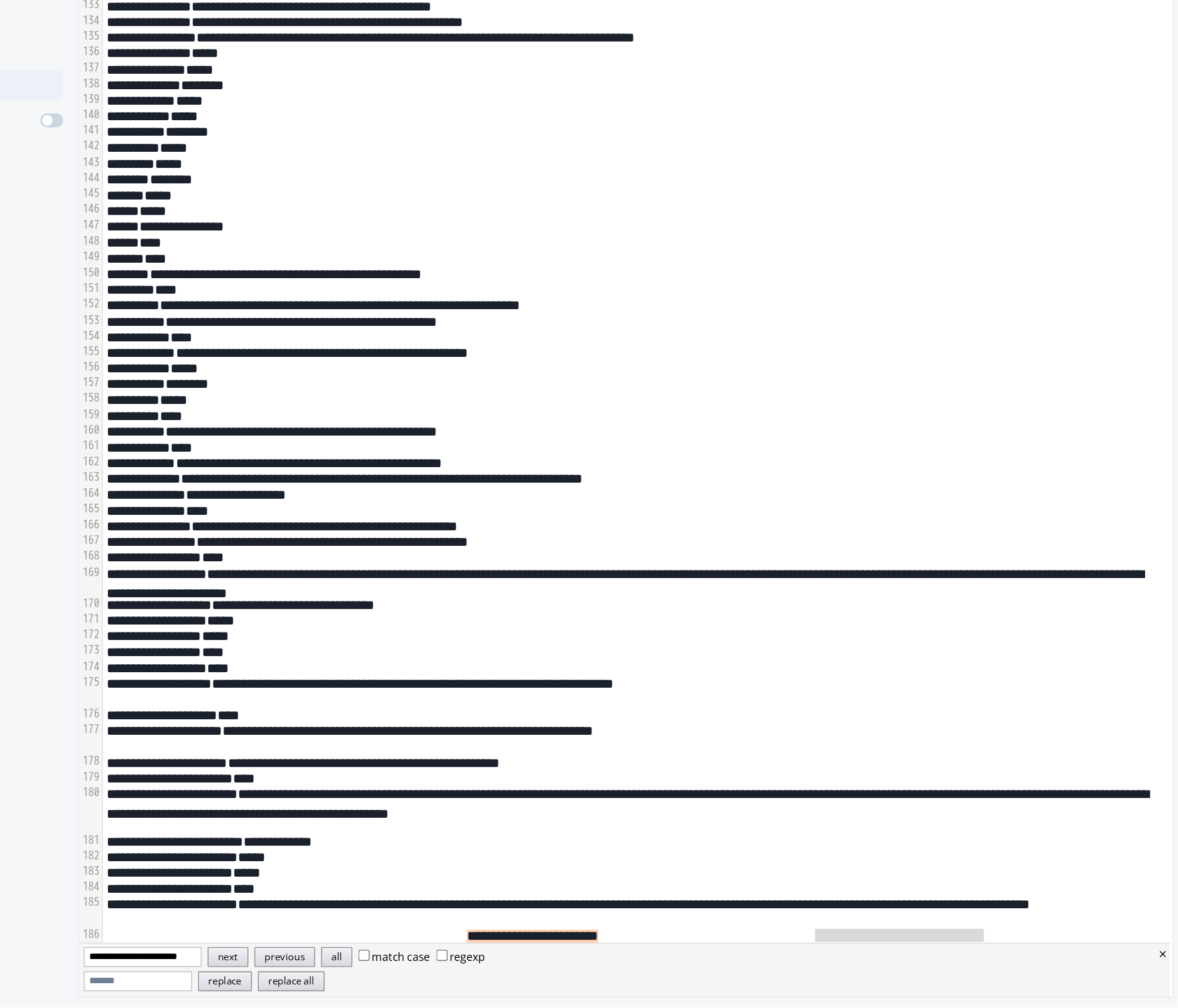click on "**********" at bounding box center [790, 939] 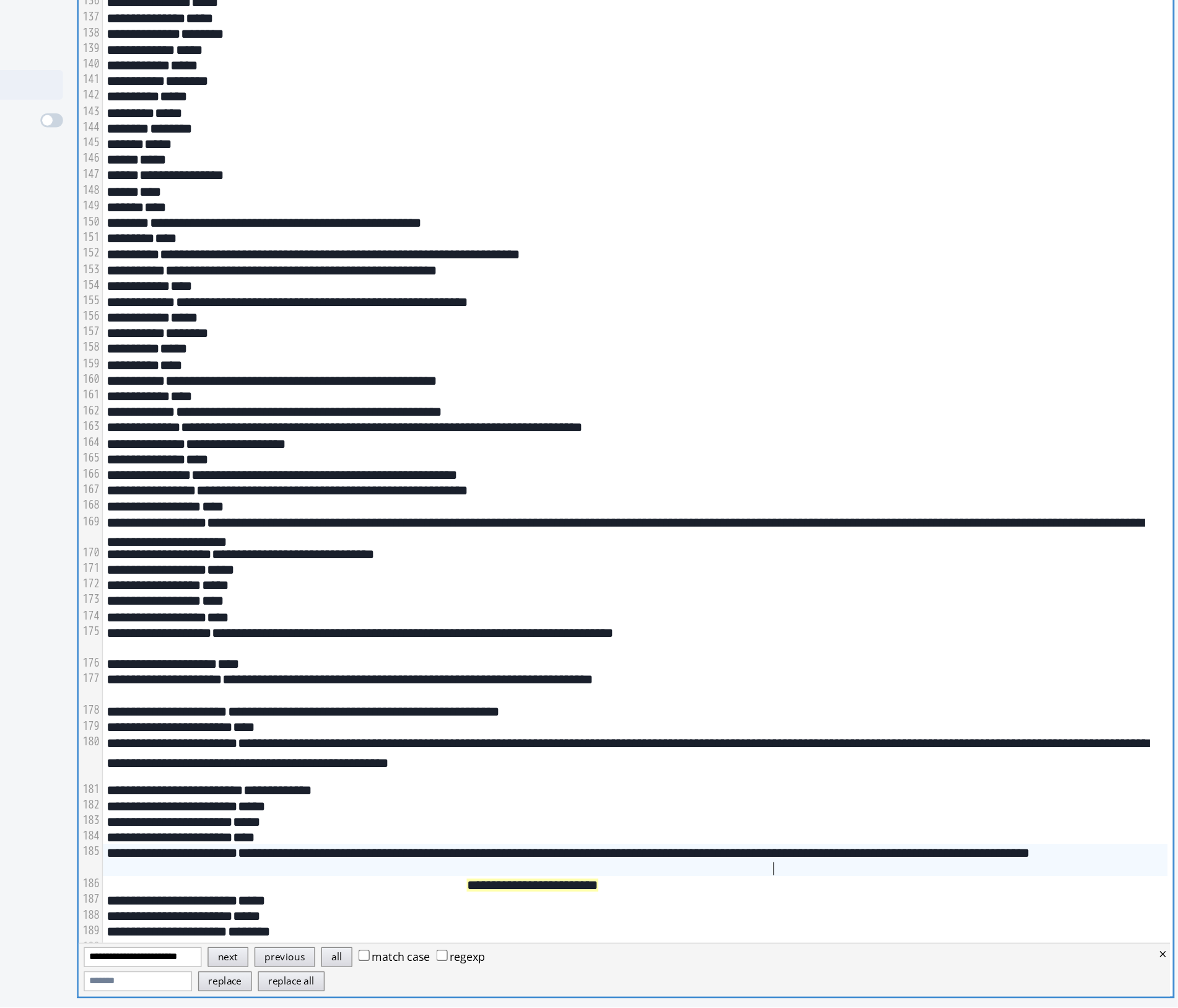 scroll, scrollTop: 1373, scrollLeft: 0, axis: vertical 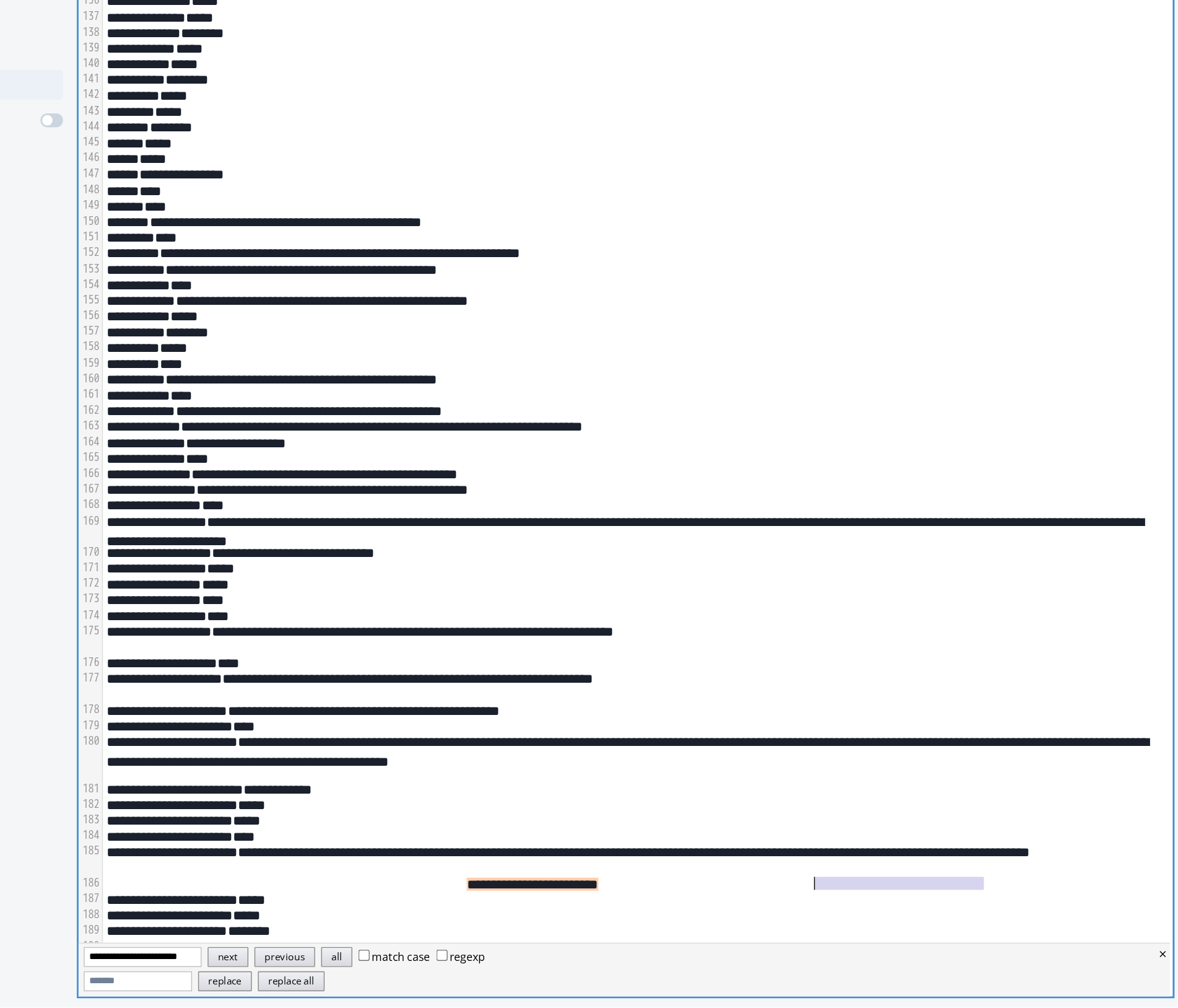 drag, startPoint x: 1045, startPoint y: 919, endPoint x: 916, endPoint y: 921, distance: 129.0155 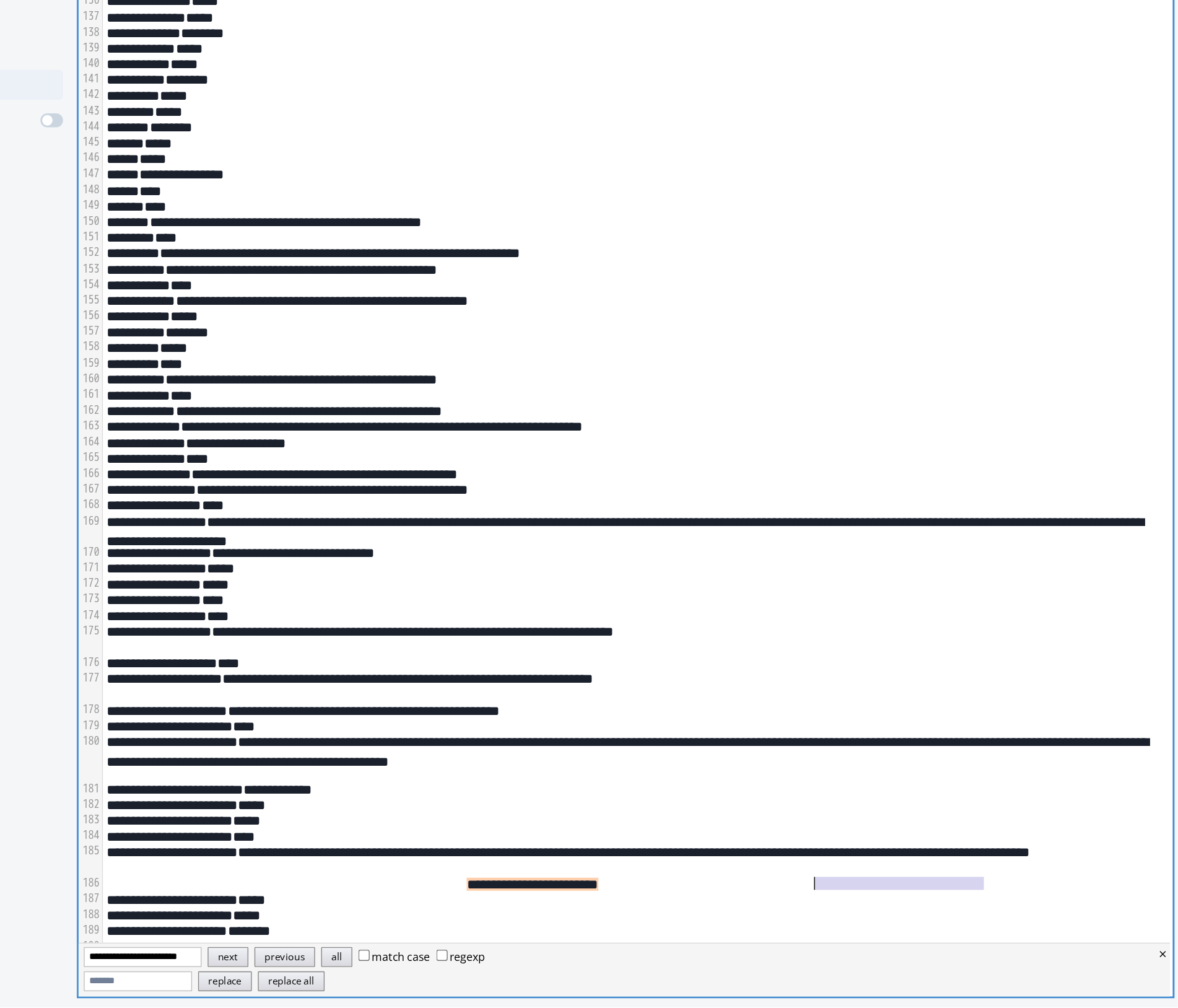 click on "**********" at bounding box center [790, 919] 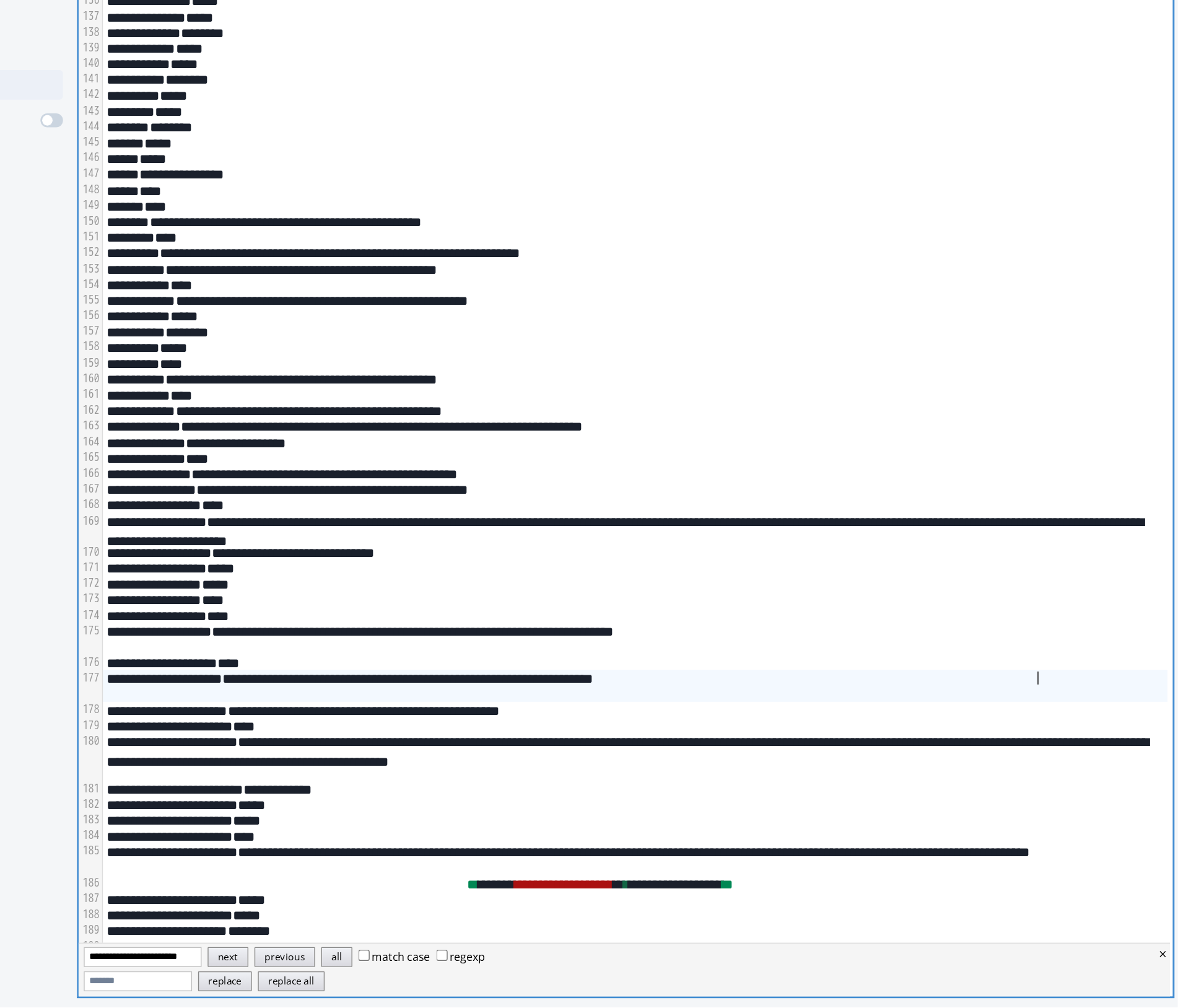 click on "**********" at bounding box center (790, 778) 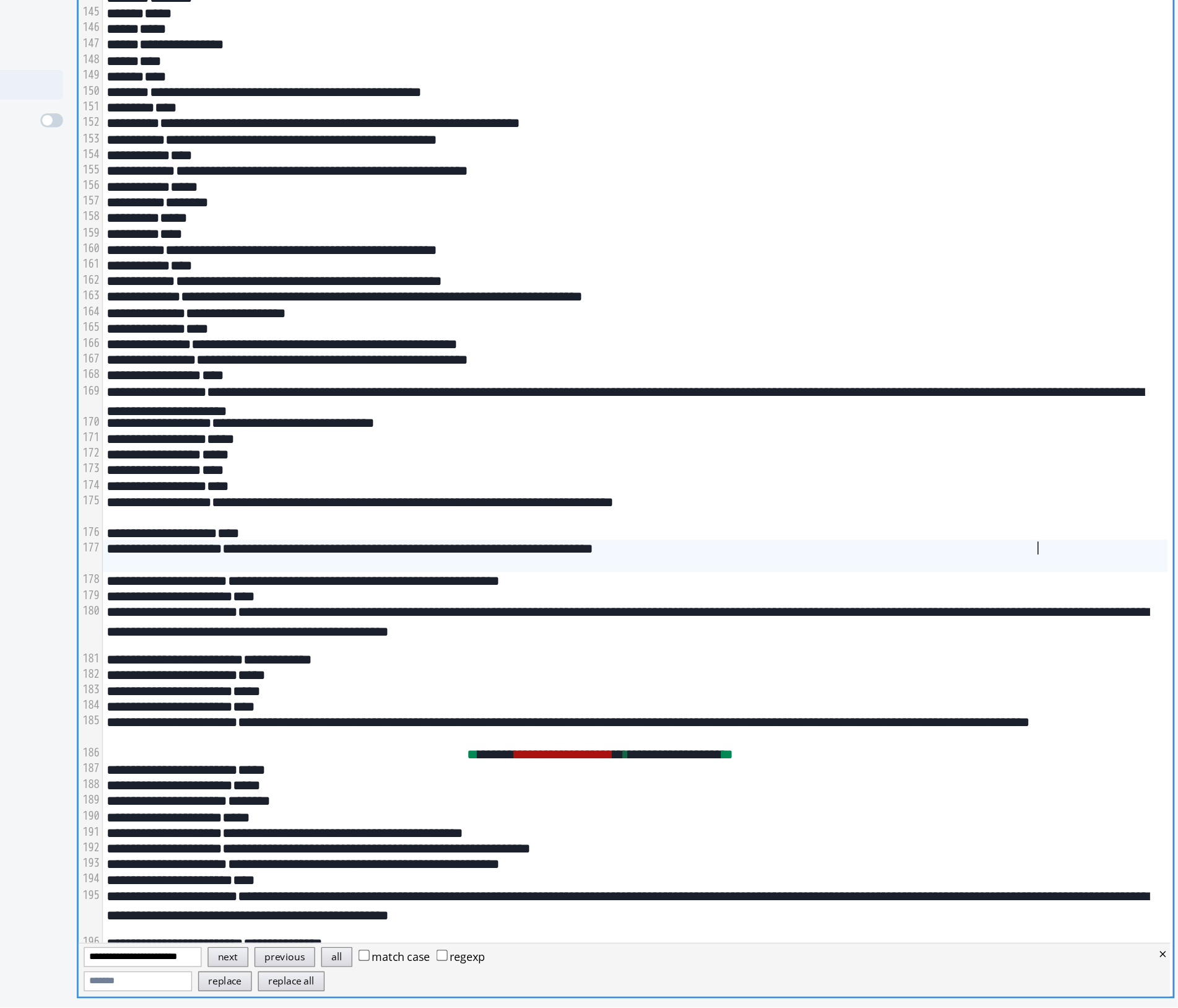 scroll, scrollTop: 1469, scrollLeft: 0, axis: vertical 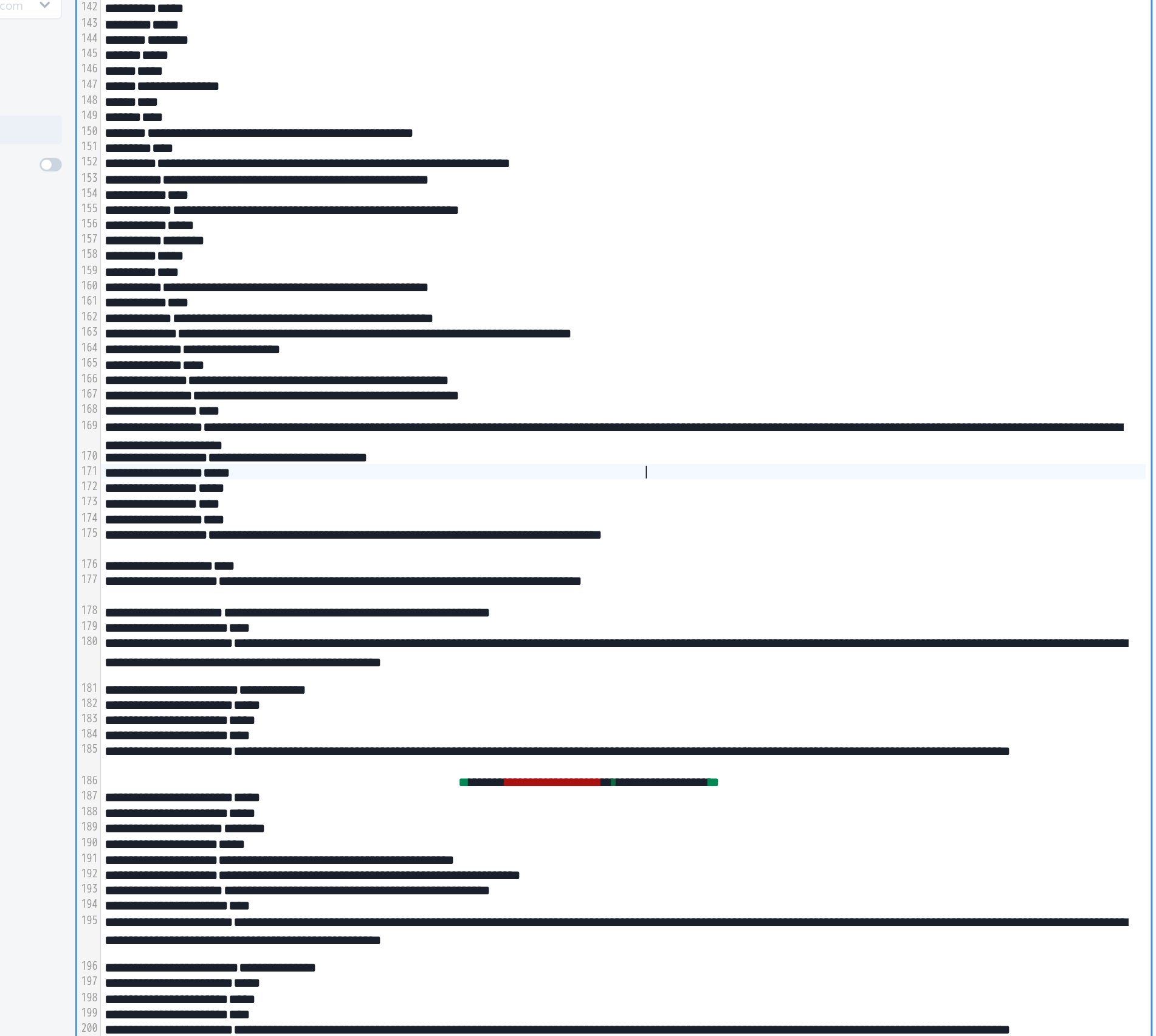 click on "*****" at bounding box center (775, 586) 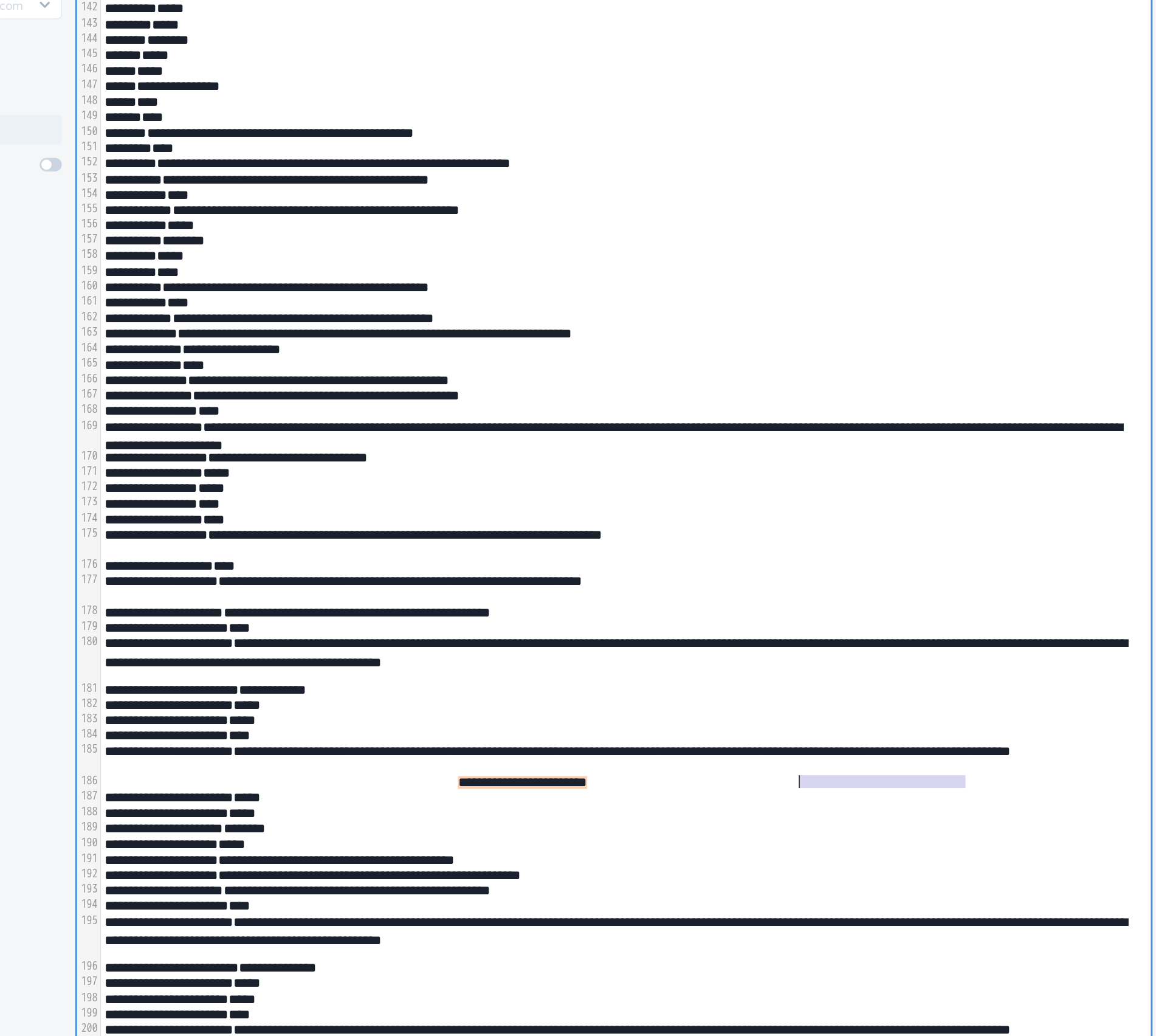 click on "**********" at bounding box center (703, 808) 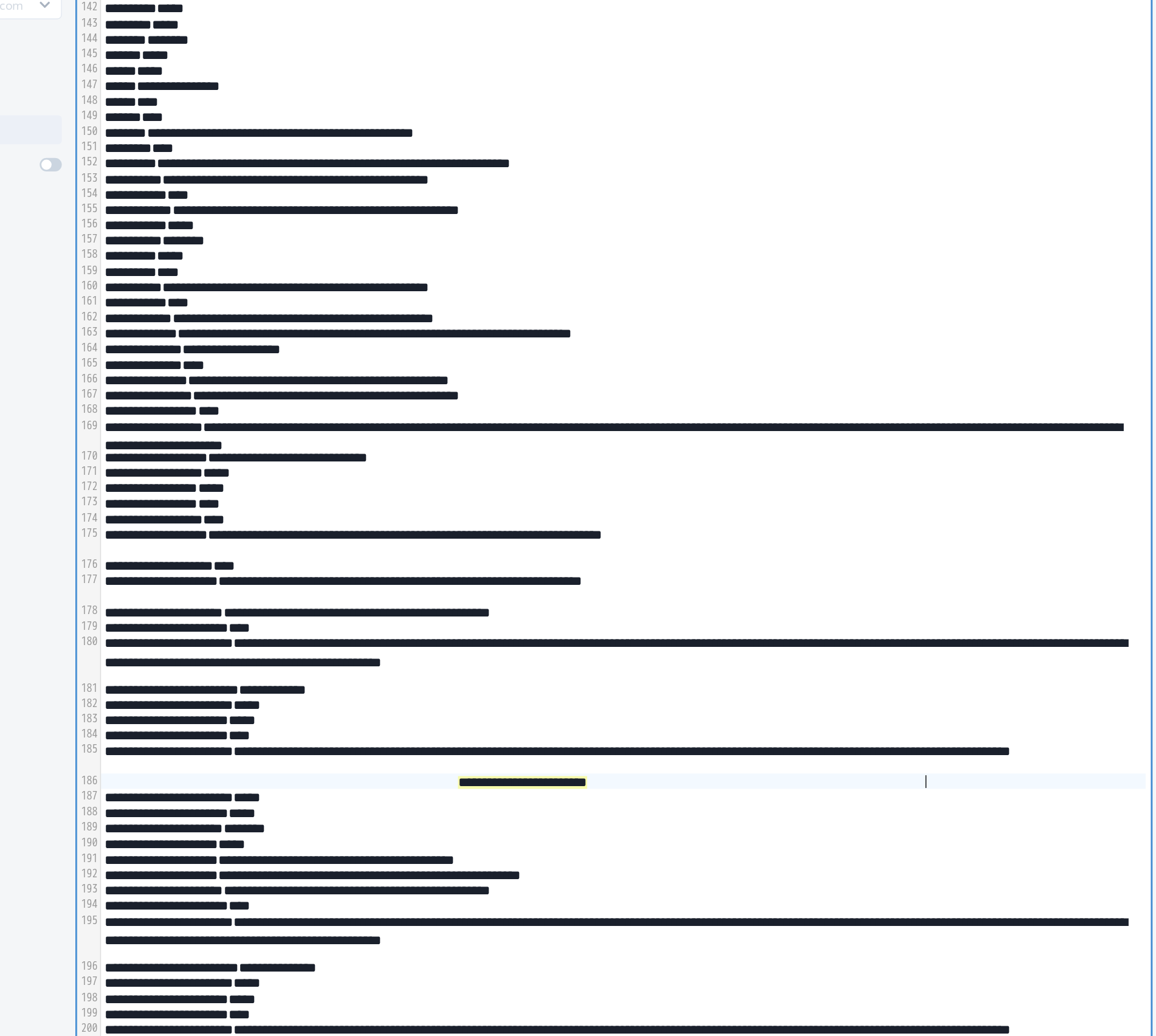 click on "**********" at bounding box center [703, 808] 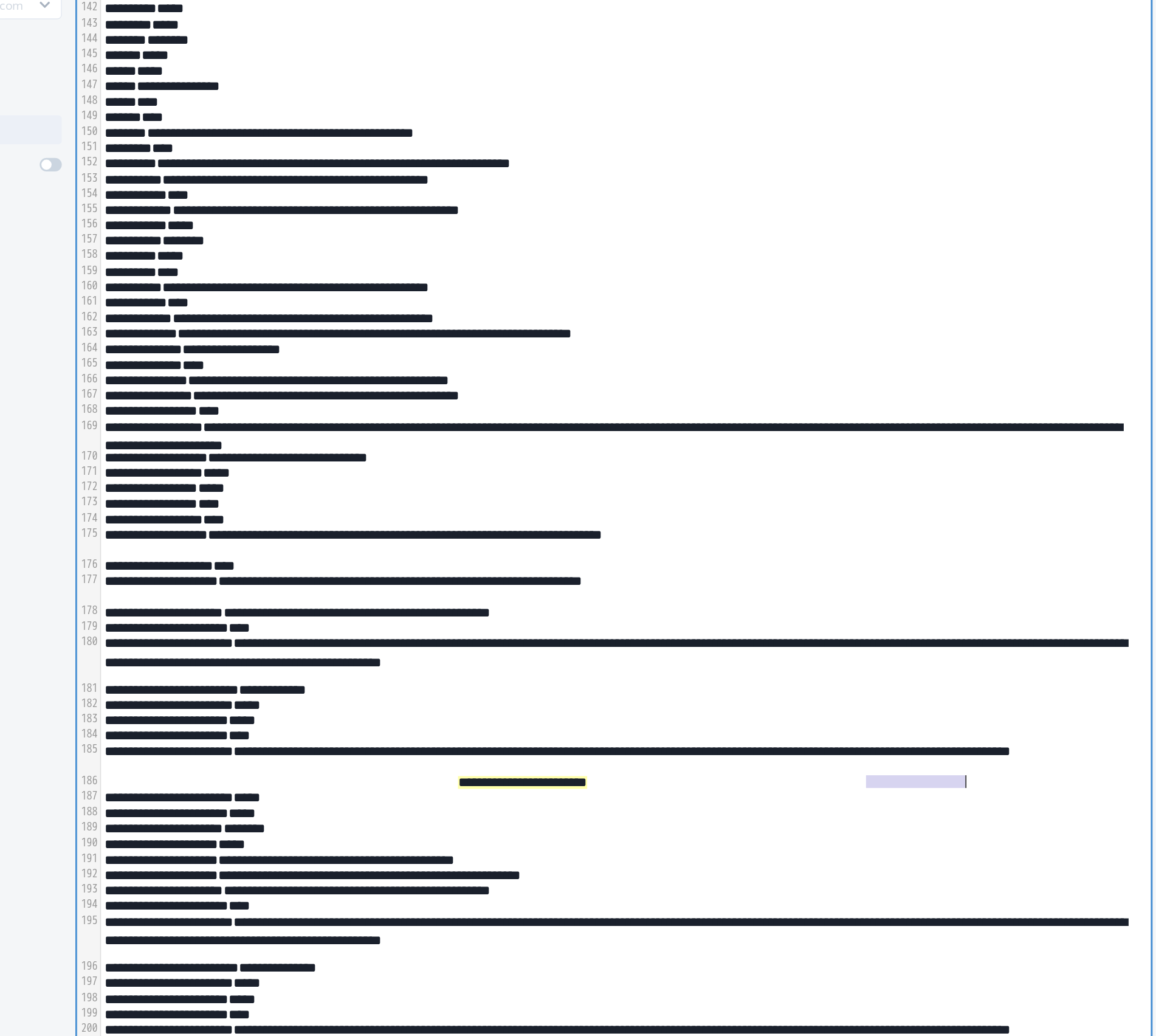 click on "**********" at bounding box center [703, 808] 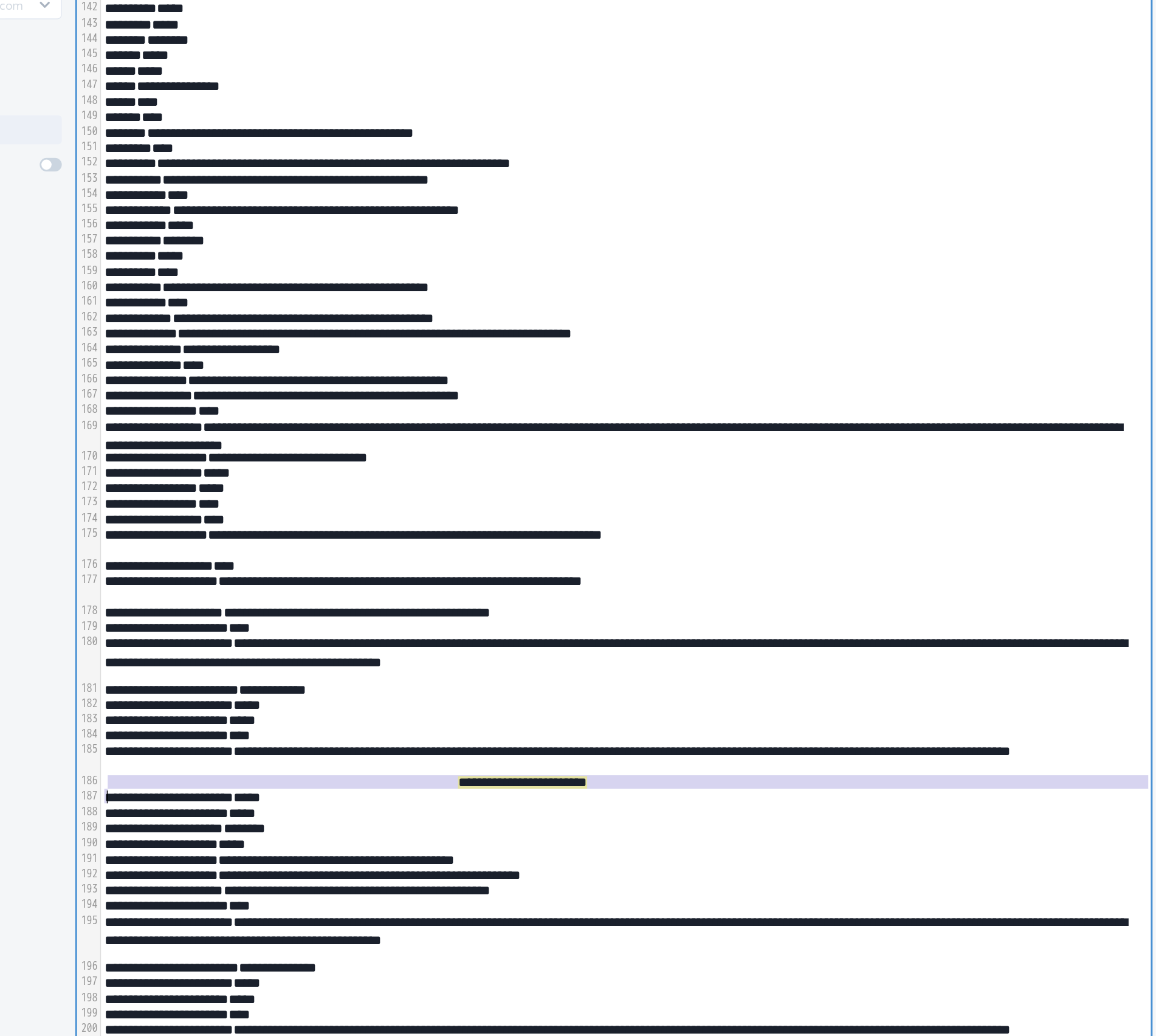 click on "**********" at bounding box center [775, 807] 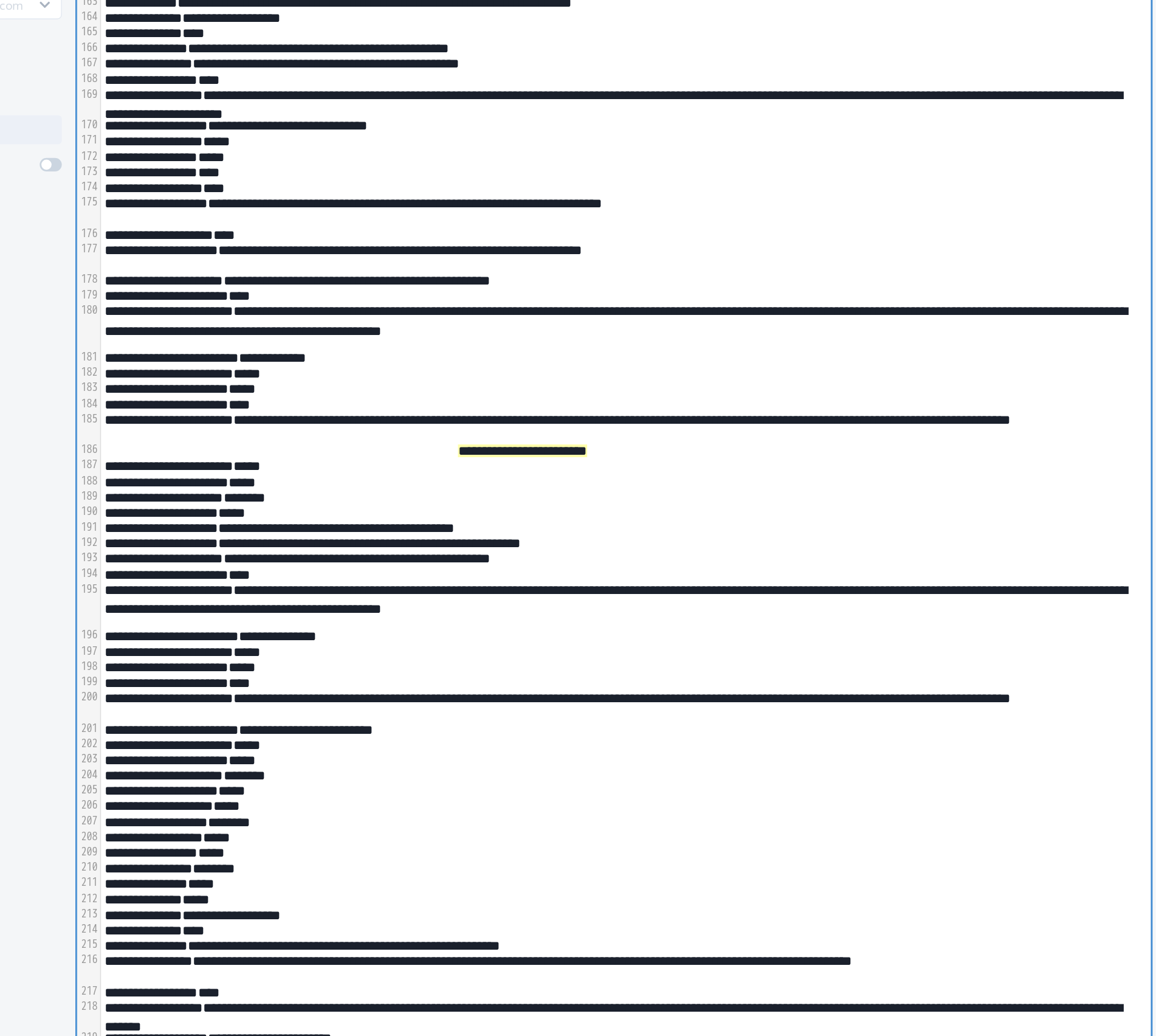 scroll, scrollTop: 1678, scrollLeft: 0, axis: vertical 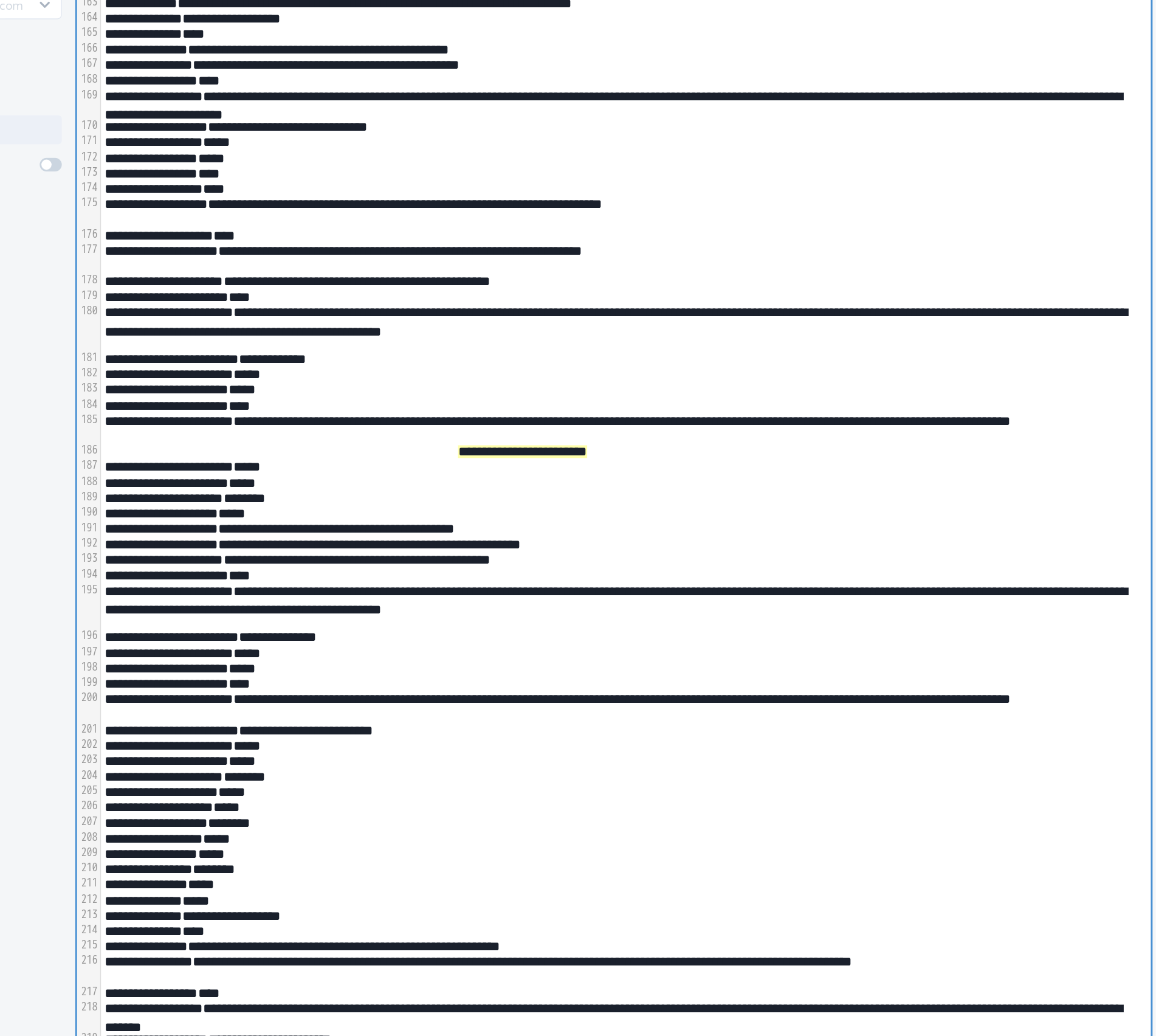 click on "**********" at bounding box center (775, 571) 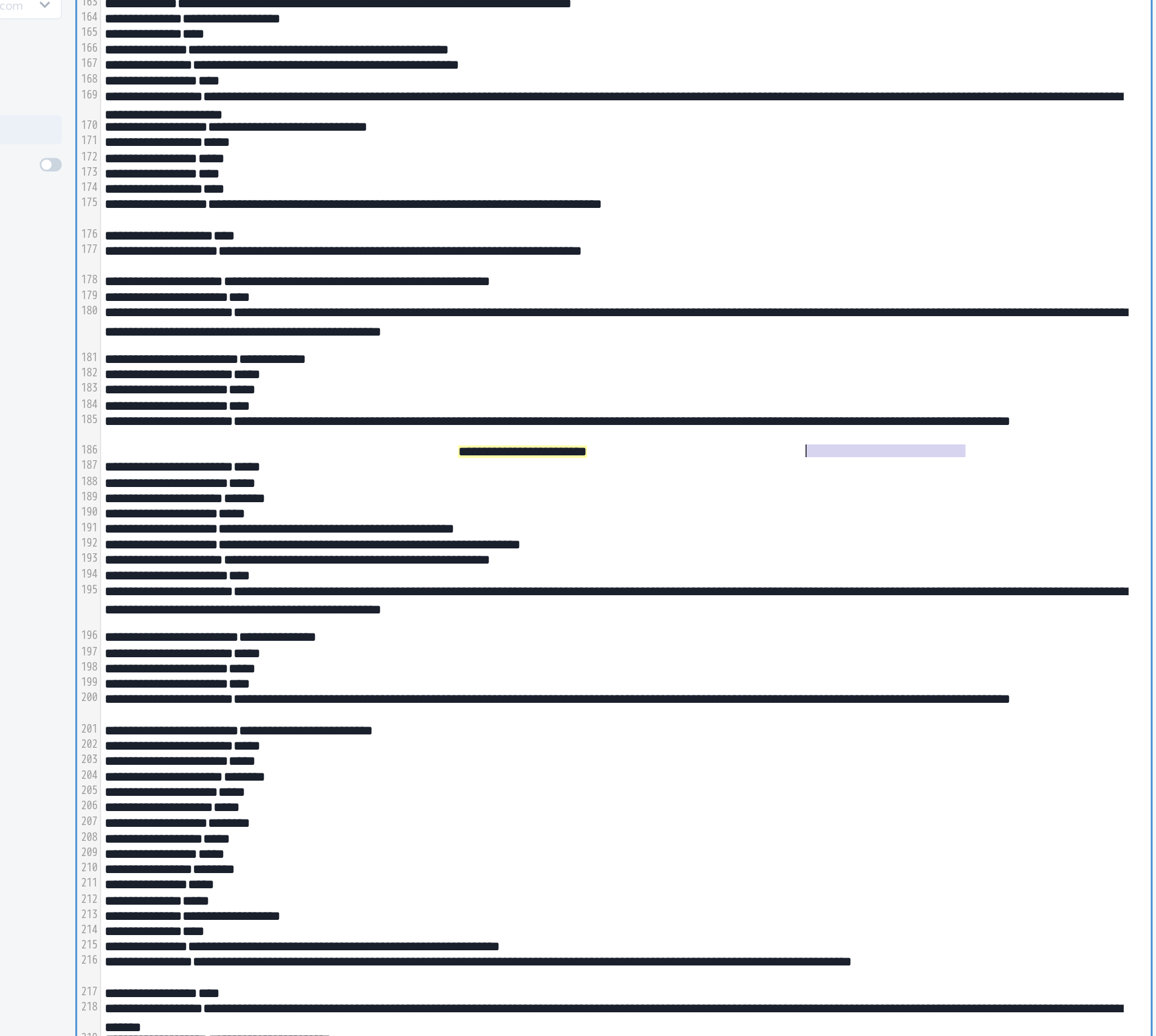 drag, startPoint x: 1028, startPoint y: 569, endPoint x: 906, endPoint y: 569, distance: 122 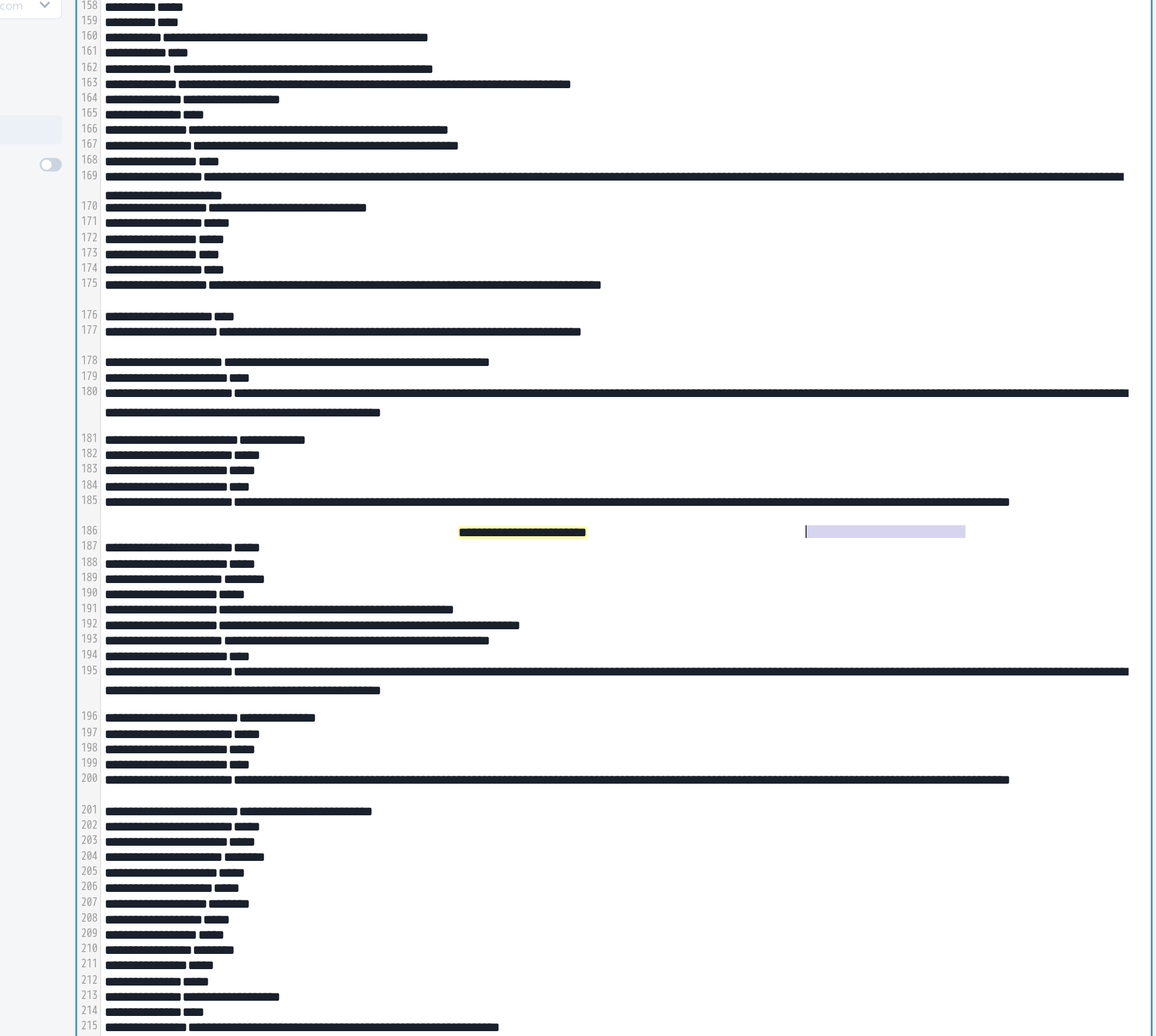 scroll, scrollTop: 1620, scrollLeft: 0, axis: vertical 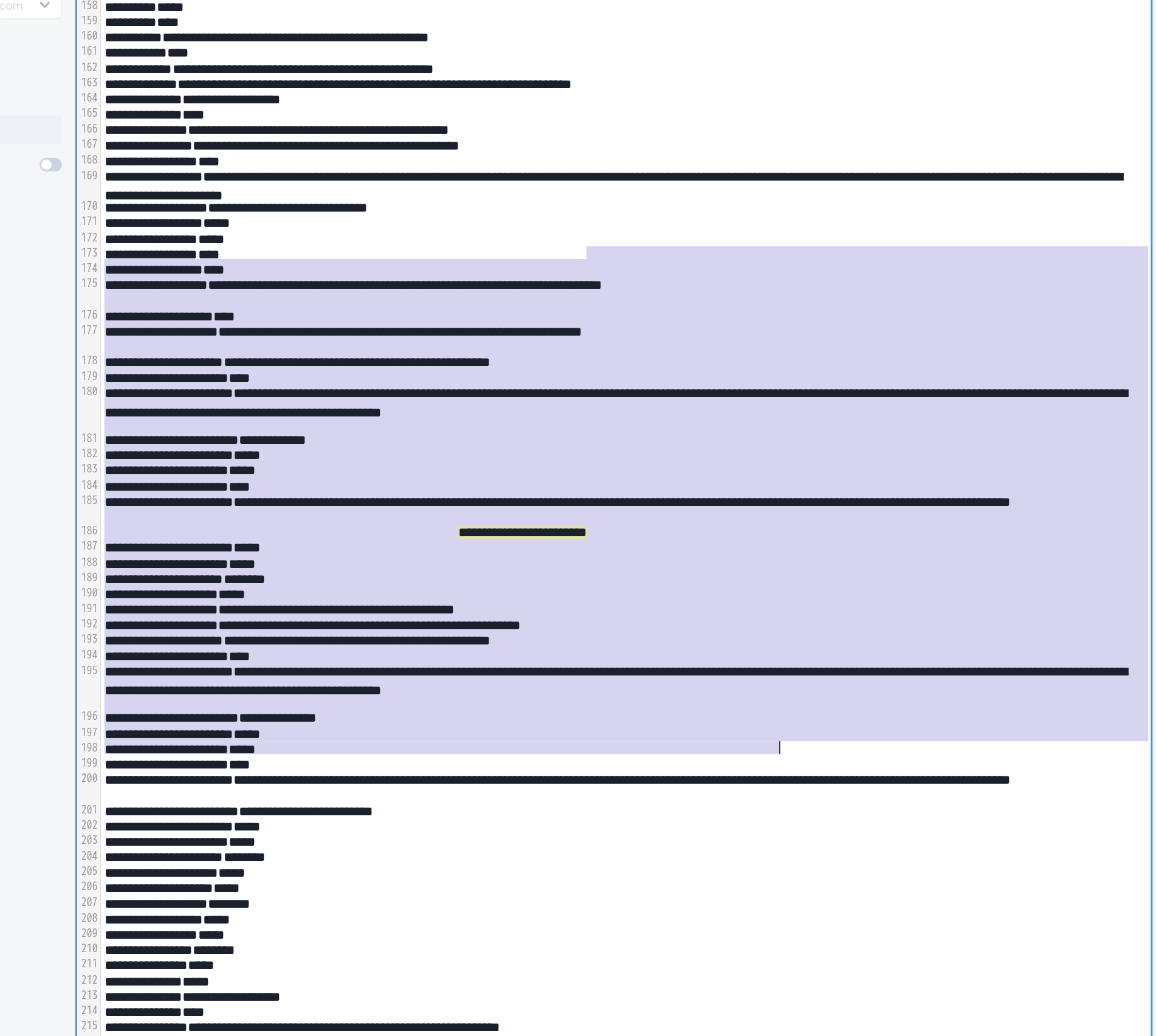 drag, startPoint x: 746, startPoint y: 427, endPoint x: 913, endPoint y: 782, distance: 392.3187 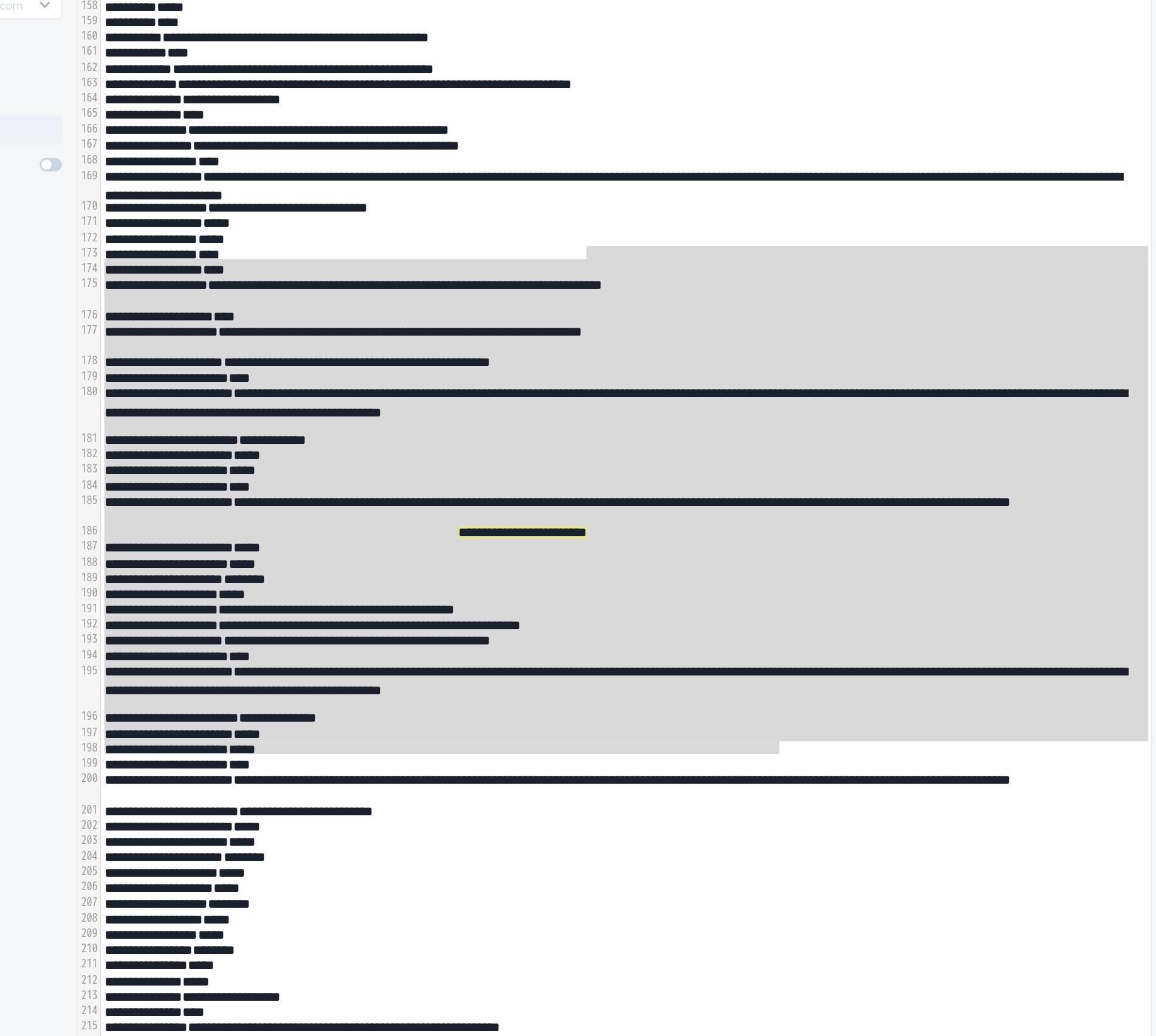 click on "**********" at bounding box center (703, 629) 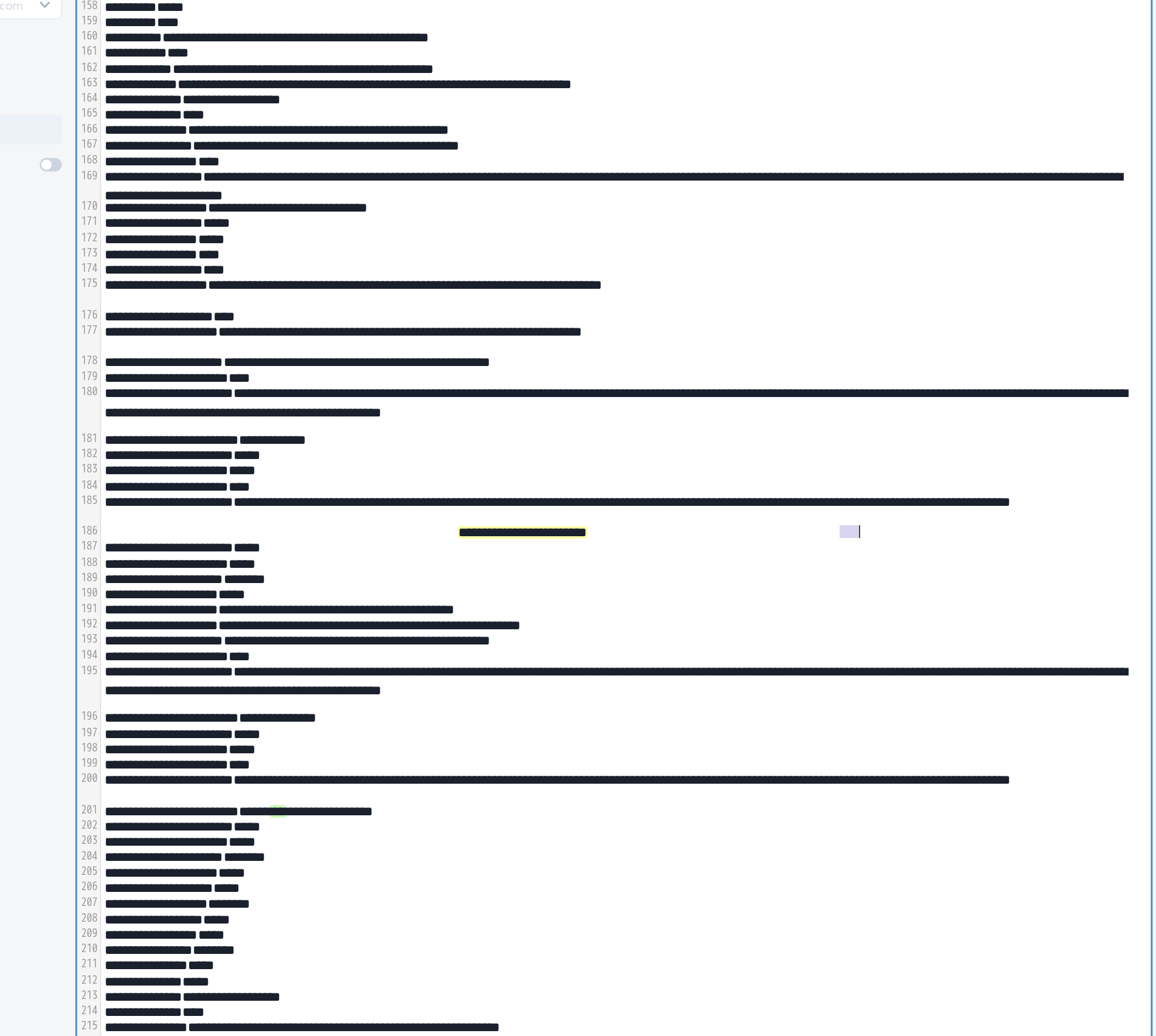 click on "**********" at bounding box center (703, 629) 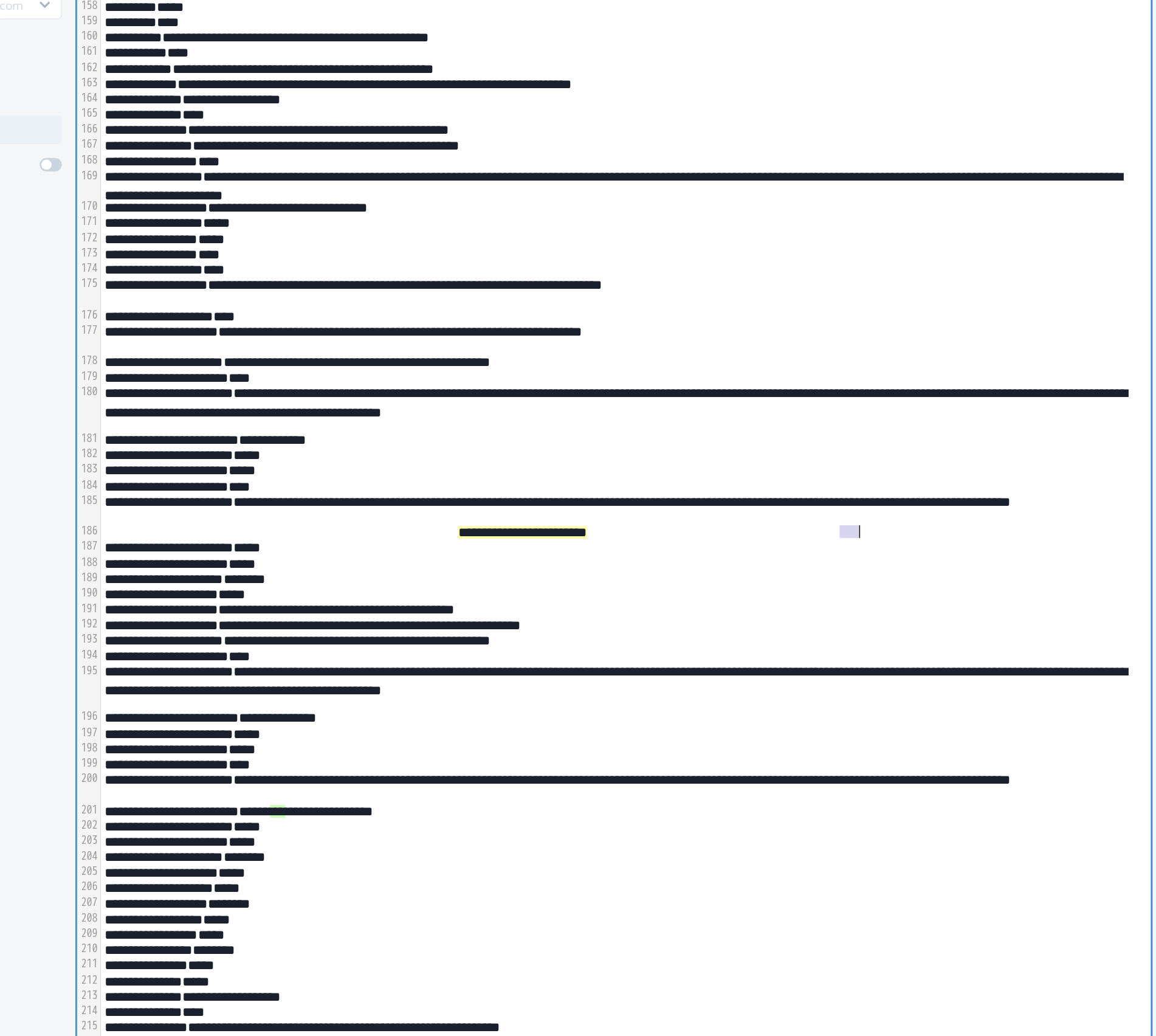 click on "**********" at bounding box center [703, 629] 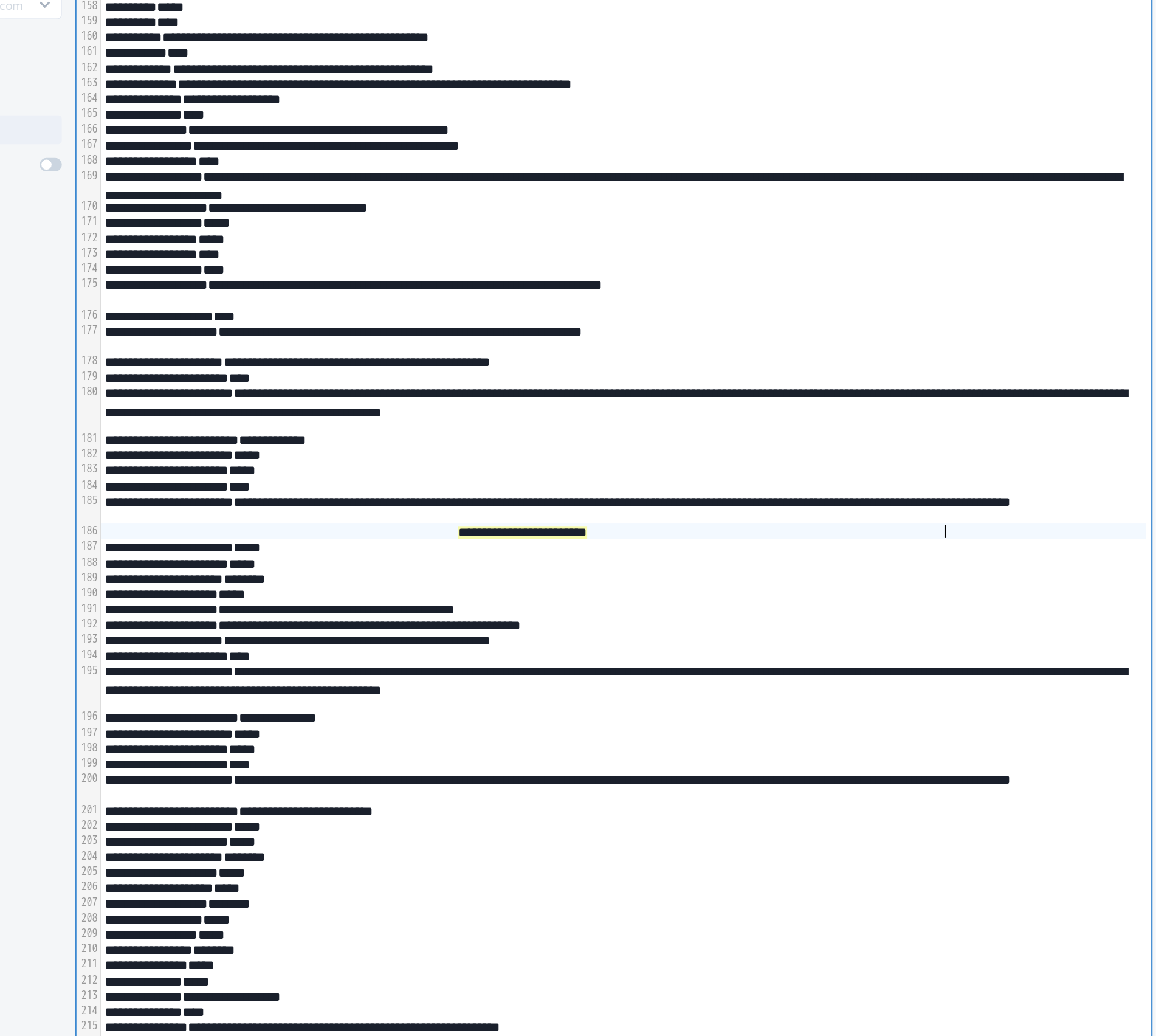 click on "**********" at bounding box center [703, 629] 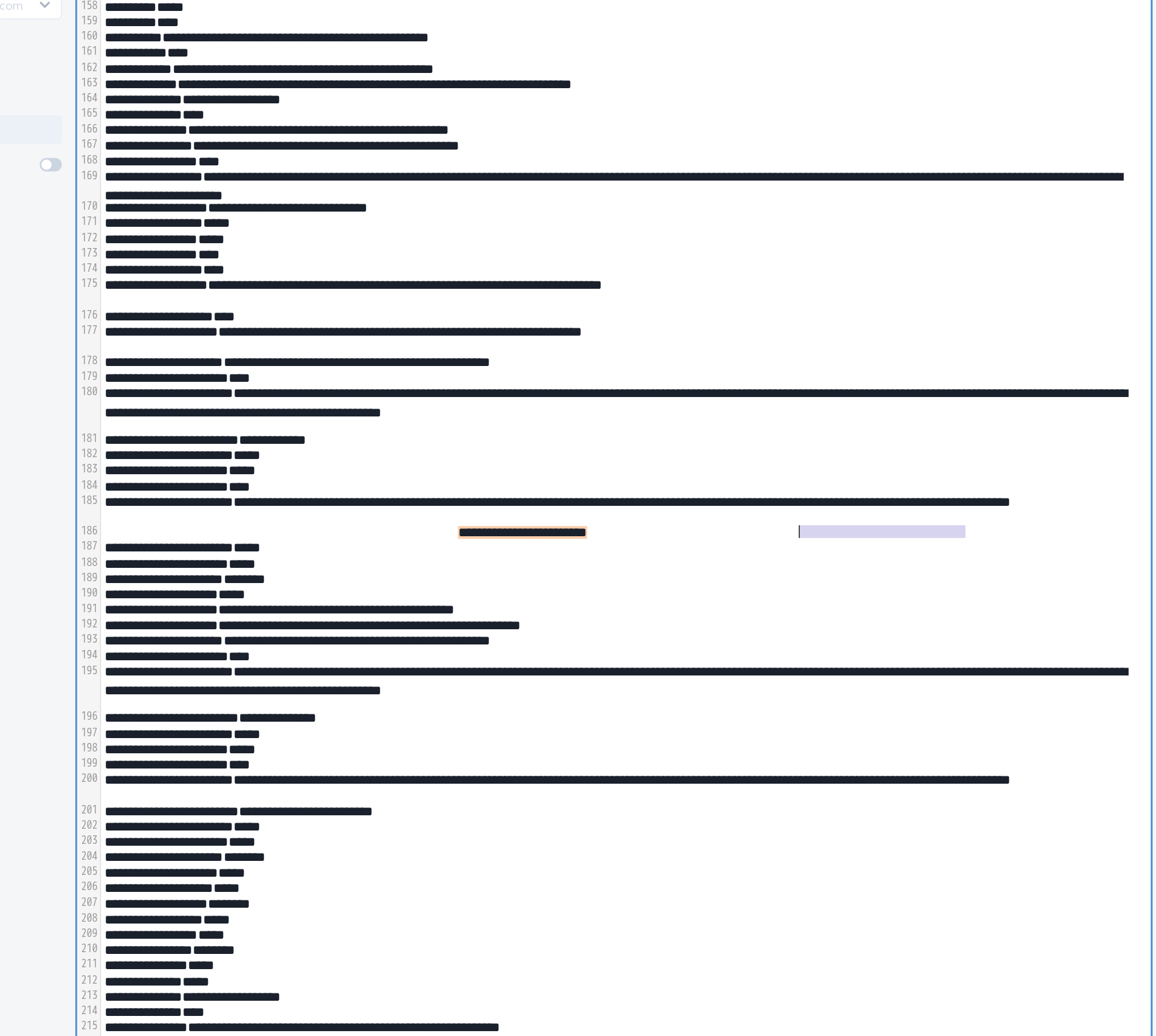 drag, startPoint x: 1020, startPoint y: 627, endPoint x: 900, endPoint y: 627, distance: 120 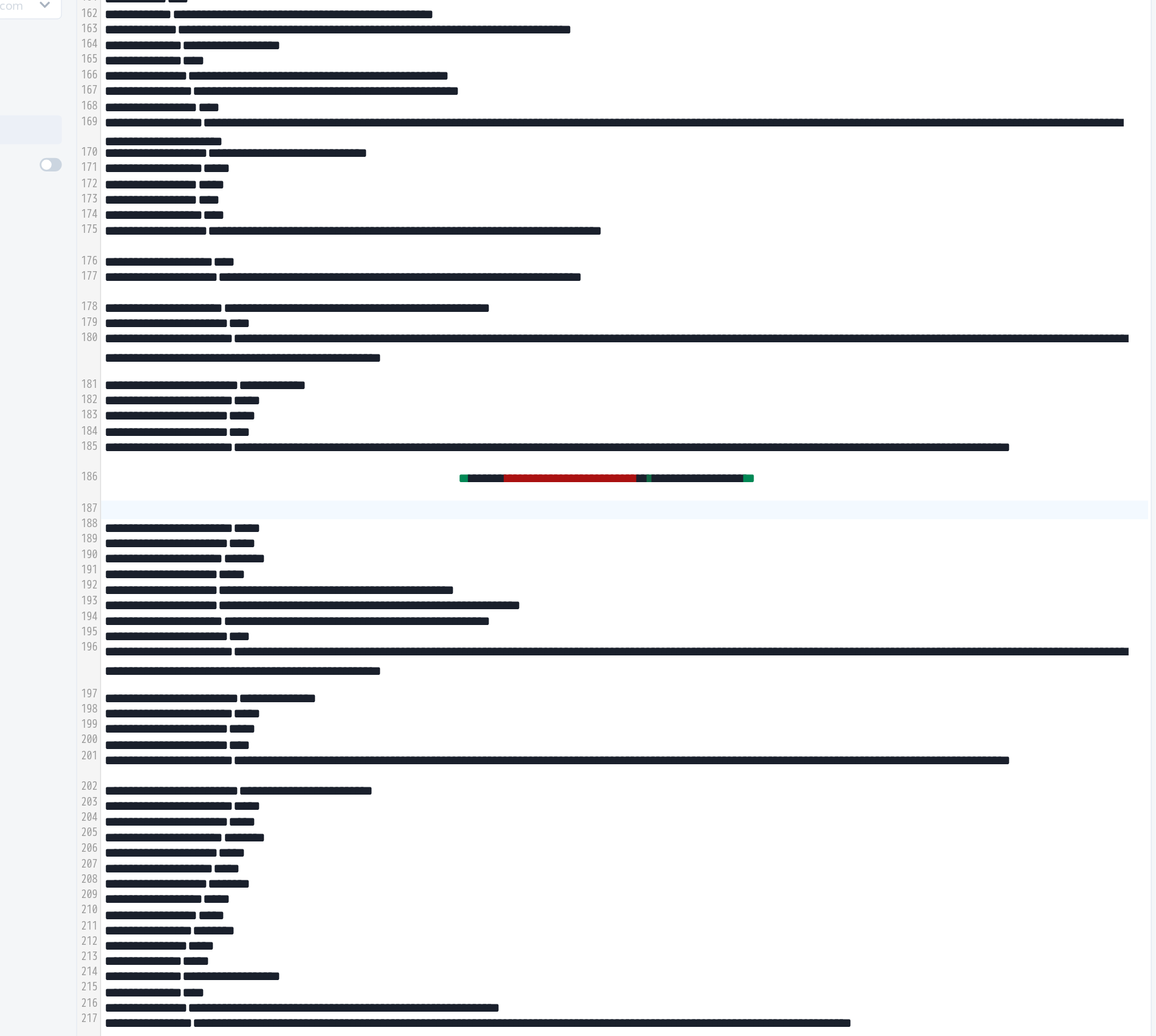 scroll, scrollTop: 1660, scrollLeft: 0, axis: vertical 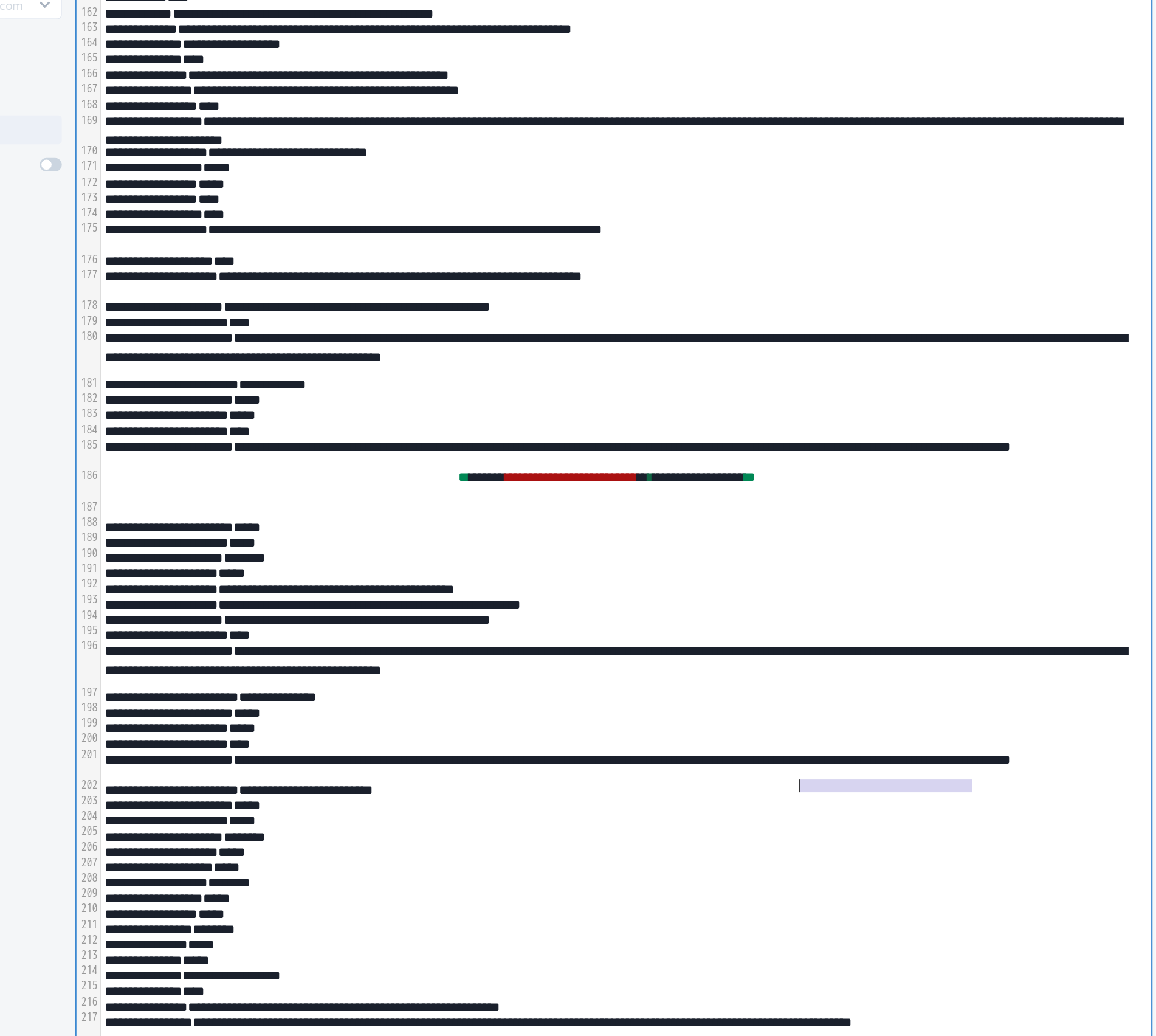 drag, startPoint x: 1025, startPoint y: 811, endPoint x: 898, endPoint y: 809, distance: 127.01575 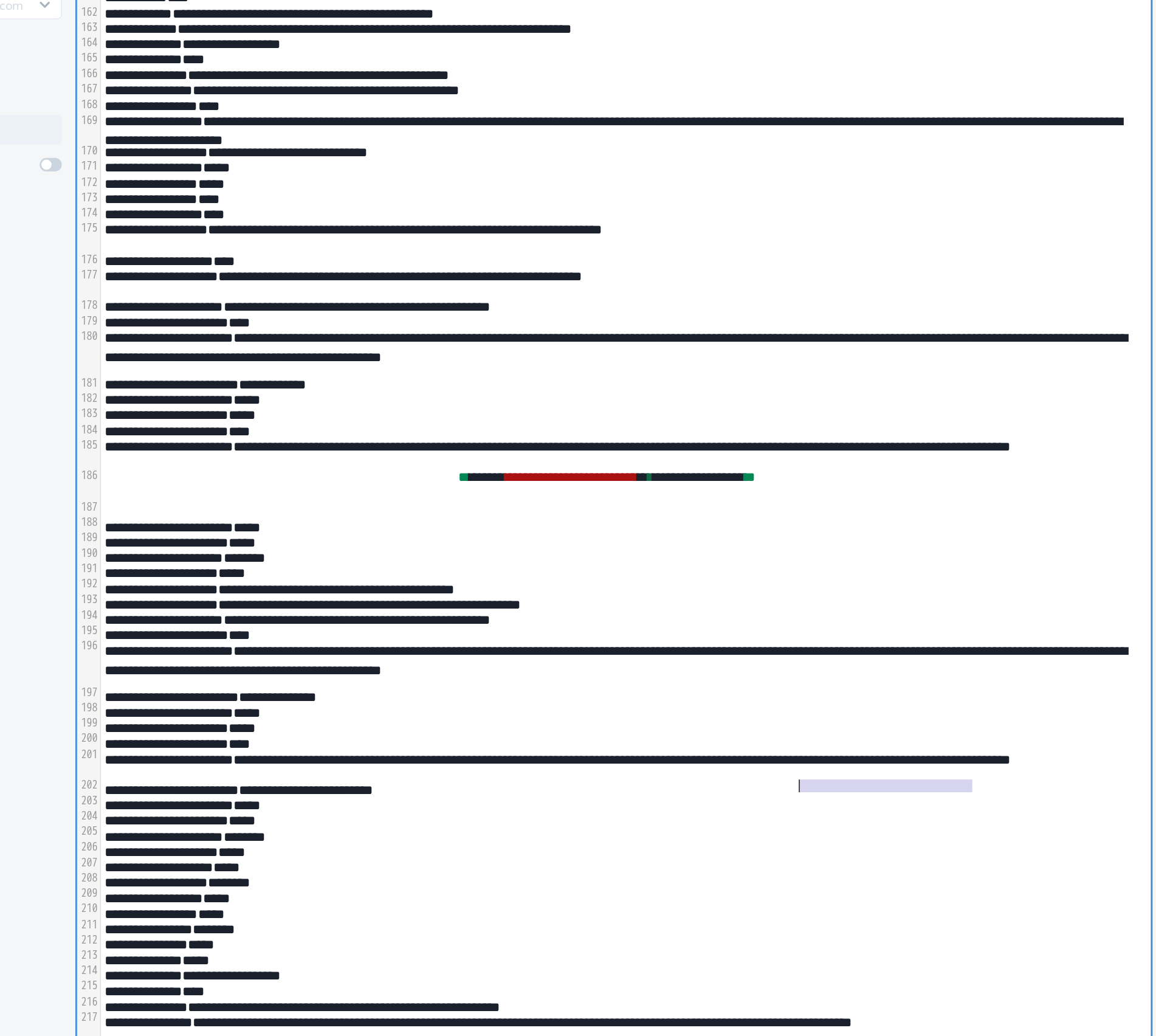 click on "**********" at bounding box center (775, 813) 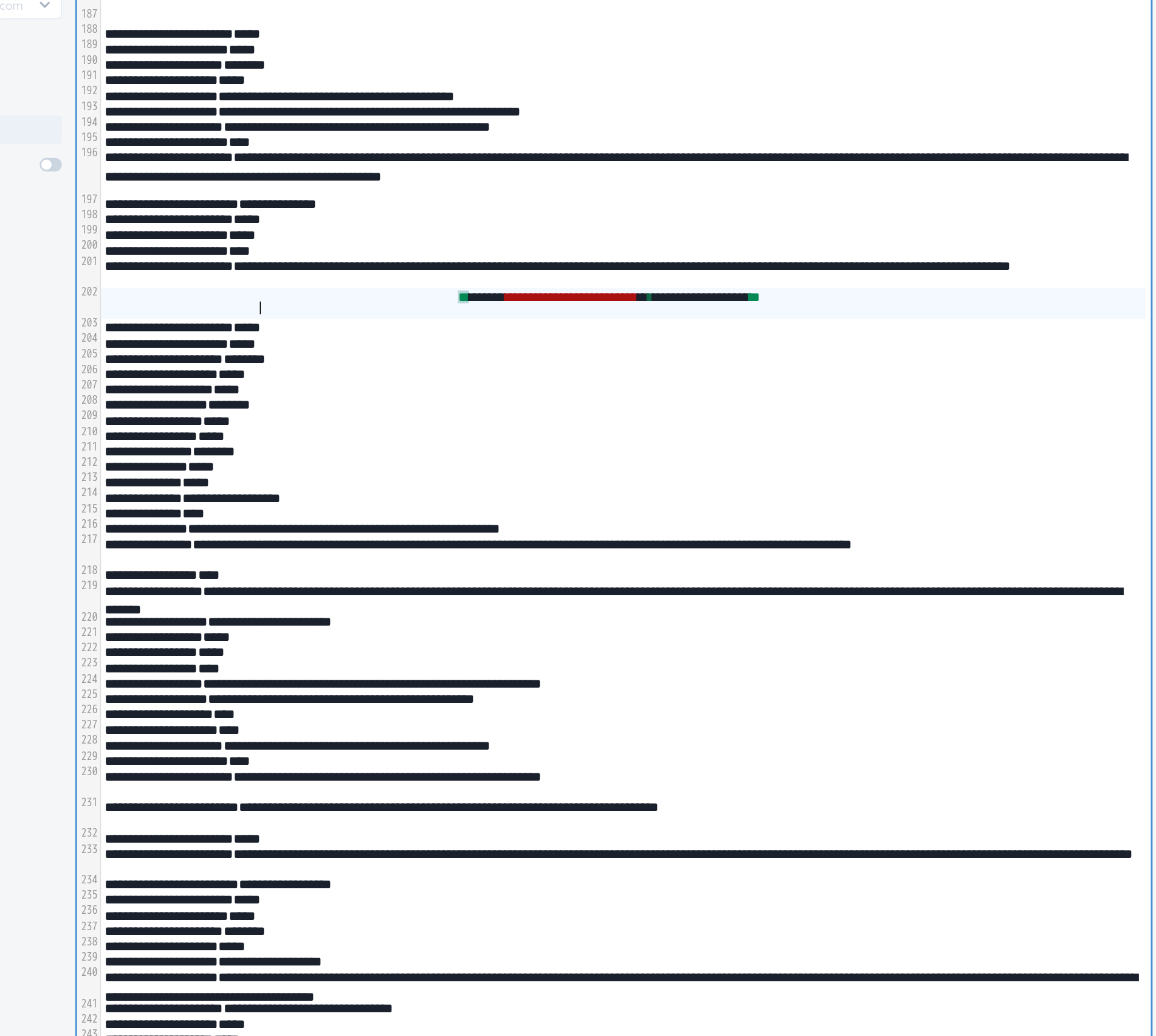 scroll, scrollTop: 2015, scrollLeft: 0, axis: vertical 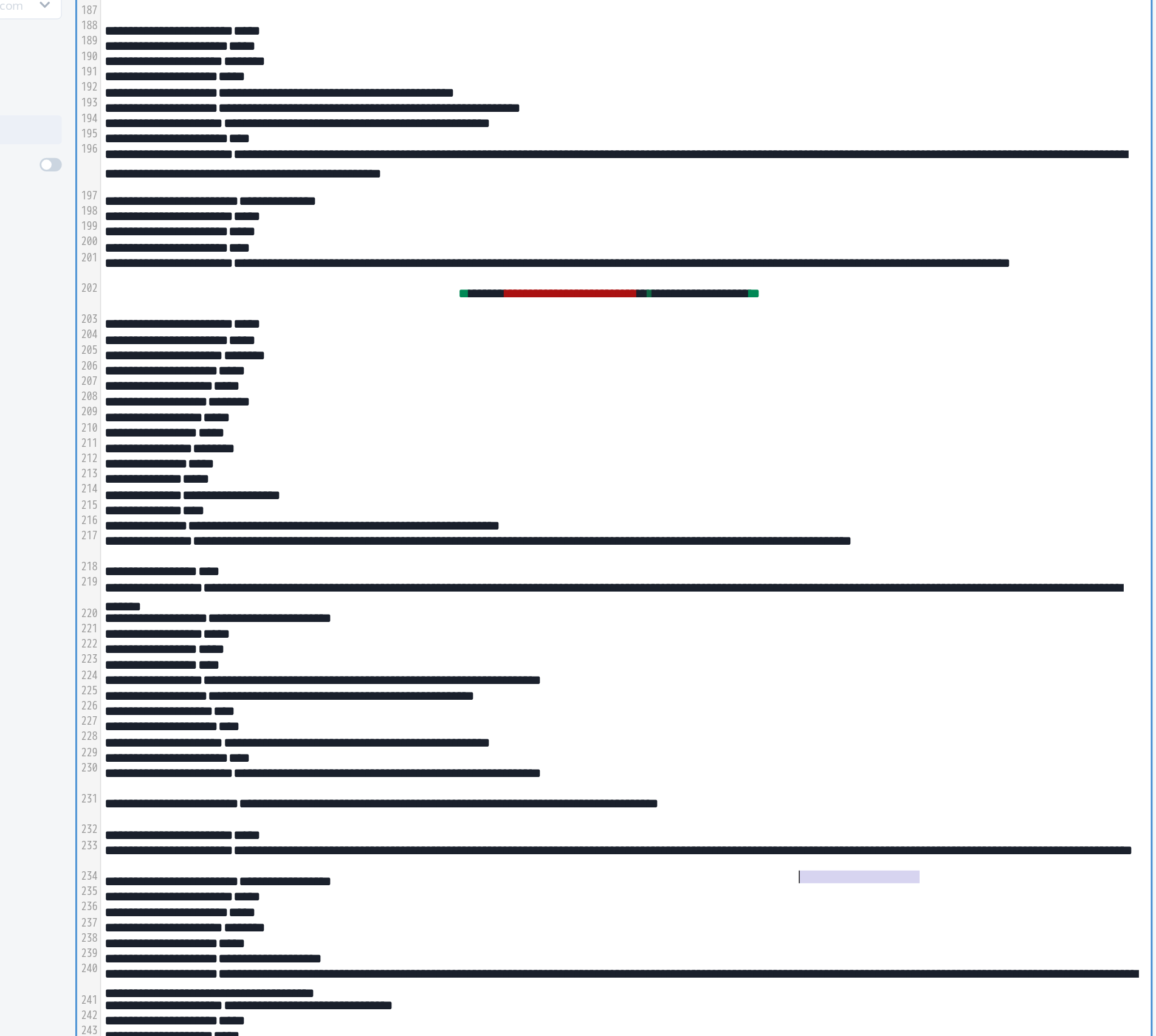 drag, startPoint x: 992, startPoint y: 877, endPoint x: 892, endPoint y: 877, distance: 100 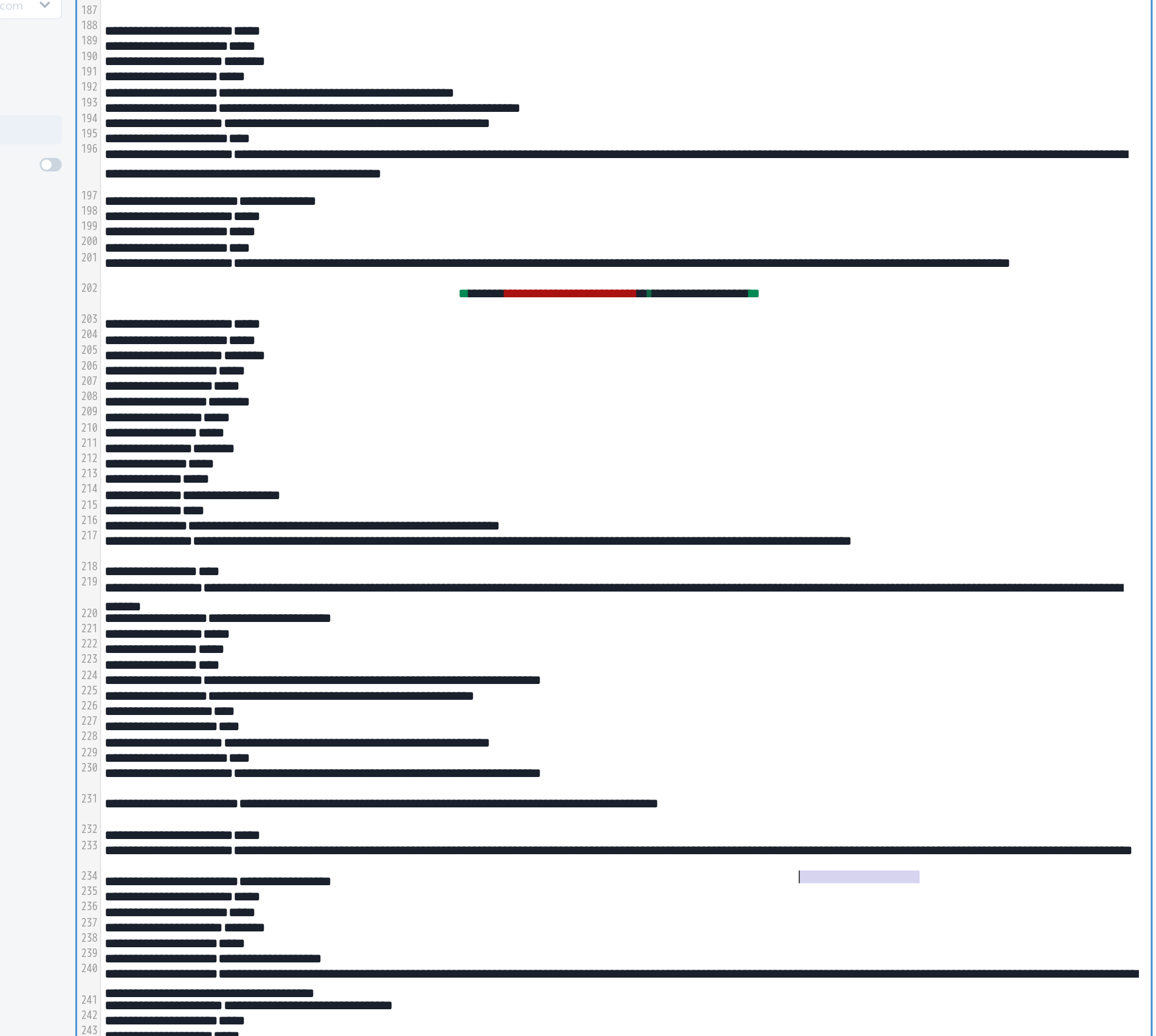 click on "**********" at bounding box center (775, 878) 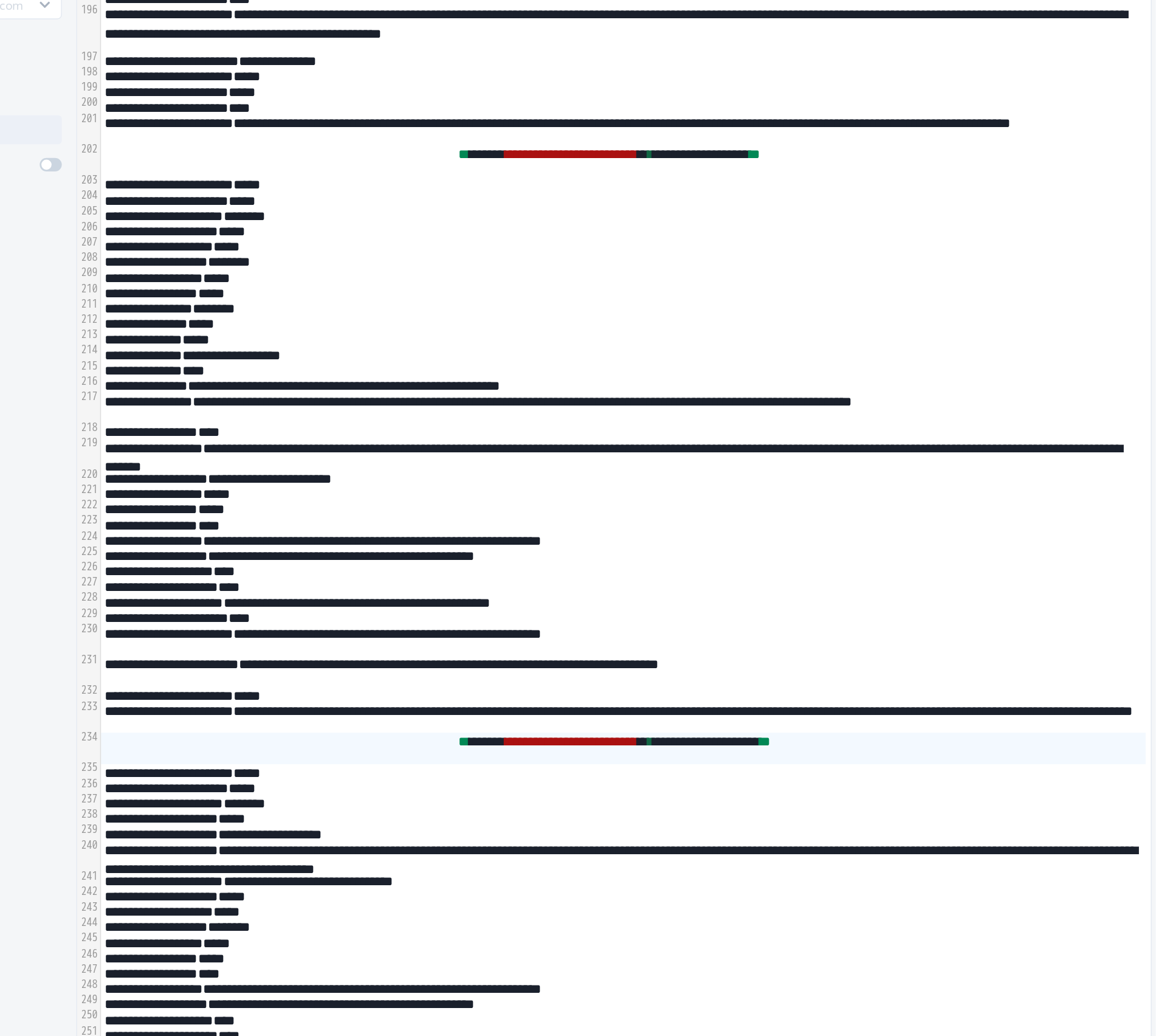 scroll, scrollTop: 2121, scrollLeft: 0, axis: vertical 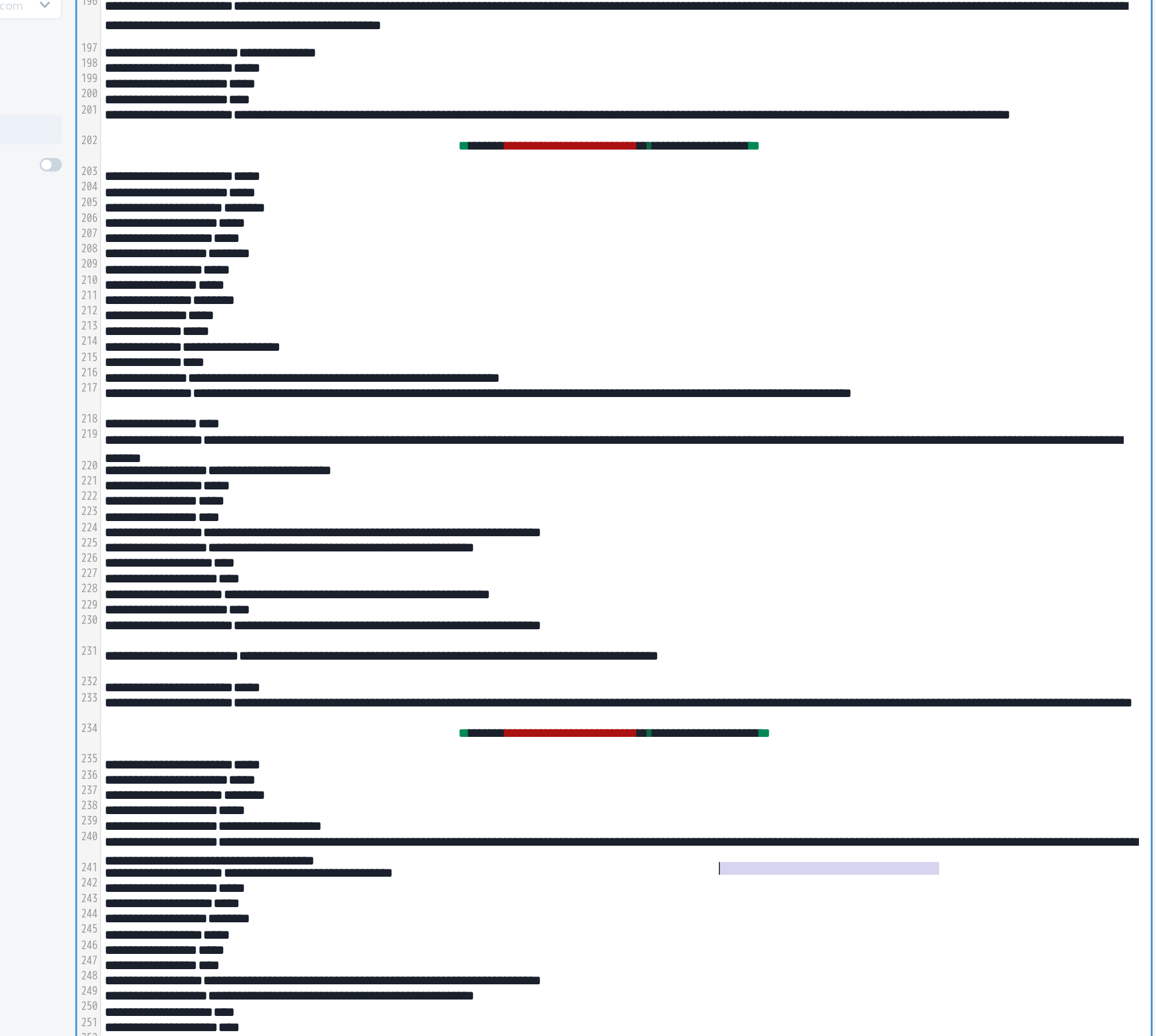 drag, startPoint x: 1012, startPoint y: 872, endPoint x: 844, endPoint y: 869, distance: 168.0268 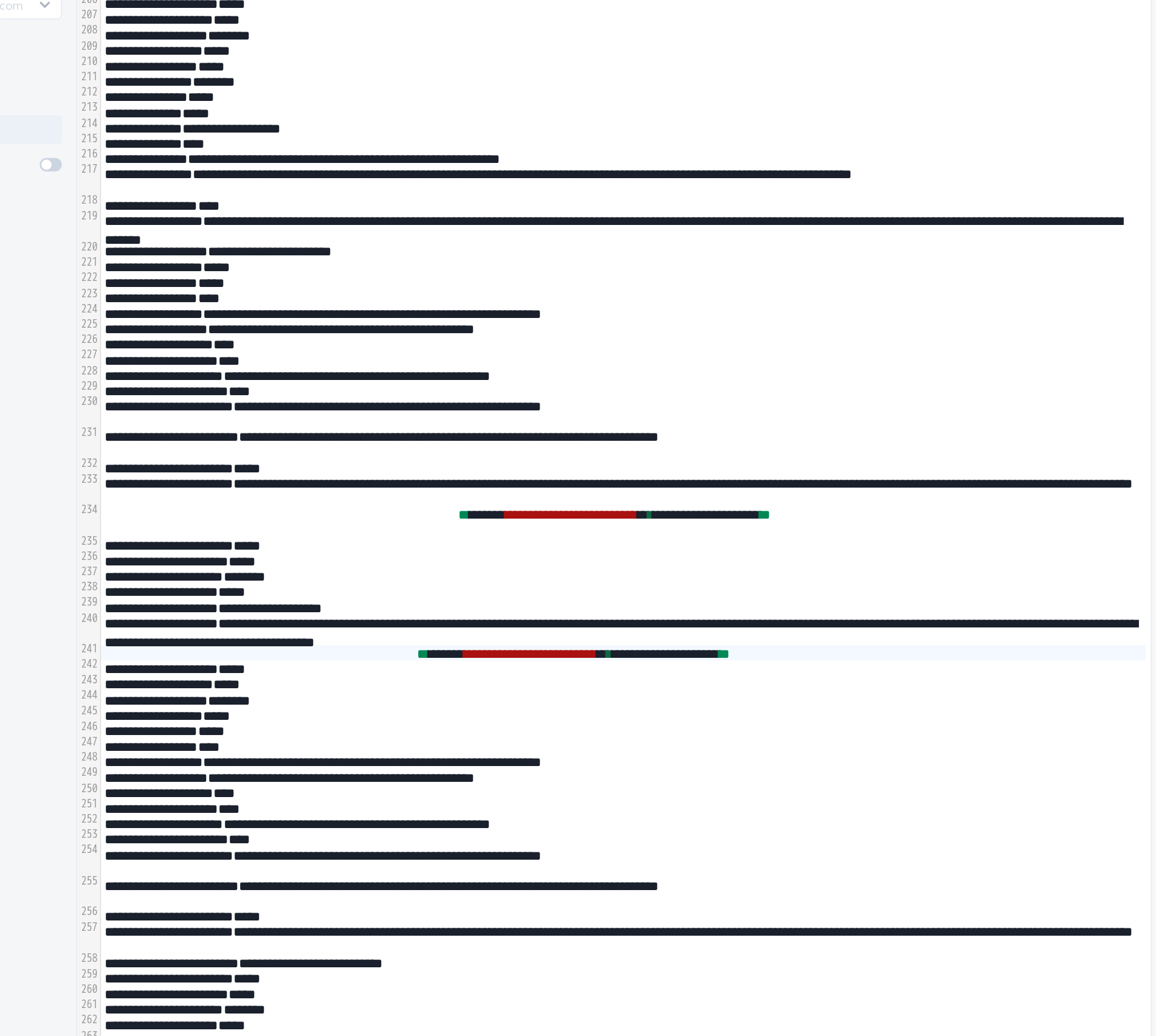 scroll, scrollTop: 2307, scrollLeft: 0, axis: vertical 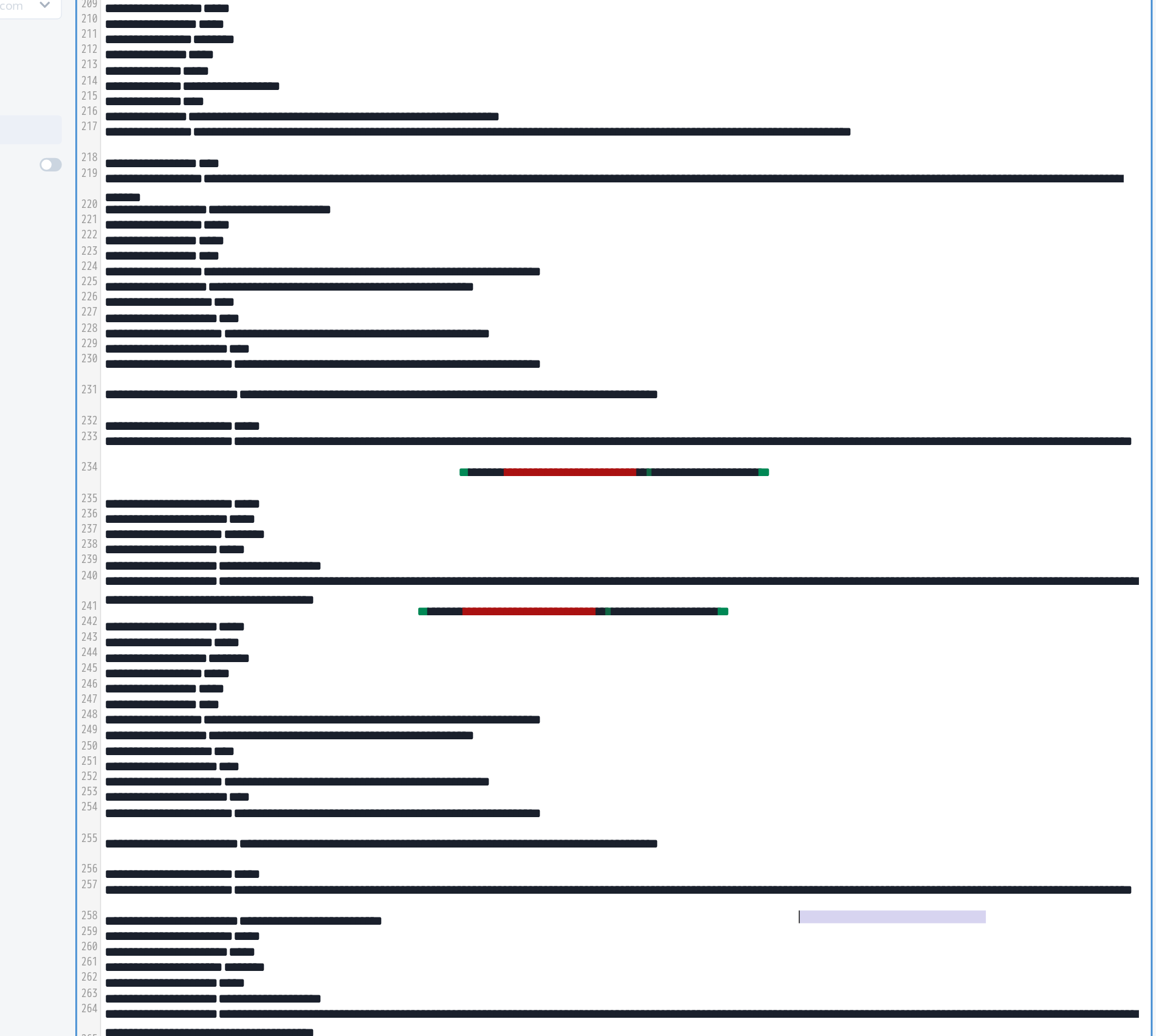 drag, startPoint x: 1049, startPoint y: 904, endPoint x: 901, endPoint y: 905, distance: 148.00338 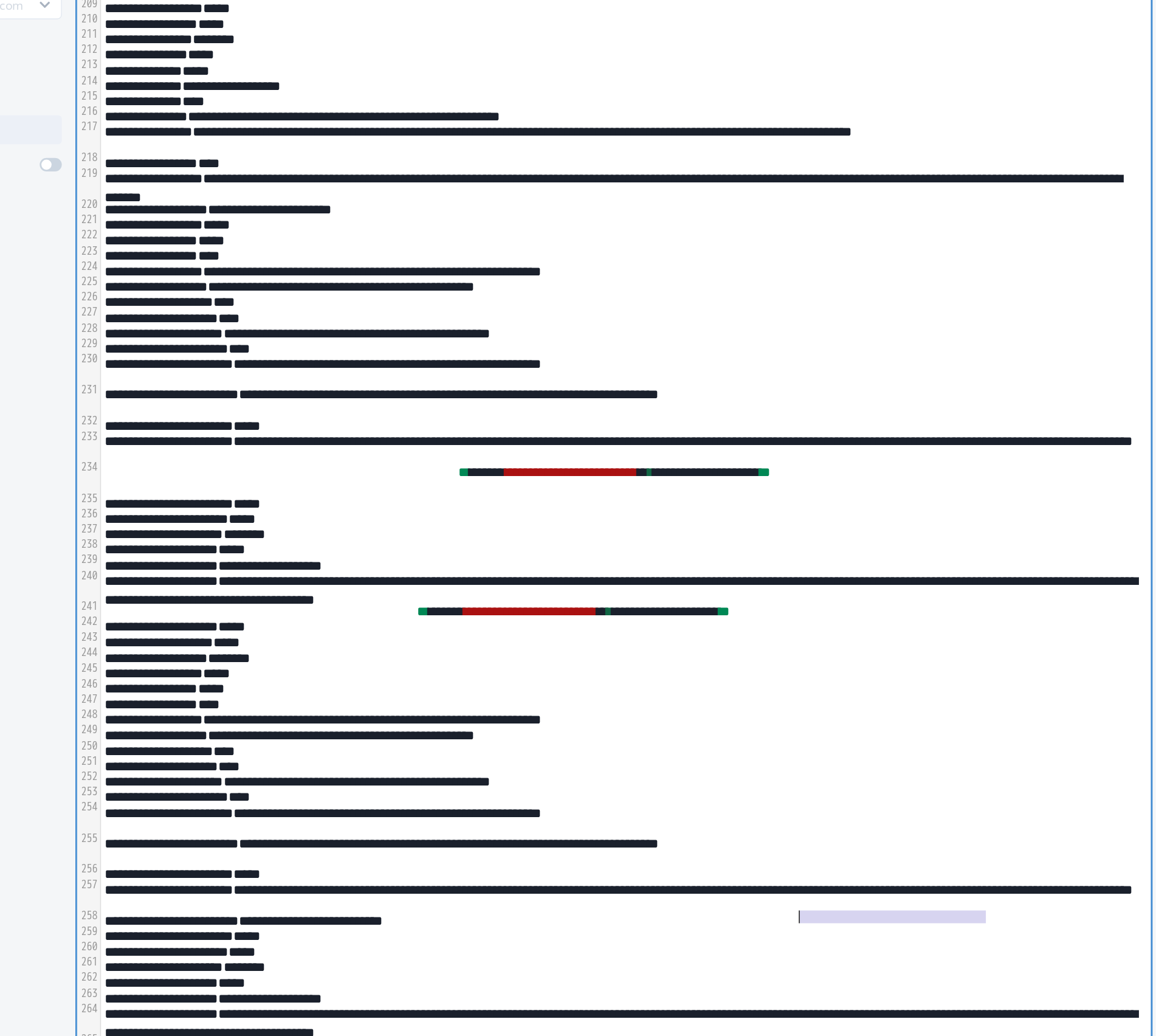 click on "**********" at bounding box center (775, 906) 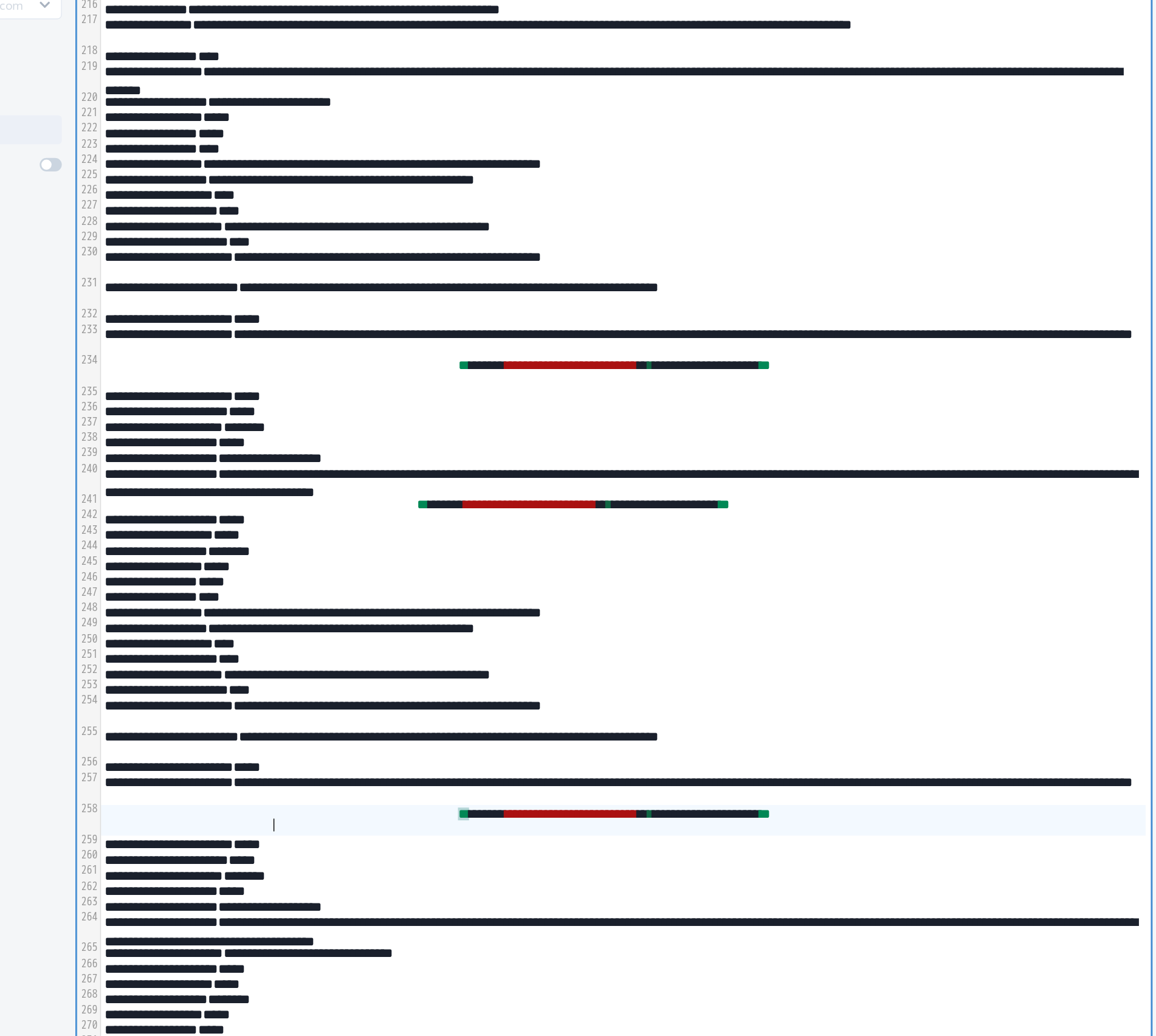 scroll, scrollTop: 2385, scrollLeft: 0, axis: vertical 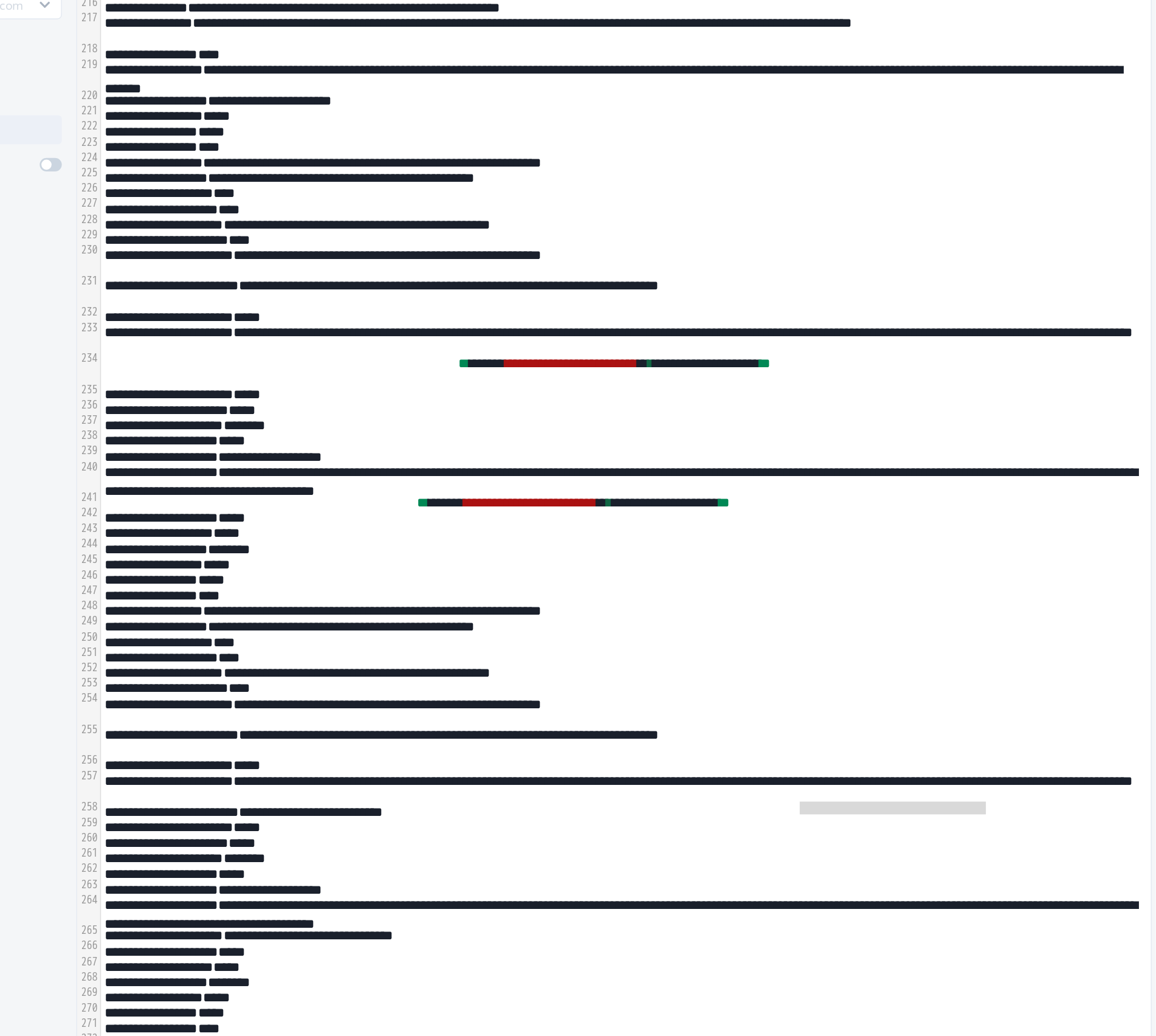 click on "**********" at bounding box center (775, 829) 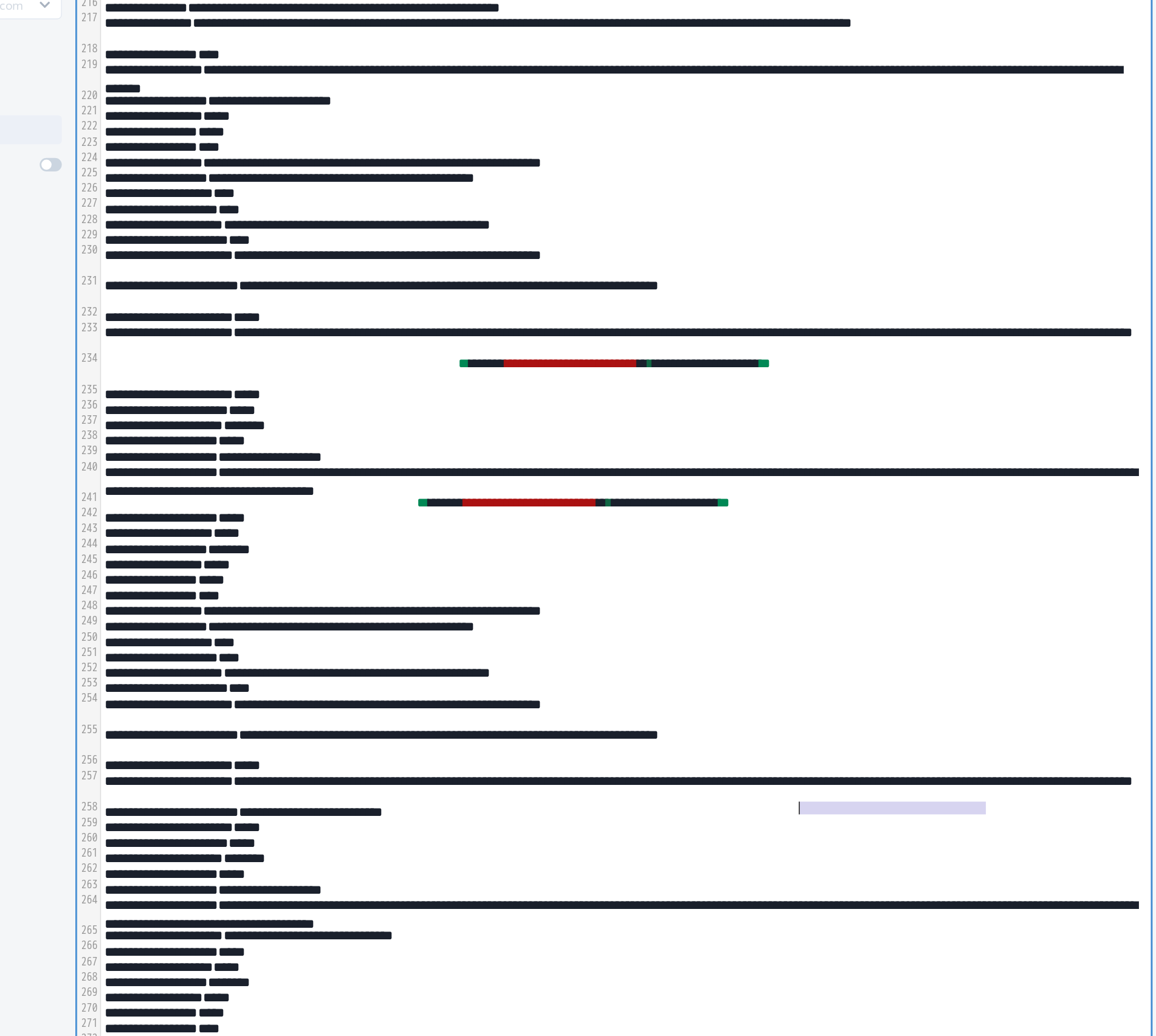 drag, startPoint x: 1048, startPoint y: 824, endPoint x: 902, endPoint y: 824, distance: 146 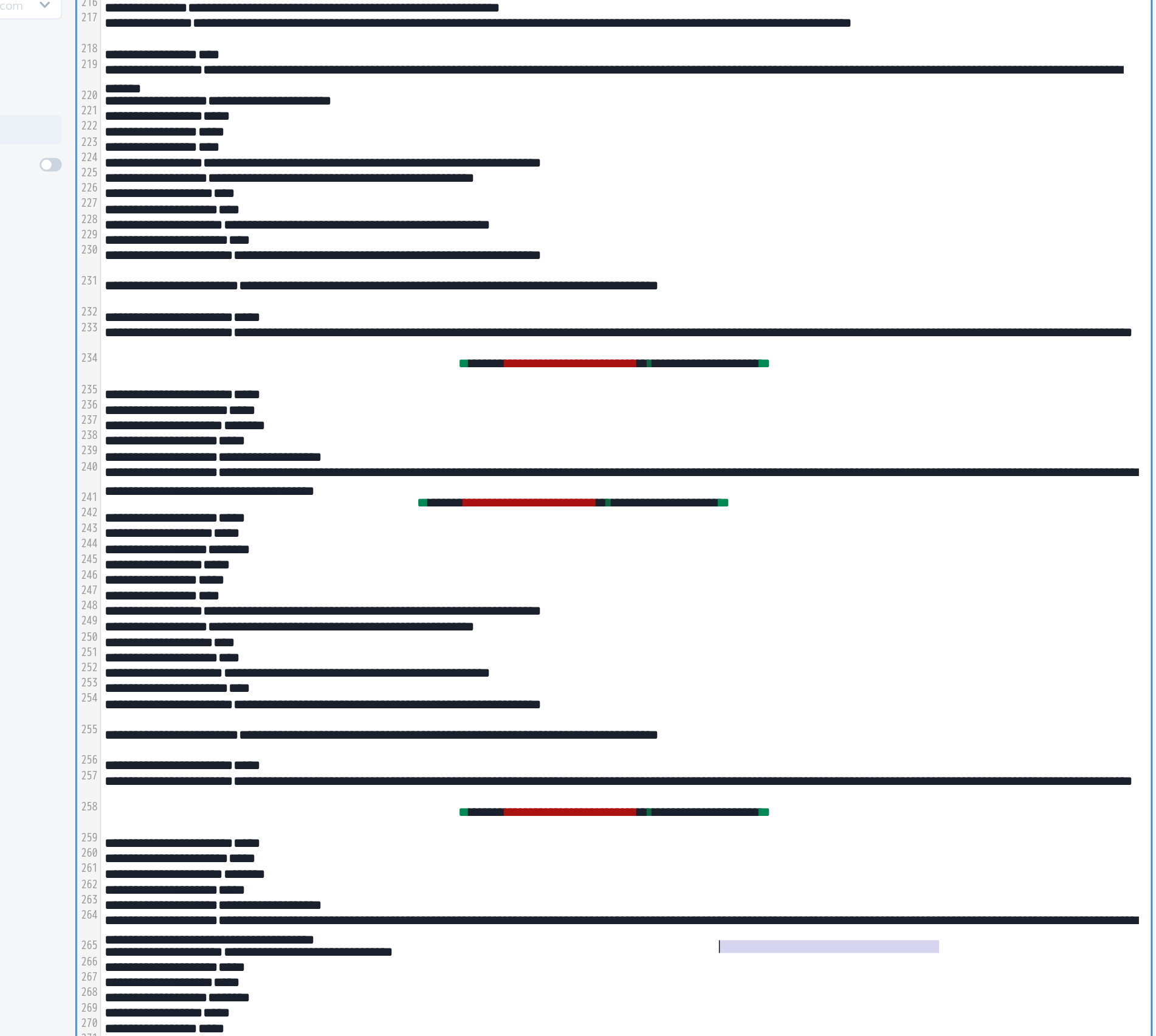drag, startPoint x: 1010, startPoint y: 925, endPoint x: 841, endPoint y: 925, distance: 169 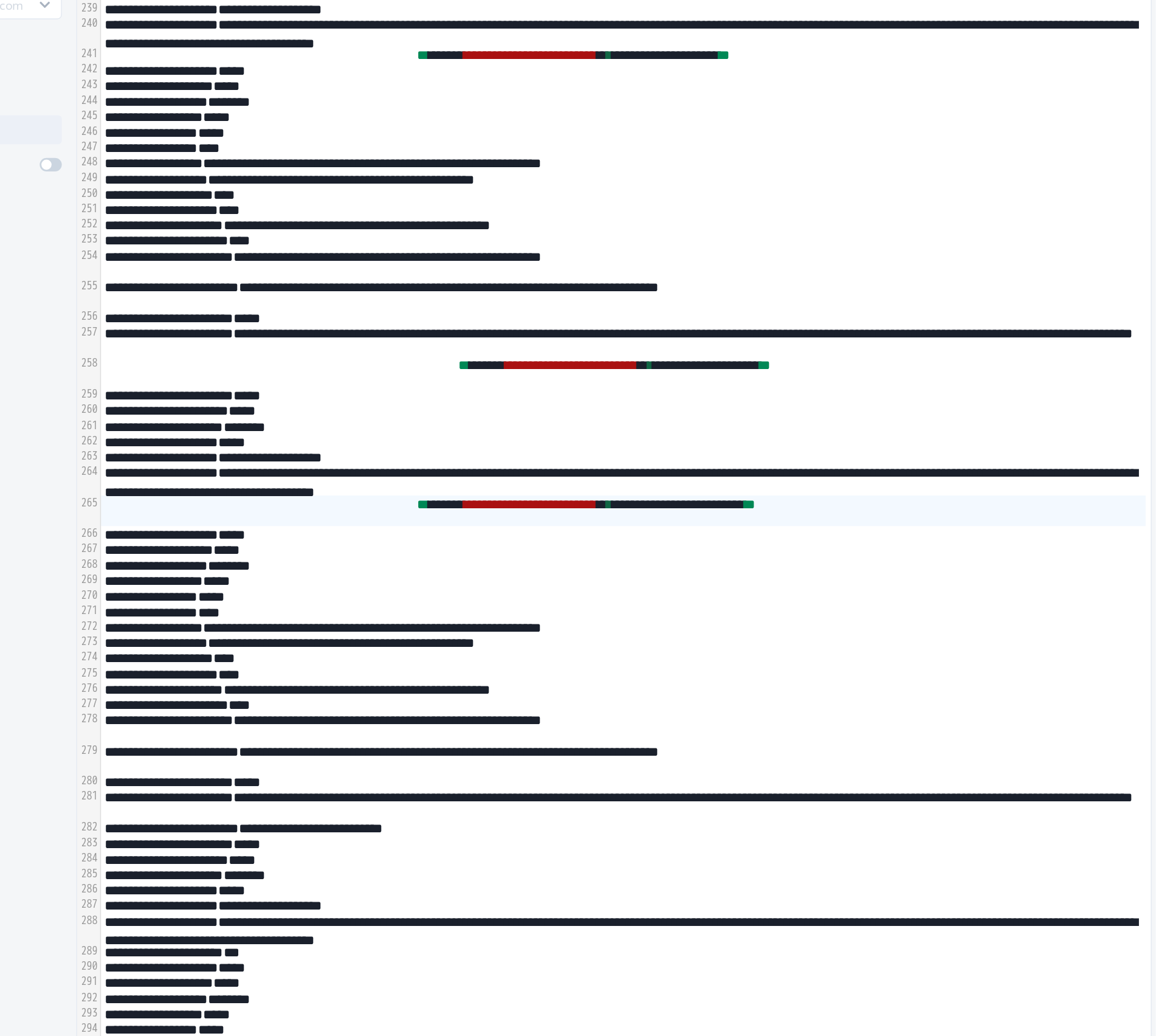 scroll, scrollTop: 2703, scrollLeft: 0, axis: vertical 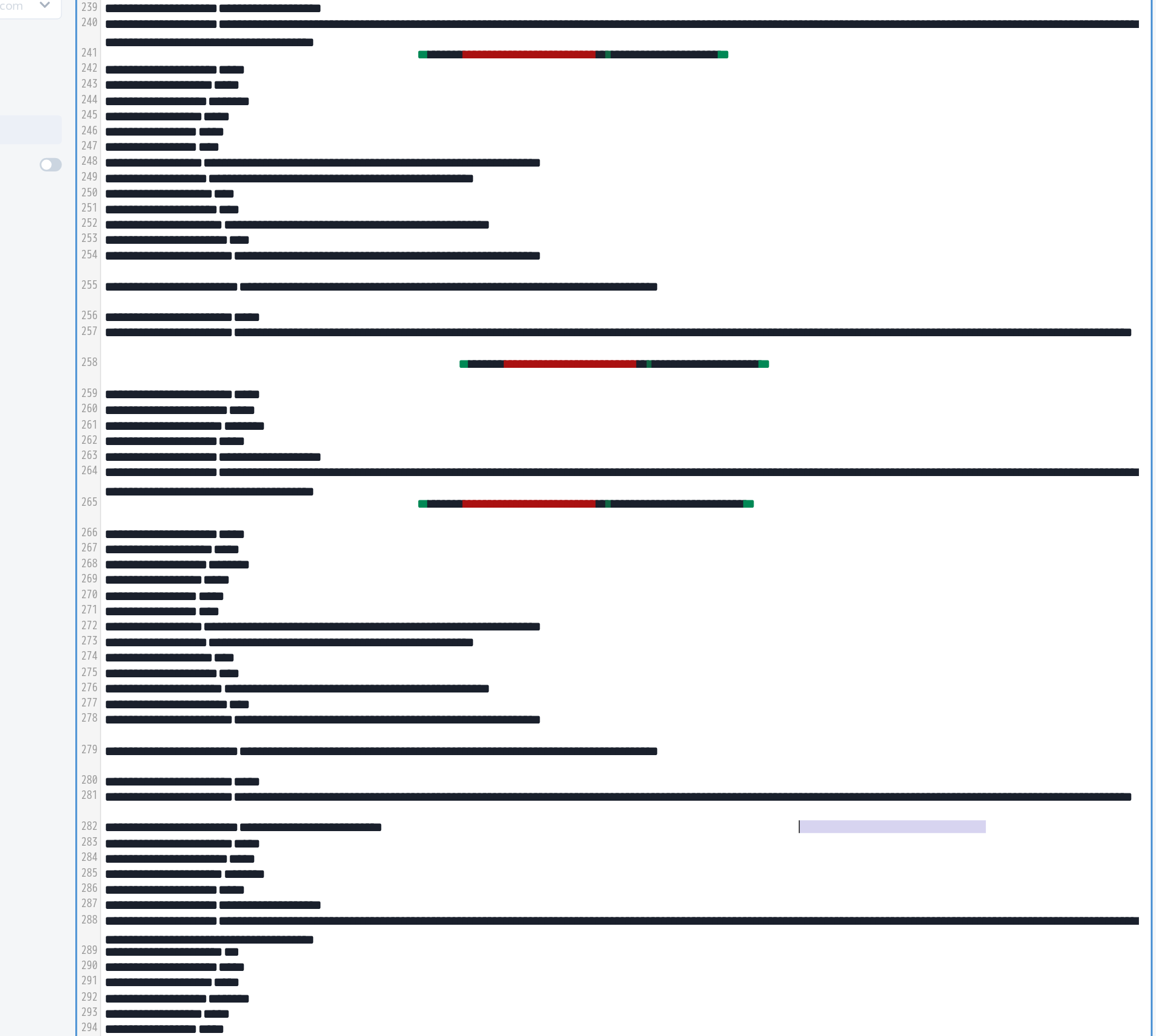 drag, startPoint x: 1043, startPoint y: 840, endPoint x: 901, endPoint y: 841, distance: 142.00352 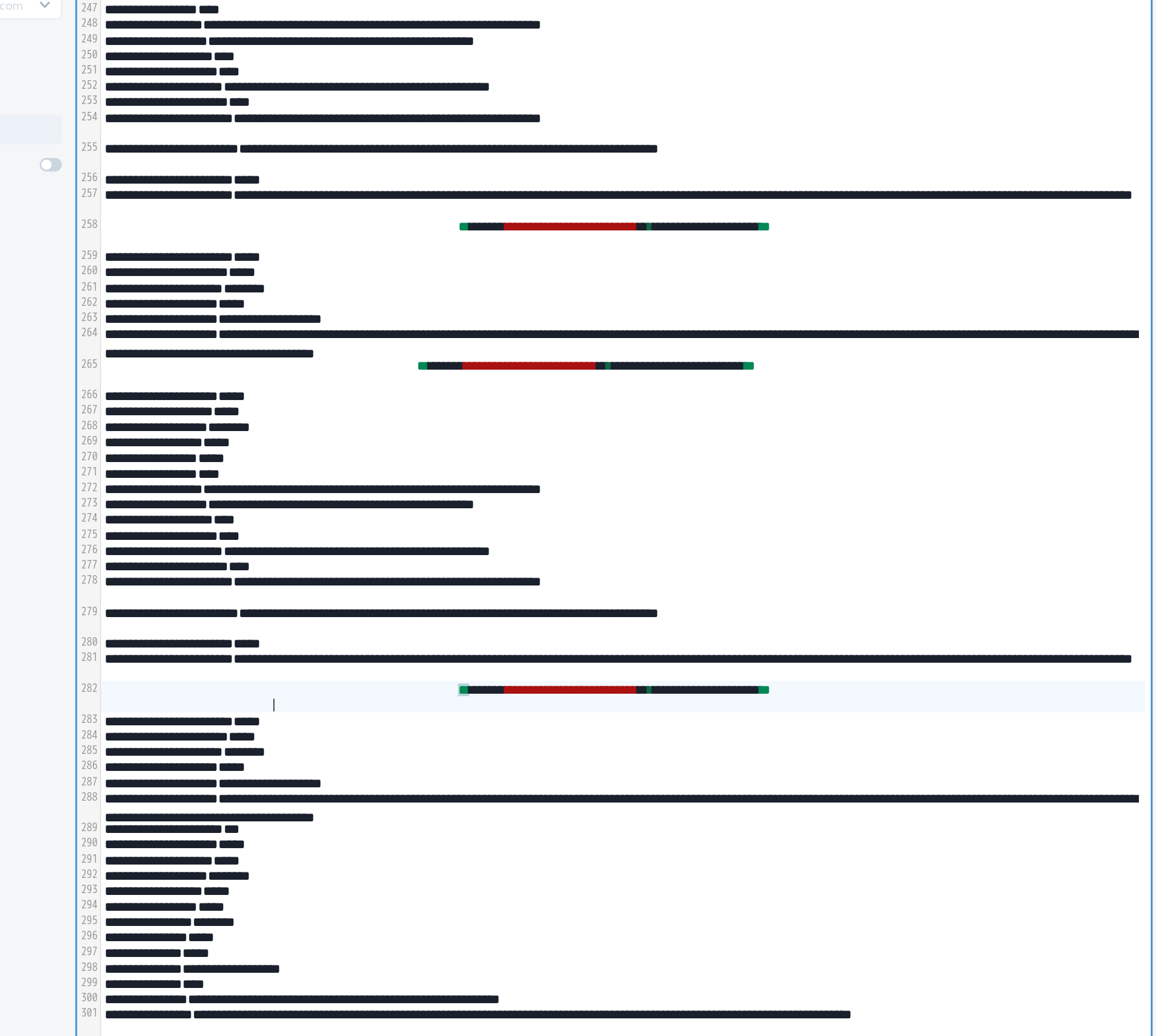 scroll, scrollTop: 2805, scrollLeft: 0, axis: vertical 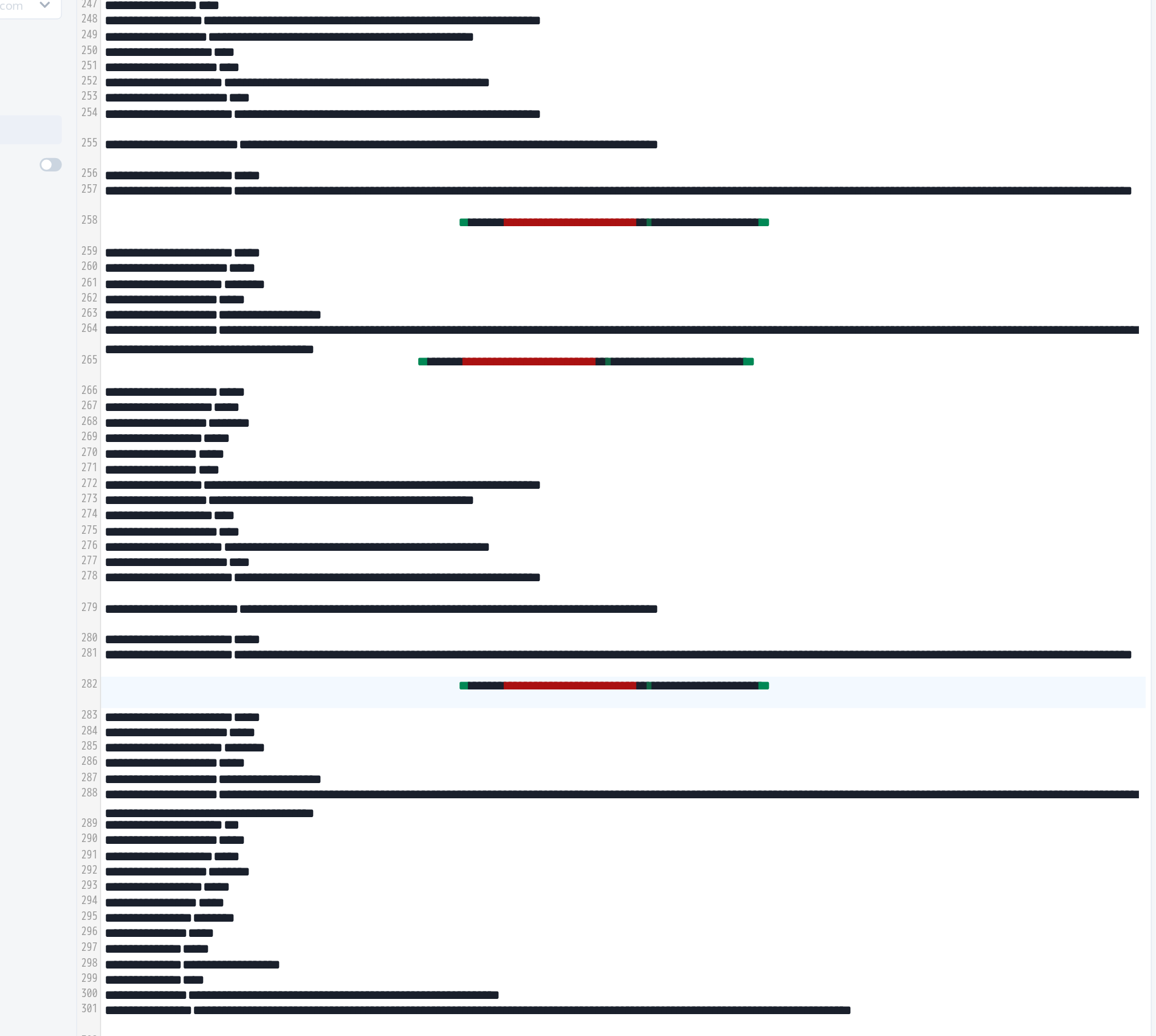 click on "***" at bounding box center (775, 838) 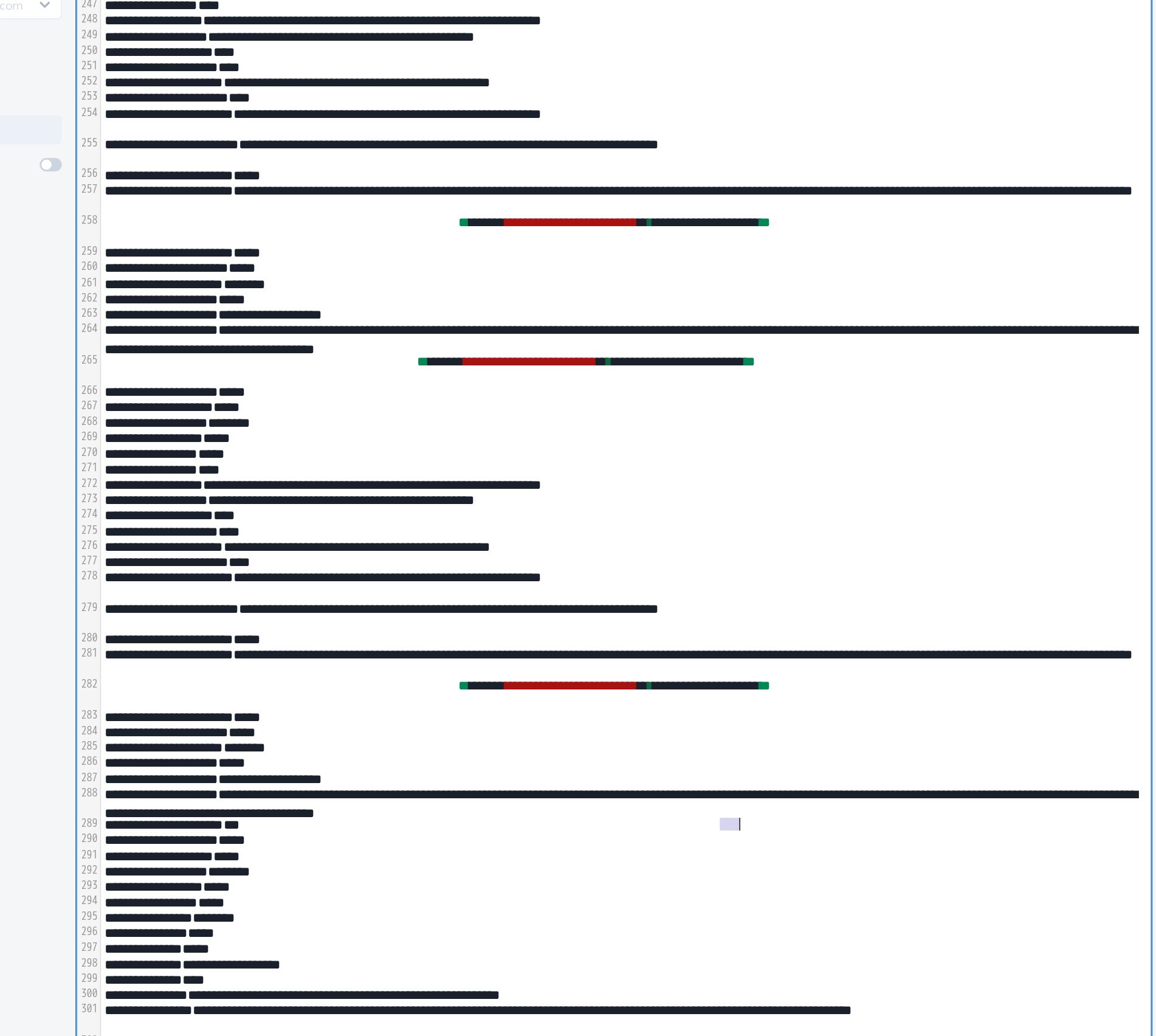 click on "***" at bounding box center [775, 838] 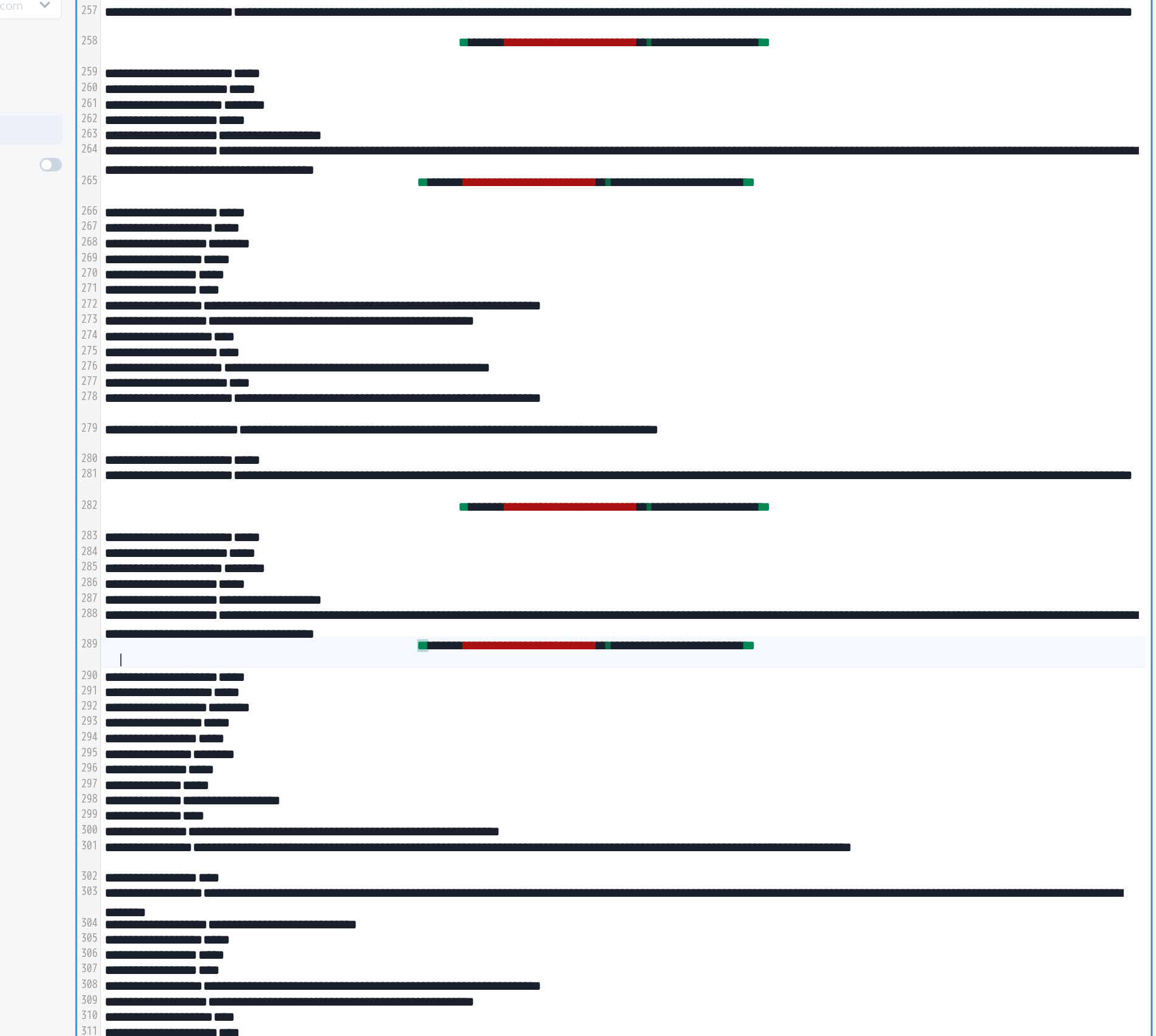 scroll, scrollTop: 2935, scrollLeft: 0, axis: vertical 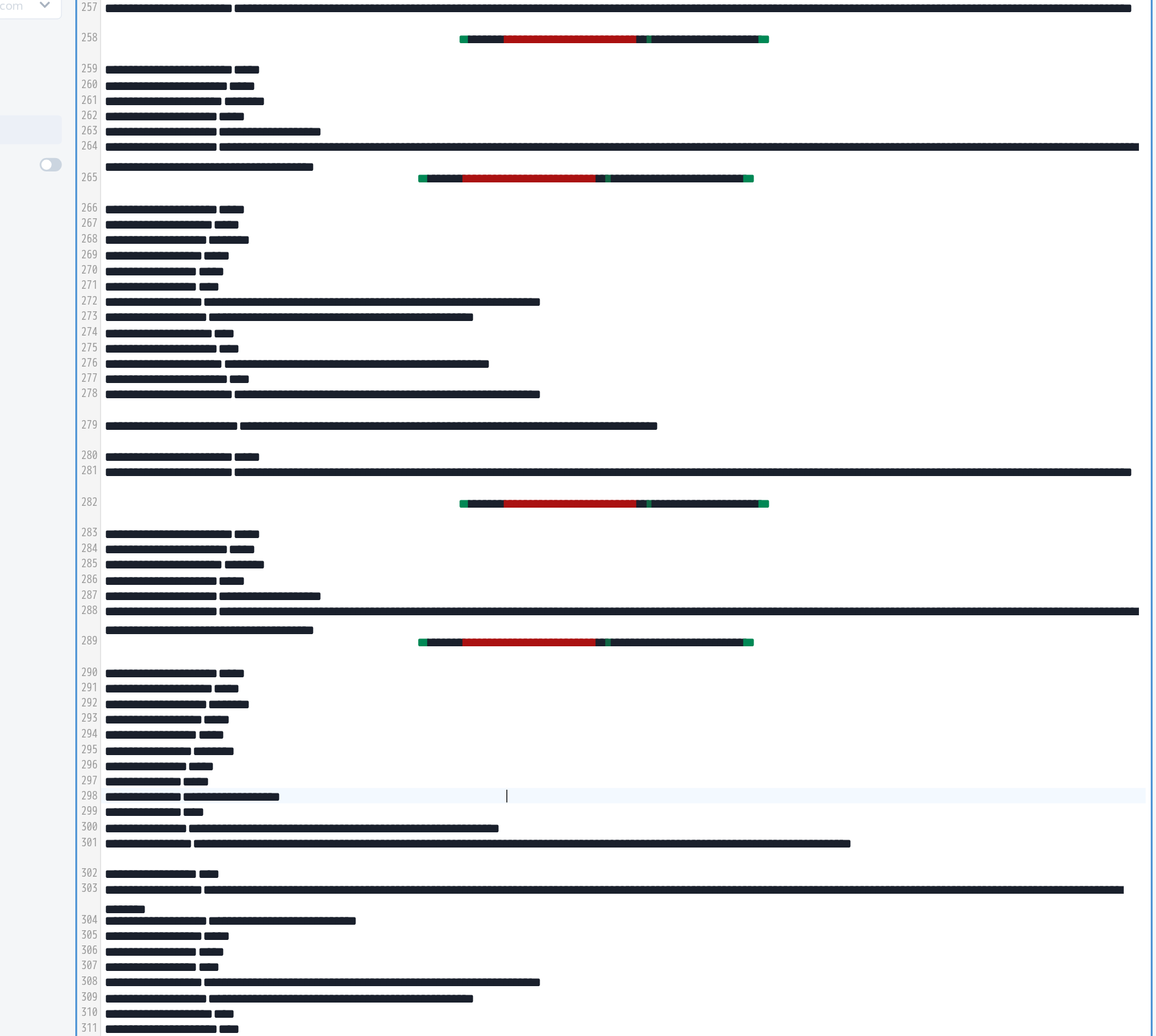click on "**********" at bounding box center (775, 818) 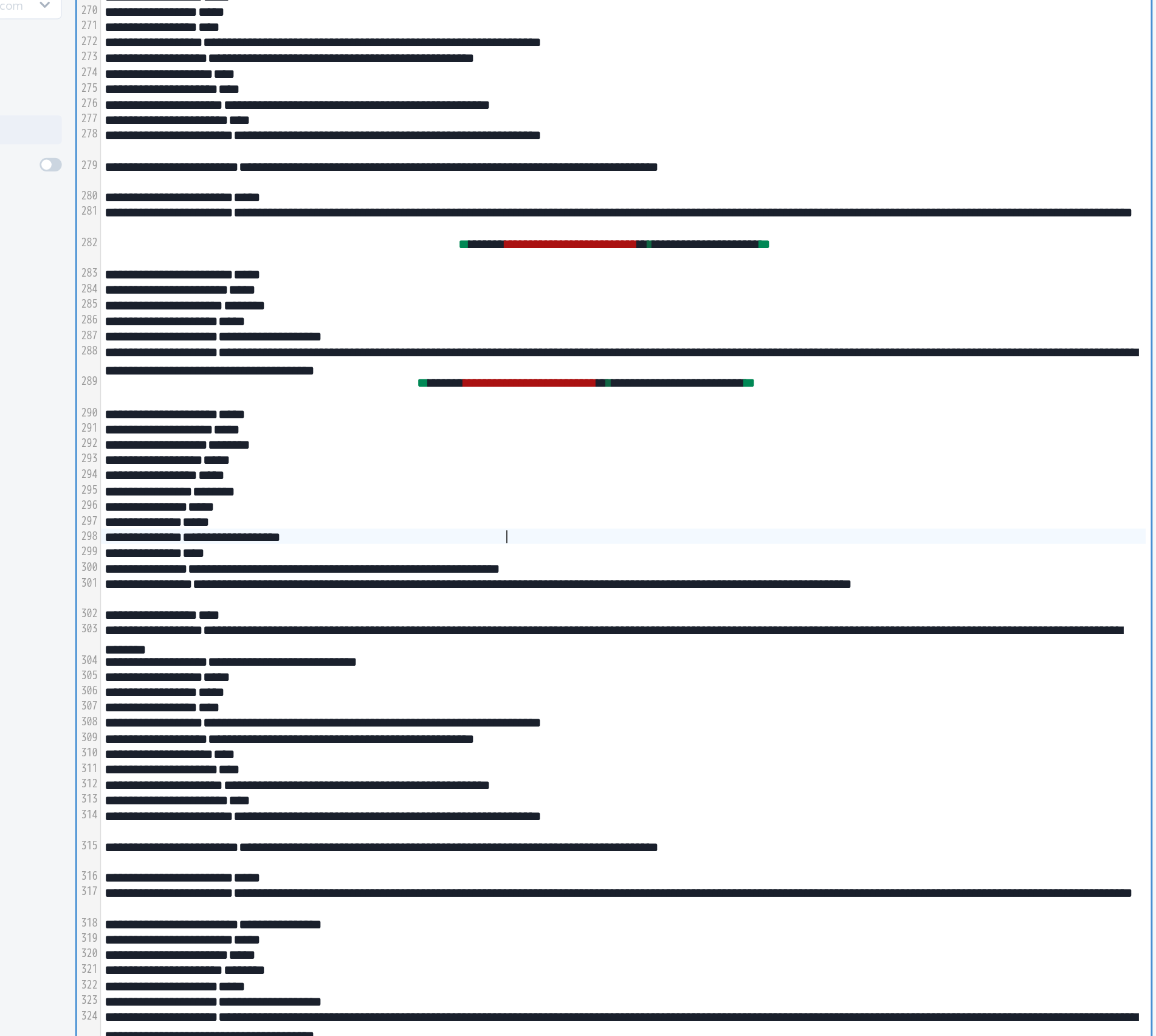 scroll, scrollTop: 3128, scrollLeft: 0, axis: vertical 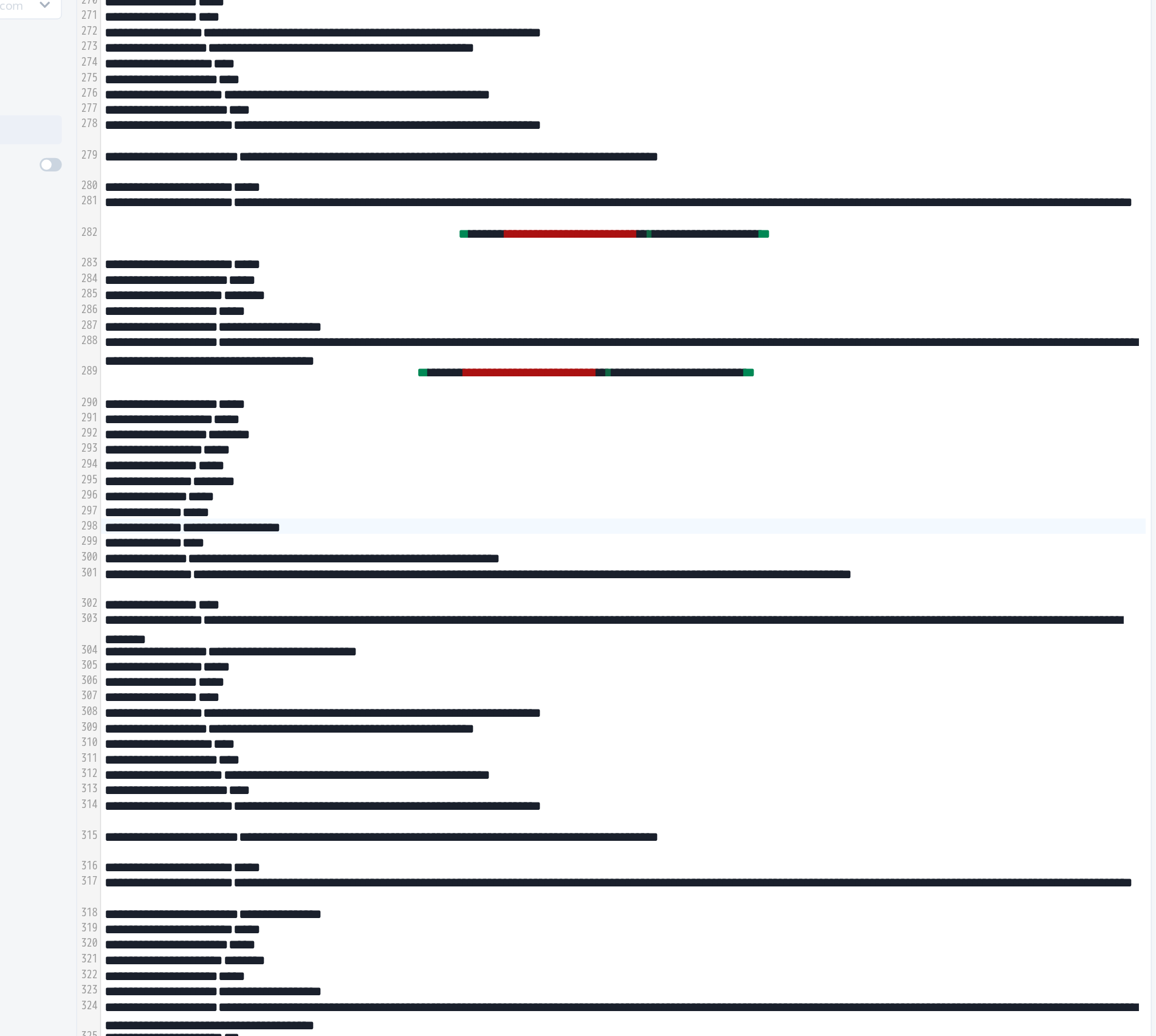 click on "**********" at bounding box center [775, 625] 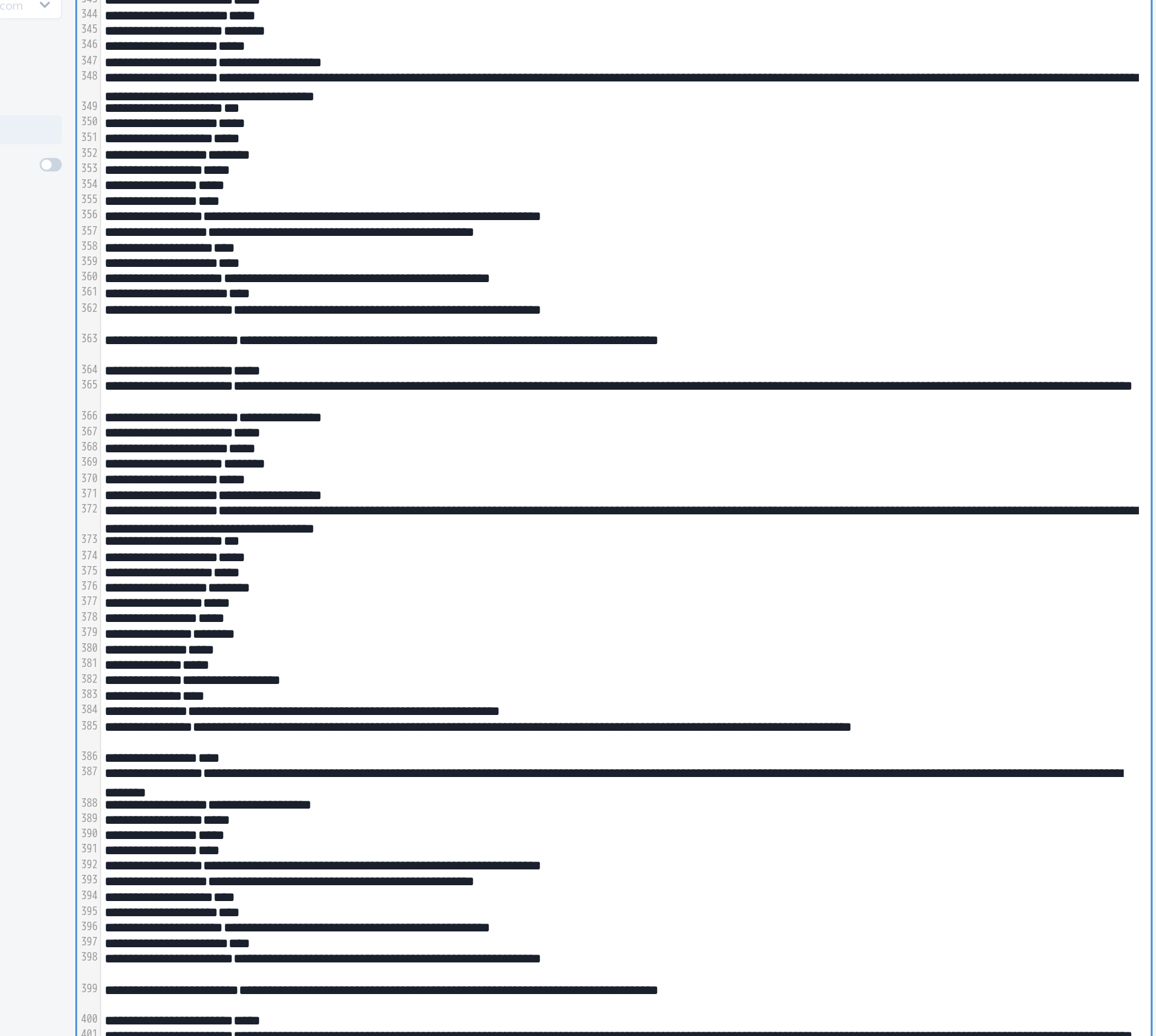 scroll, scrollTop: 4106, scrollLeft: 0, axis: vertical 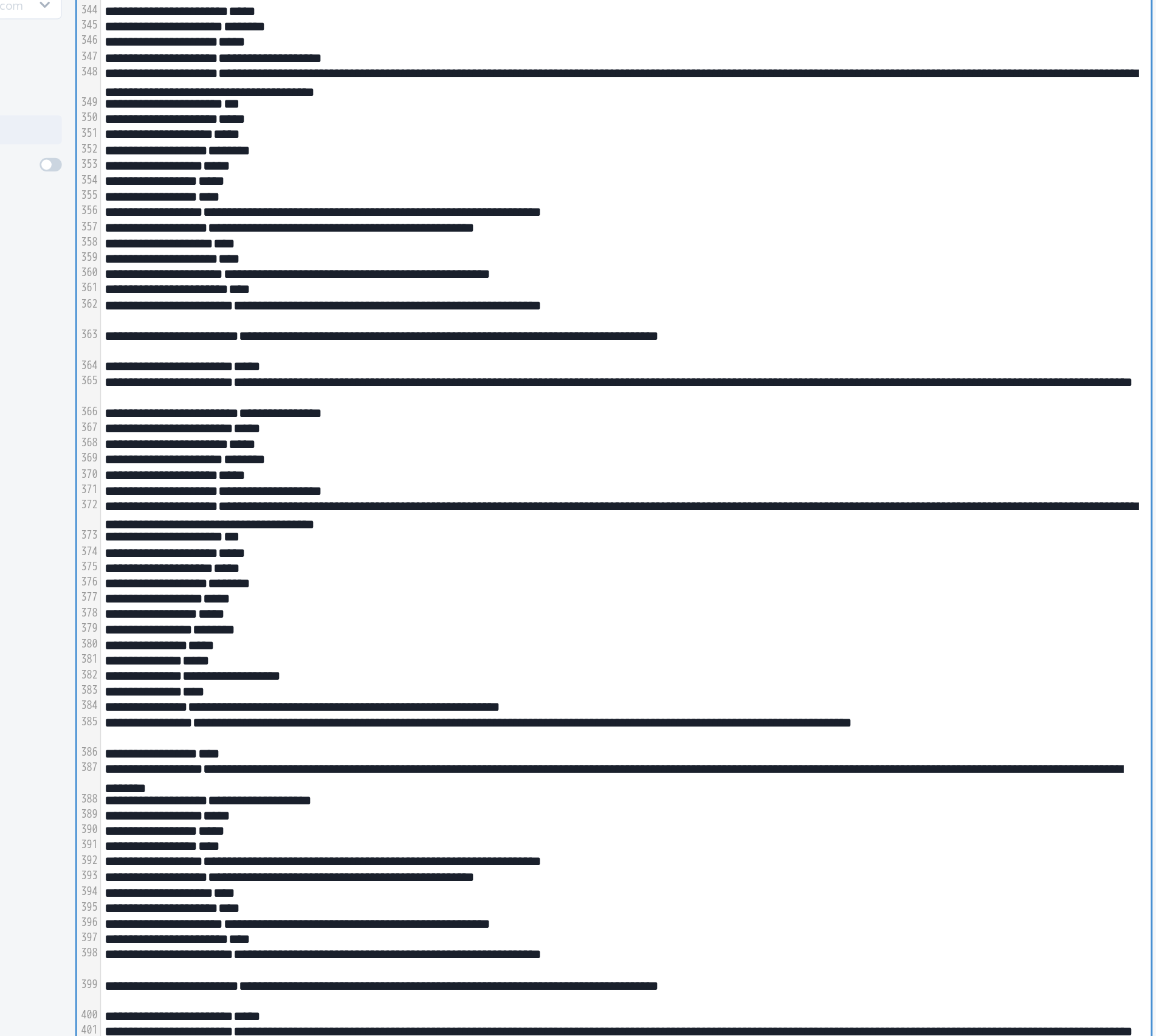 click on "*****" at bounding box center [775, 720] 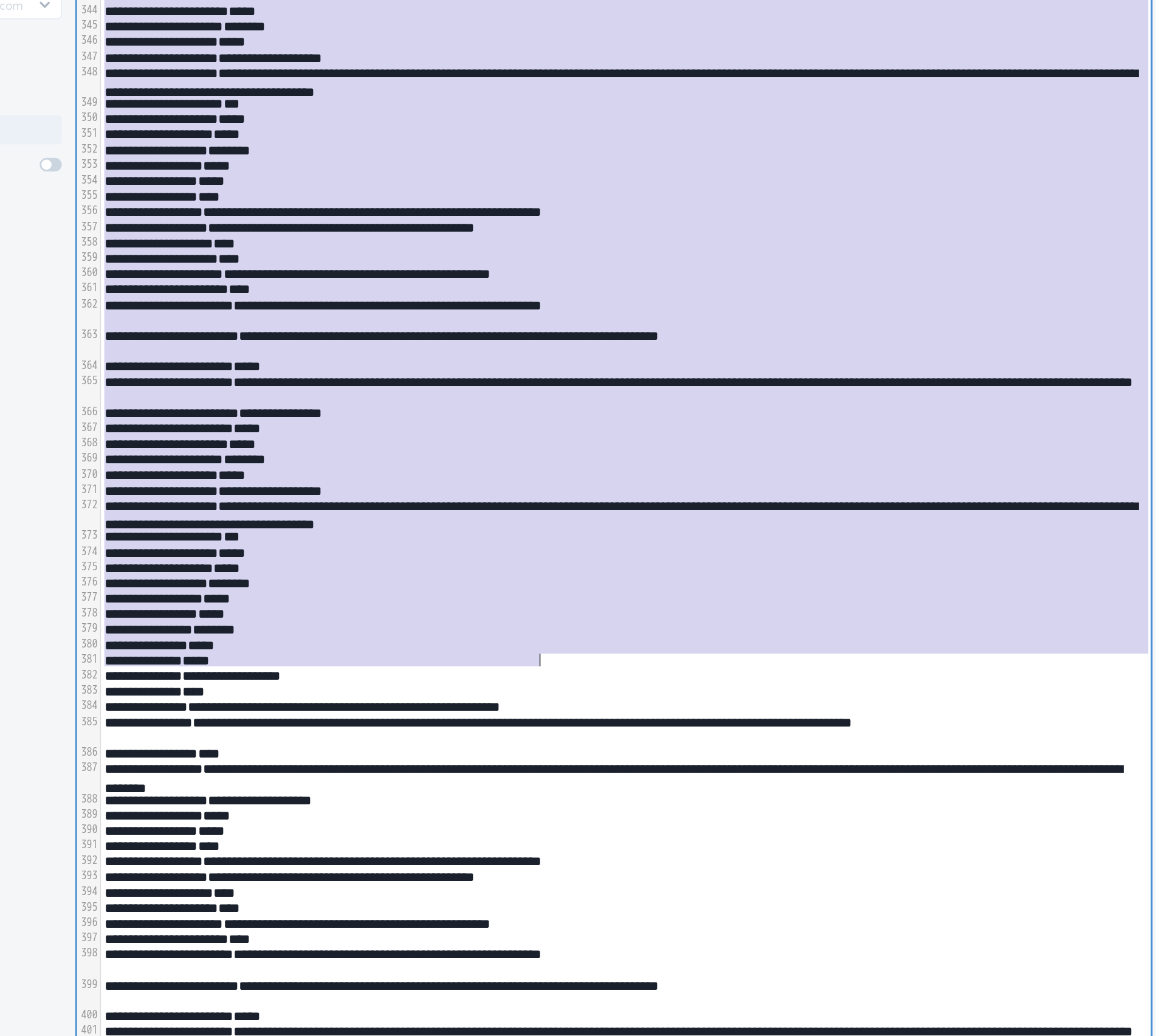 copy on "**********" 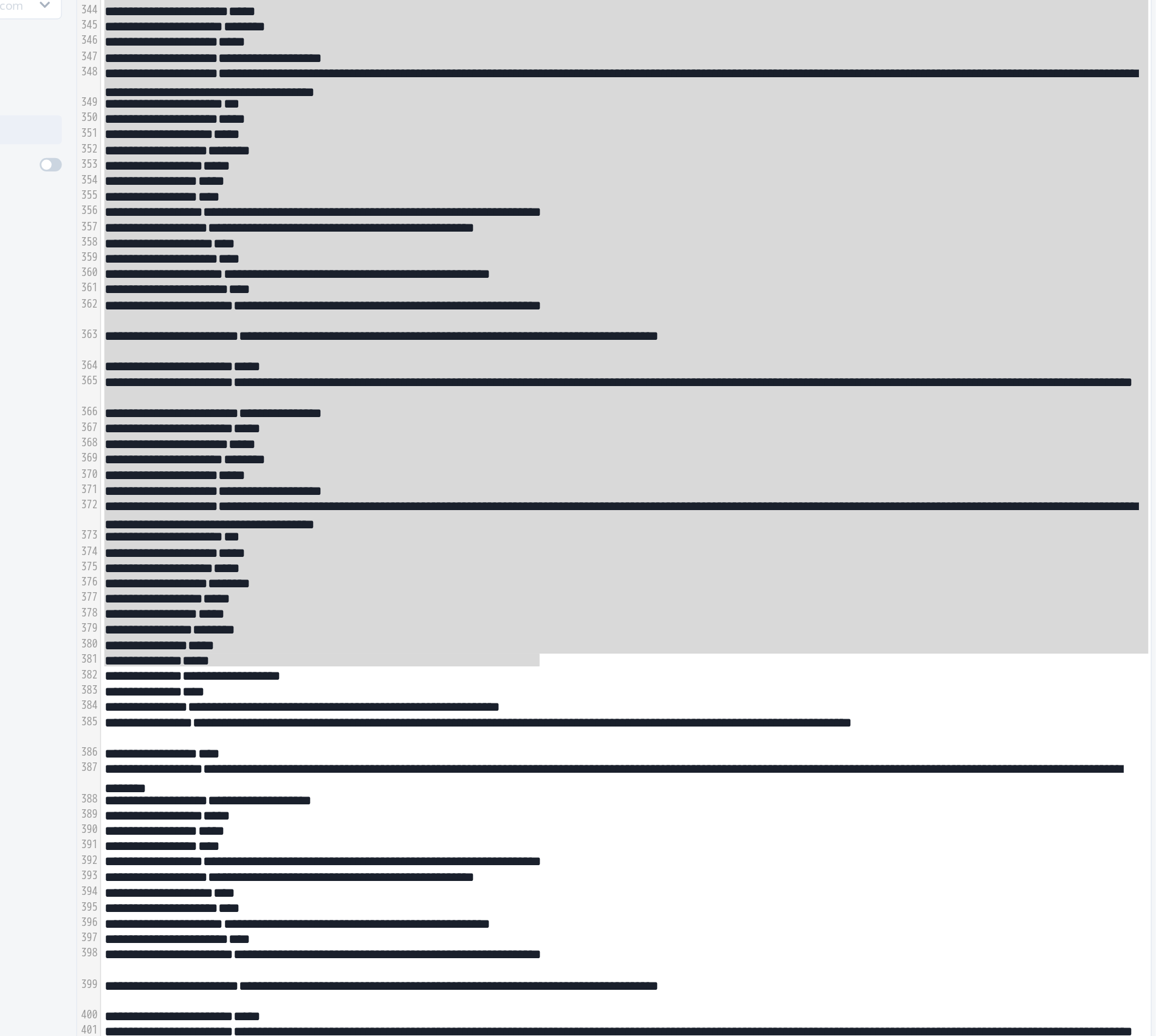 click on "********" at bounding box center [775, 576] 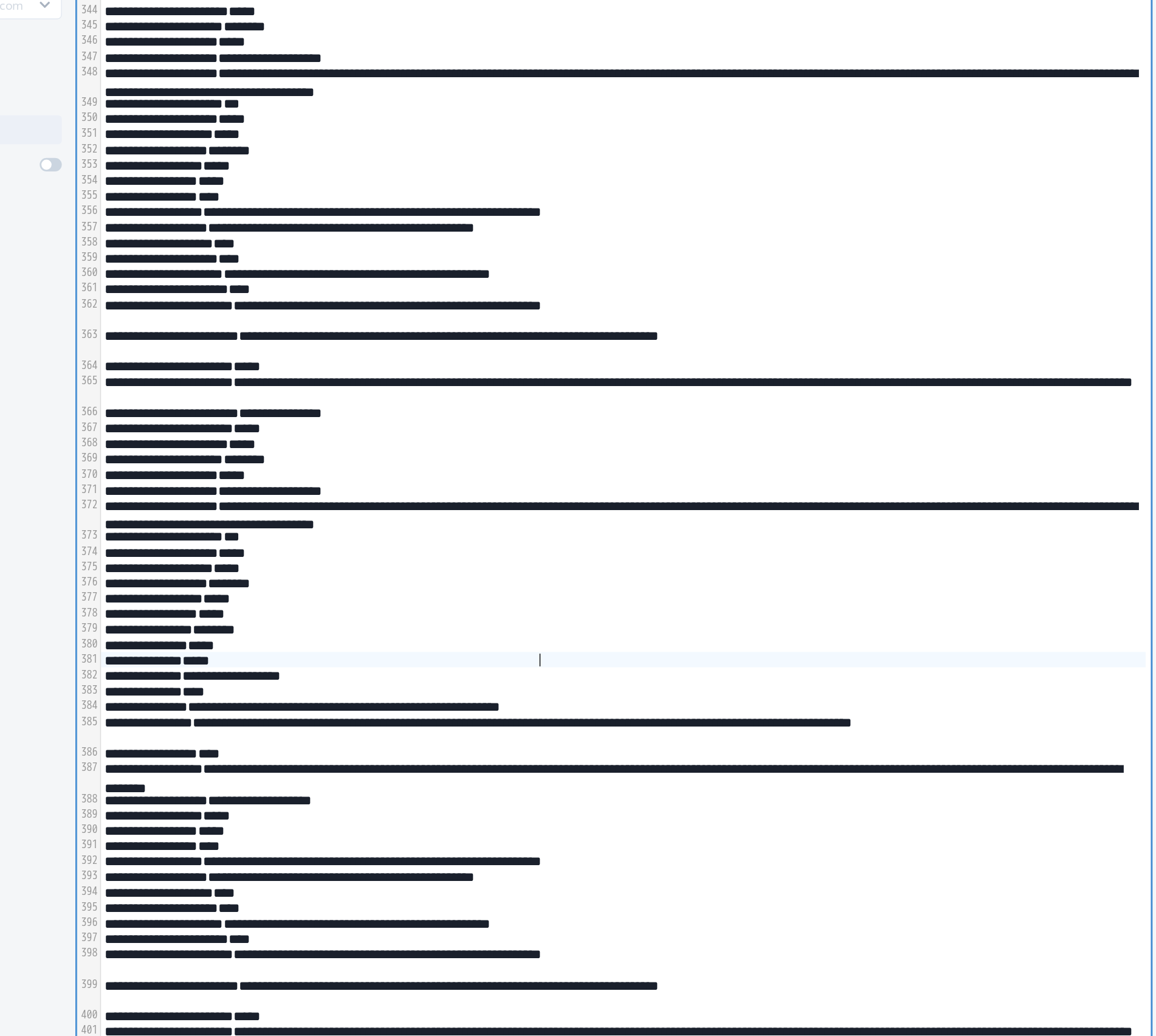 click on "*****" at bounding box center (775, 720) 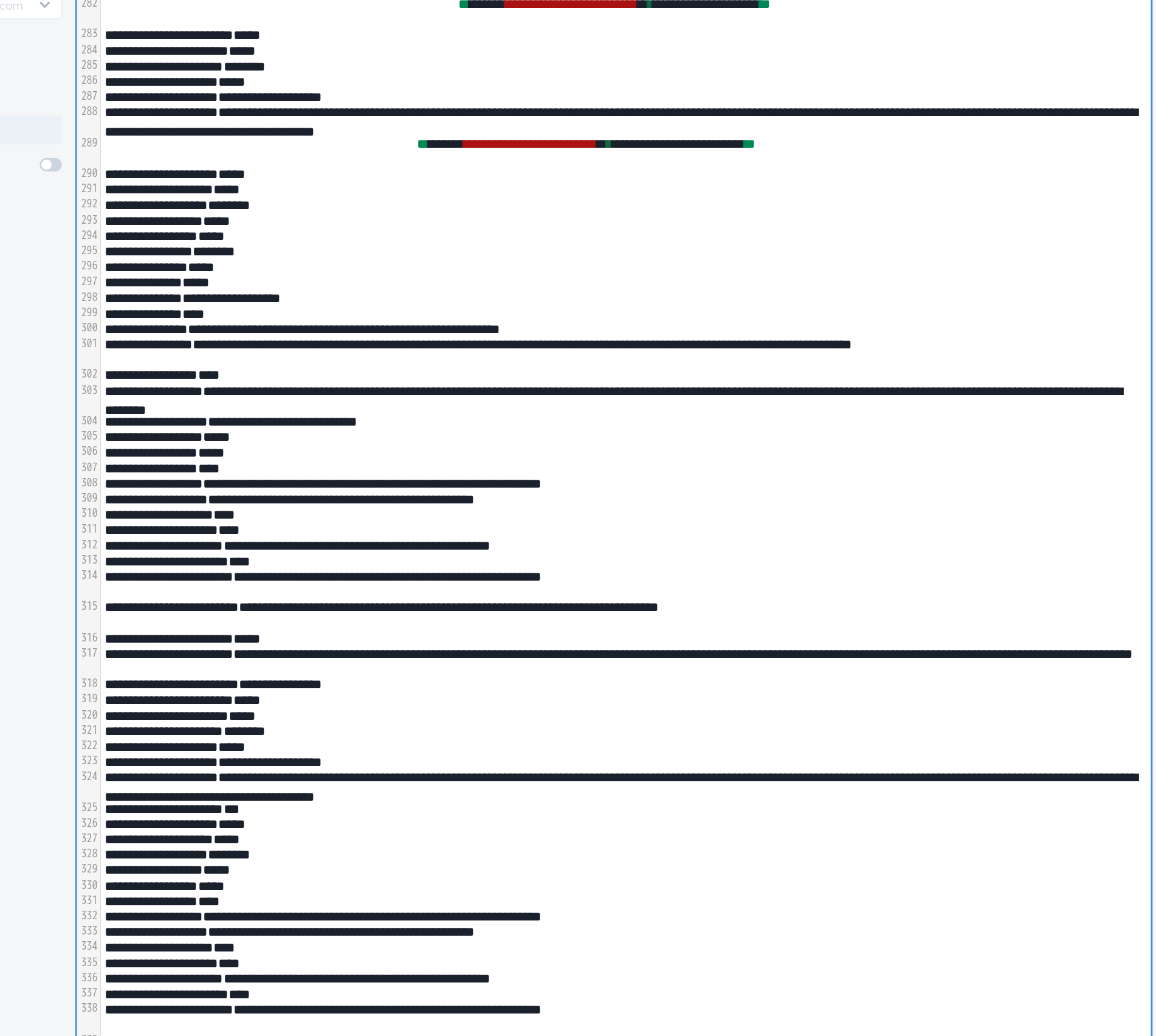 scroll, scrollTop: 3291, scrollLeft: 0, axis: vertical 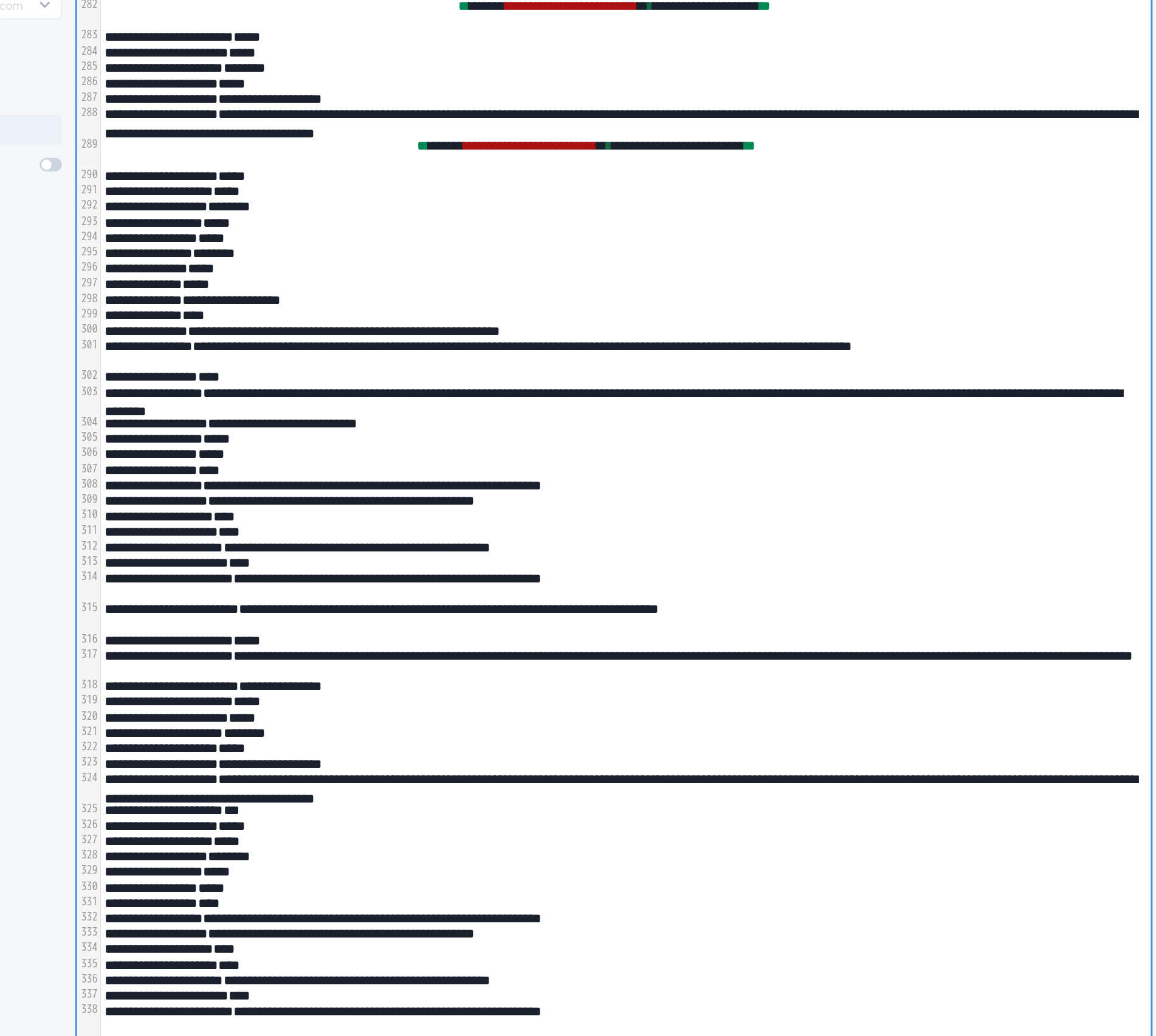 click on "****" at bounding box center (775, 474) 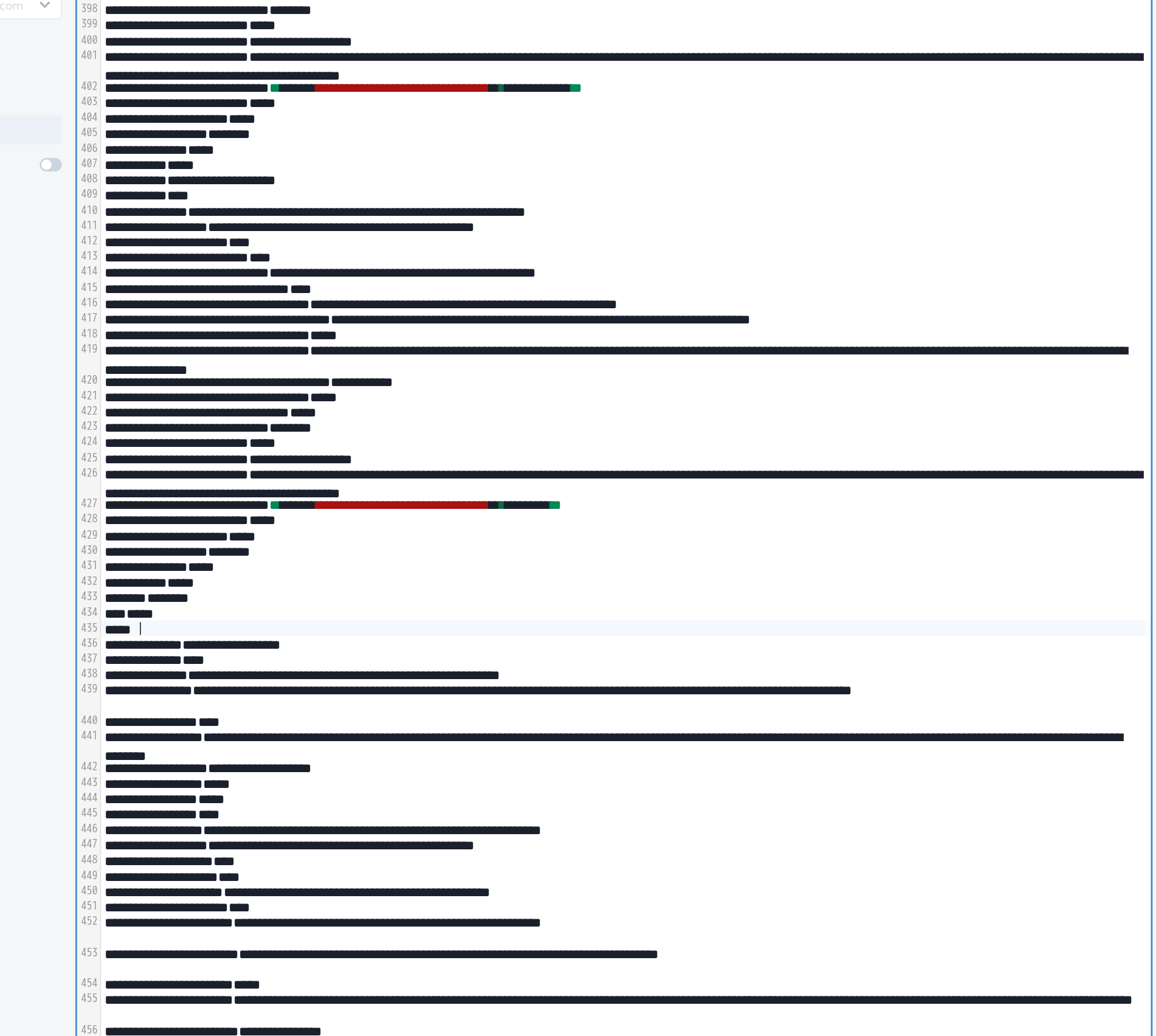 scroll, scrollTop: 4697, scrollLeft: 0, axis: vertical 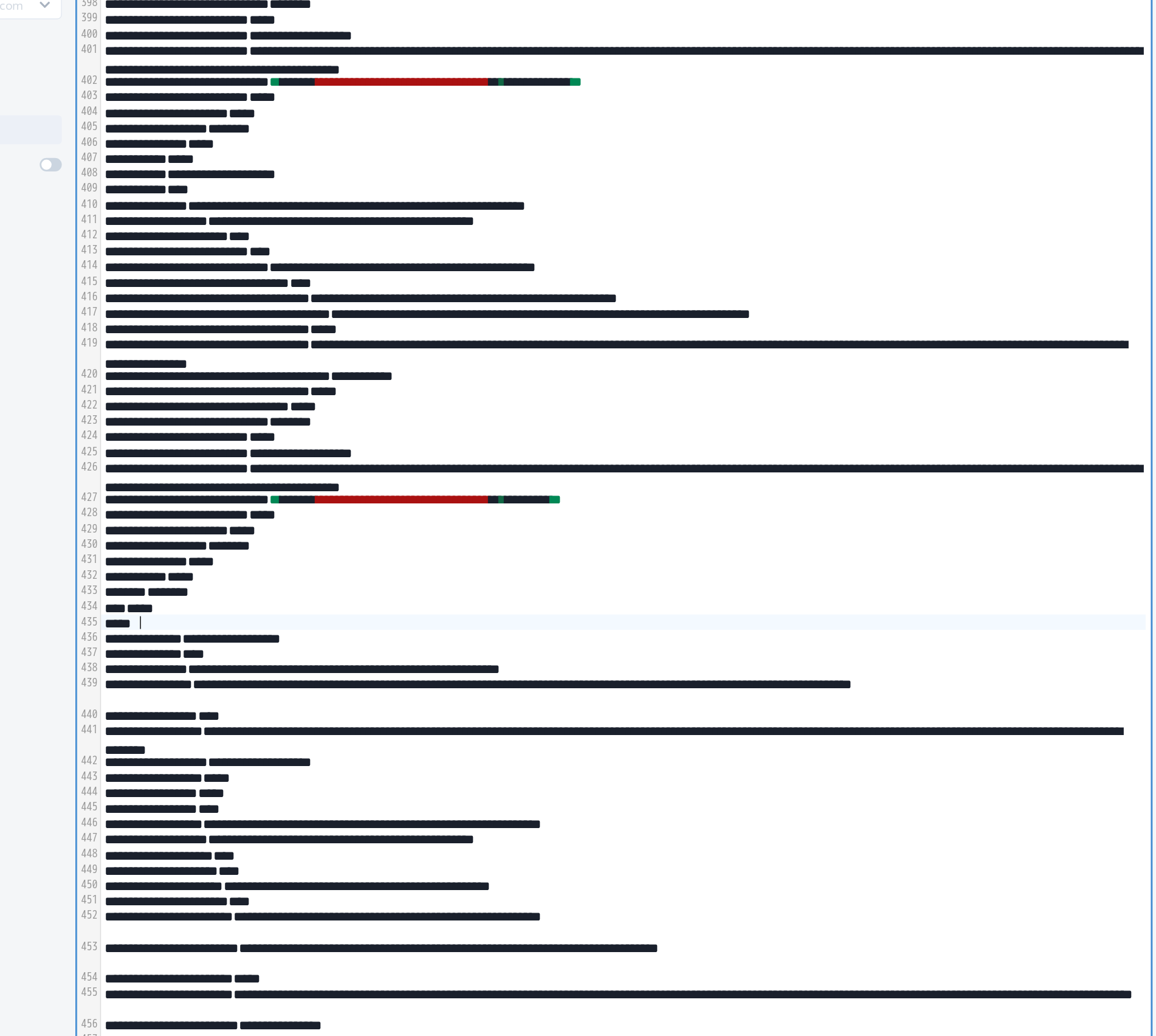 click on "****" at bounding box center (775, 716) 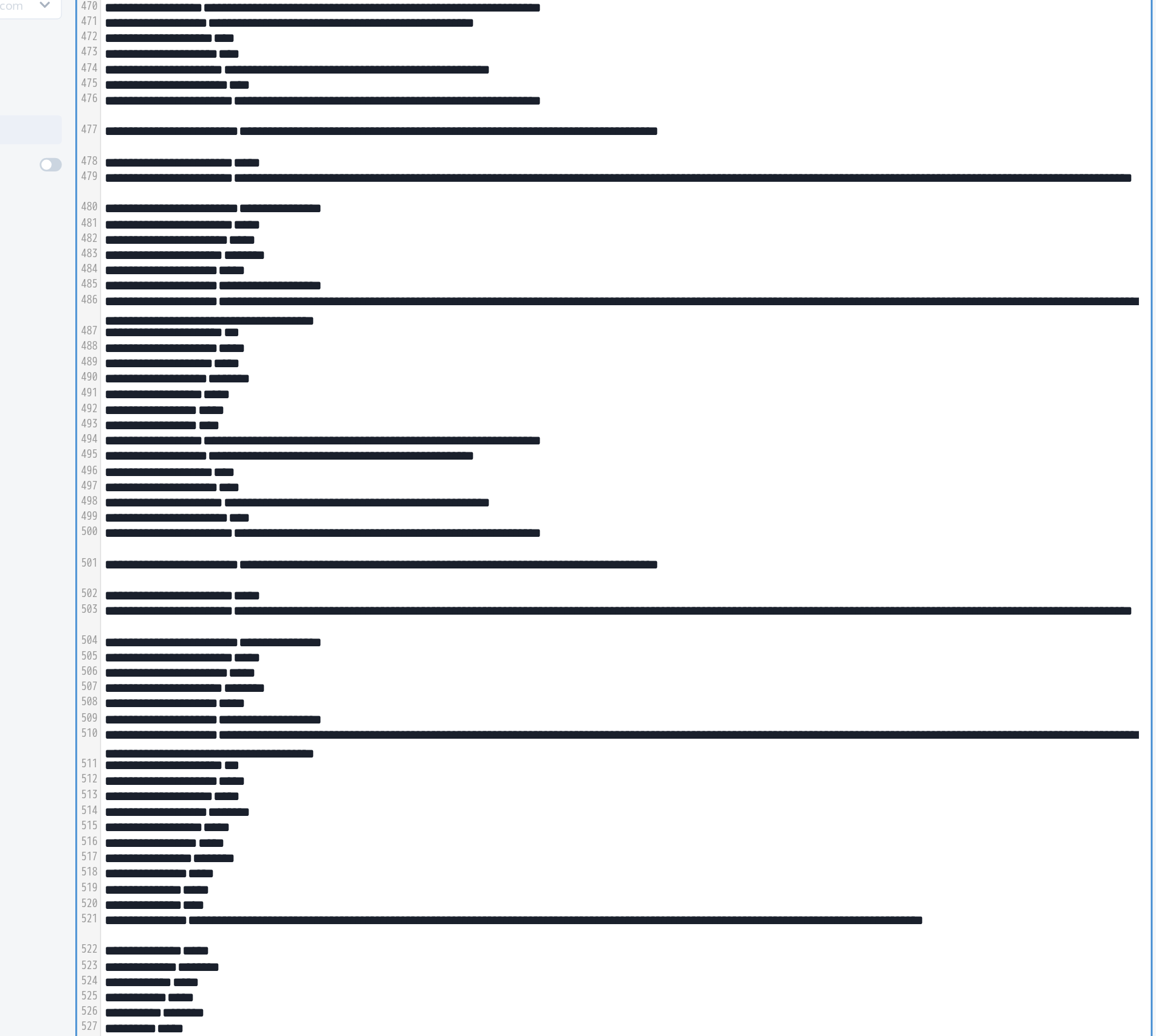 scroll, scrollTop: 5601, scrollLeft: 0, axis: vertical 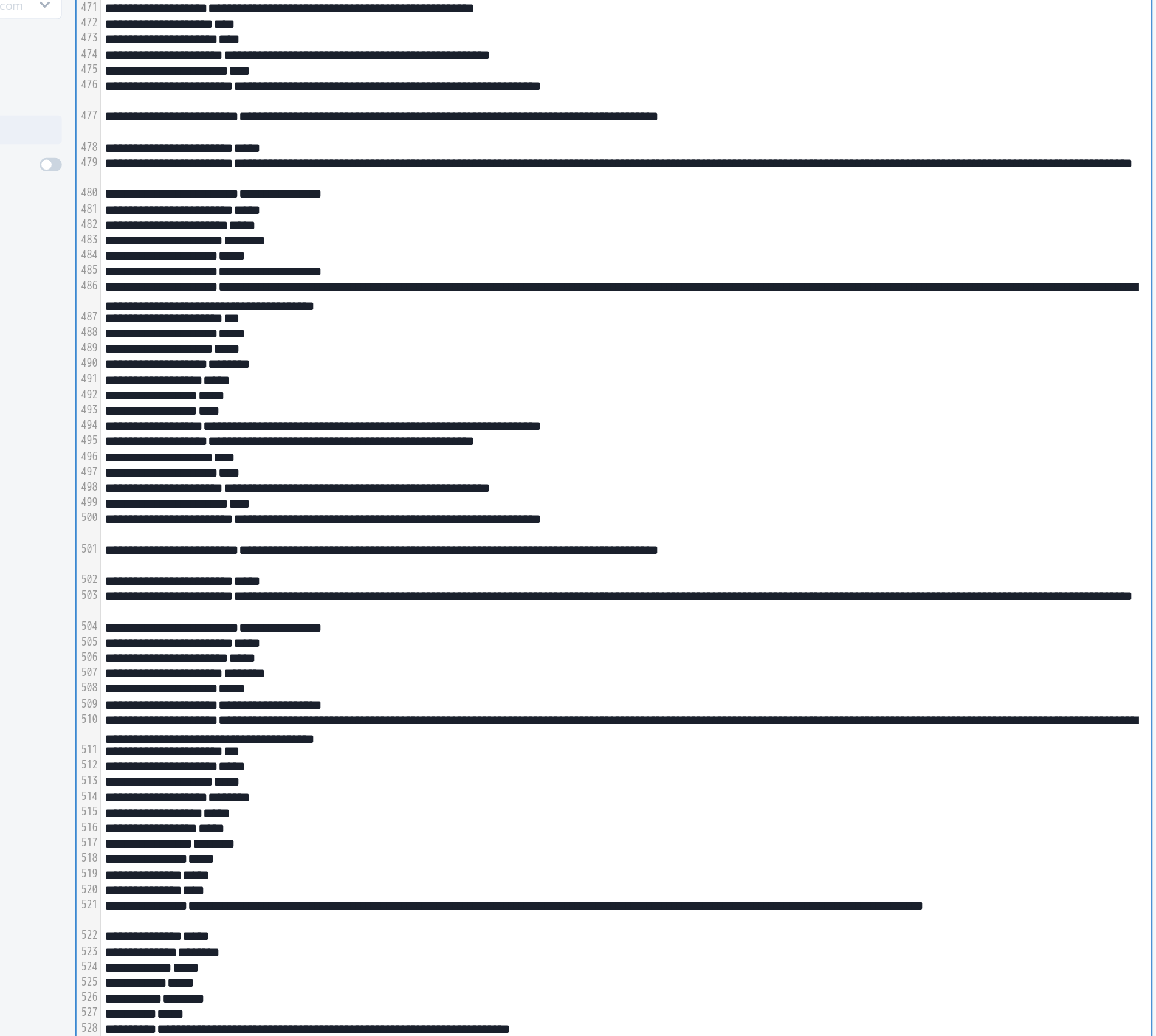 click on "*****" at bounding box center (775, 874) 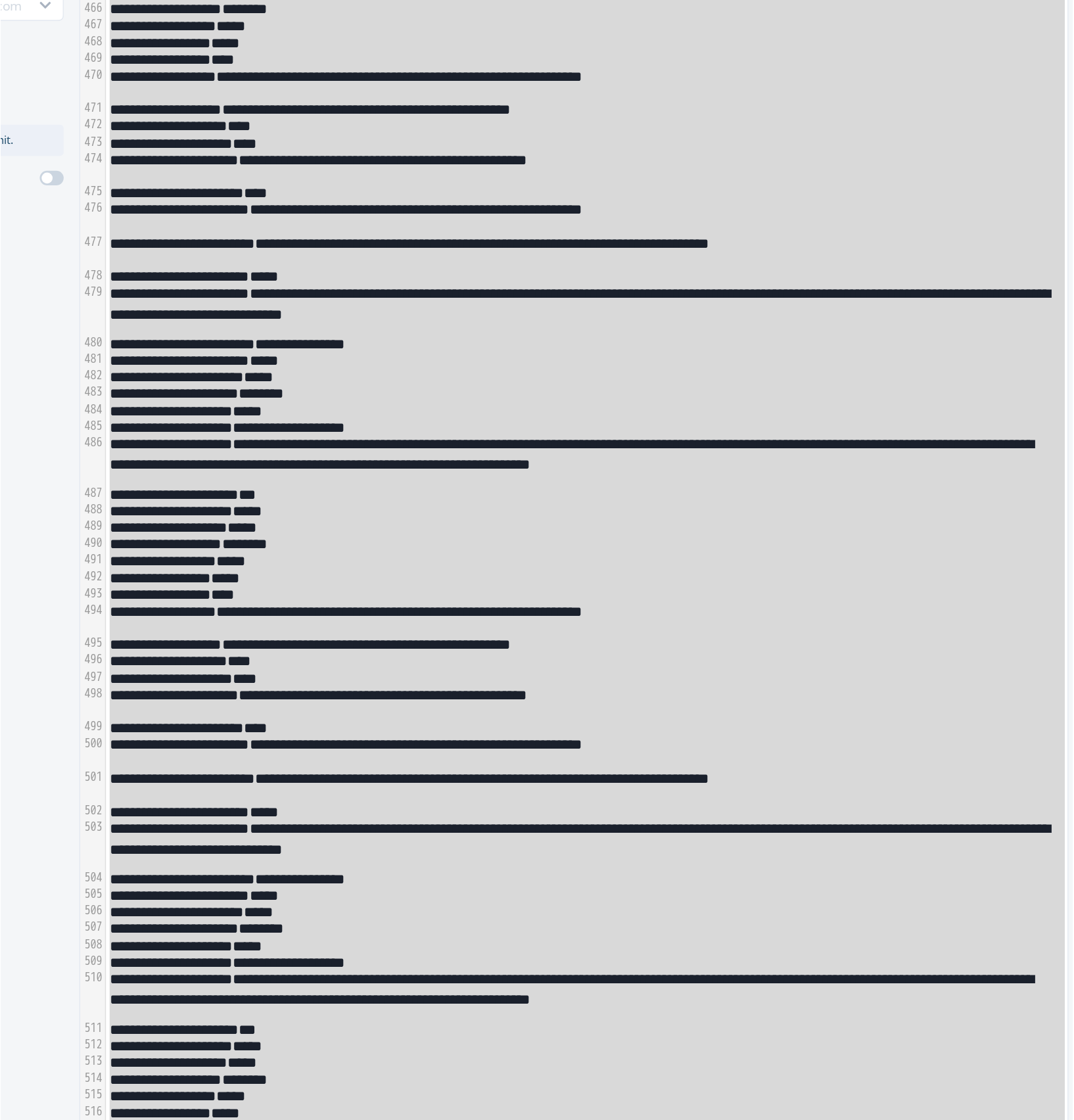 scroll, scrollTop: 0, scrollLeft: 0, axis: both 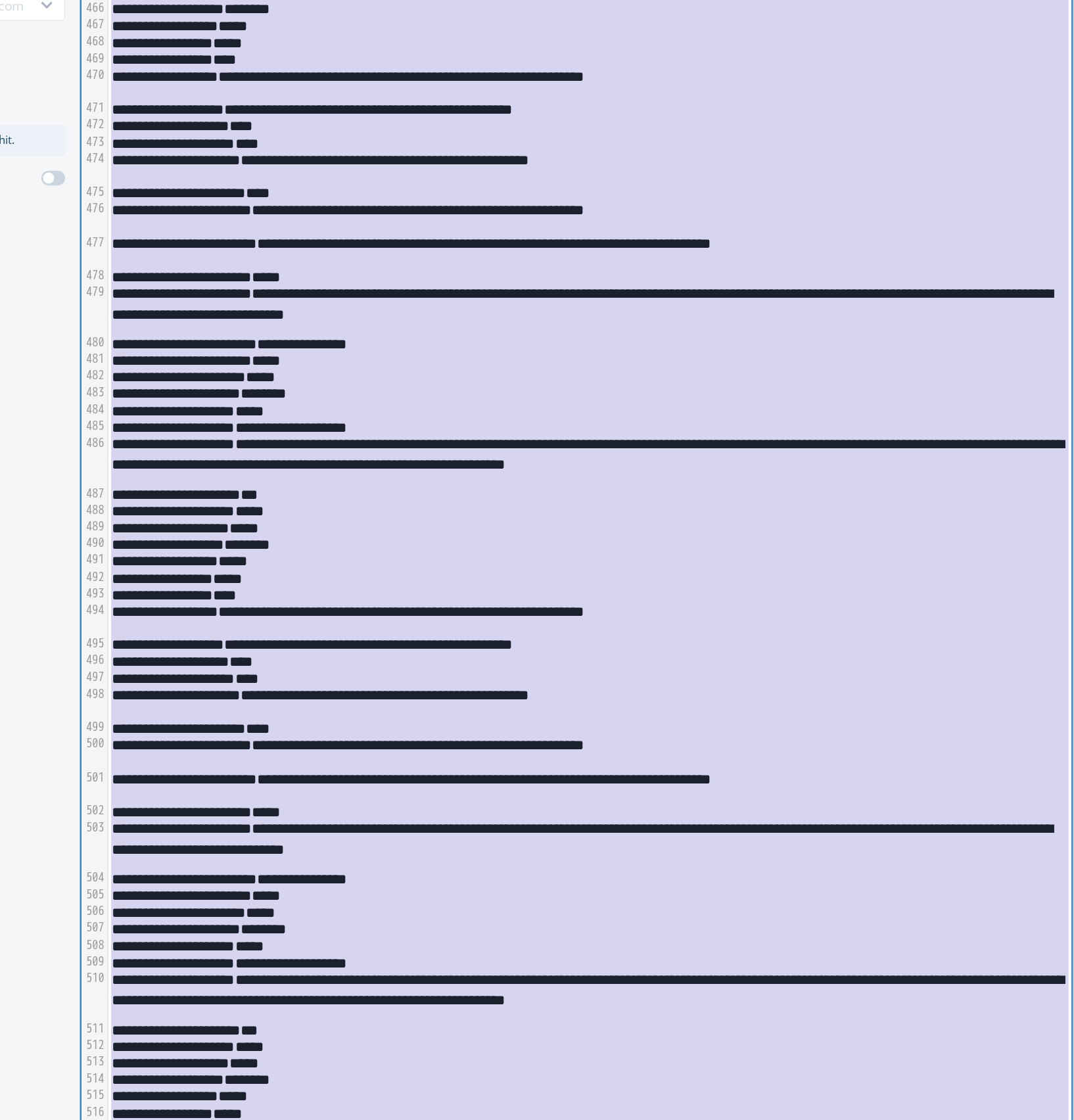 click on "**********" at bounding box center (724, 448) 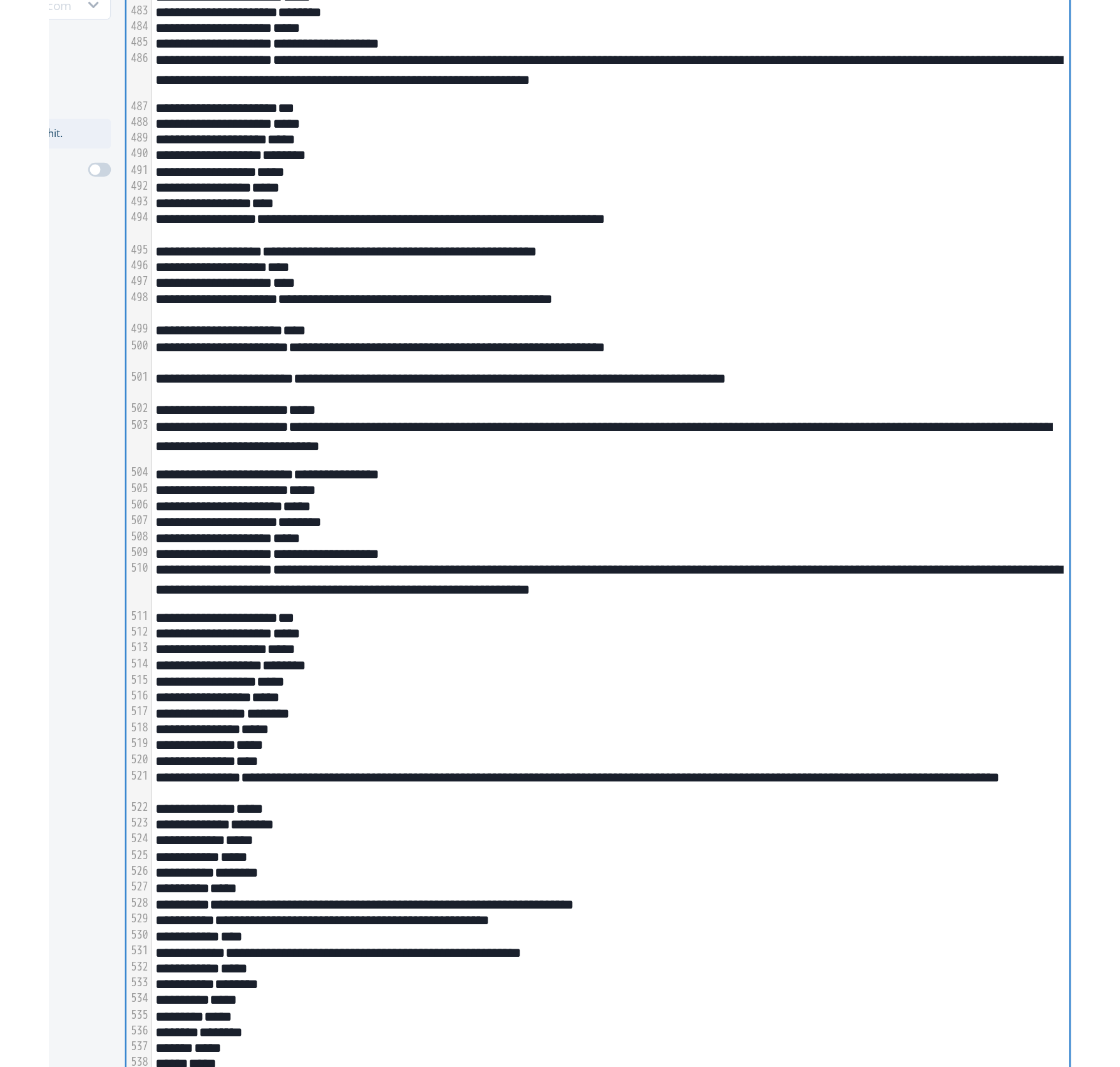 scroll, scrollTop: 6032, scrollLeft: 0, axis: vertical 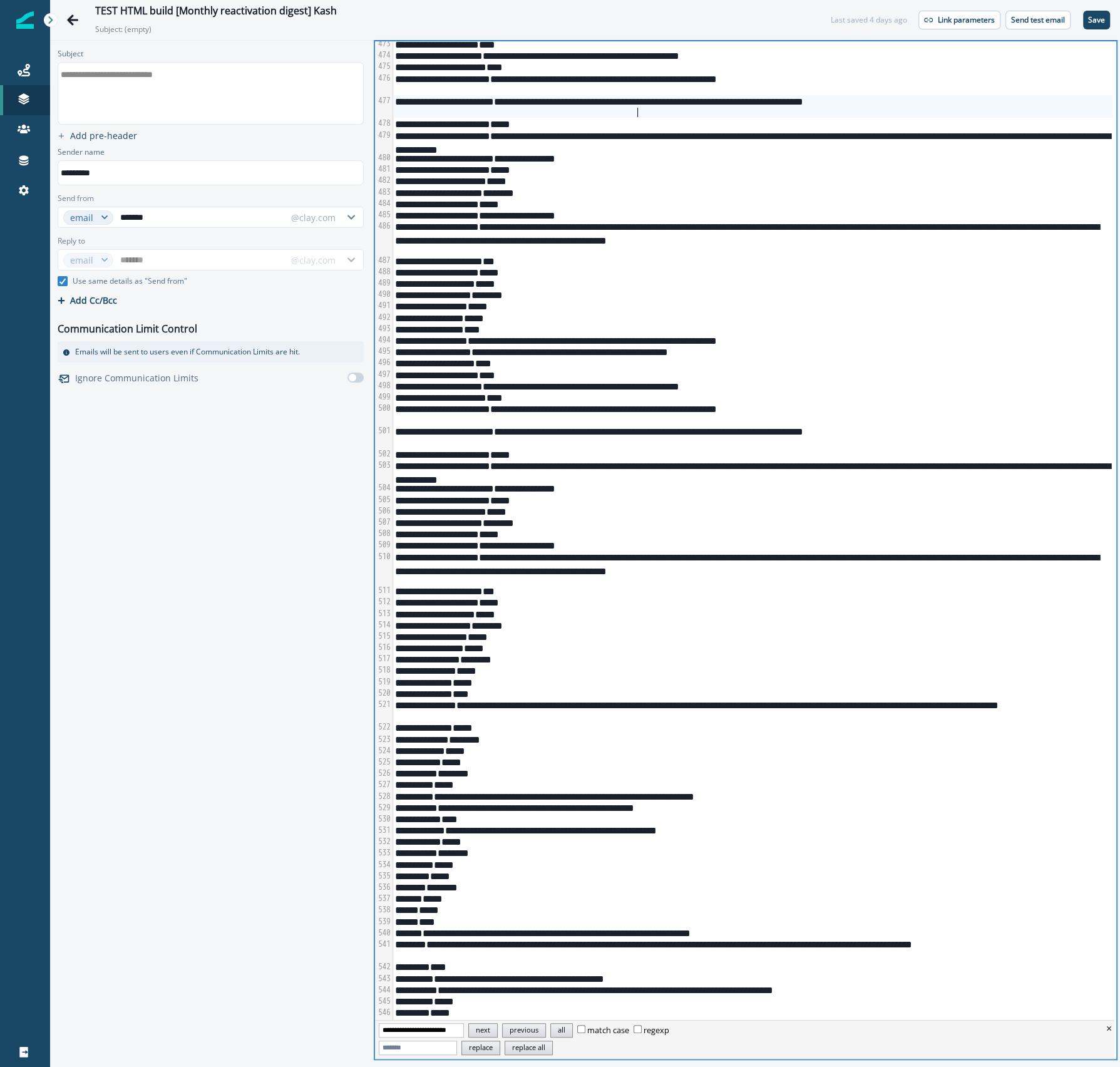 click on "*****" at bounding box center [753, 909] 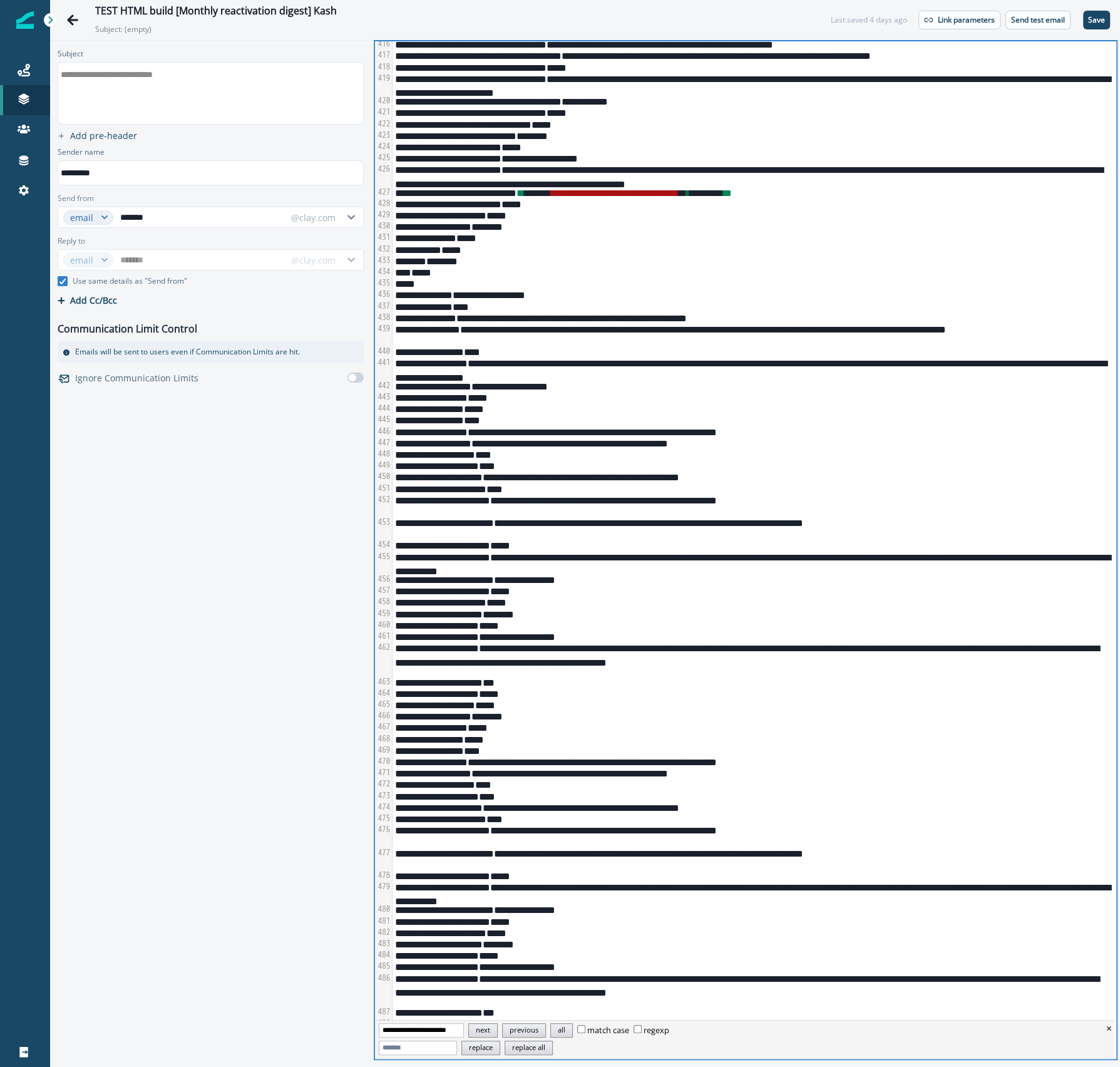 scroll, scrollTop: 5255, scrollLeft: 0, axis: vertical 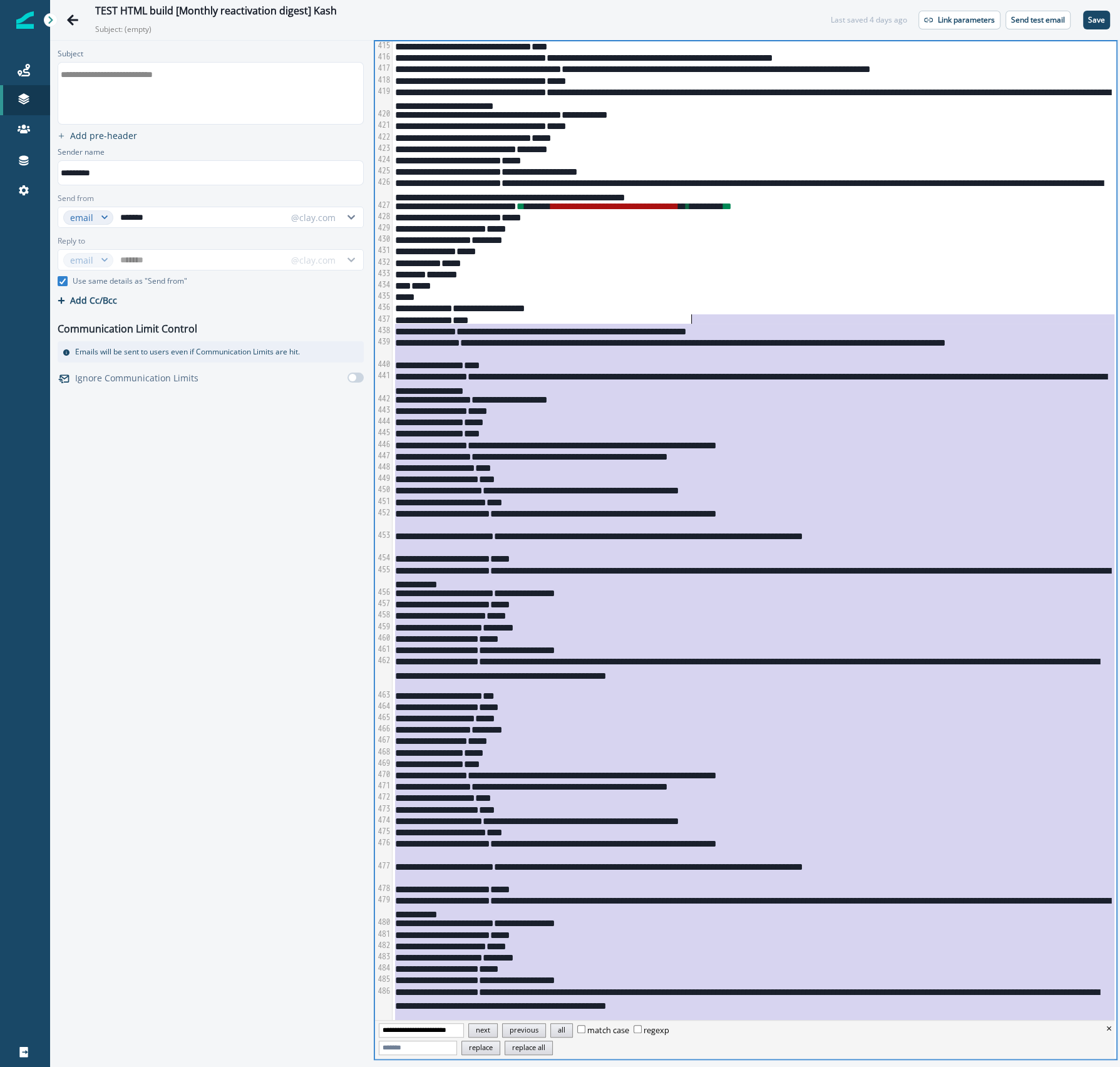click on "****" at bounding box center [753, 319] 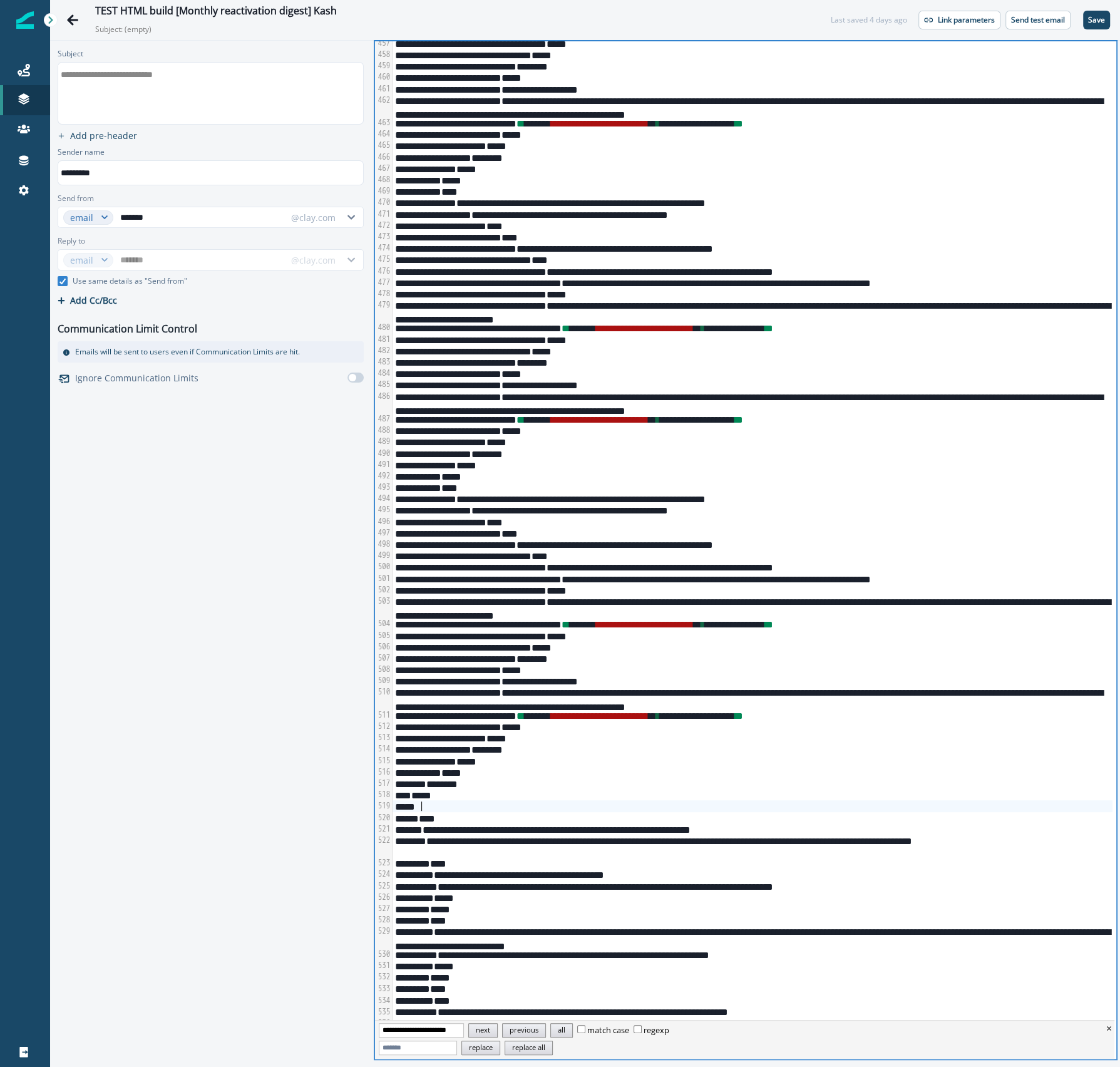 scroll, scrollTop: 5783, scrollLeft: 0, axis: vertical 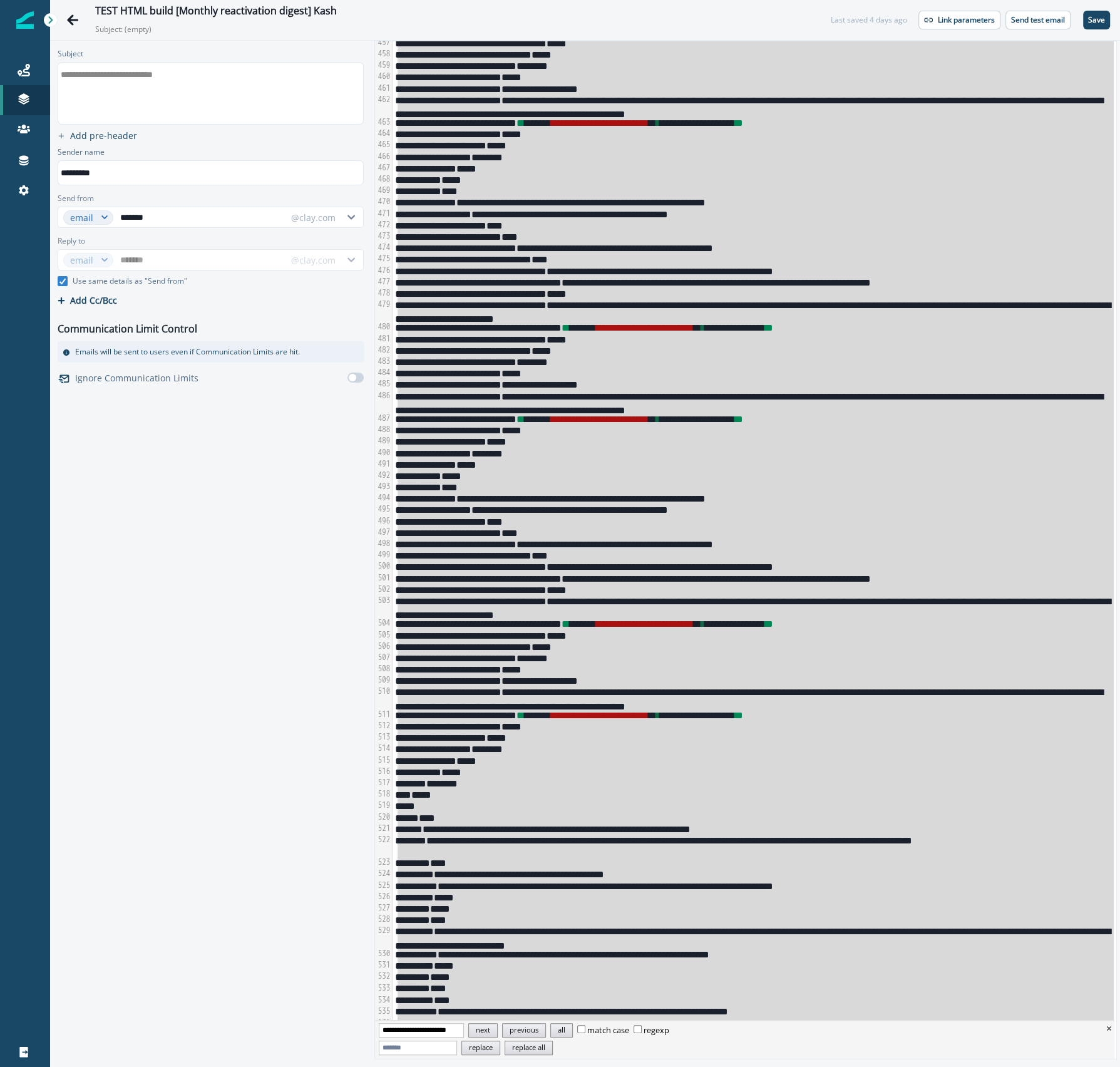 click on "**********" at bounding box center (421, 1030) 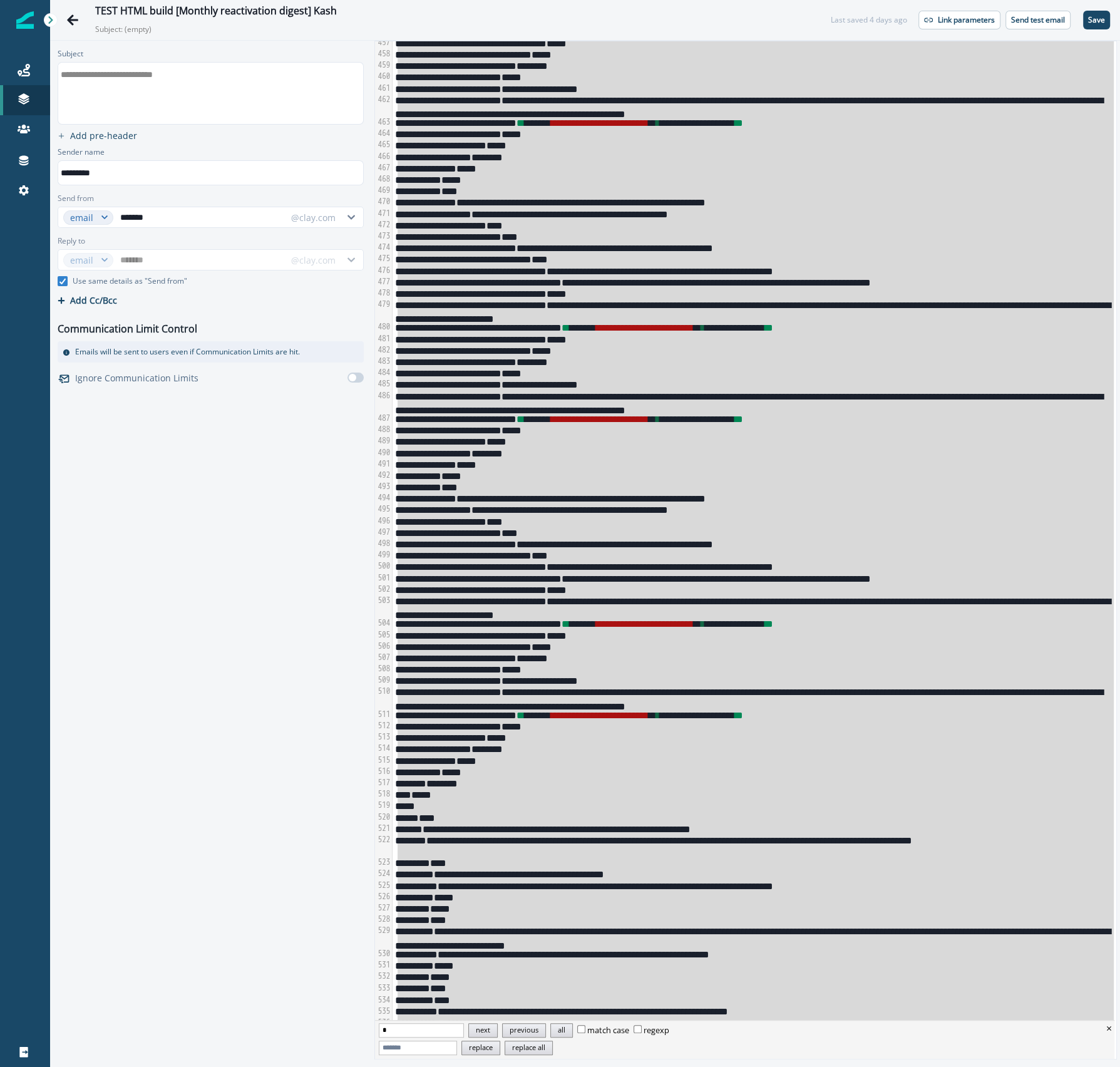 scroll, scrollTop: 0, scrollLeft: 0, axis: both 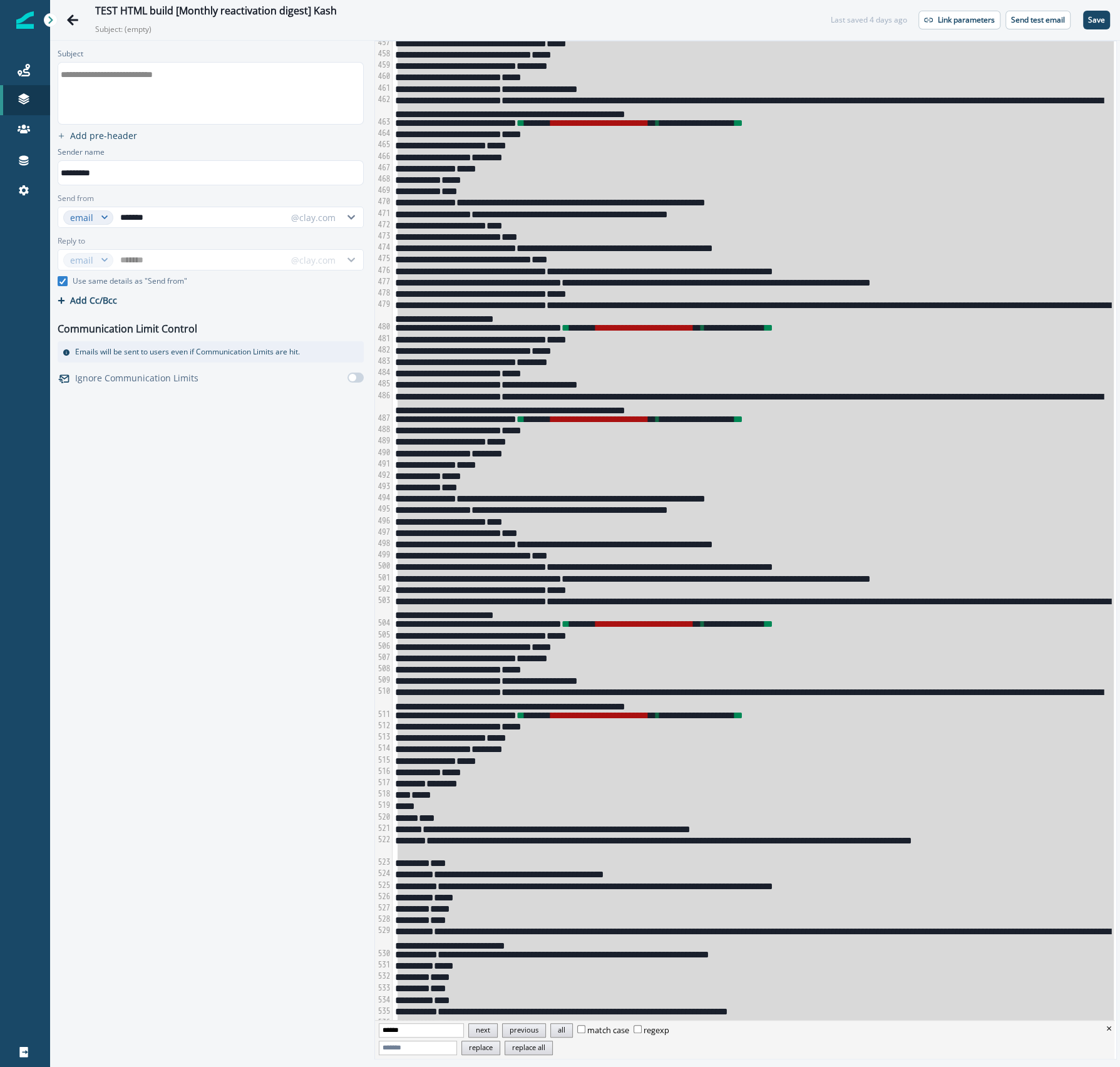 type on "******" 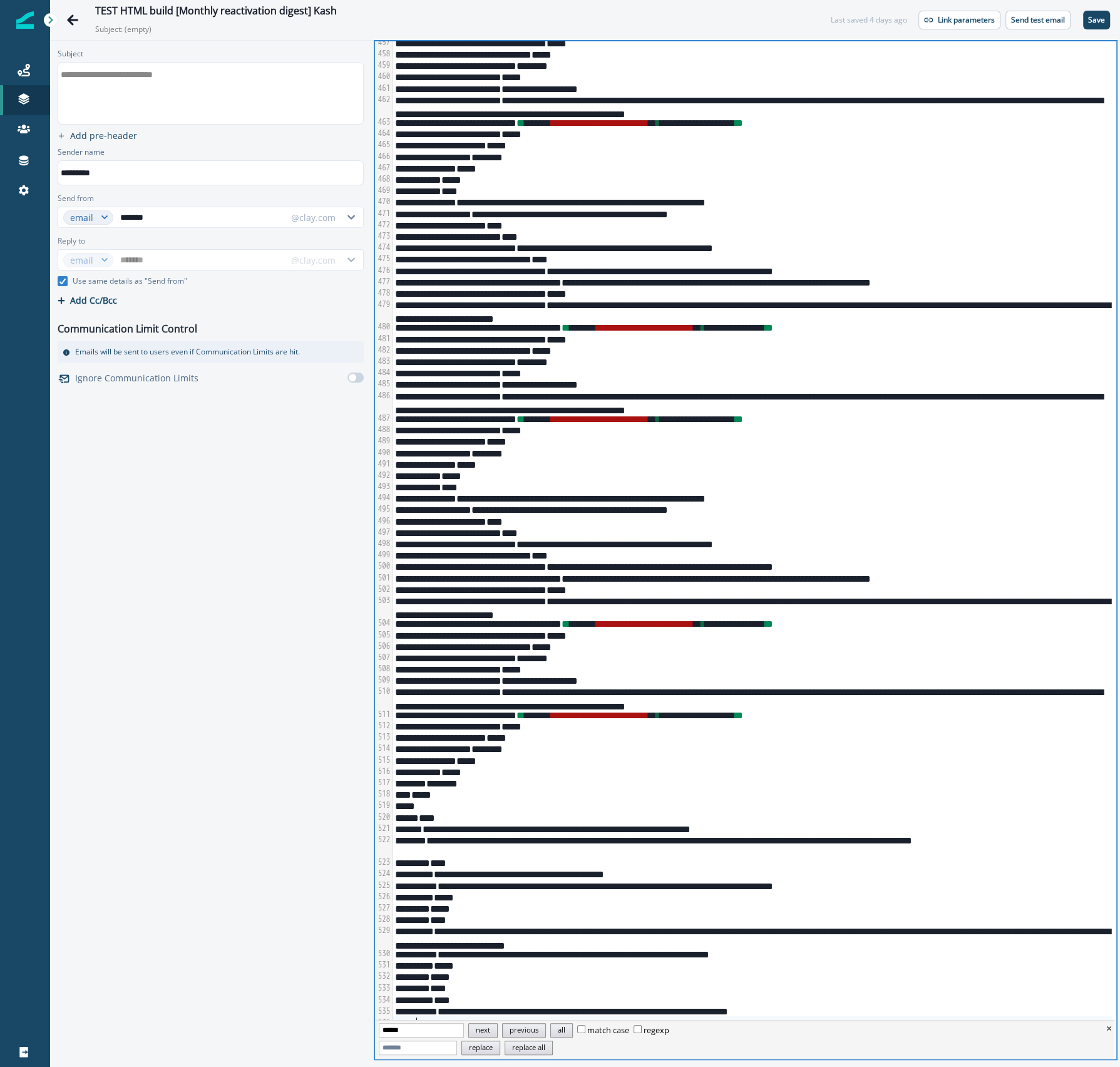 click on "**********" at bounding box center [753, 1022] 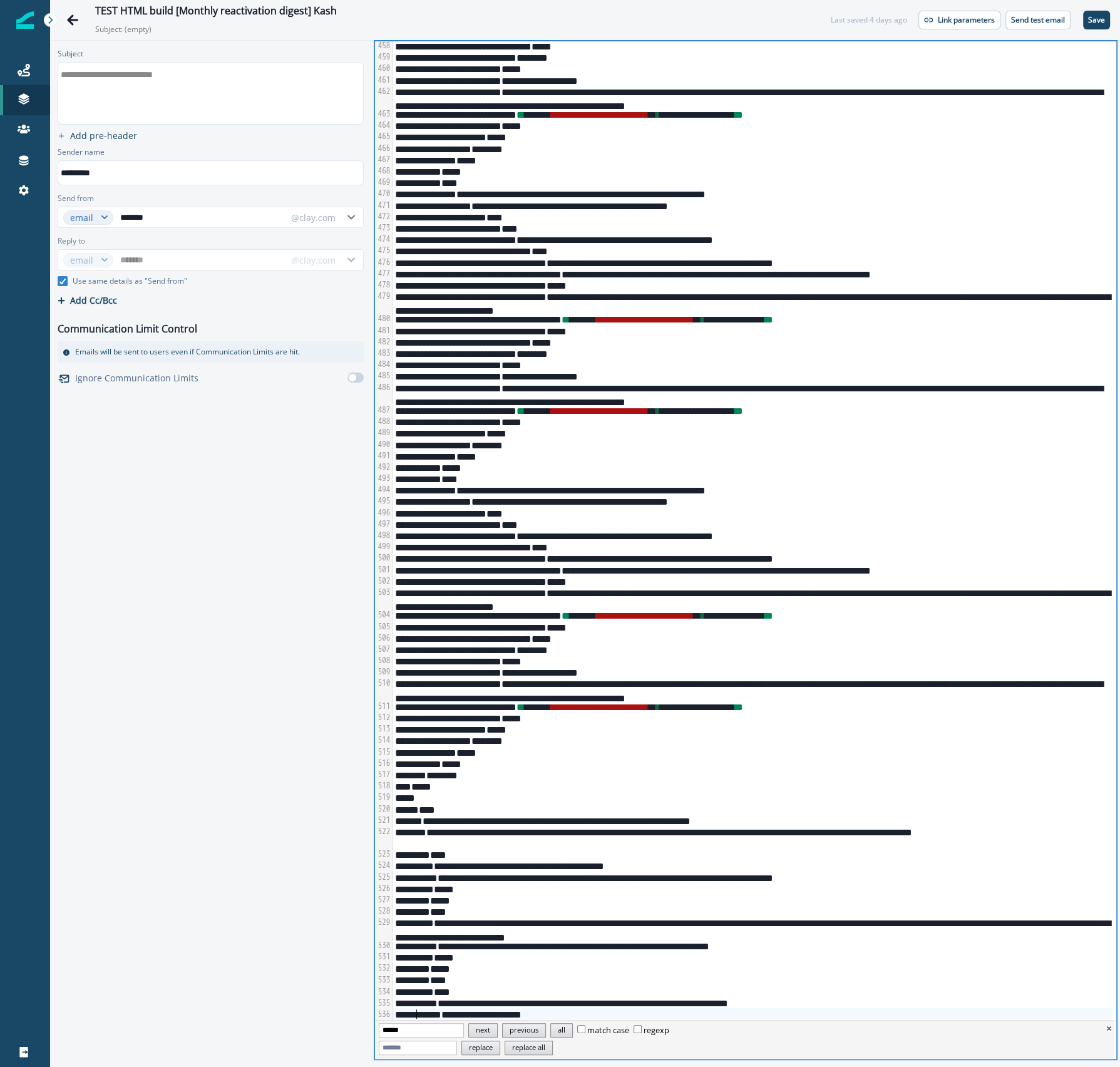 click on "******" at bounding box center (421, 1030) 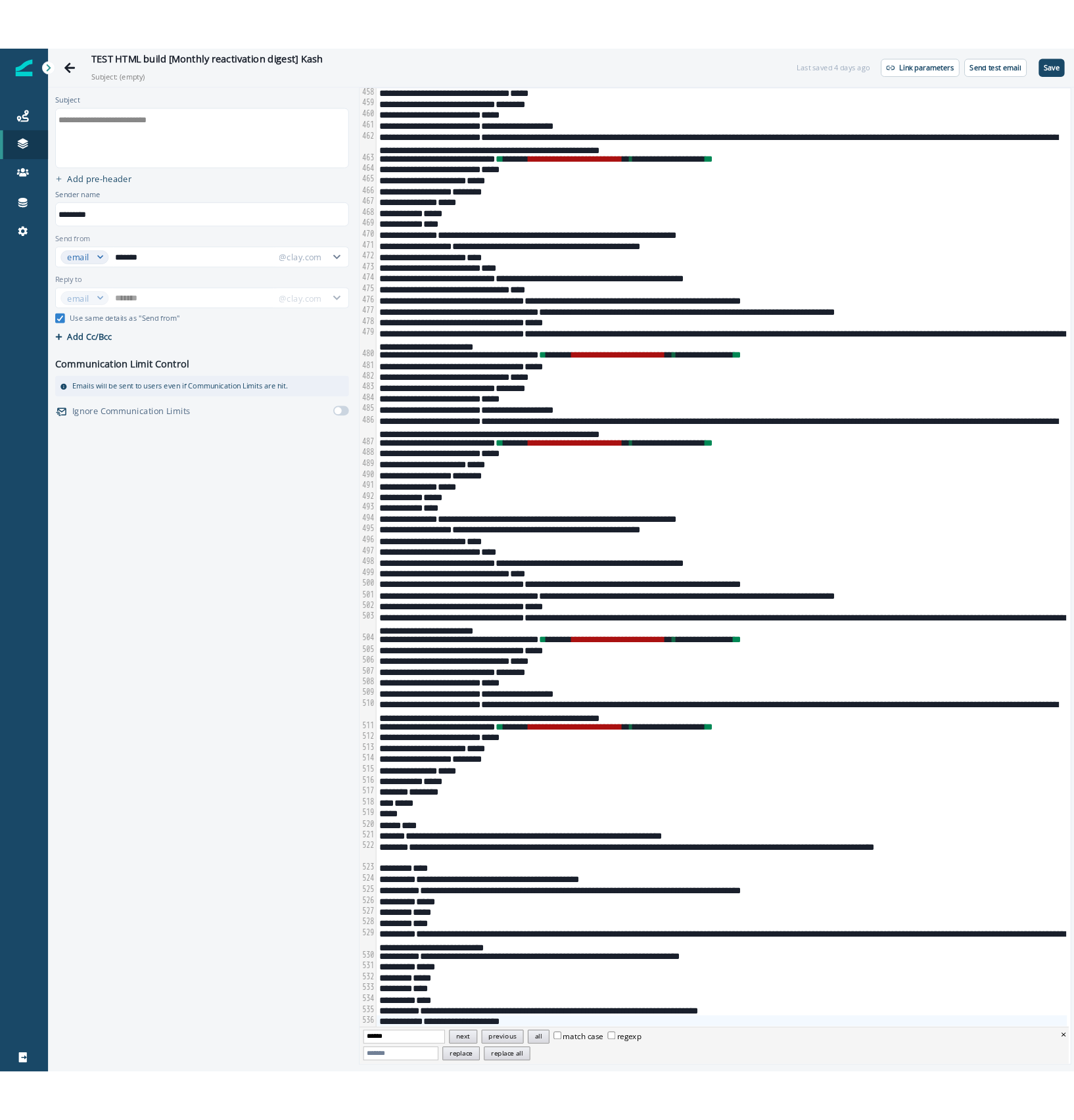 scroll, scrollTop: 3085, scrollLeft: 0, axis: vertical 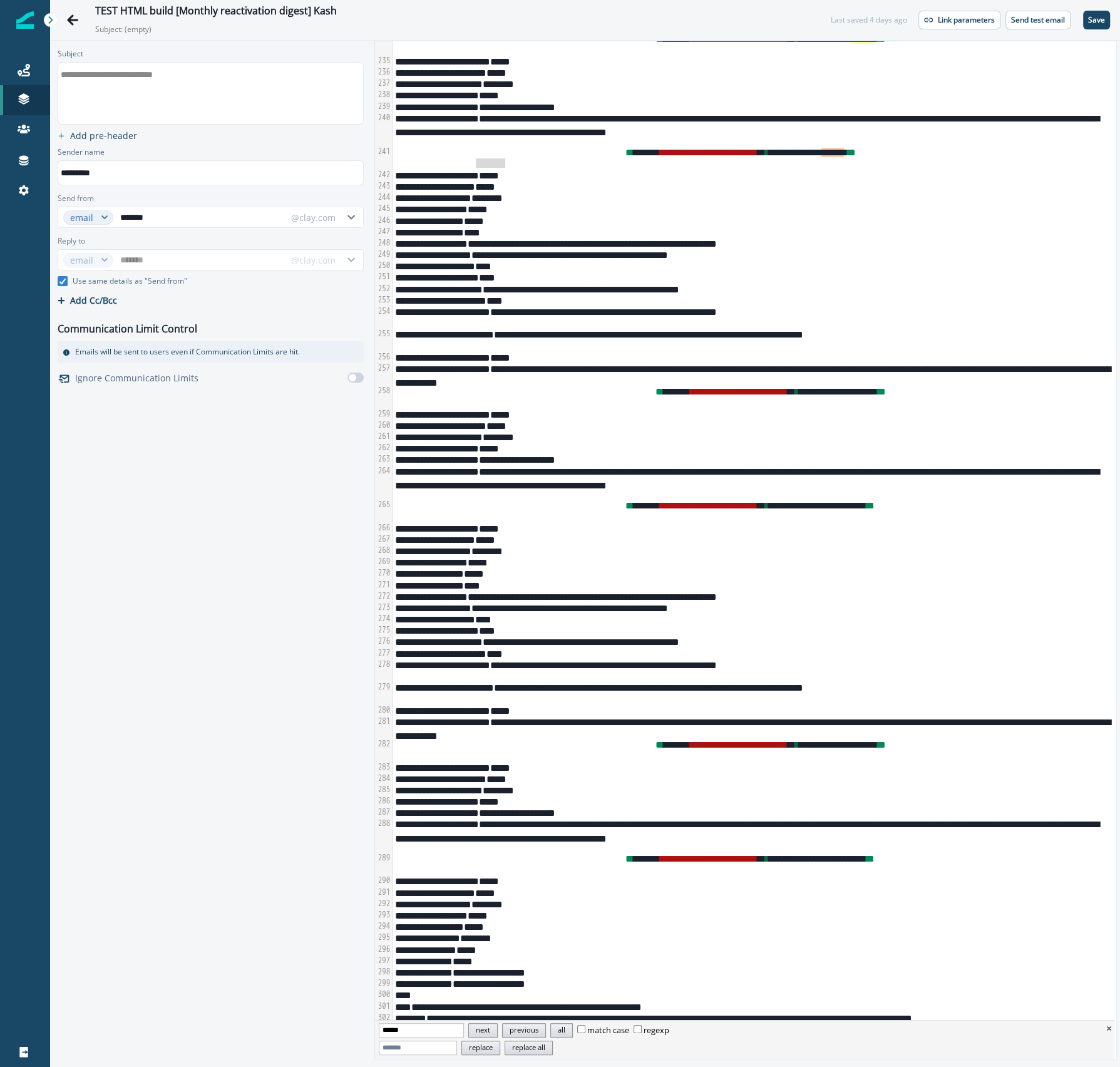 click on "*****" at bounding box center [753, 175] 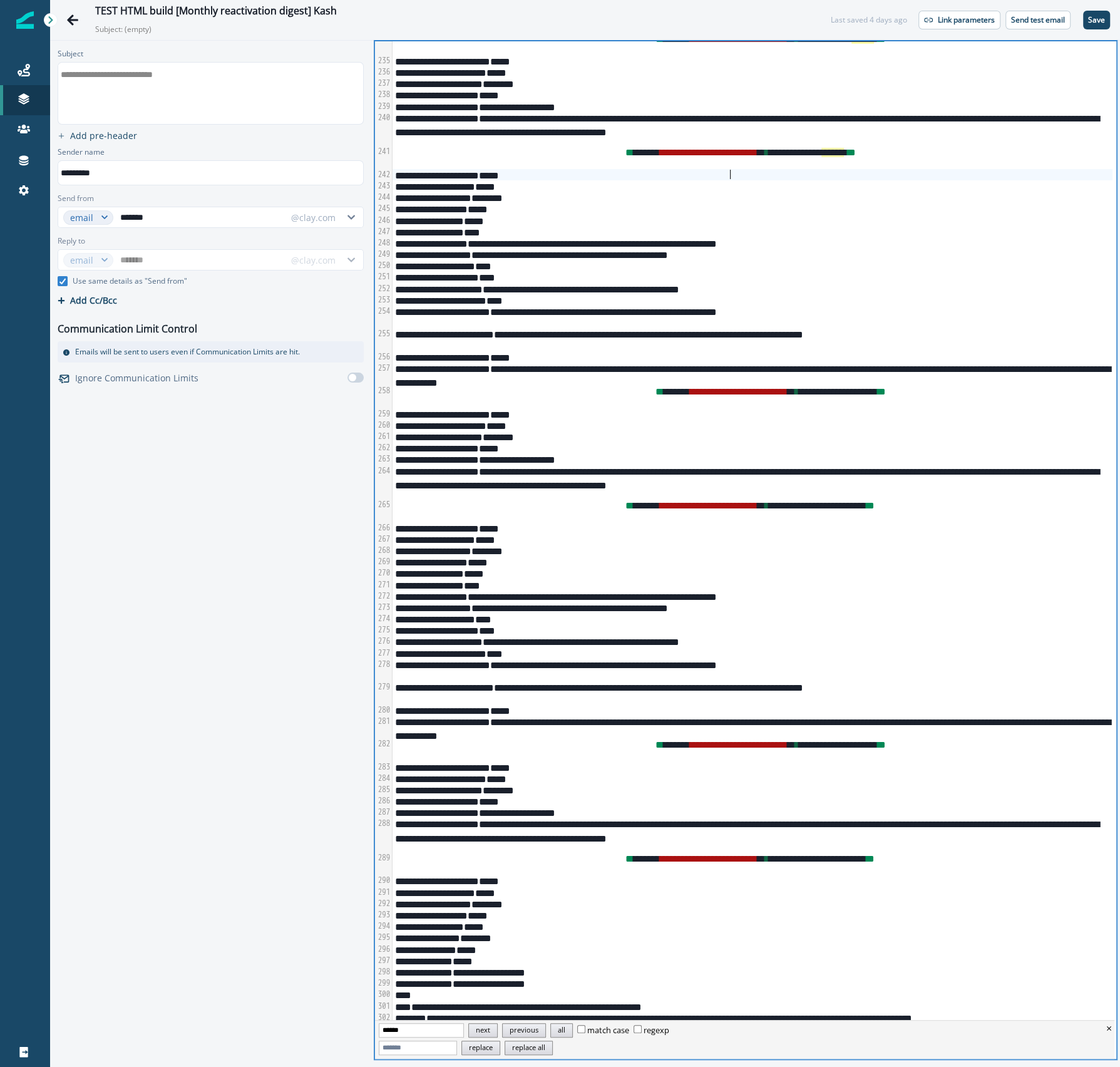 click on "**********" at bounding box center (753, 157) 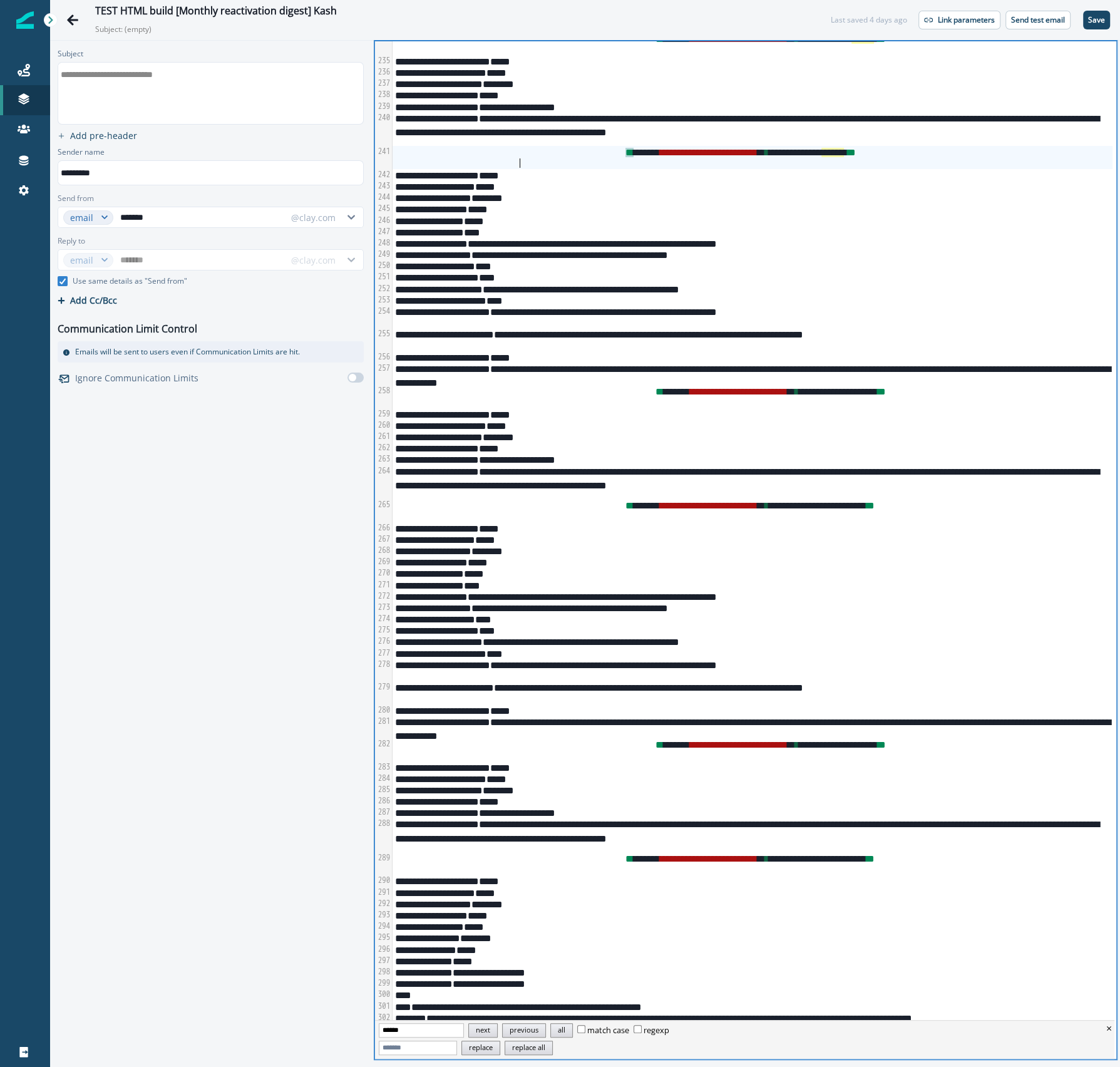 click on "**********" at bounding box center (753, 157) 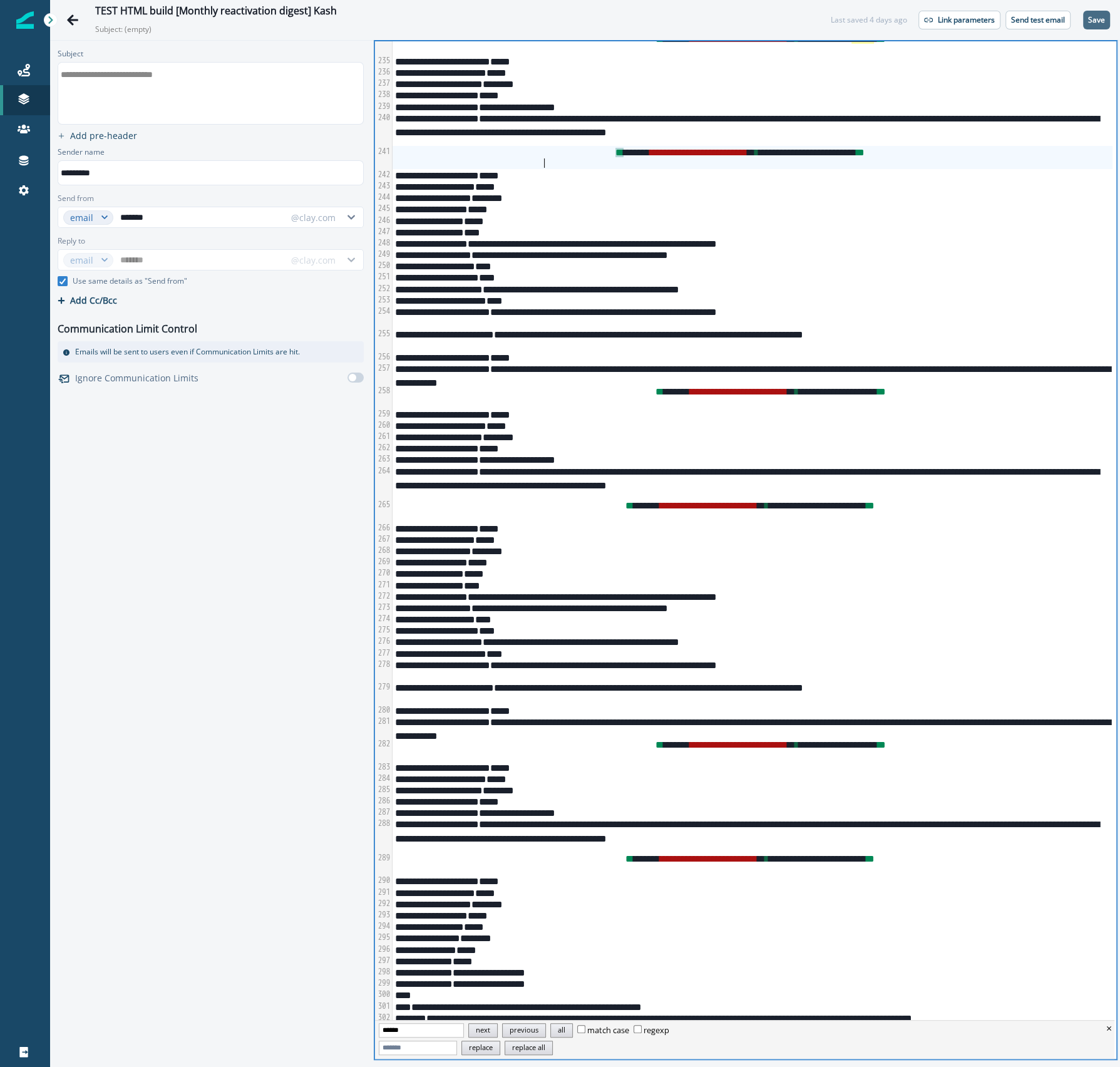 click on "Save" at bounding box center (1096, 20) 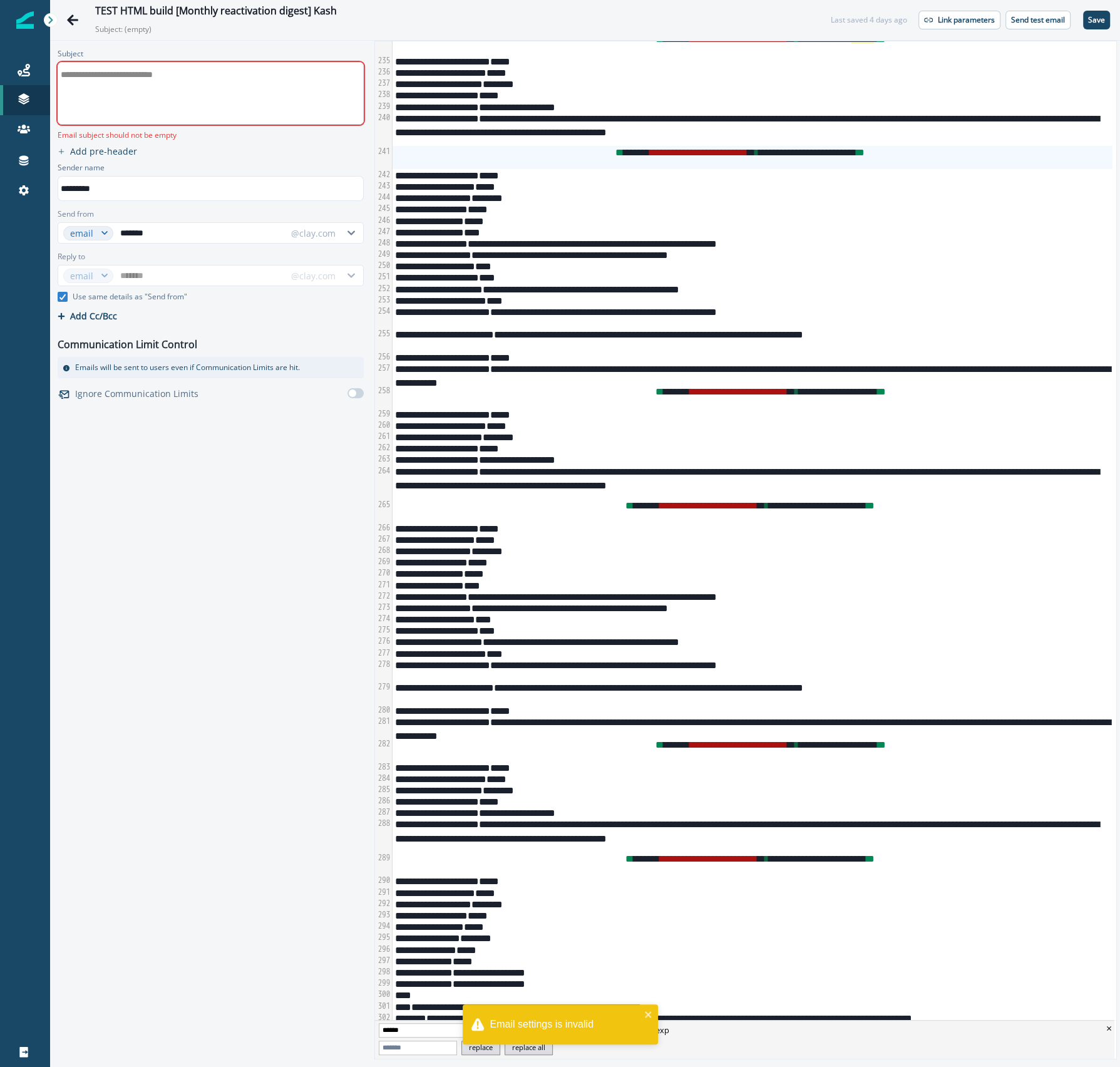 click on "**********" at bounding box center (210, 75) 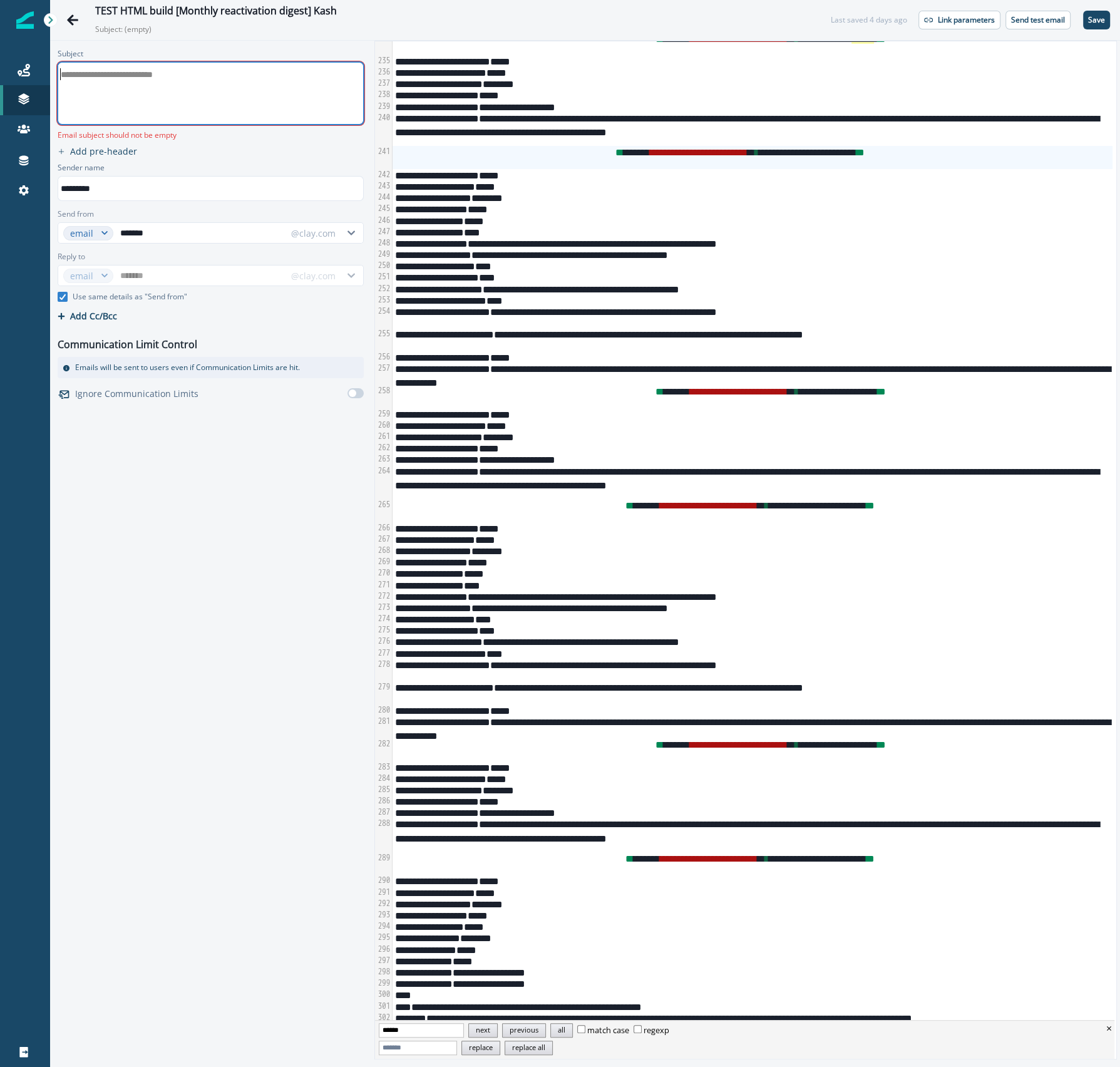 click on "**********" at bounding box center (210, 75) 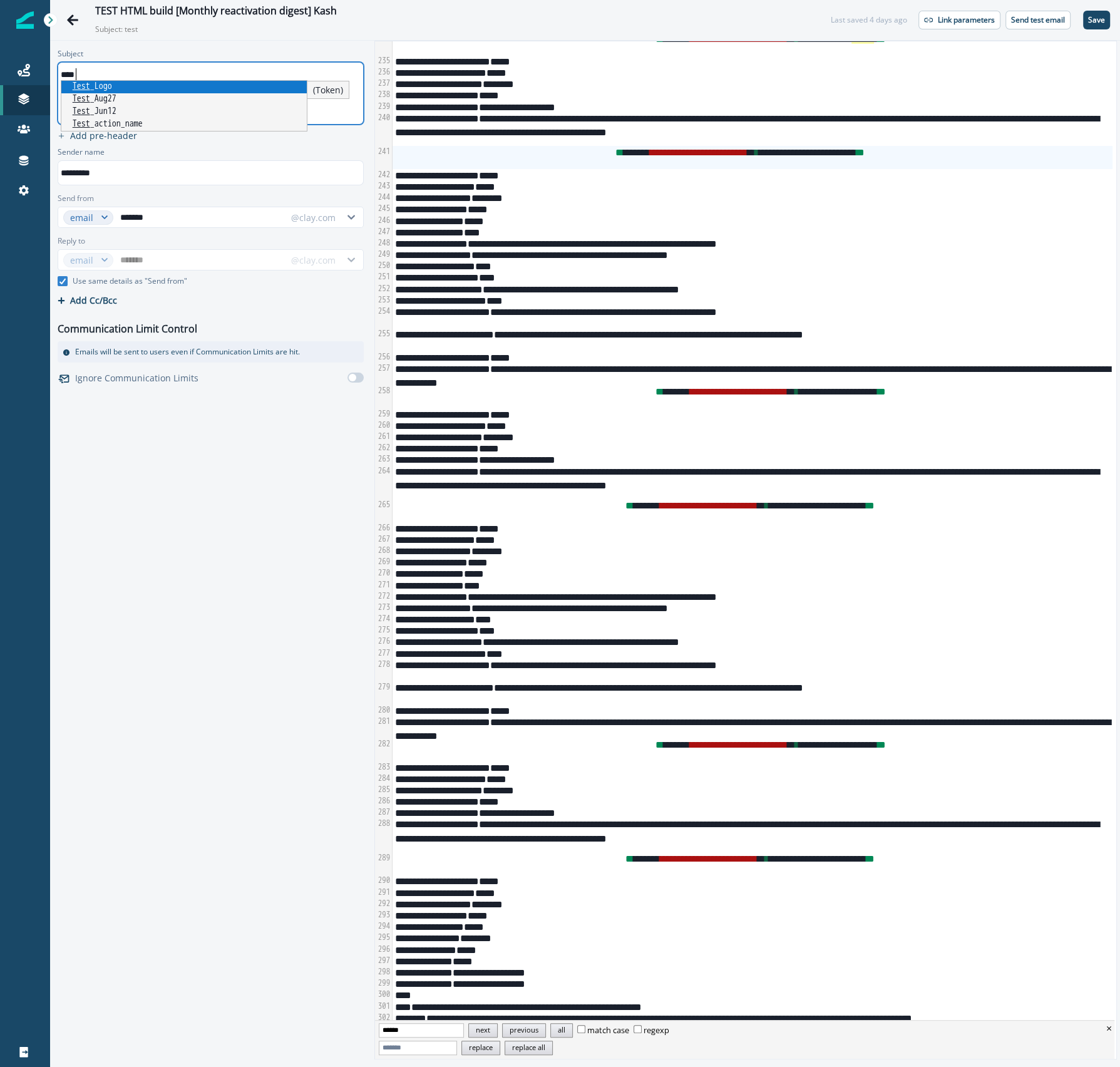 click on "Subject **** Test _Logo Test _Aug27 Test _Jun12 Test _action_name TEST _PREFERENCES vic_ test josh_ test image_ test La test _Action_Opened property_hs_la test _source property_la test _churn_date property_la test _churn_amount property_la test _upgrade_plan property_la test _expansion_month property_hs_la test _source_data_1 property_la test _expansion_amount property_plan_type_la test _churn_ property_la test _contraction_month property_la test _contraction_amount property_hs_la test _meeting_activity property_la test _churn_survey_reason property_la test _expansion_new_amount property_la test _expansion_old_amount property_la test _downgrade_new_product property_la test _downgrade_old_product property_reactivation_la test _plan_type property_hs_la test _sequence_enrolled_date property_la test _subscription_restart_date Account.property_la test _visit_date_reveal_ Account.property_hs_analytics_la test _source Account.property_hs_la test _meeting_activity property_la test _restart_subscription_amount test t" at bounding box center [210, 550] 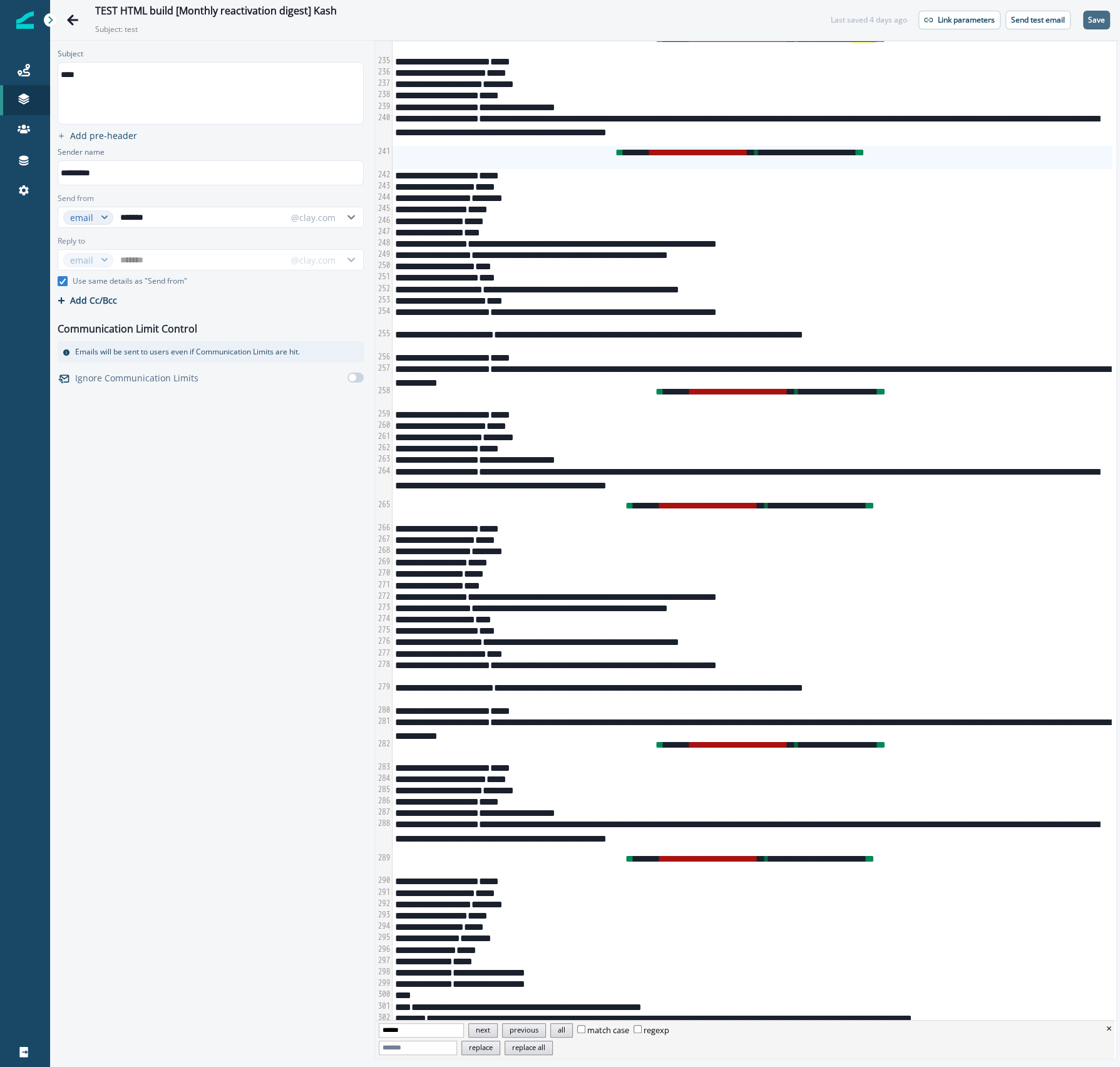 click on "Save" at bounding box center (1096, 20) 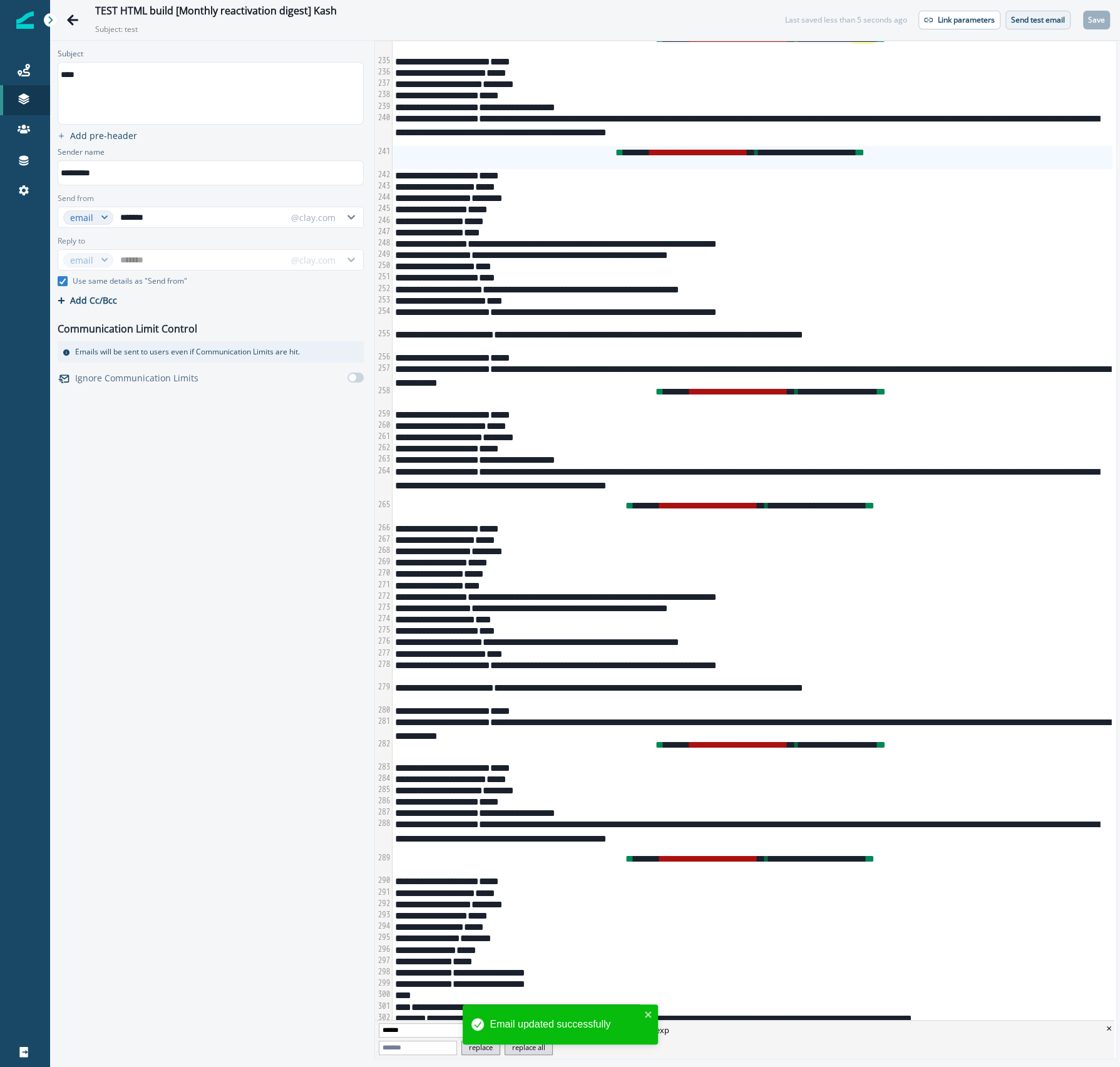 click on "Send test email" at bounding box center [1038, 20] 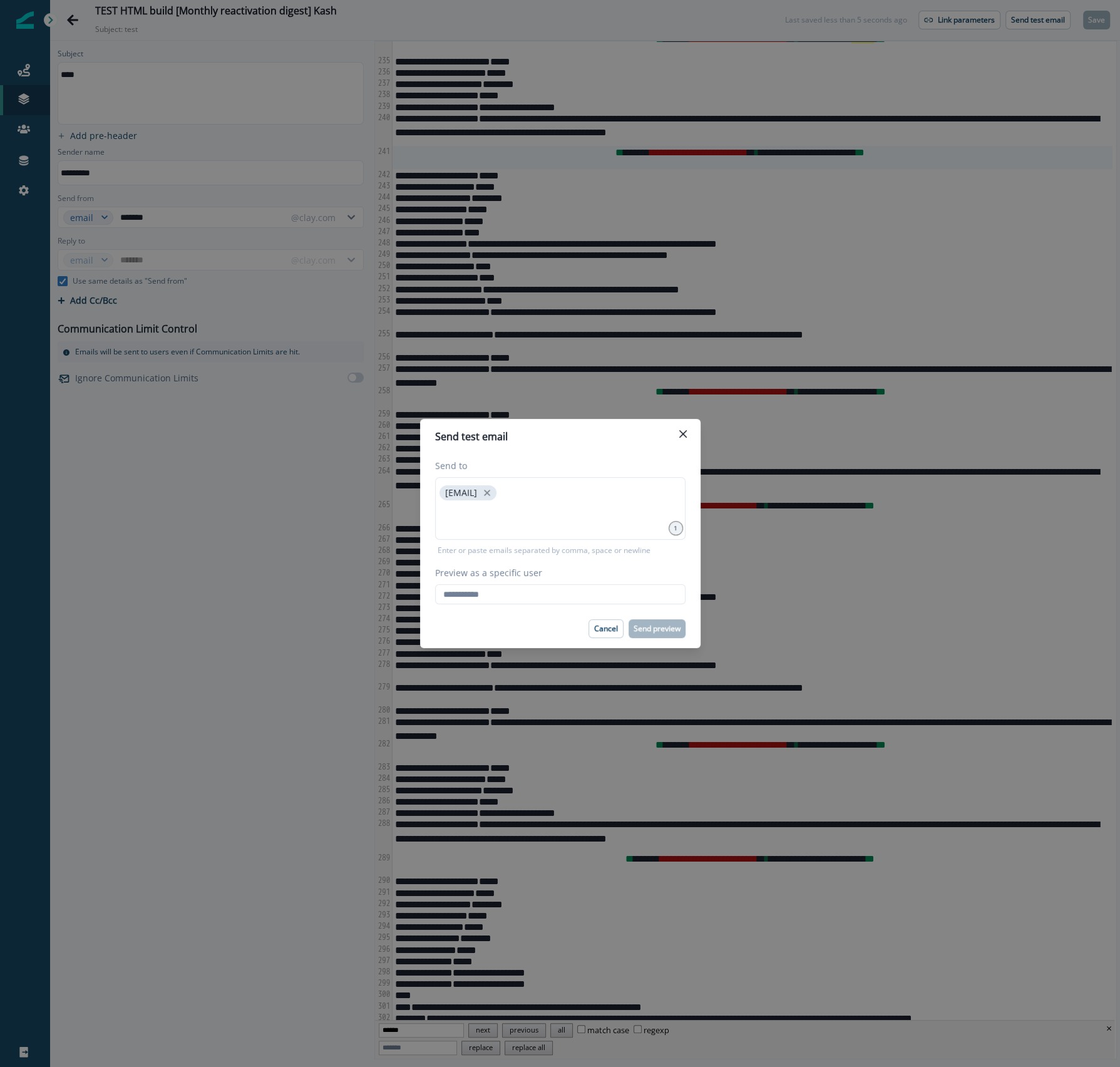 click on "Send test email Send to spencer.chemtob@clay.com 1 Enter or paste emails separated by comma, space or newline Preview as a specific user Loading... Person data unavailable Cancel Send preview" at bounding box center [560, 534] 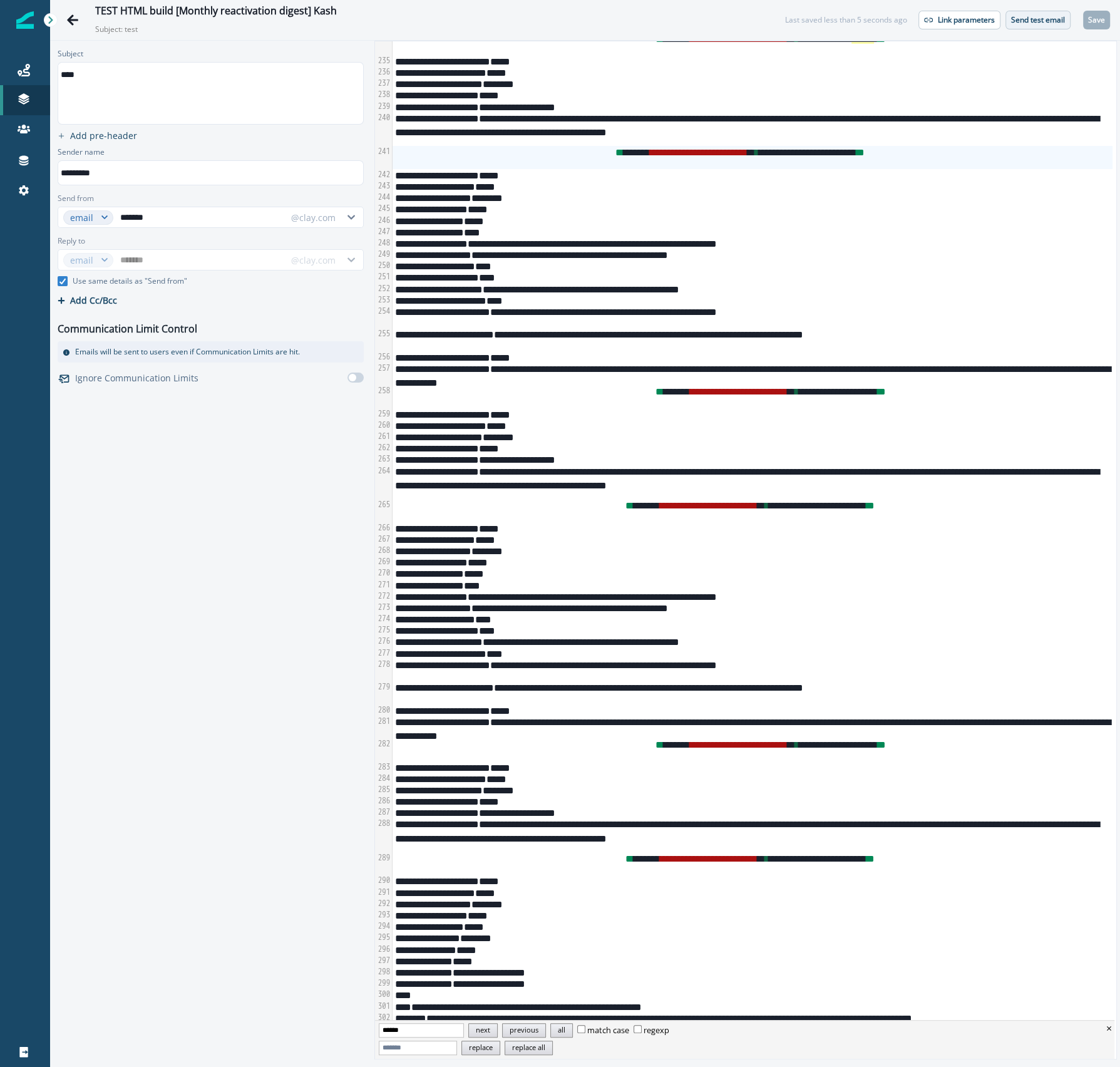 click on "Send test email" at bounding box center (1038, 20) 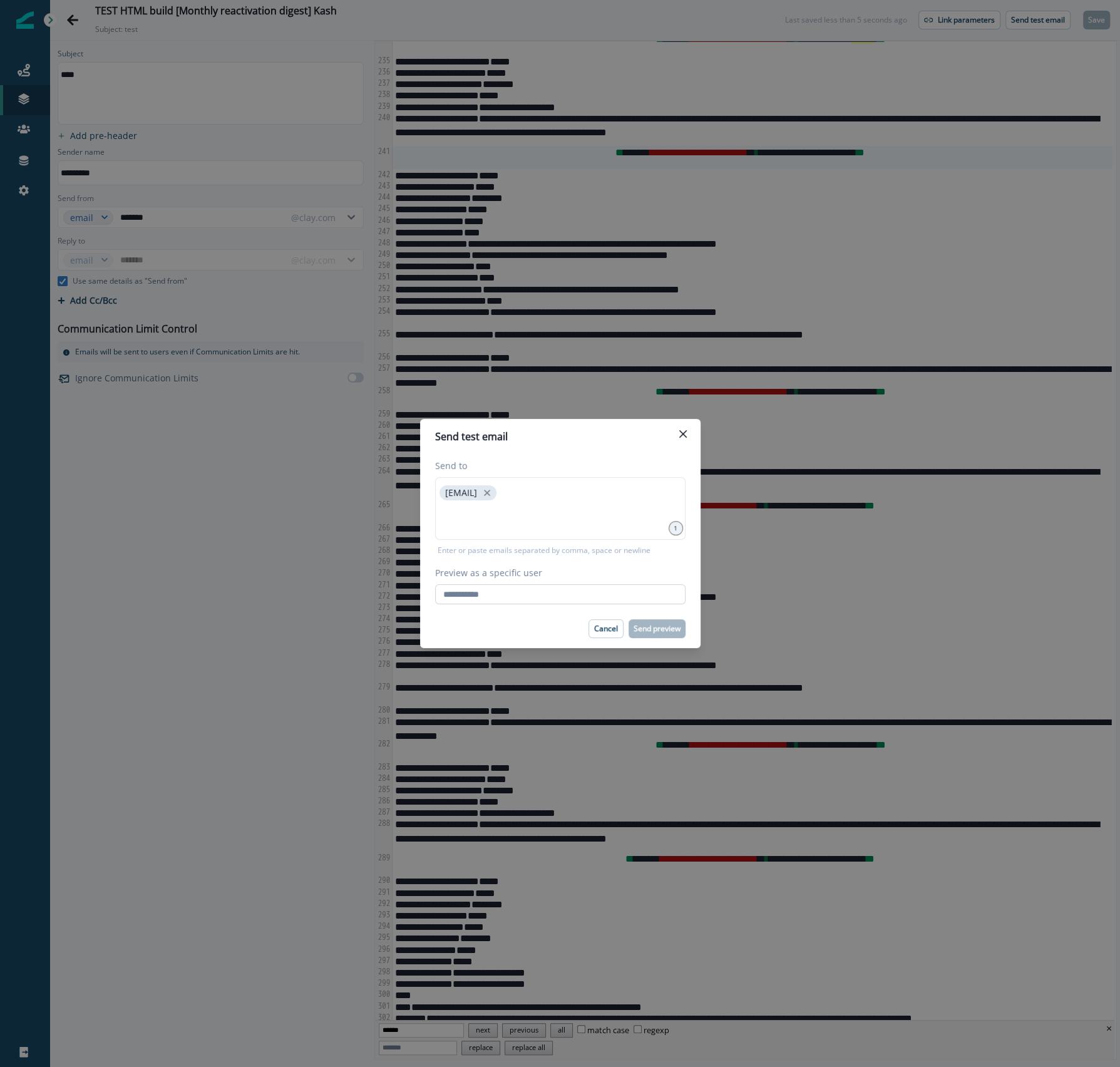 click on "Preview as a specific user" at bounding box center (560, 594) 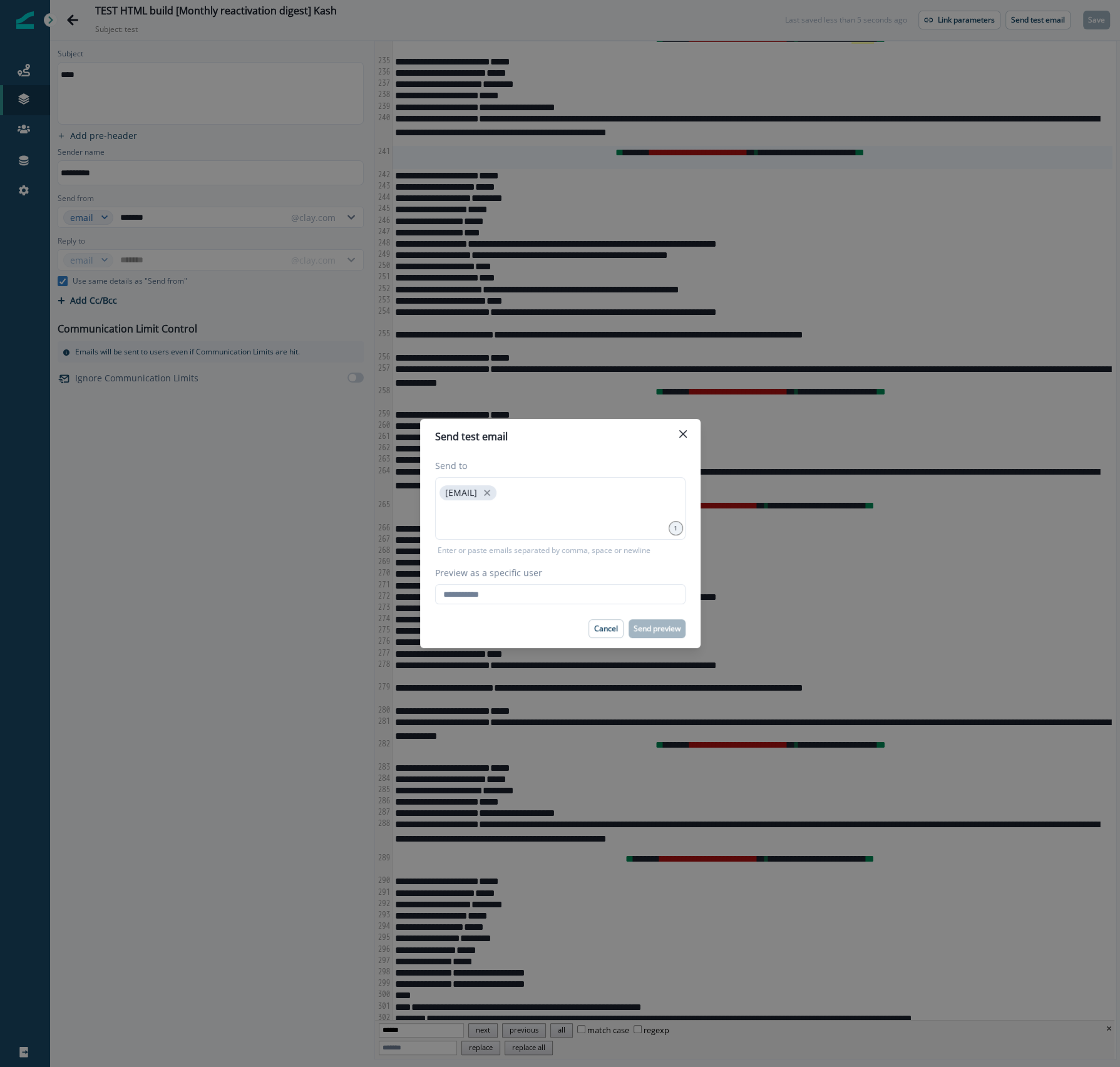 paste on "**********" 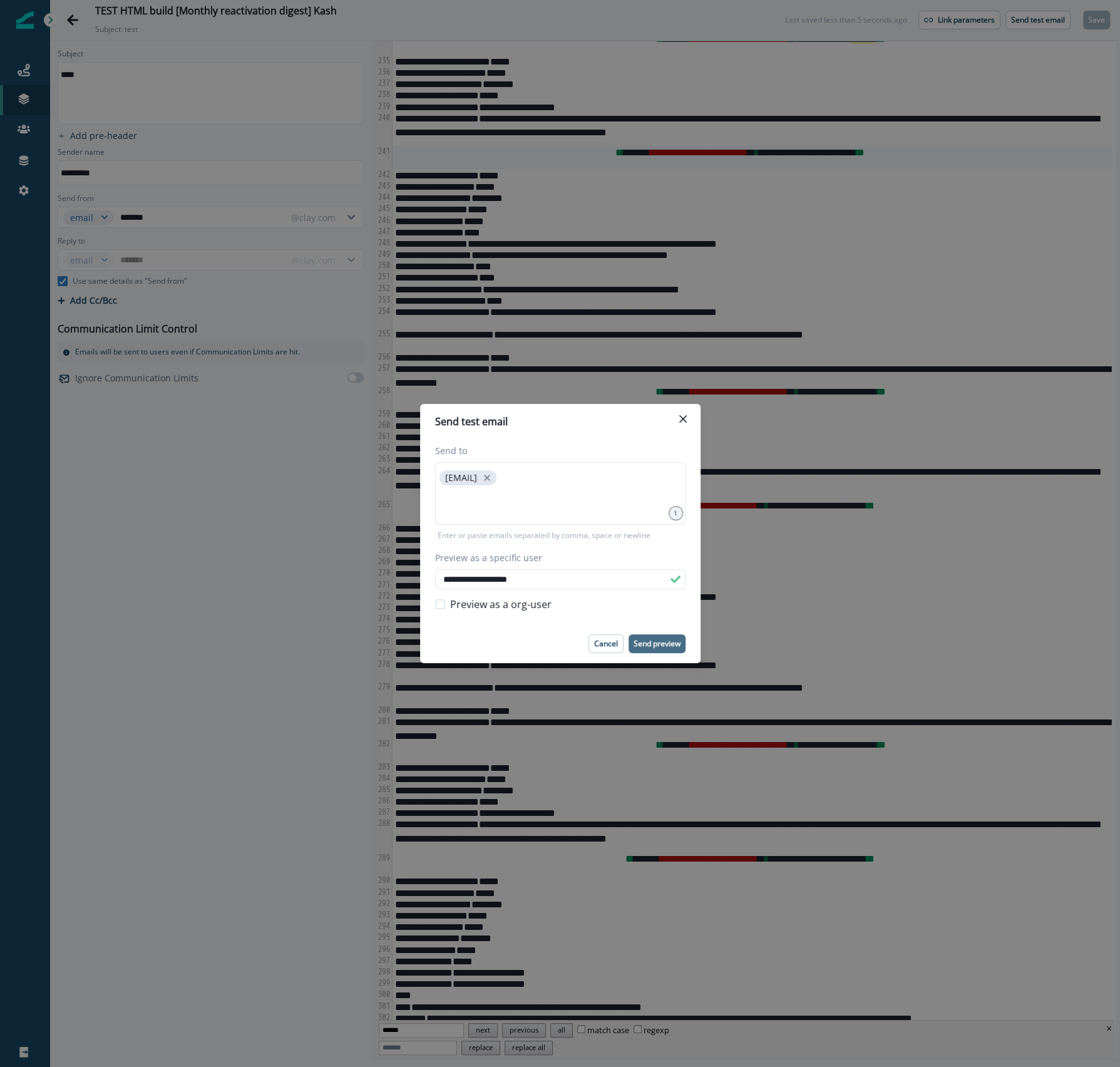 type on "**********" 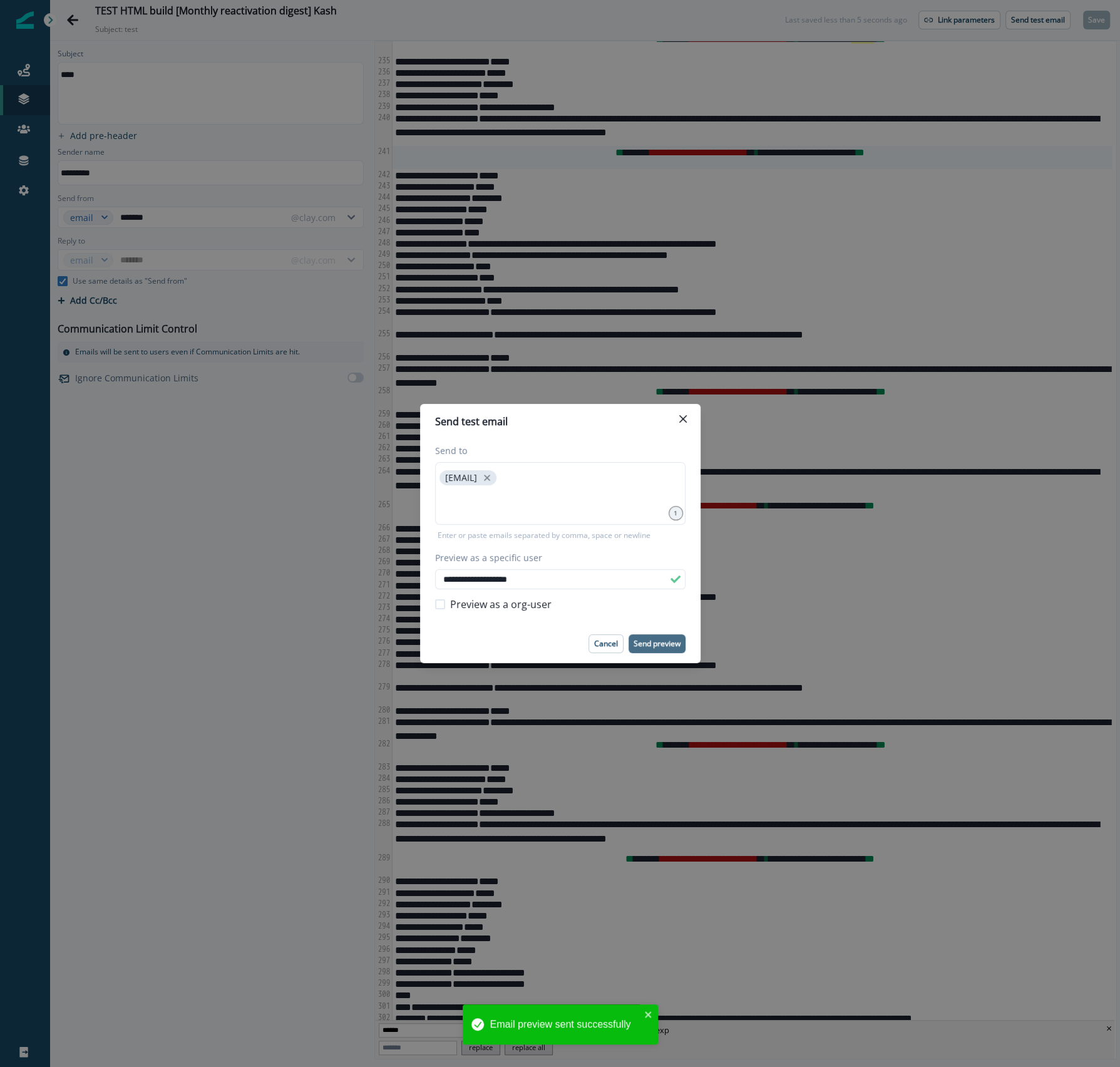 click on "**********" at bounding box center (560, 534) 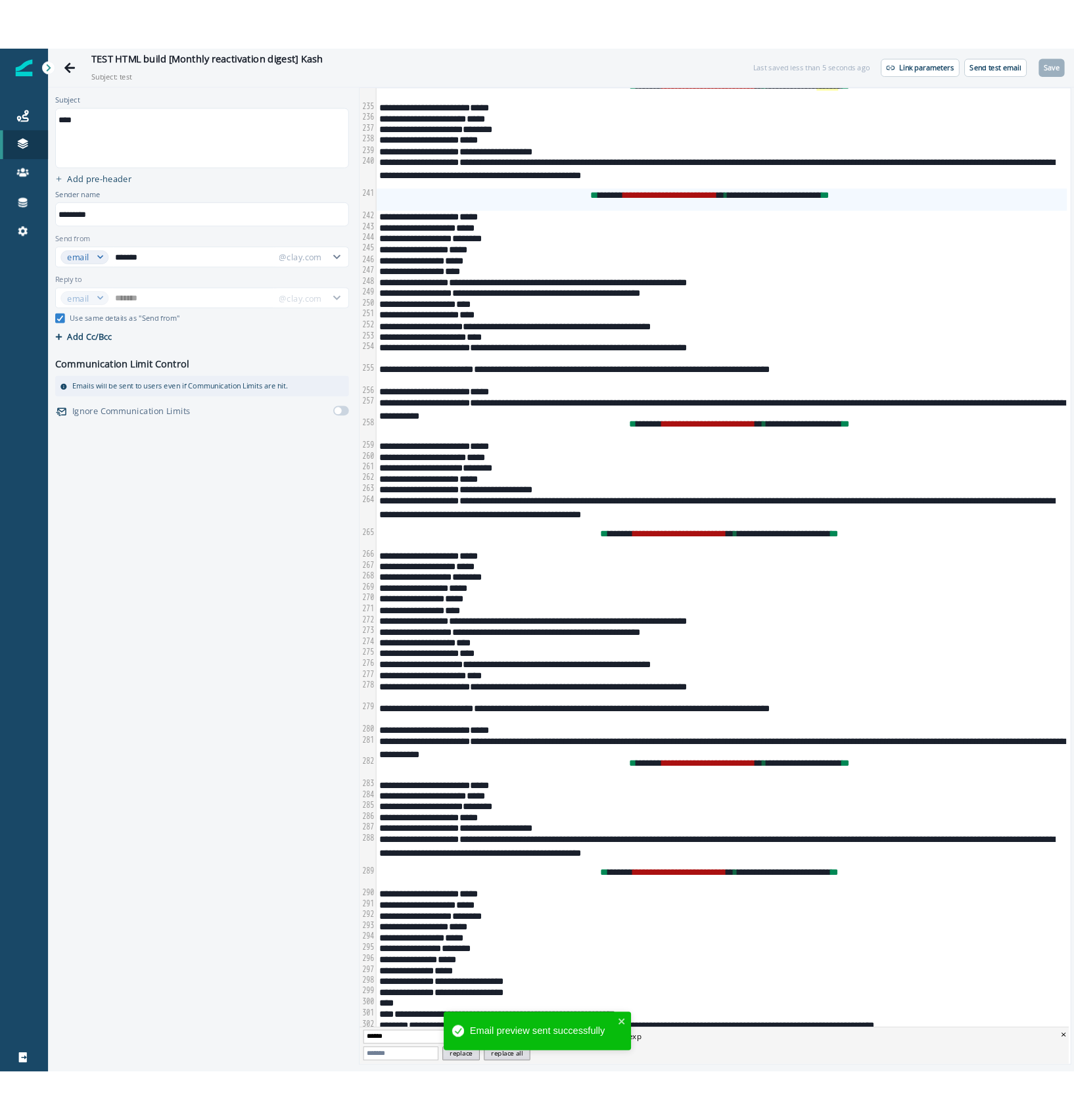 scroll, scrollTop: 3133, scrollLeft: 0, axis: vertical 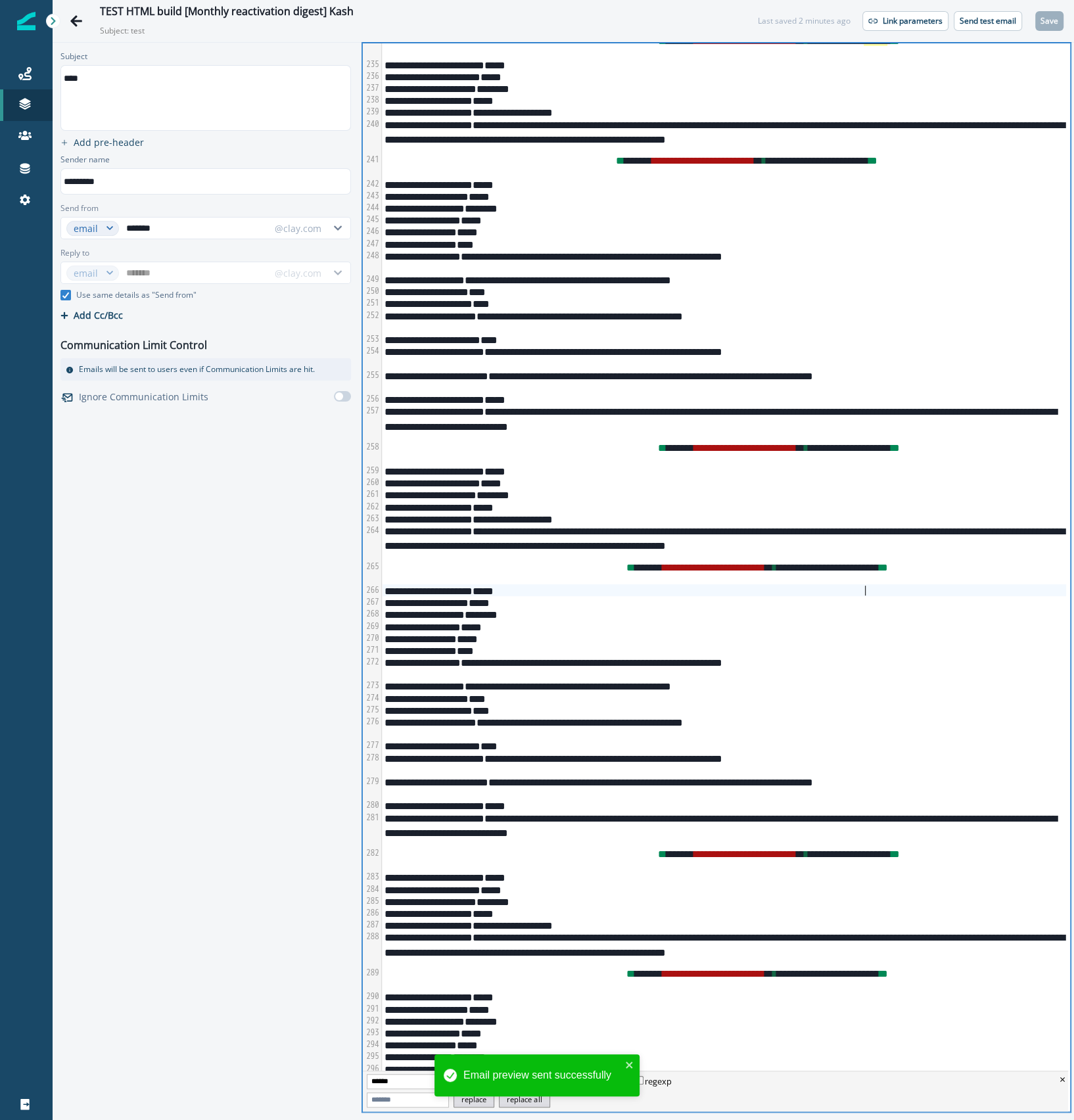 click on "*****" at bounding box center [724, 590] 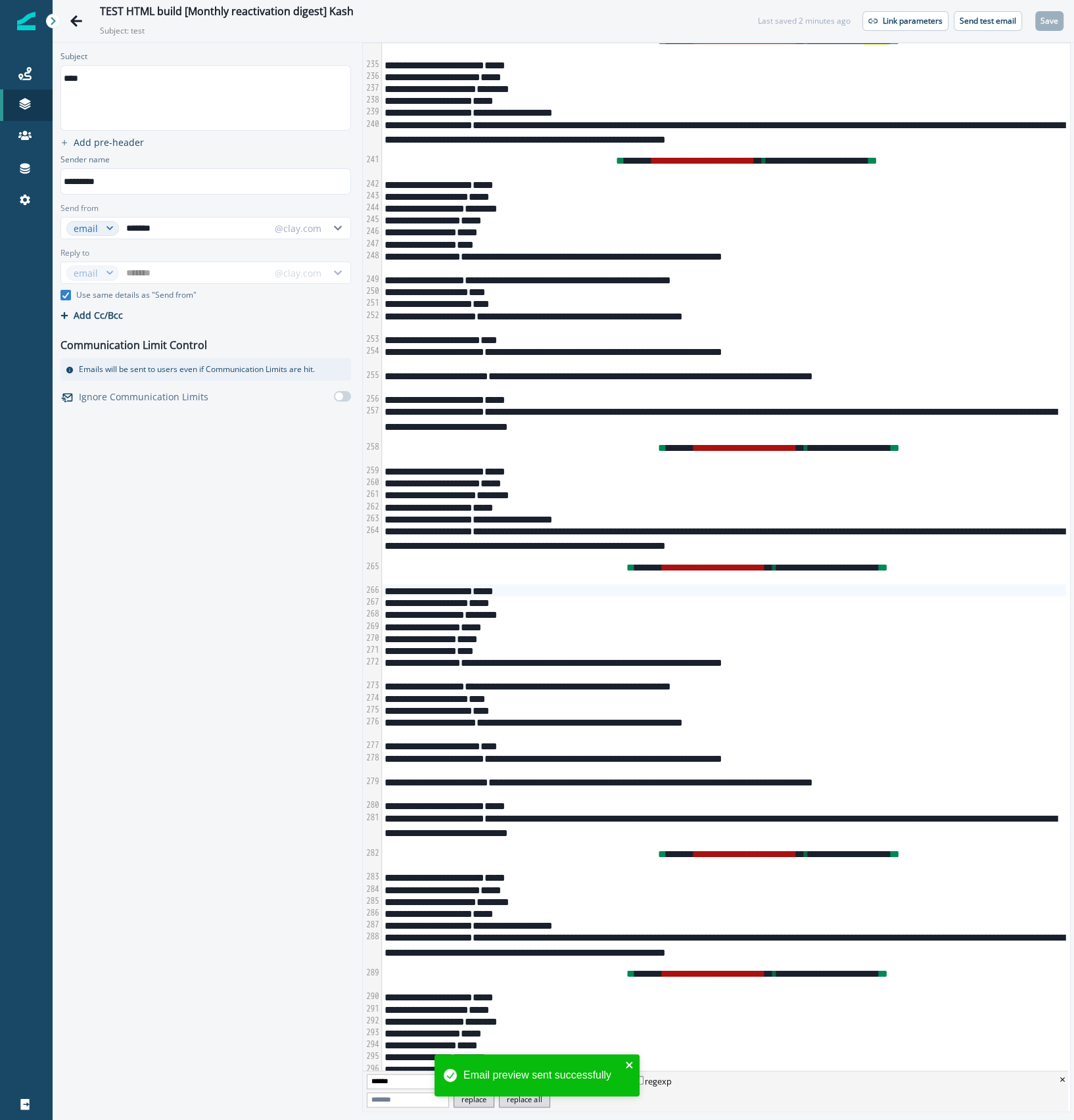 click 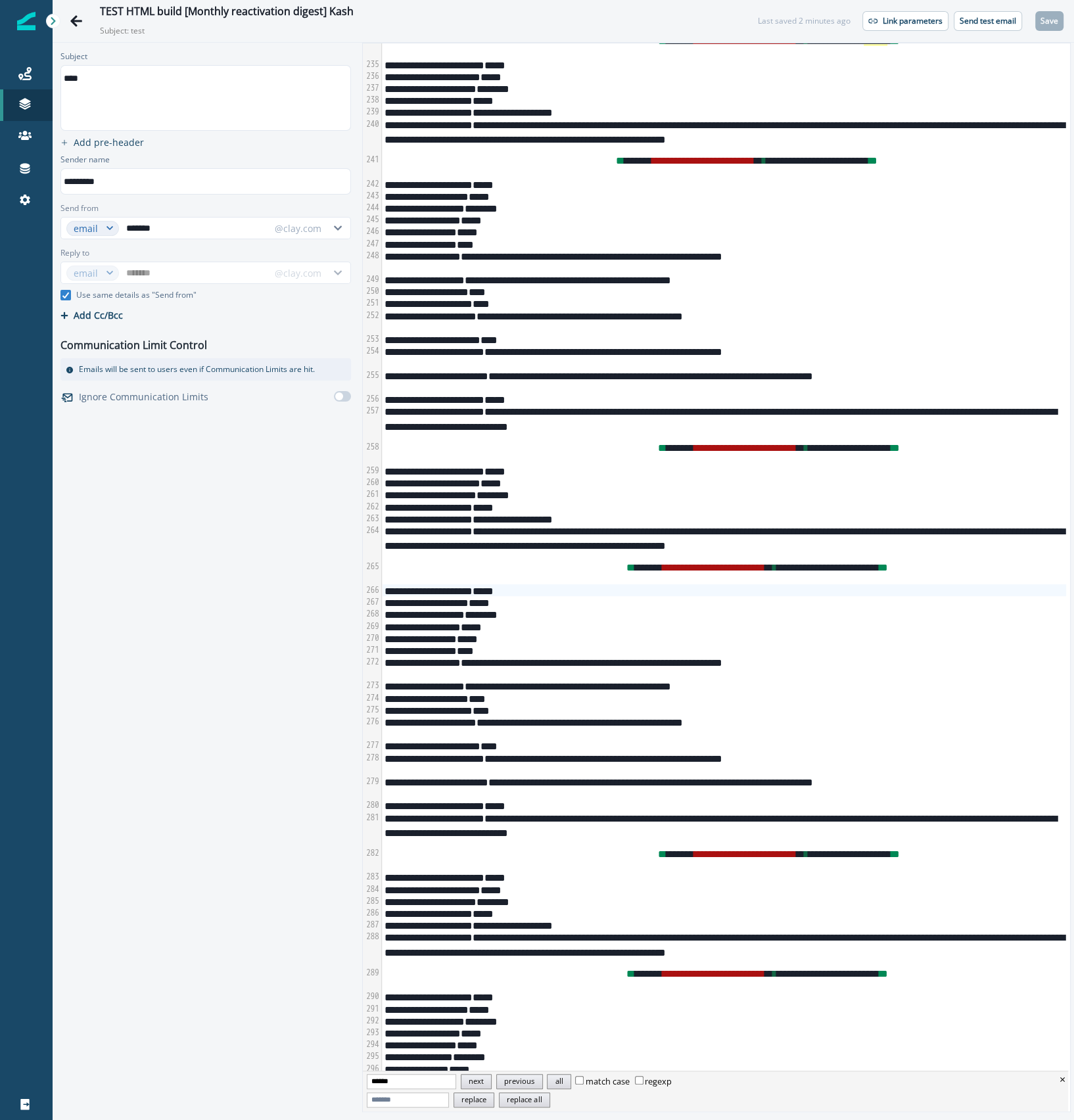 click on "******" at bounding box center [411, 1081] 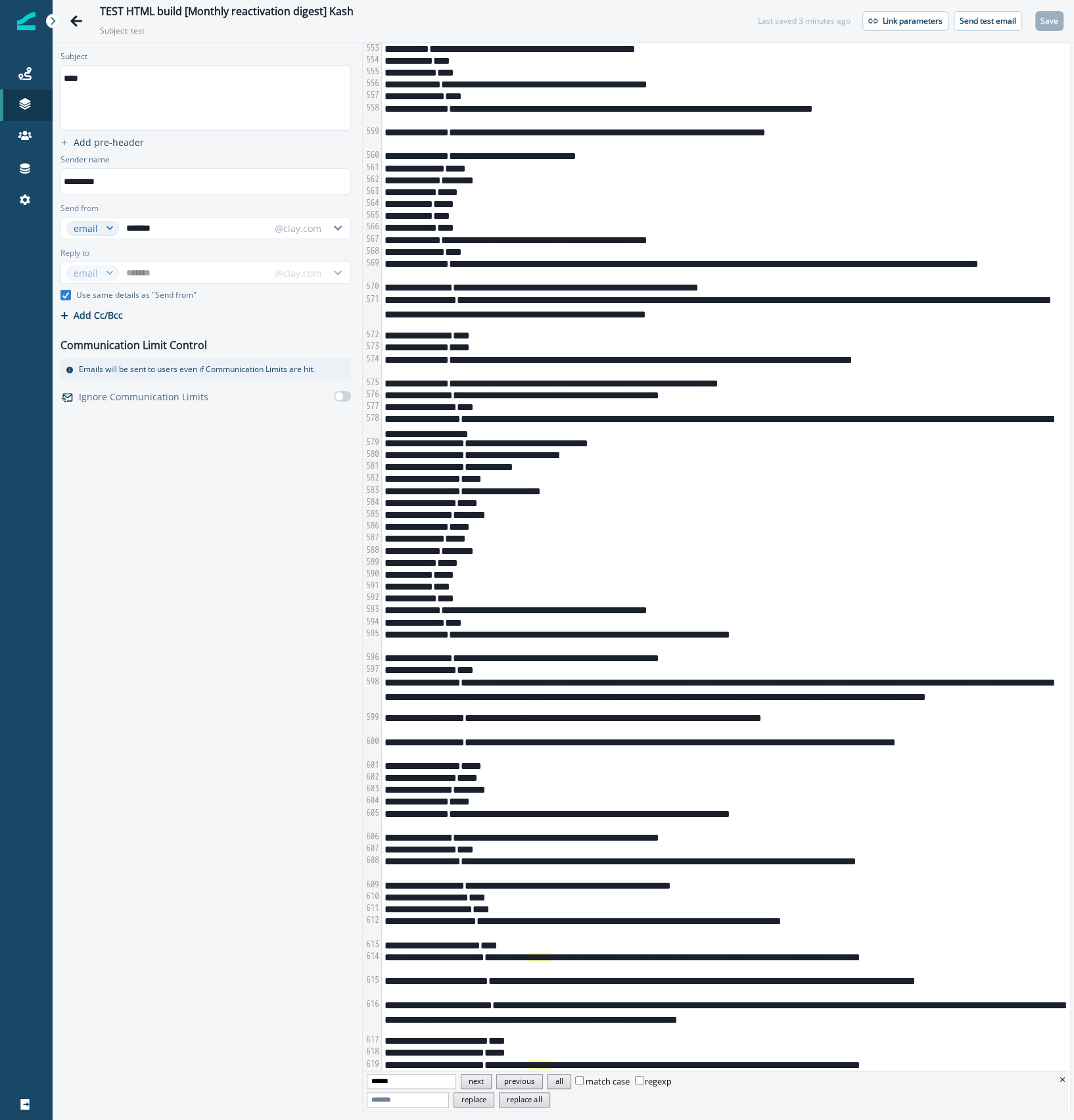 scroll, scrollTop: 7645, scrollLeft: 0, axis: vertical 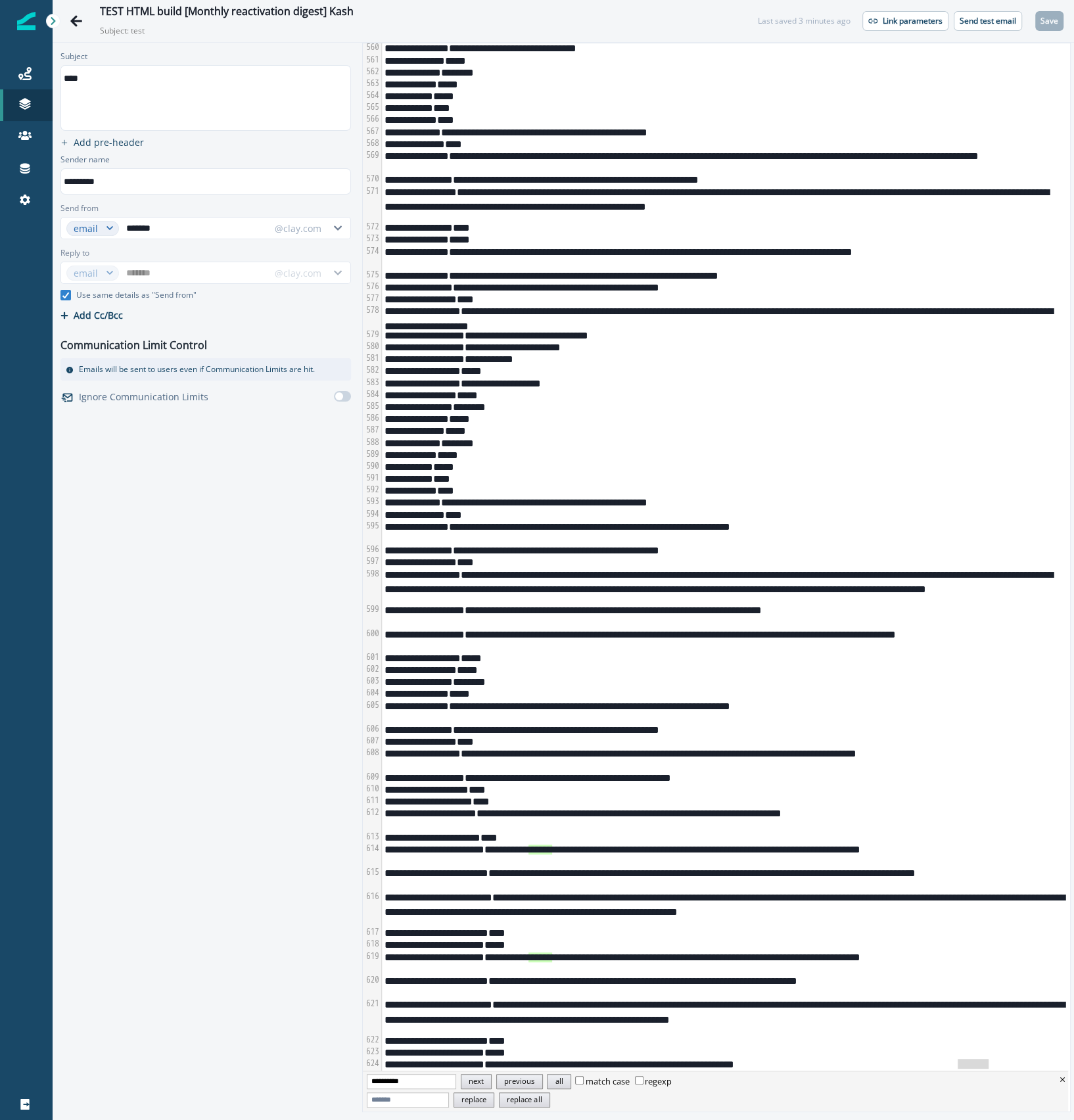 type on "**********" 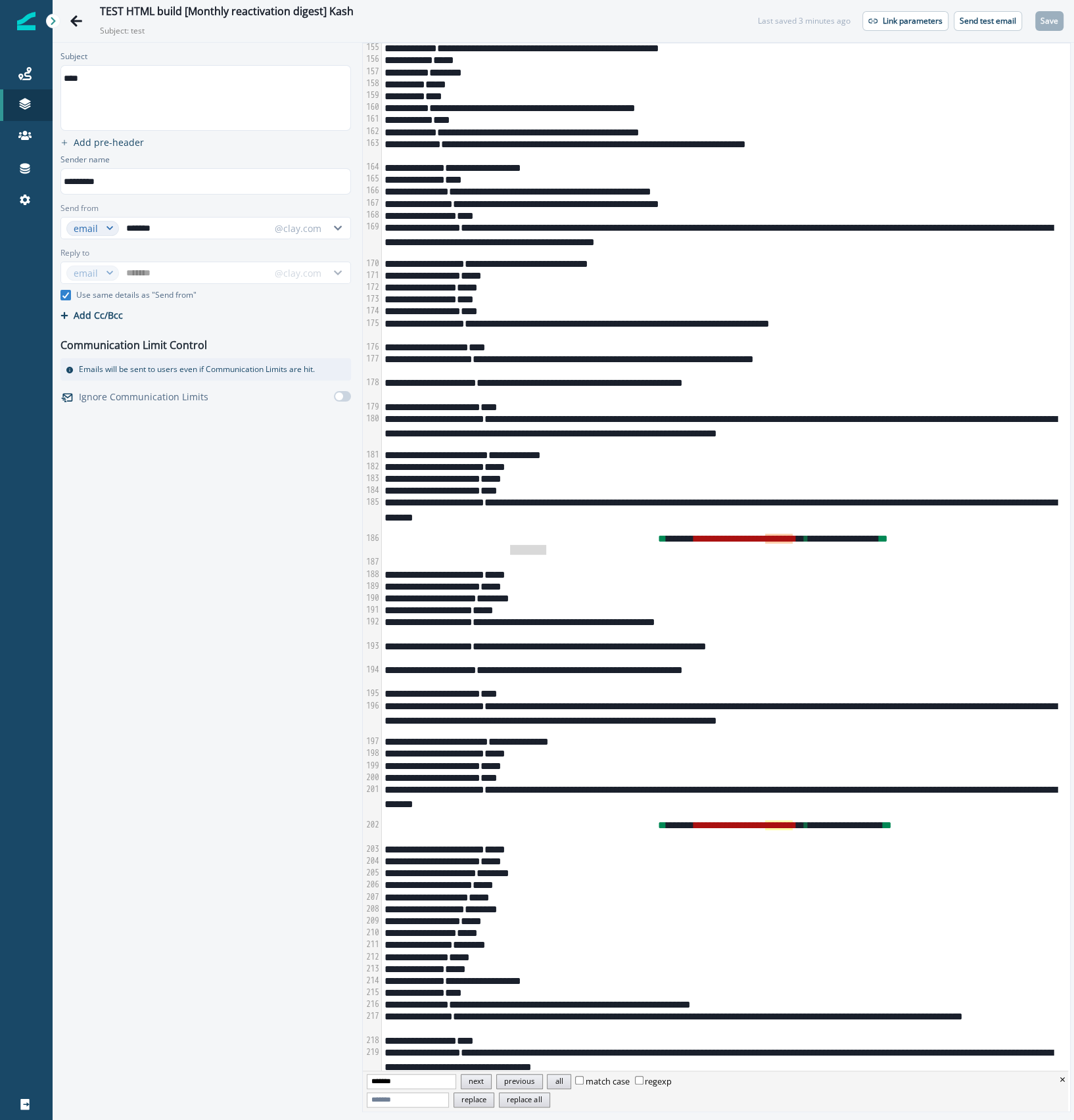 scroll, scrollTop: 1941, scrollLeft: 0, axis: vertical 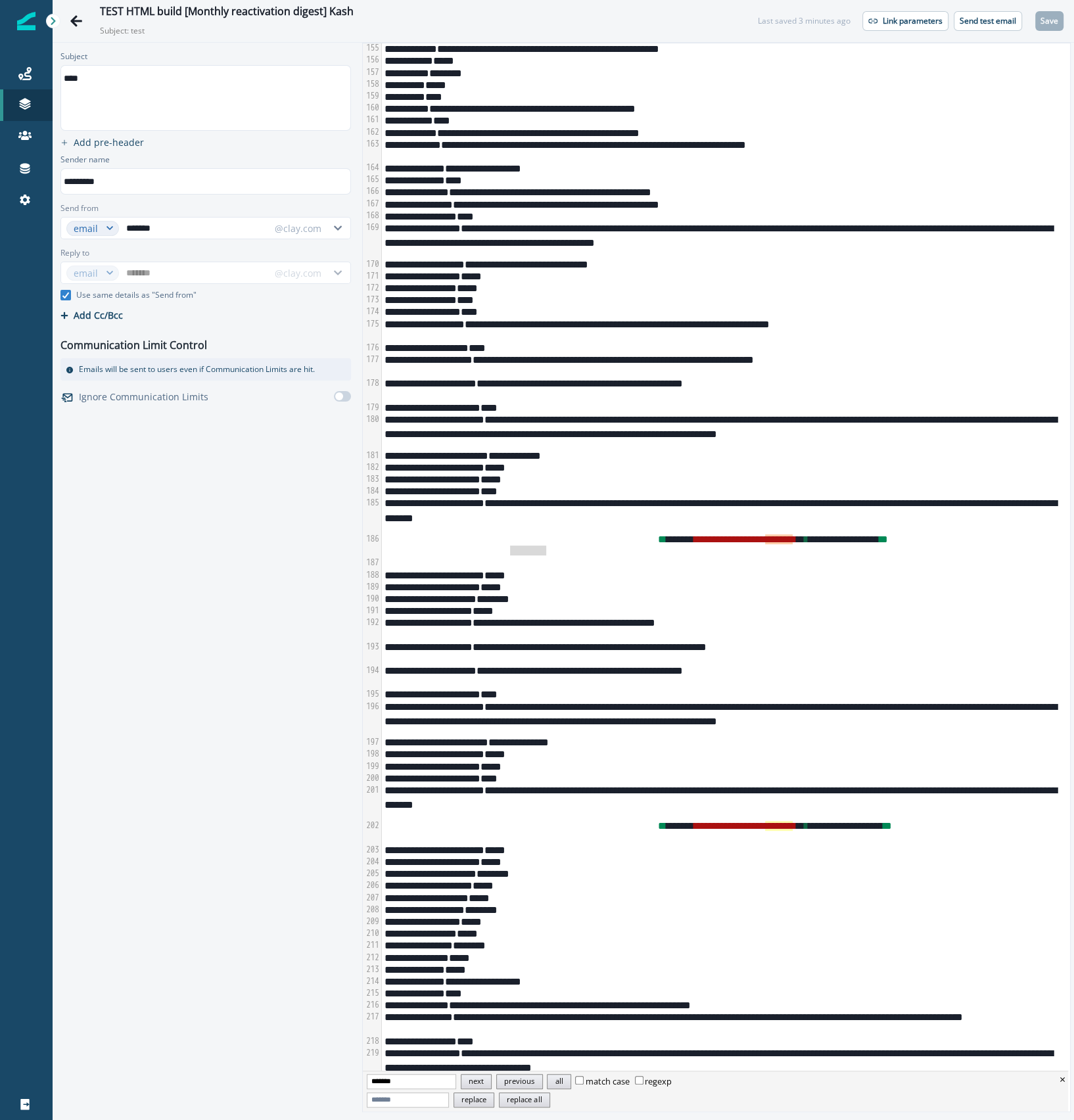 type on "*******" 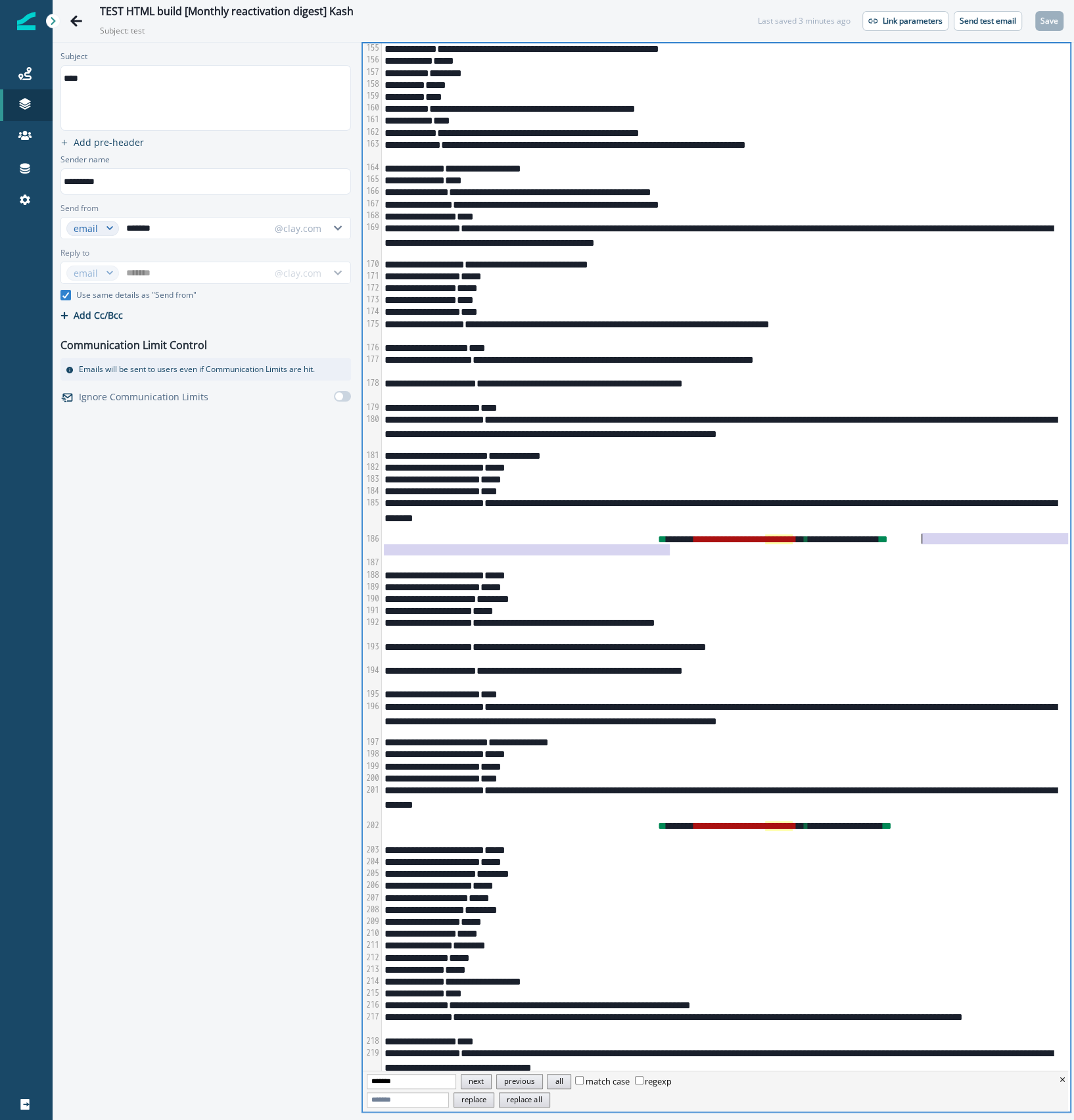 drag, startPoint x: 677, startPoint y: 549, endPoint x: 922, endPoint y: 534, distance: 245.45875 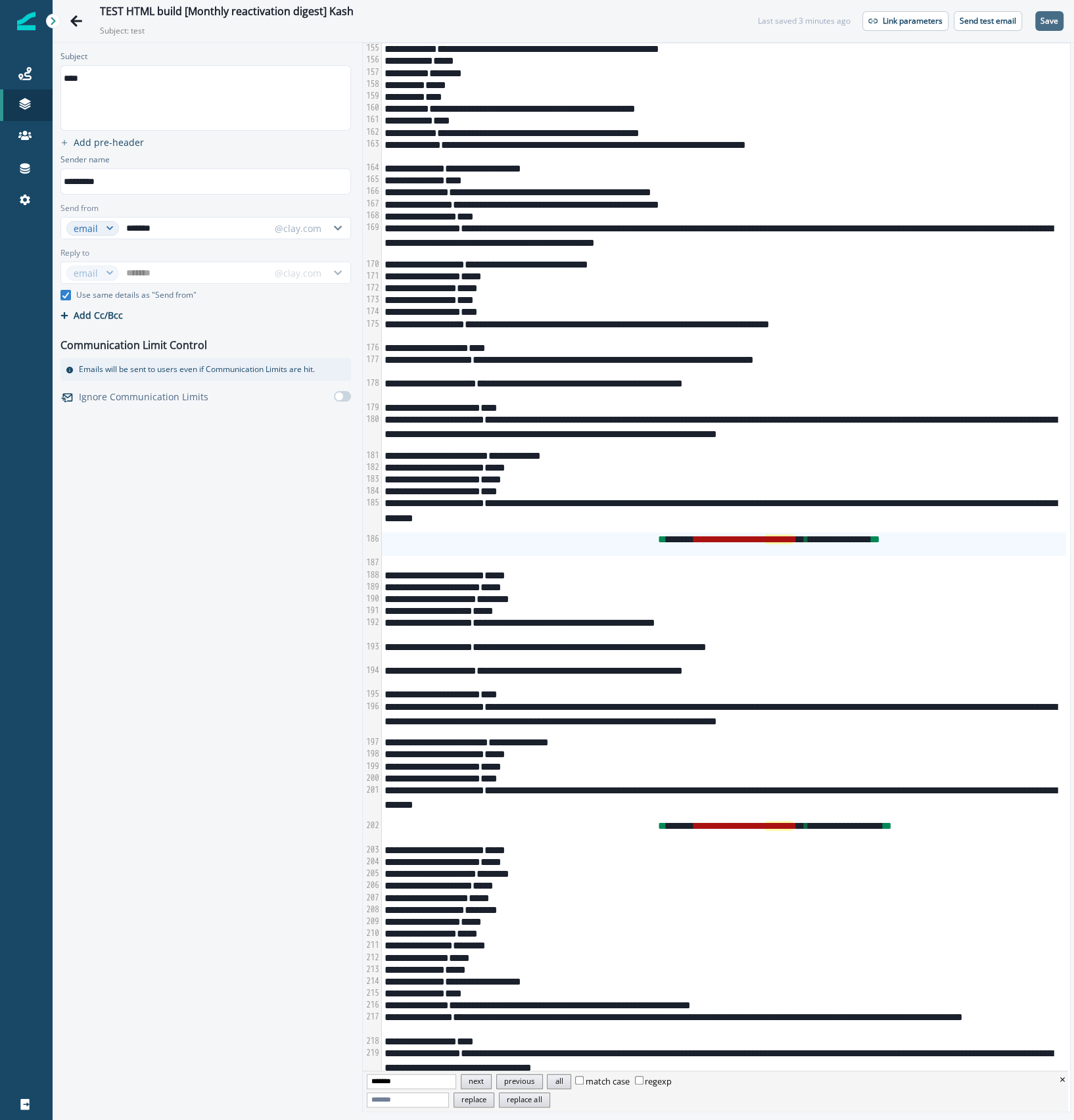 click on "Save" at bounding box center (1049, 21) 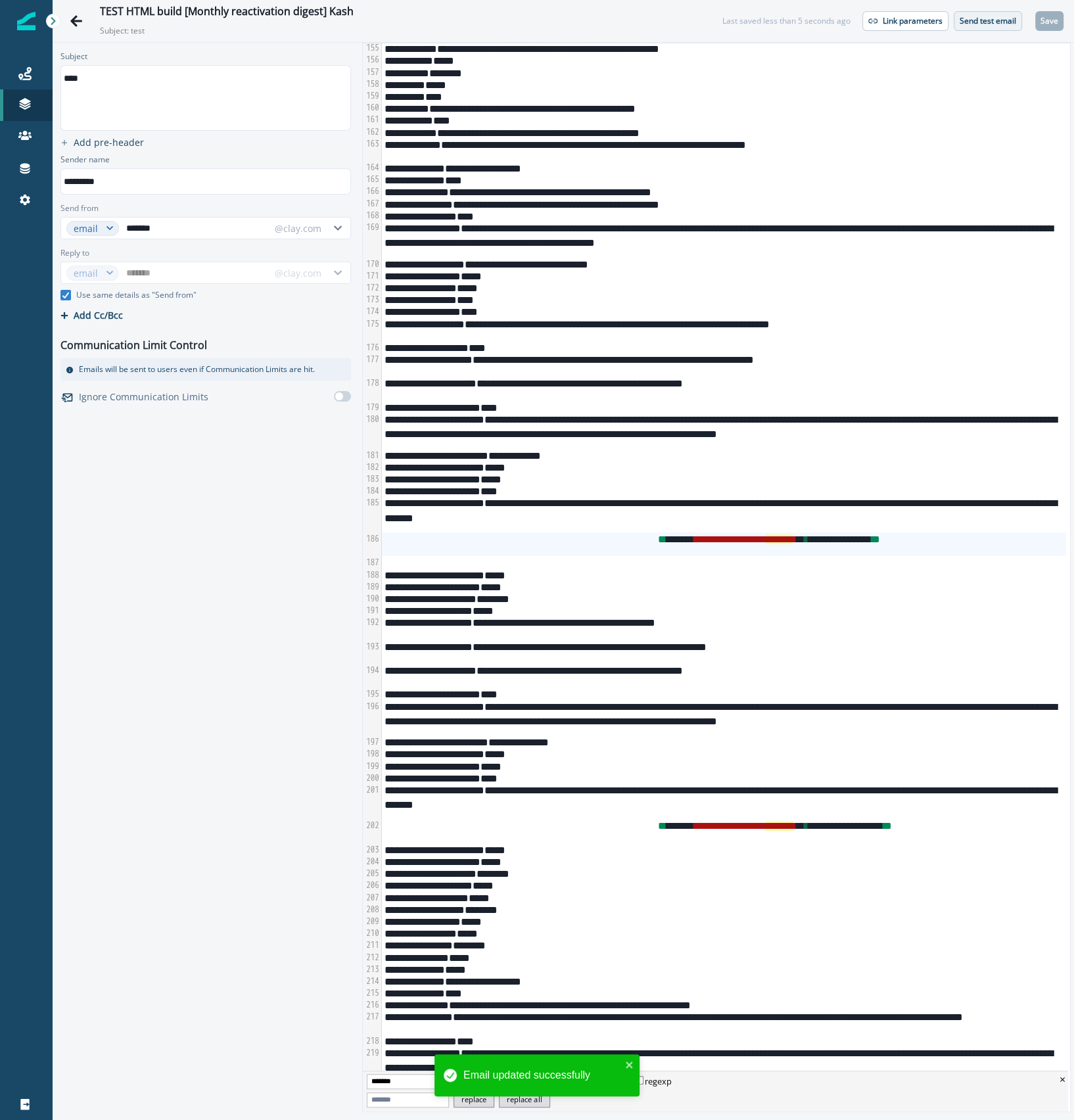 click on "Send test email" at bounding box center (988, 21) 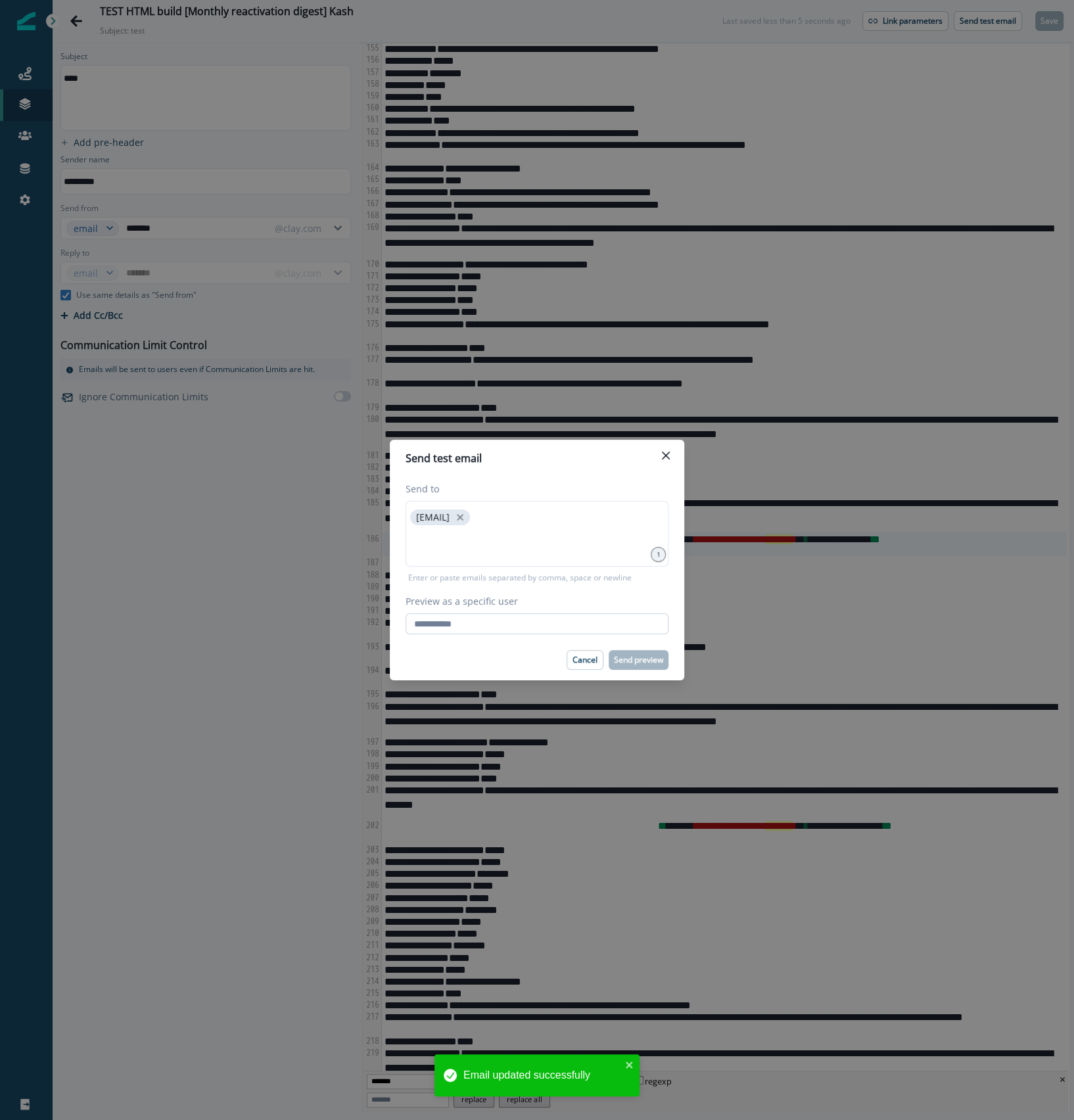 click on "Preview as a specific user" at bounding box center (537, 624) 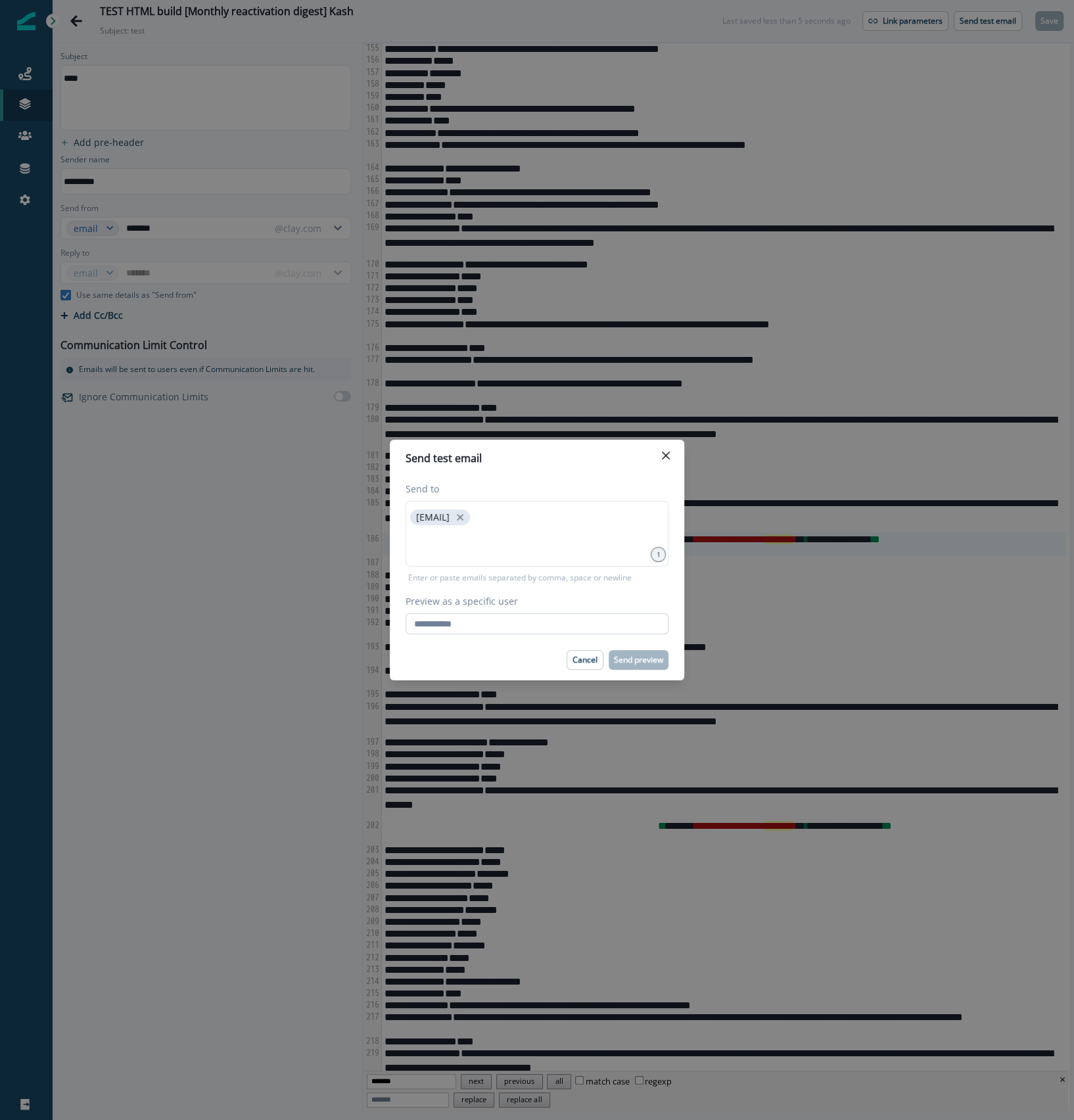 paste on "**********" 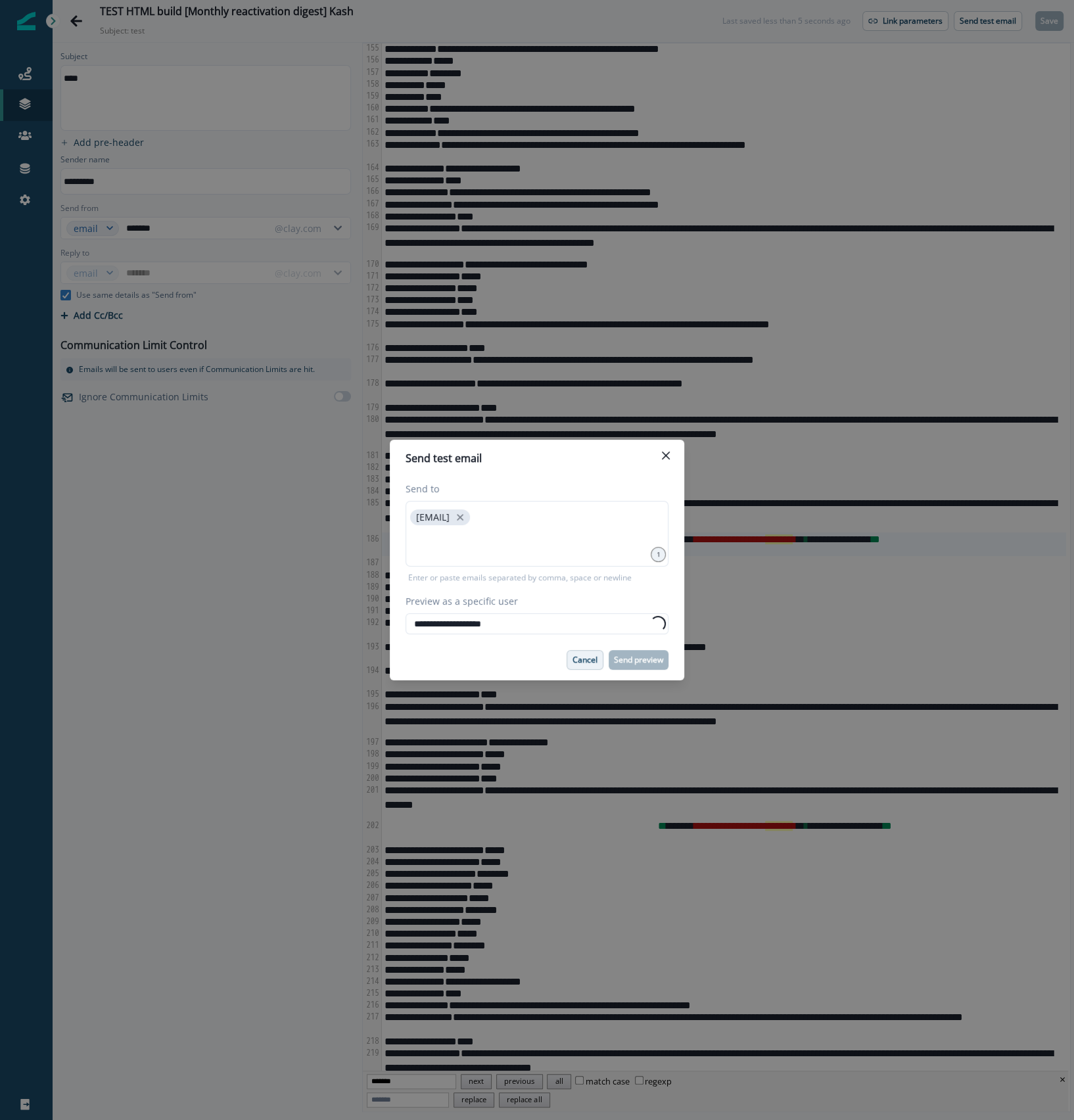 type on "**********" 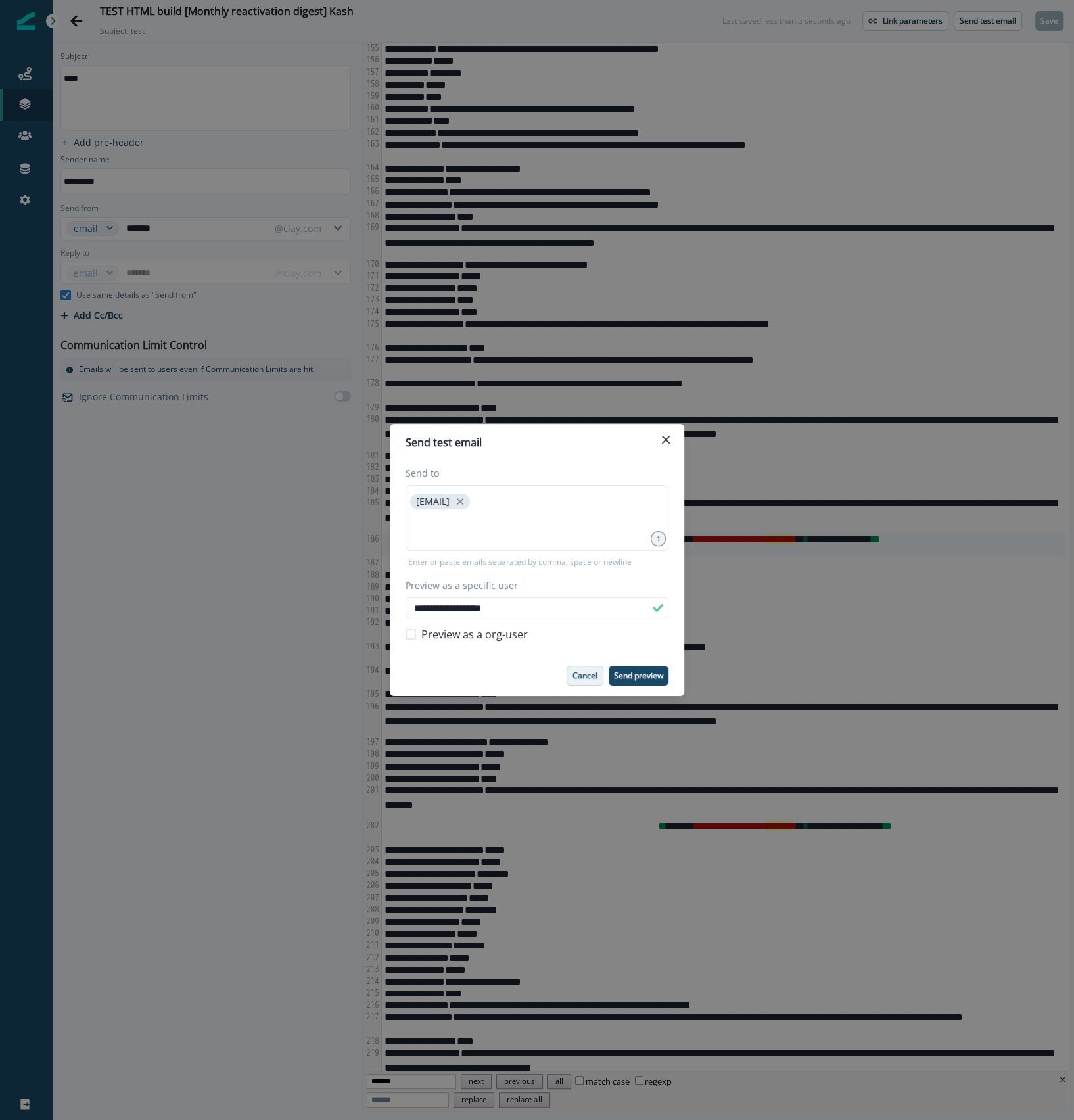 click on "Cancel Send preview" at bounding box center [537, 676] 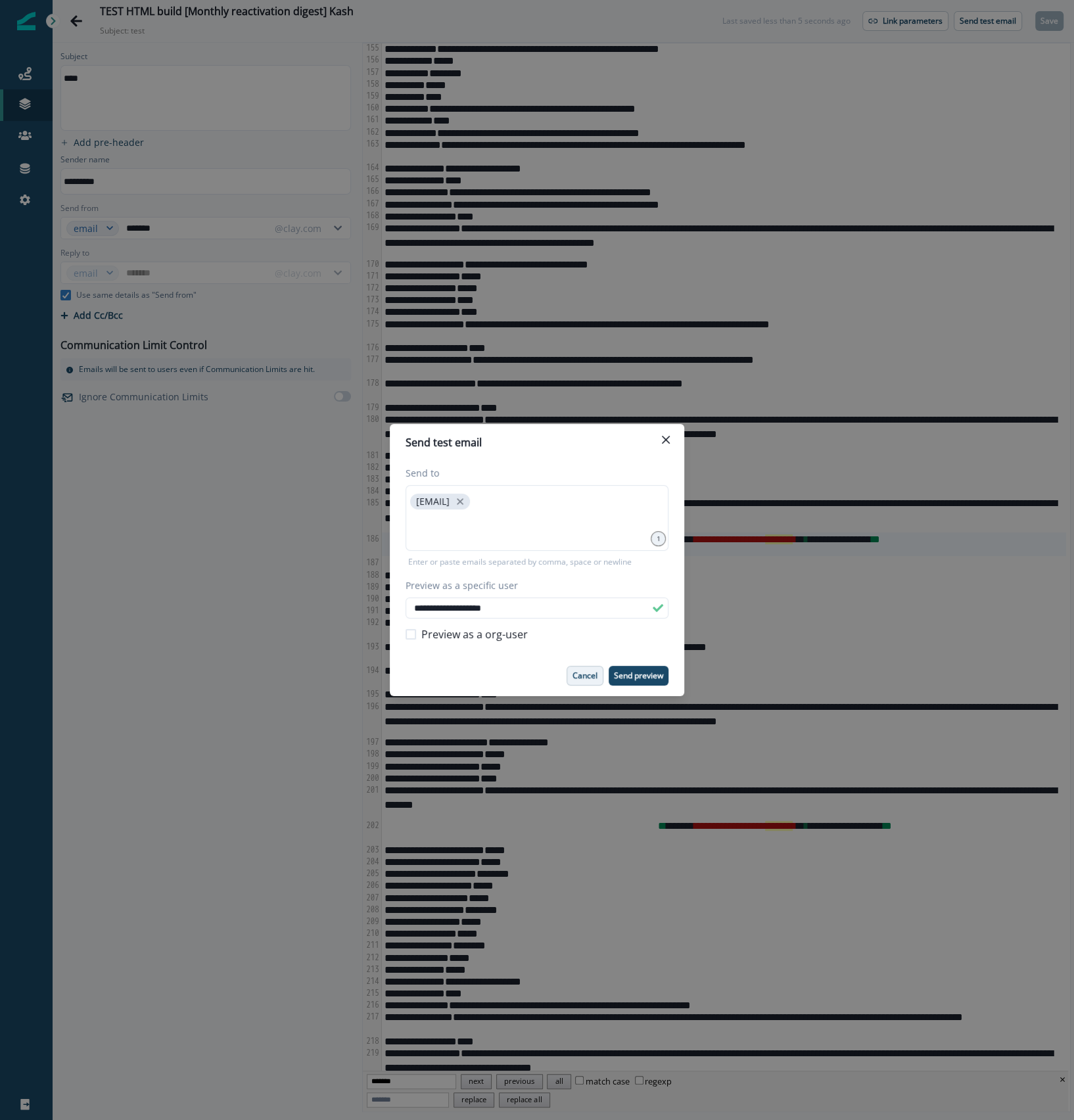 click on "Cancel" at bounding box center (585, 676) 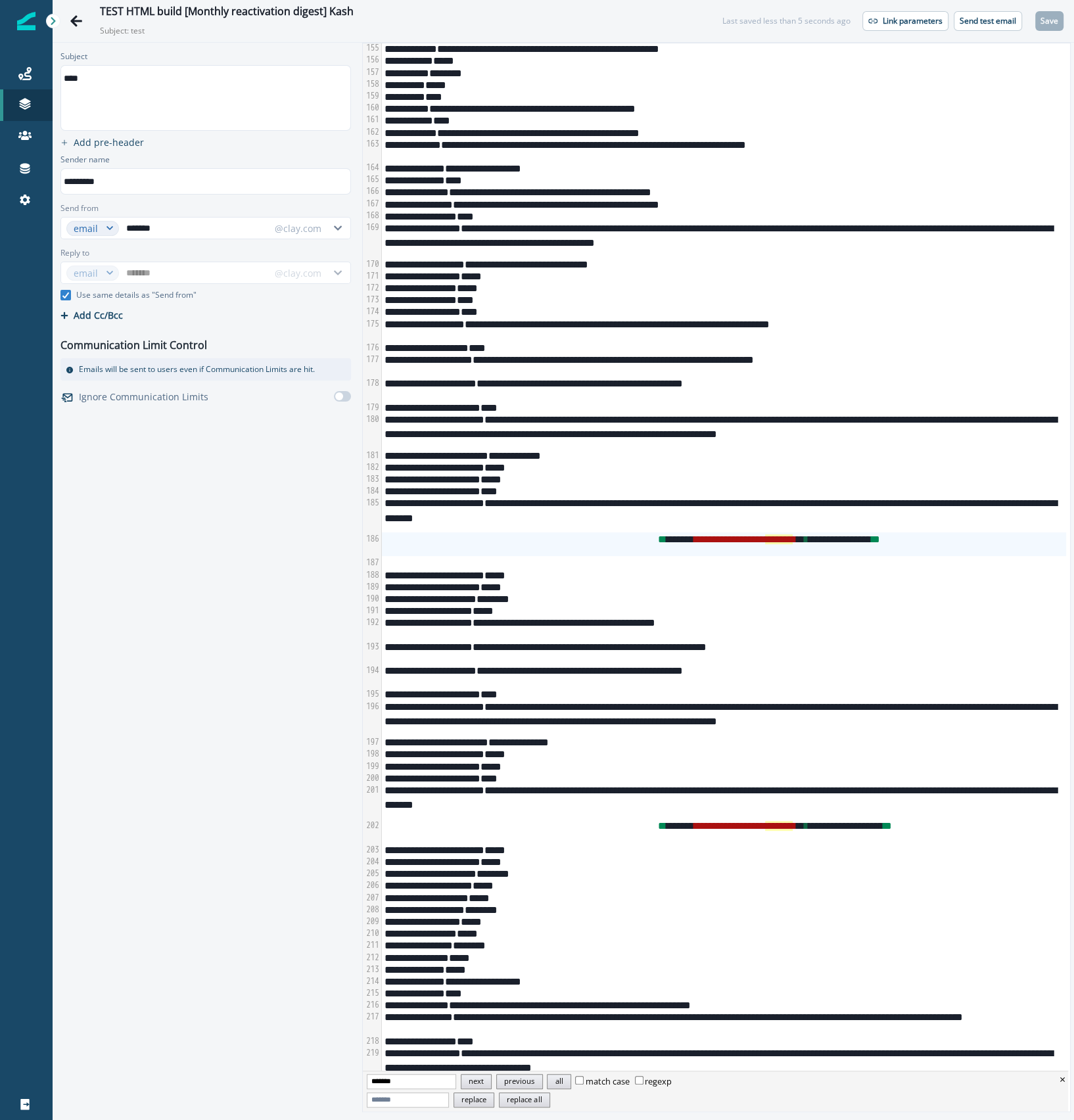 click on "****" at bounding box center [205, 78] 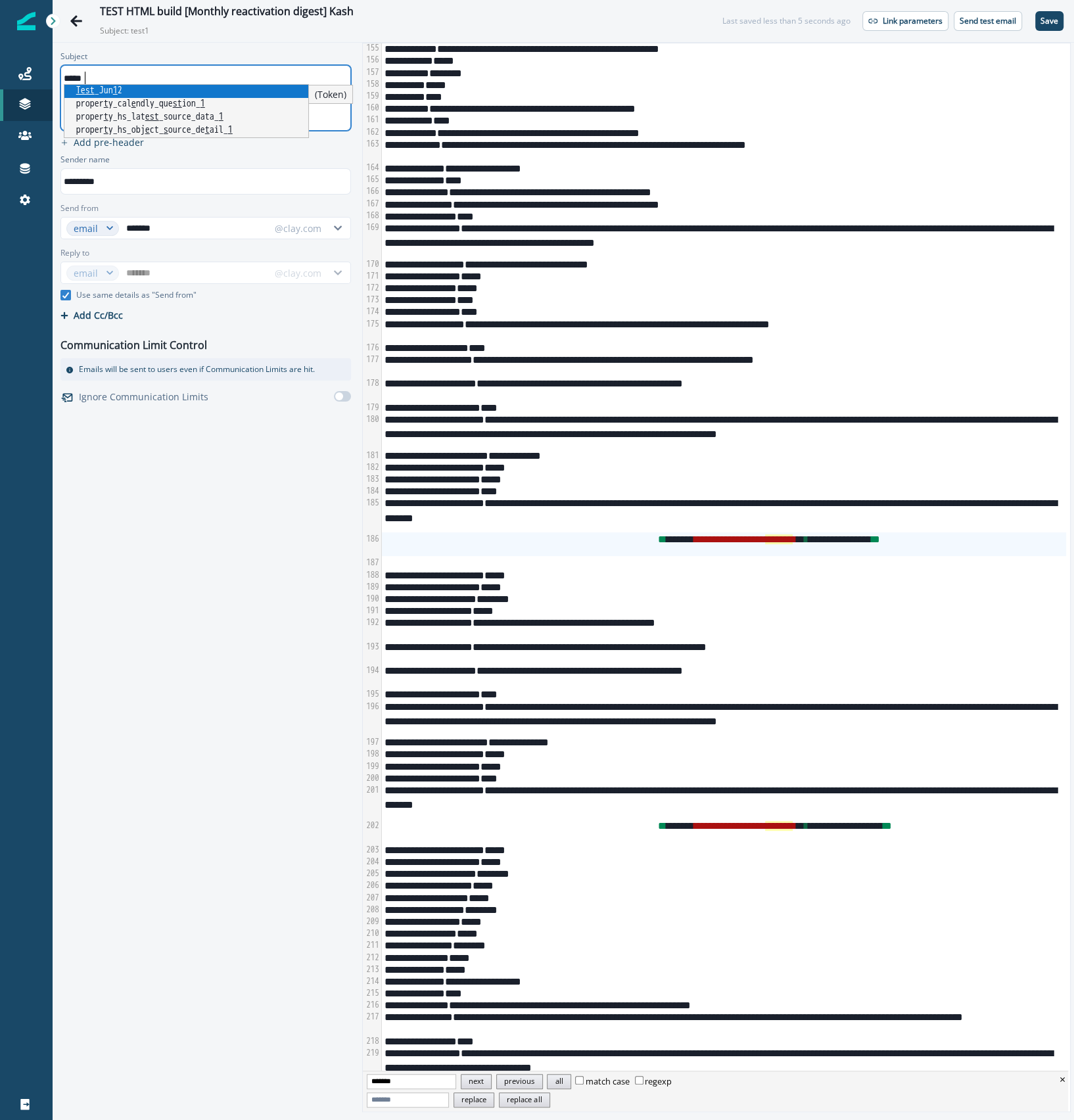 click on "TEST HTML build [Monthly reactivation digest] Kash Subject: test1" at bounding box center (398, 21) 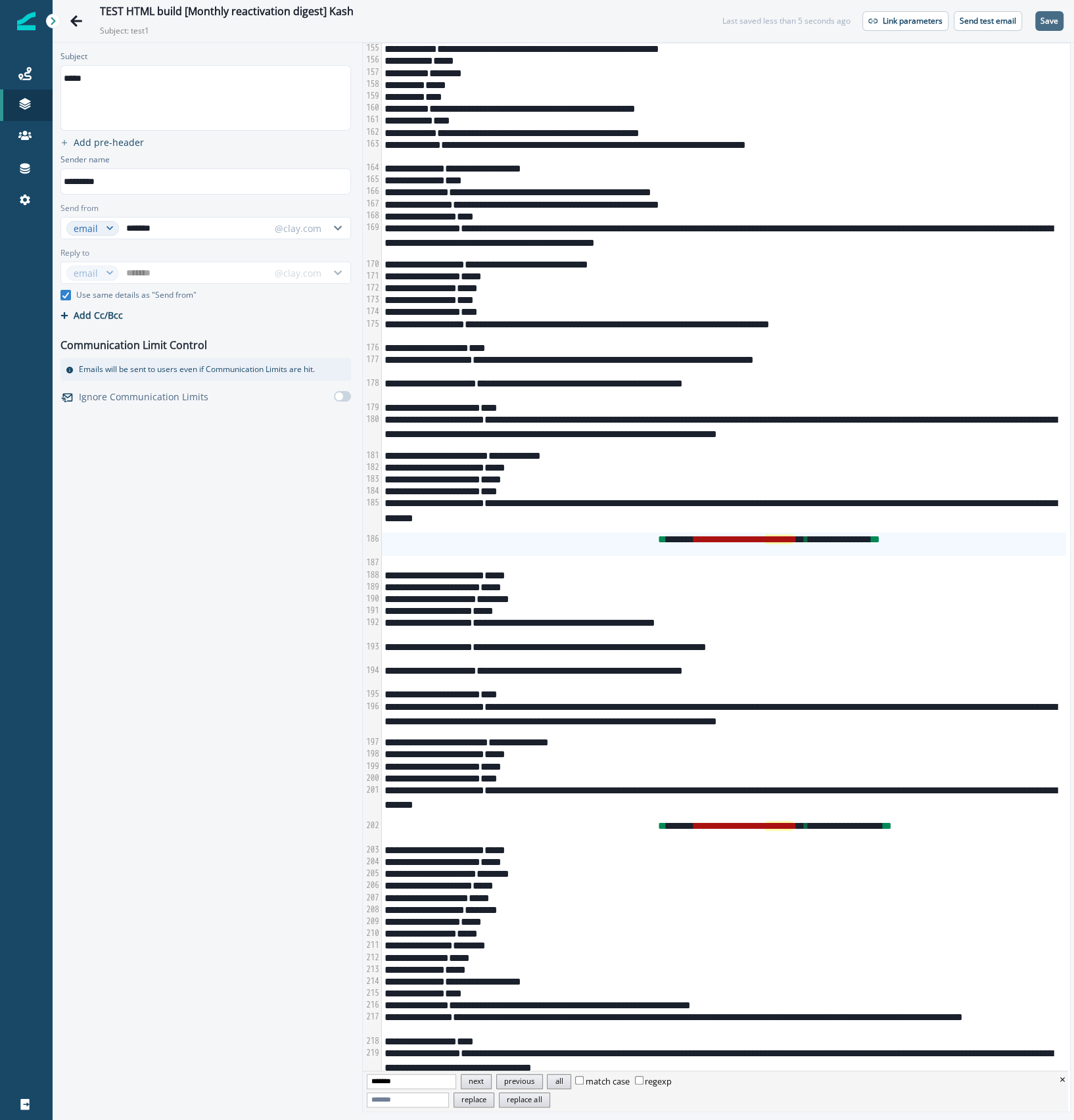 click on "Save" at bounding box center (1049, 21) 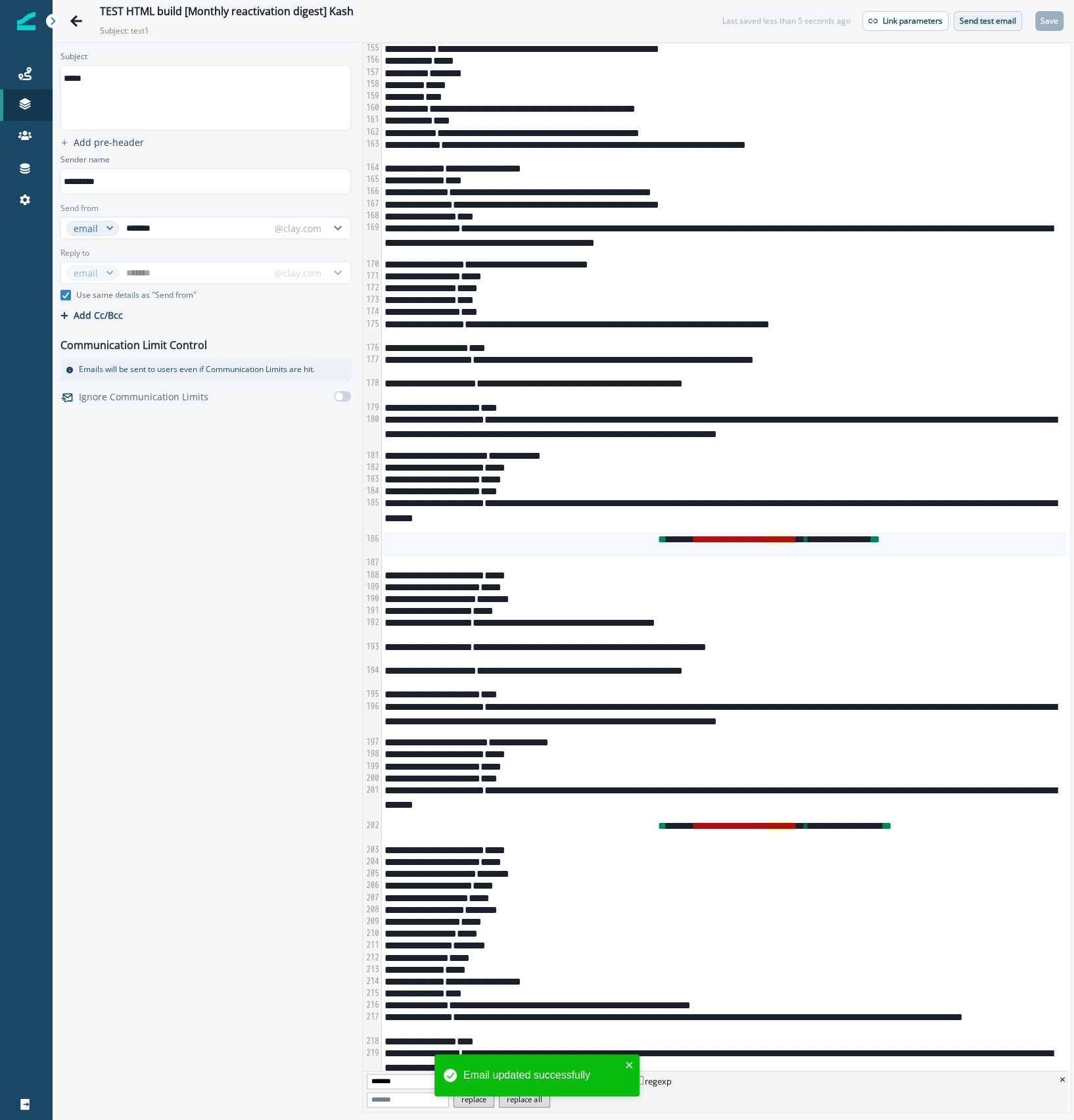 click on "Send test email" at bounding box center (988, 21) 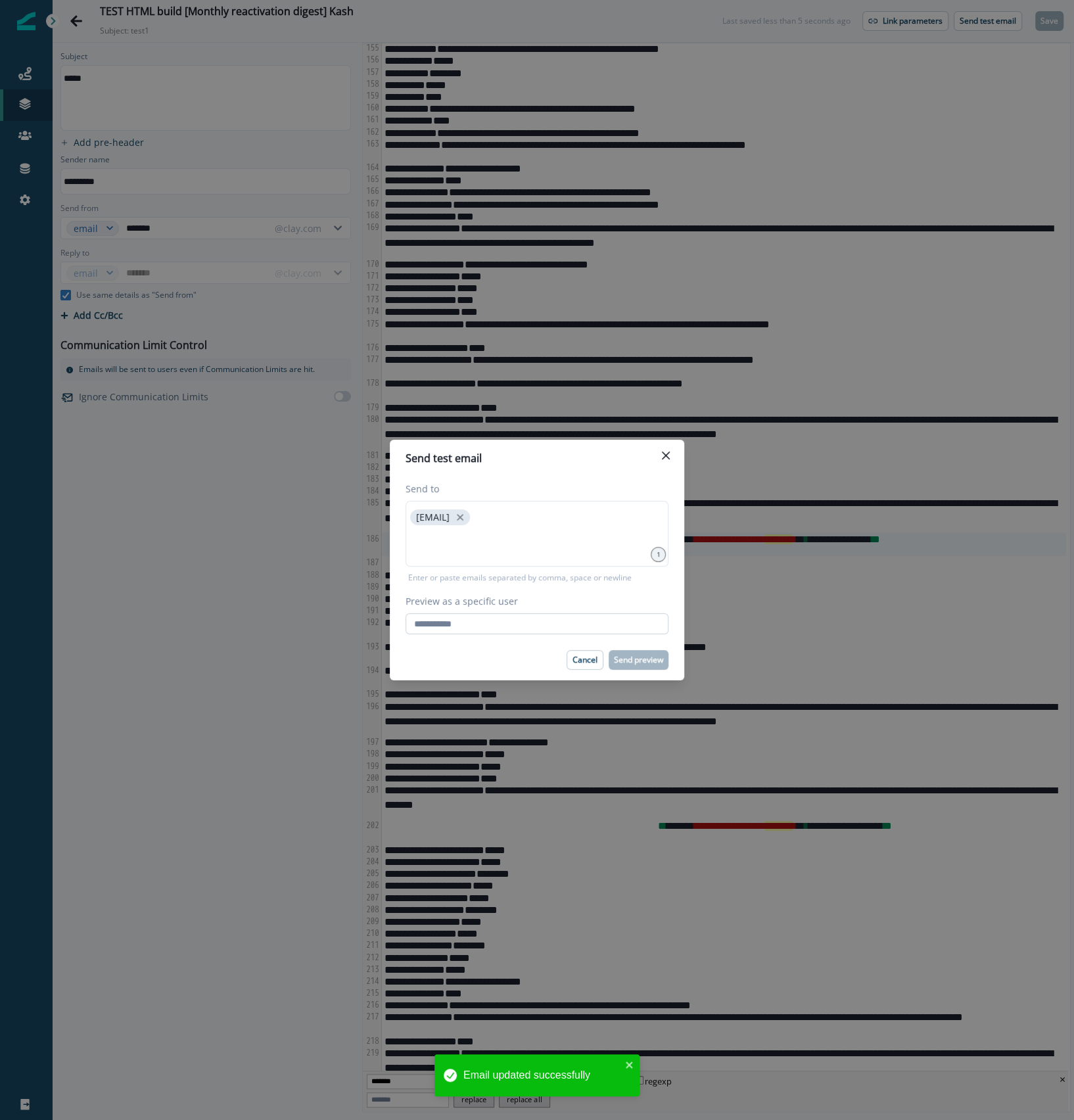 click on "Preview as a specific user" at bounding box center (537, 624) 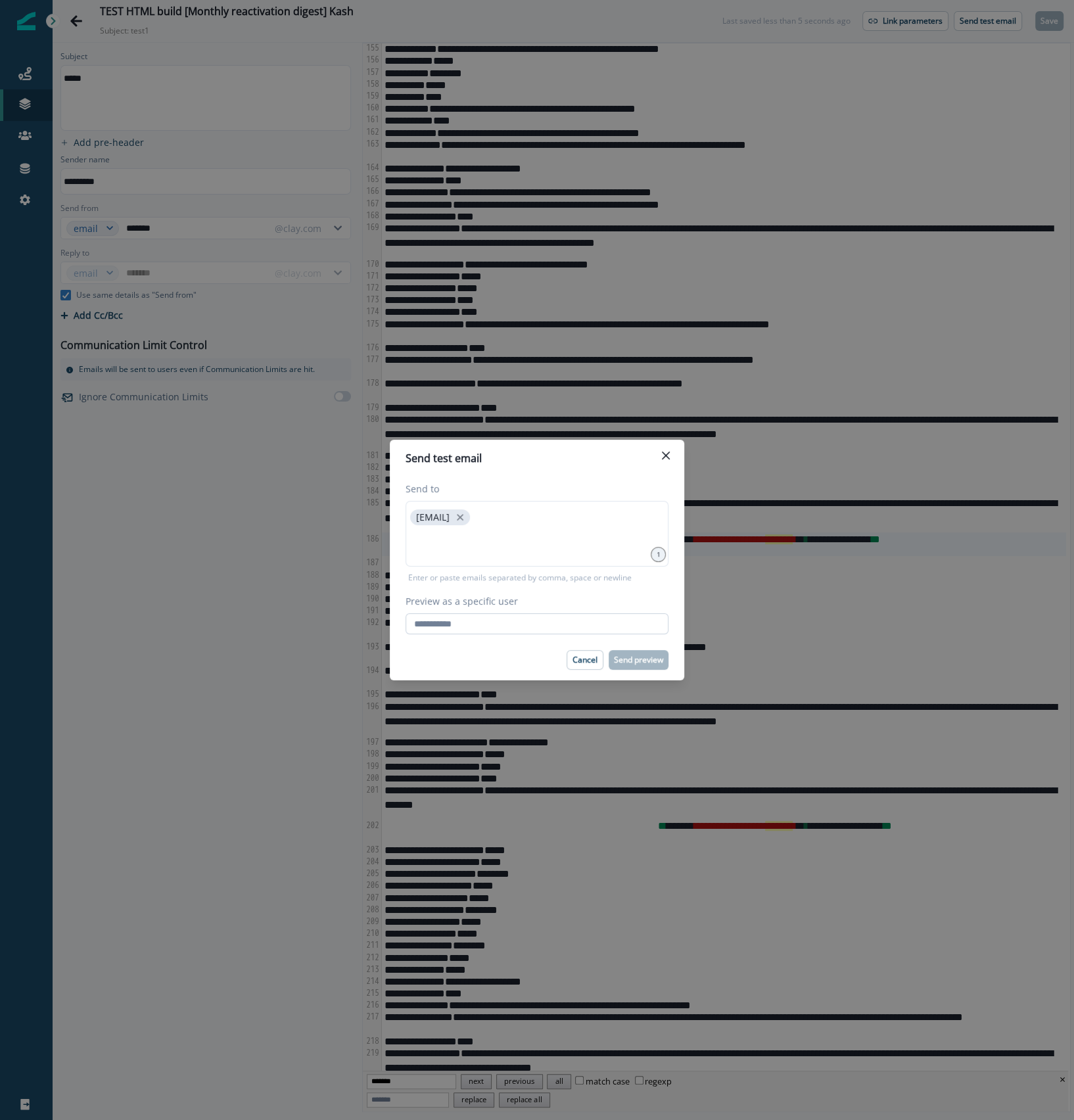 paste on "**********" 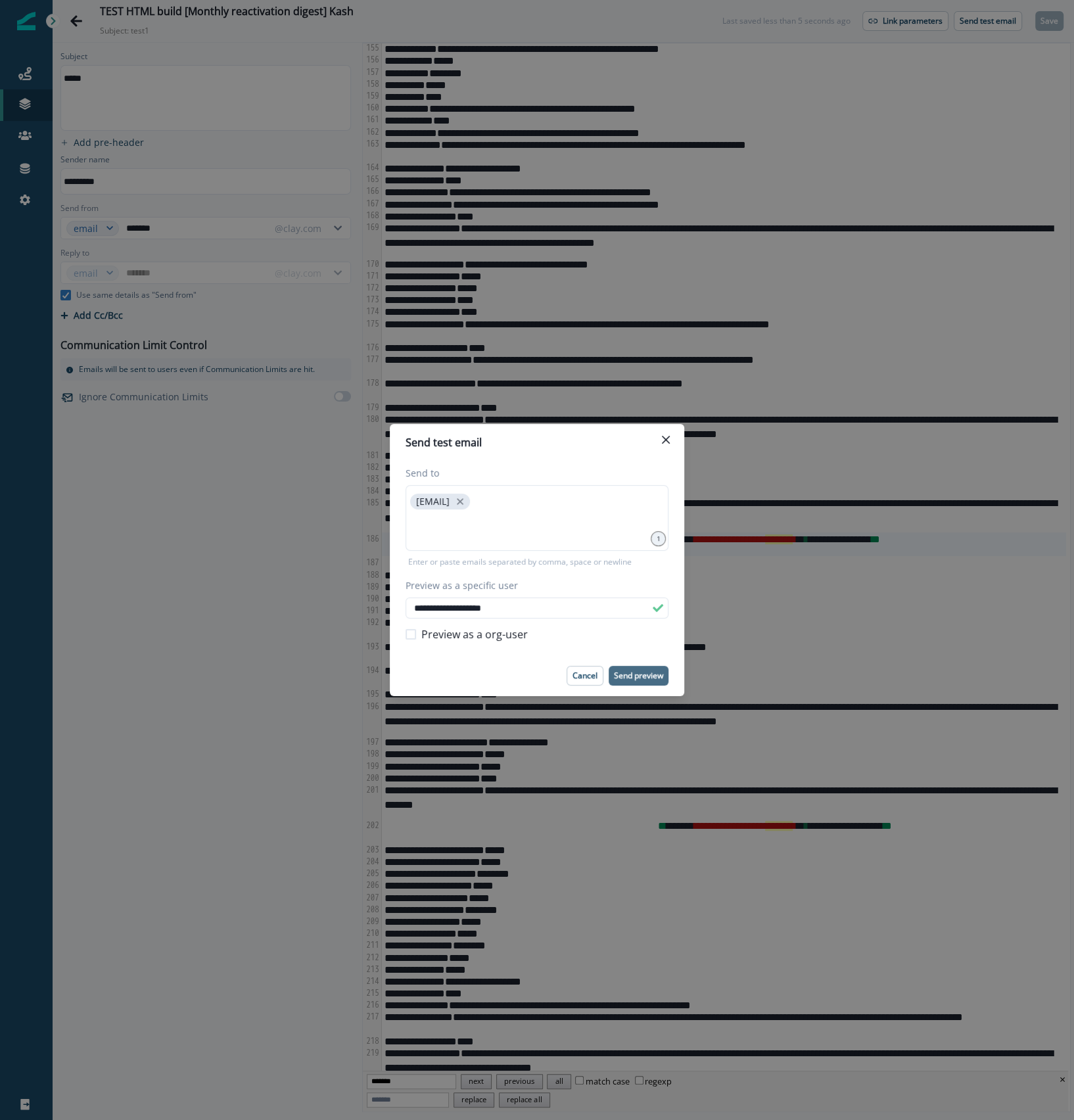 type on "**********" 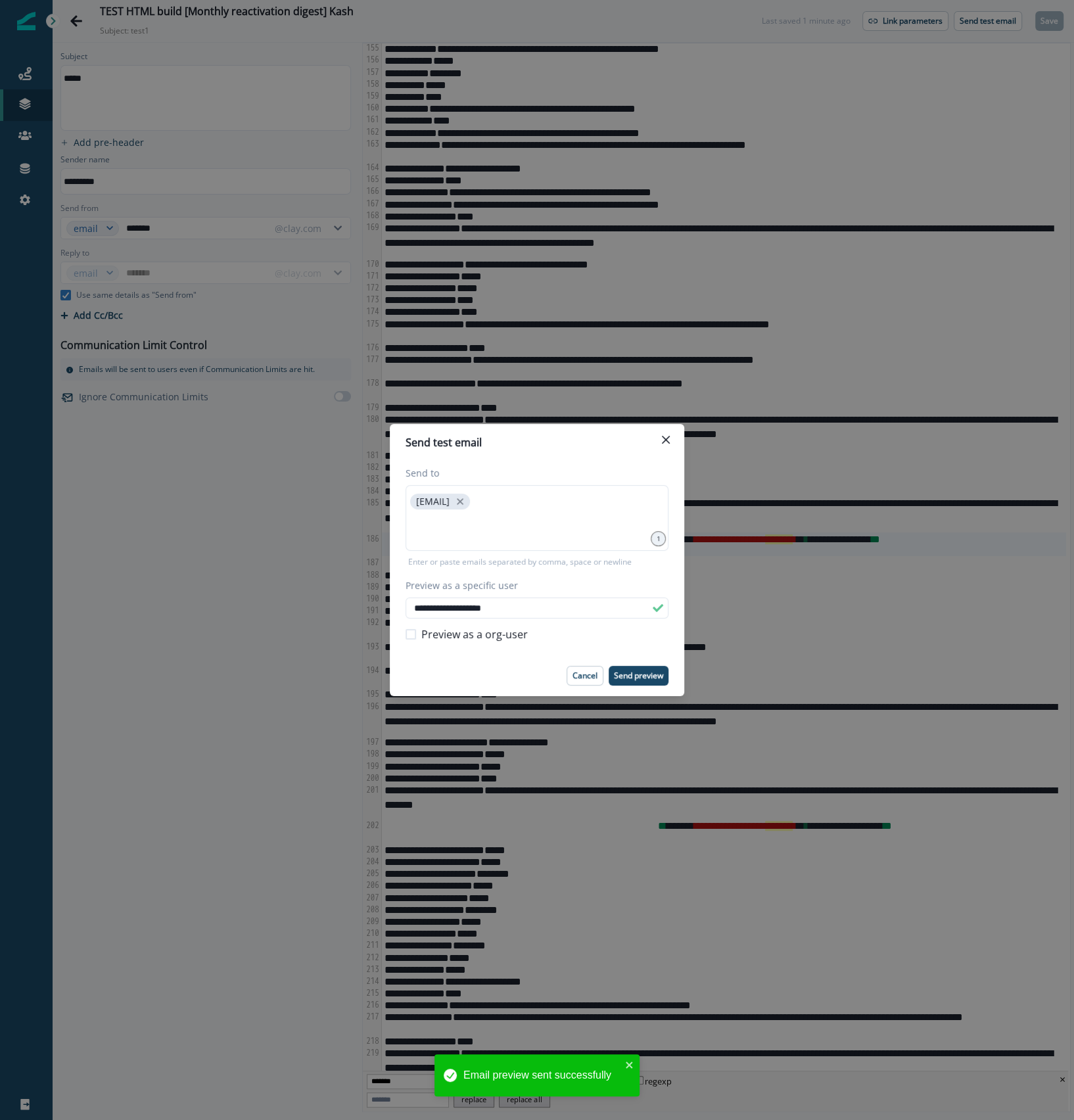 click on "Send test email" at bounding box center (537, 442) 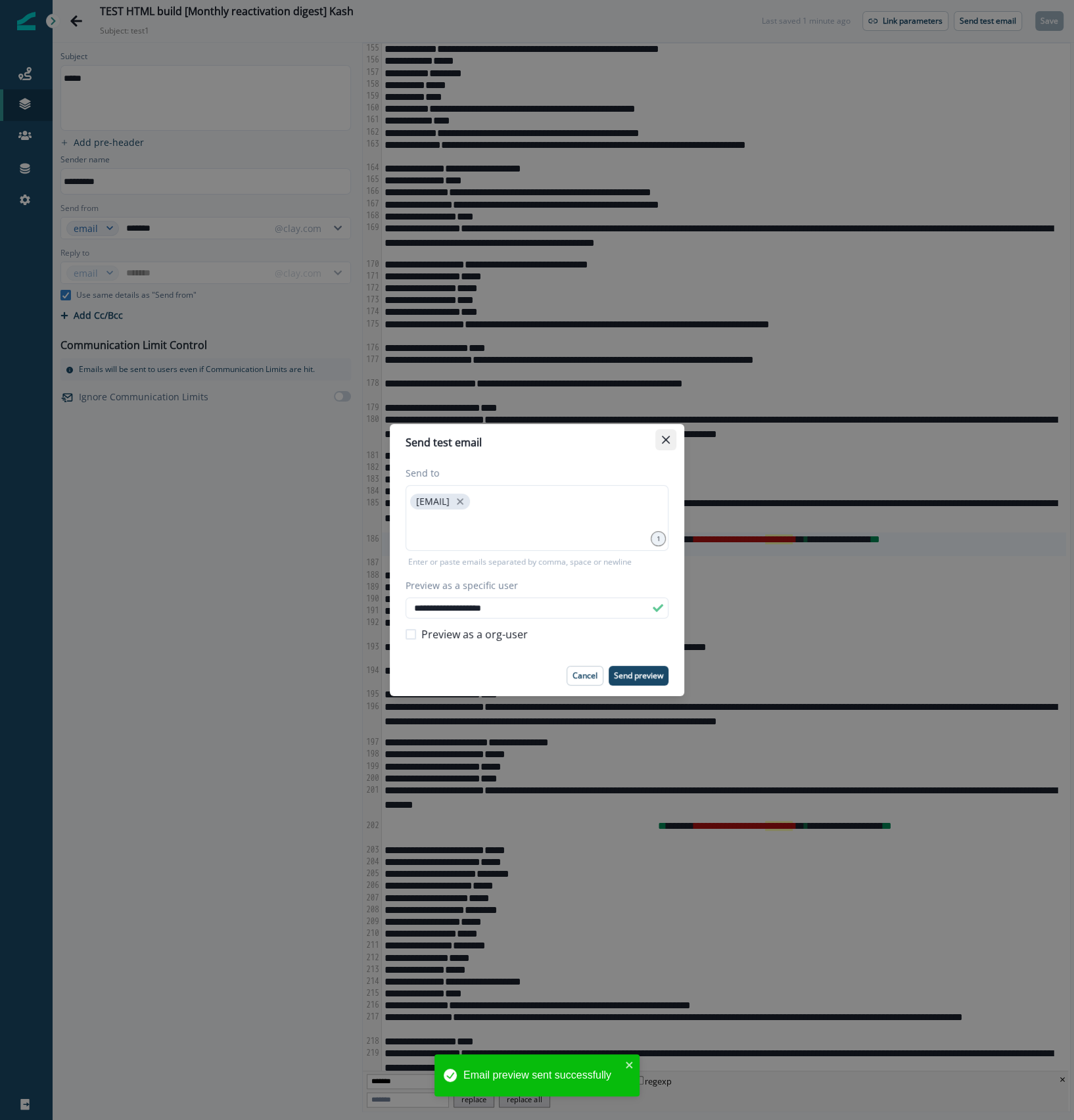 click at bounding box center (666, 440) 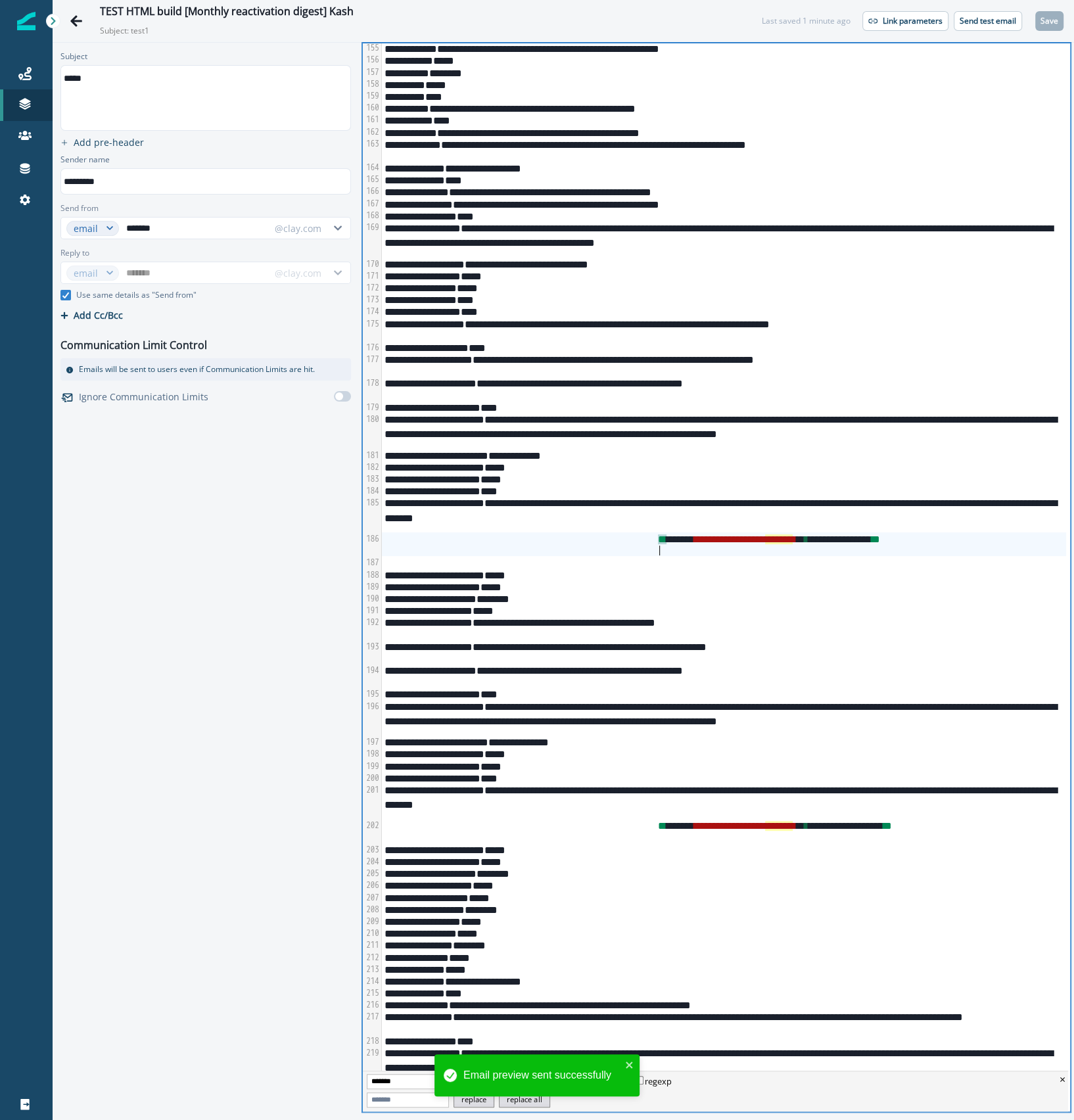 drag, startPoint x: 748, startPoint y: 549, endPoint x: 778, endPoint y: 549, distance: 30 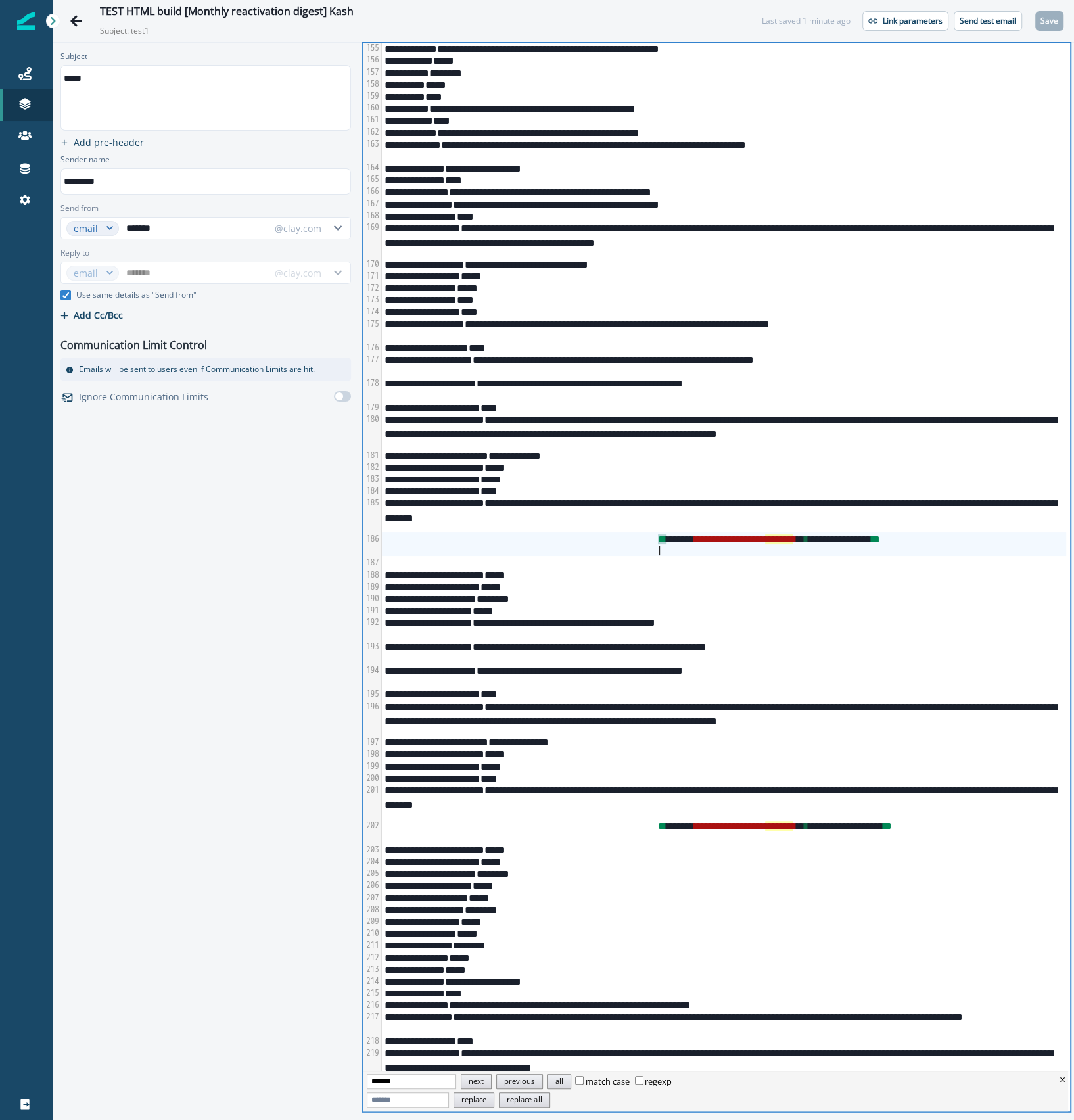 click on "**********" at bounding box center (724, 544) 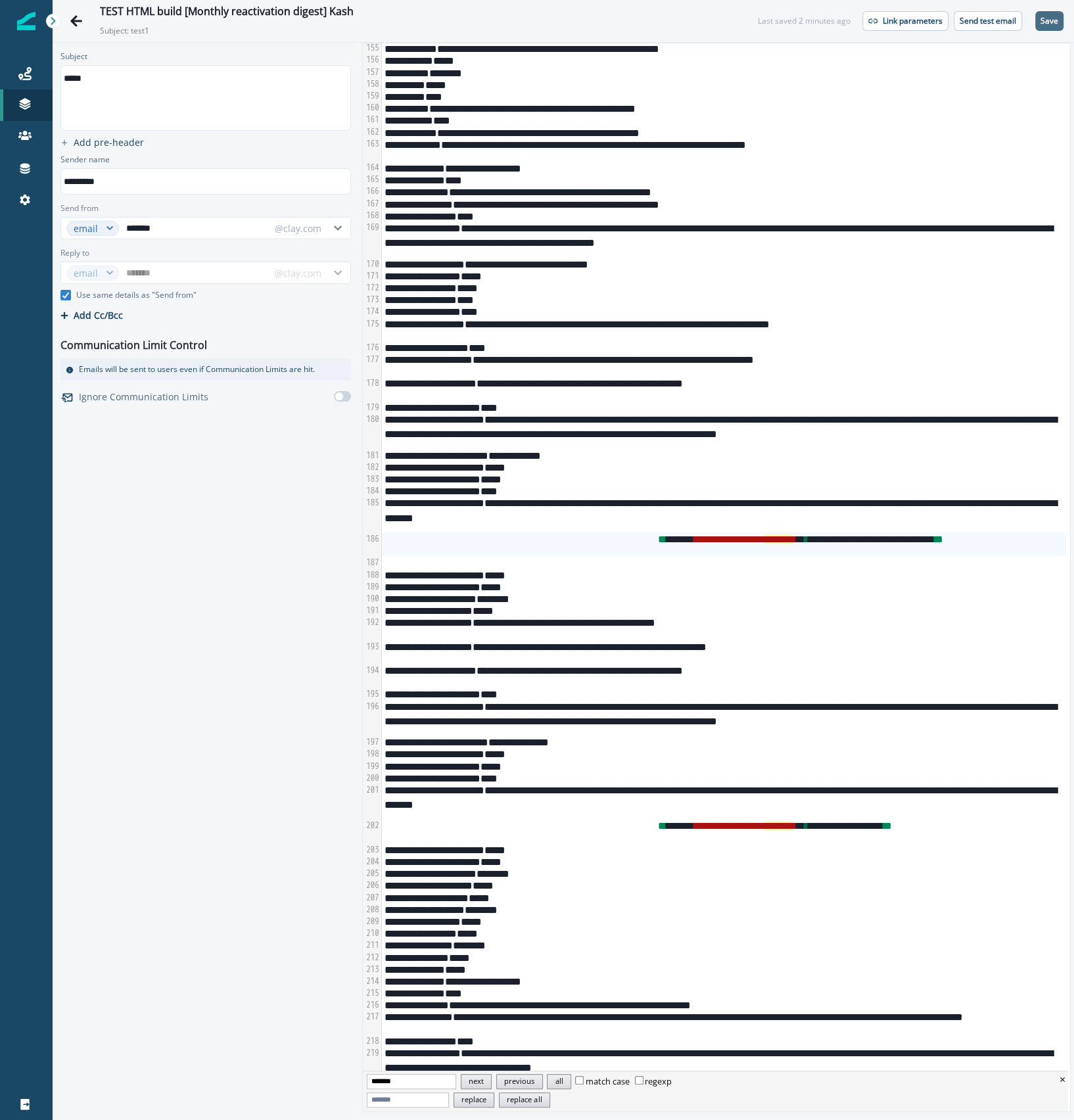 click on "Save" at bounding box center (1049, 21) 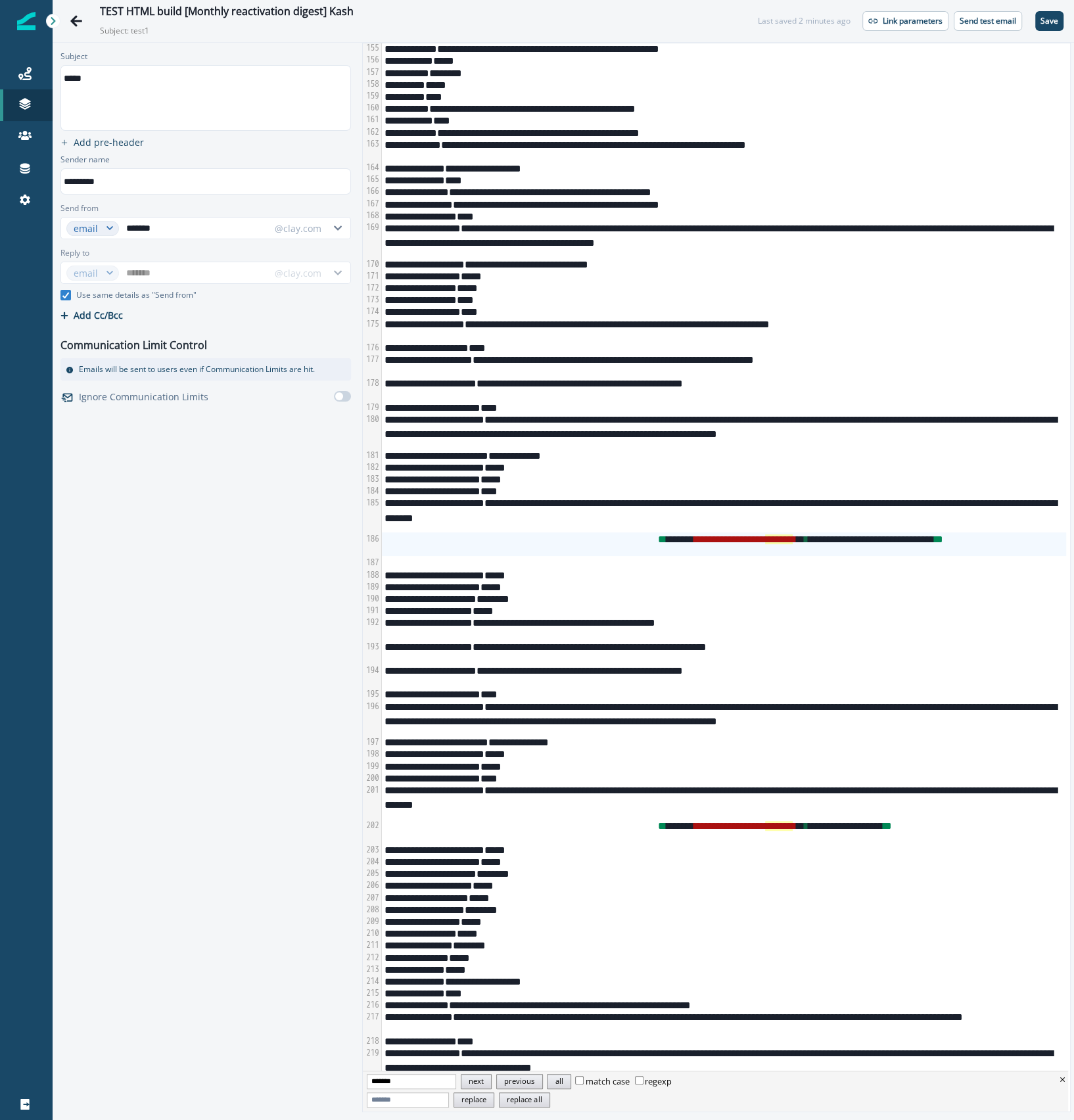 click on "**********" at bounding box center [724, 544] 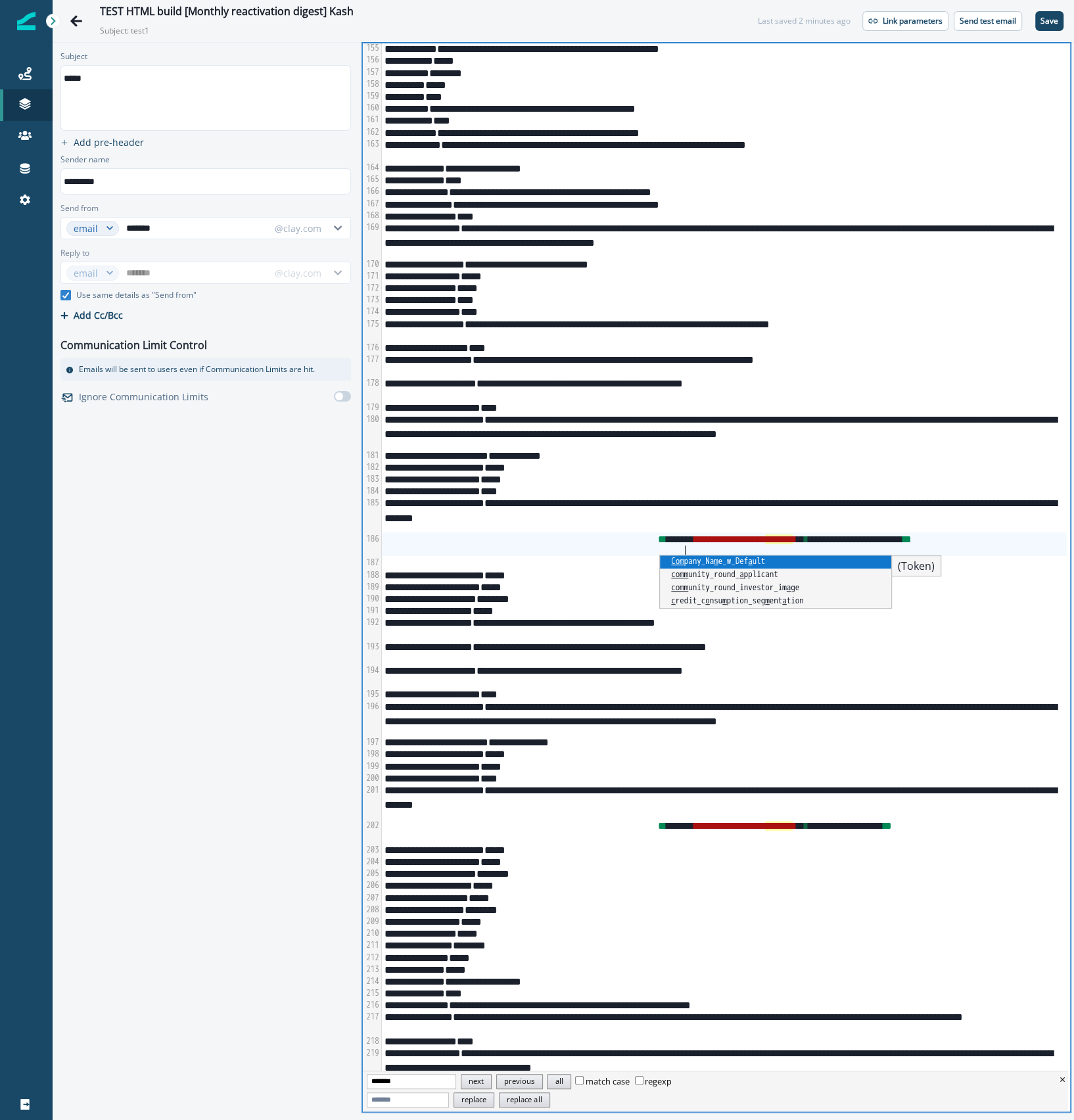 click on "**********" at bounding box center [724, 514] 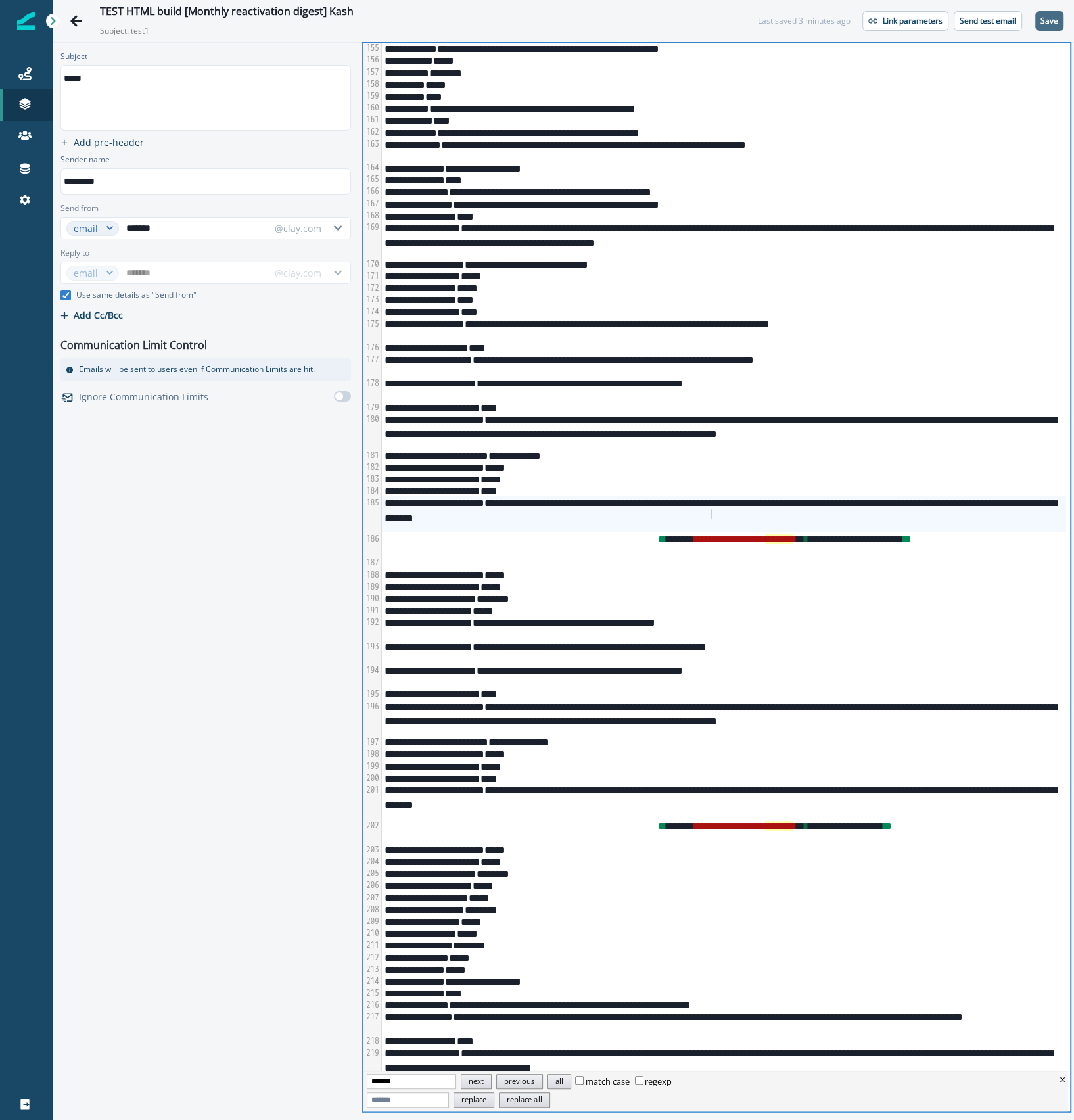 click on "Save" at bounding box center (1049, 21) 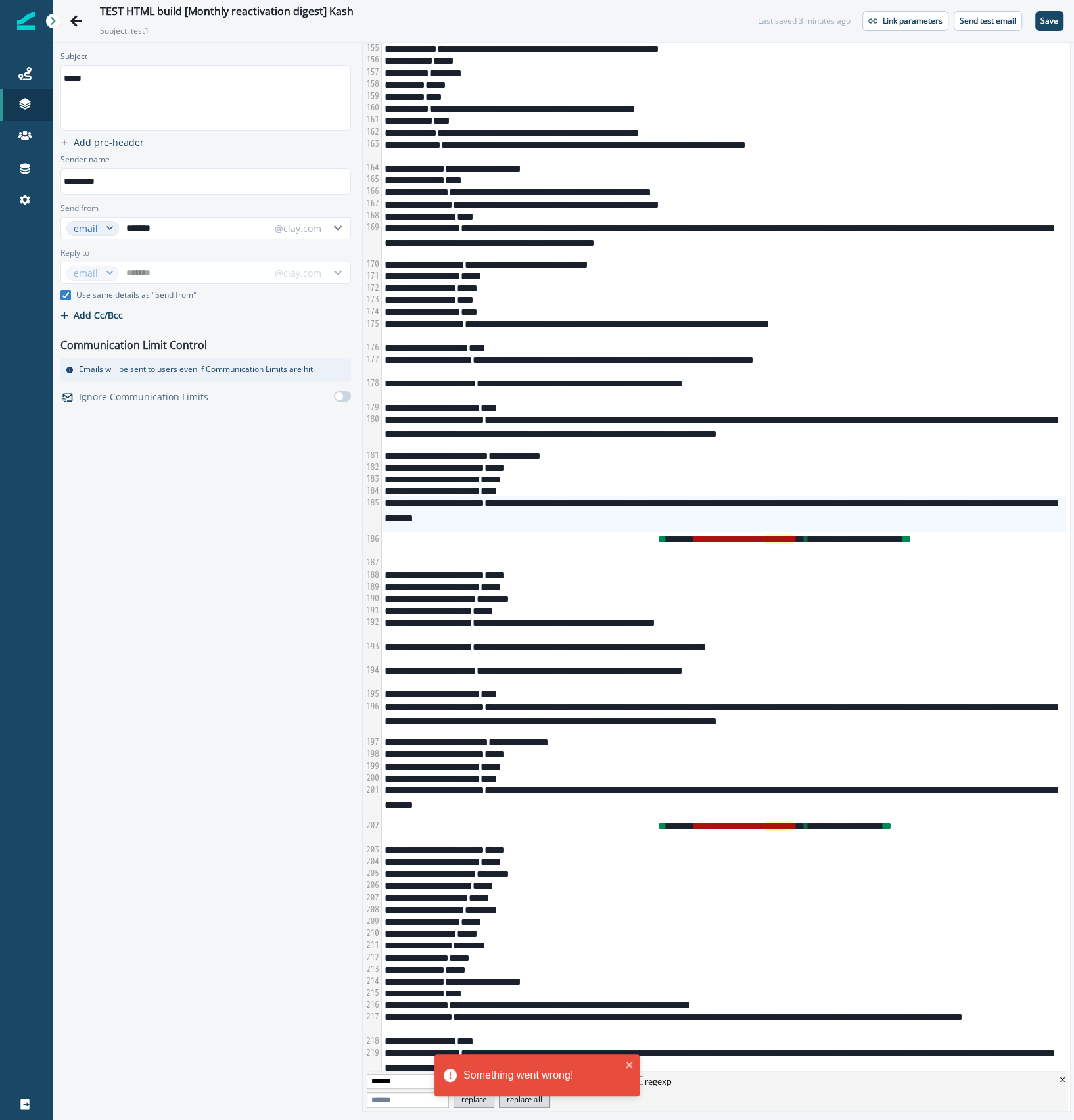 click on "**********" at bounding box center (852, 539) 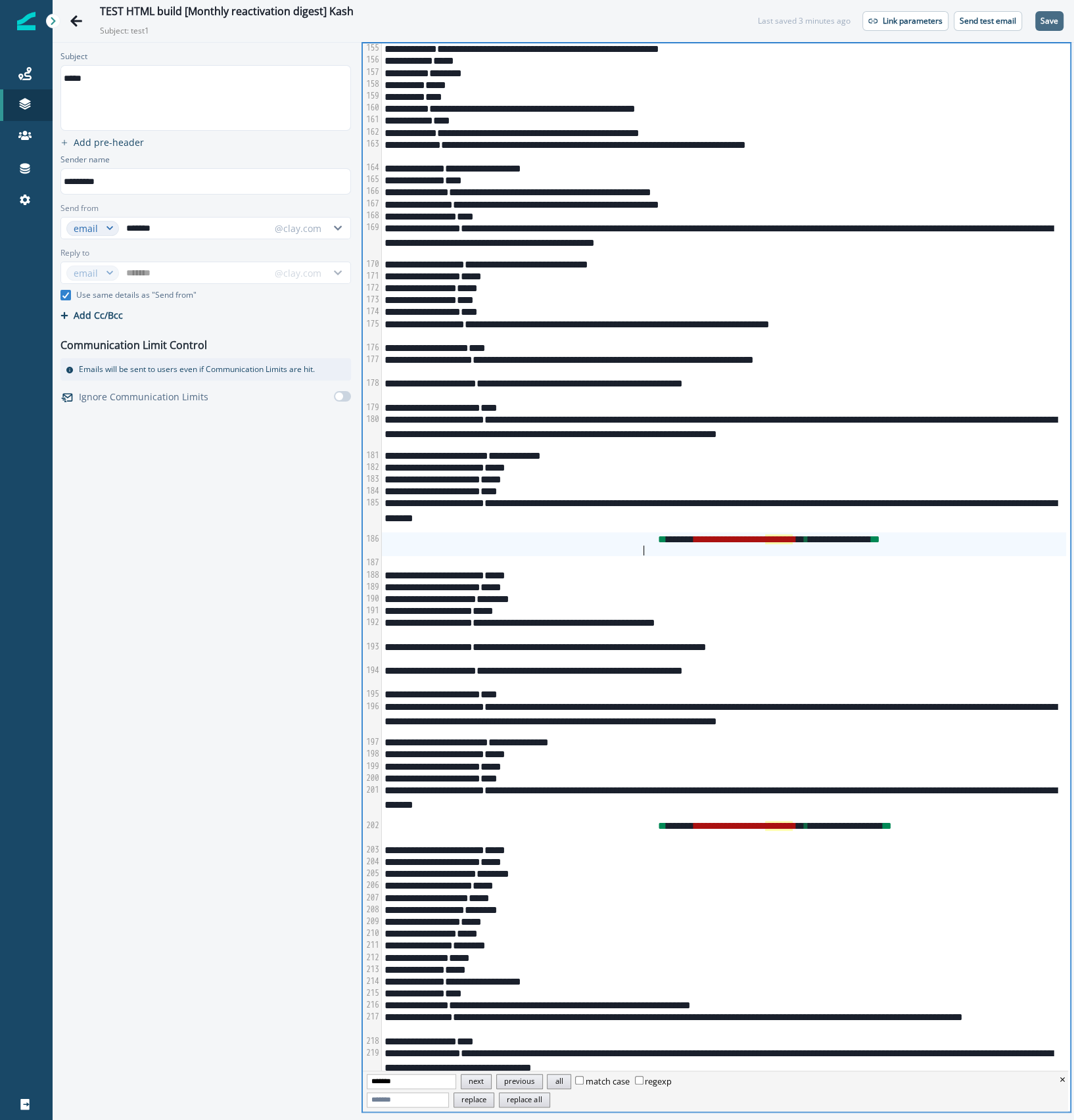 click on "Save" at bounding box center (1049, 21) 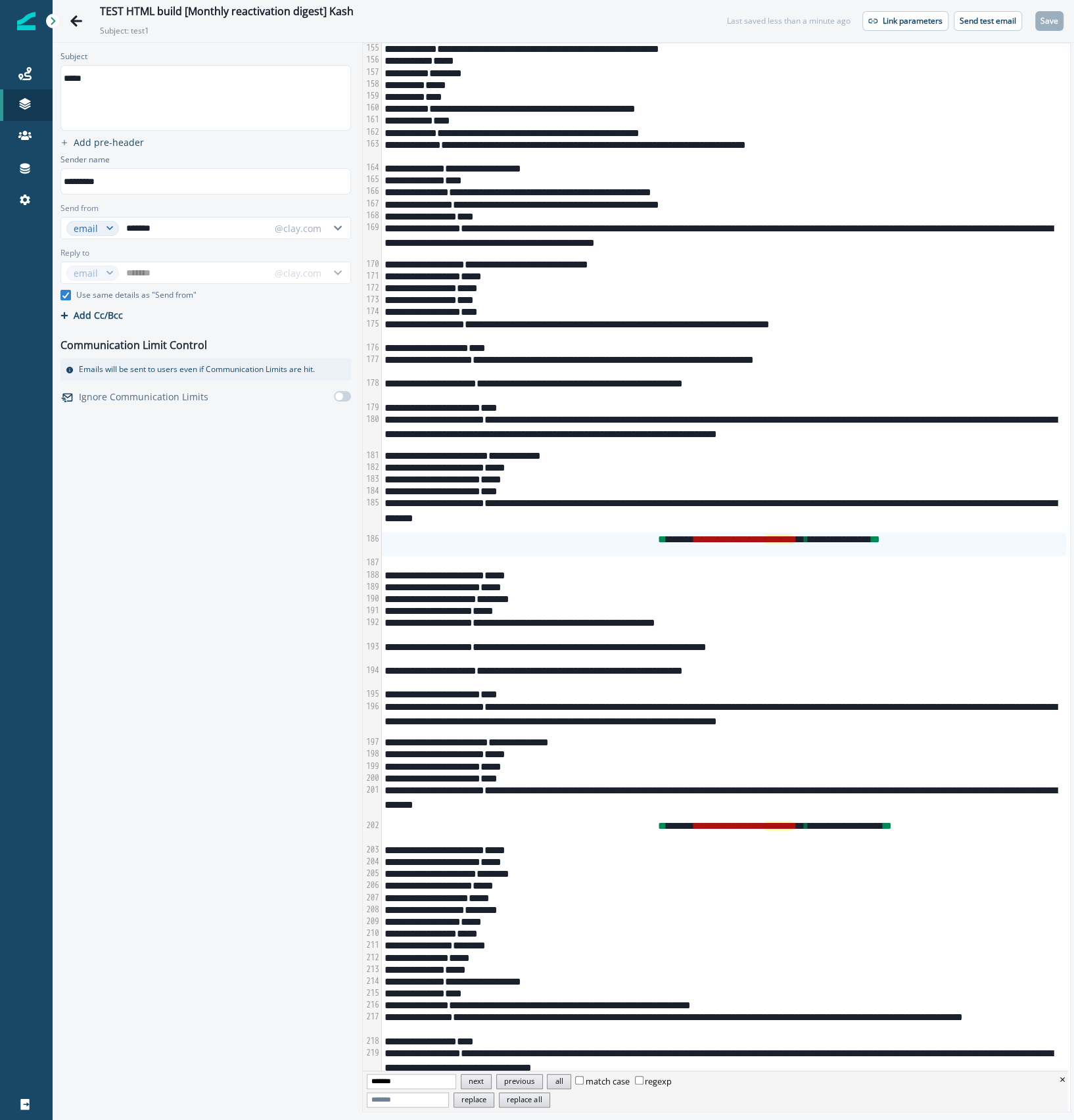 click on "**********" at bounding box center (724, 831) 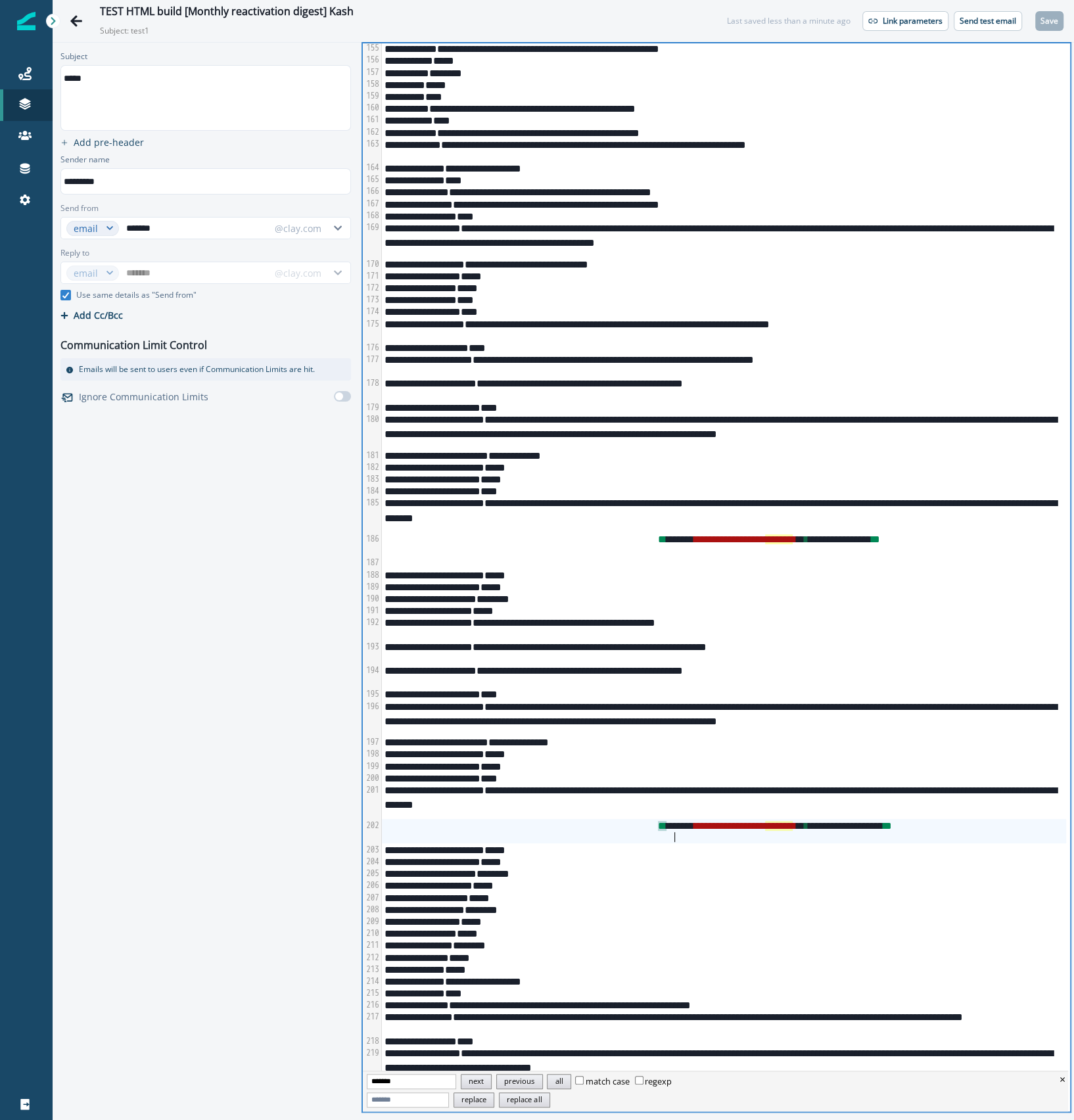 click on "****" at bounding box center (724, 778) 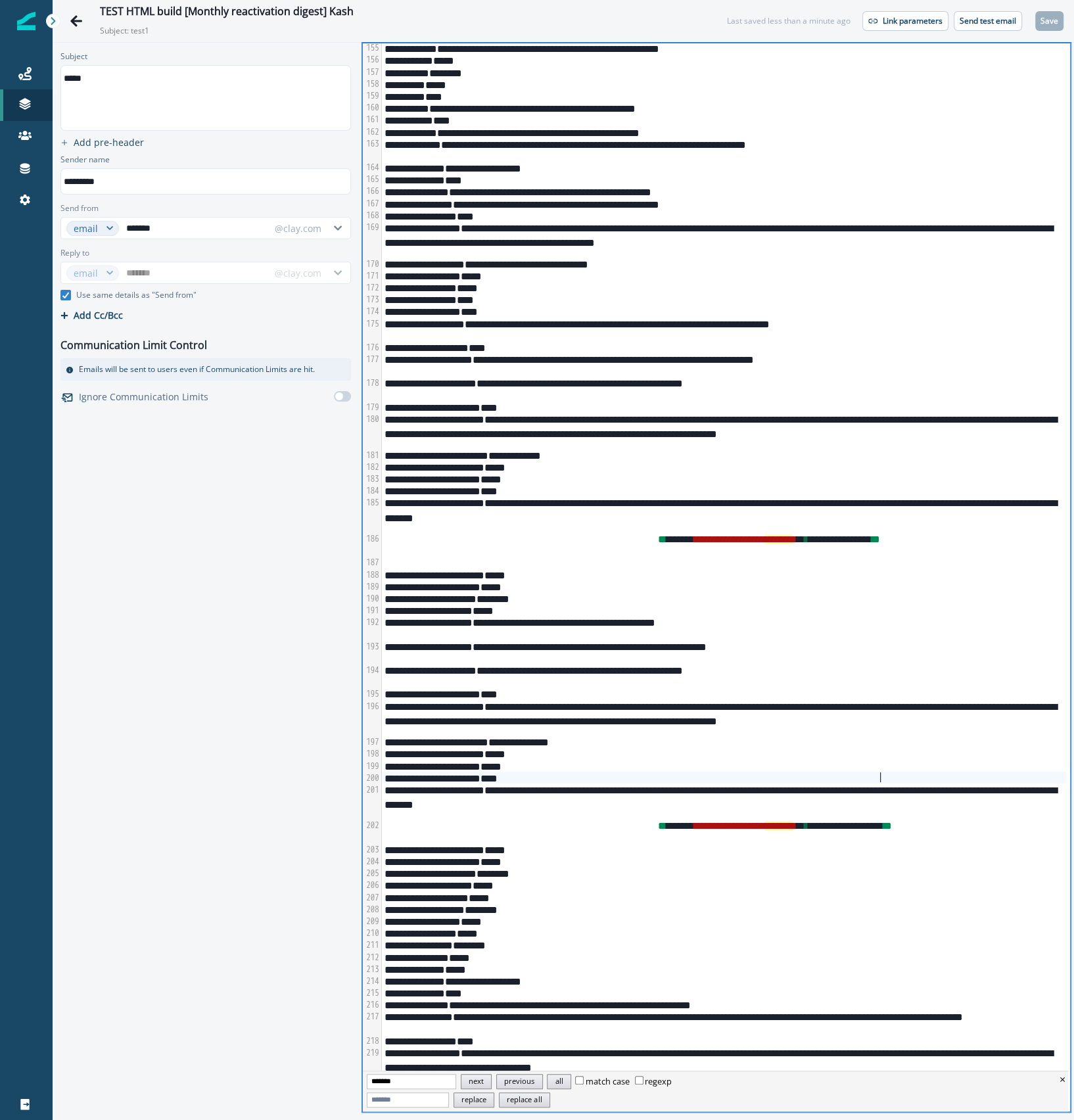 click on "****" at bounding box center [724, 778] 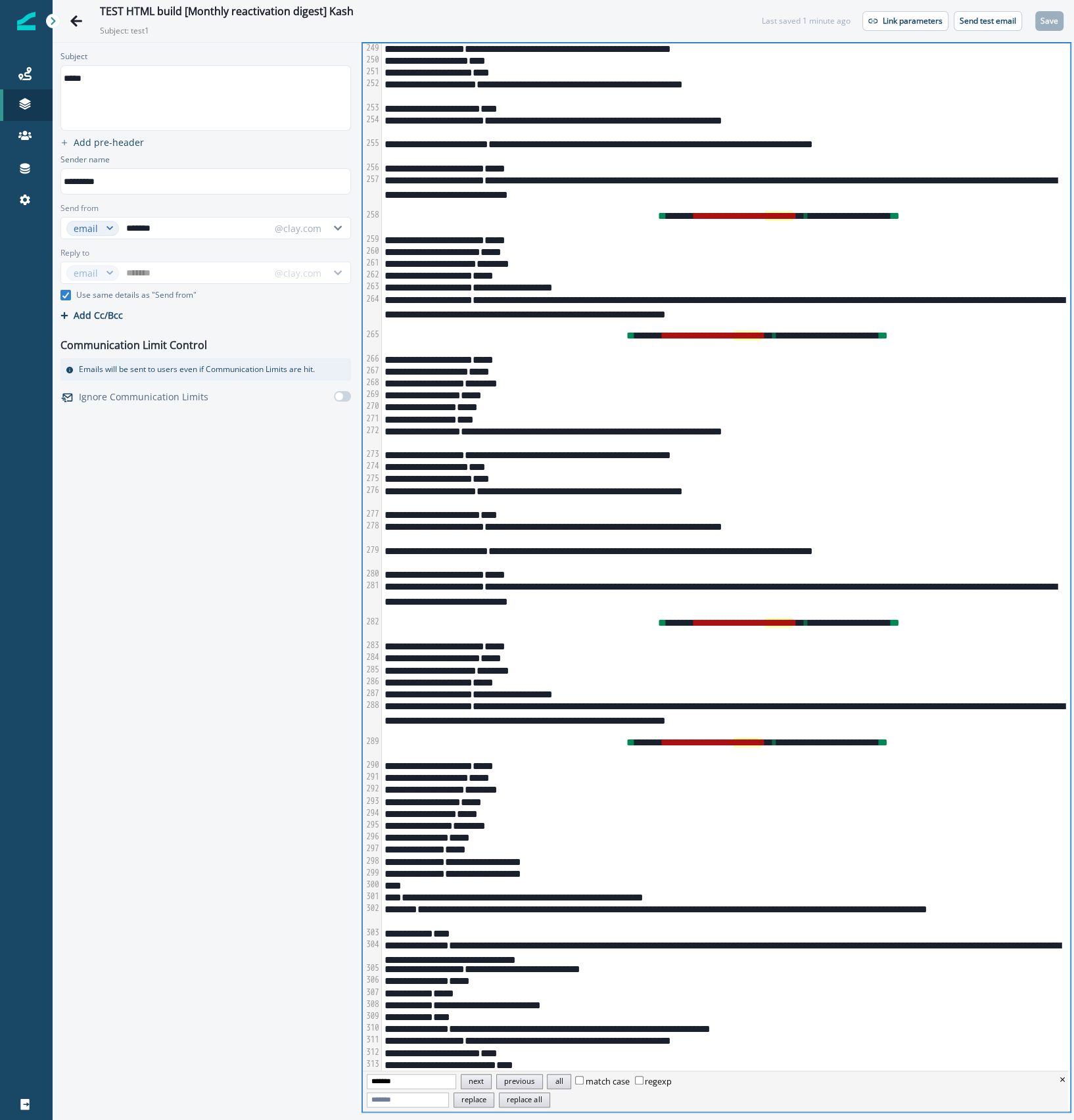 scroll, scrollTop: 3461, scrollLeft: 0, axis: vertical 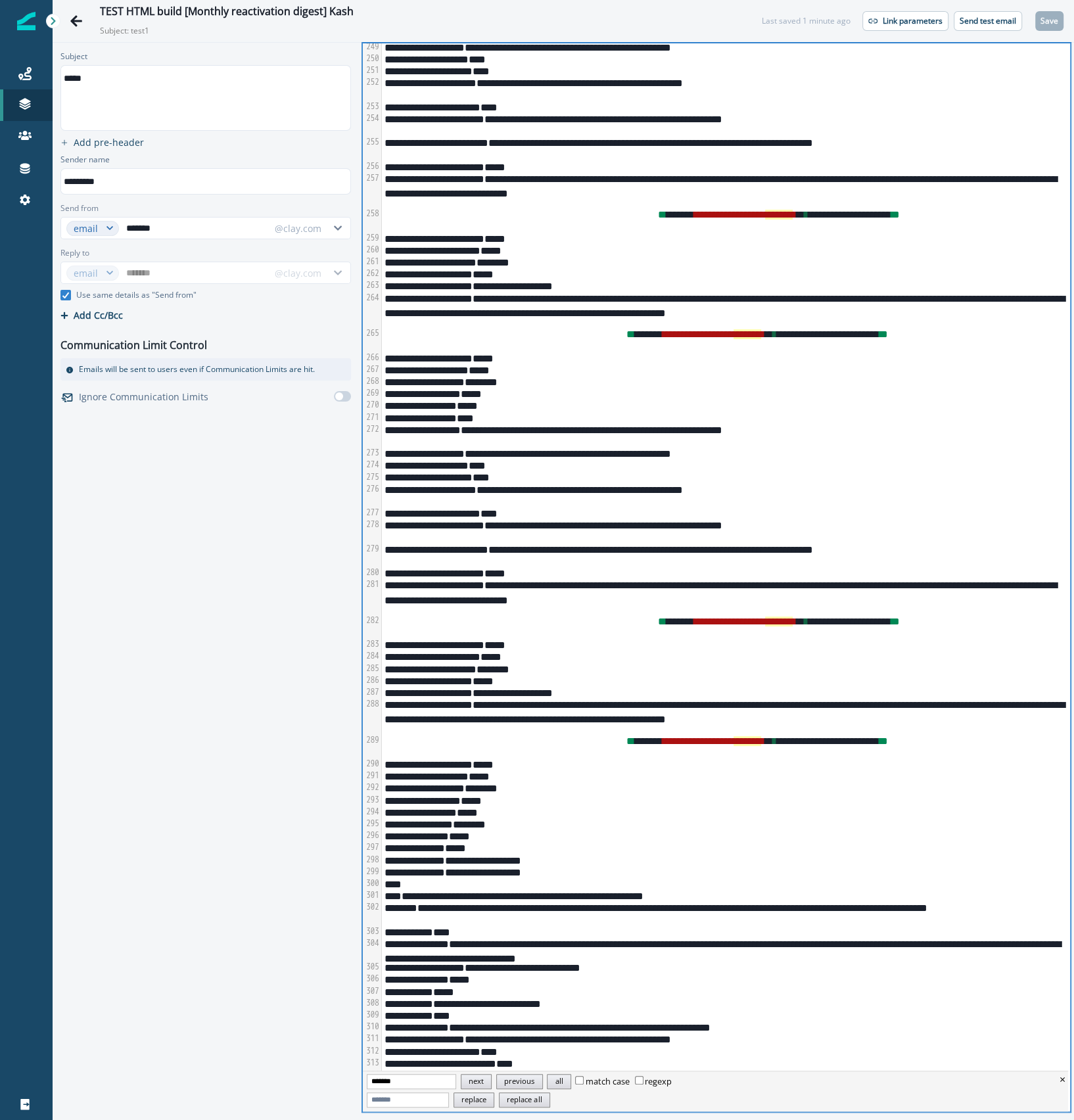 click on "*****" at bounding box center [724, 847] 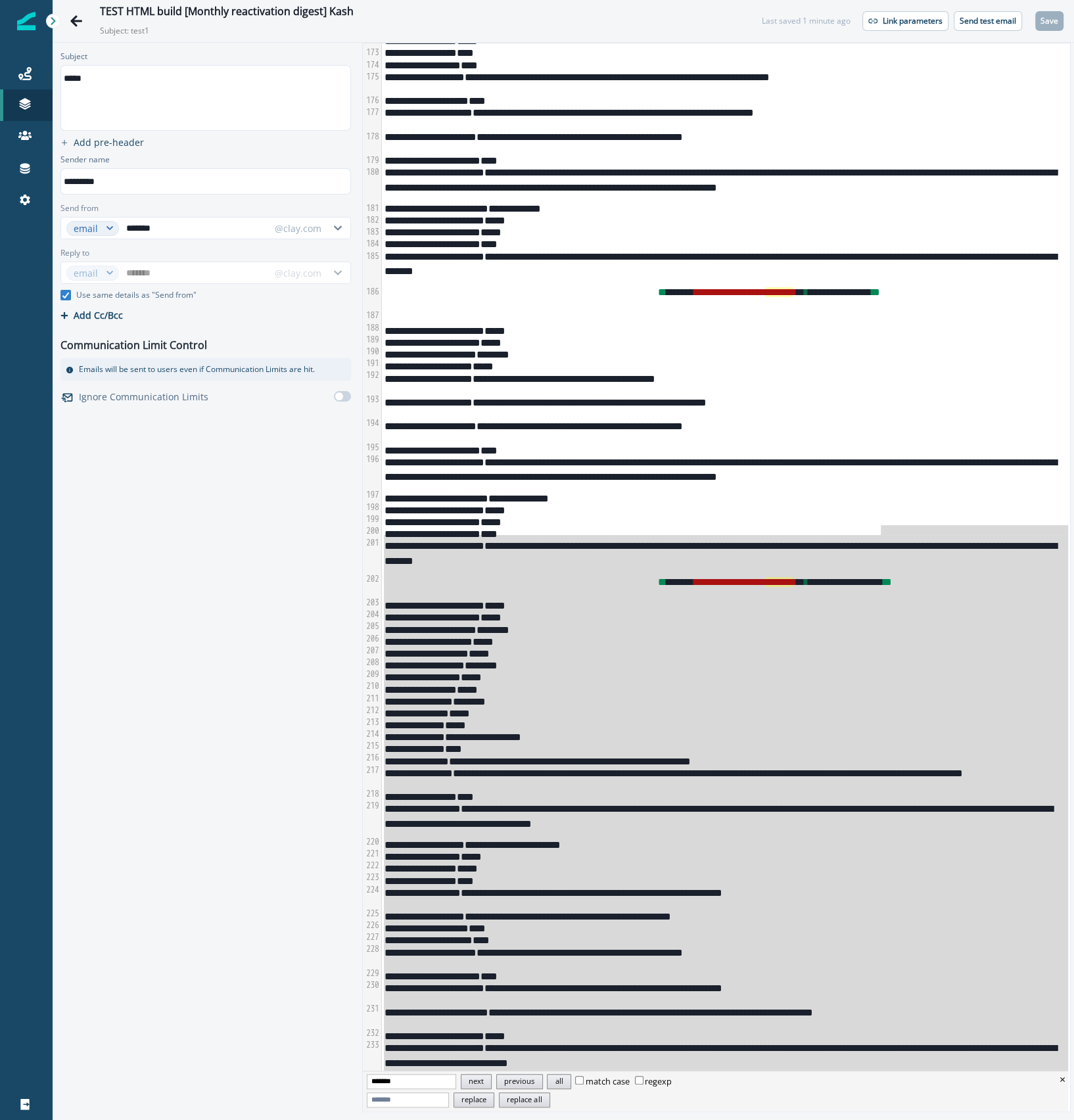 scroll, scrollTop: 2182, scrollLeft: 0, axis: vertical 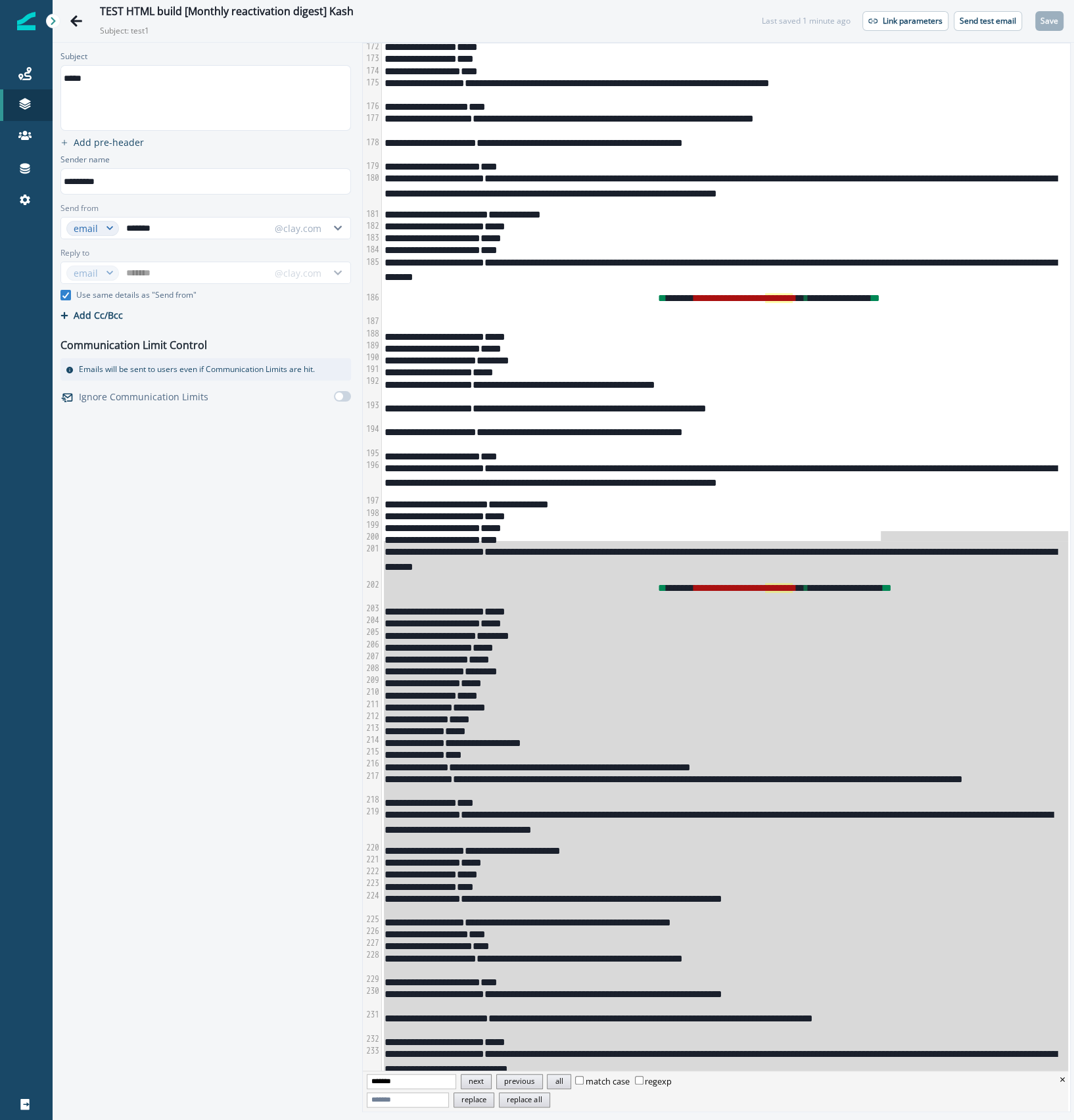 click on "**********" at bounding box center (724, 593) 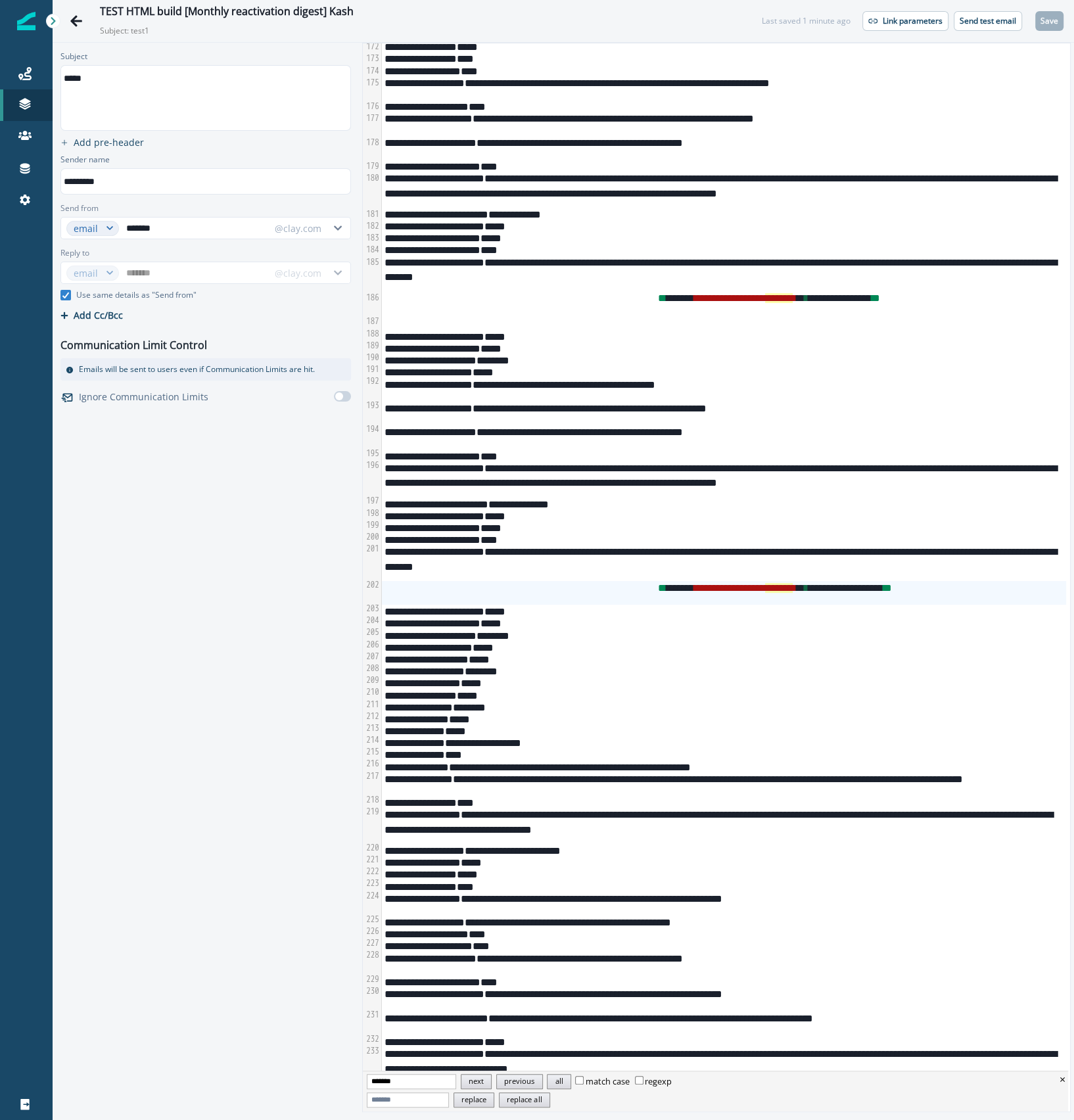 click on "*****" at bounding box center (724, 611) 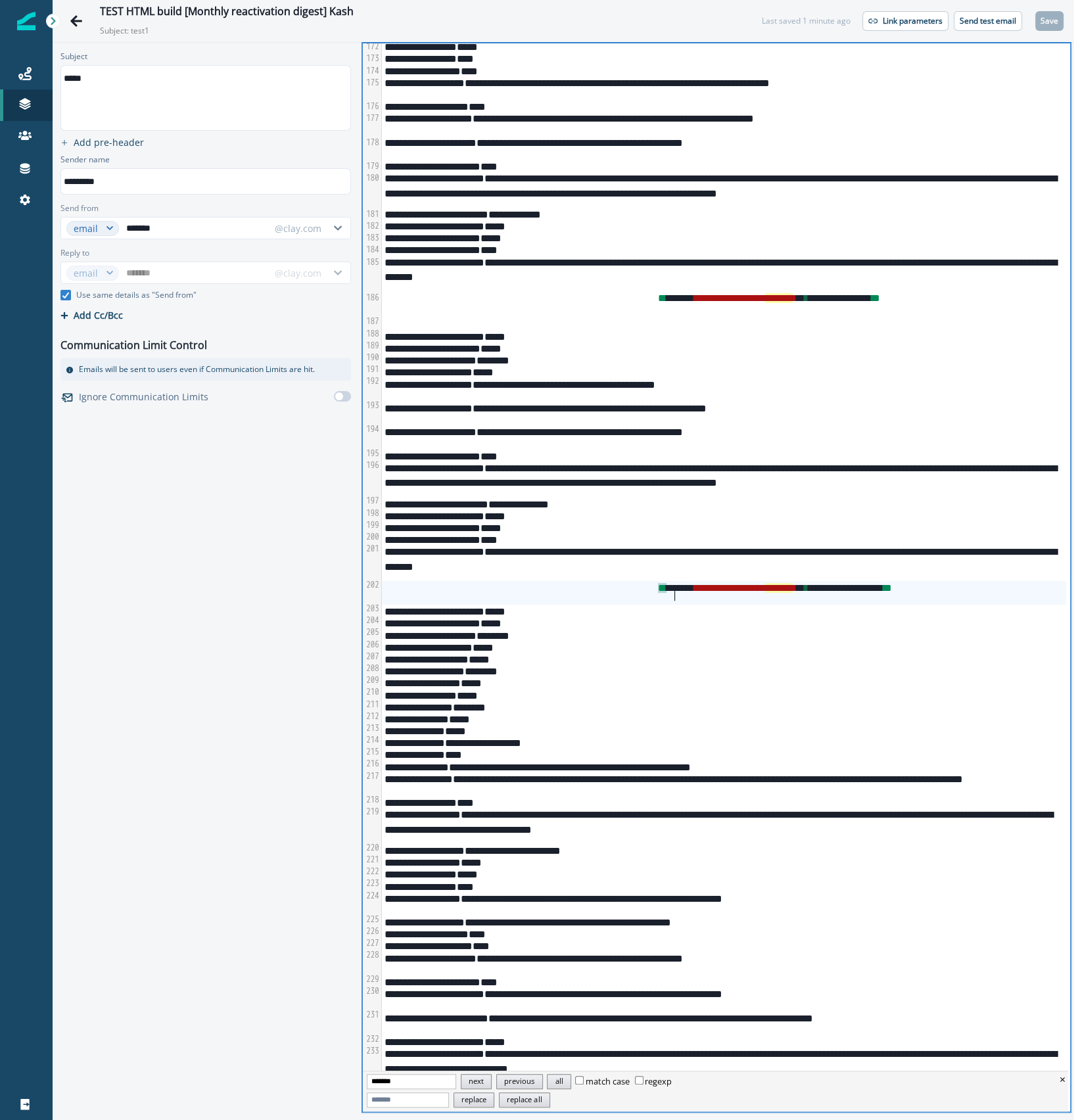 click on "**********" at bounding box center (724, 593) 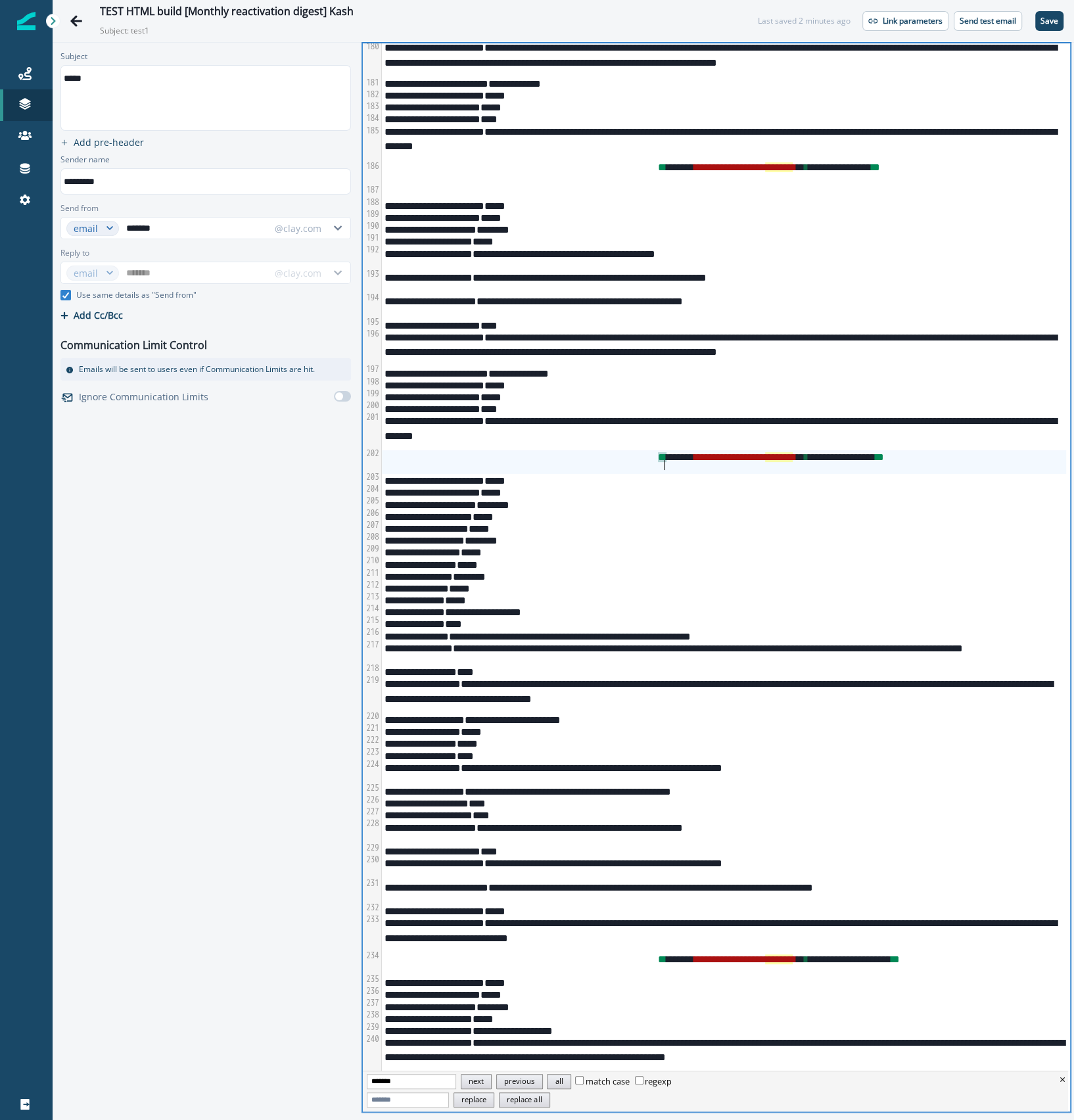 scroll, scrollTop: 2327, scrollLeft: 0, axis: vertical 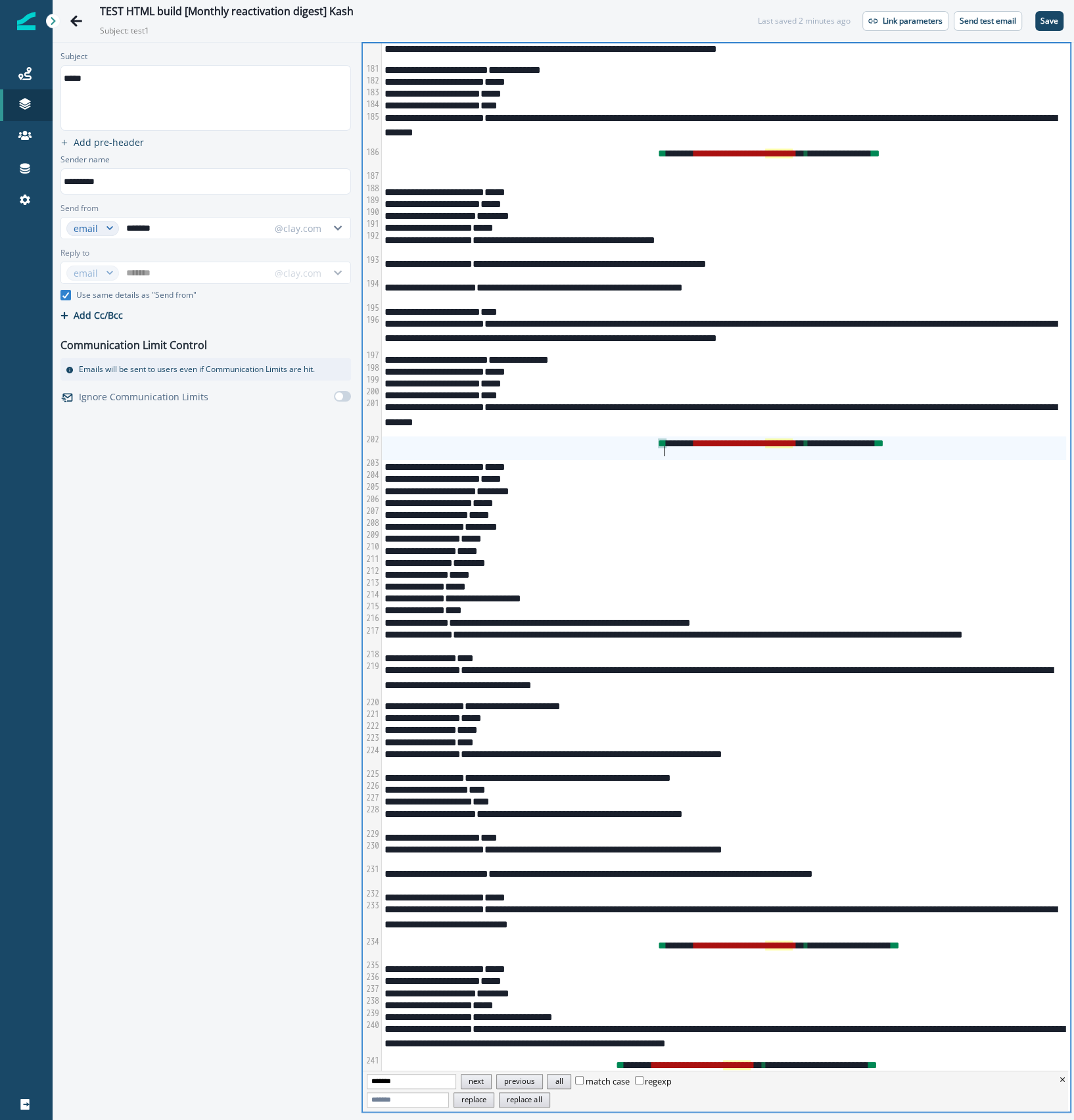 click on "**********" at bounding box center (724, 950) 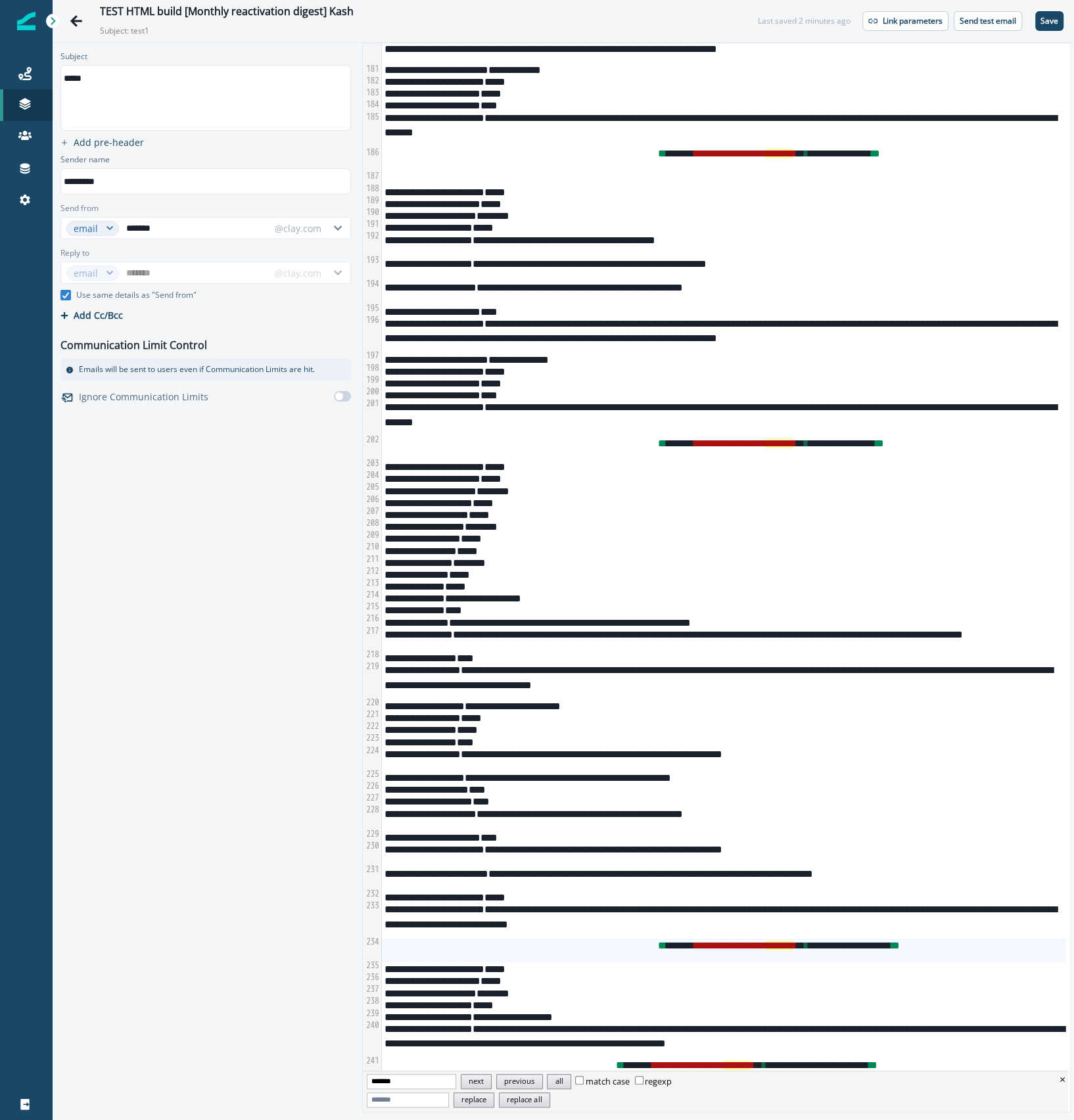 click on "**********" at bounding box center [724, 950] 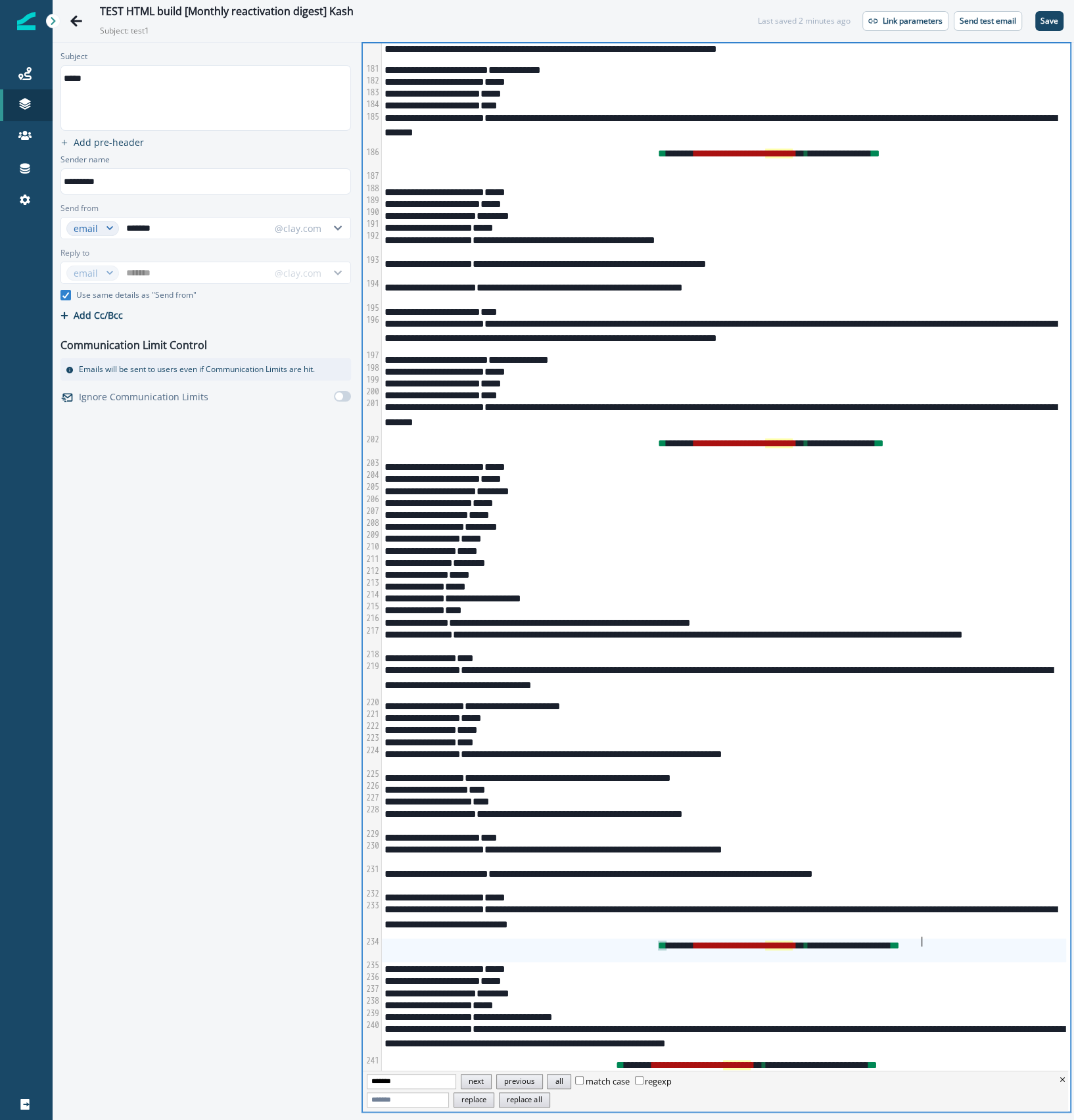 click on "**********" at bounding box center (724, 950) 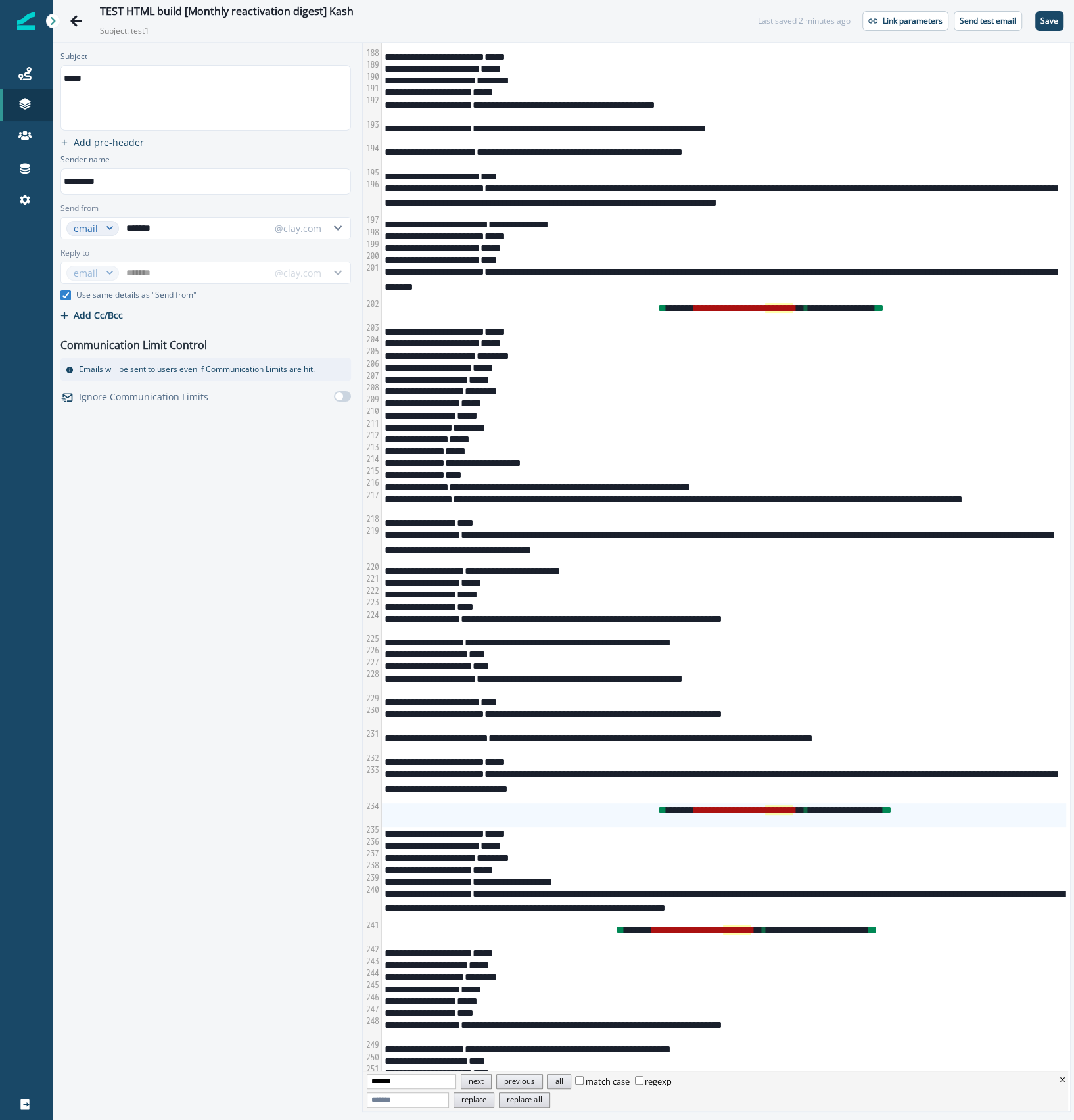 scroll, scrollTop: 2498, scrollLeft: 0, axis: vertical 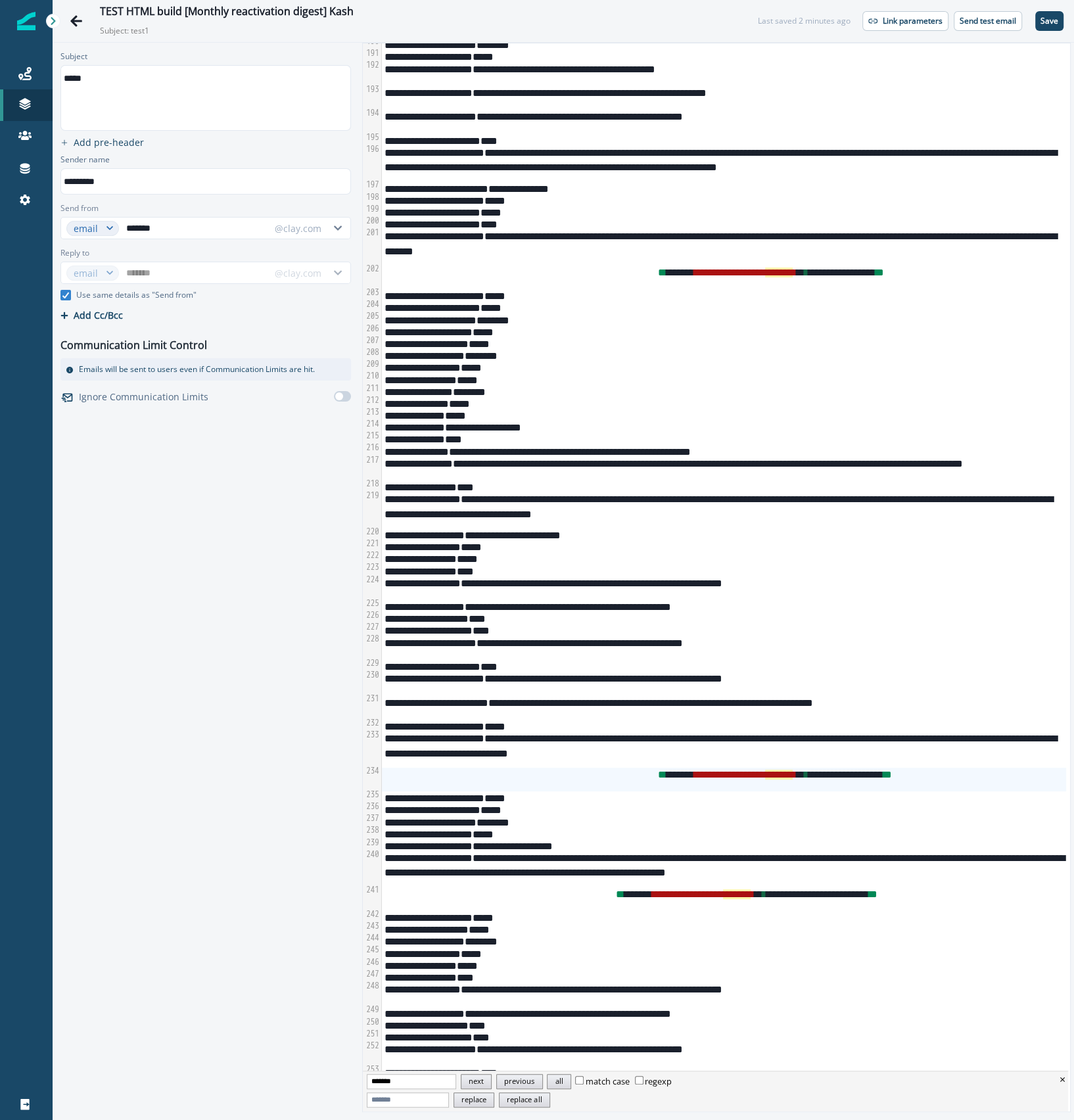 click on "**********" at bounding box center [724, 899] 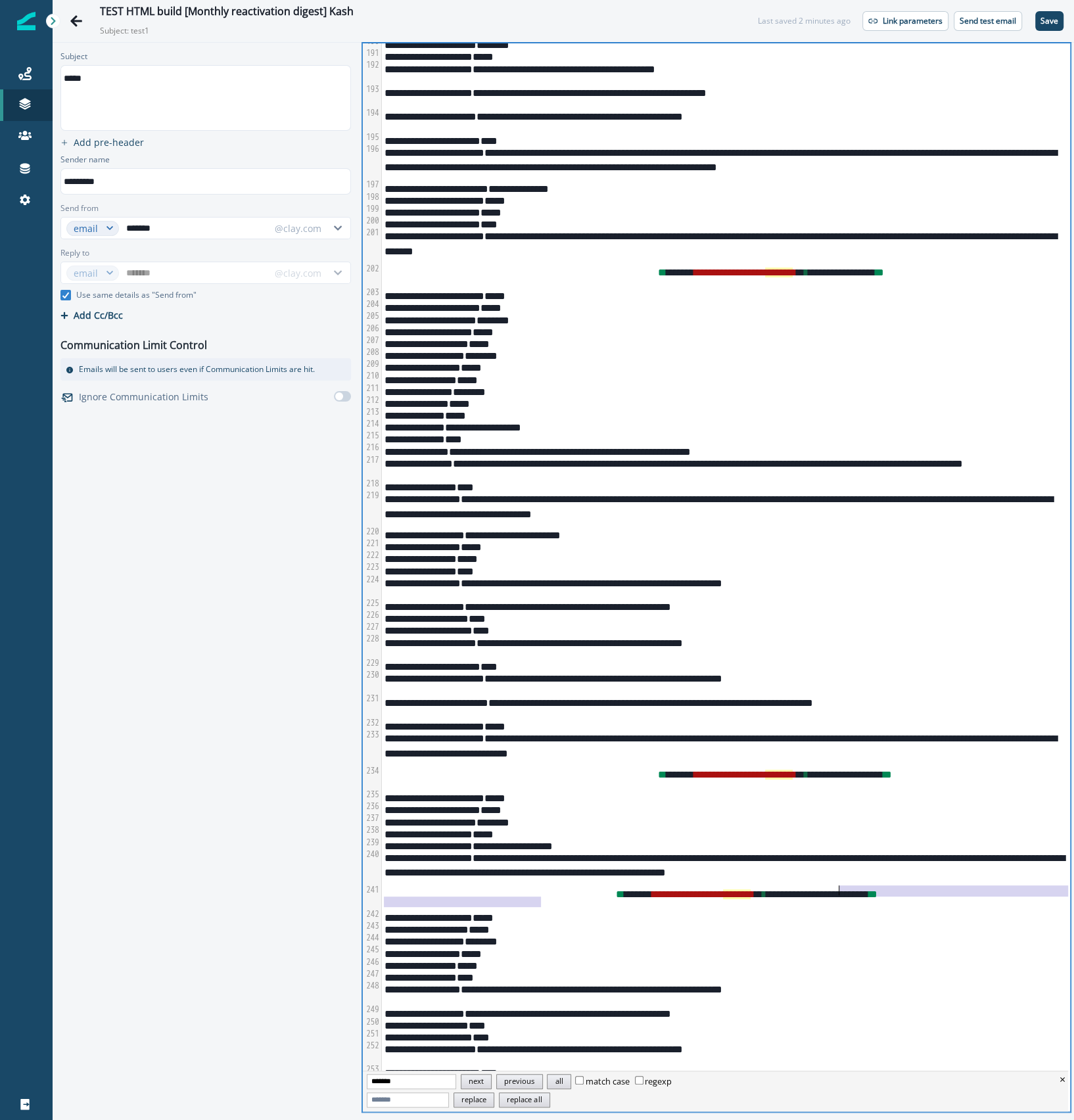 click on "**********" at bounding box center (724, 899) 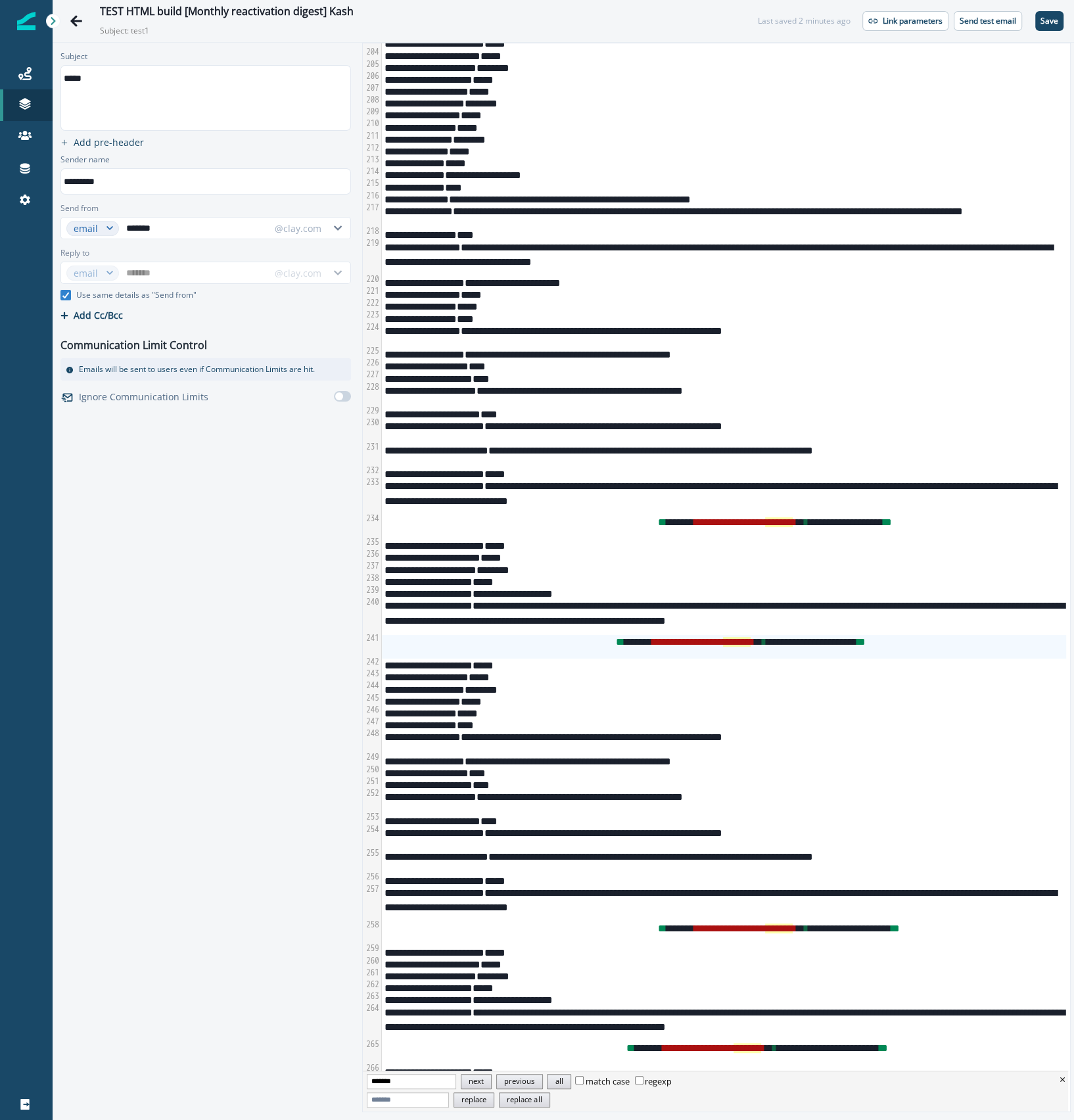 scroll, scrollTop: 2768, scrollLeft: 0, axis: vertical 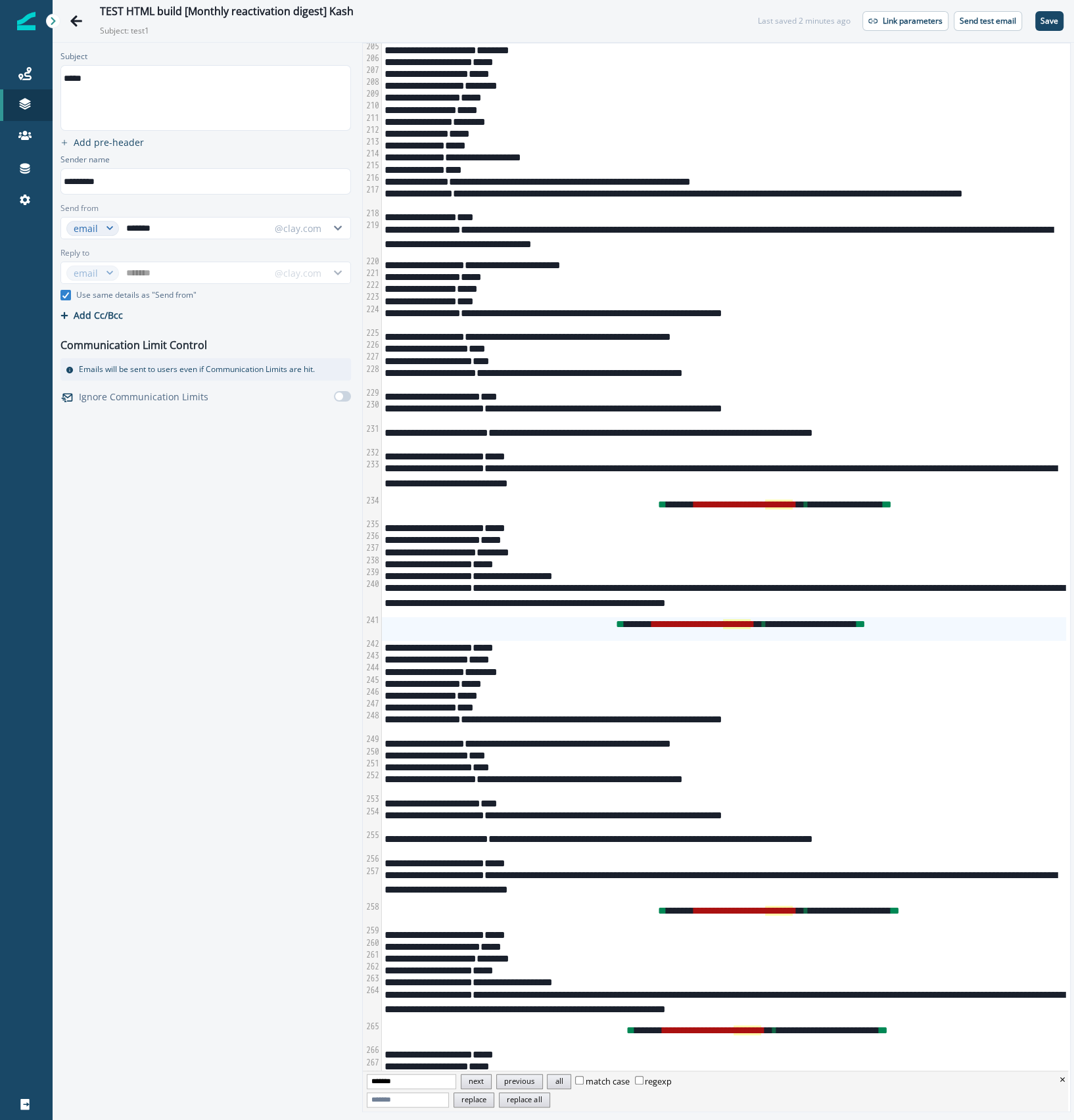click on "**********" at bounding box center (724, 916) 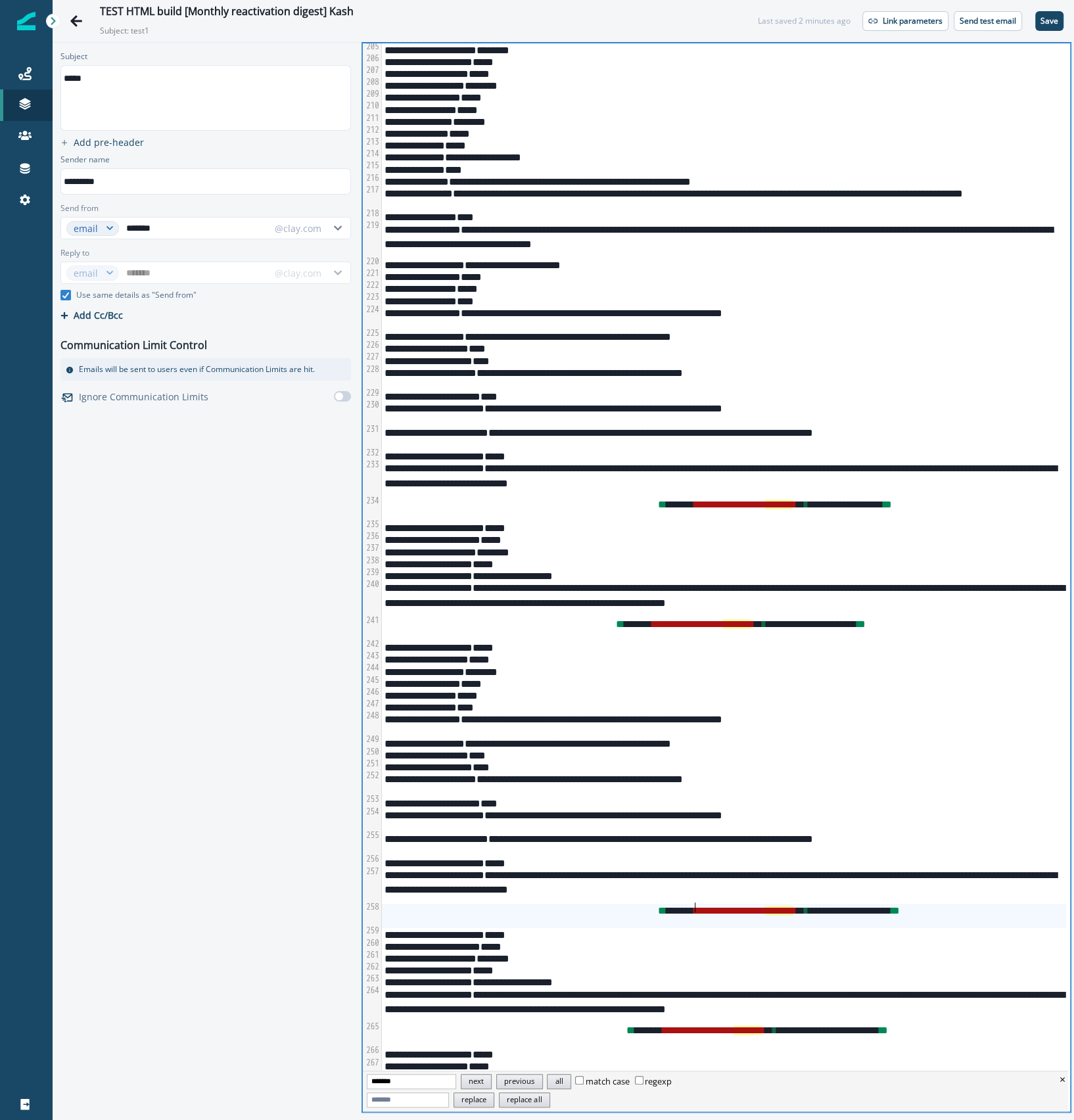 click on "**********" at bounding box center [724, 916] 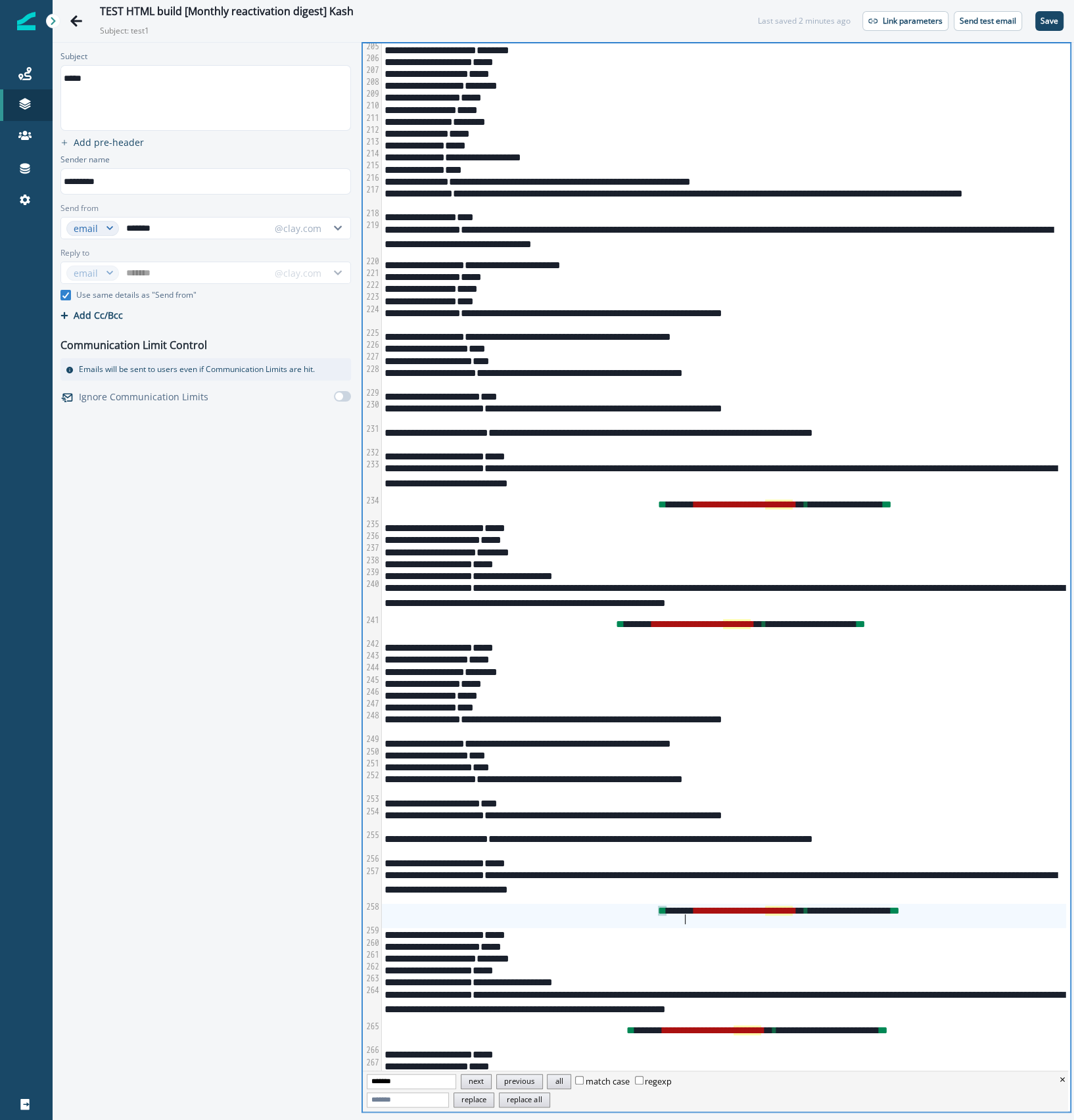 click on "**********" at bounding box center [724, 916] 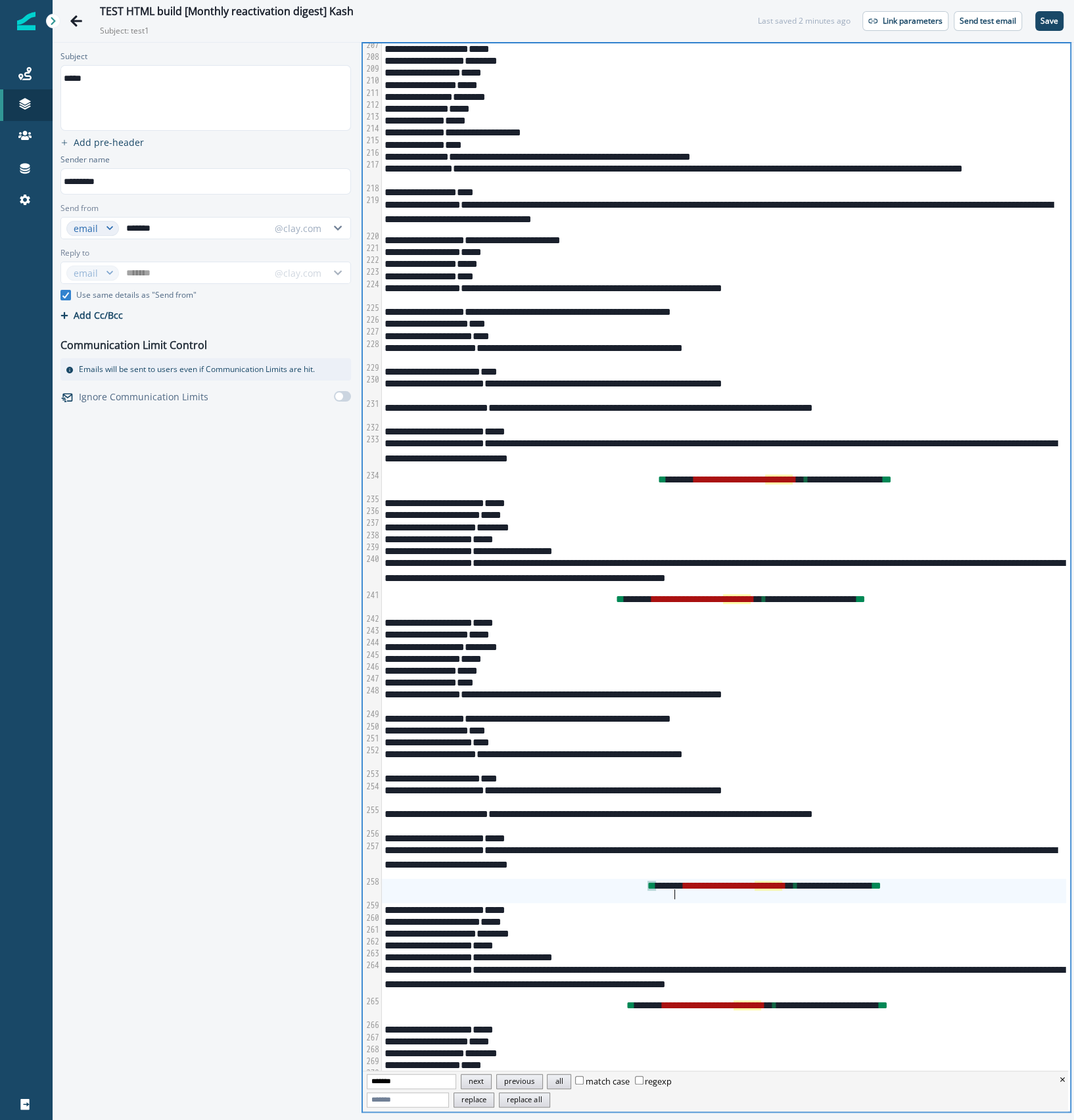 scroll, scrollTop: 2799, scrollLeft: 0, axis: vertical 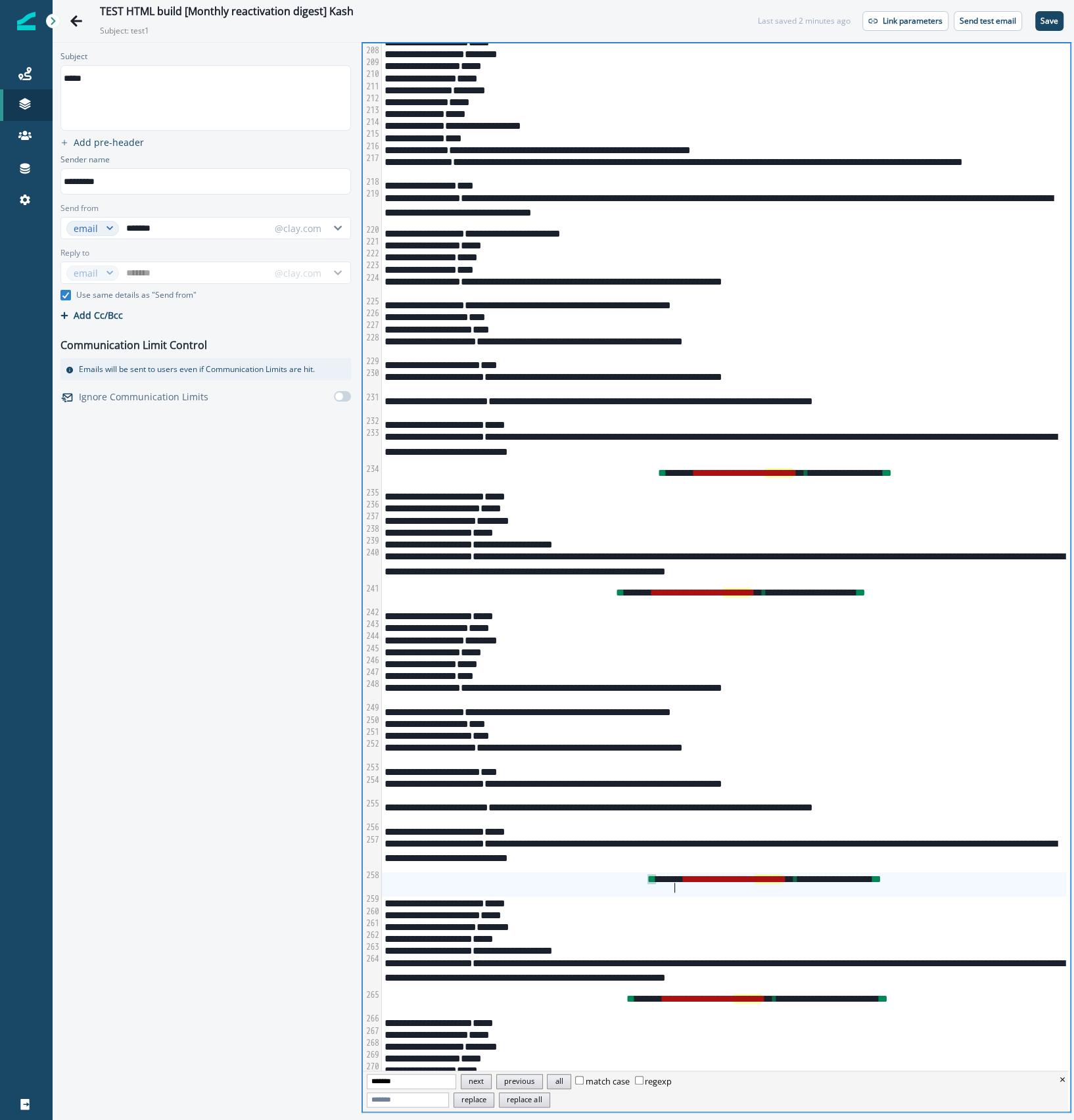click on "**********" at bounding box center [724, 1004] 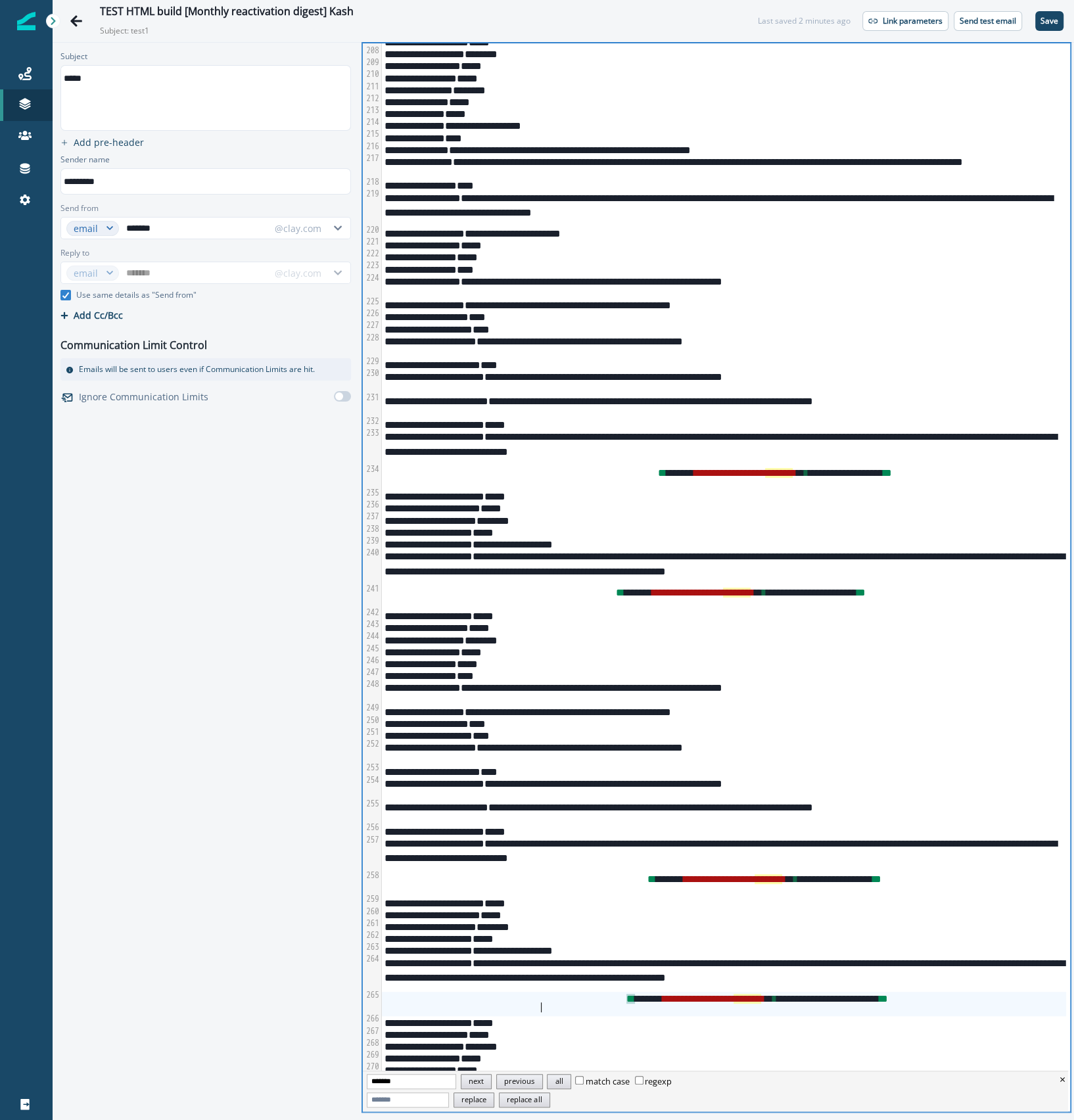 click on "**********" at bounding box center [724, 1004] 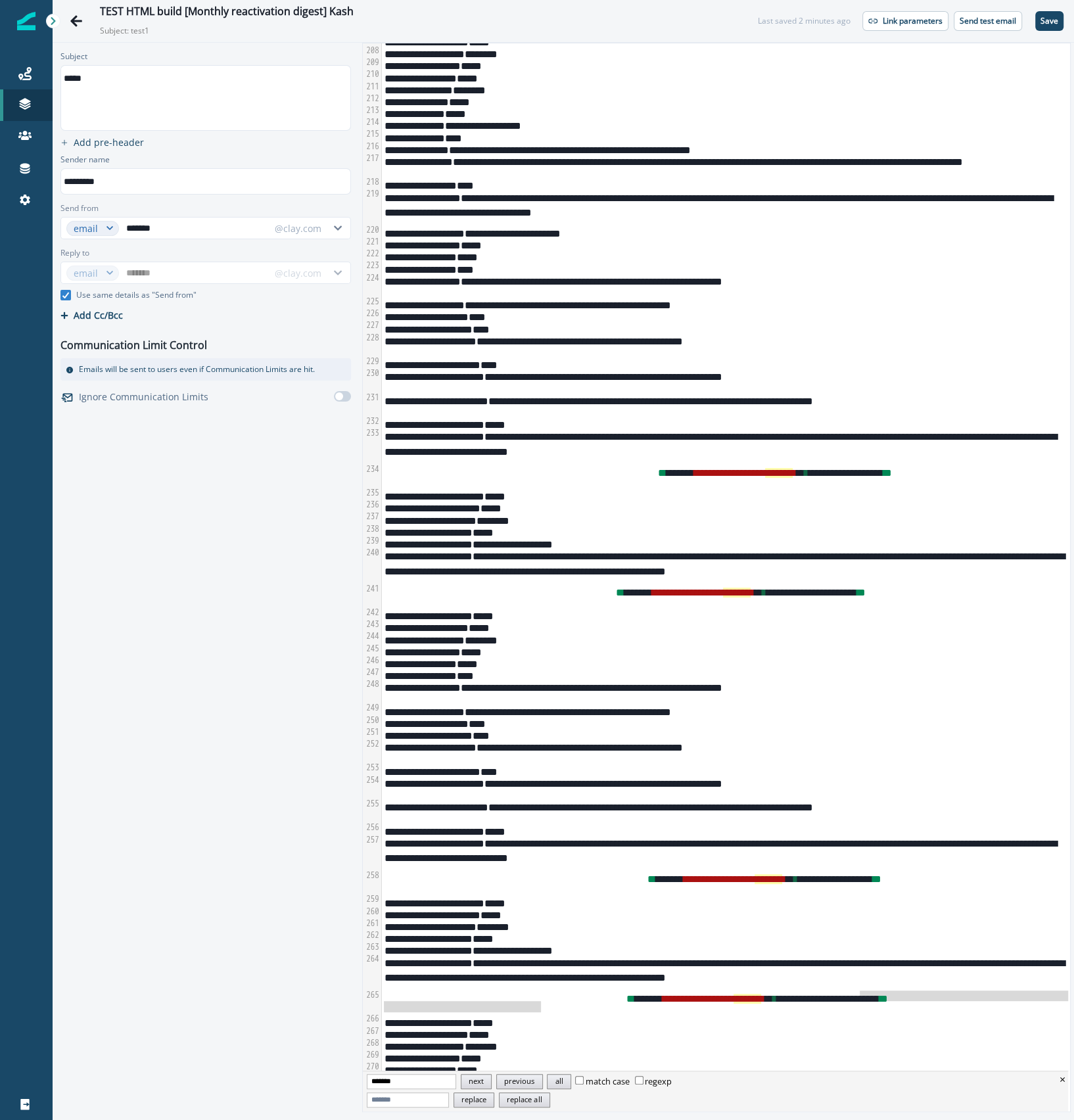click on "**********" at bounding box center (724, 974) 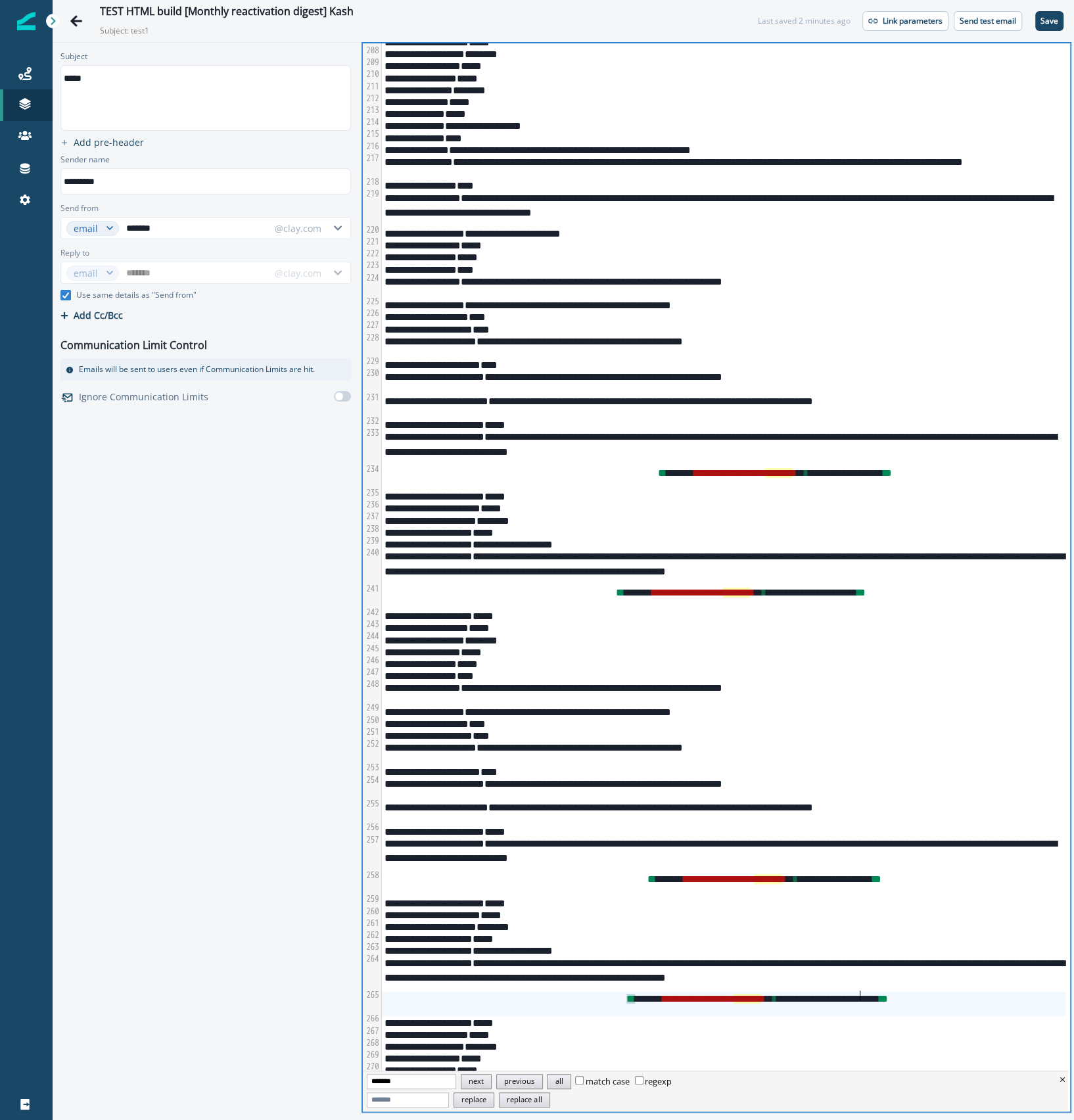 click on "**********" at bounding box center [724, 1004] 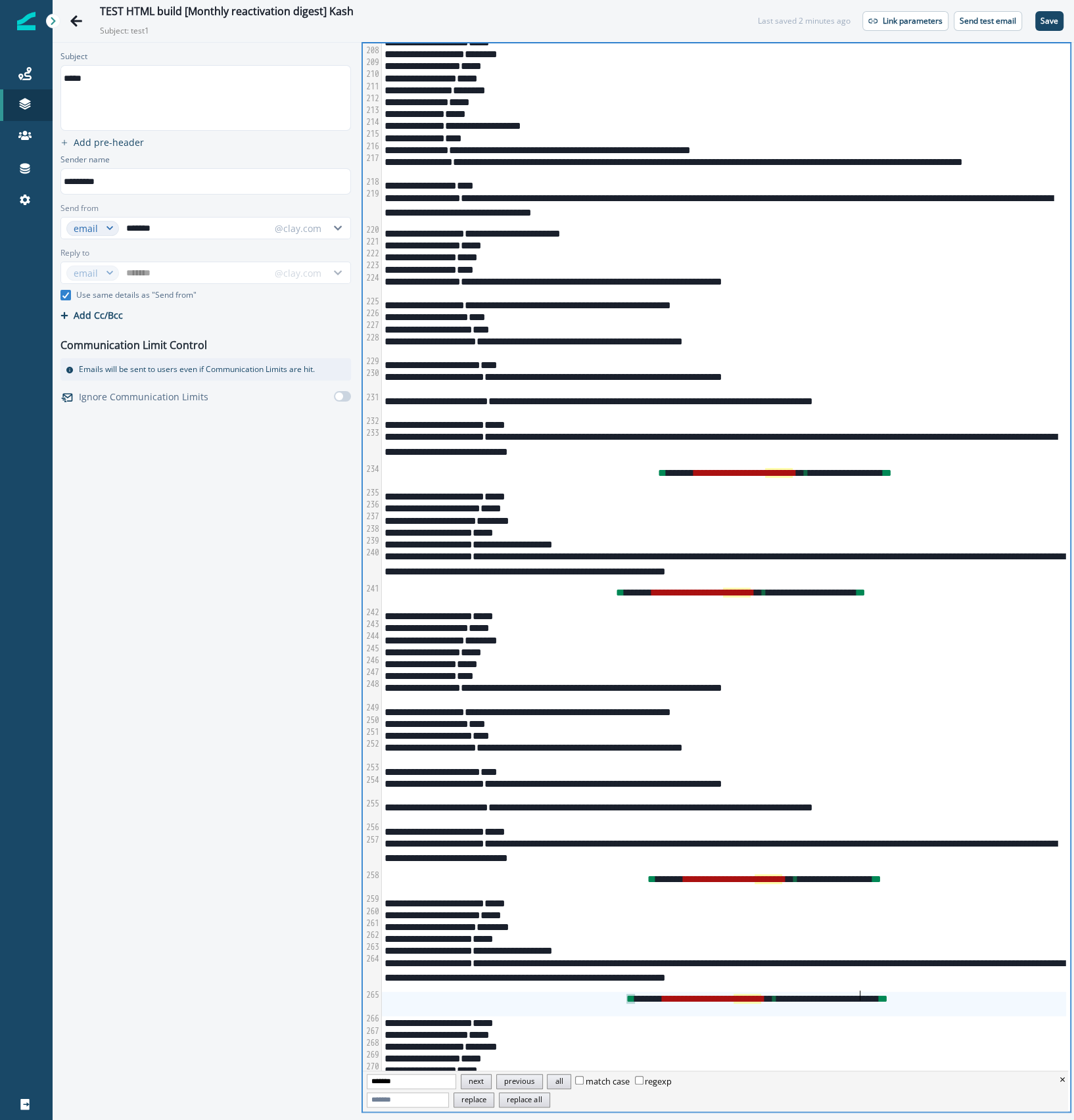 click on "**********" at bounding box center [724, 1004] 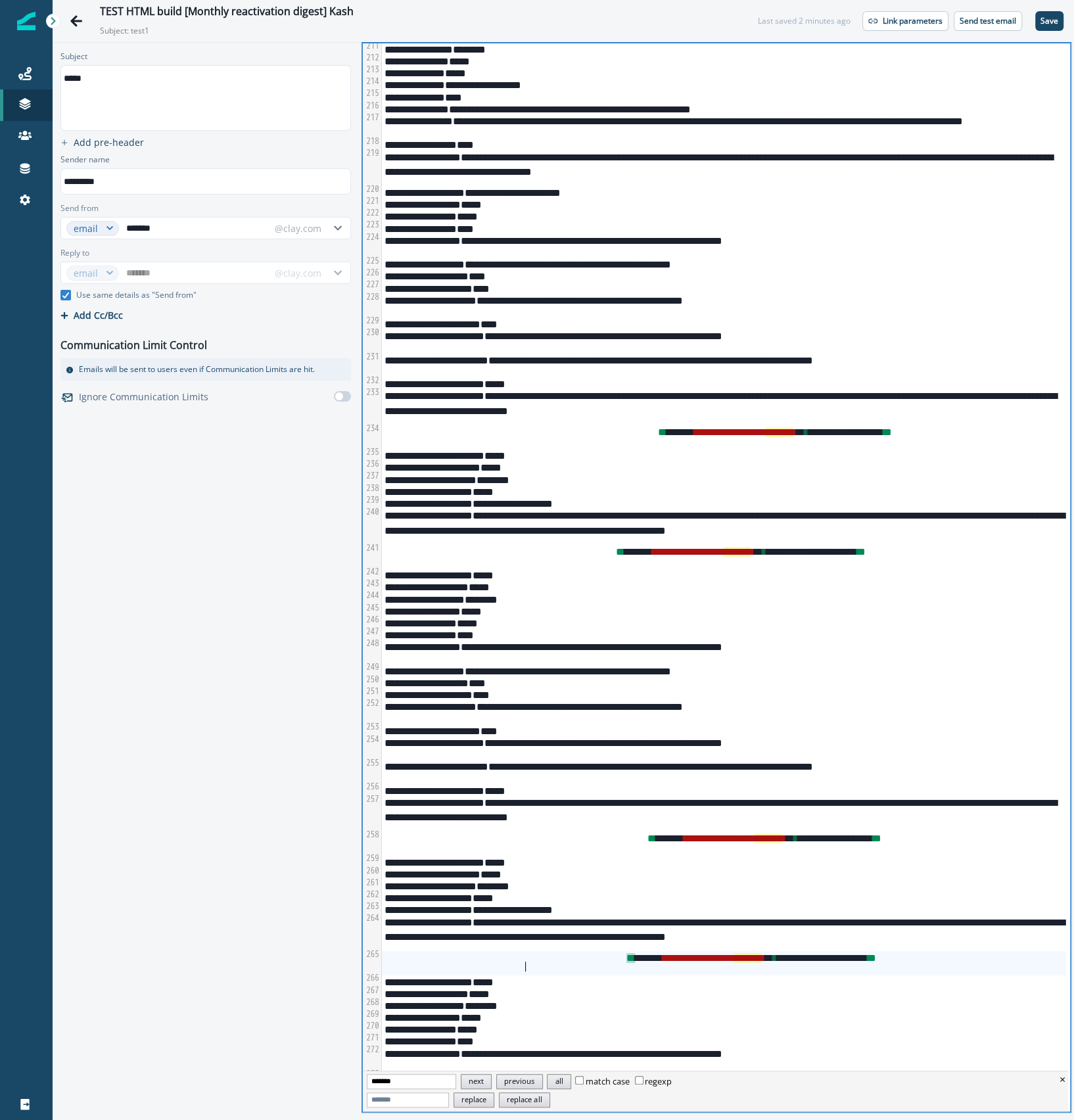 scroll, scrollTop: 2847, scrollLeft: 0, axis: vertical 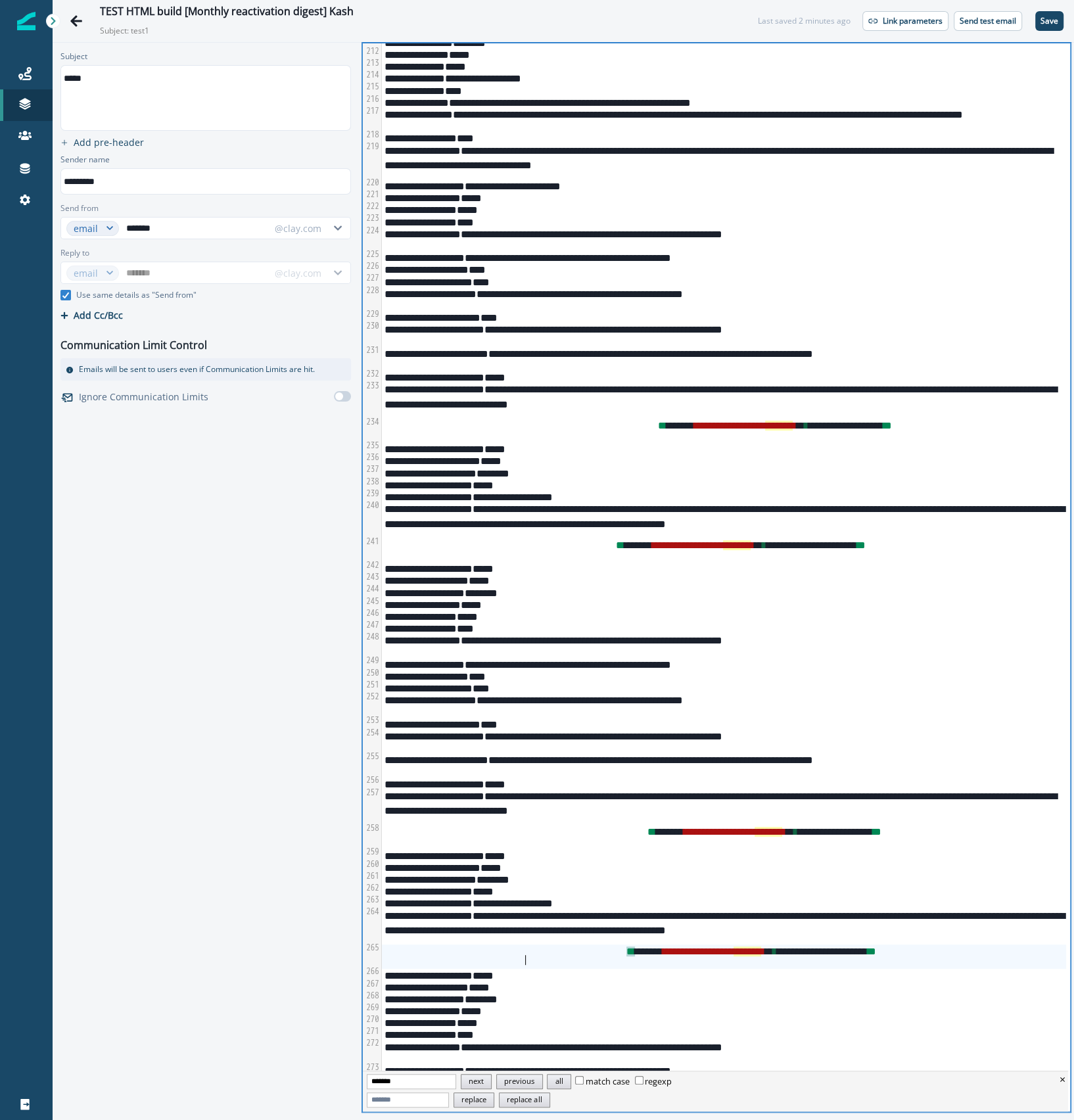 click on "**********" at bounding box center [724, 956] 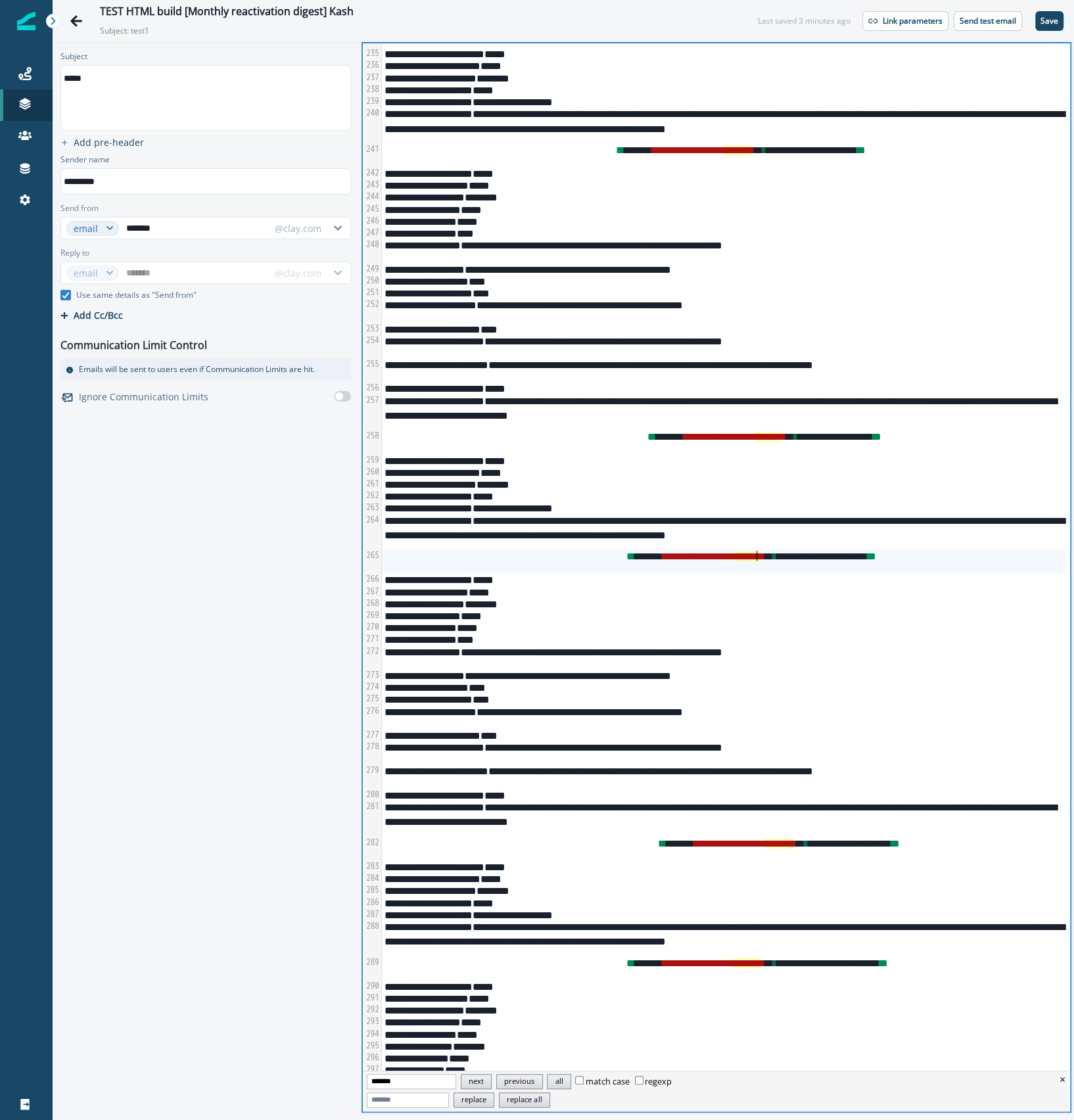 scroll, scrollTop: 3249, scrollLeft: 0, axis: vertical 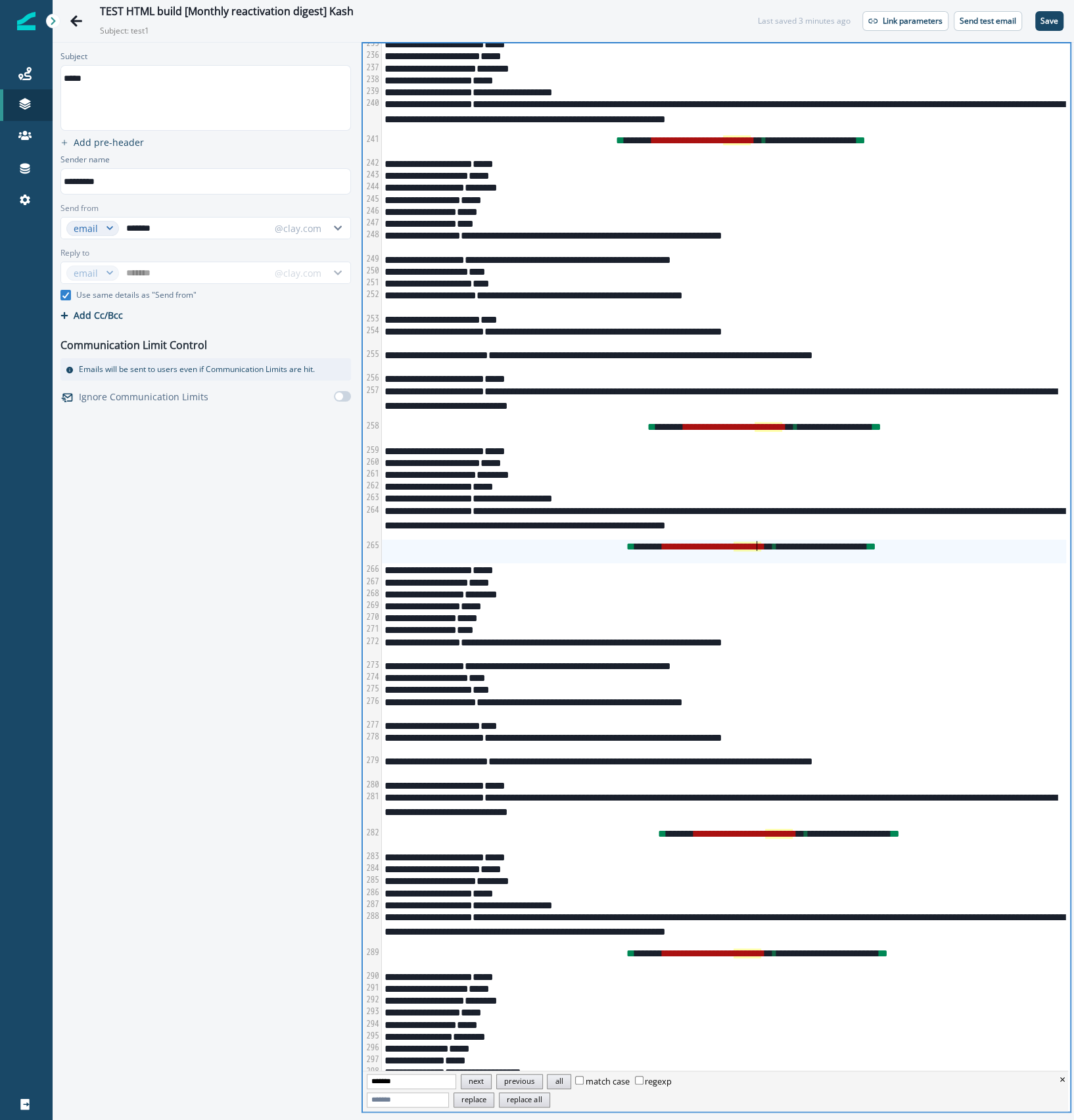 click on "**********" at bounding box center (724, 839) 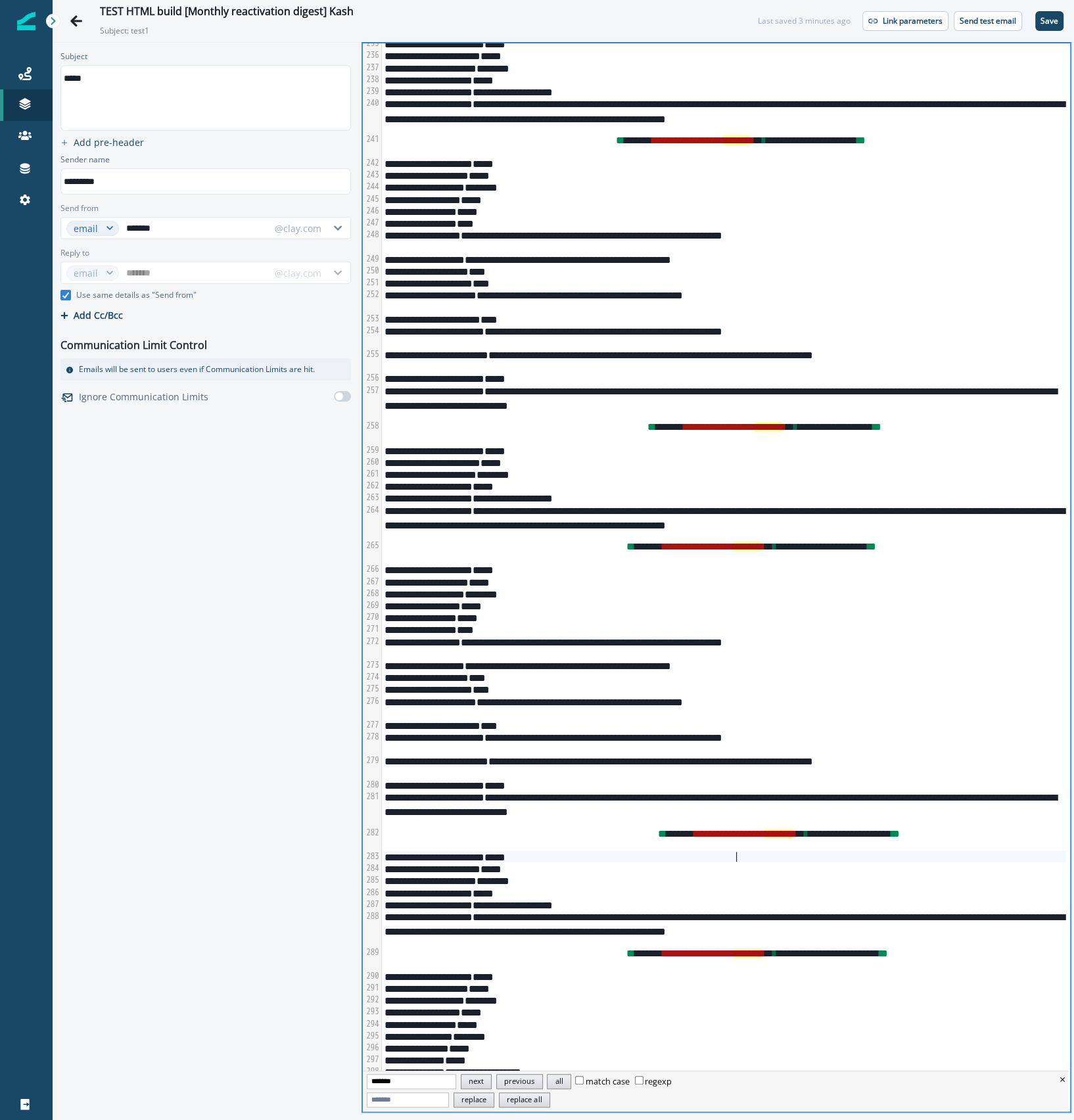 click on "*****" at bounding box center [724, 856] 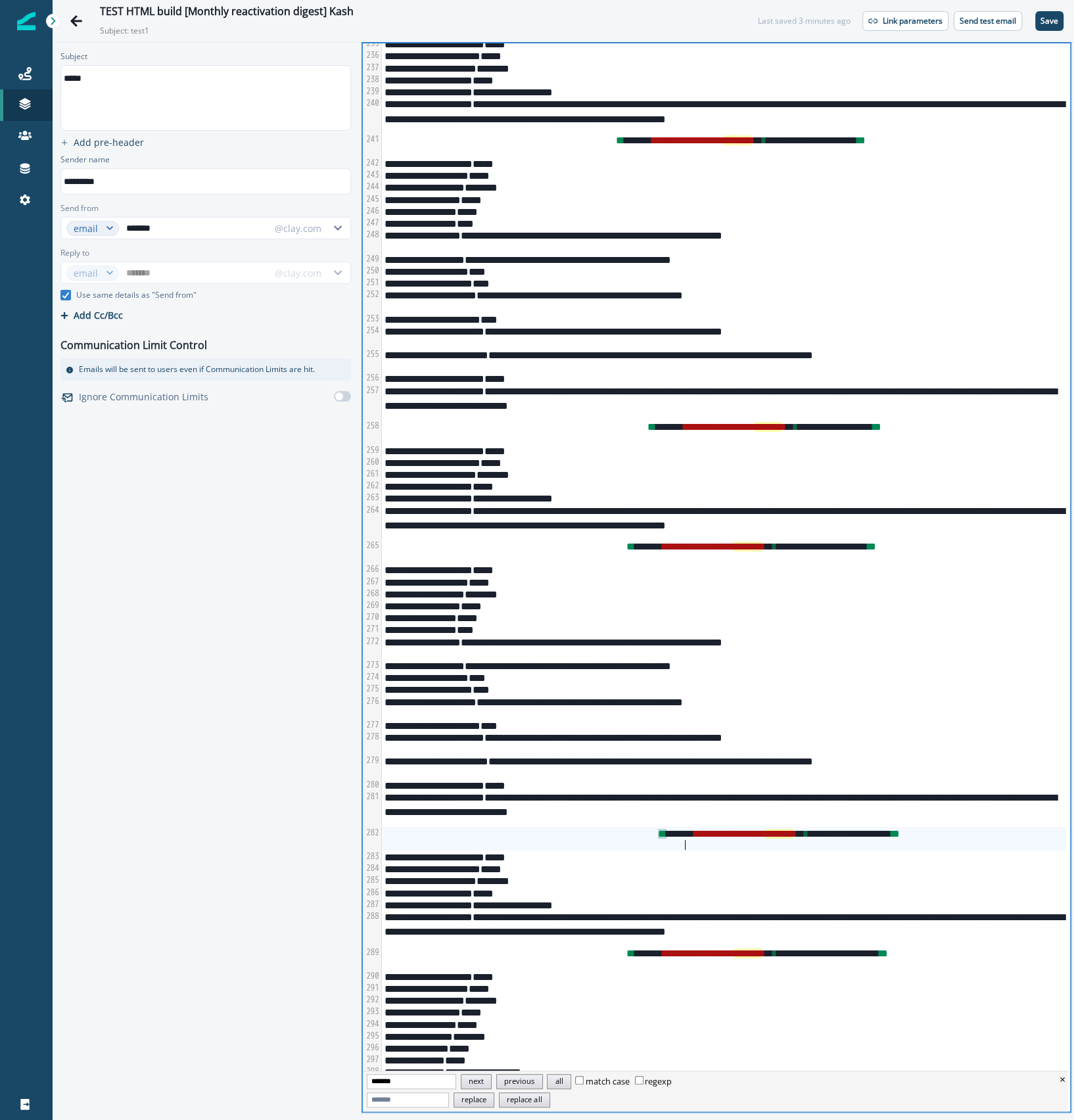 click on "**********" at bounding box center [724, 839] 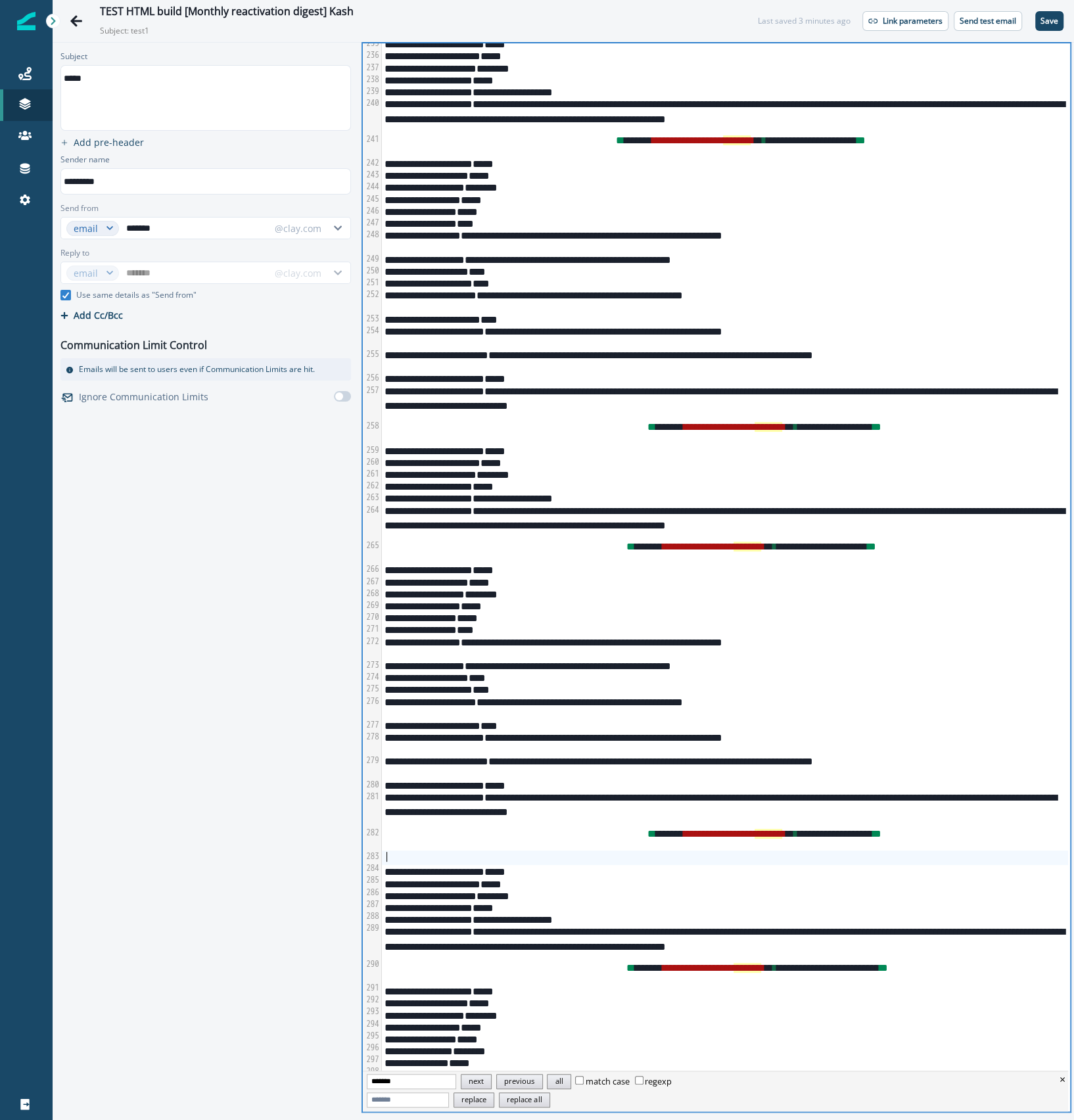 click at bounding box center [725, 858] 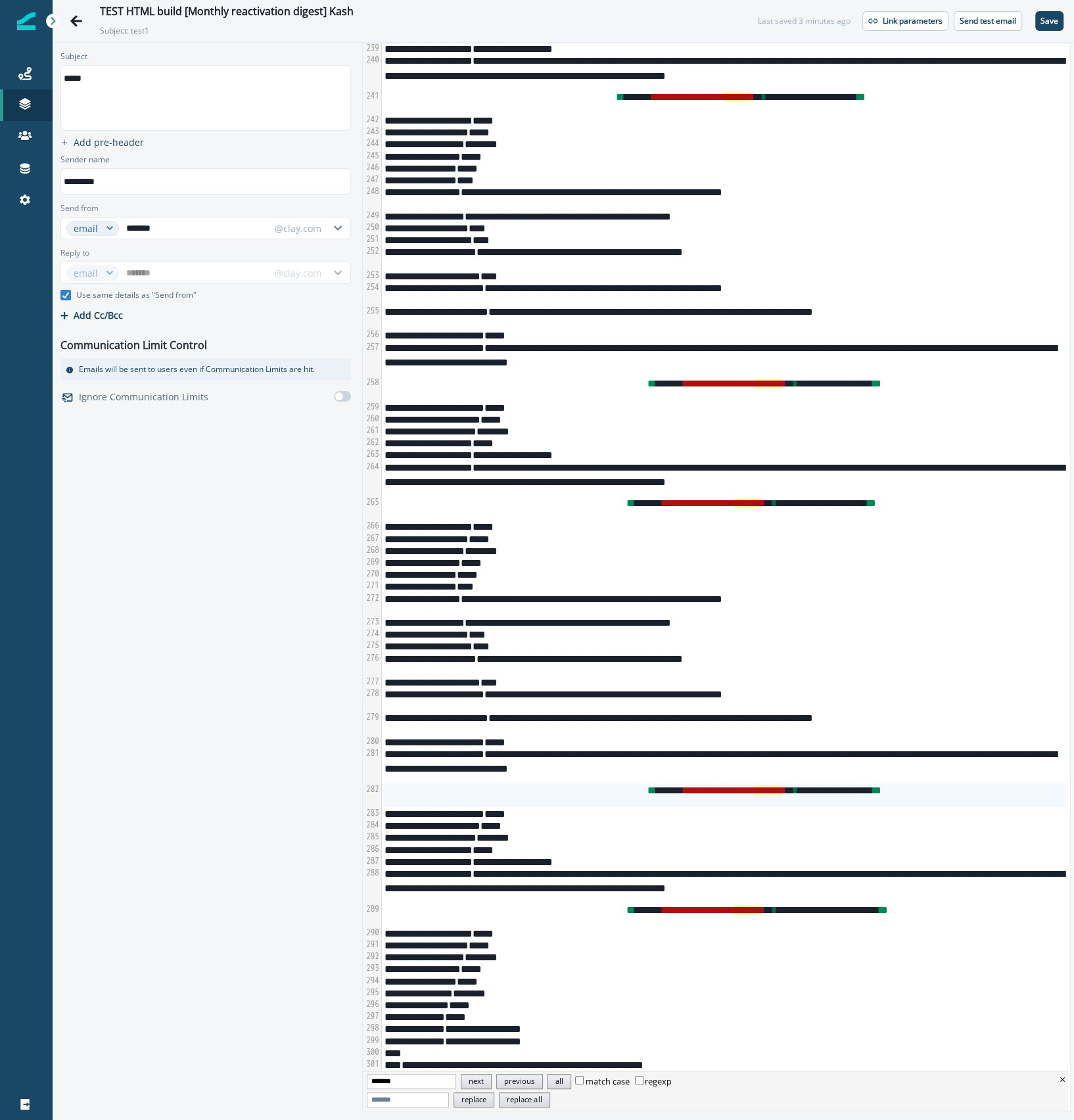scroll, scrollTop: 3359, scrollLeft: 0, axis: vertical 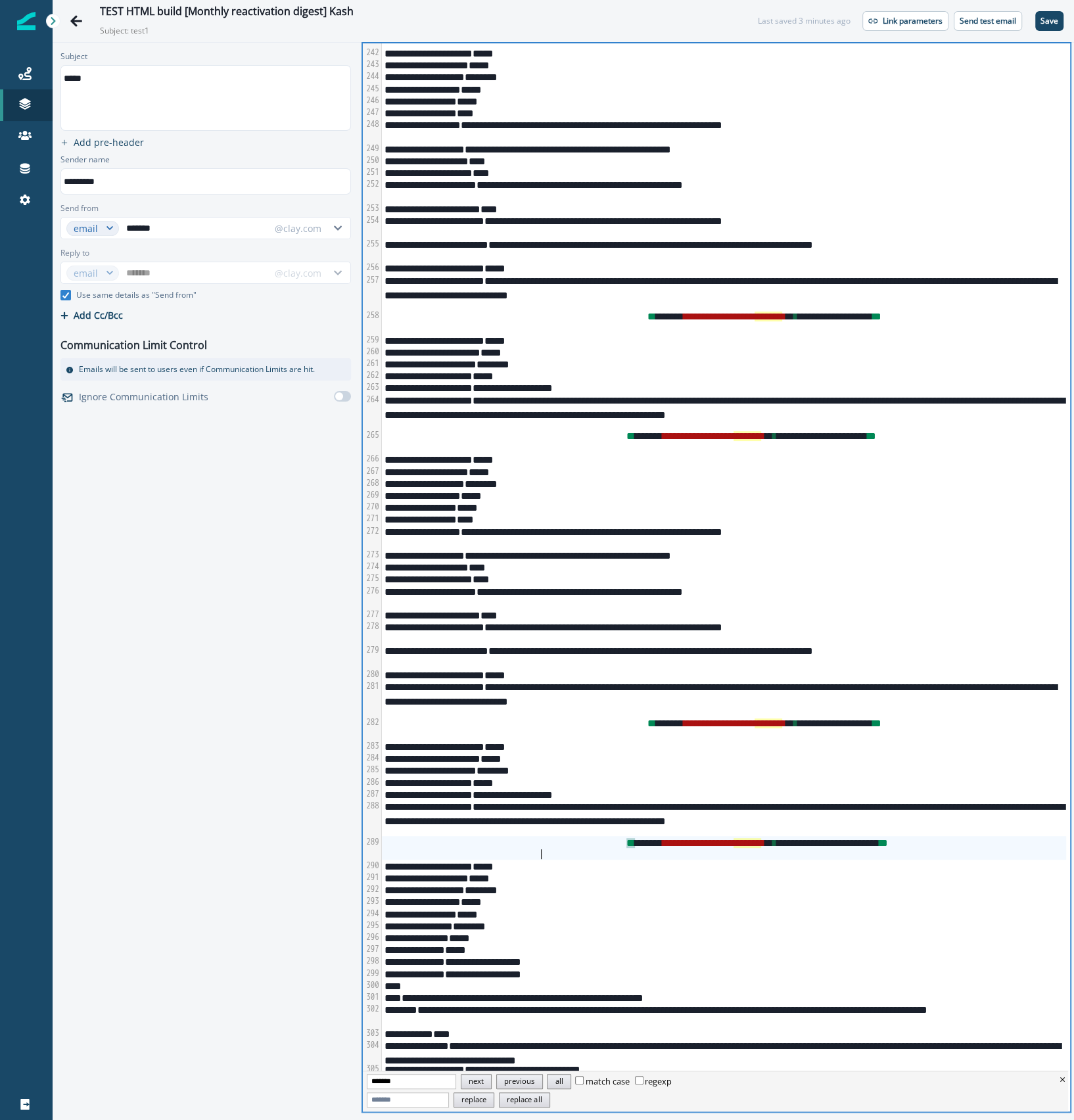 click on "**********" at bounding box center [724, 848] 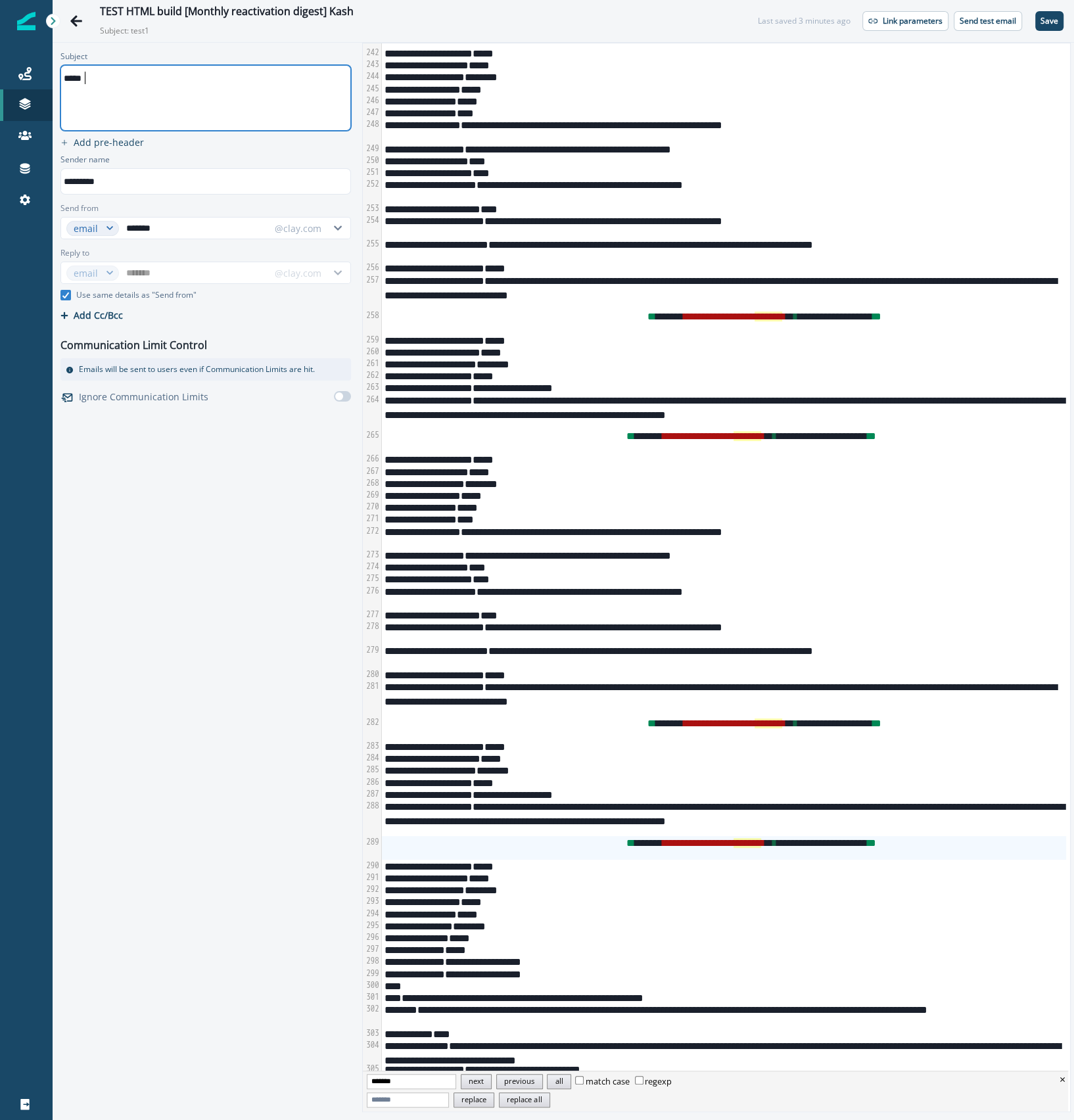 click on "*****" at bounding box center [205, 98] 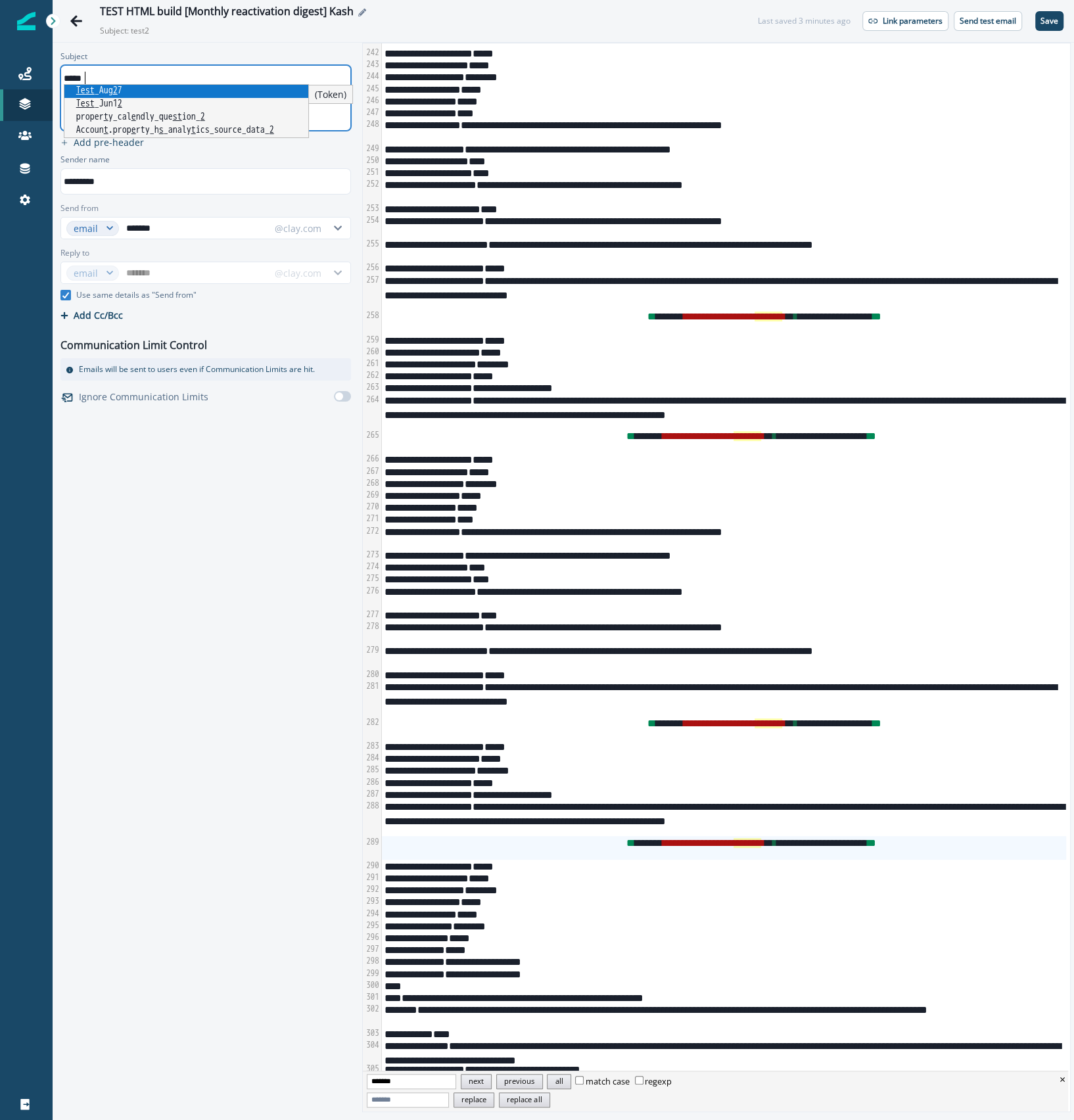click on "TEST HTML build [Monthly reactivation digest] Kash" at bounding box center [415, 12] 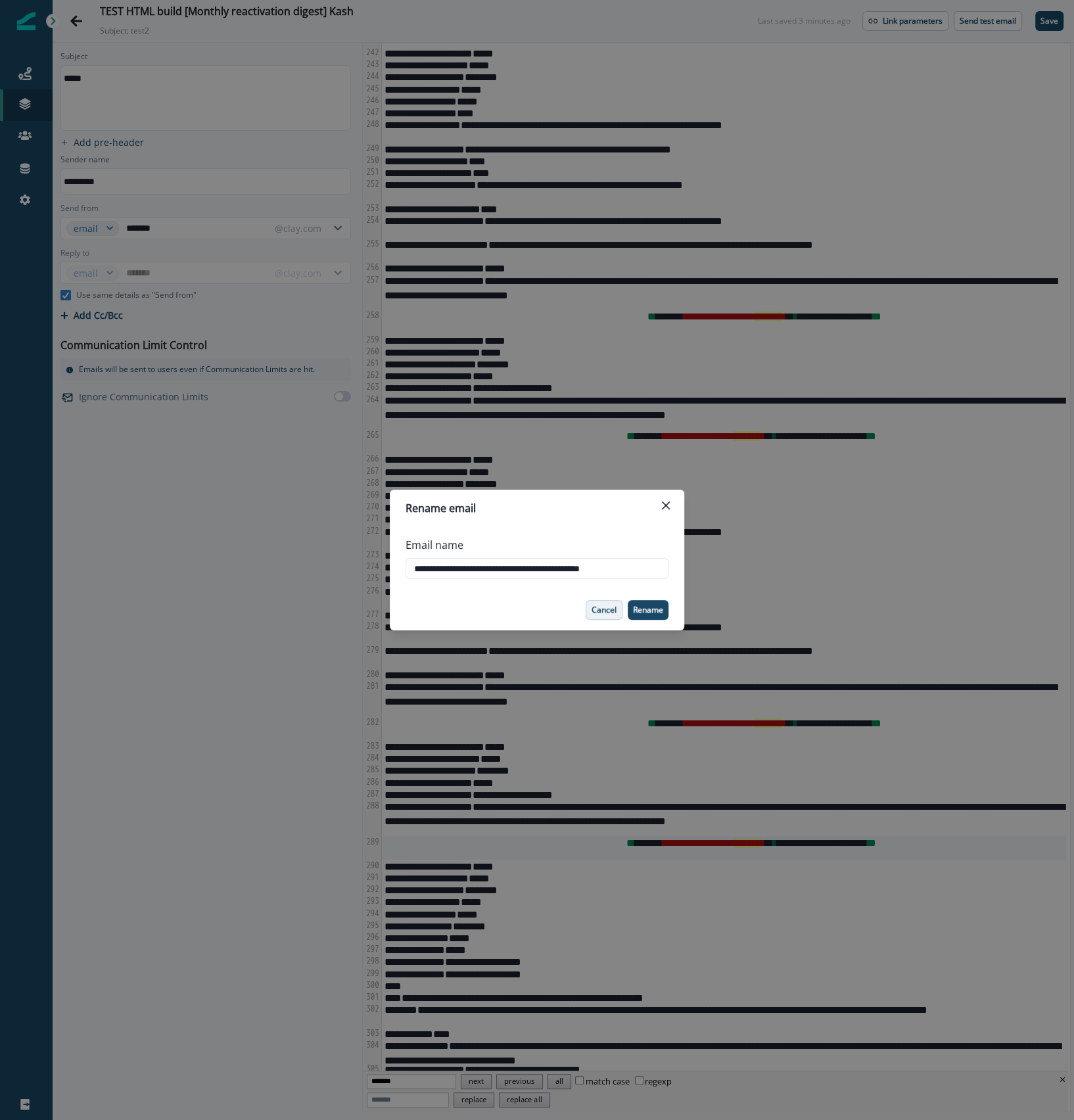 click on "Cancel" at bounding box center [604, 610] 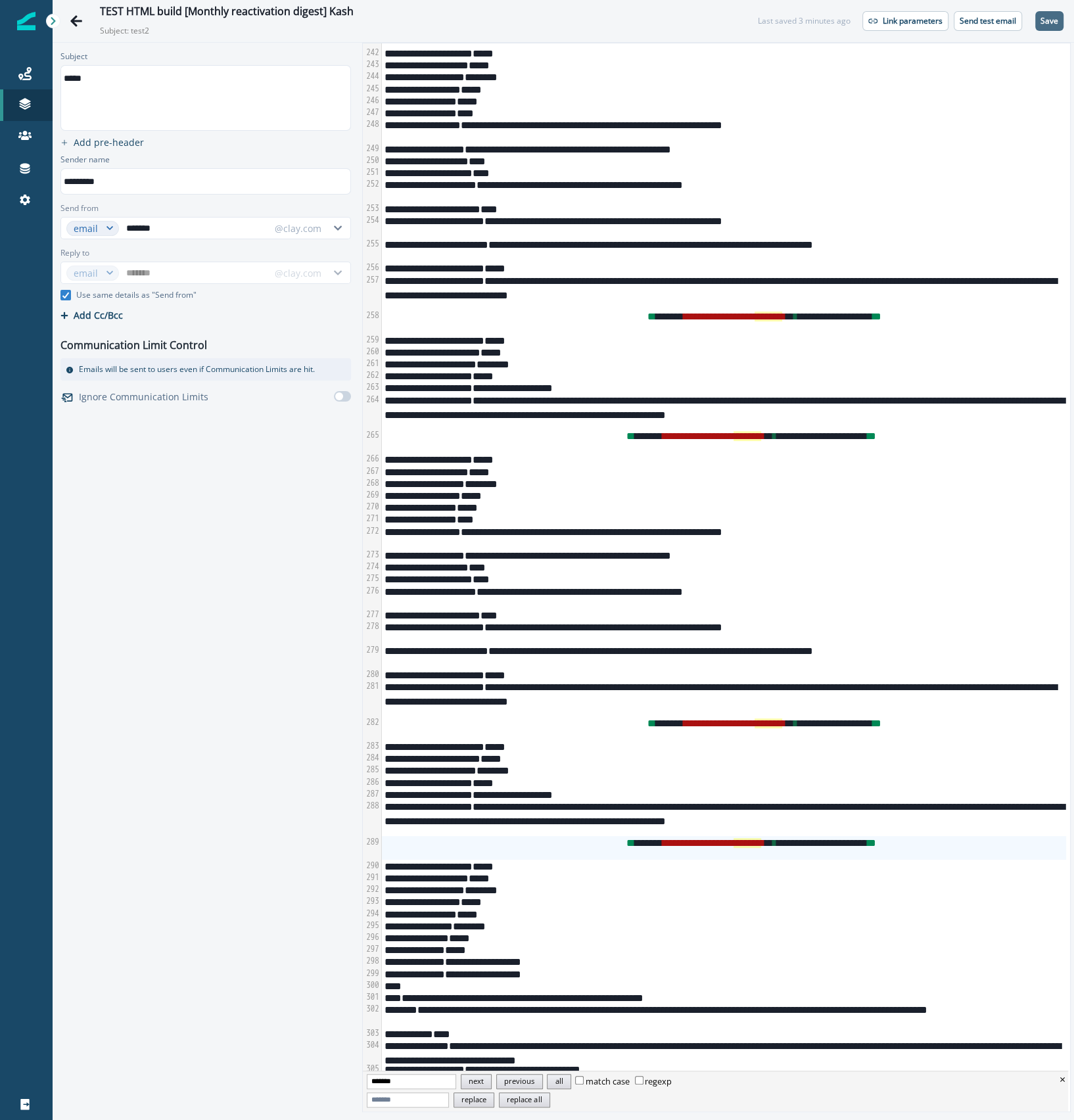 click on "Save" at bounding box center [1049, 21] 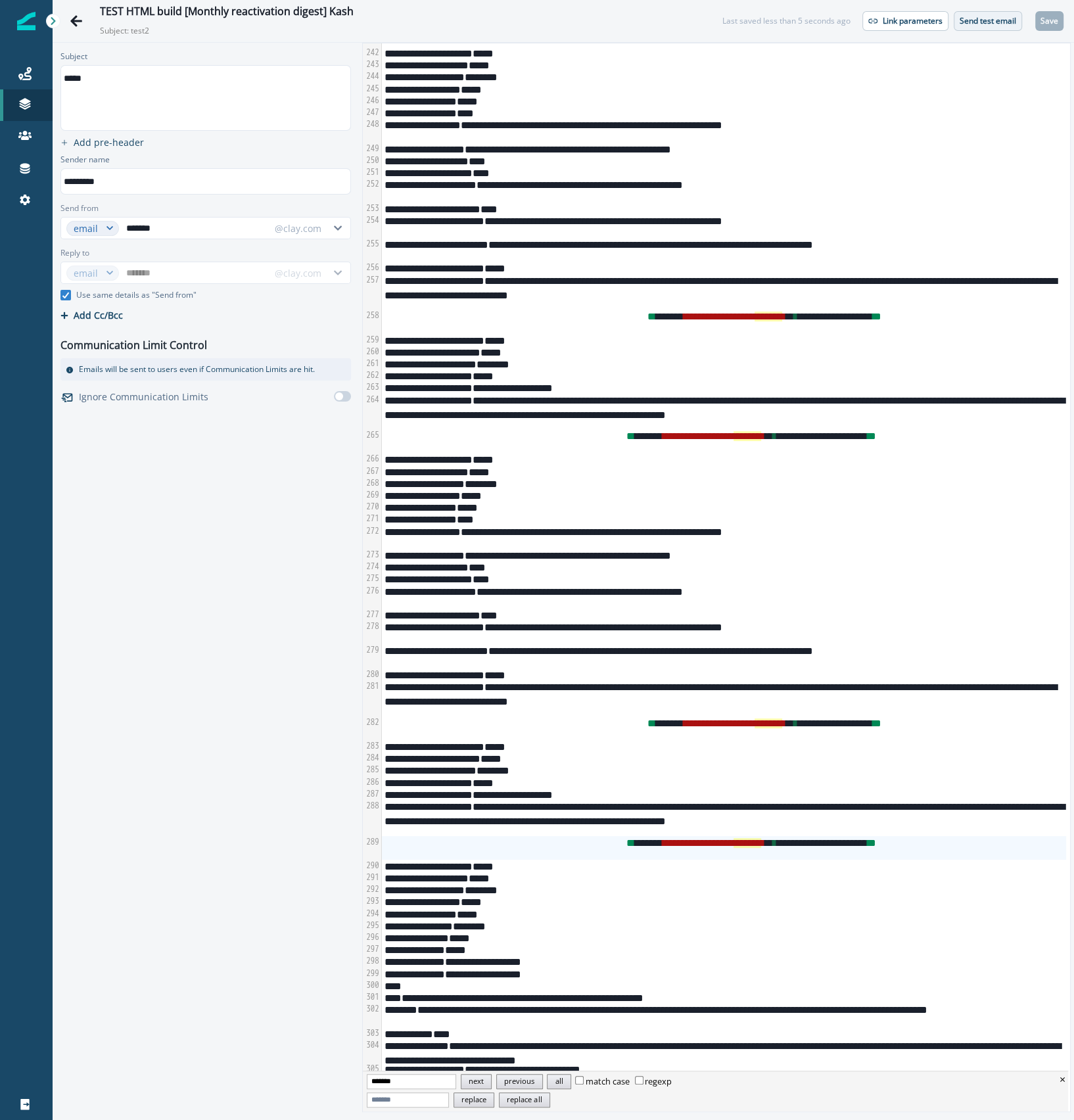 click on "Send test email" at bounding box center (988, 21) 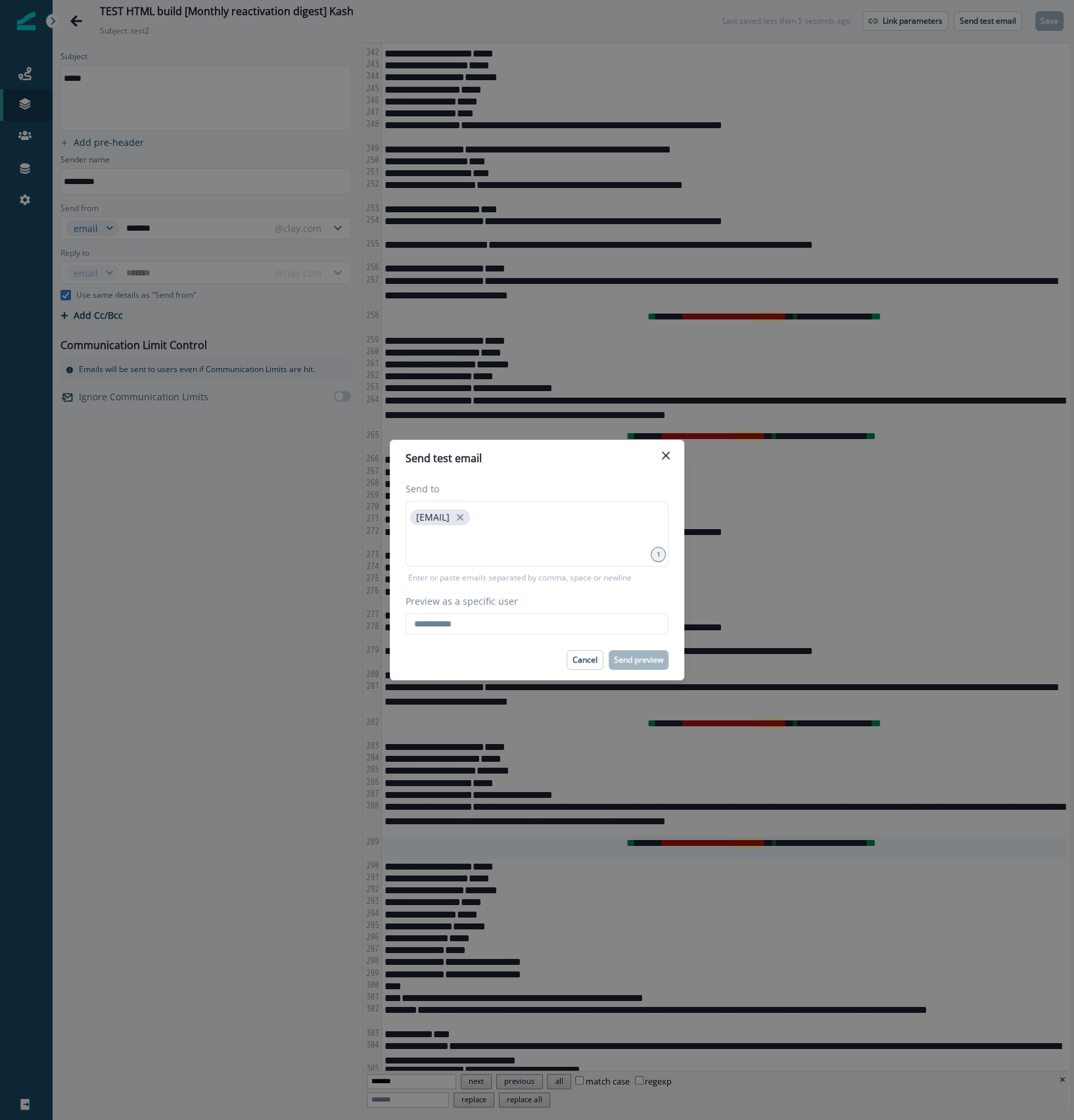 click on "Cancel Send preview" at bounding box center (537, 660) 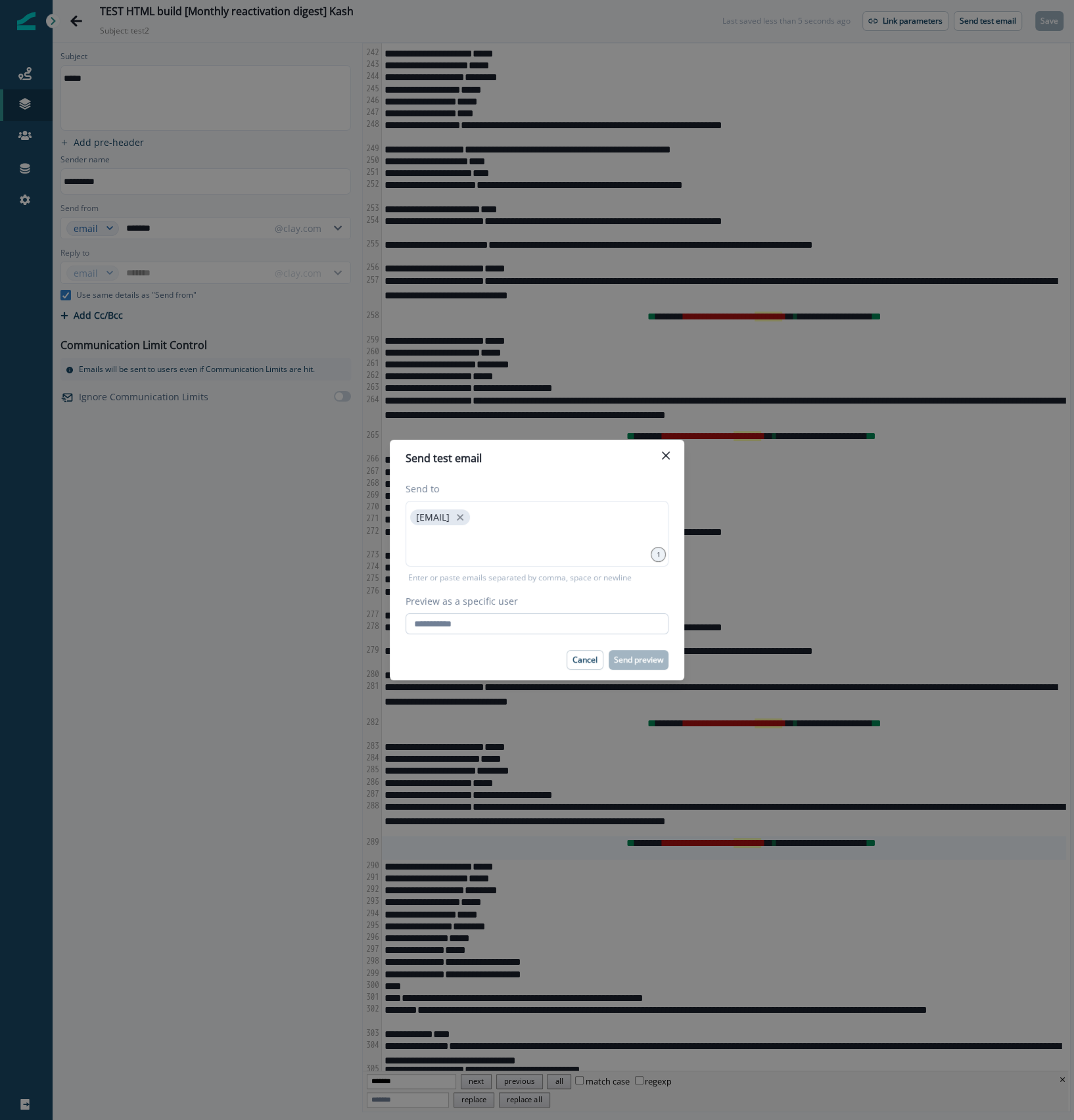 click on "Preview as a specific user" at bounding box center (537, 624) 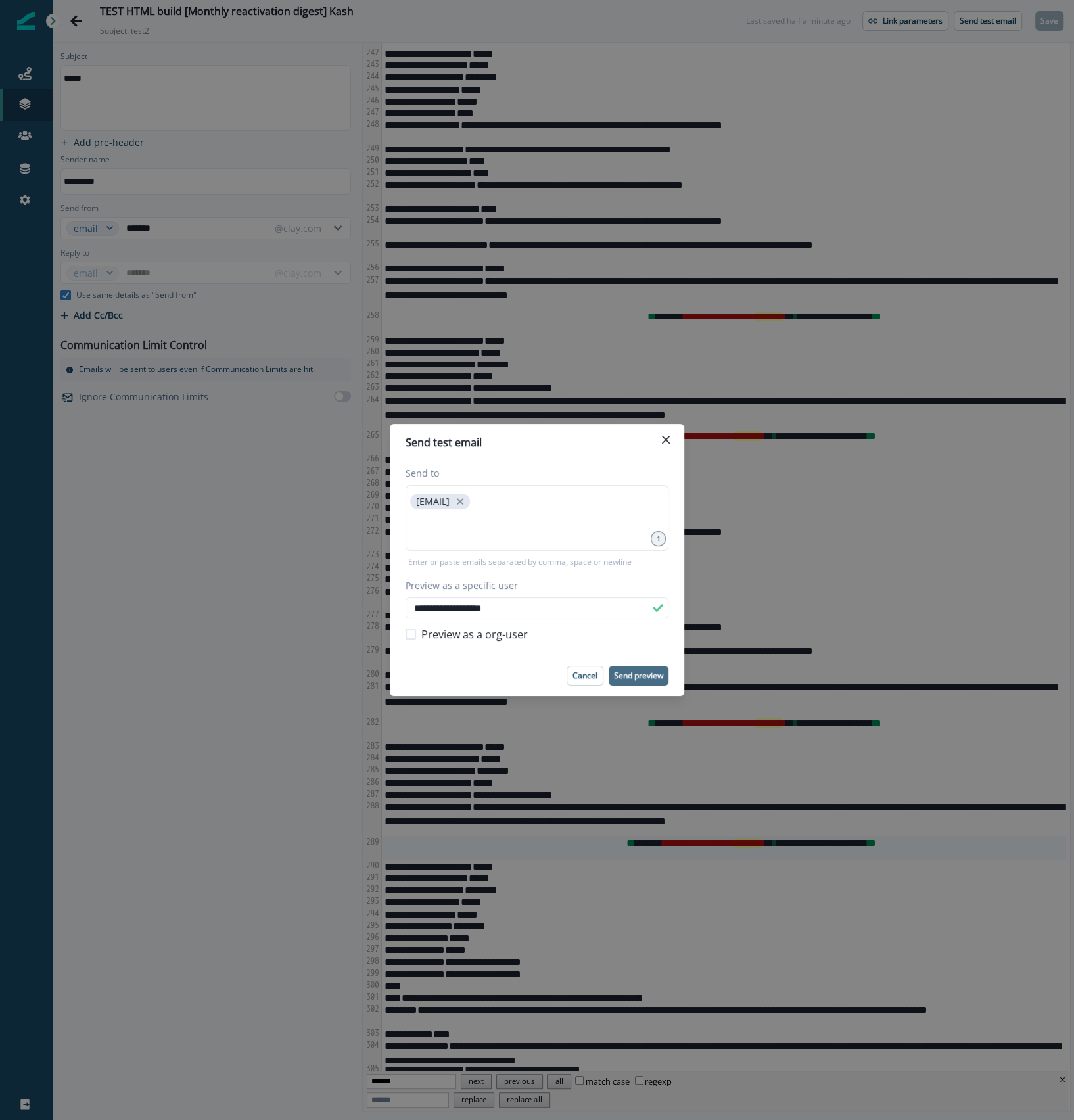 type on "**********" 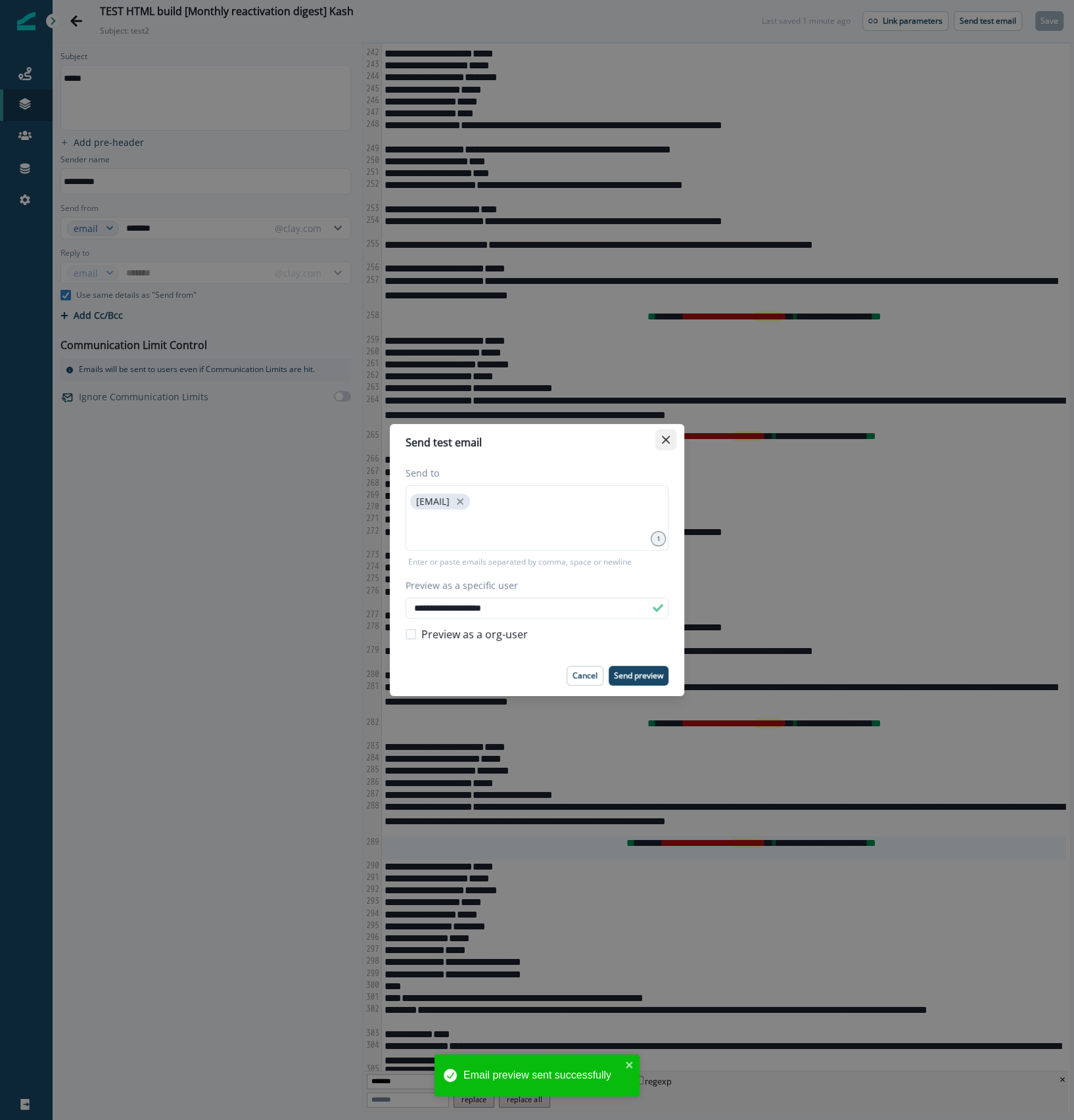 click at bounding box center [666, 440] 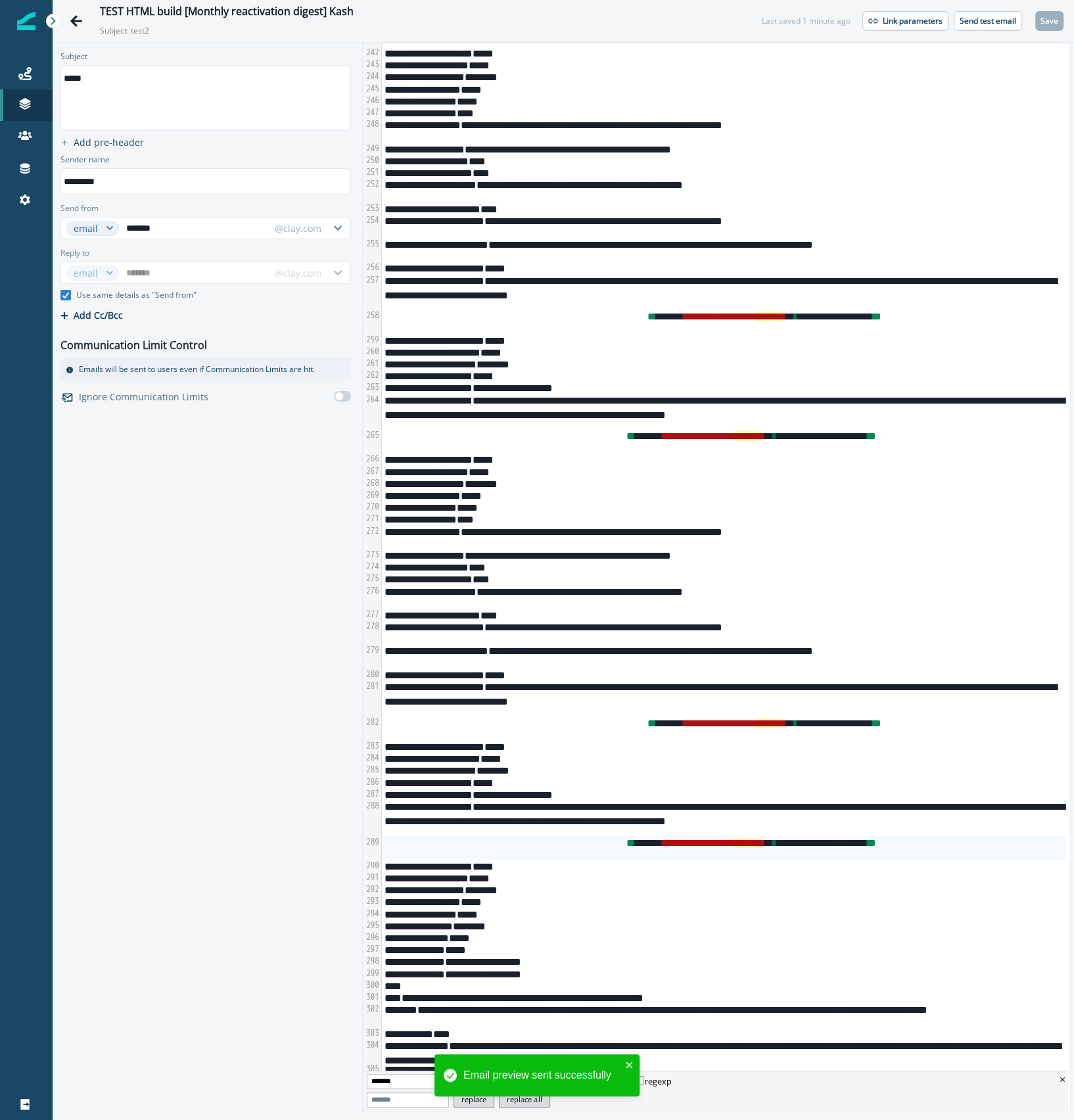 click on "**********" at bounding box center (724, 848) 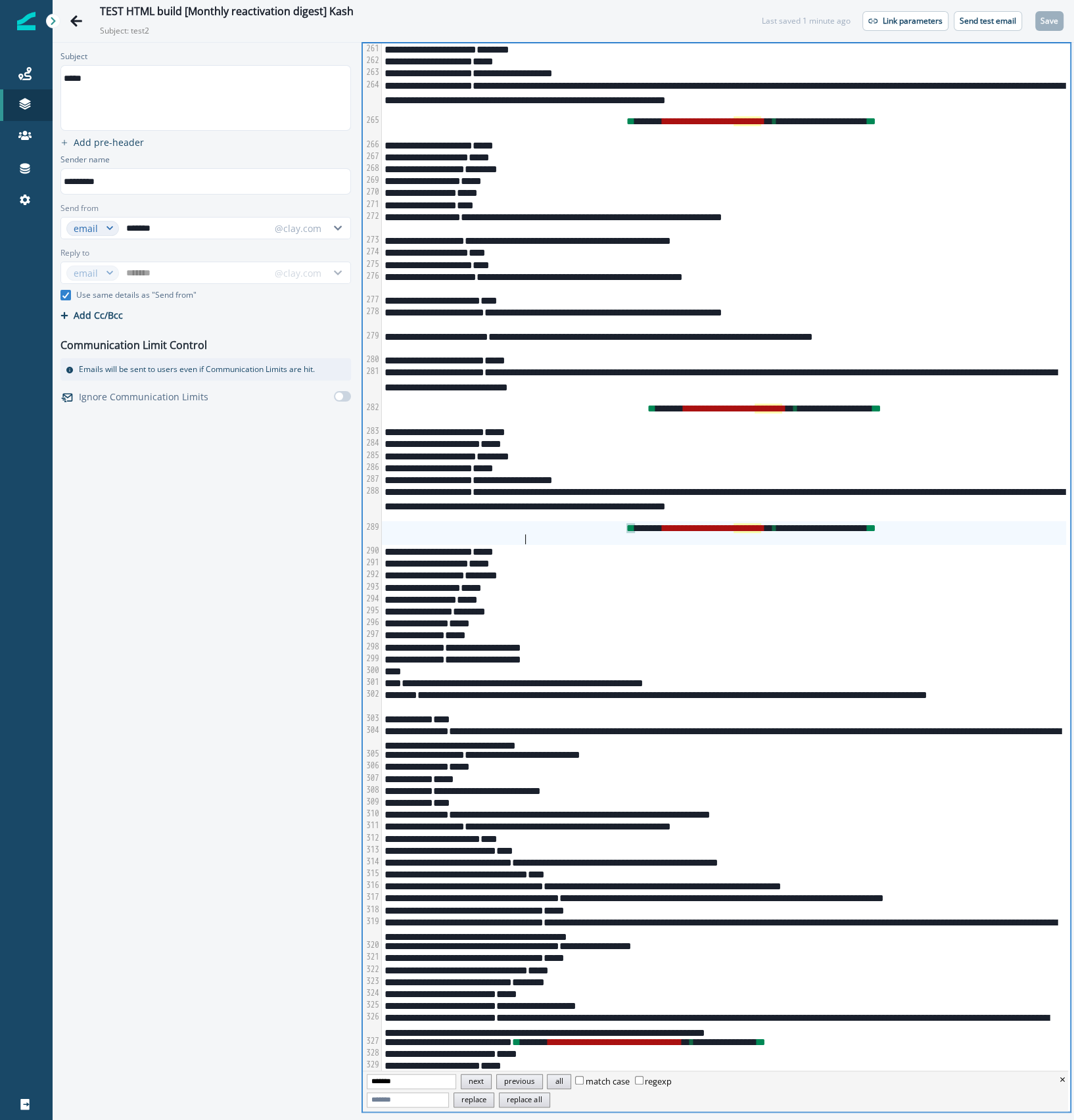 scroll, scrollTop: 3676, scrollLeft: 0, axis: vertical 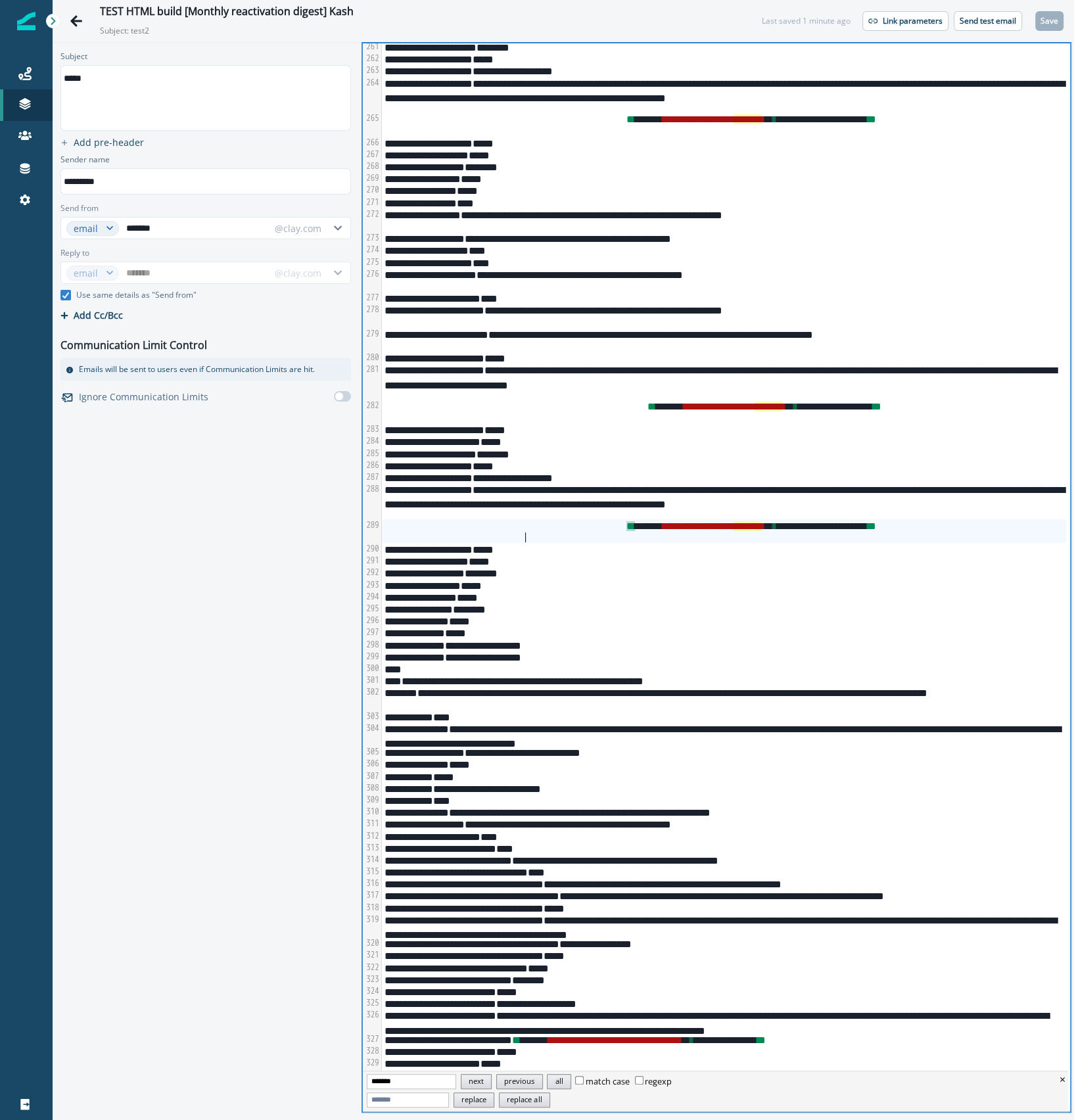 click on "*******" at bounding box center (411, 1081) 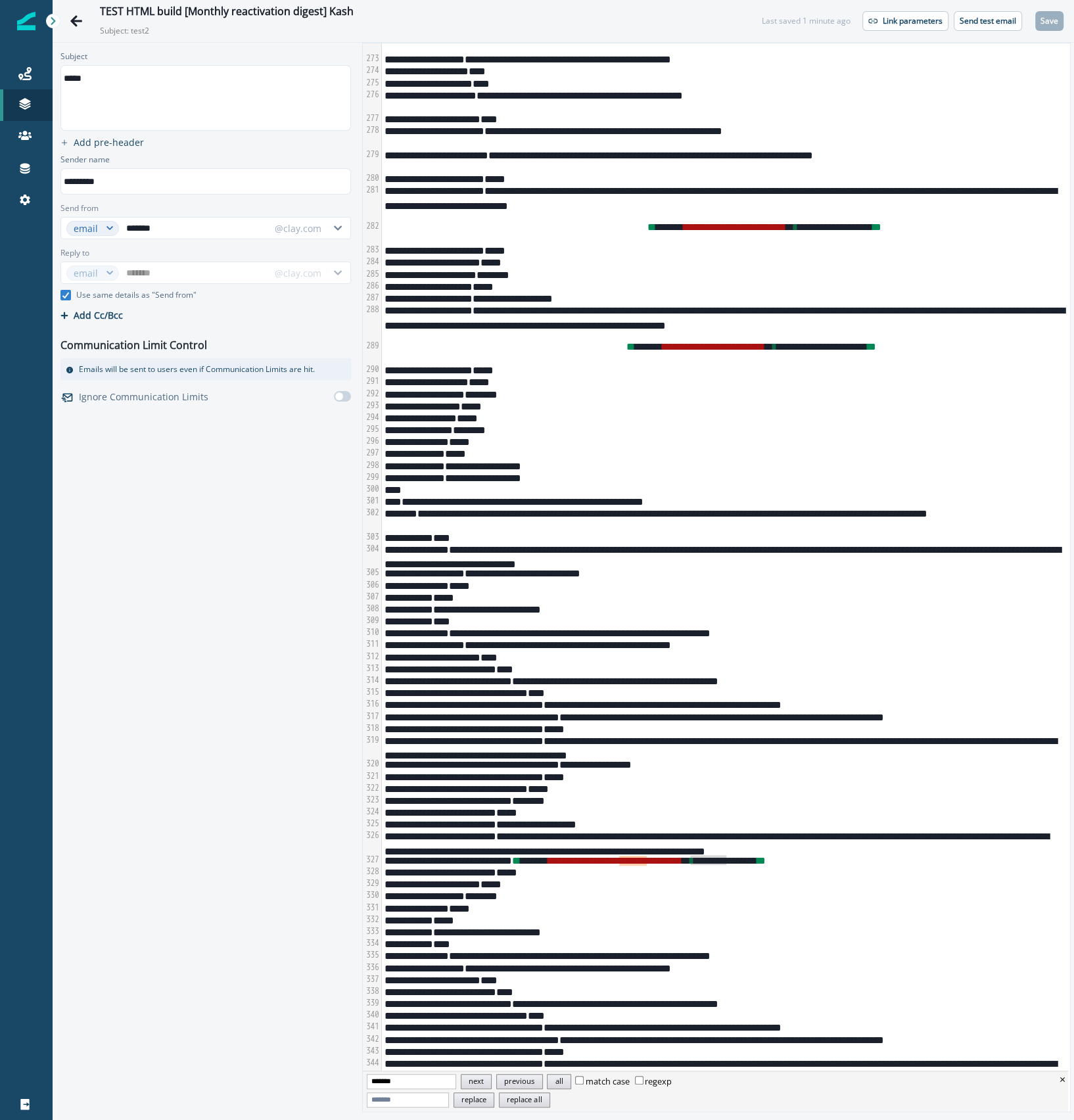 scroll, scrollTop: 3902, scrollLeft: 0, axis: vertical 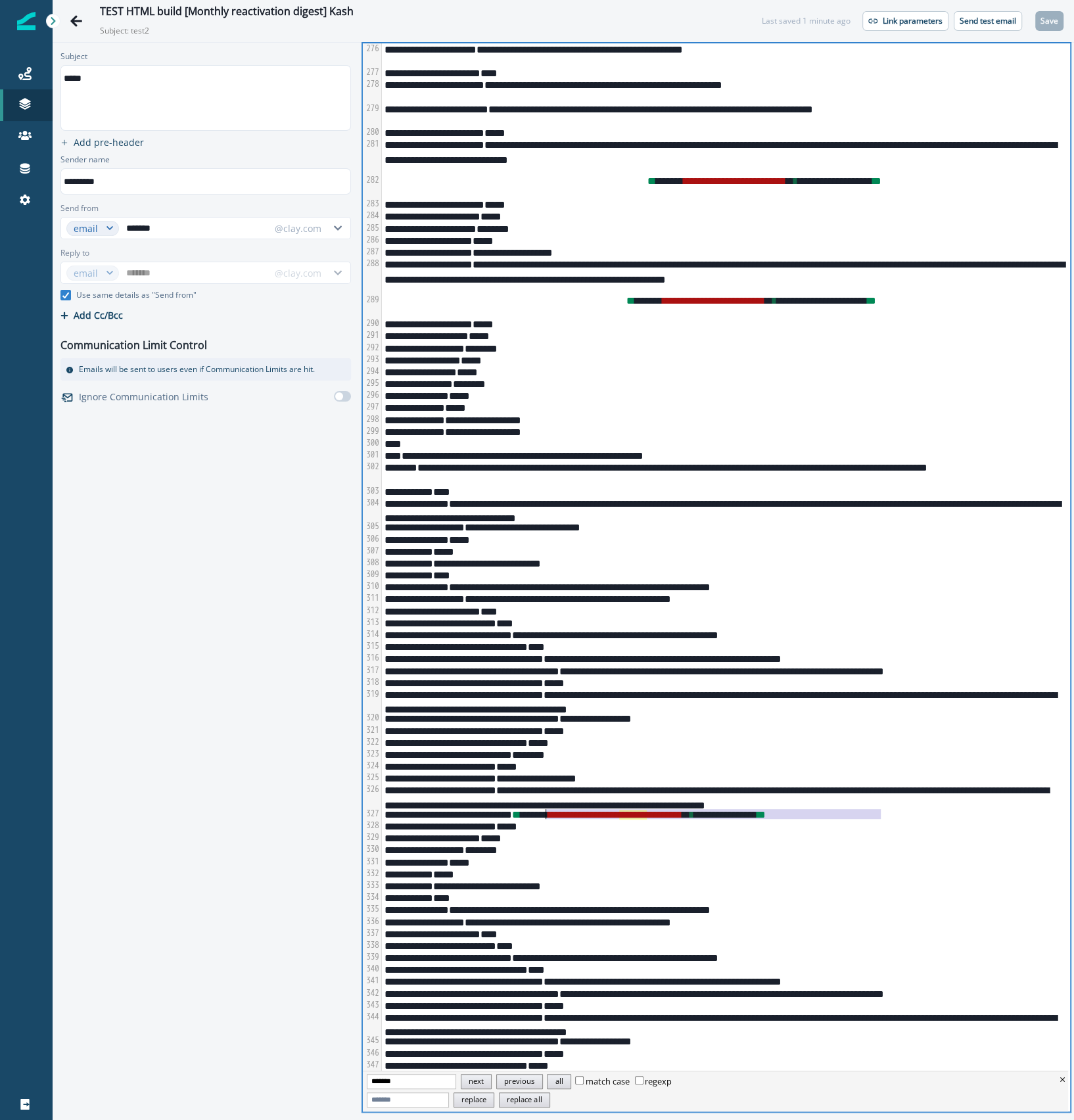 drag, startPoint x: 891, startPoint y: 812, endPoint x: 547, endPoint y: 810, distance: 344.0058 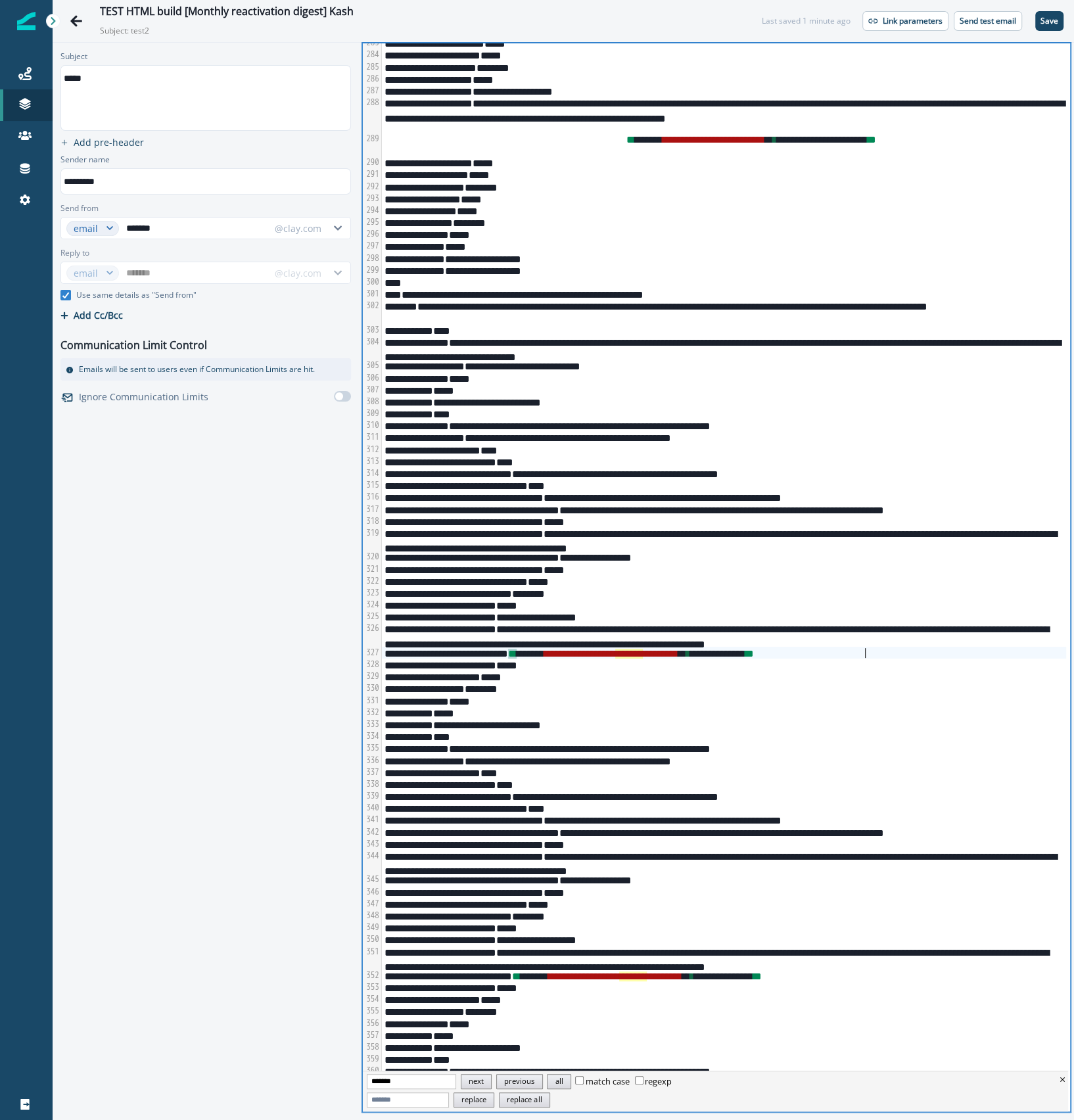 scroll, scrollTop: 4074, scrollLeft: 0, axis: vertical 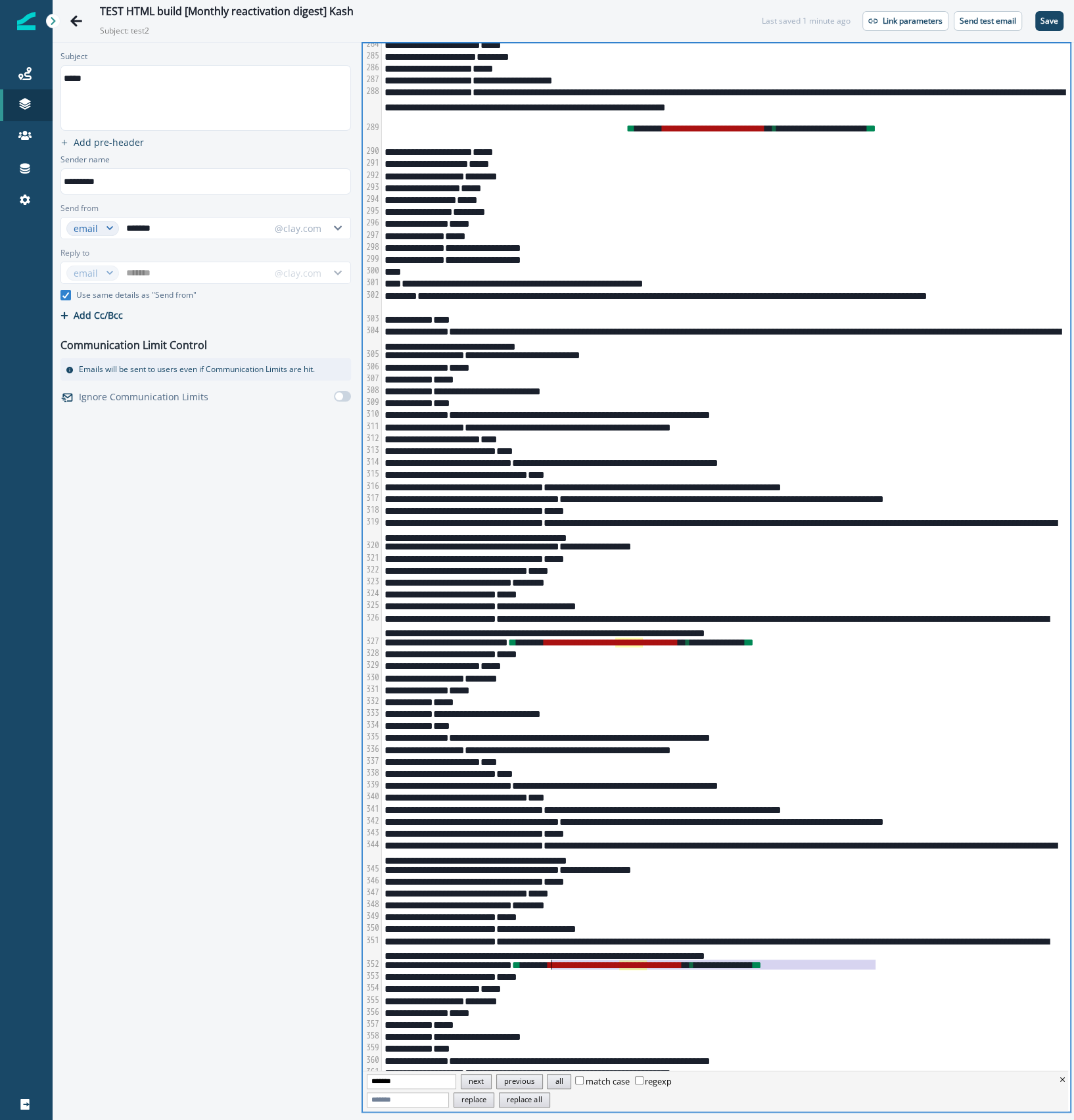 drag, startPoint x: 899, startPoint y: 961, endPoint x: 549, endPoint y: 963, distance: 350.0057 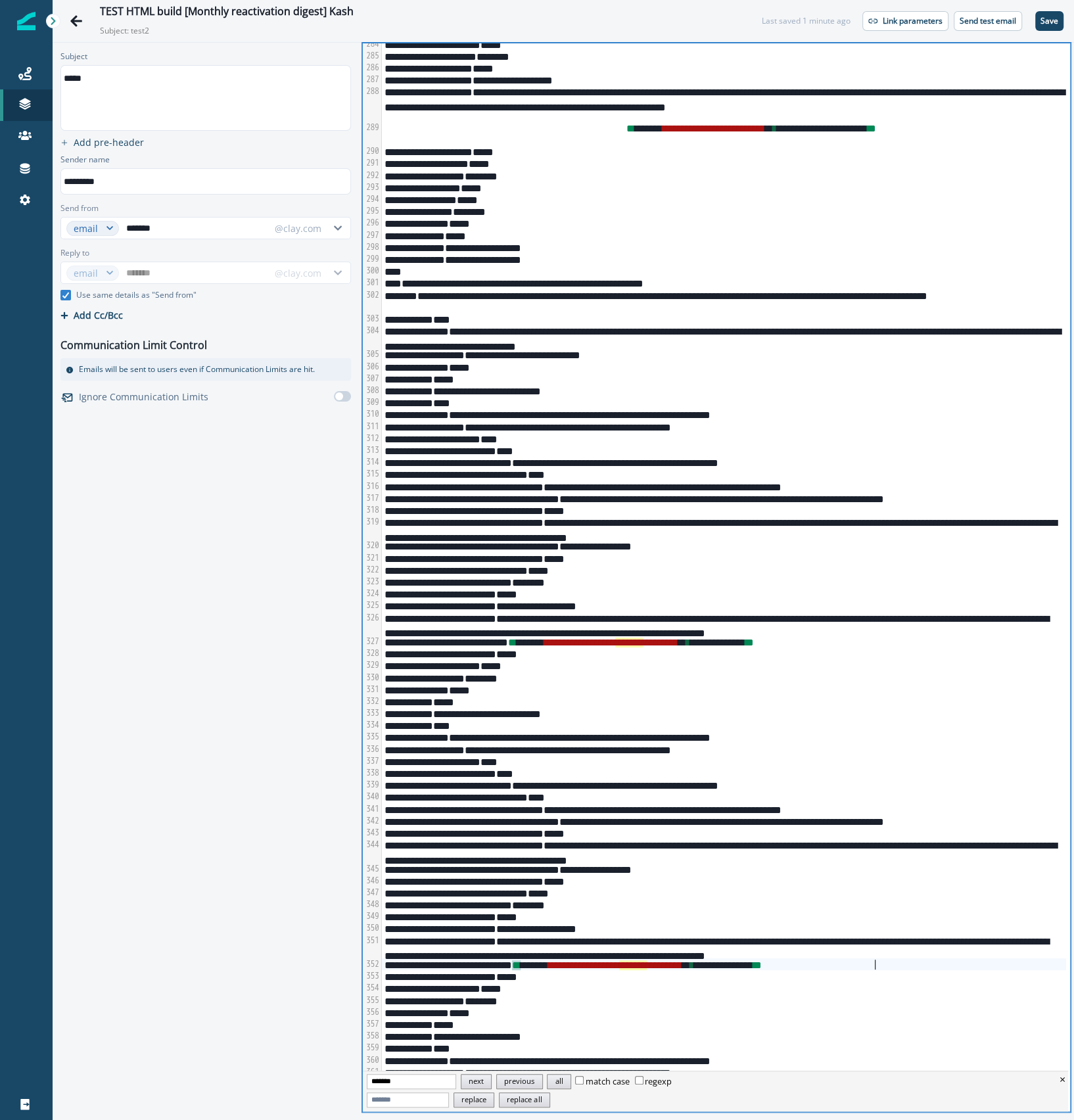 click on "**********" at bounding box center (724, 964) 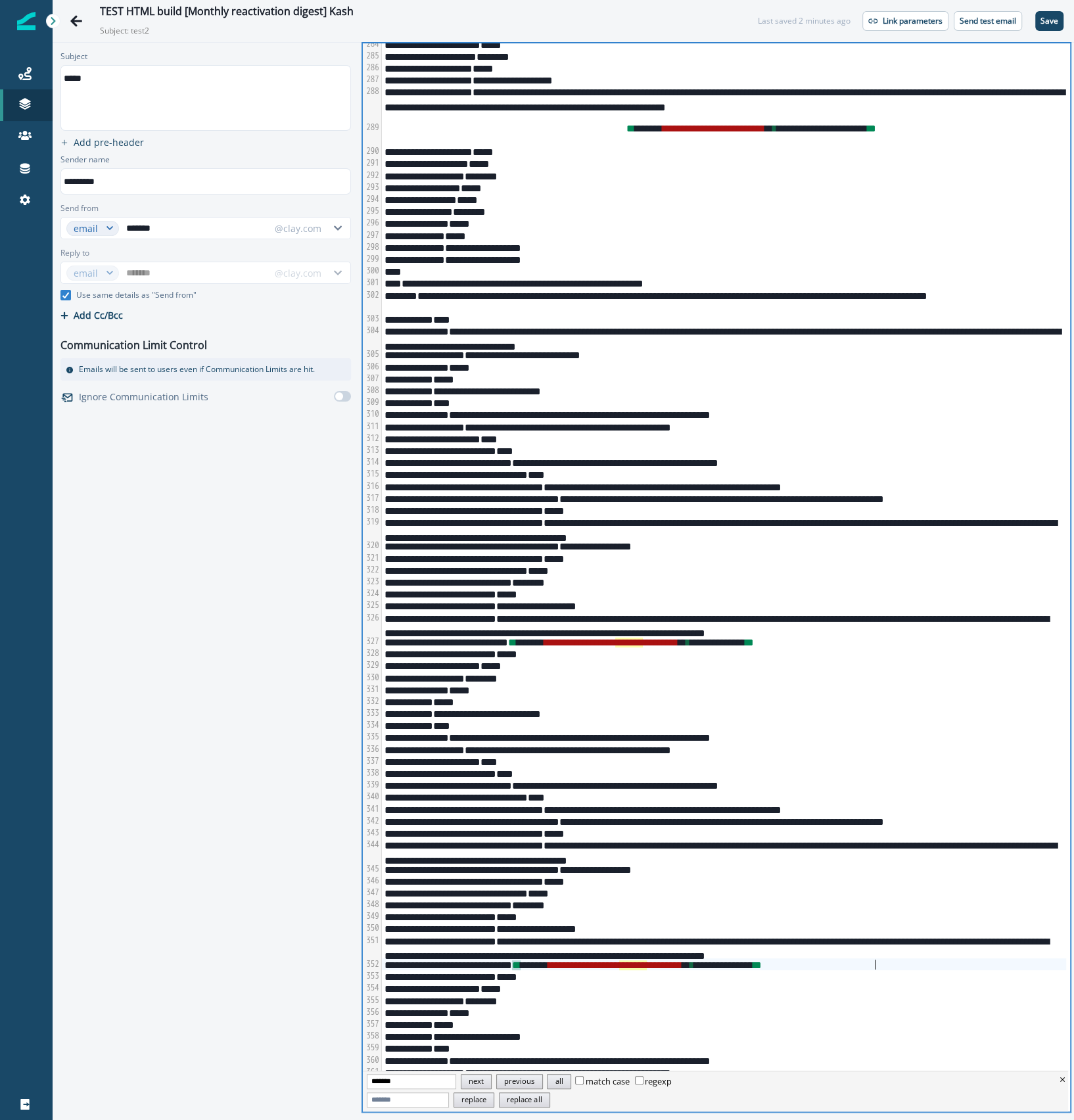 click on "**********" at bounding box center [724, 964] 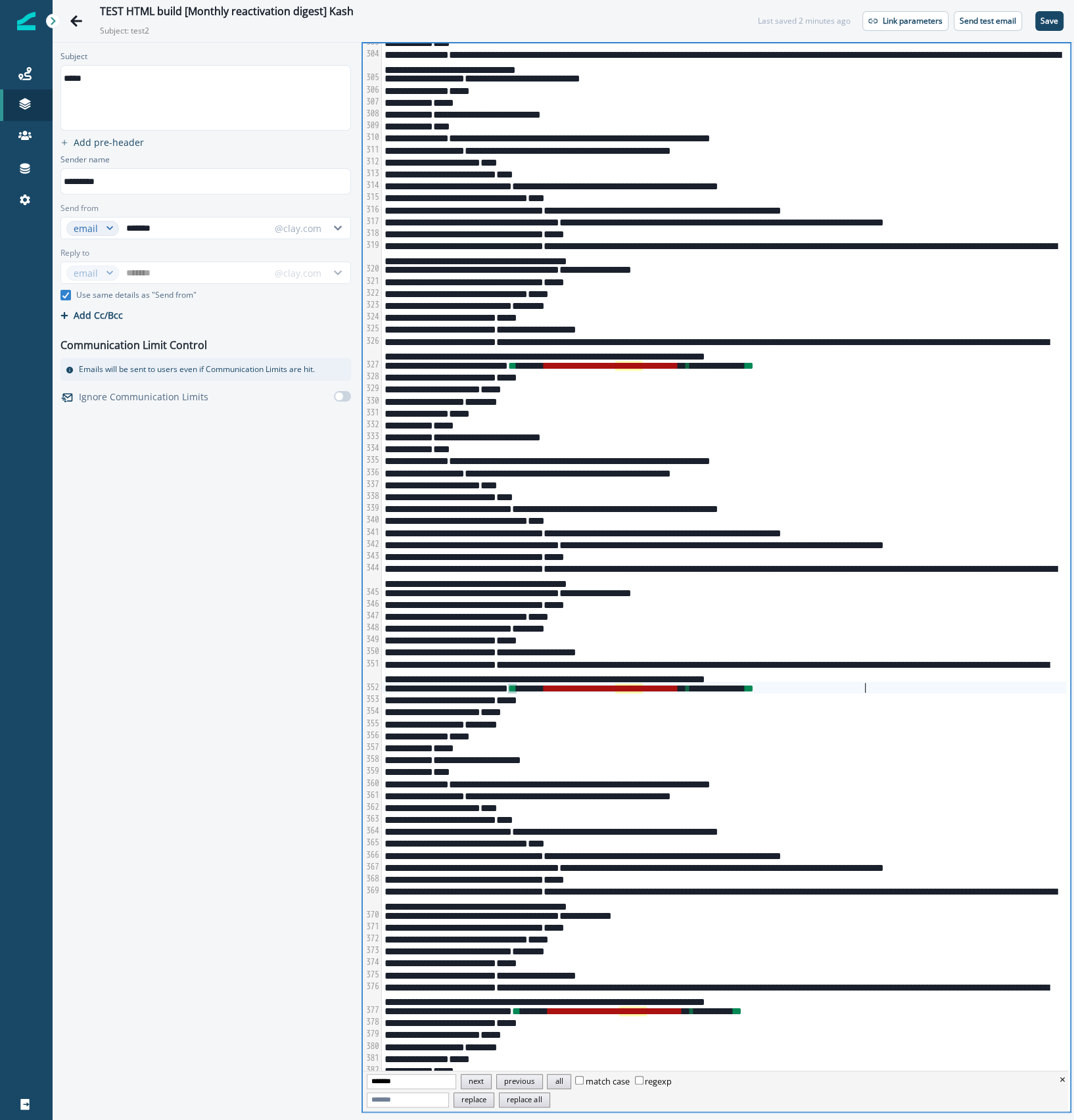 scroll, scrollTop: 4353, scrollLeft: 0, axis: vertical 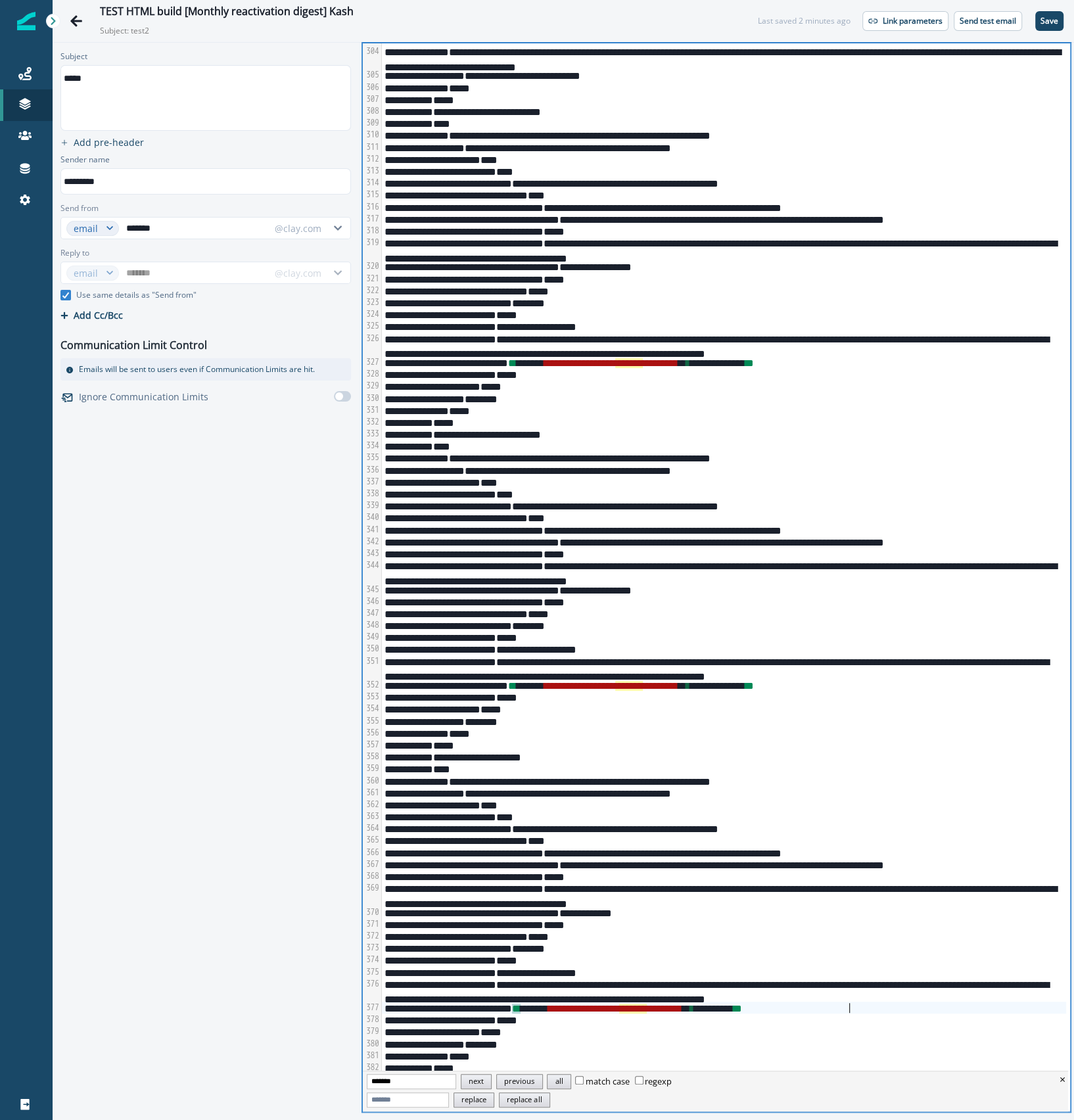 click on "* * ****** * * * * * * * * * * * * * * * * * * * * * * * * * * * * * * * * * * ** * ********* * *" at bounding box center (724, 1008) 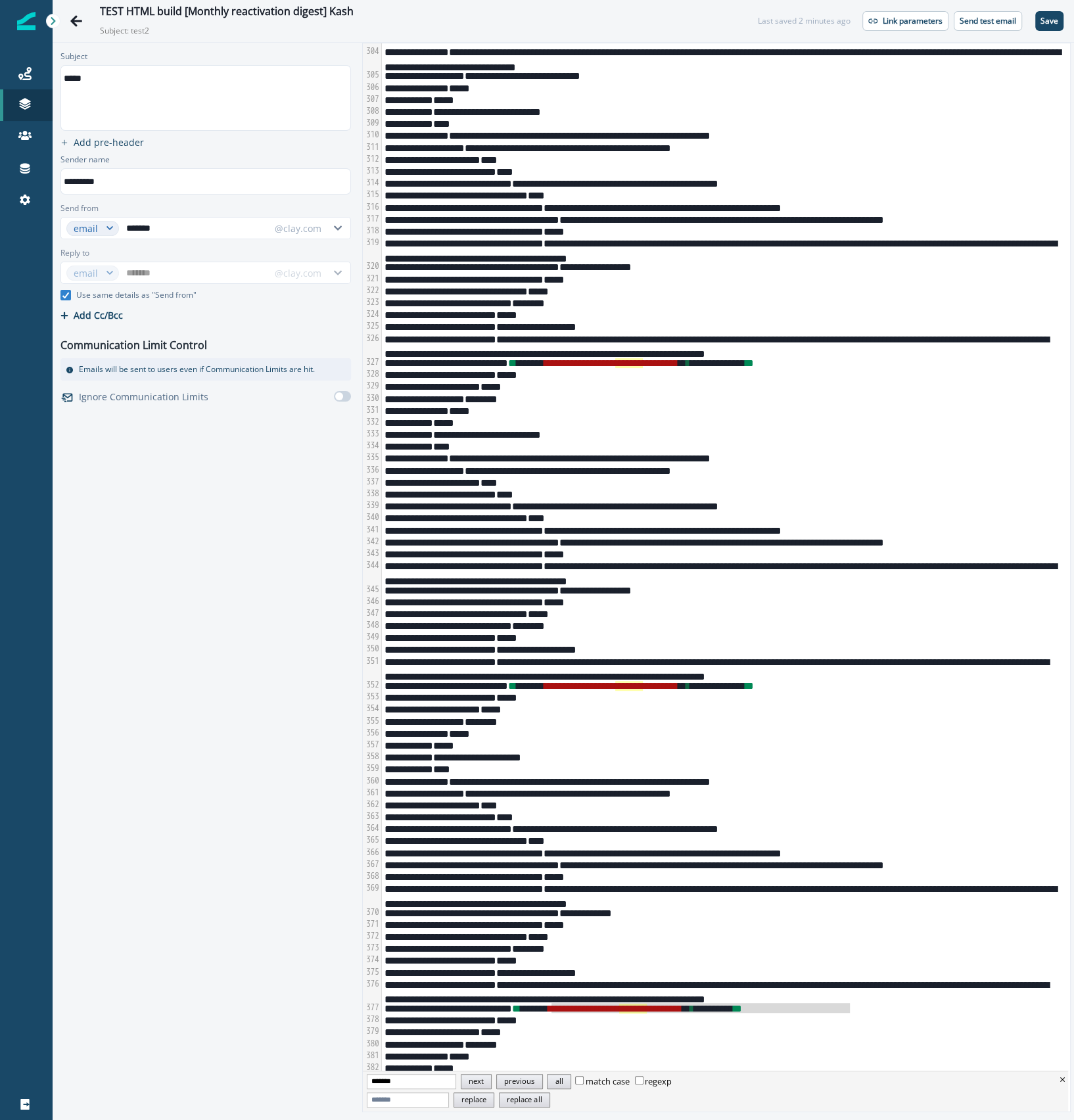 click on "**********" at bounding box center (724, 990) 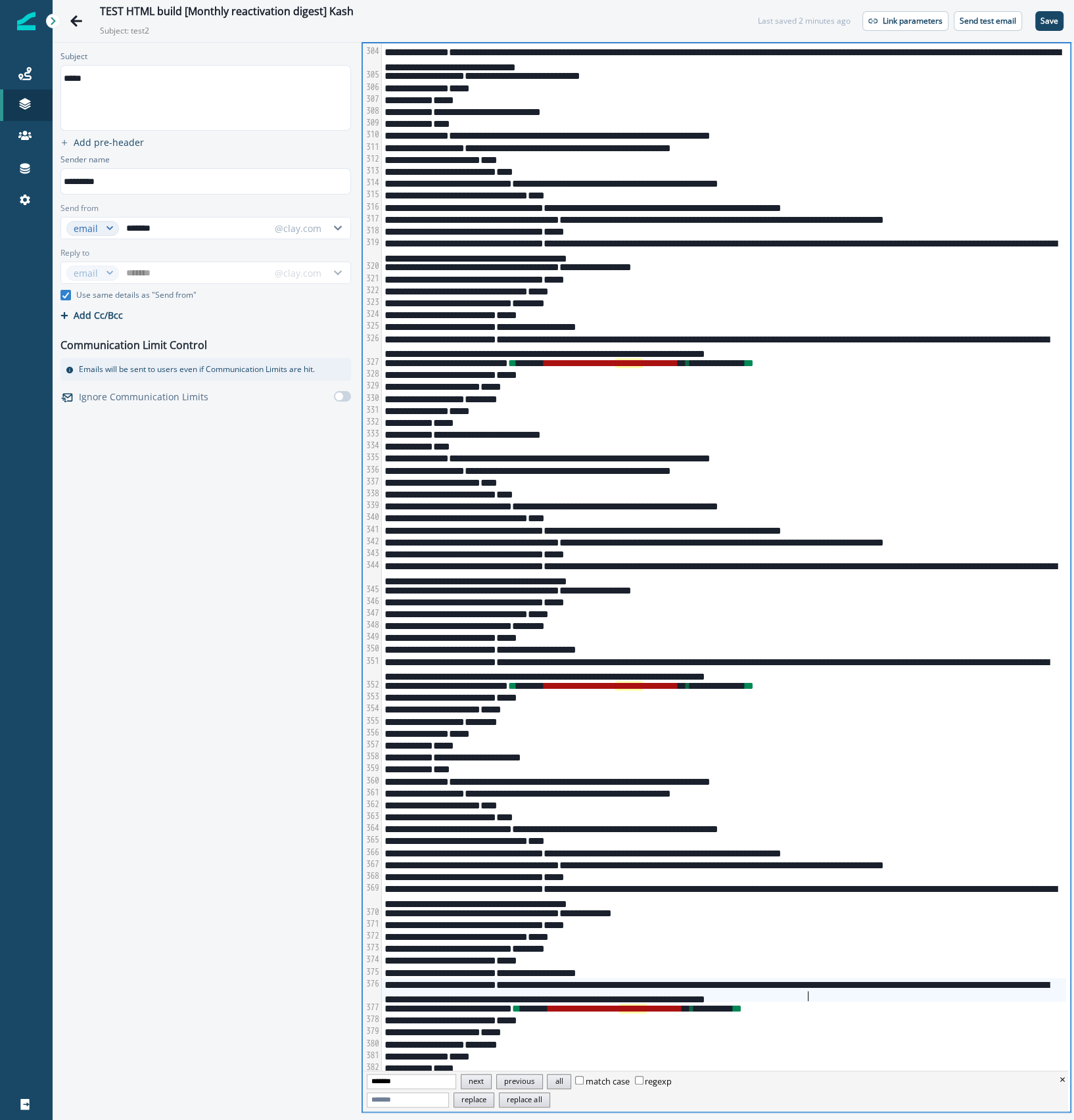 click on "** ****** * * * * * * * * * * * * * * * * * * * * * * * * * * * * * * * * * * ** * ********* **" at bounding box center (724, 1008) 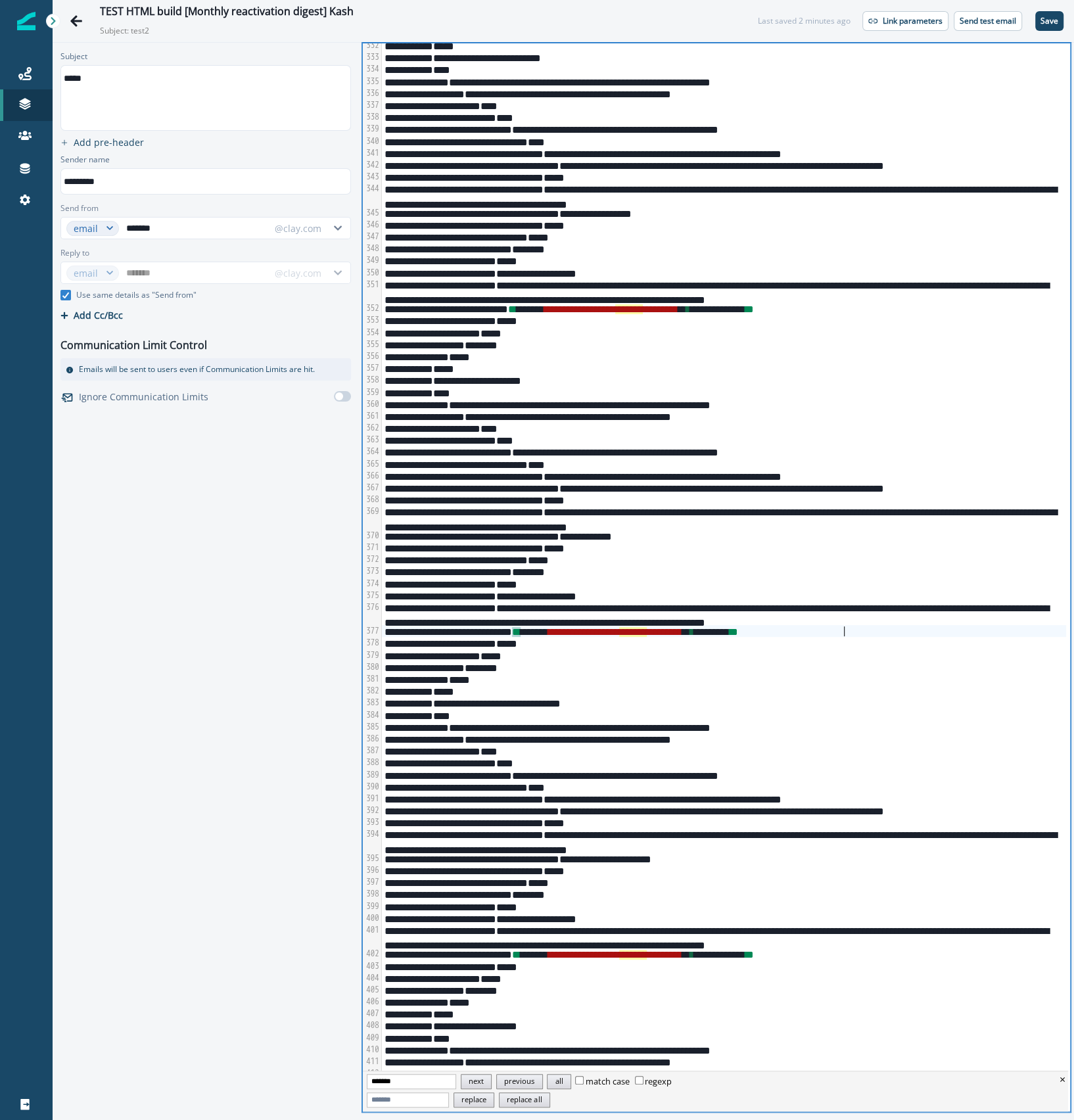 scroll, scrollTop: 4736, scrollLeft: 0, axis: vertical 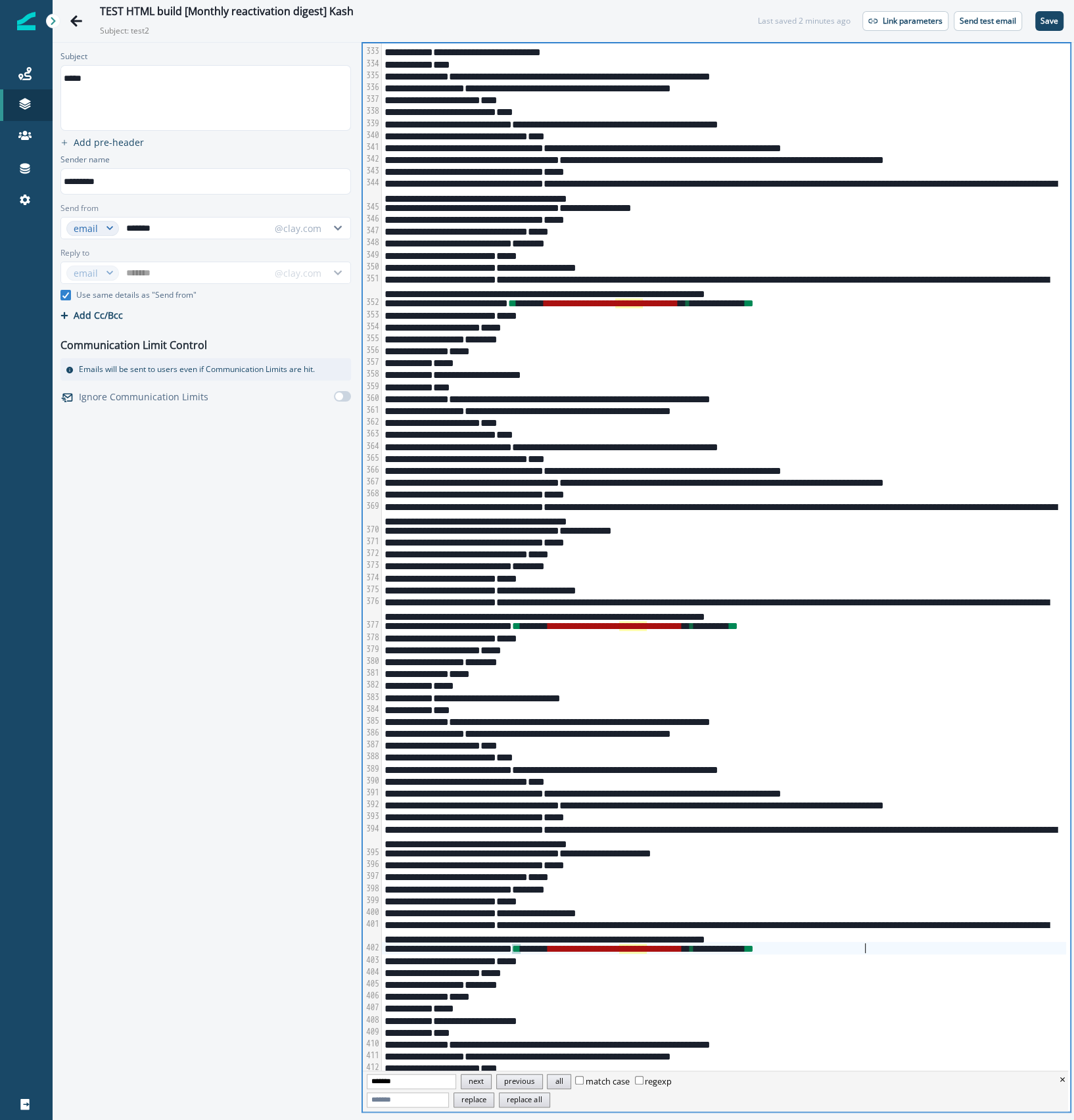 click on "**********" at bounding box center [724, 948] 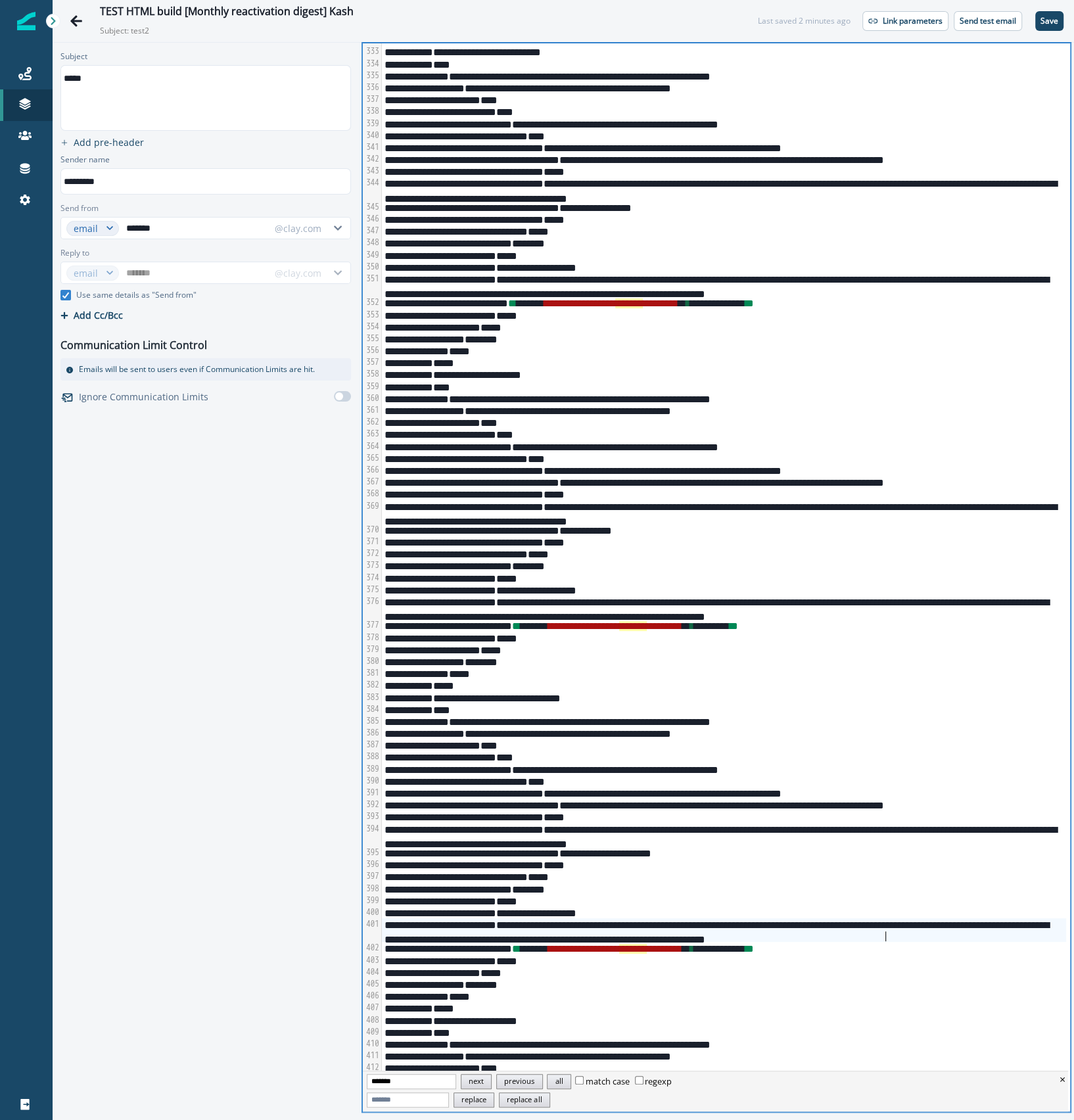 click on "**********" at bounding box center [724, 930] 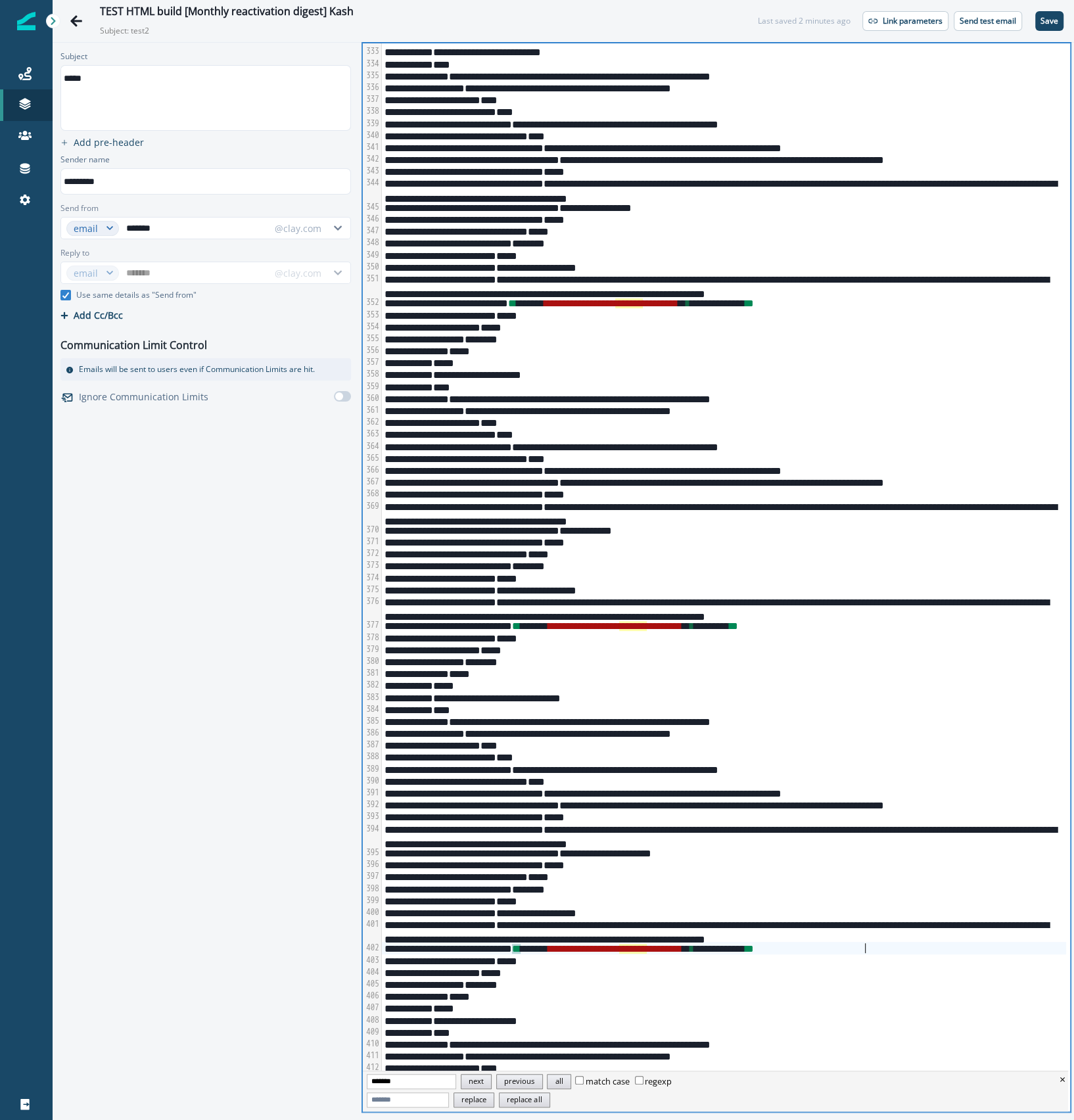 click on "**********" at bounding box center (724, 948) 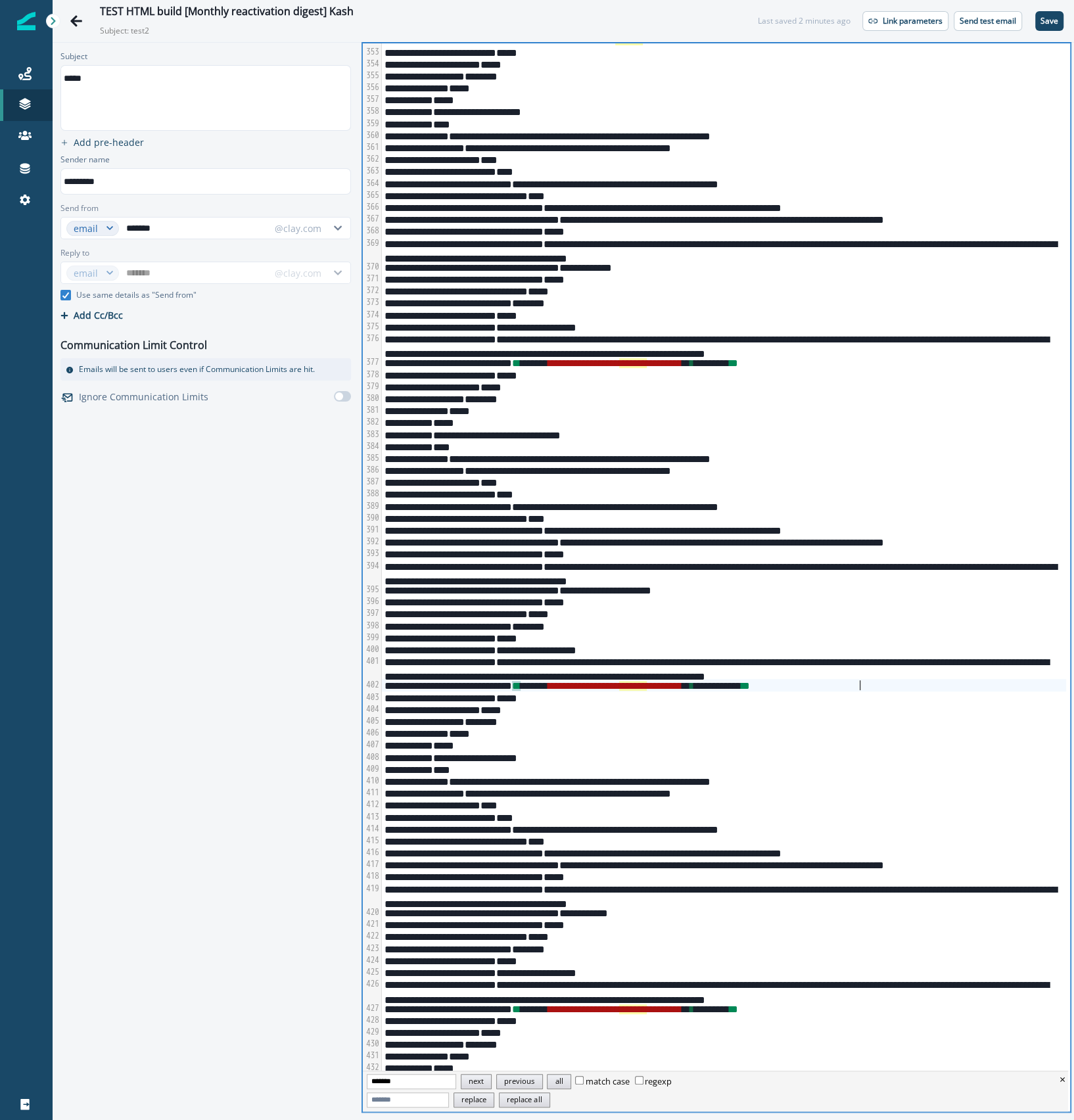 scroll, scrollTop: 5021, scrollLeft: 0, axis: vertical 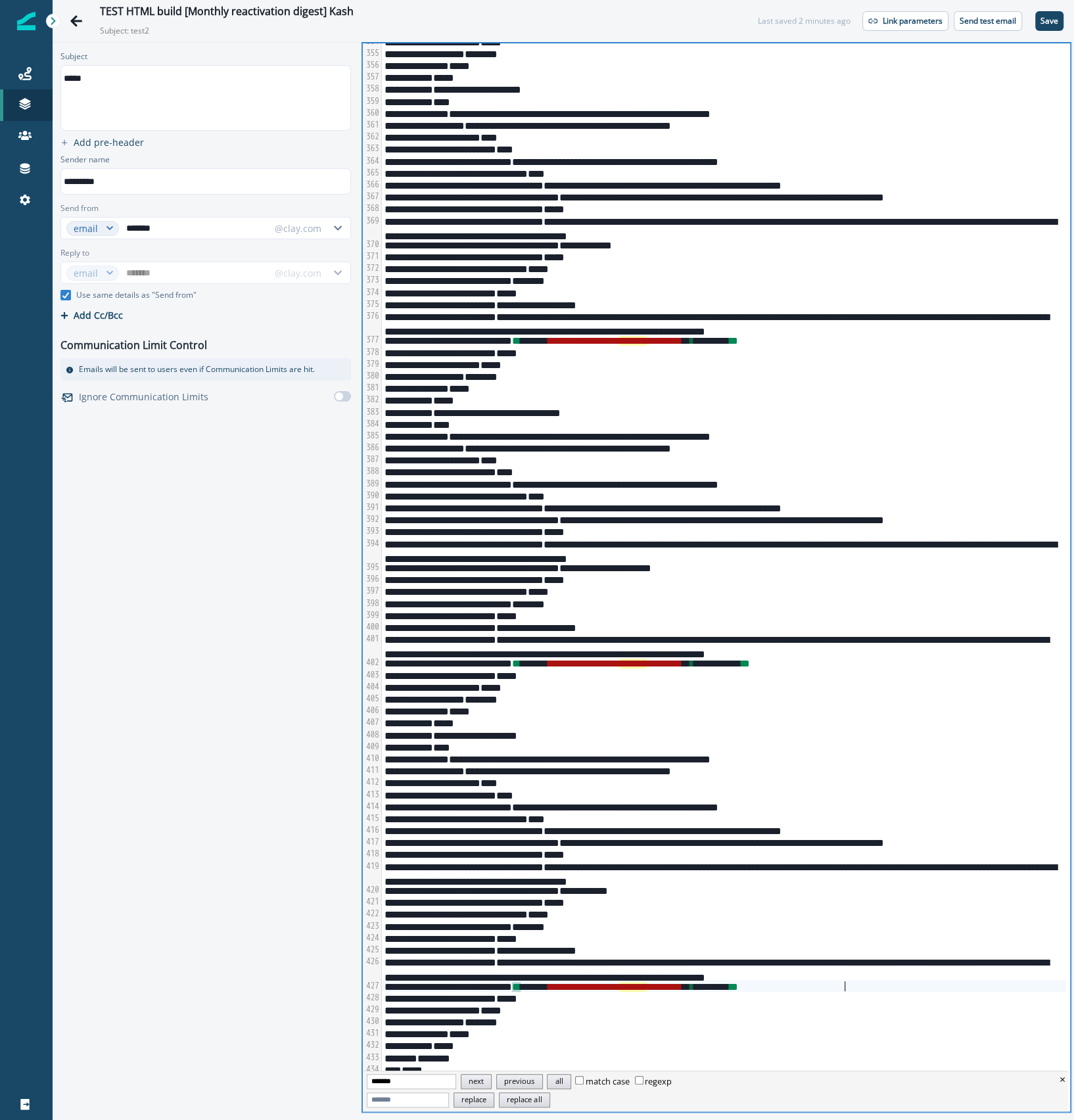click on "* * ****** * * * * * * * * * * * * * * * * * * * * * * * * * * * * * * * * * * ** * ******** * *" at bounding box center (724, 986) 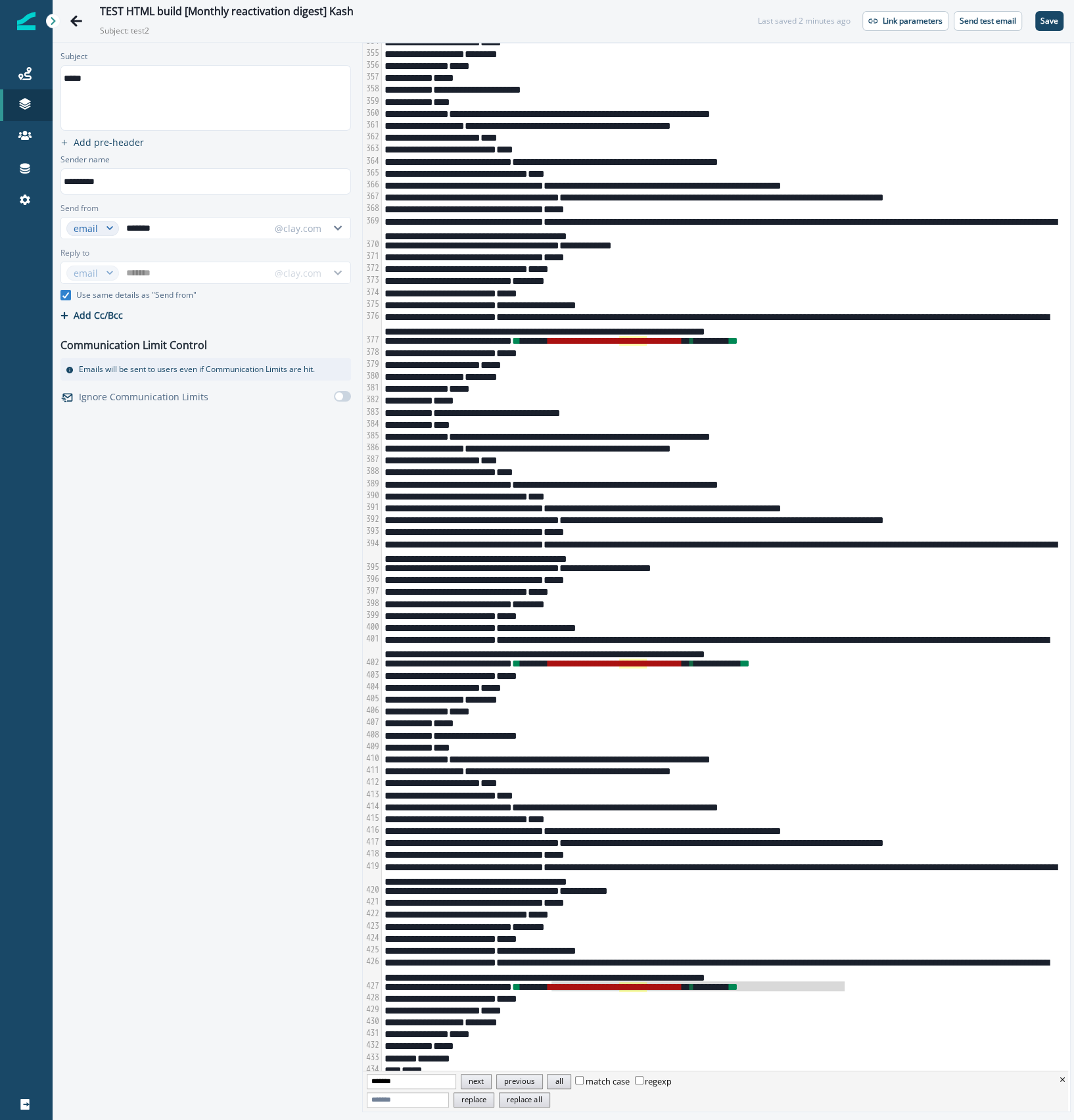 click on "** ****** * * * * * * * * * * * * * * * * * * * * * * * * * * * * * * * * * * ** * ******** **" at bounding box center (724, 986) 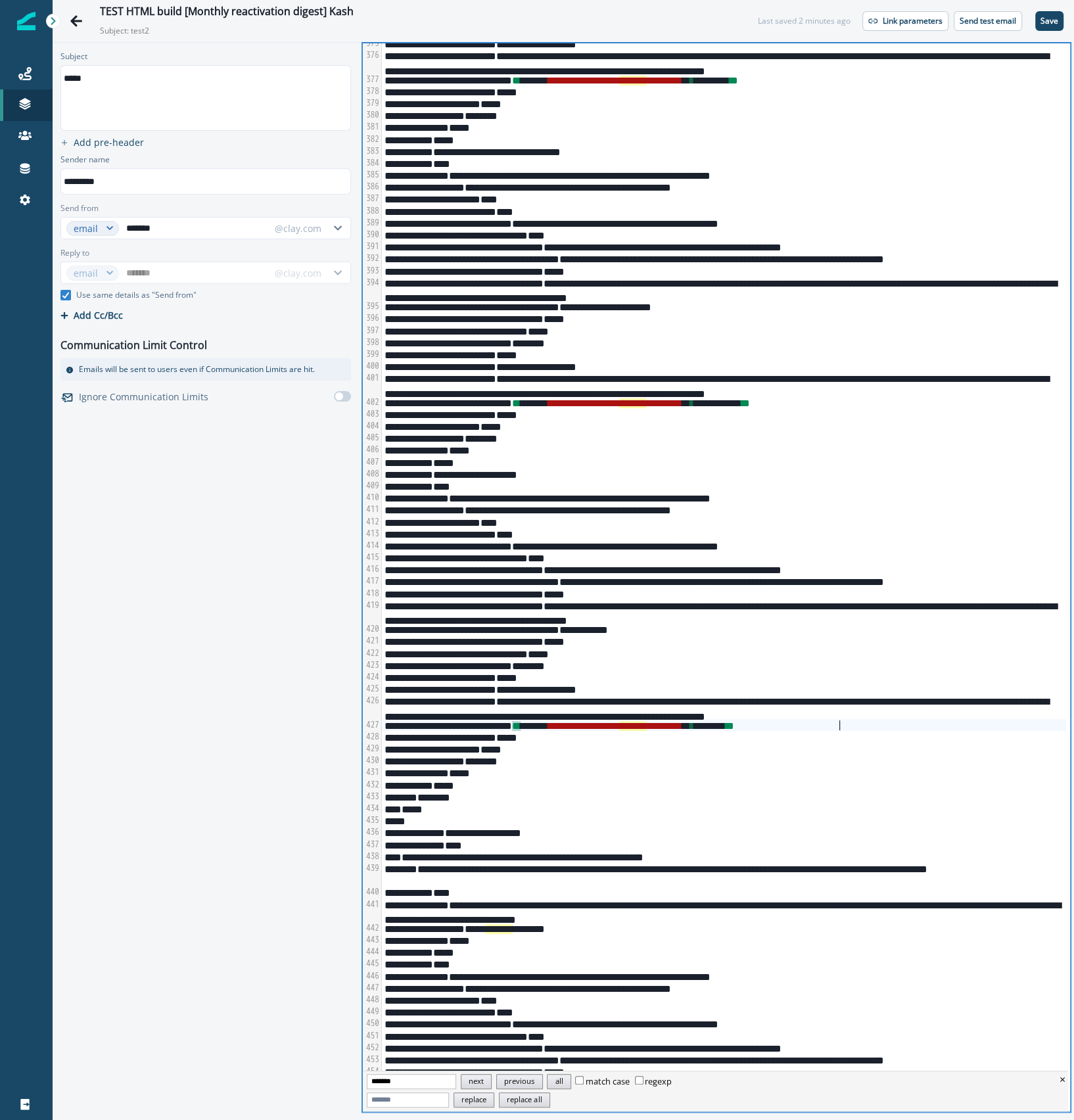 scroll, scrollTop: 5287, scrollLeft: 0, axis: vertical 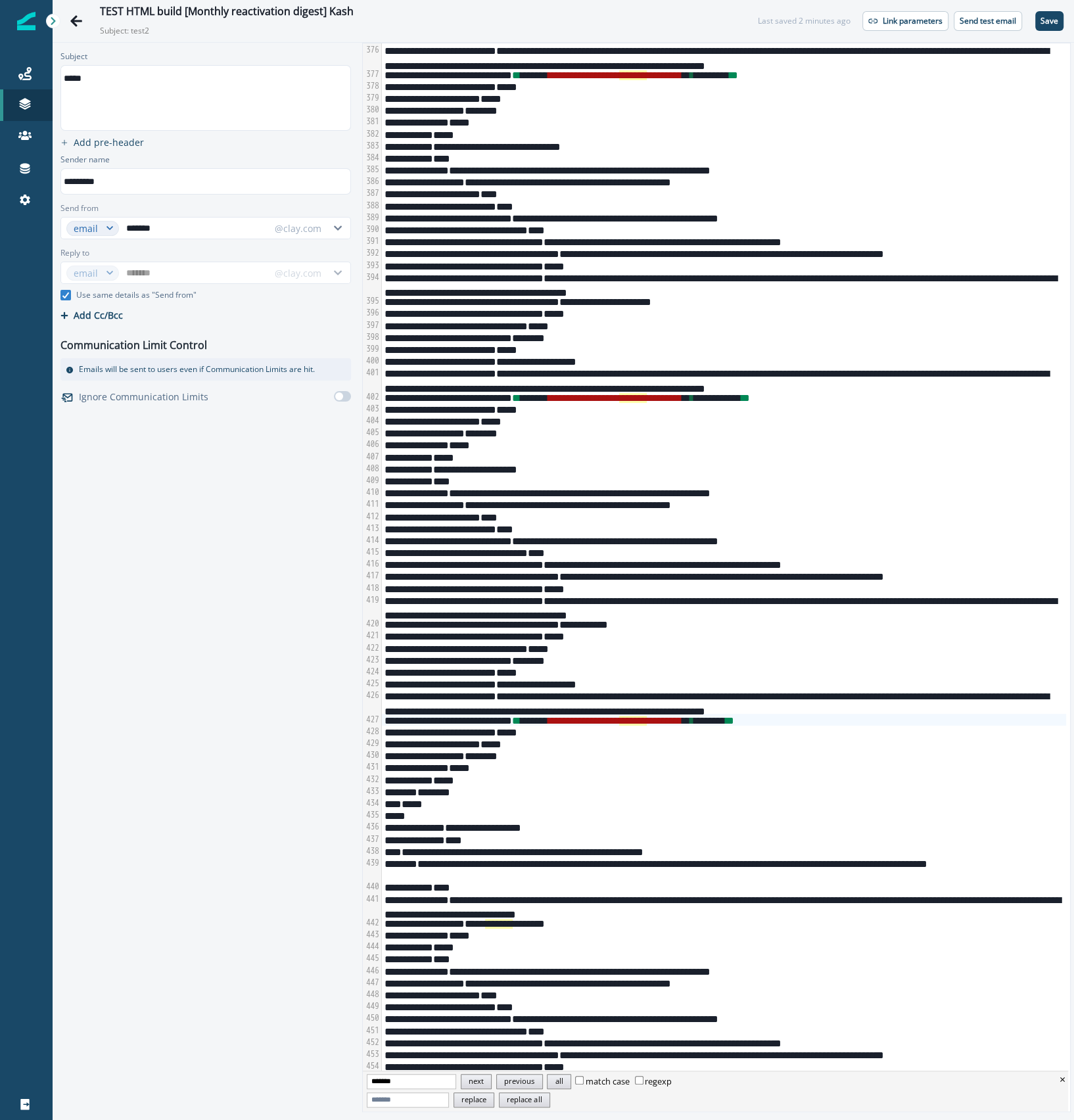 click on "*******" at bounding box center (411, 1081) 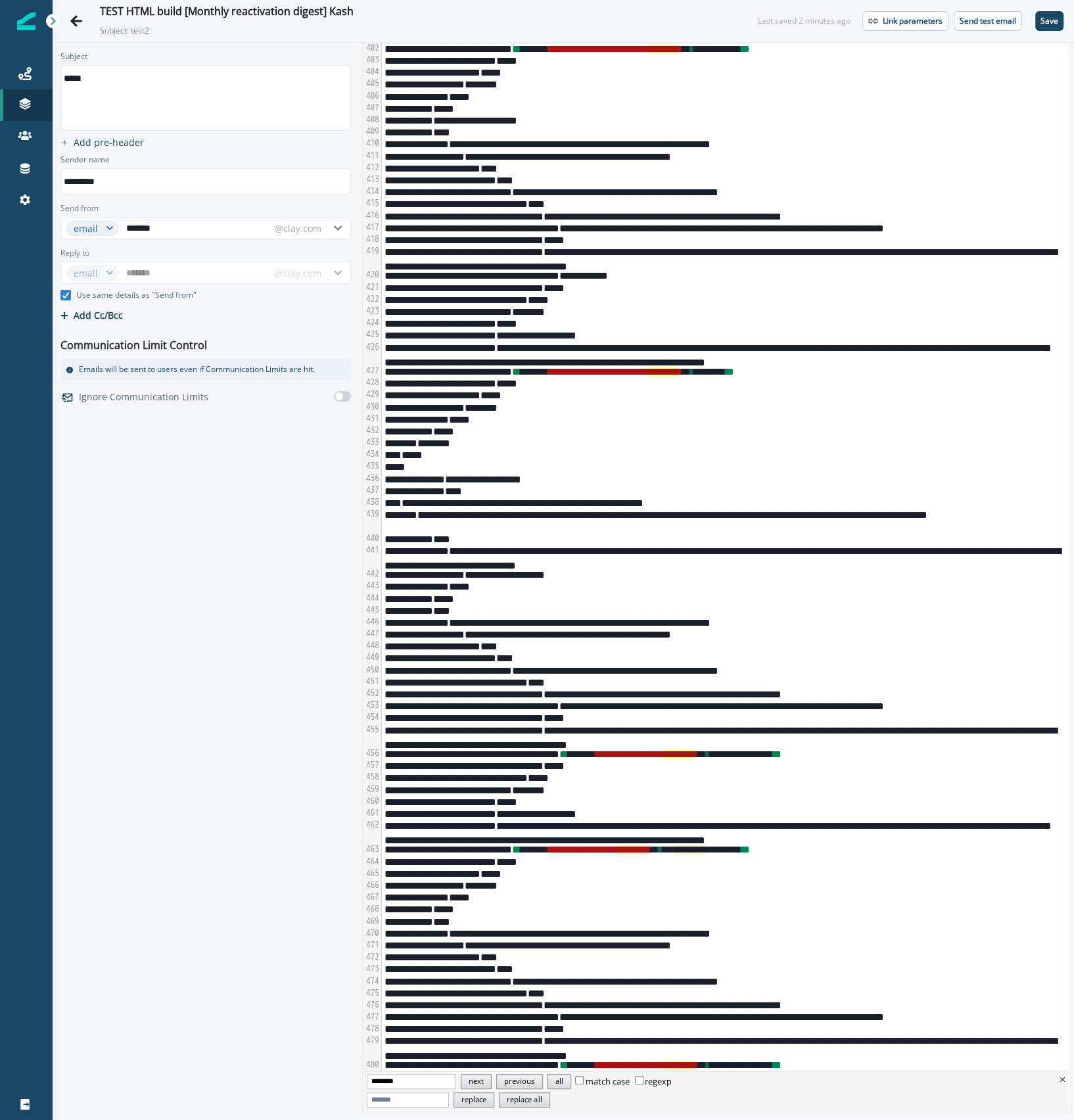 scroll, scrollTop: 5732, scrollLeft: 0, axis: vertical 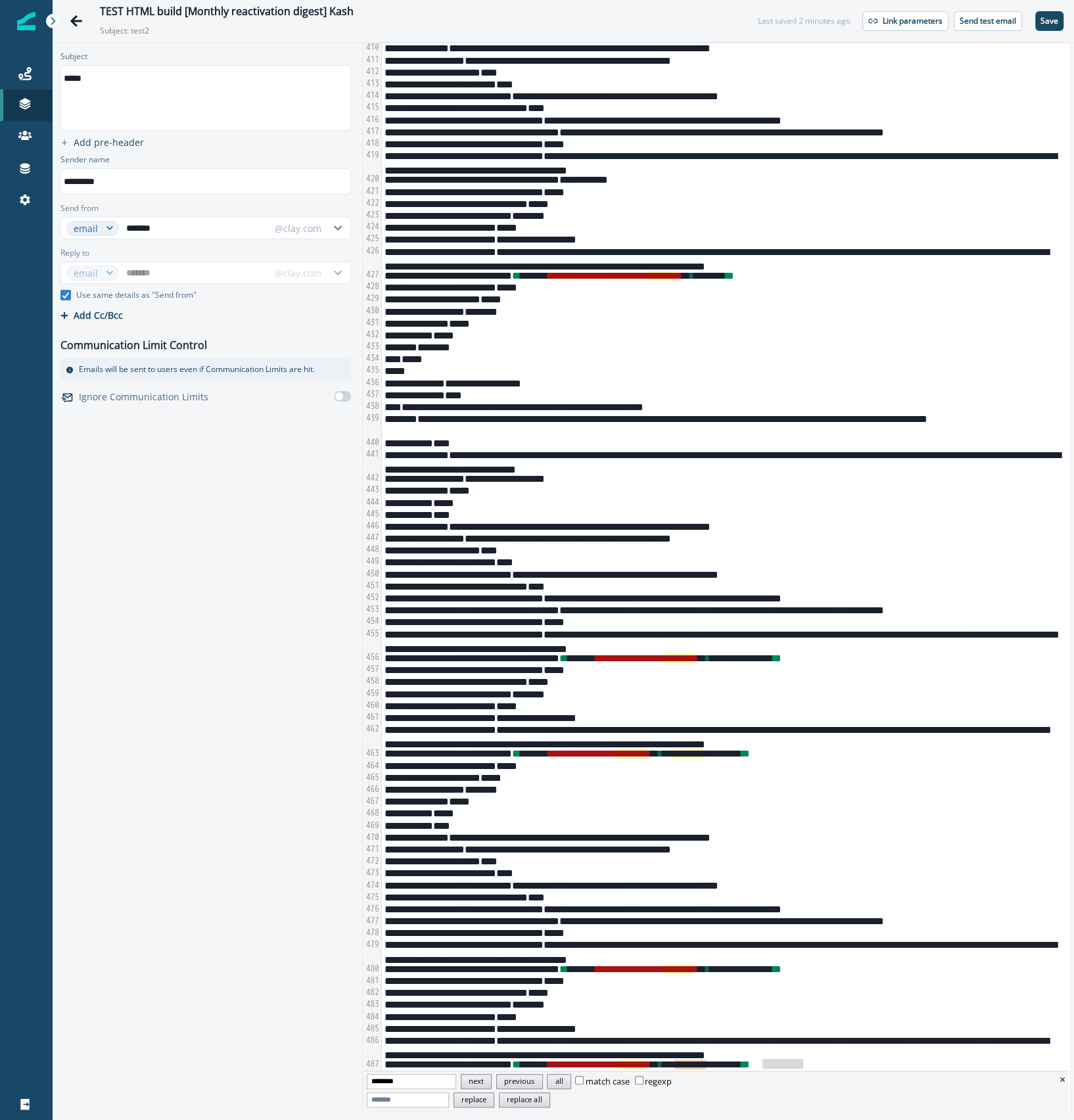 type on "********" 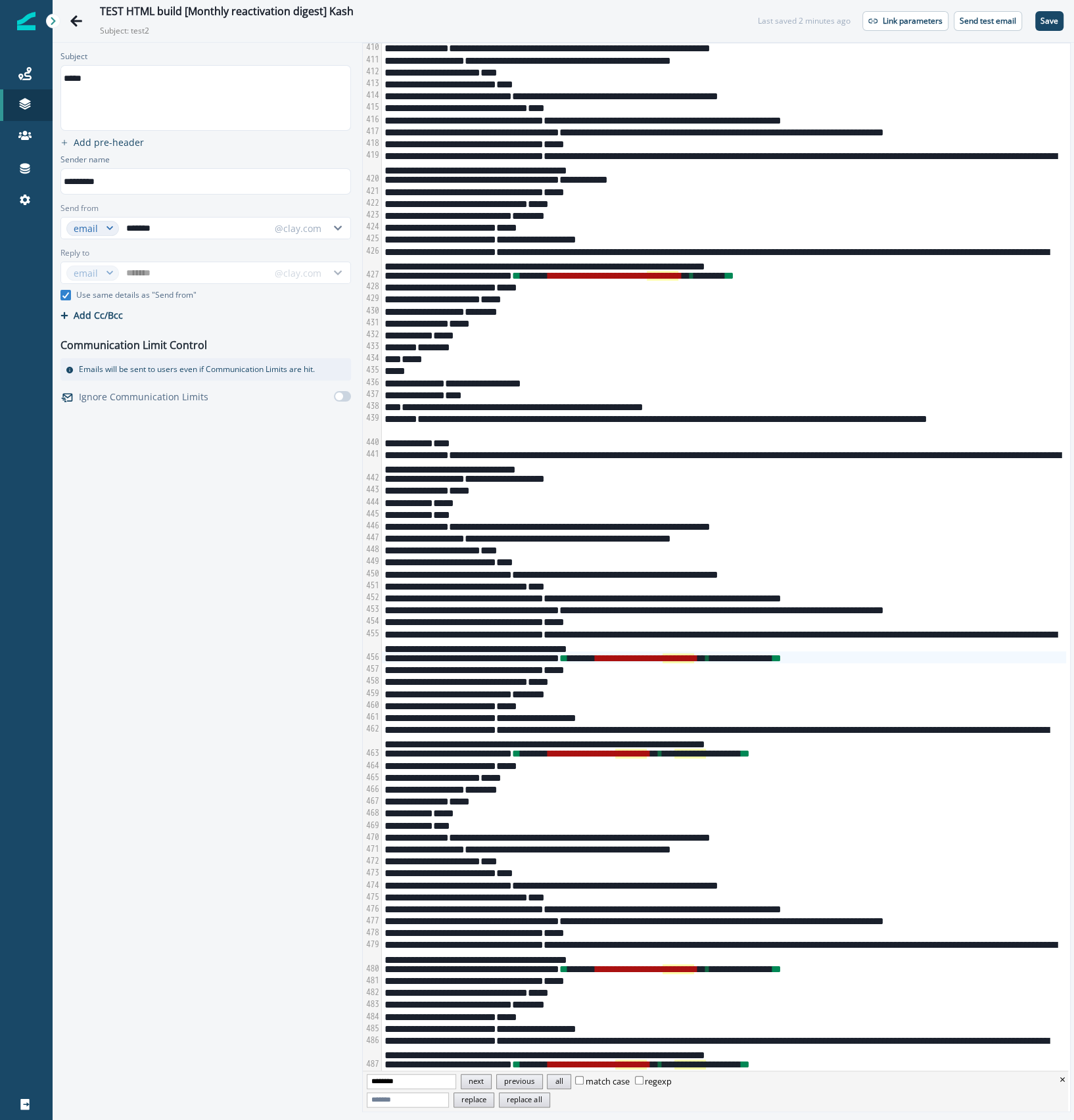 click on "**********" at bounding box center [724, 657] 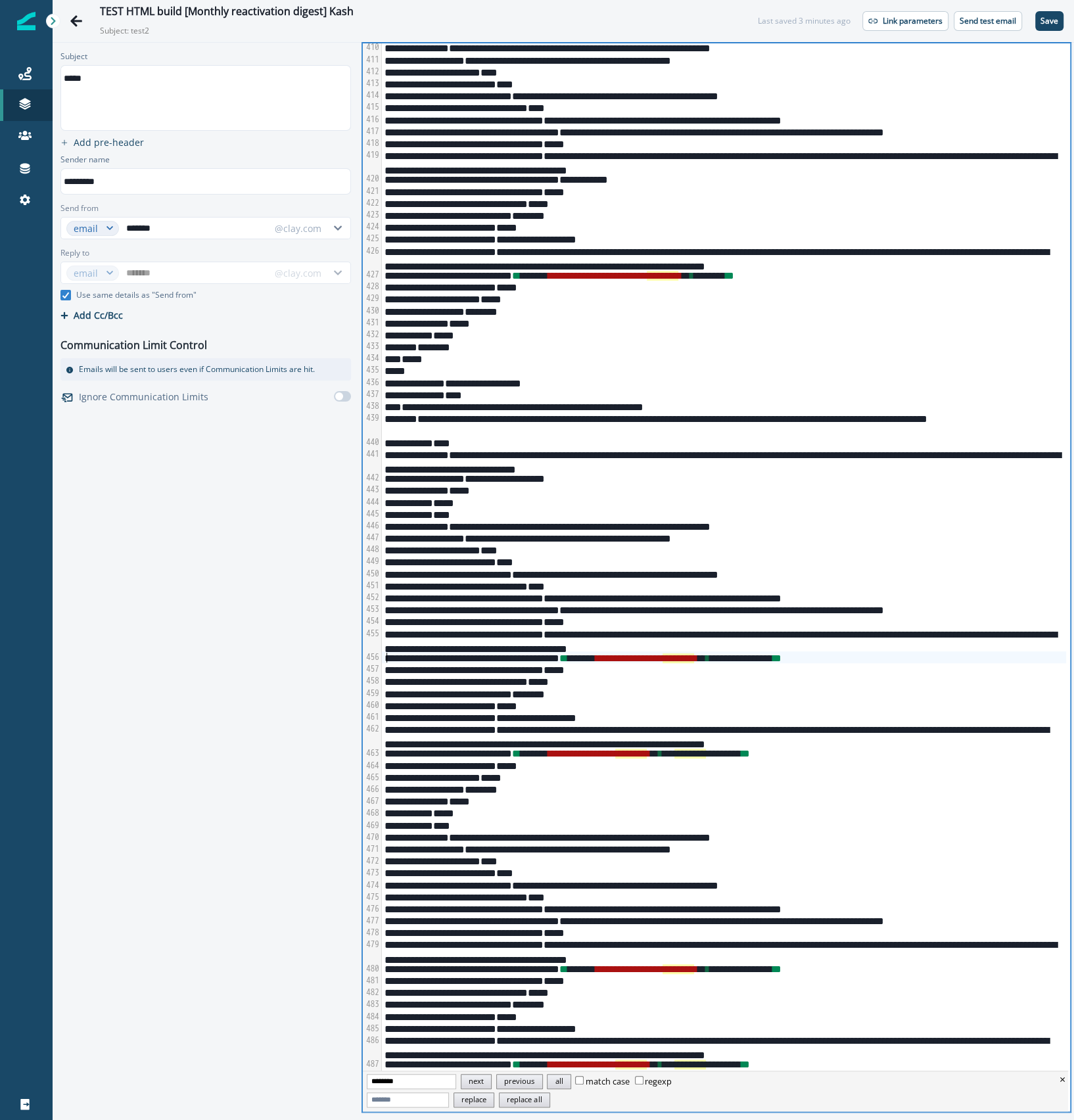 click on "**********" at bounding box center (724, 657) 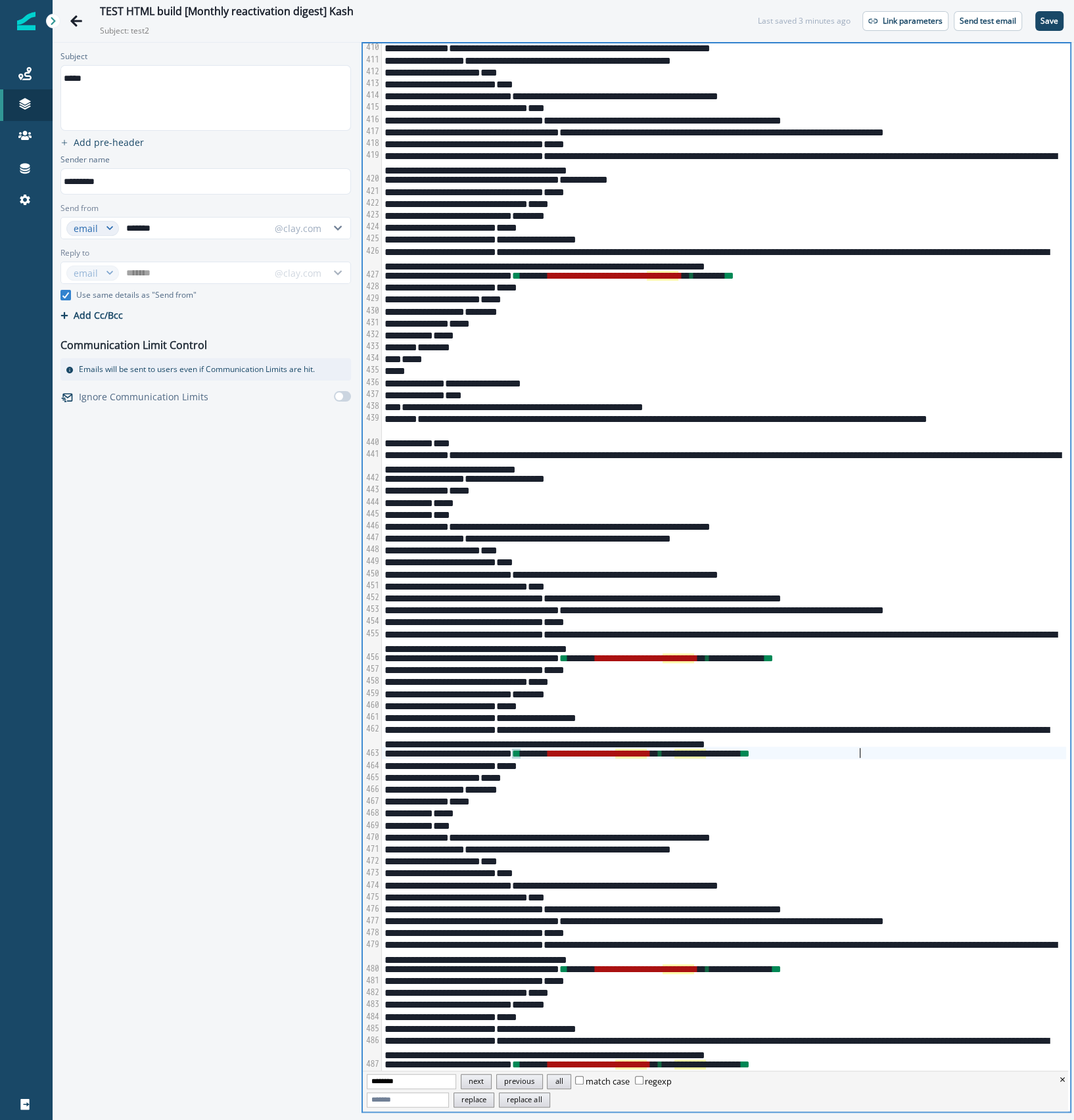 click on "* * ****** * * * * * * * * * * * * * * * * * * * * * * * * * * ** * *** ******** ******** * *" at bounding box center (724, 753) 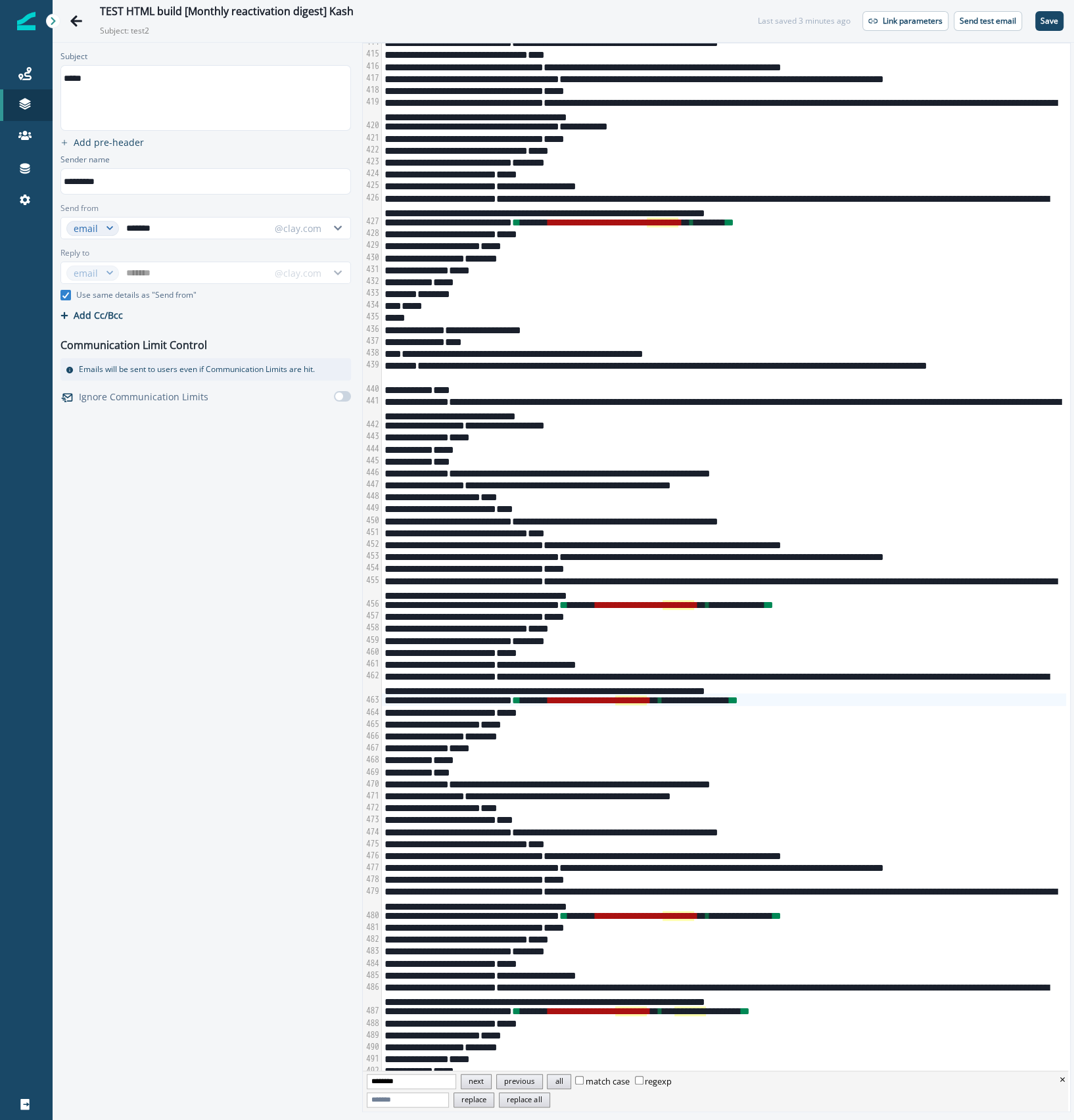 scroll, scrollTop: 5798, scrollLeft: 0, axis: vertical 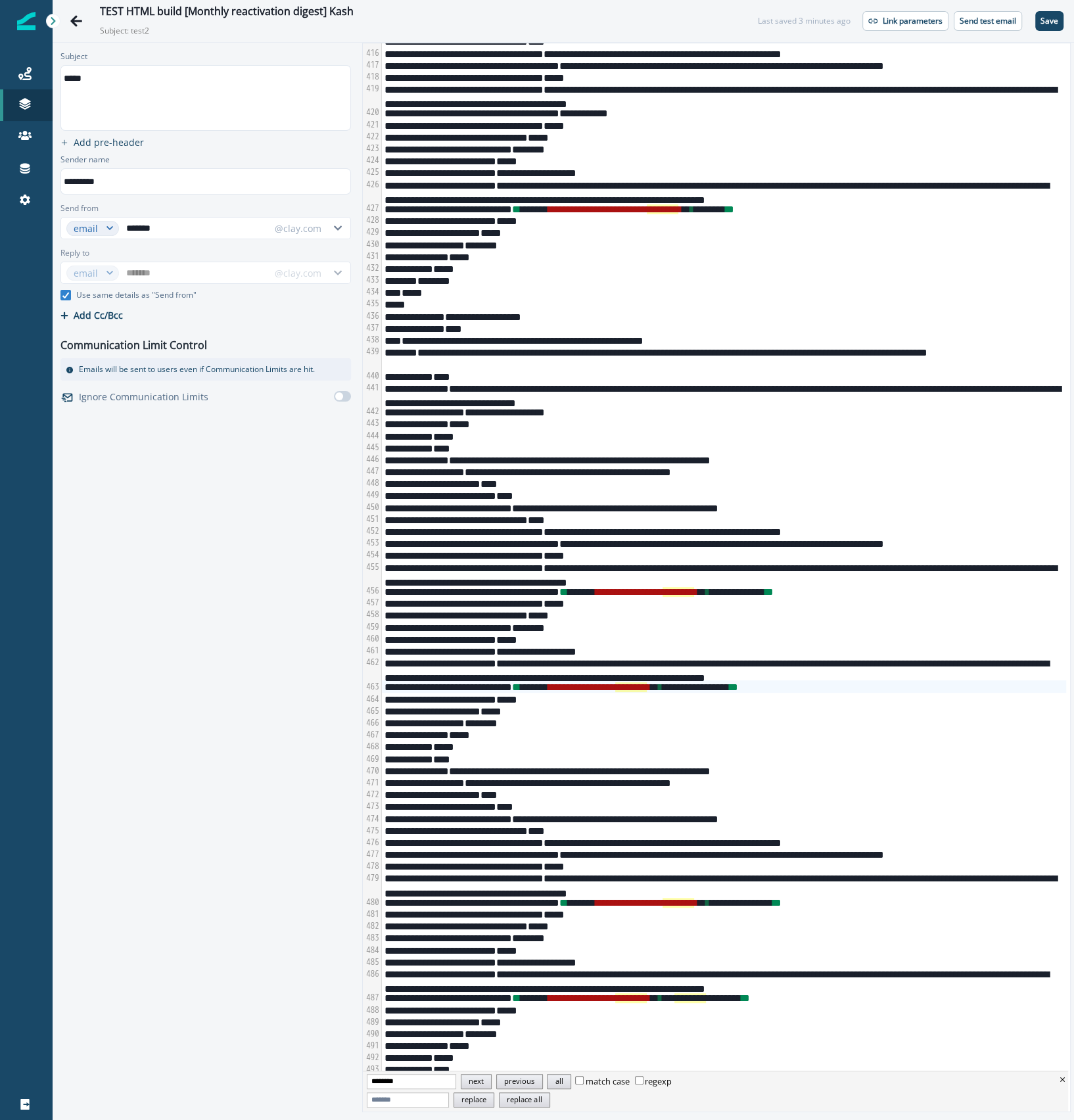 click on "**********" at bounding box center (724, 883) 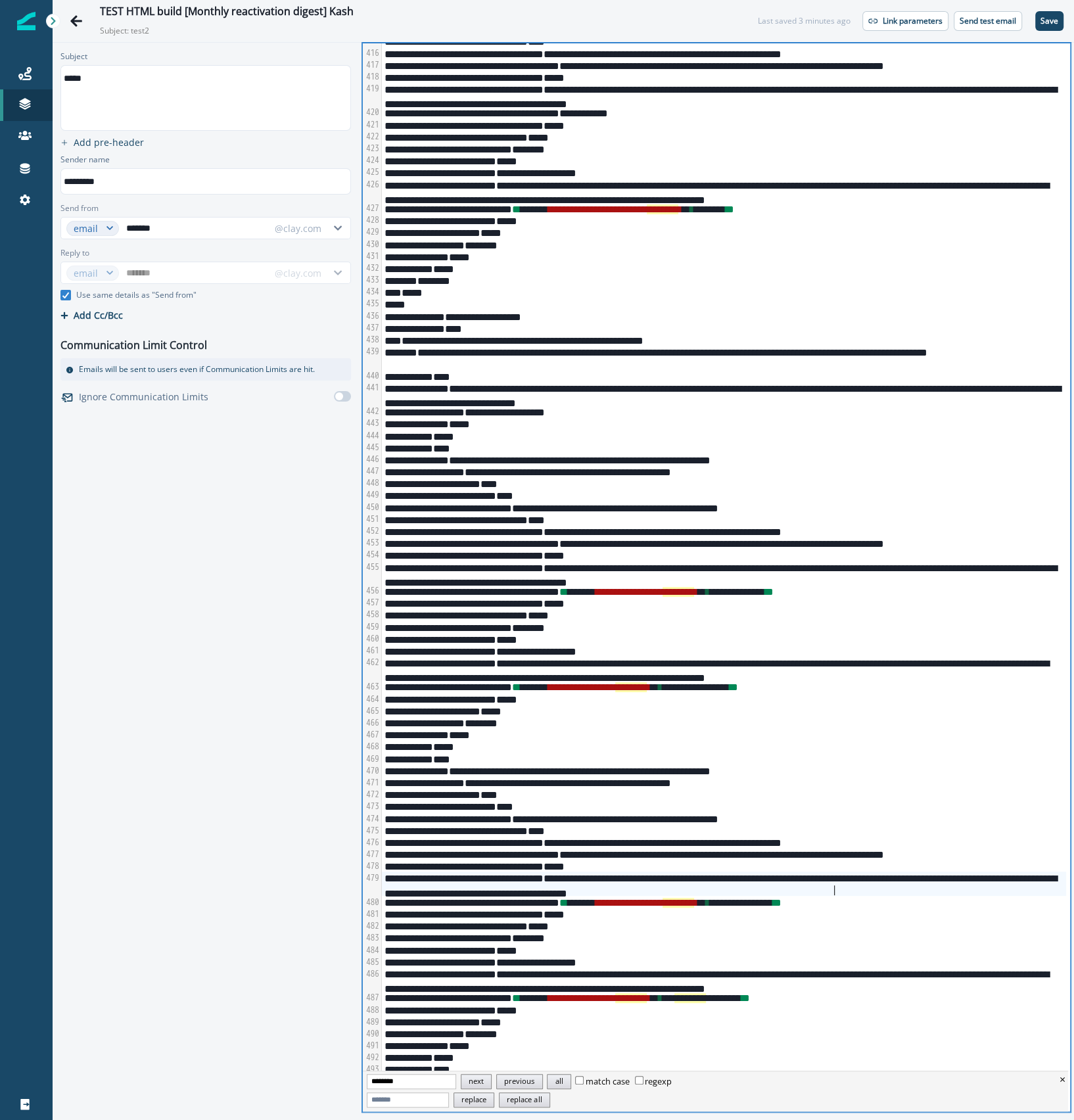 click on "**********" at bounding box center [724, 902] 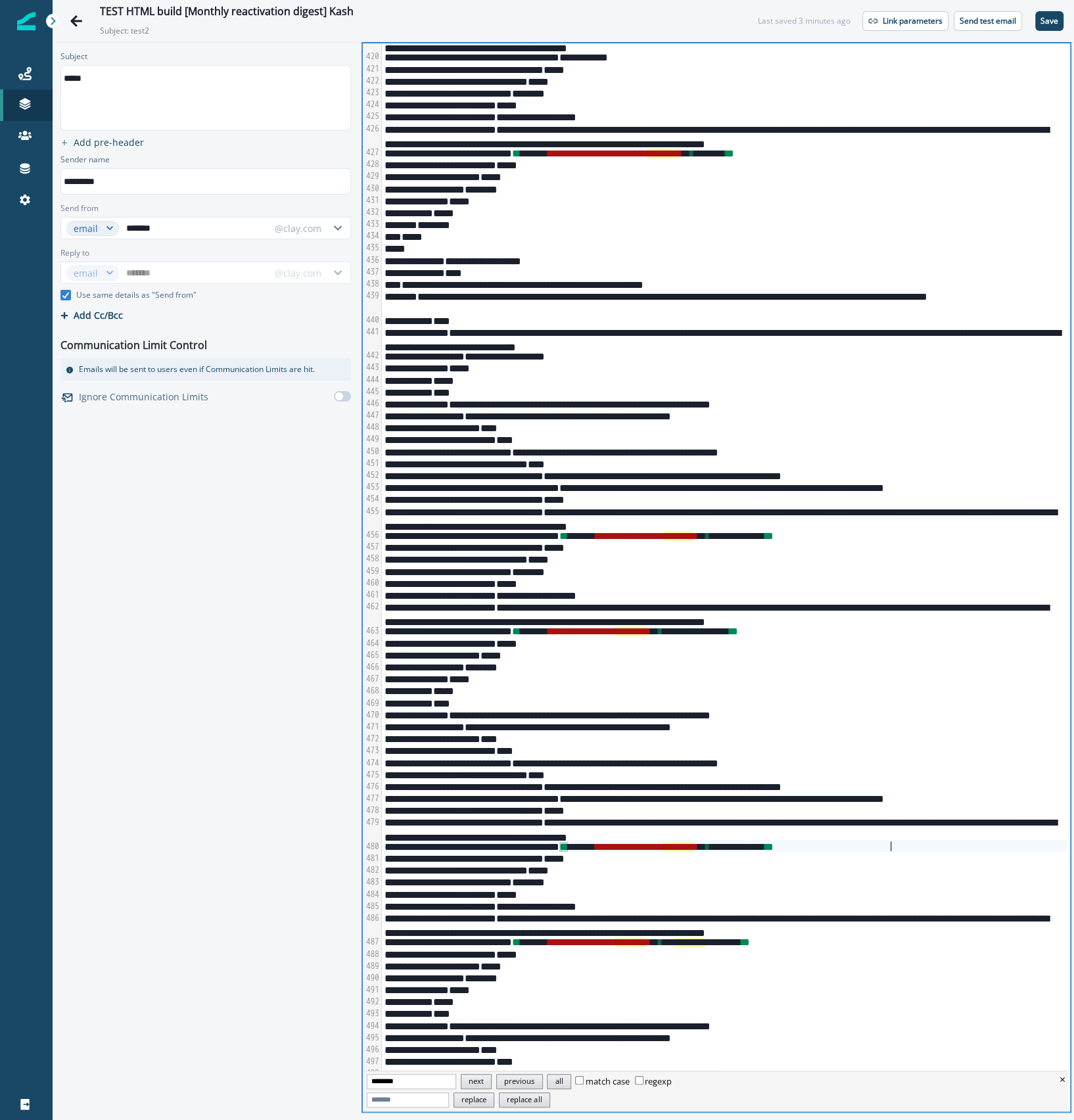 scroll, scrollTop: 5869, scrollLeft: 0, axis: vertical 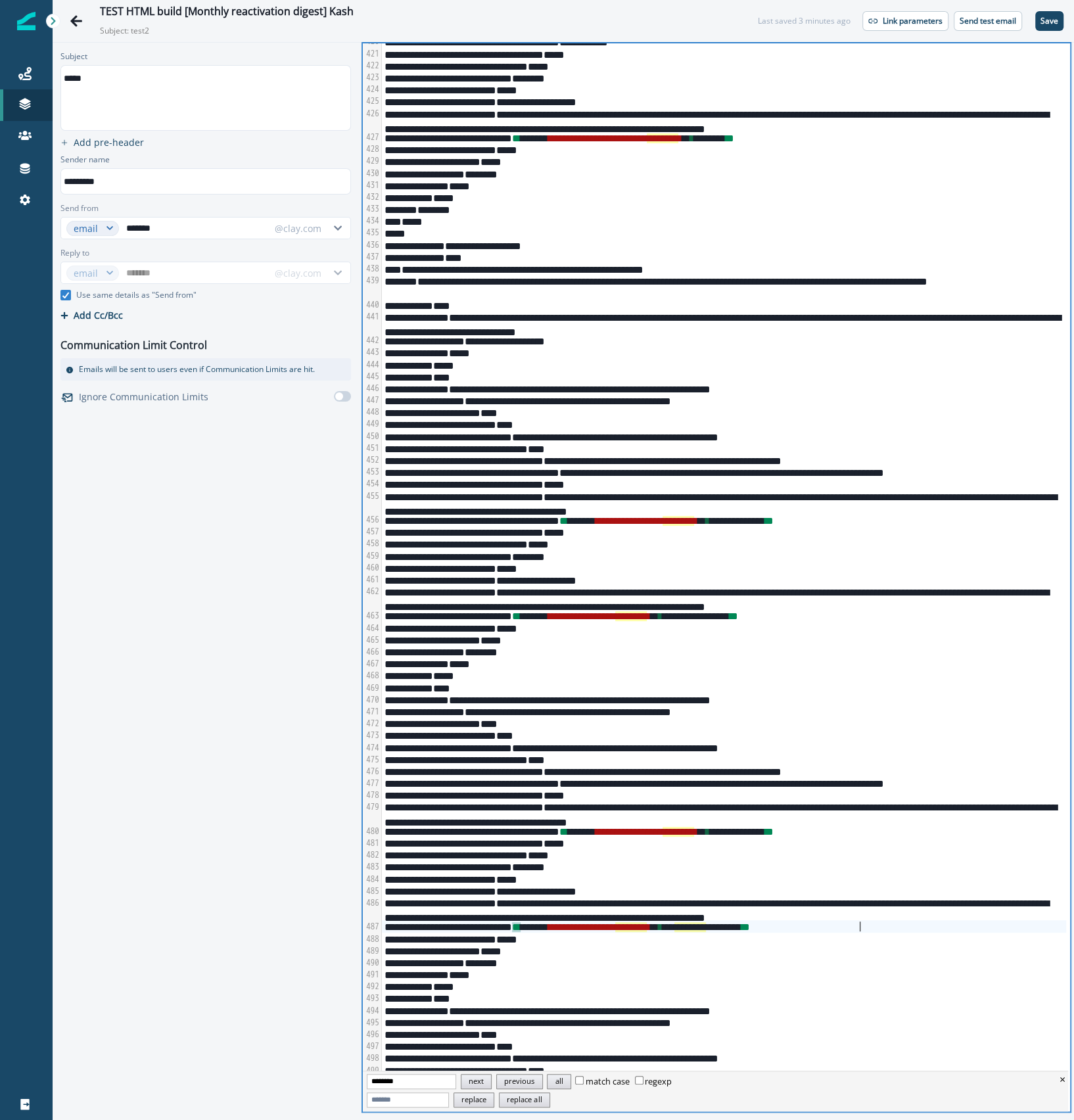 click on "* * ****** * * * * * * * * * * * * * * * * * * * * * * * * * * ** * *** ******** ******** * *" at bounding box center [724, 926] 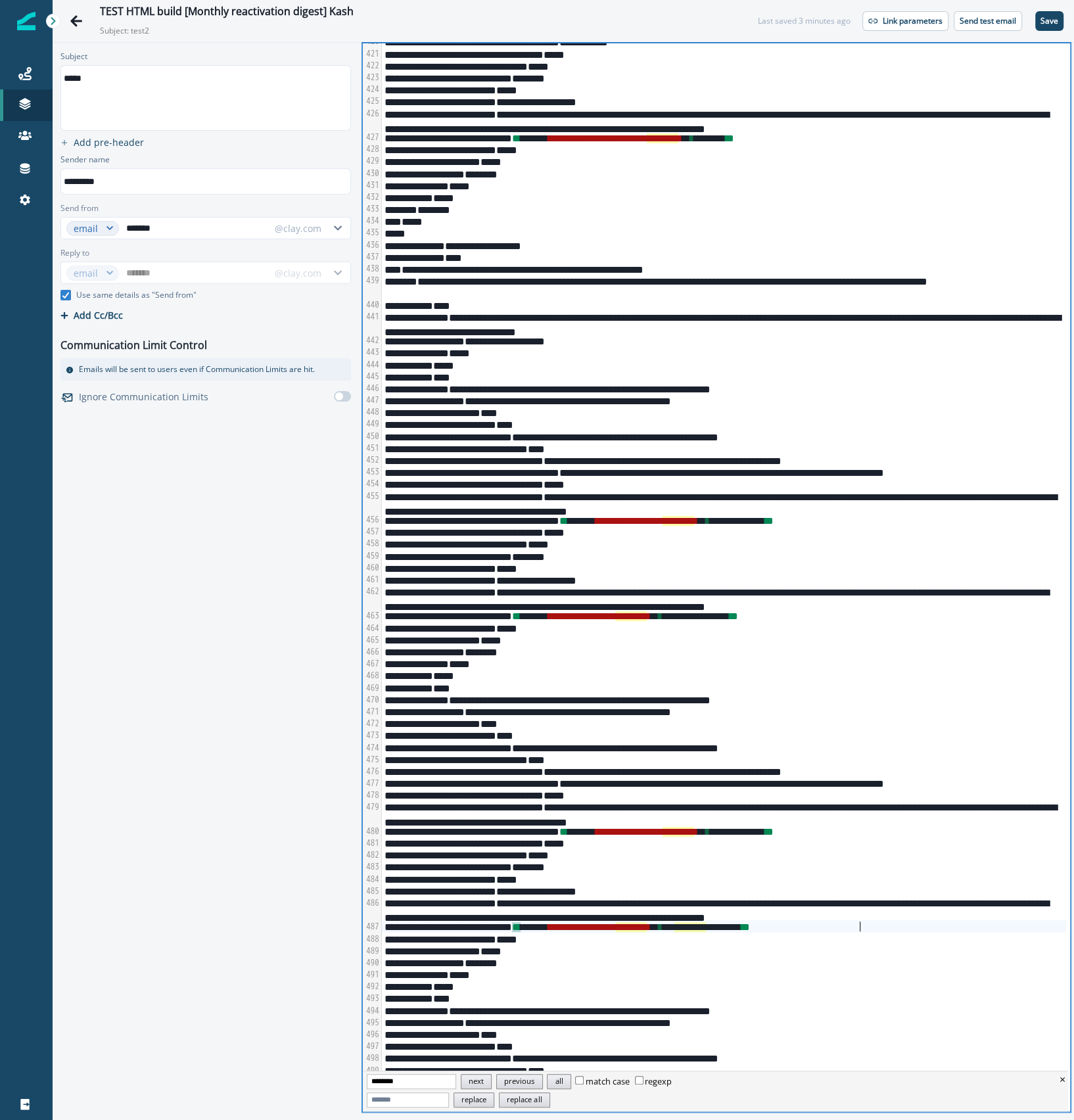 click on "* * ****** * * * * * * * * * * * * * * * * * * * * * * * * * * ** * *** ******** ******** * *" at bounding box center [724, 926] 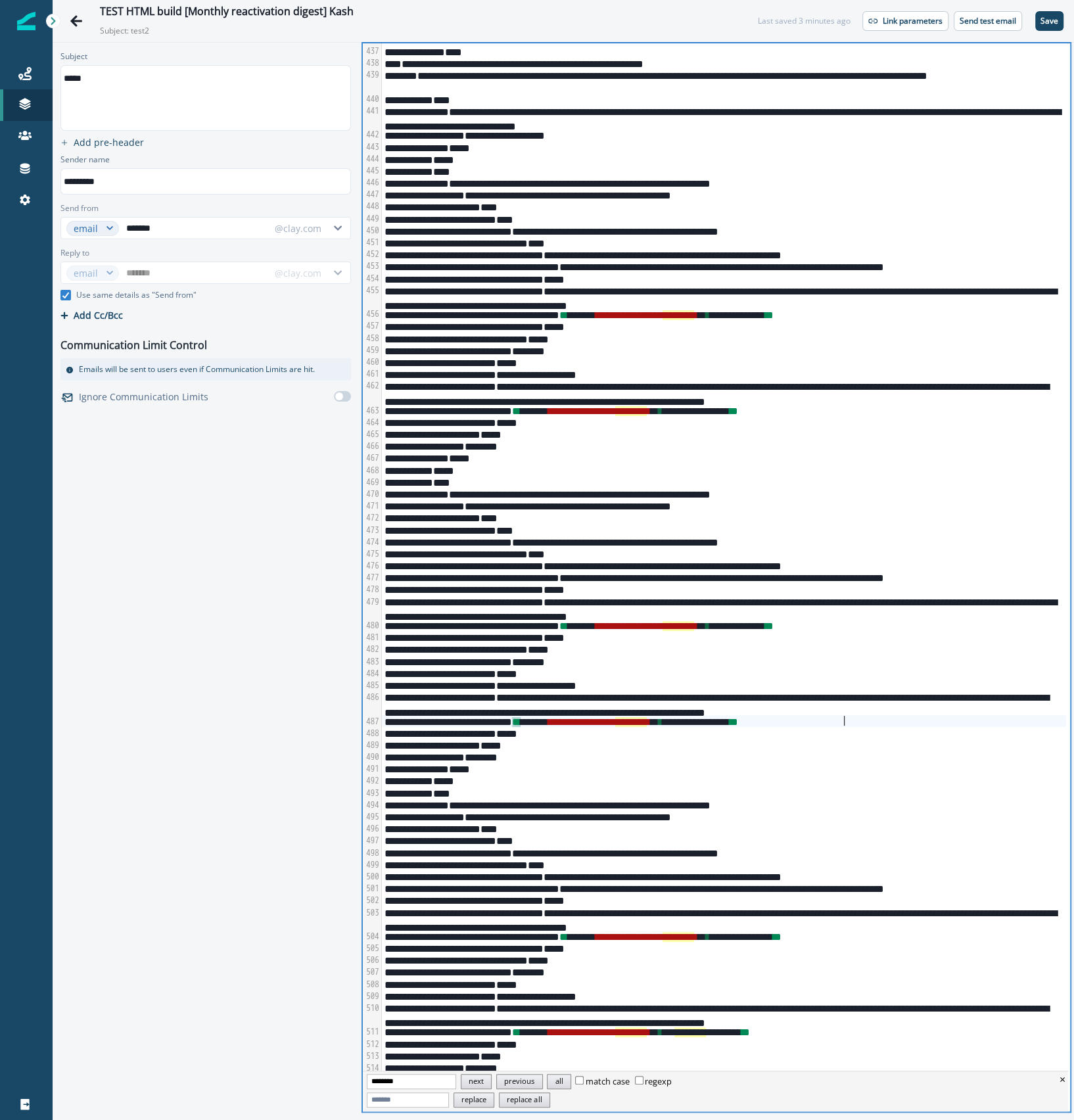 scroll, scrollTop: 6100, scrollLeft: 0, axis: vertical 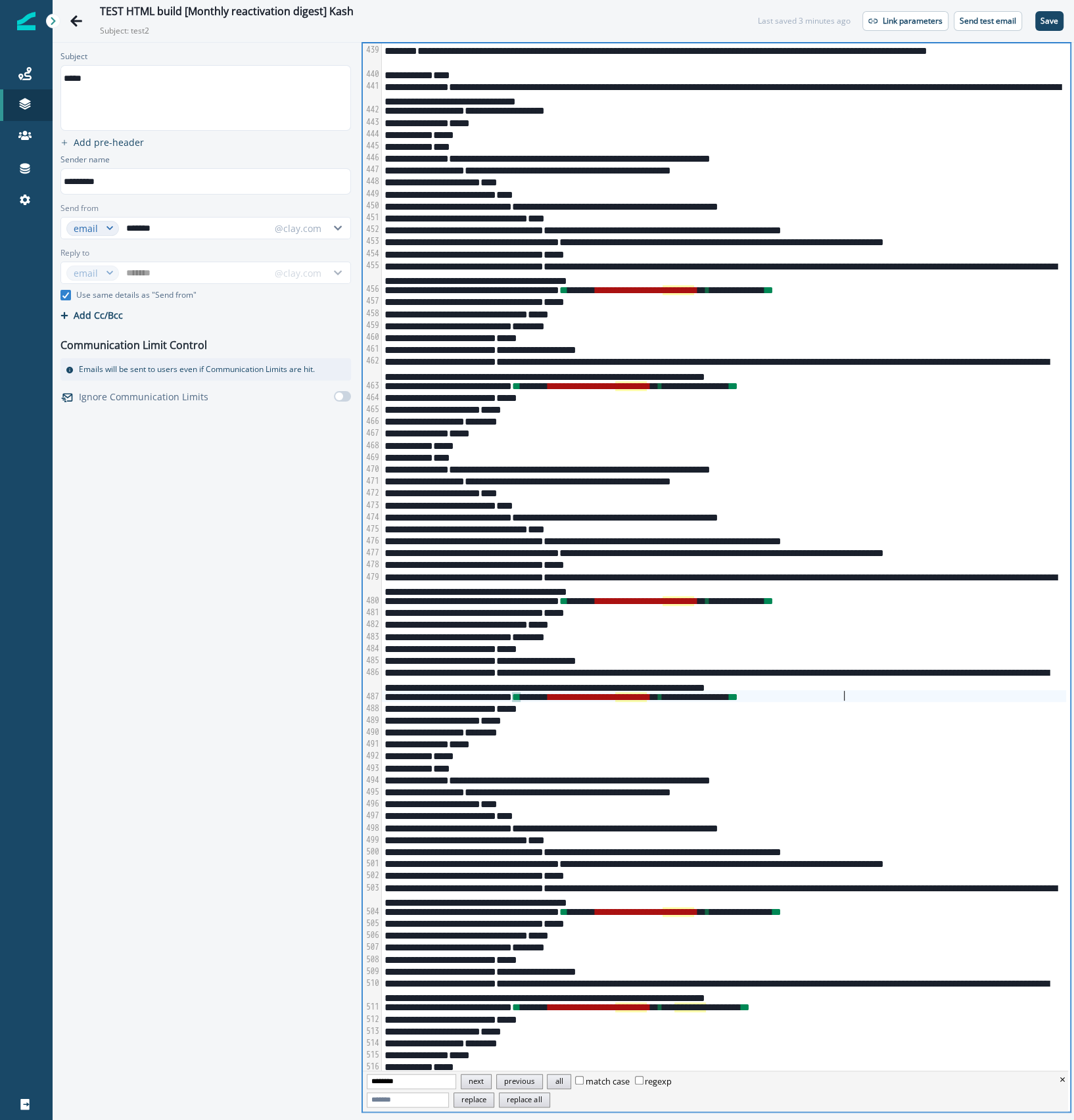 click on "**********" at bounding box center (724, 911) 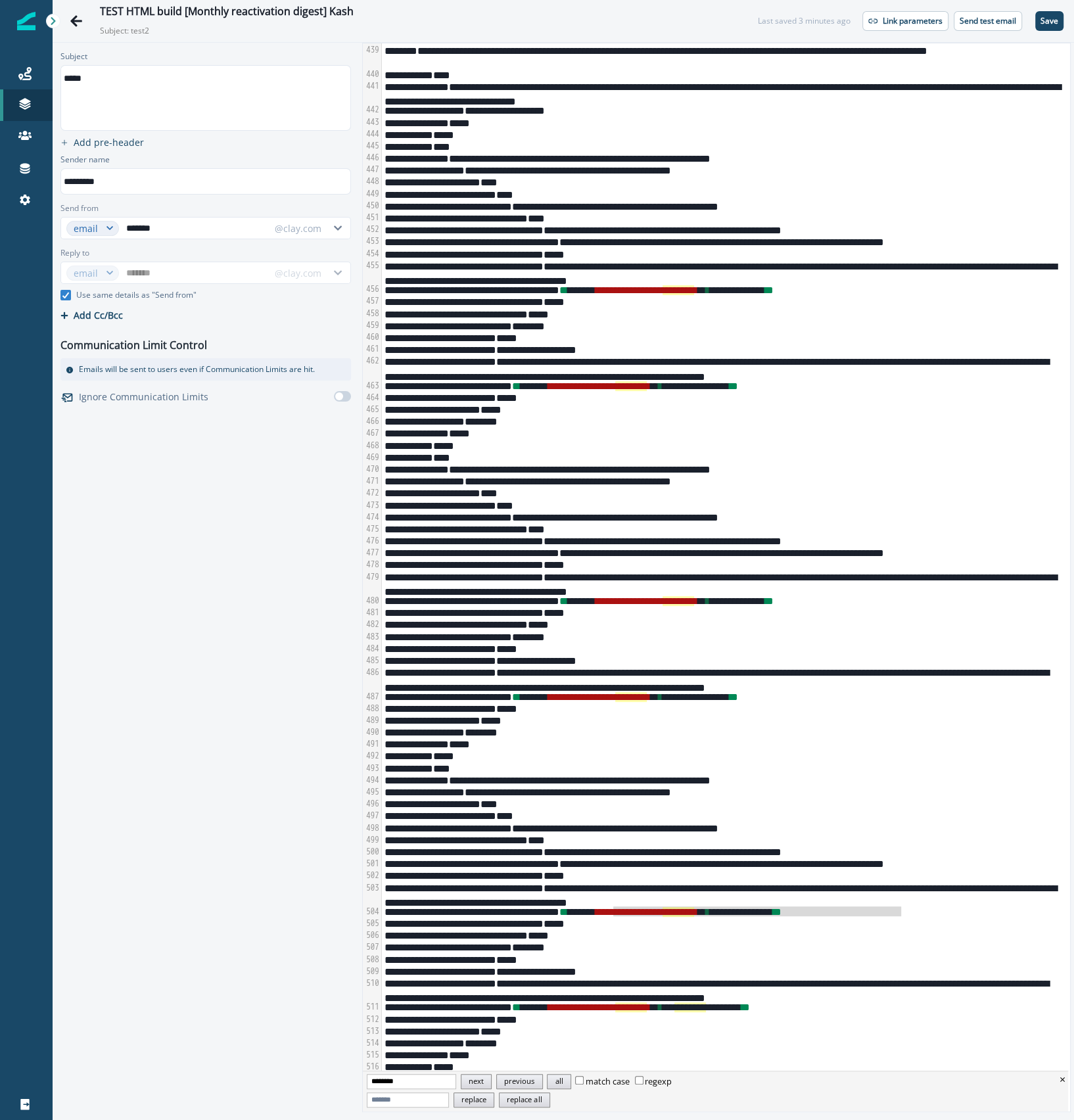 click on "*****" at bounding box center [724, 923] 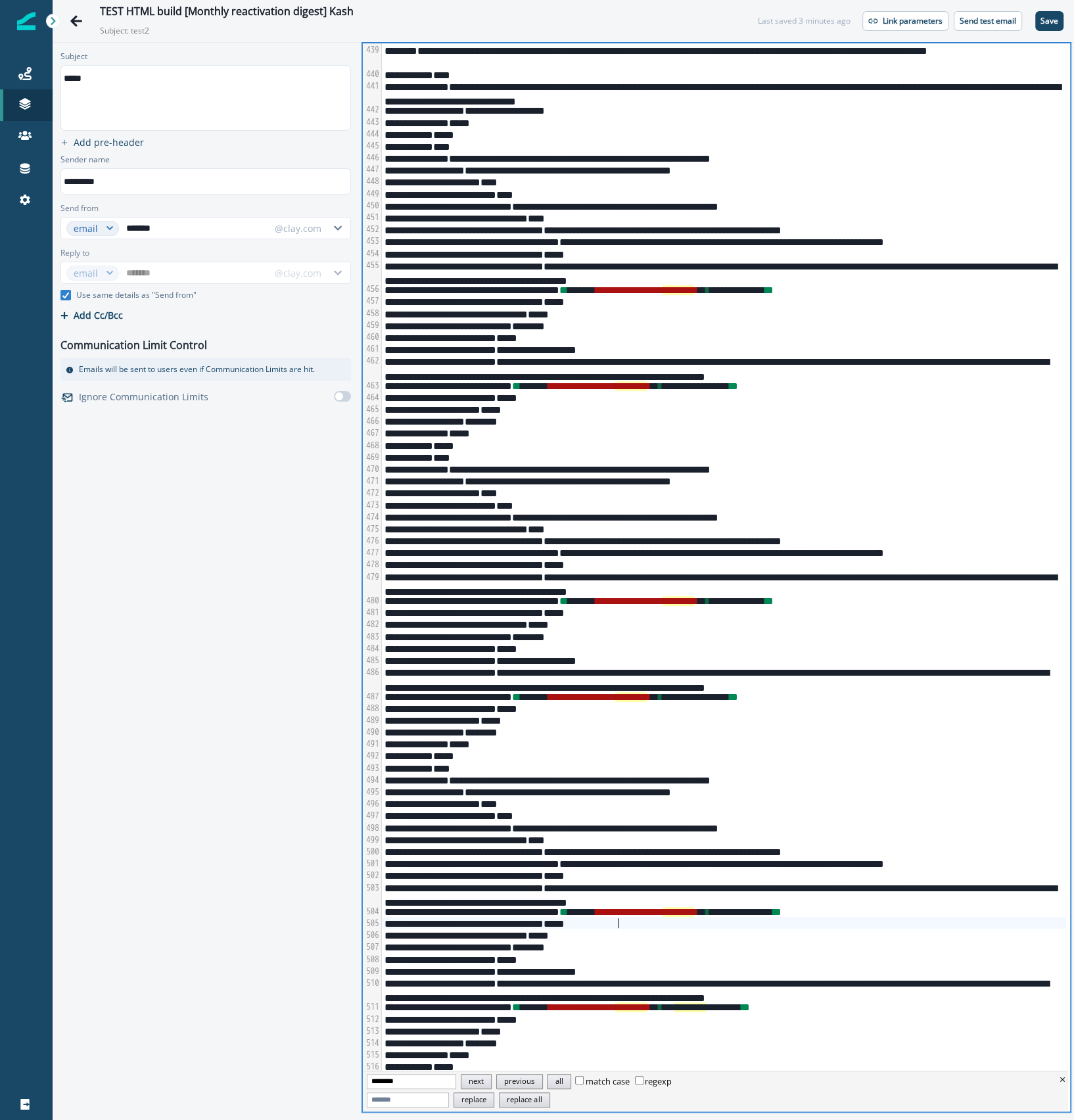 click on "**********" at bounding box center [724, 911] 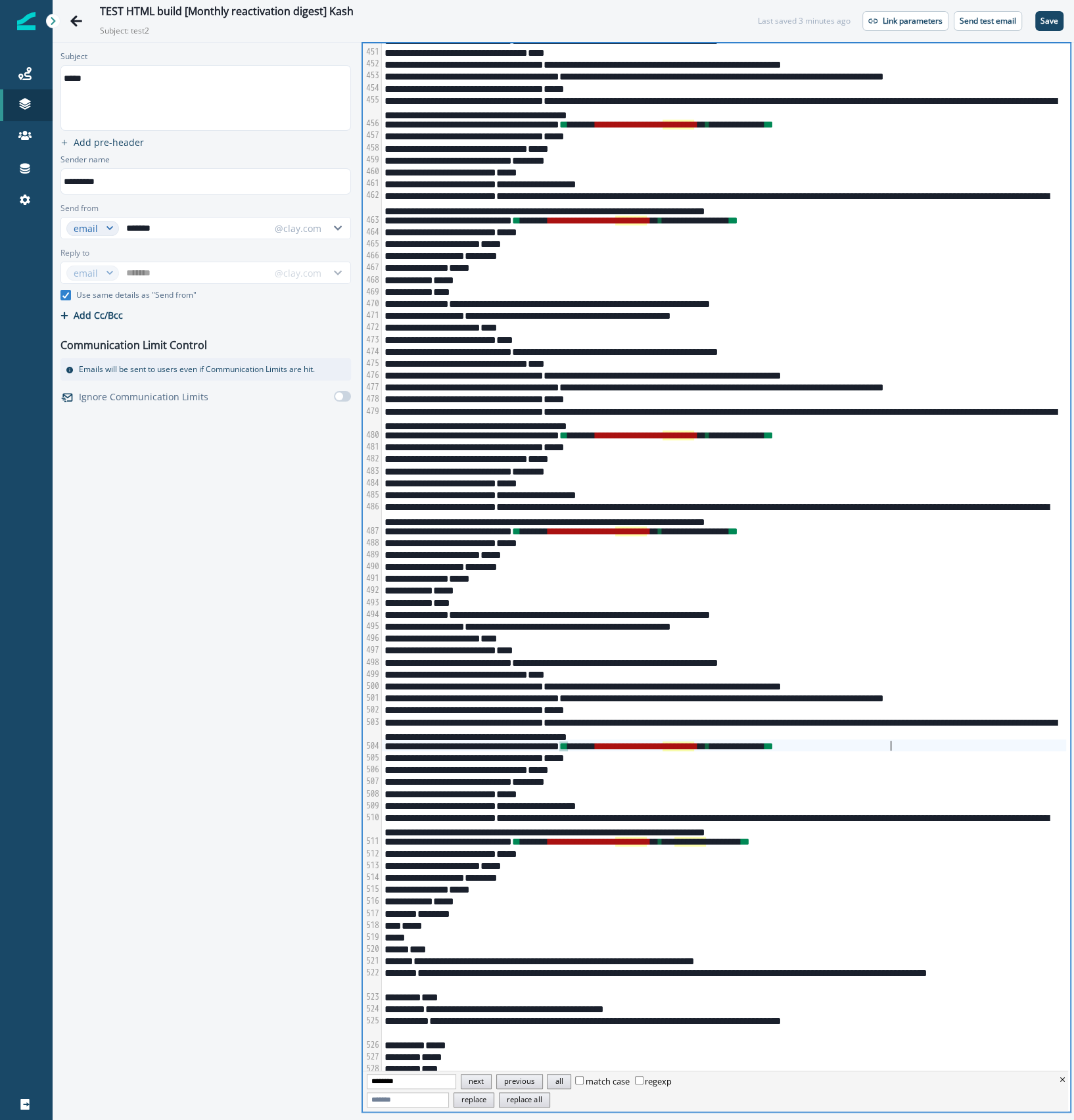 scroll, scrollTop: 6271, scrollLeft: 0, axis: vertical 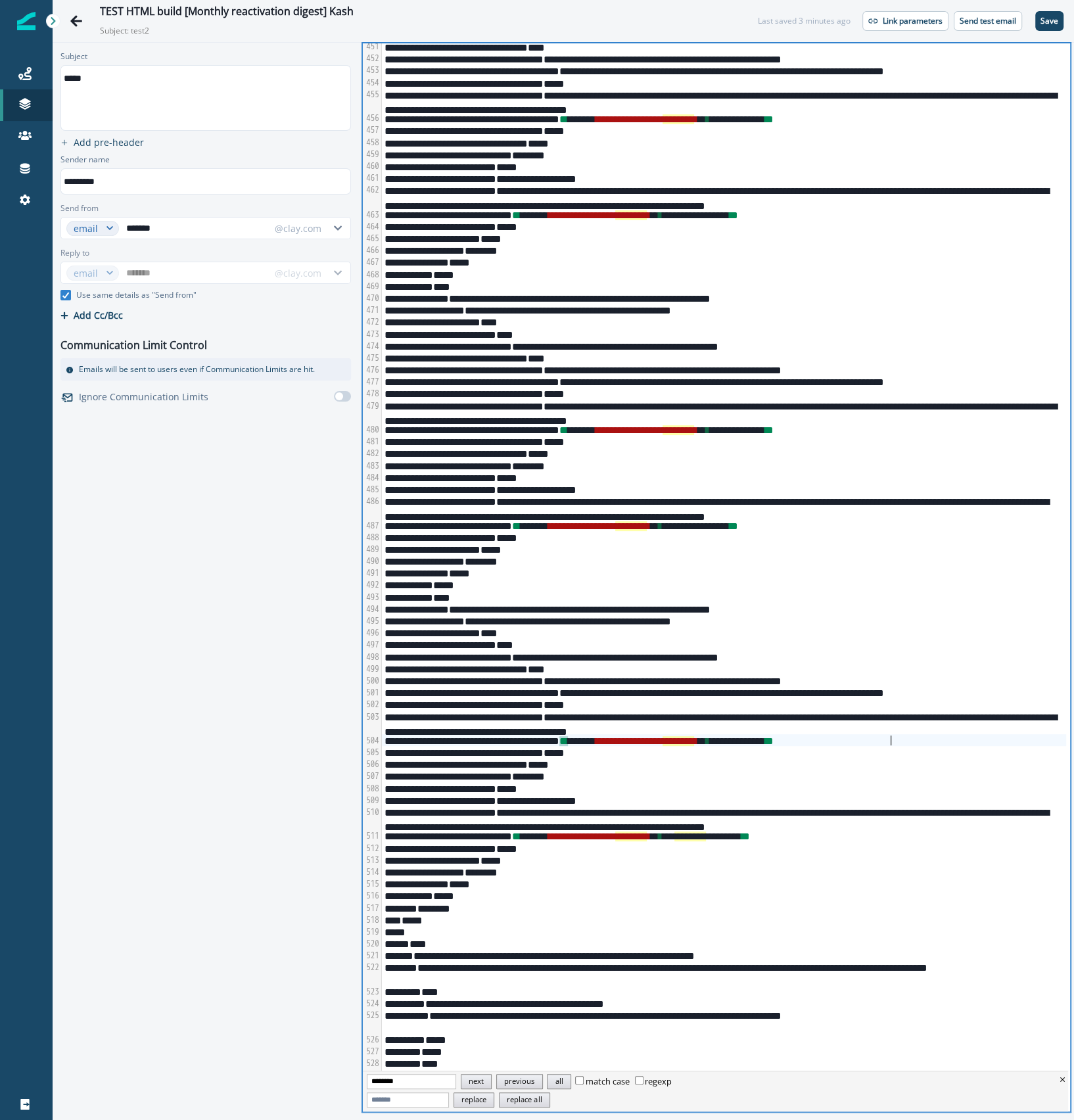 click on "** ****** * * * * * * * * * * * * * * * * * * * * * * * * * * ** * *** ******** ******** **" at bounding box center (724, 835) 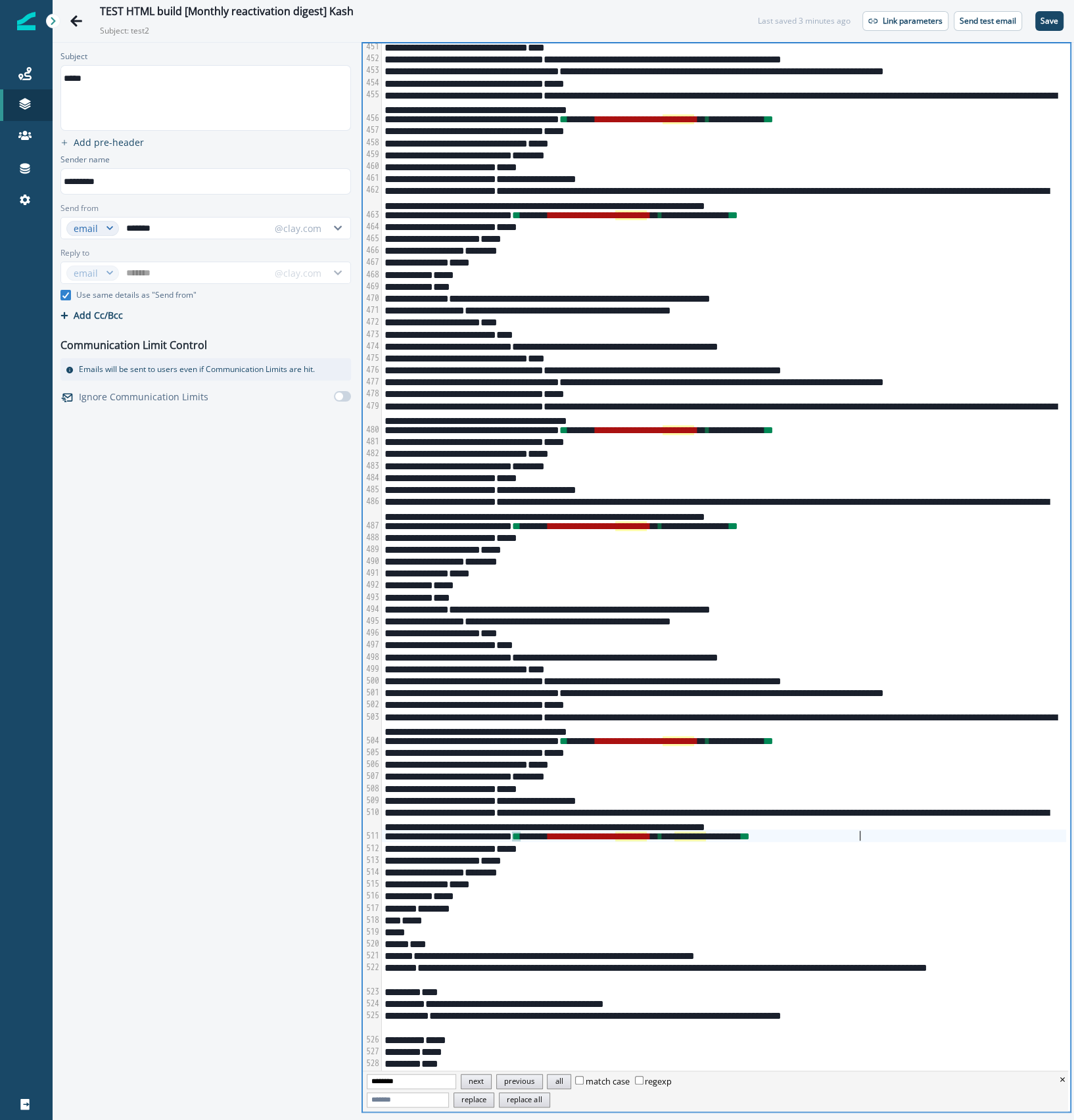 click on "* * ****** * * * * * * * * * * * * * * * * * * * * * * * * * * ** * *** ******** ******** * *" at bounding box center (724, 835) 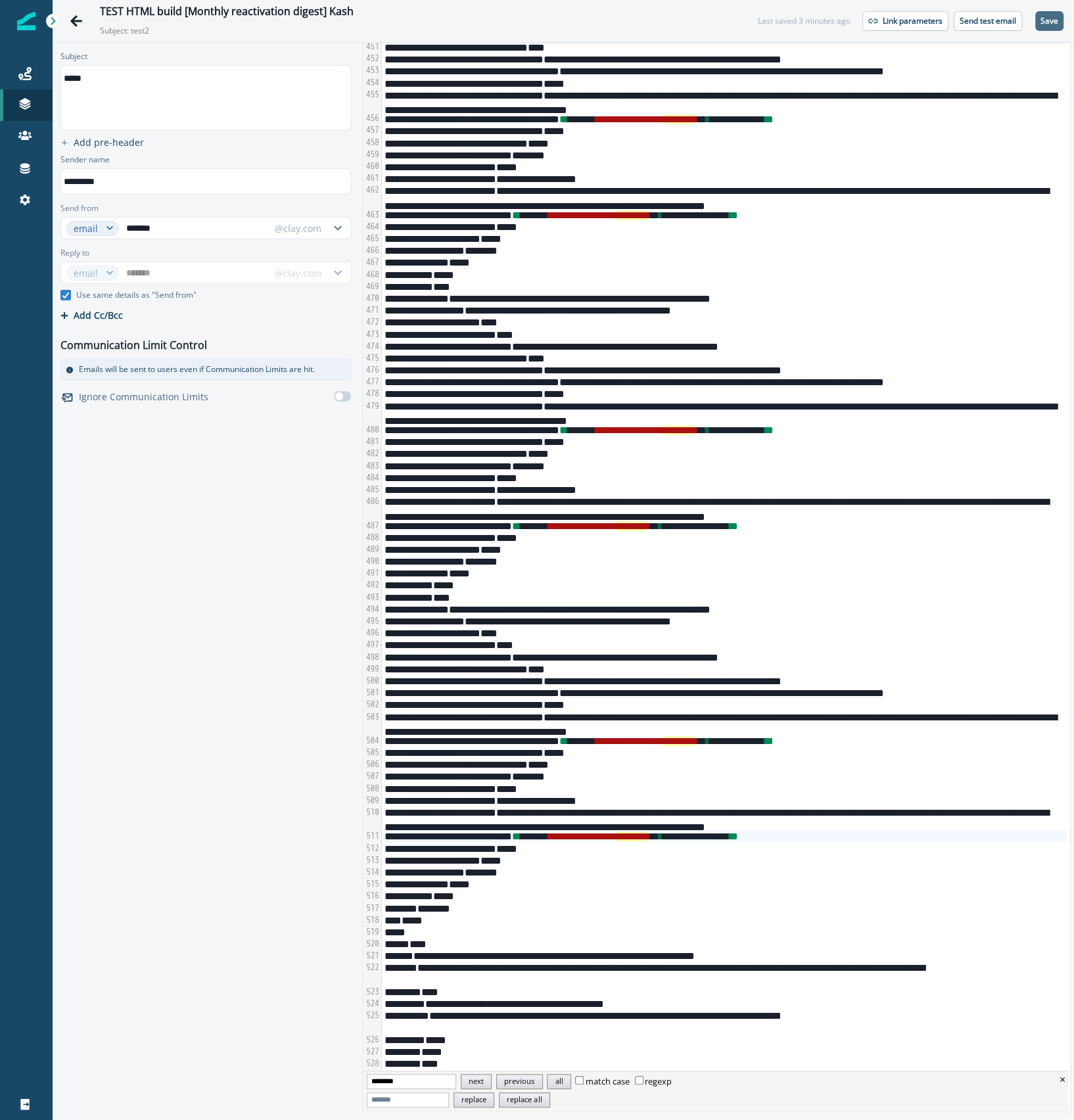 click on "Save" at bounding box center [1049, 21] 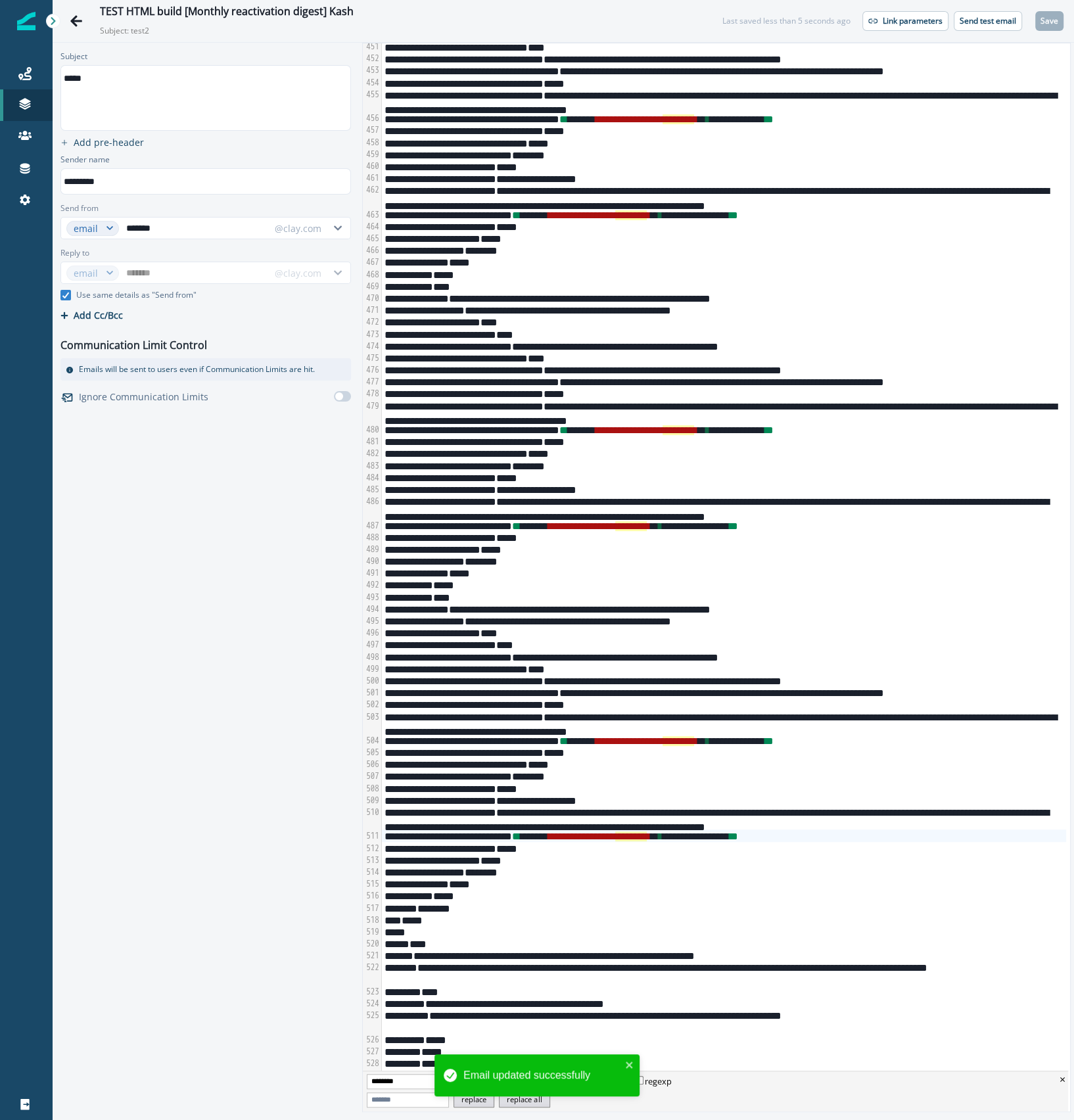 click on "*****" at bounding box center [205, 78] 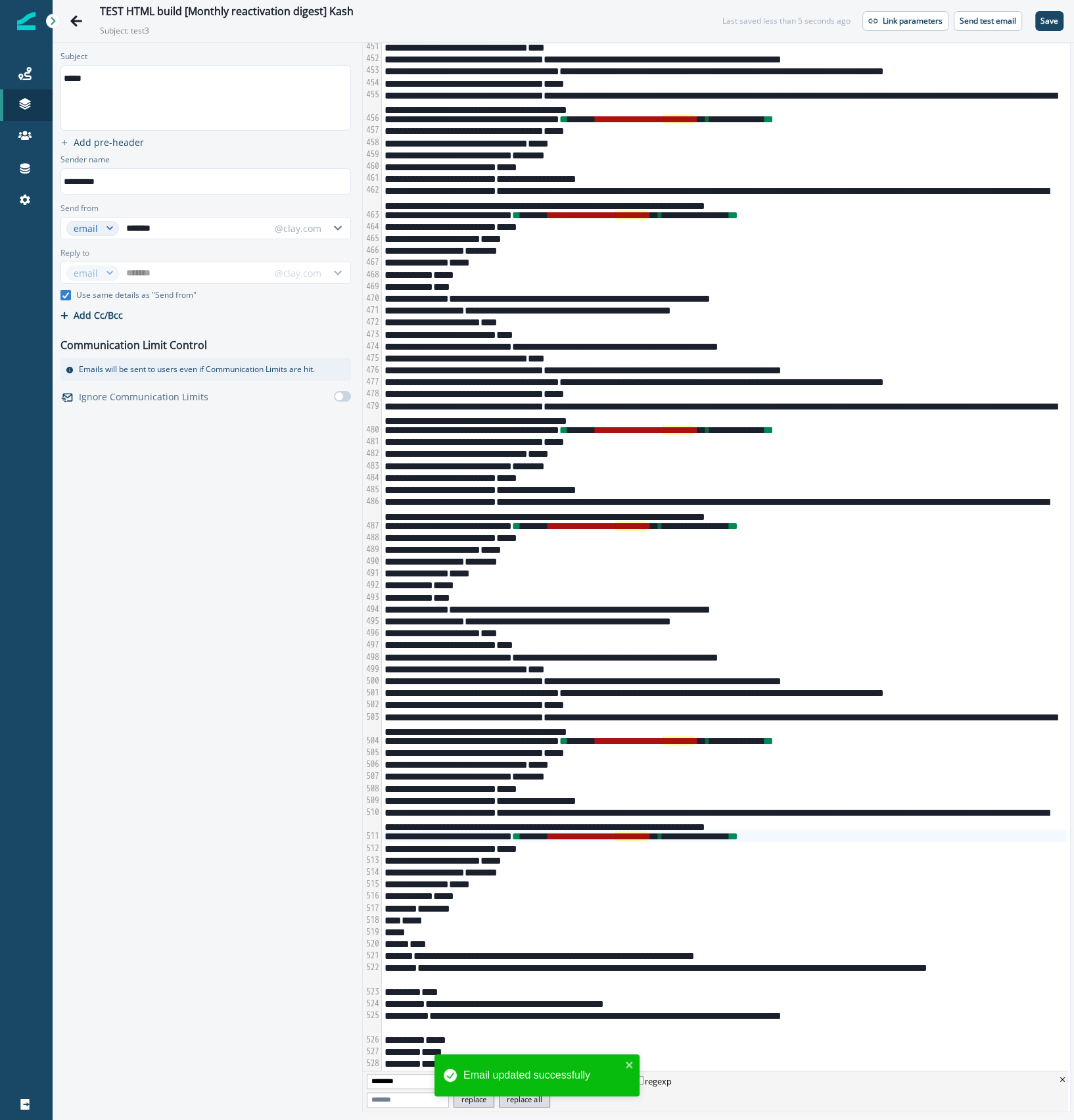 click on "TEST HTML build [Monthly reactivation digest] Kash Subject: test3 Last saved less than 5 seconds ago Link parameters Send test email Save" at bounding box center (563, 21) 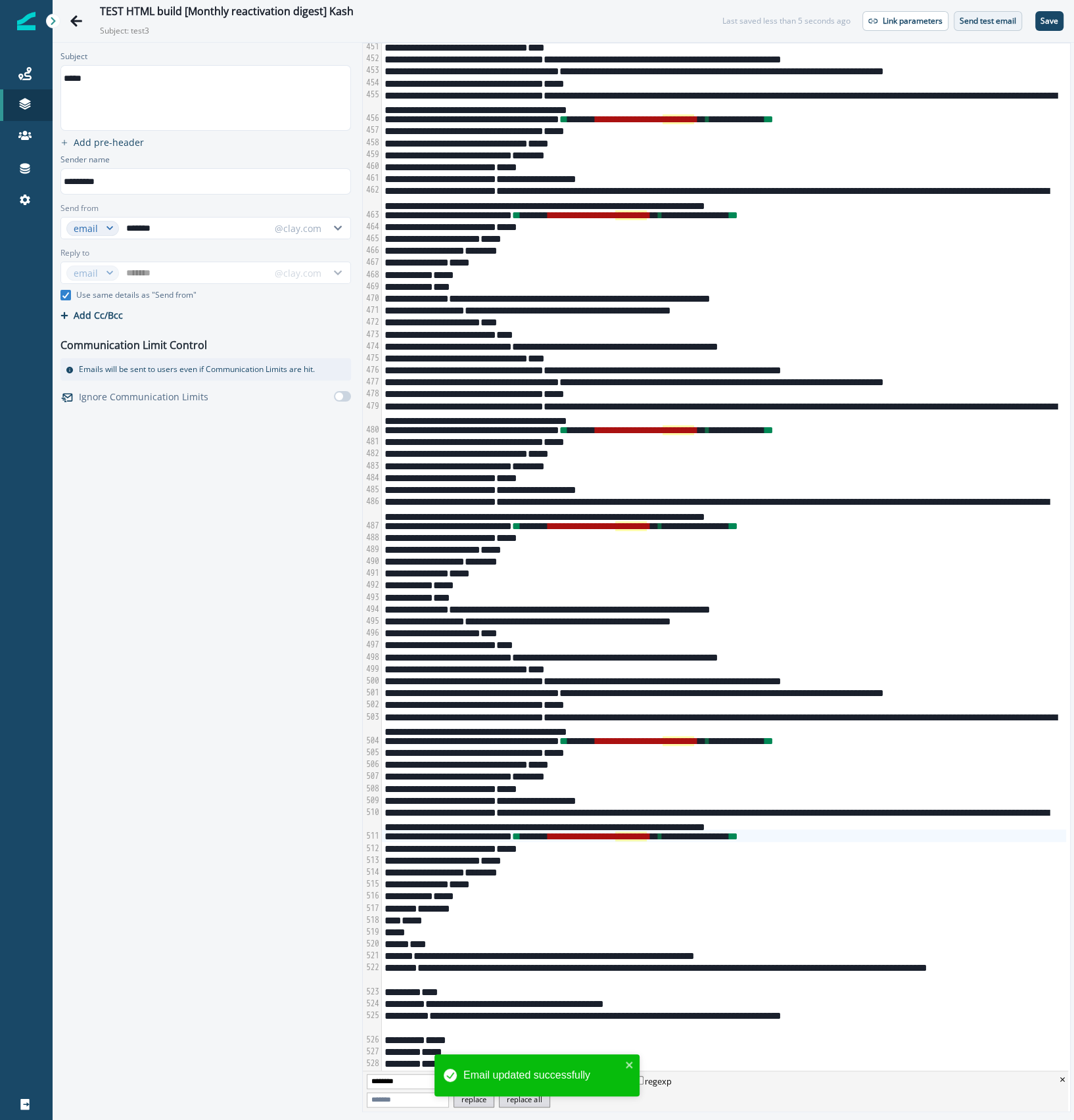 click on "Send test email" at bounding box center [988, 21] 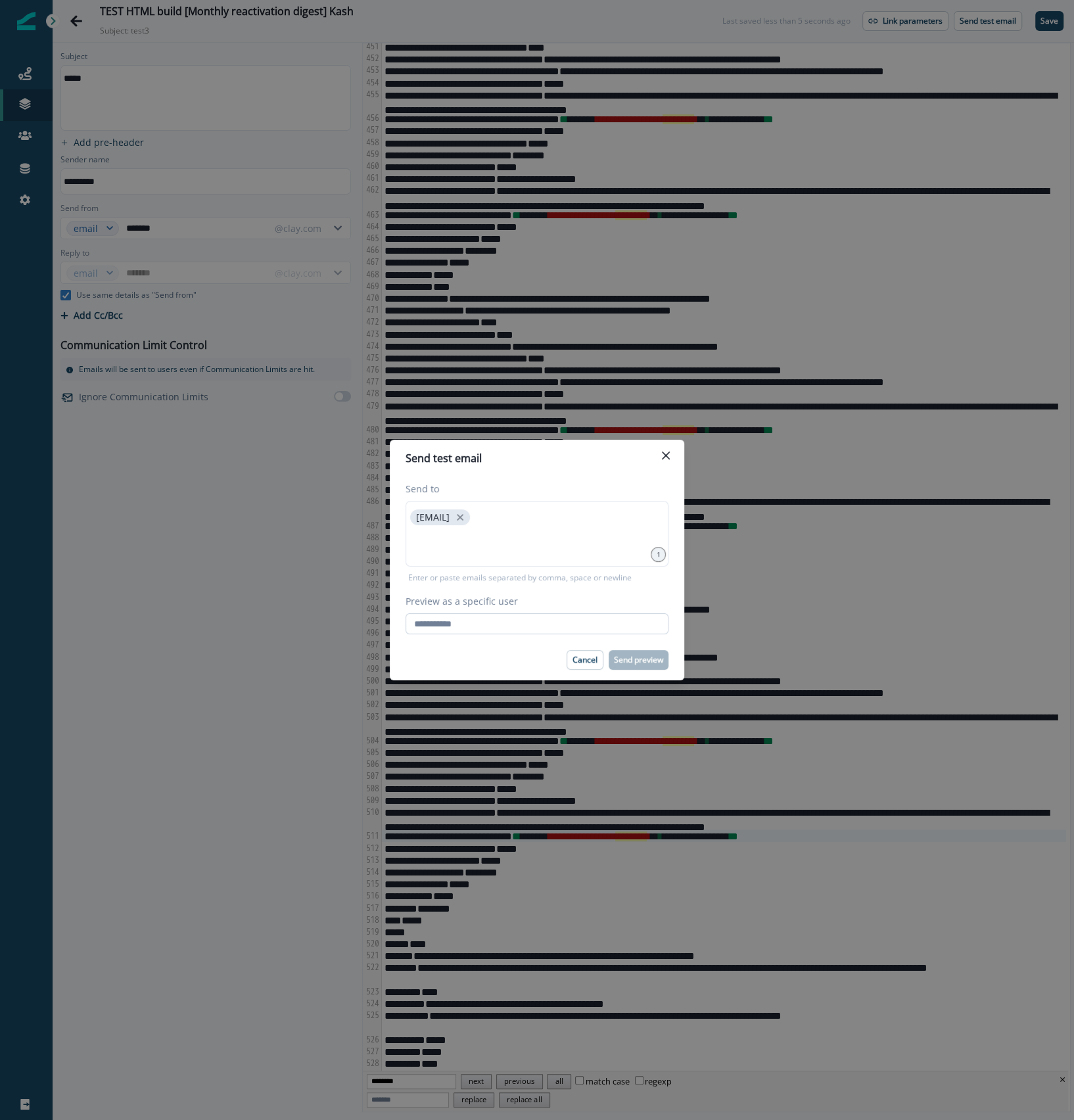click on "Preview as a specific user" at bounding box center [537, 624] 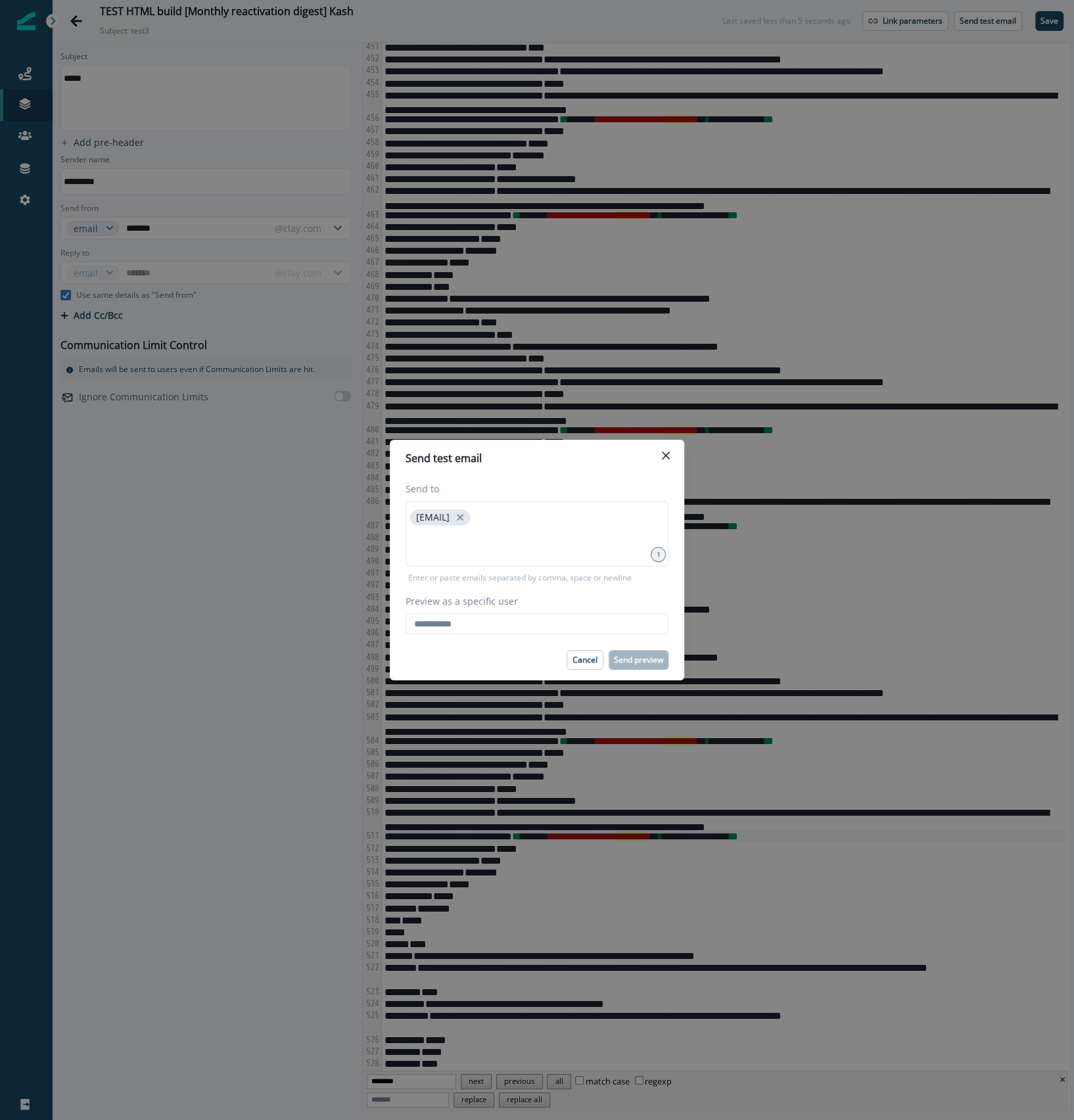 click on "Send test email Send to spencer.chemtob@clay.com 1 Enter or paste emails separated by comma, space or newline Preview as a specific user Loading... Person data unavailable Cancel Send preview" at bounding box center (537, 560) 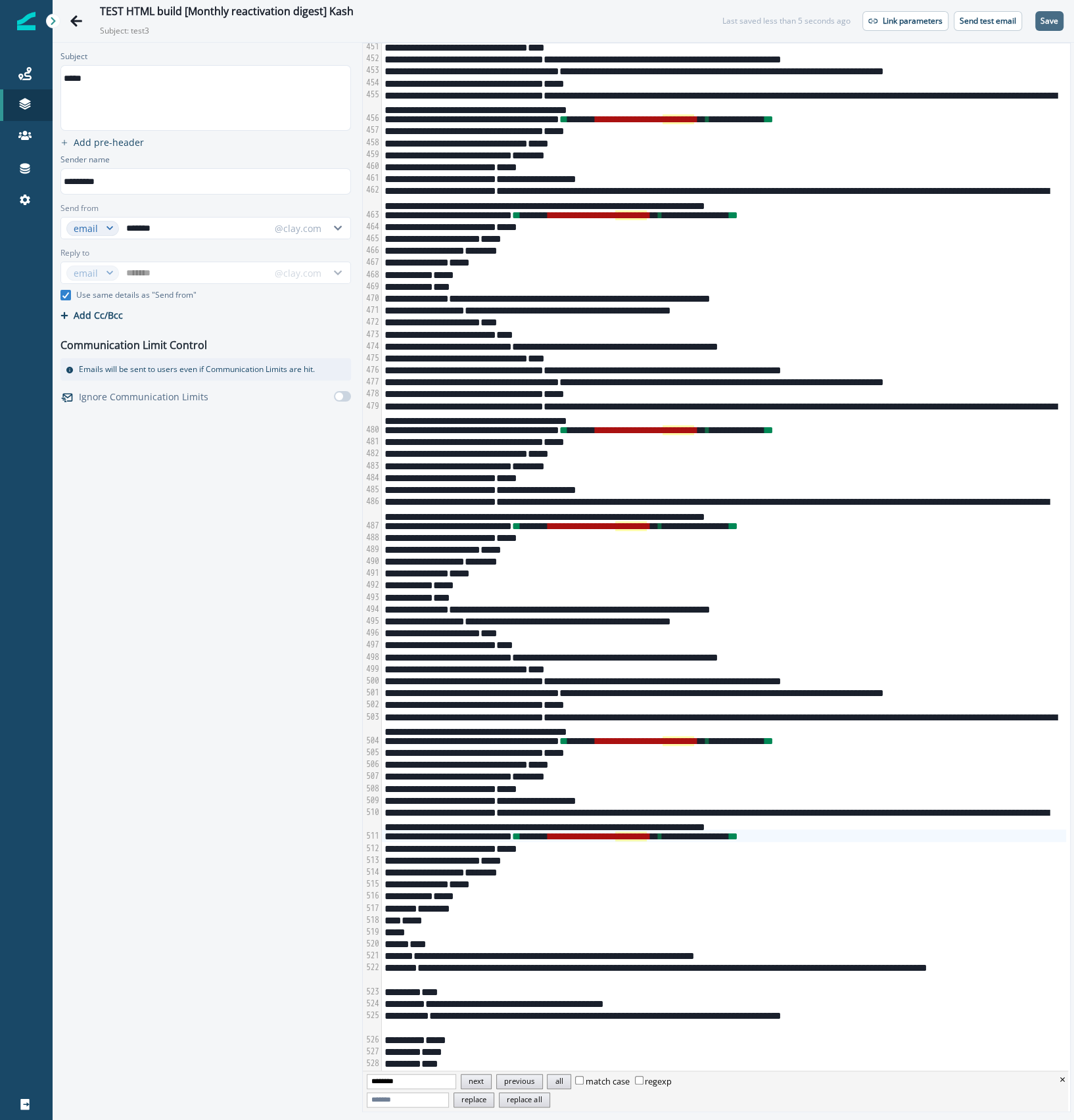 click on "Save" at bounding box center [1049, 21] 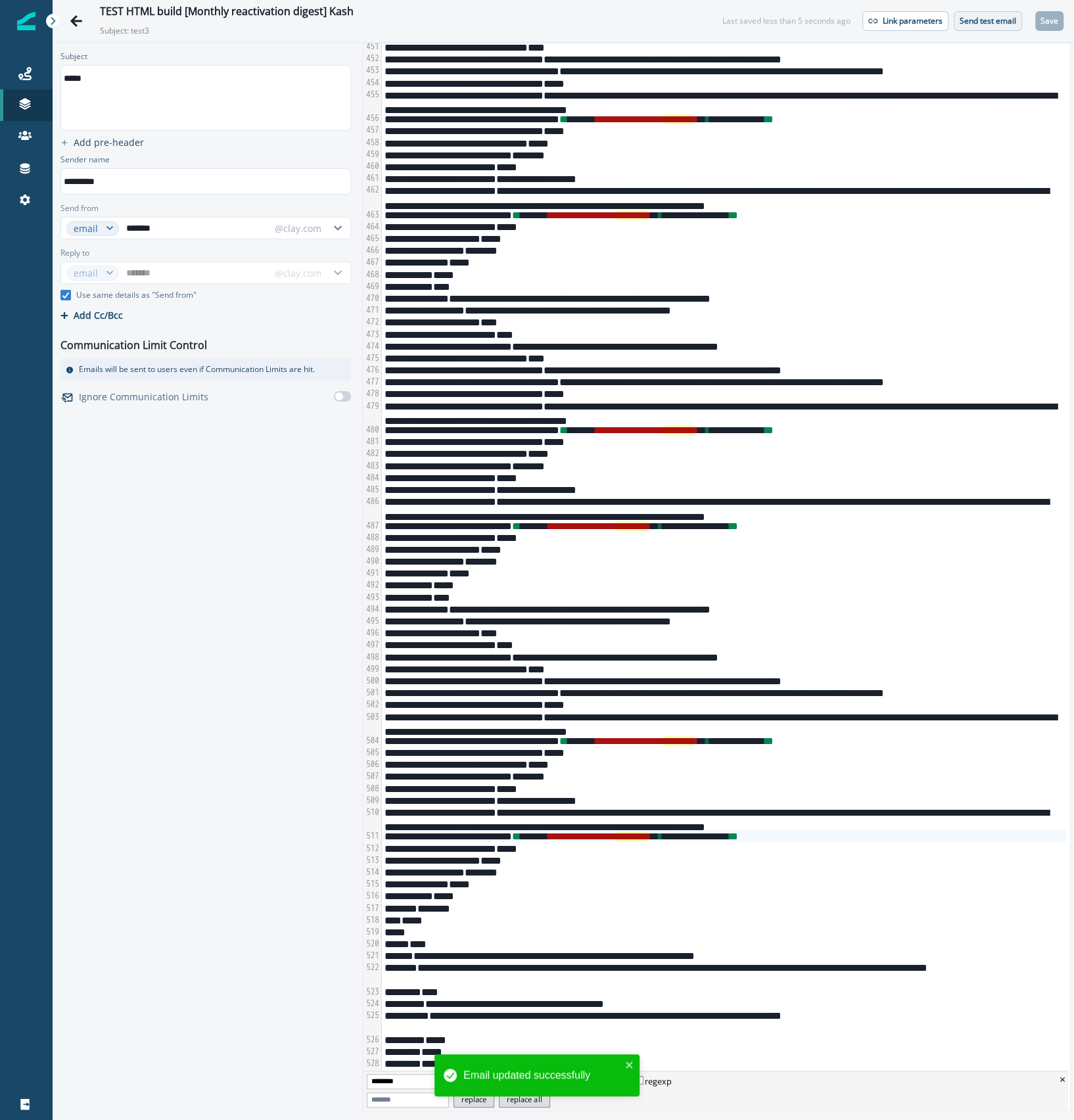 click on "Send test email" at bounding box center (988, 21) 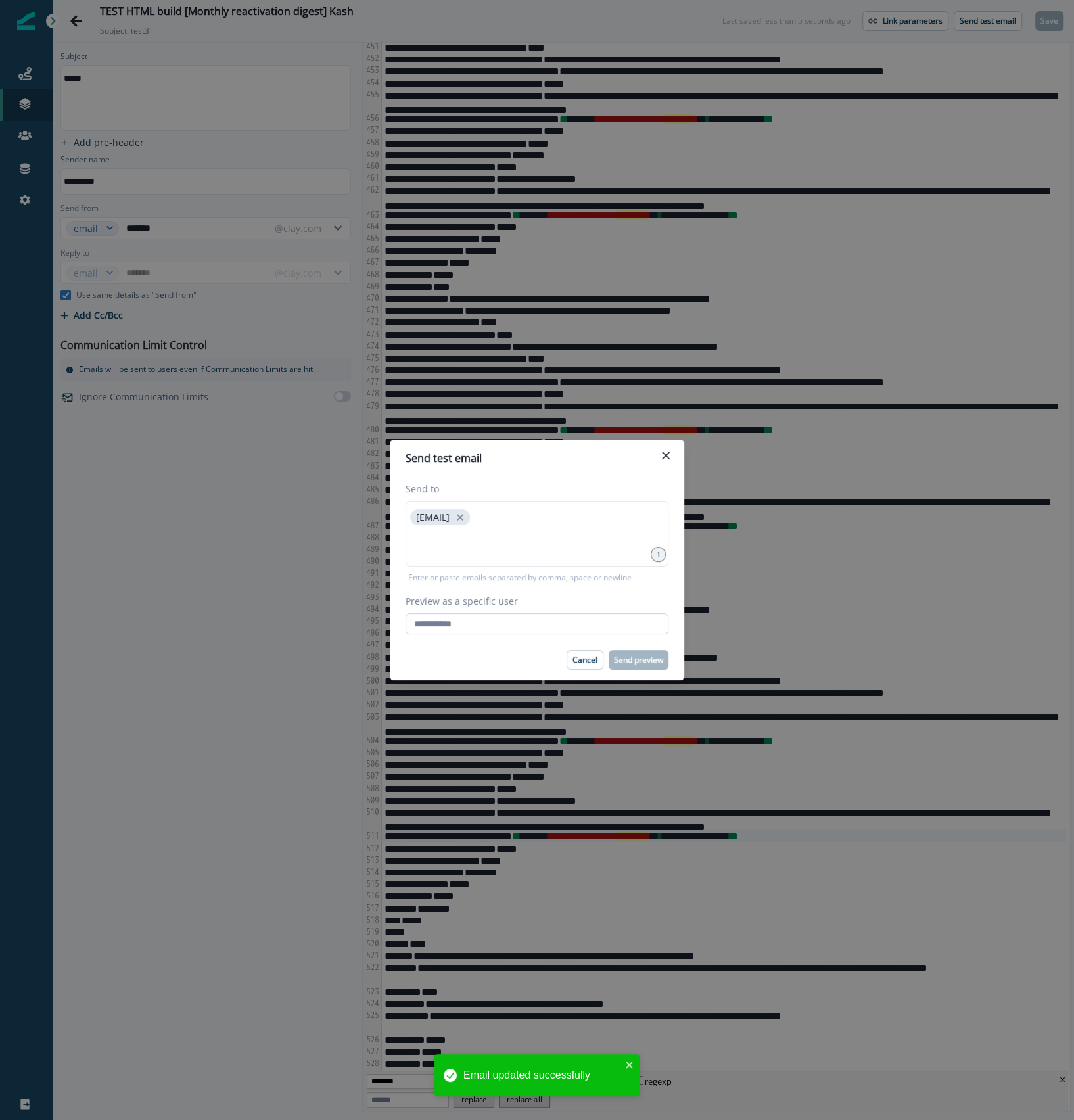 click on "Preview as a specific user" at bounding box center (537, 624) 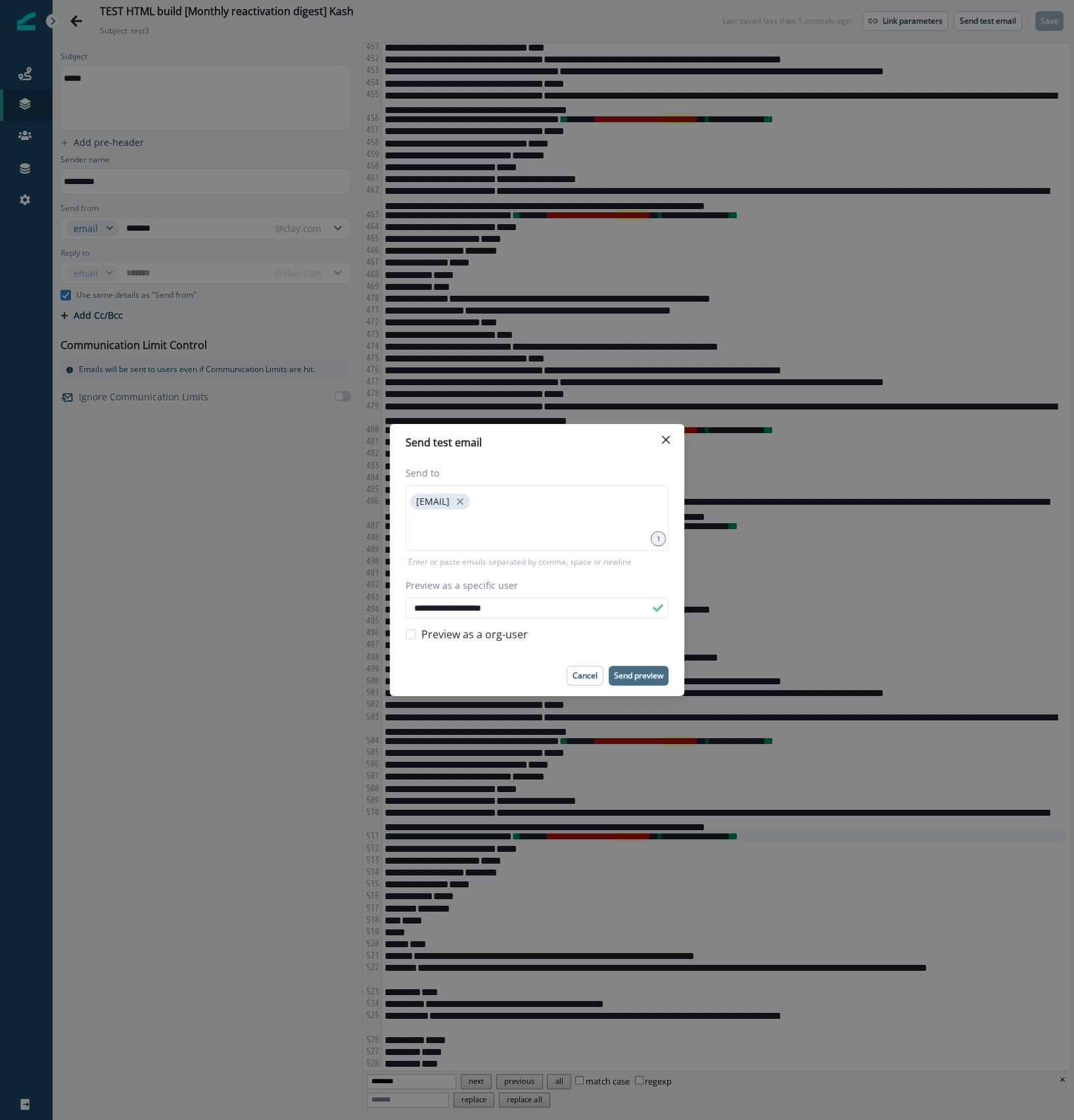 type on "**********" 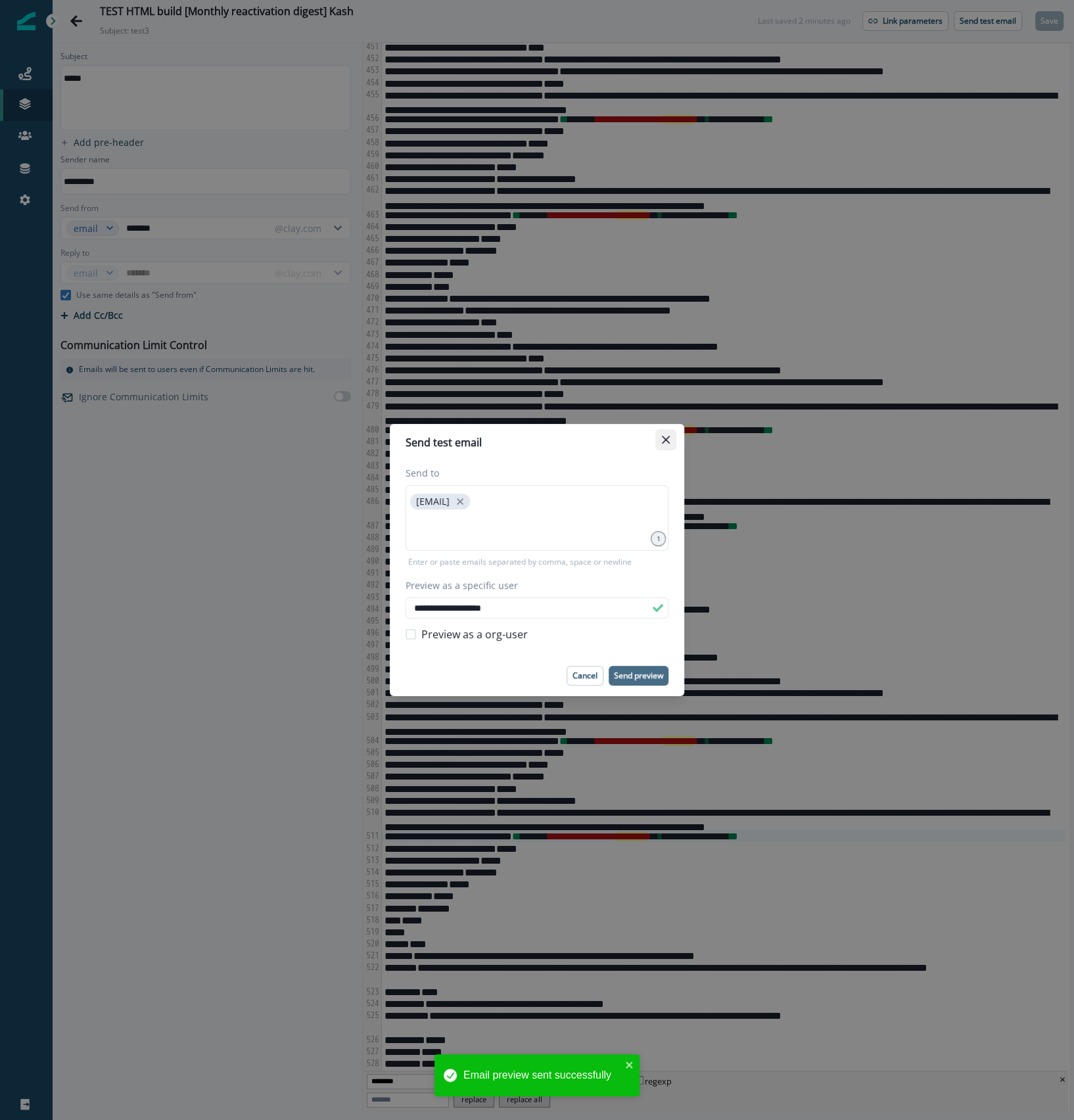 click 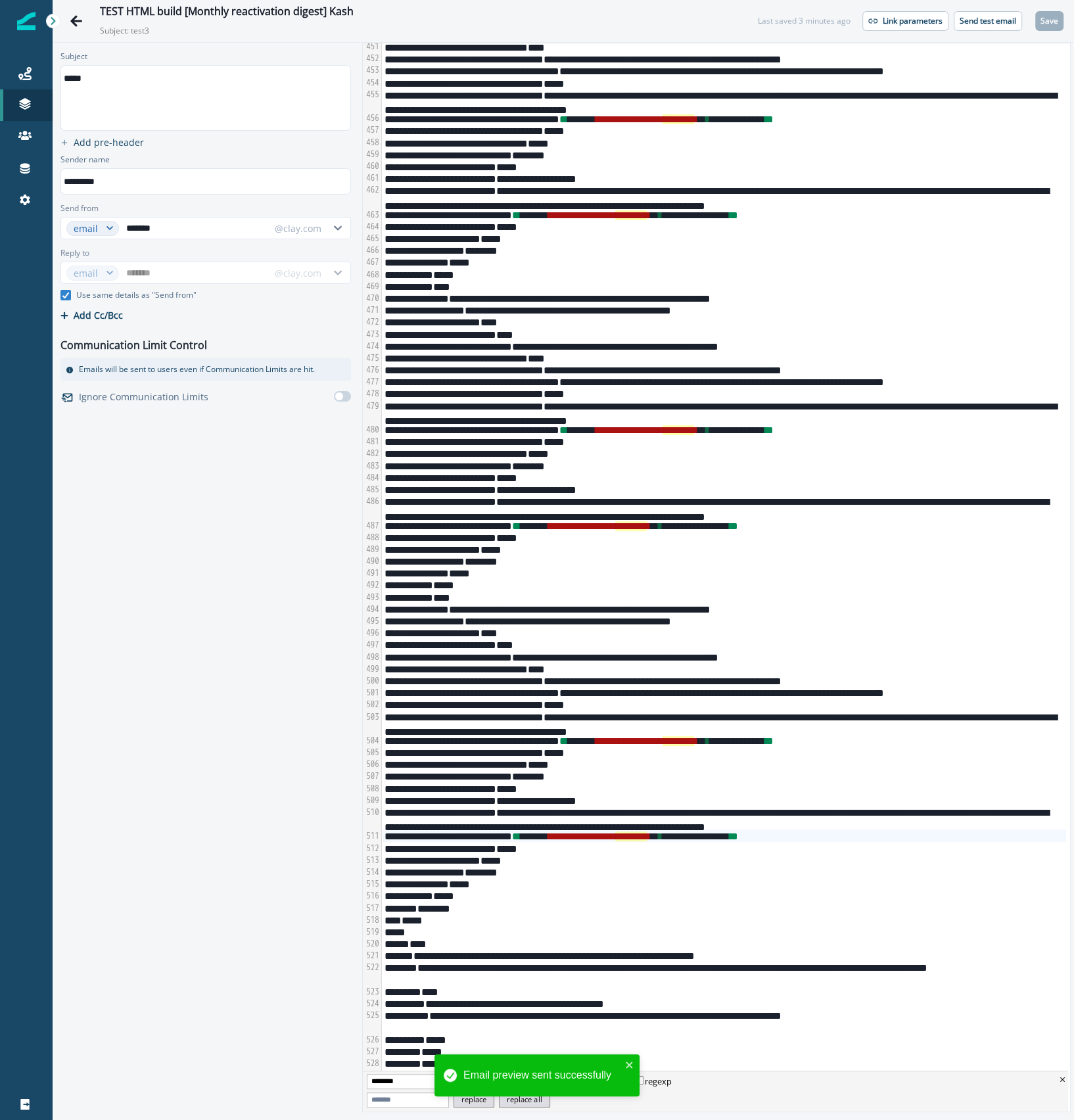 click on "Subject ***** Add pre-header Sender name ********* Send from email ******* @clay.com Reply to email ******* @clay.com Use same details as "Send from" Cc/Bcc Cc 0 Enter or paste emails separated by comma or space Bcc 0 Enter or paste emails separated by comma or space Add Cc/Bcc Communication Limit Control Emails will be sent to users even if Communication Limits are hit. Ignore Communication Limits" at bounding box center (206, 577) 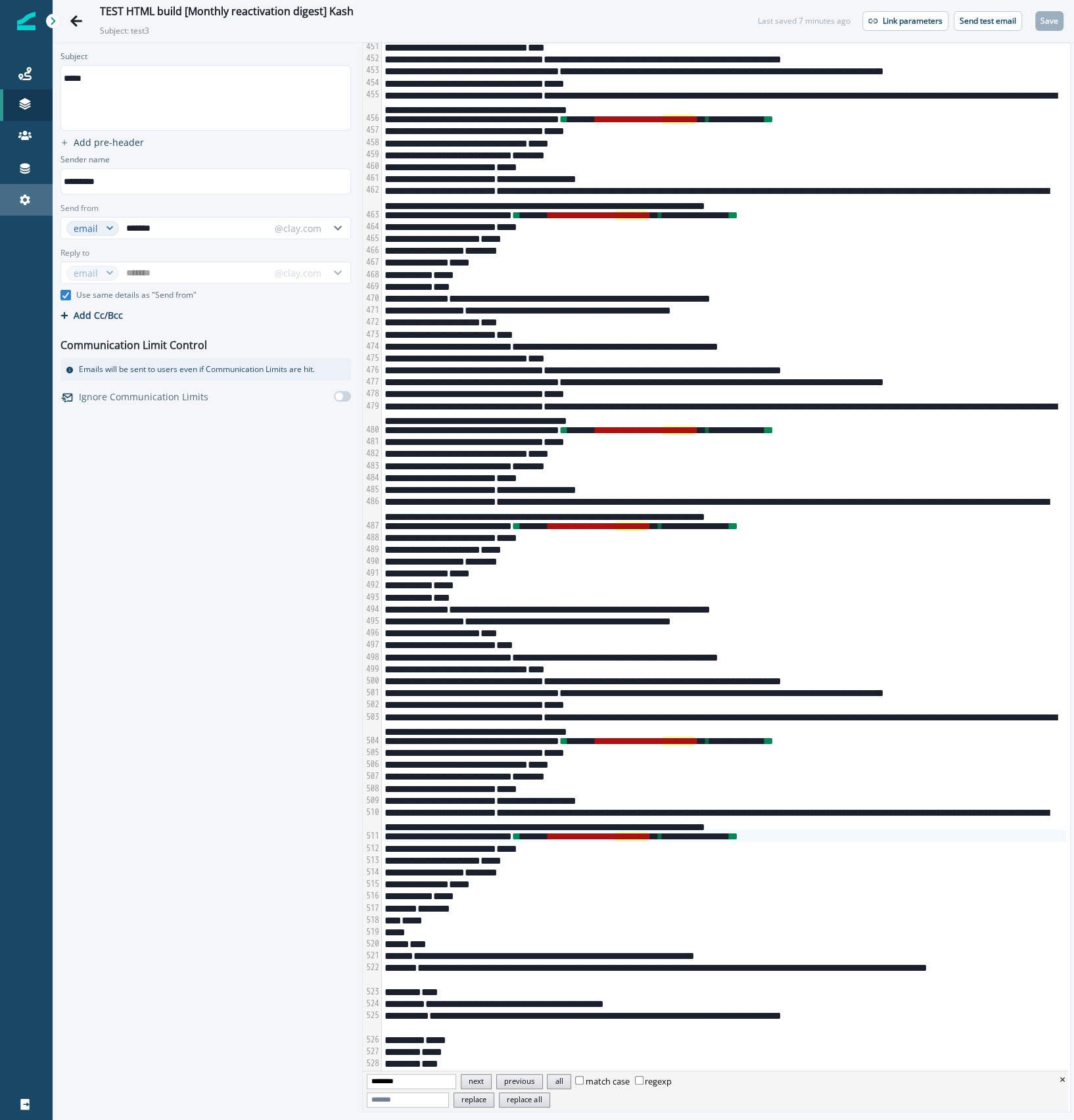 click on "Settings" at bounding box center (26, 200) 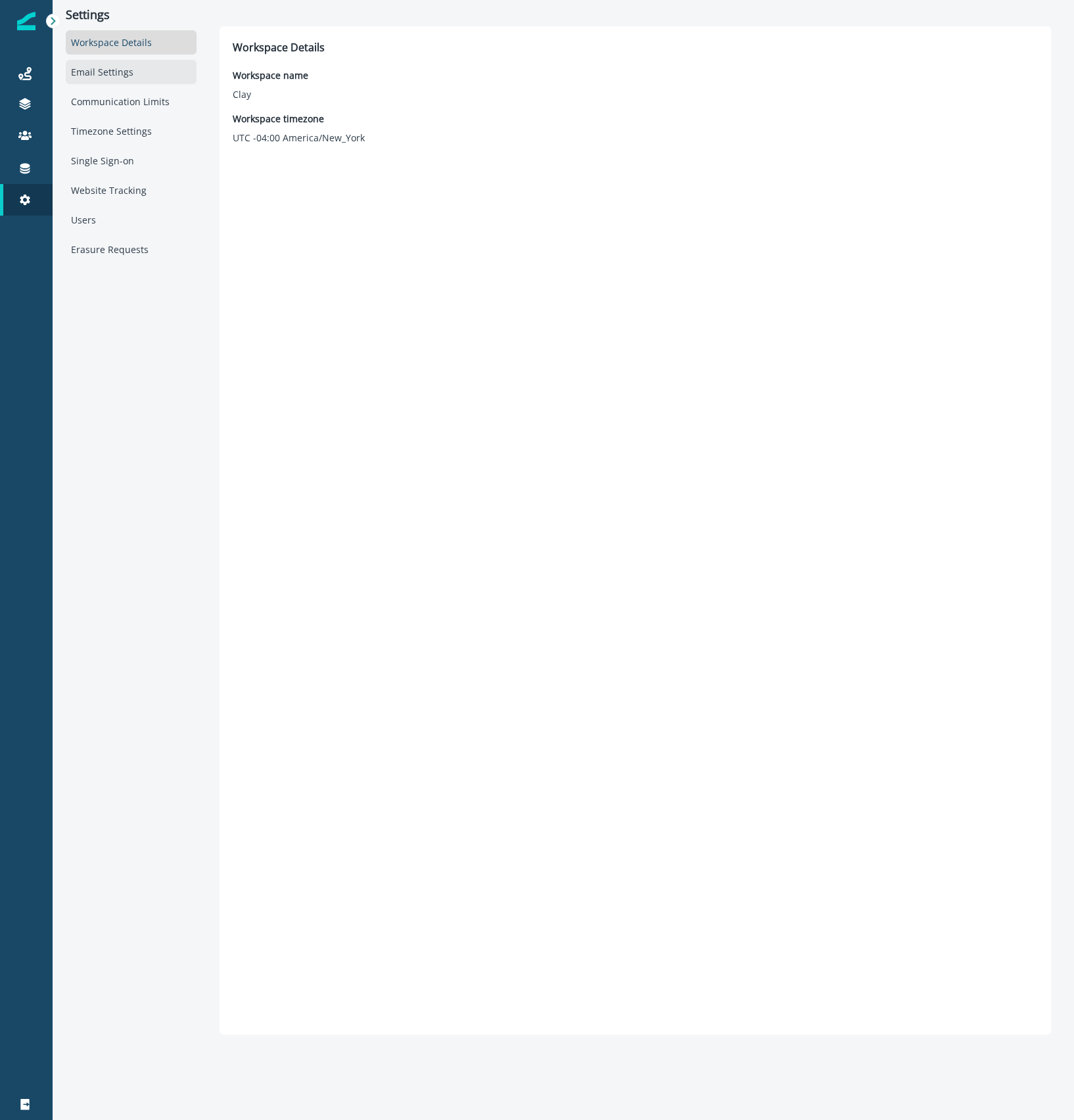 click on "Email Settings" at bounding box center [131, 72] 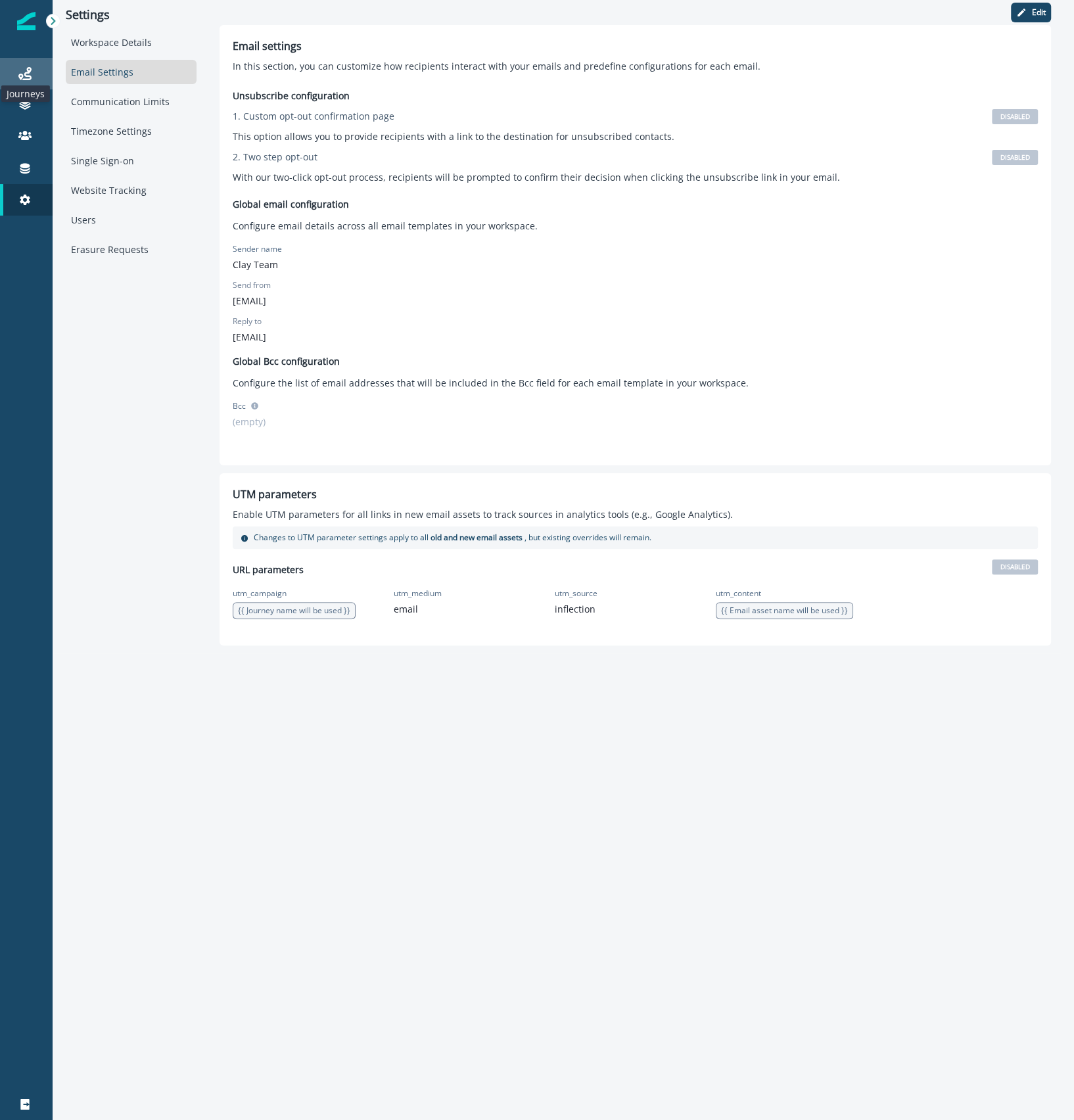 click 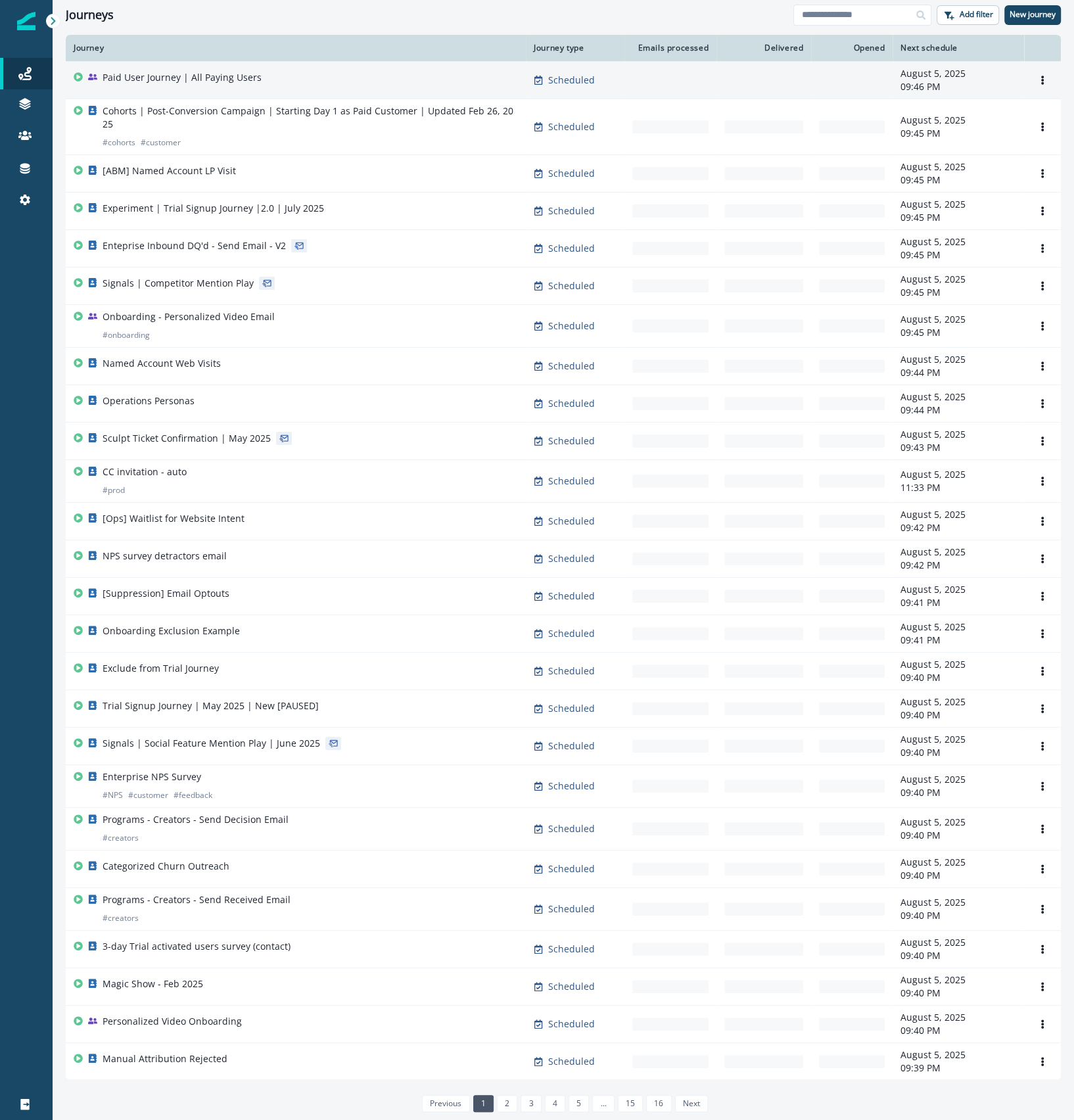 click on "Paid User Journey | All Paying Users" at bounding box center [182, 78] 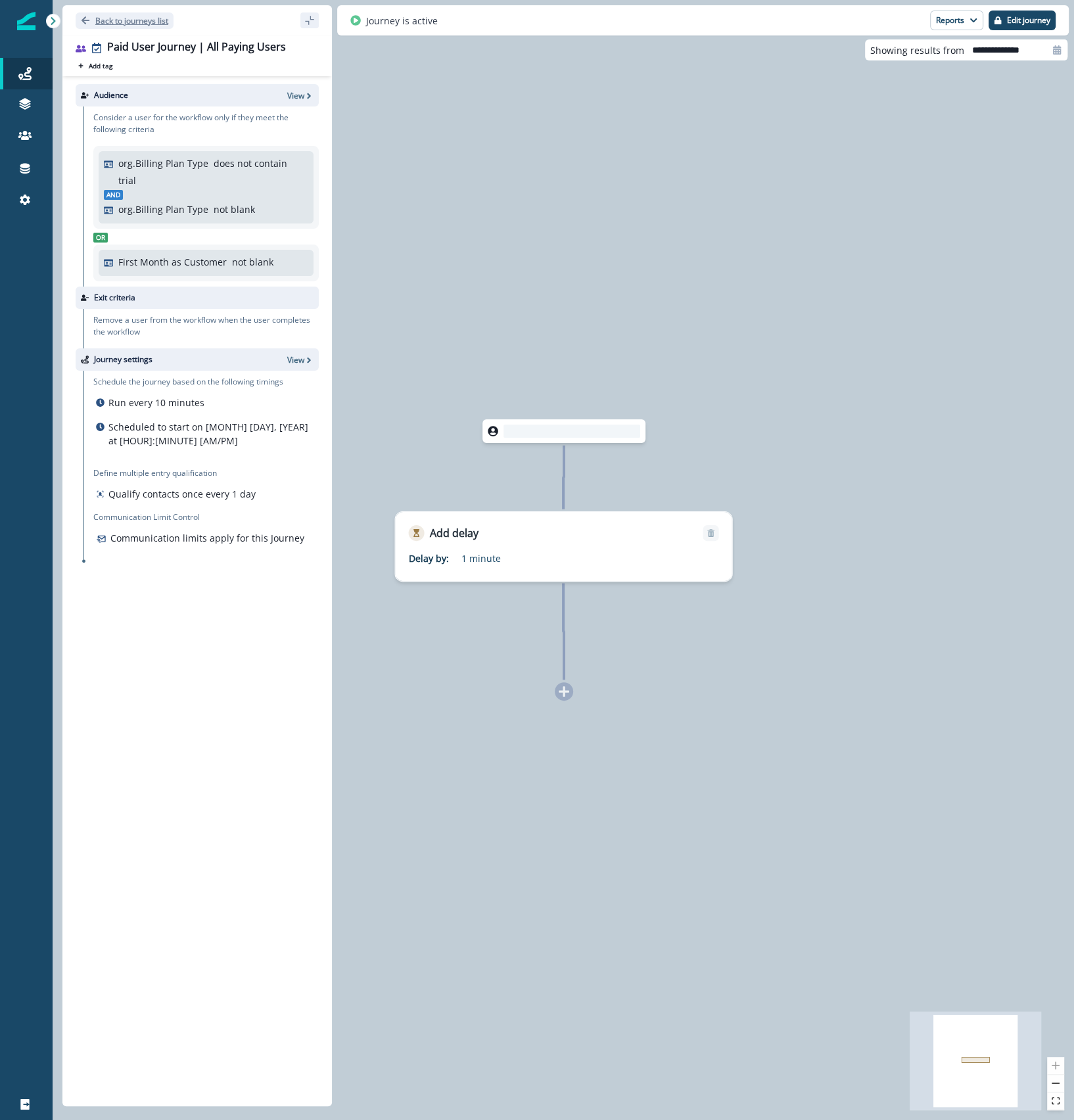 click 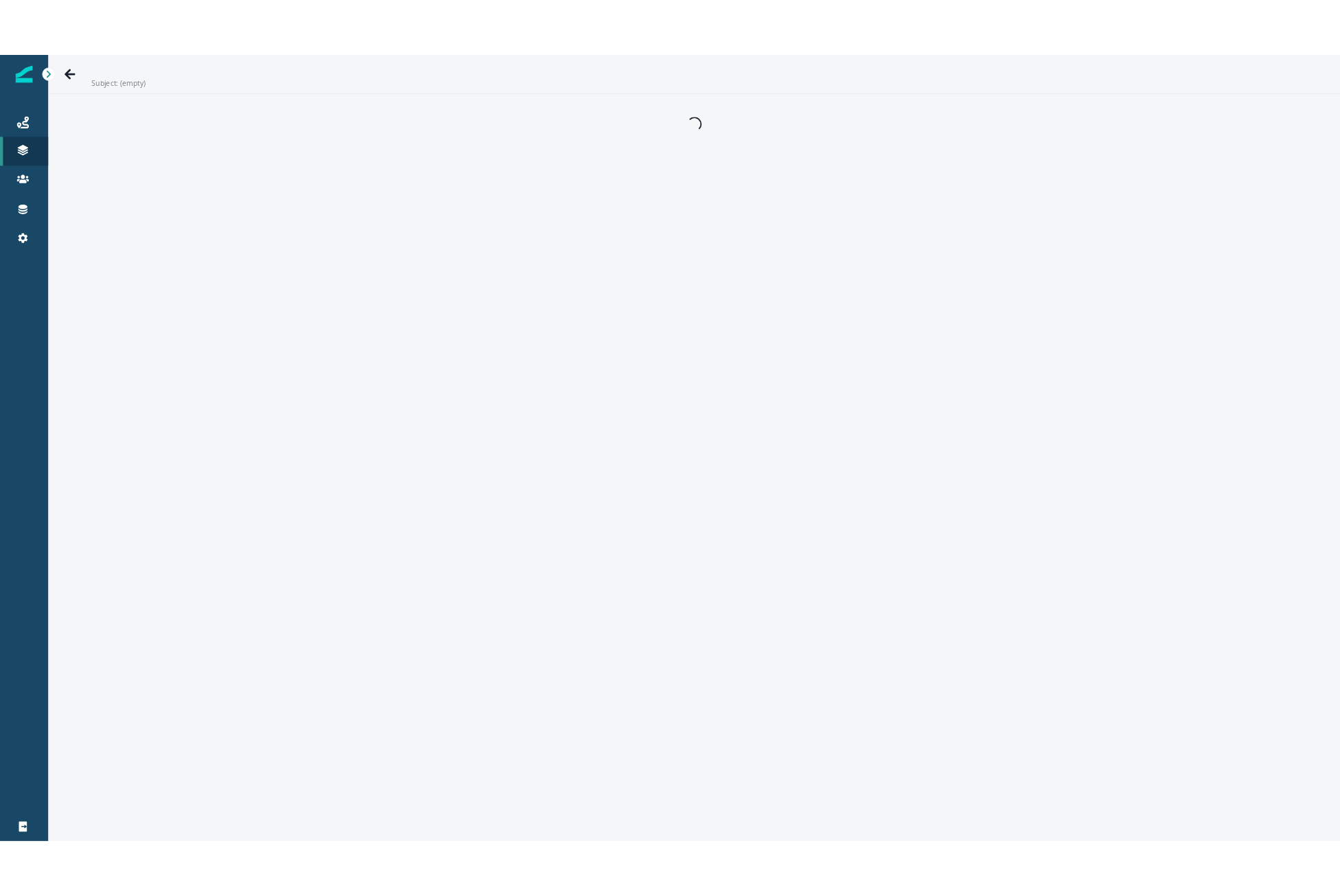 scroll, scrollTop: 0, scrollLeft: 0, axis: both 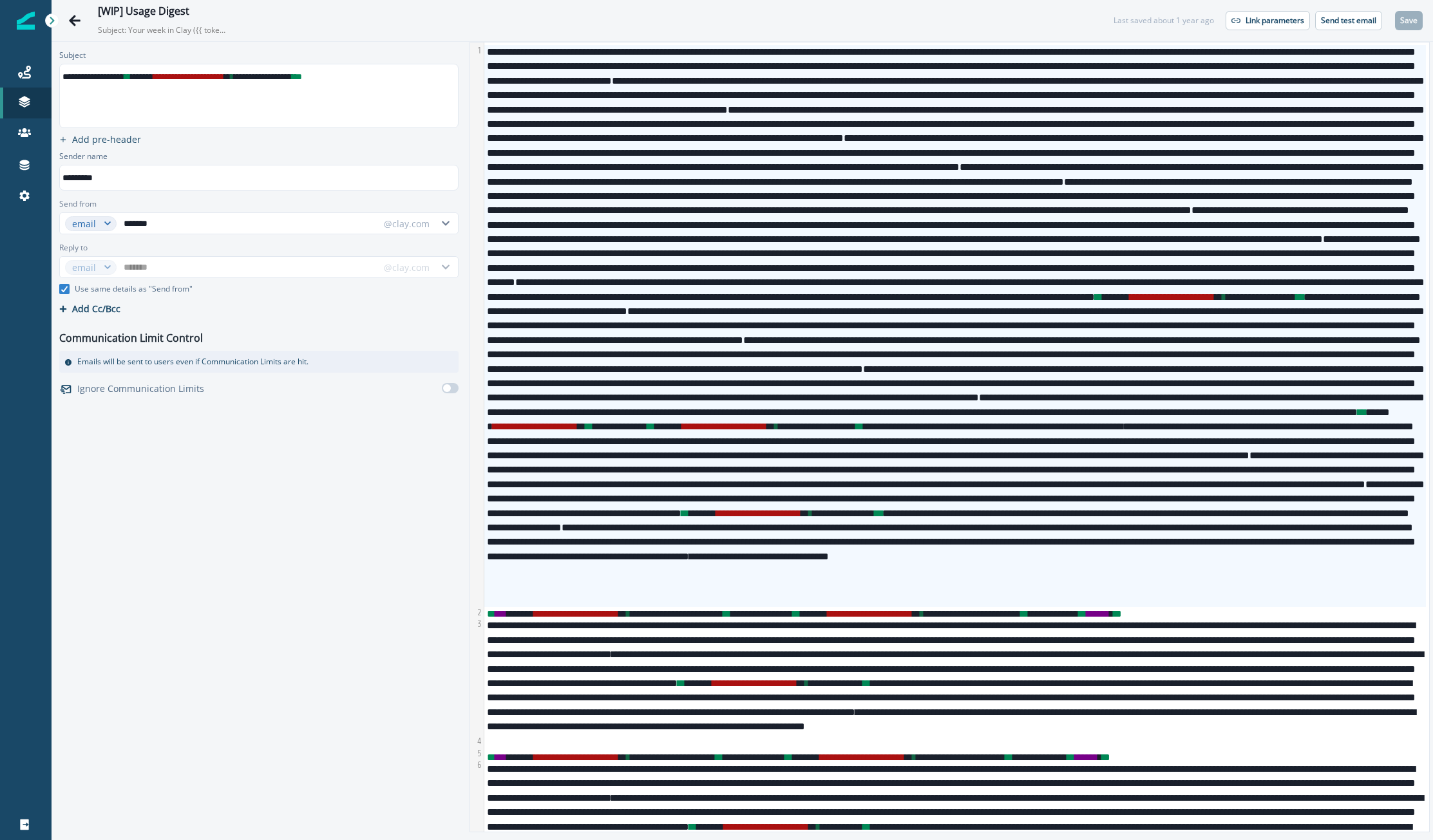 click on "**********" at bounding box center (955, 326) 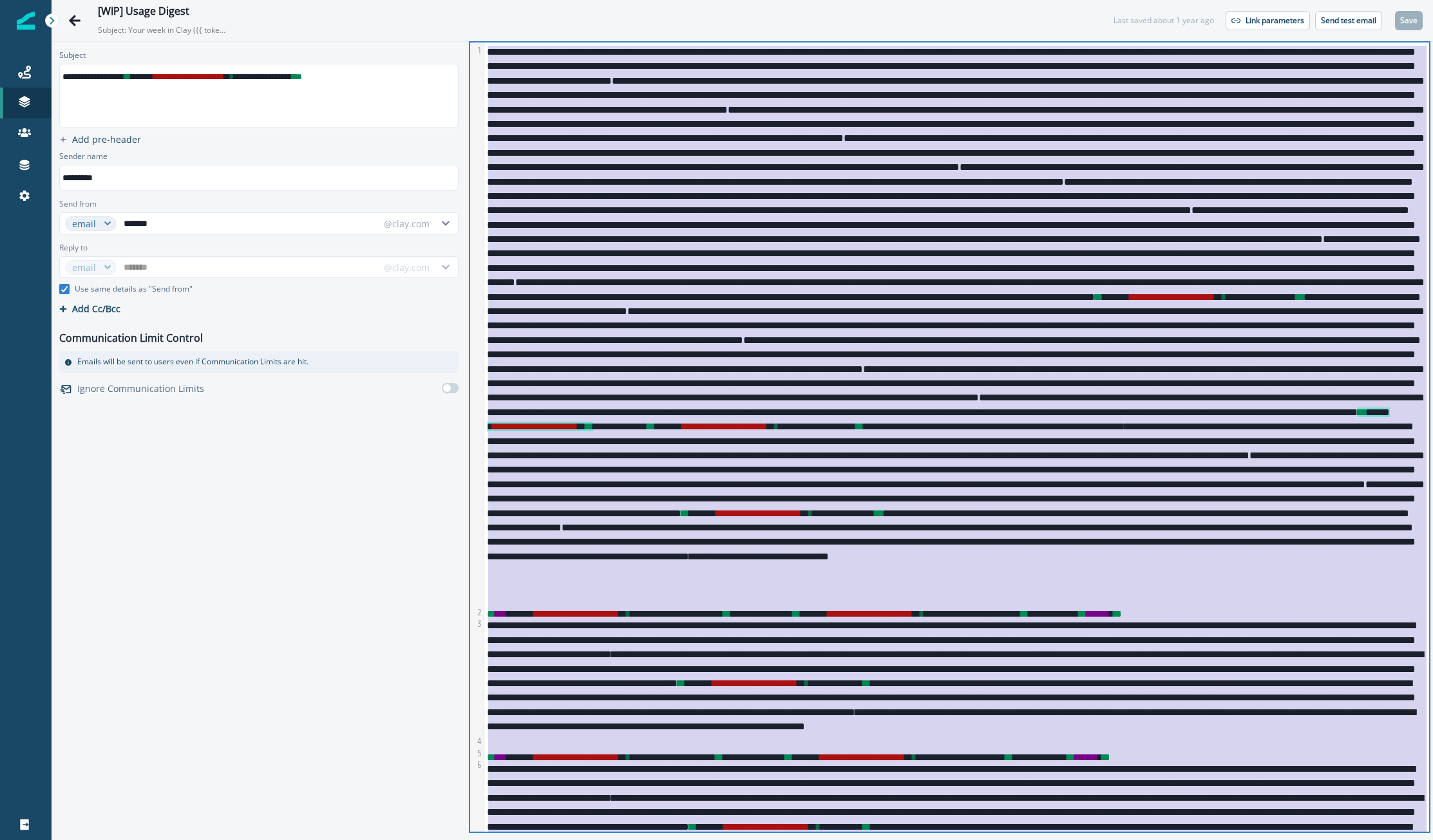 copy on "**********" 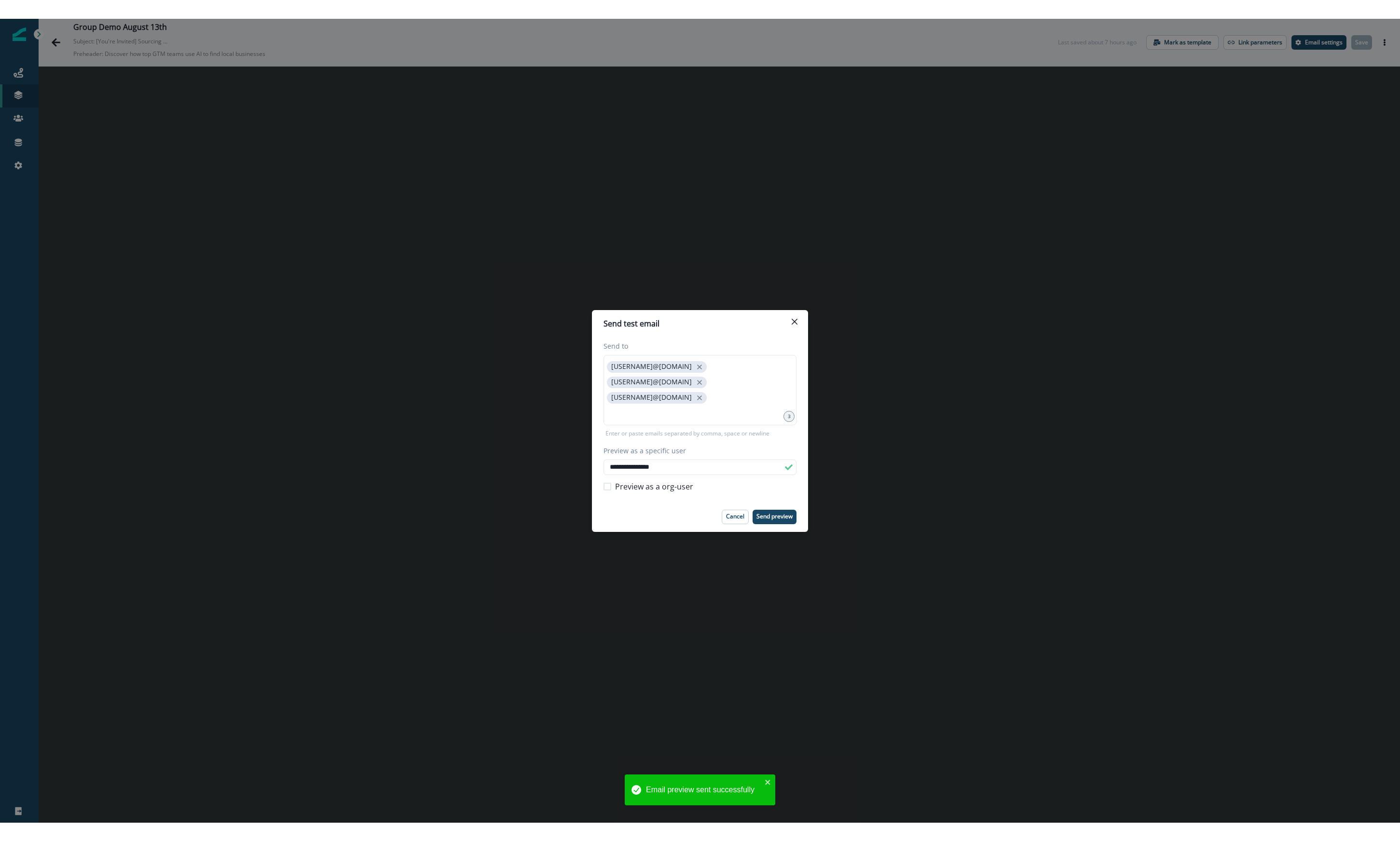 scroll, scrollTop: 0, scrollLeft: 0, axis: both 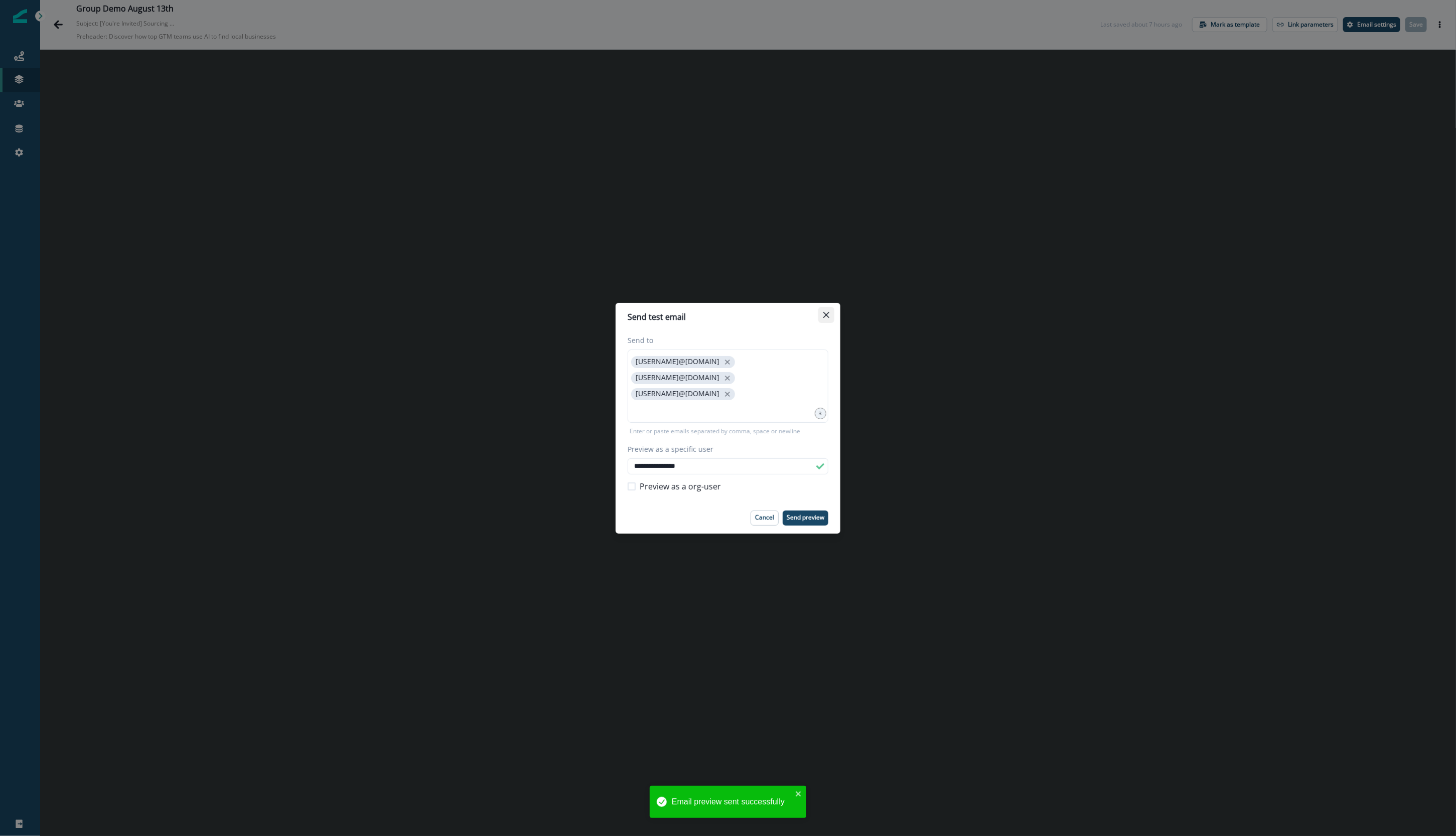 click at bounding box center [826, 315] 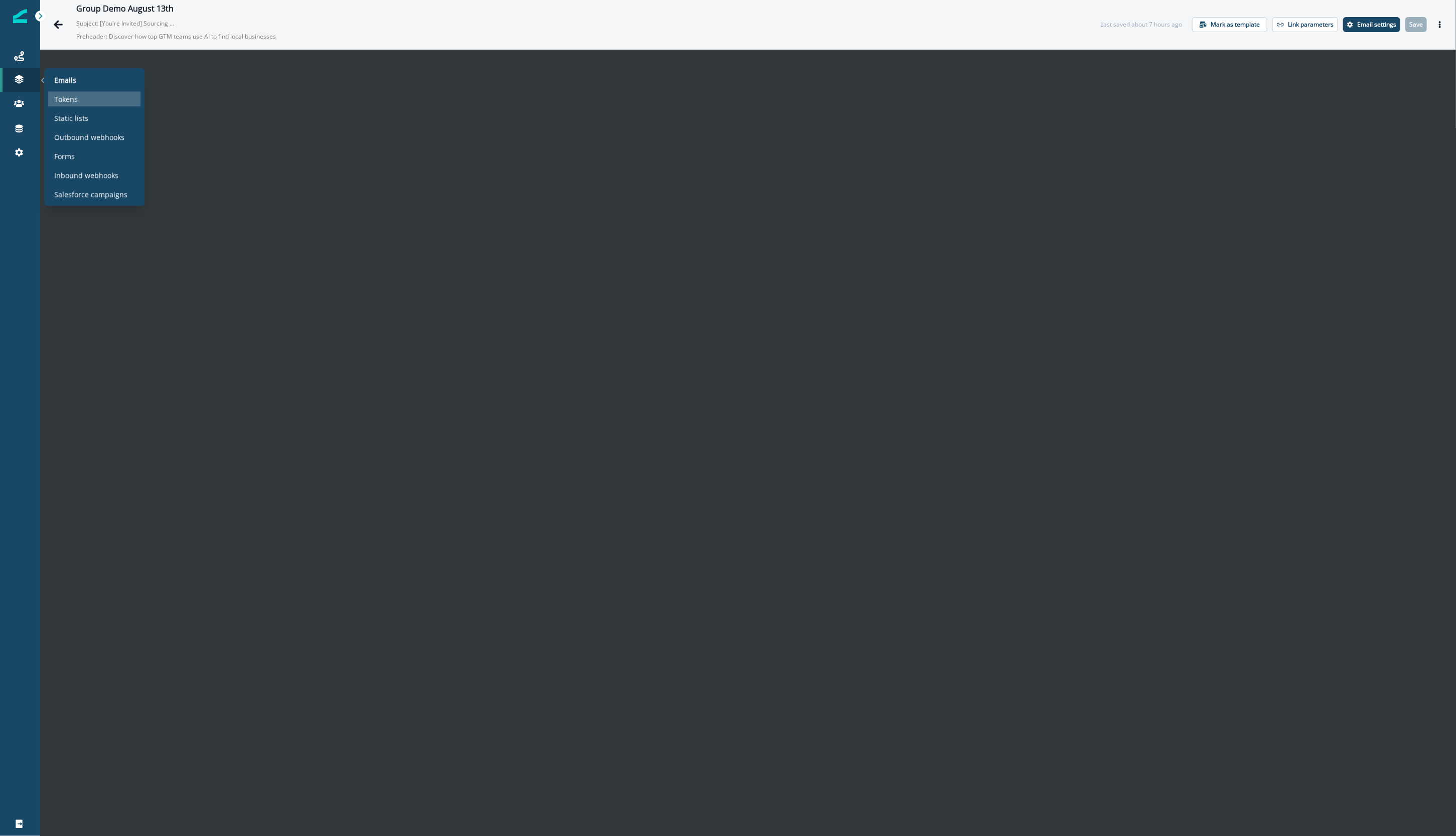click on "Tokens" at bounding box center [66, 99] 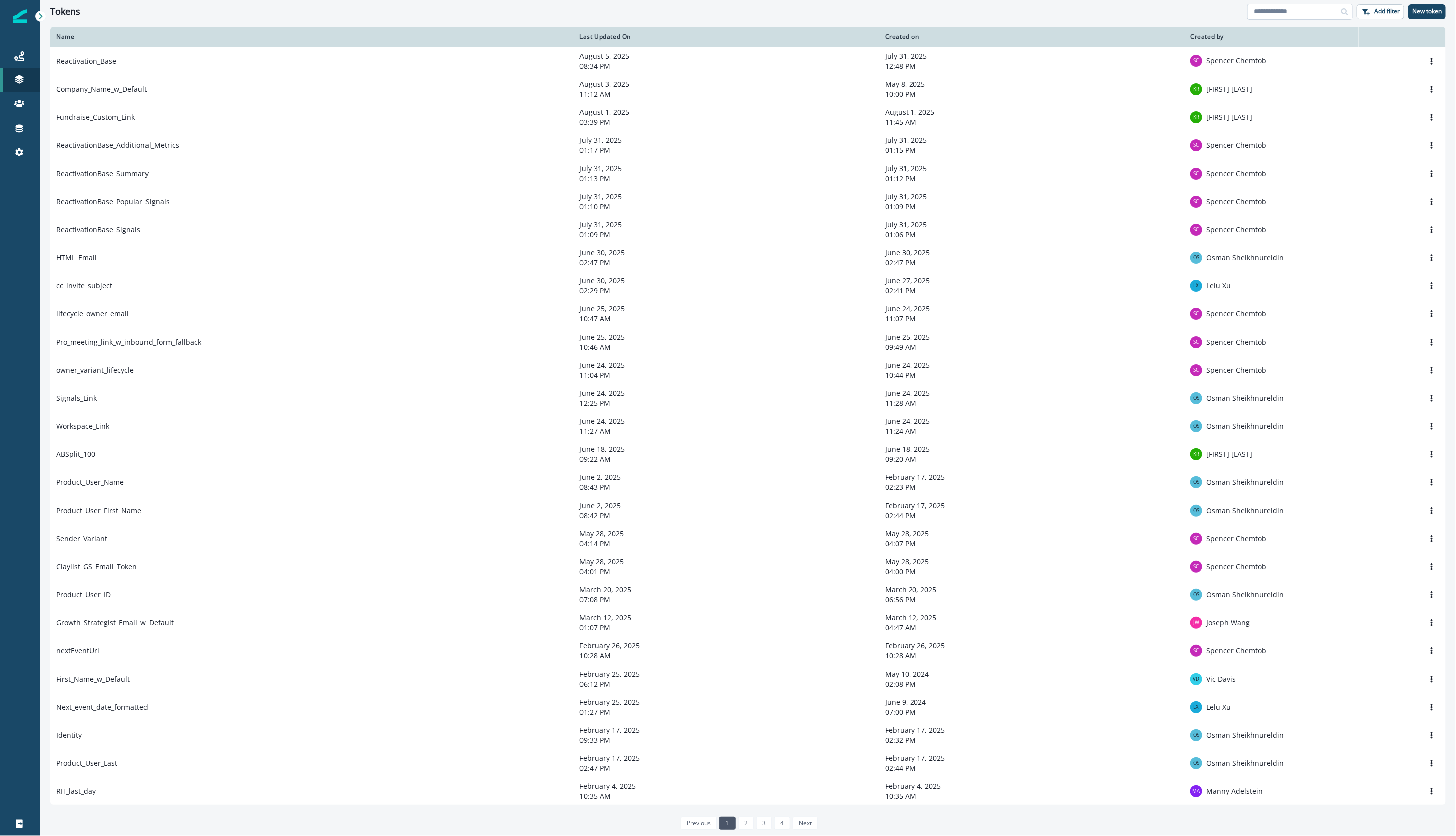 click at bounding box center [1300, 12] 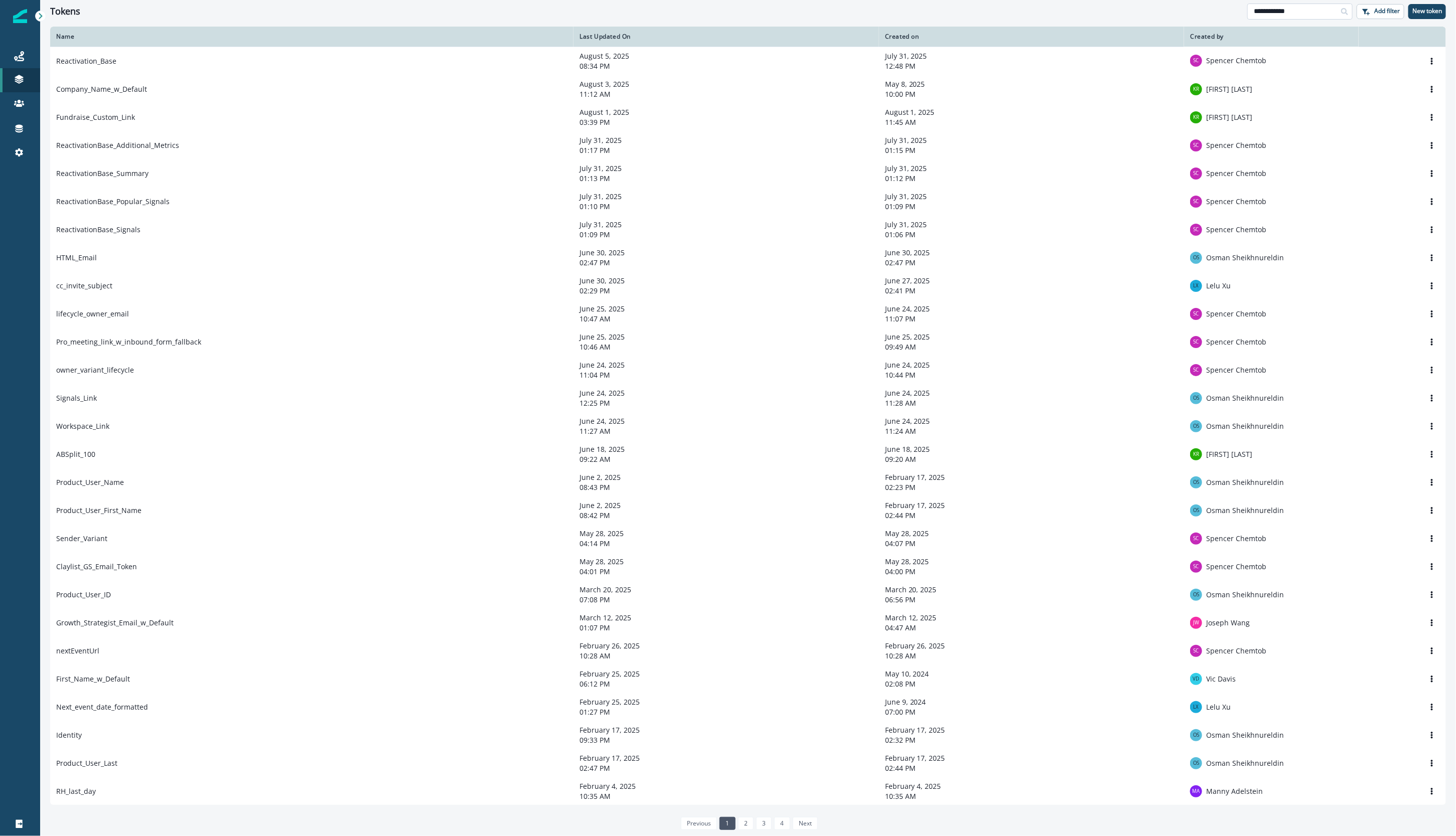 type on "**********" 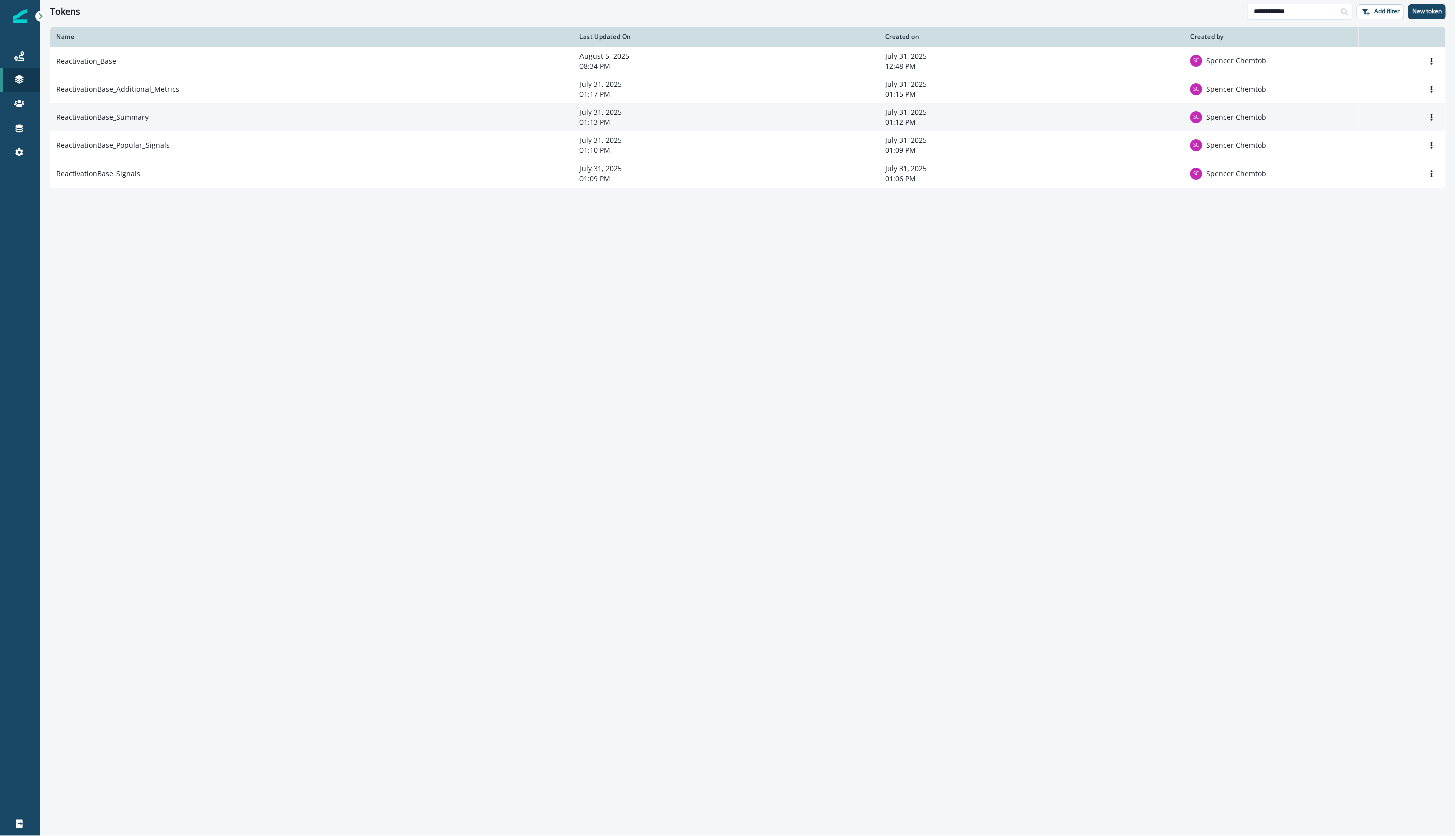 click on "ReactivationBase_Summary" at bounding box center (312, 117) 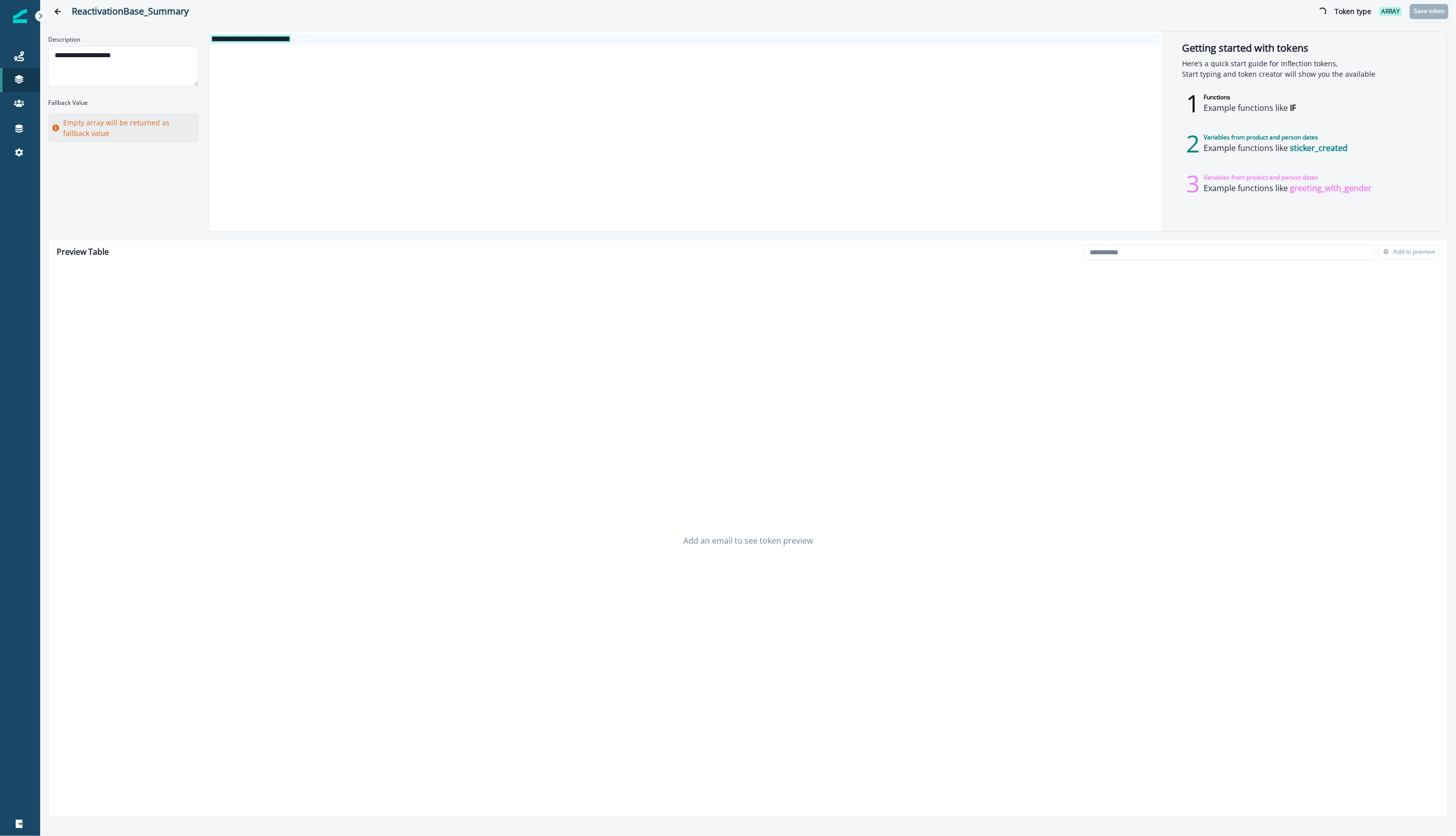 click on "ReactivationBase_Summary" at bounding box center [685, 12] 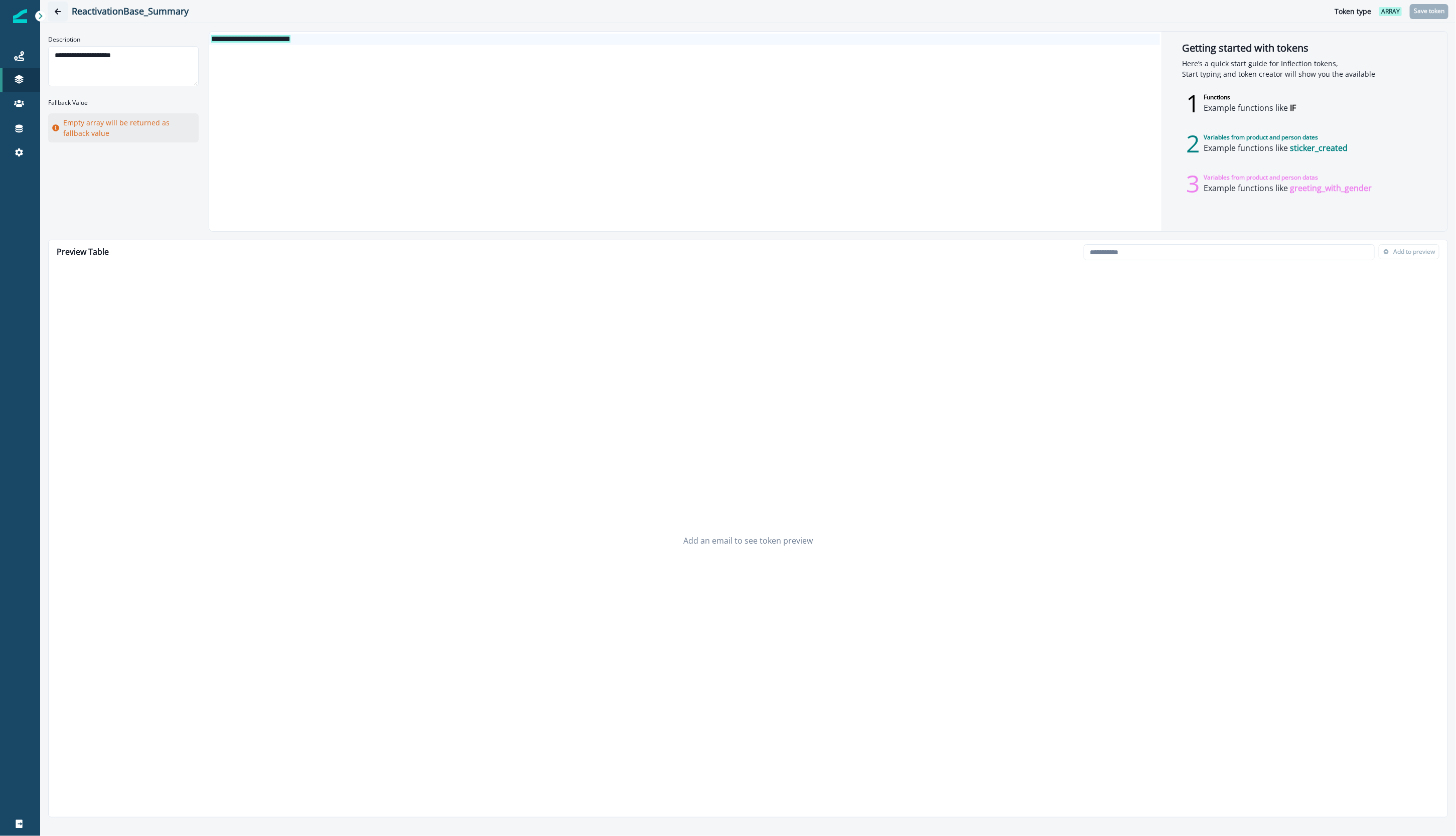 click 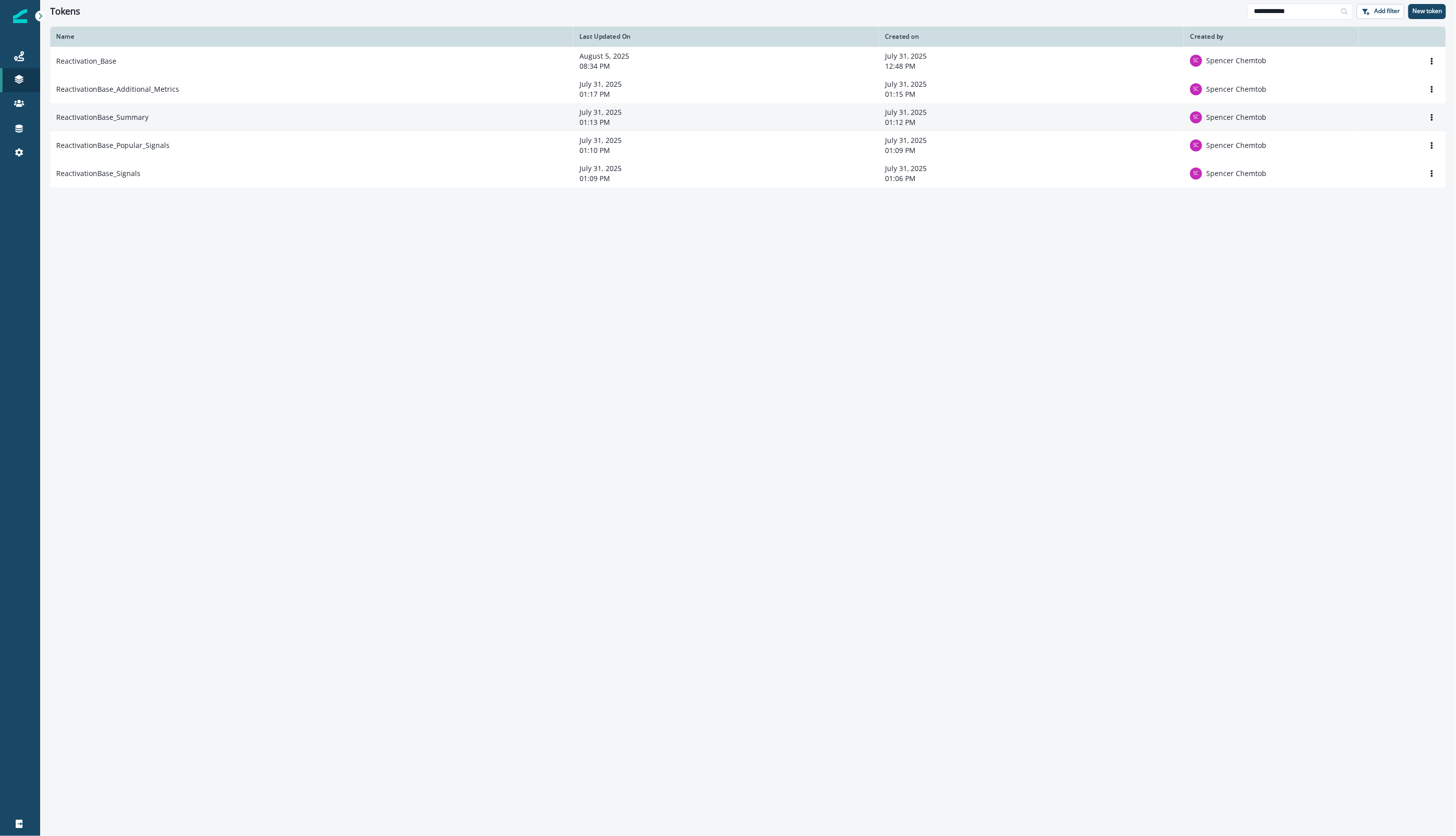 click on "ReactivationBase_Summary" at bounding box center [312, 117] 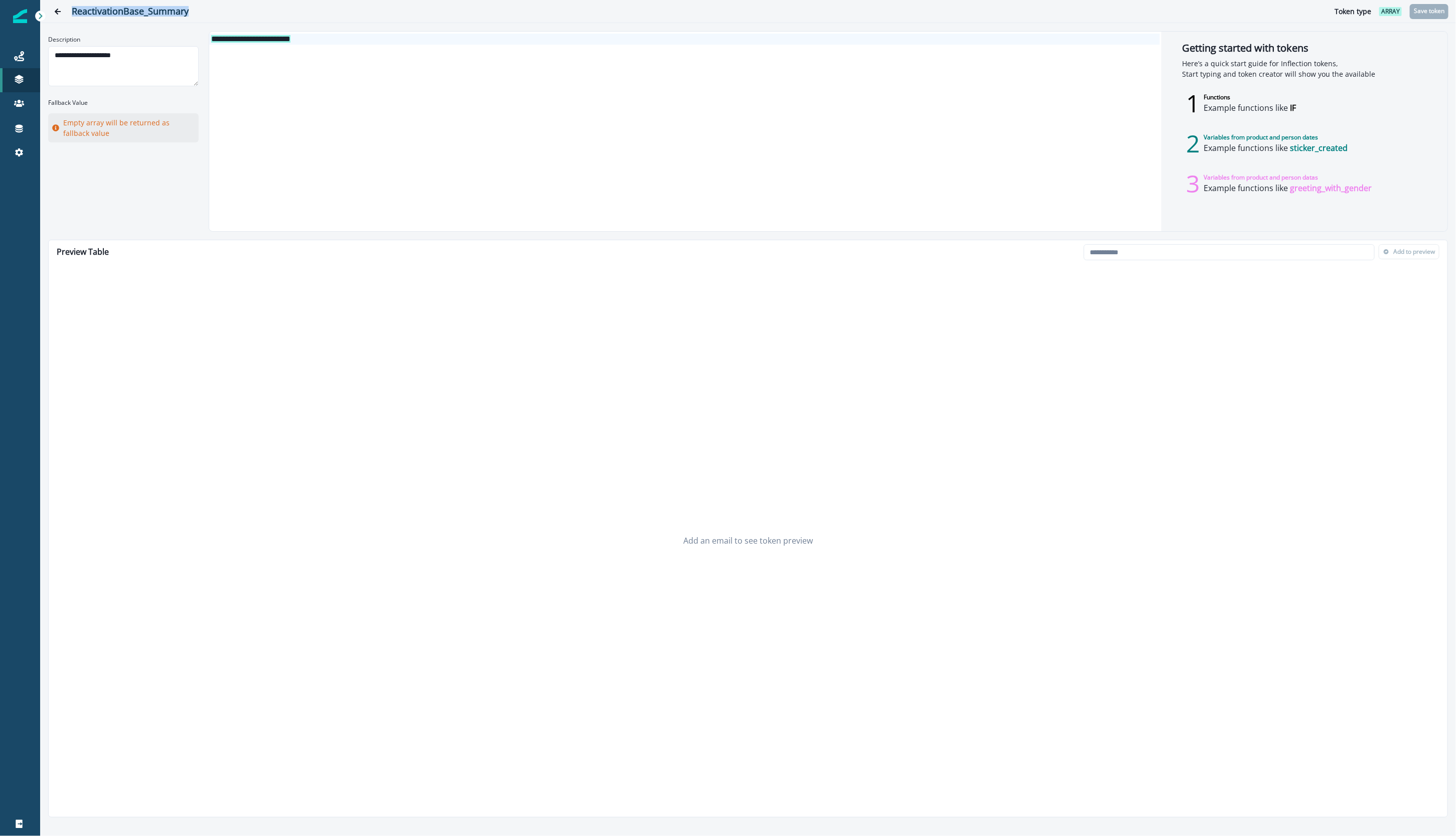 drag, startPoint x: 187, startPoint y: 10, endPoint x: 70, endPoint y: 11, distance: 117.00427 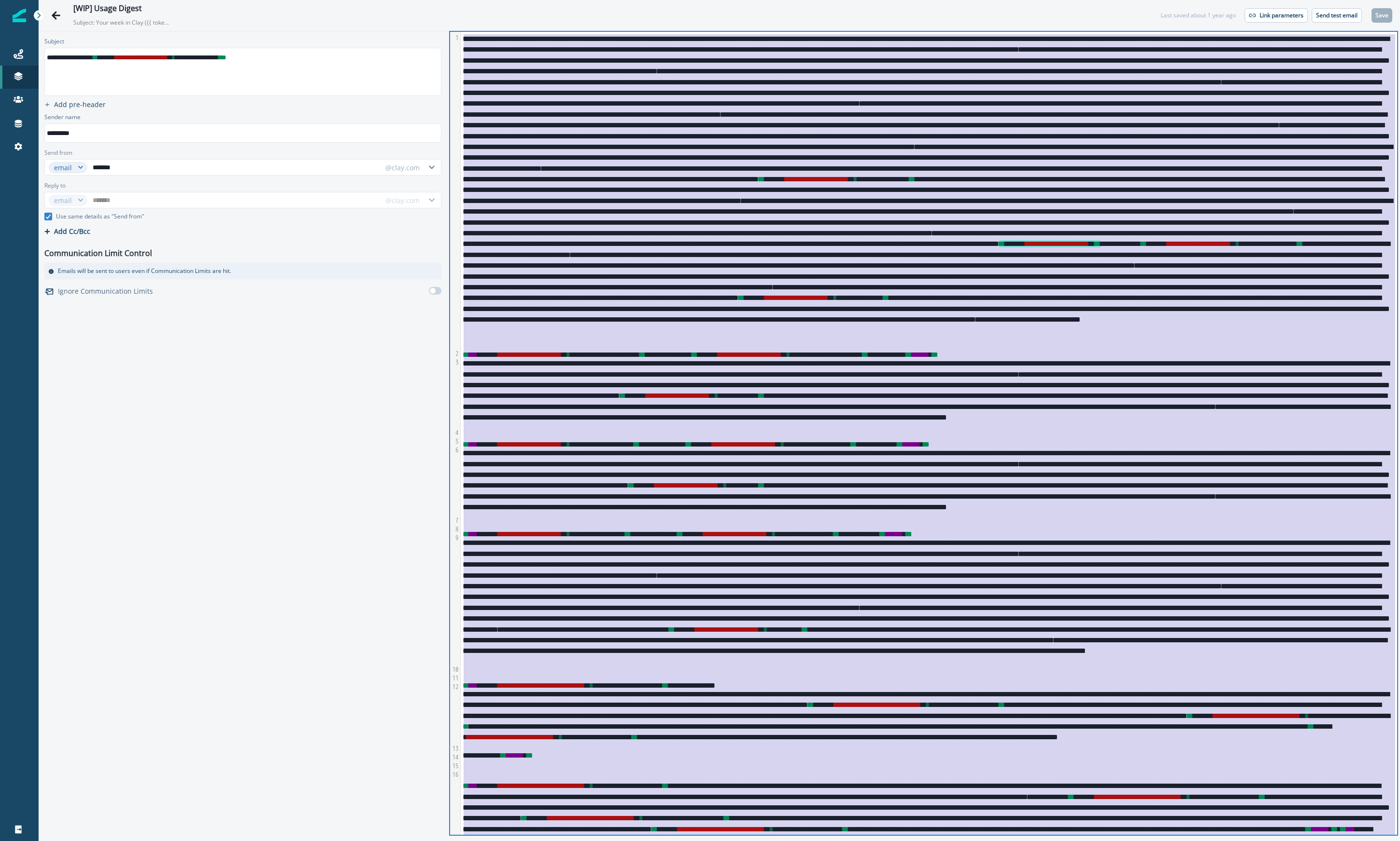 scroll, scrollTop: 0, scrollLeft: 0, axis: both 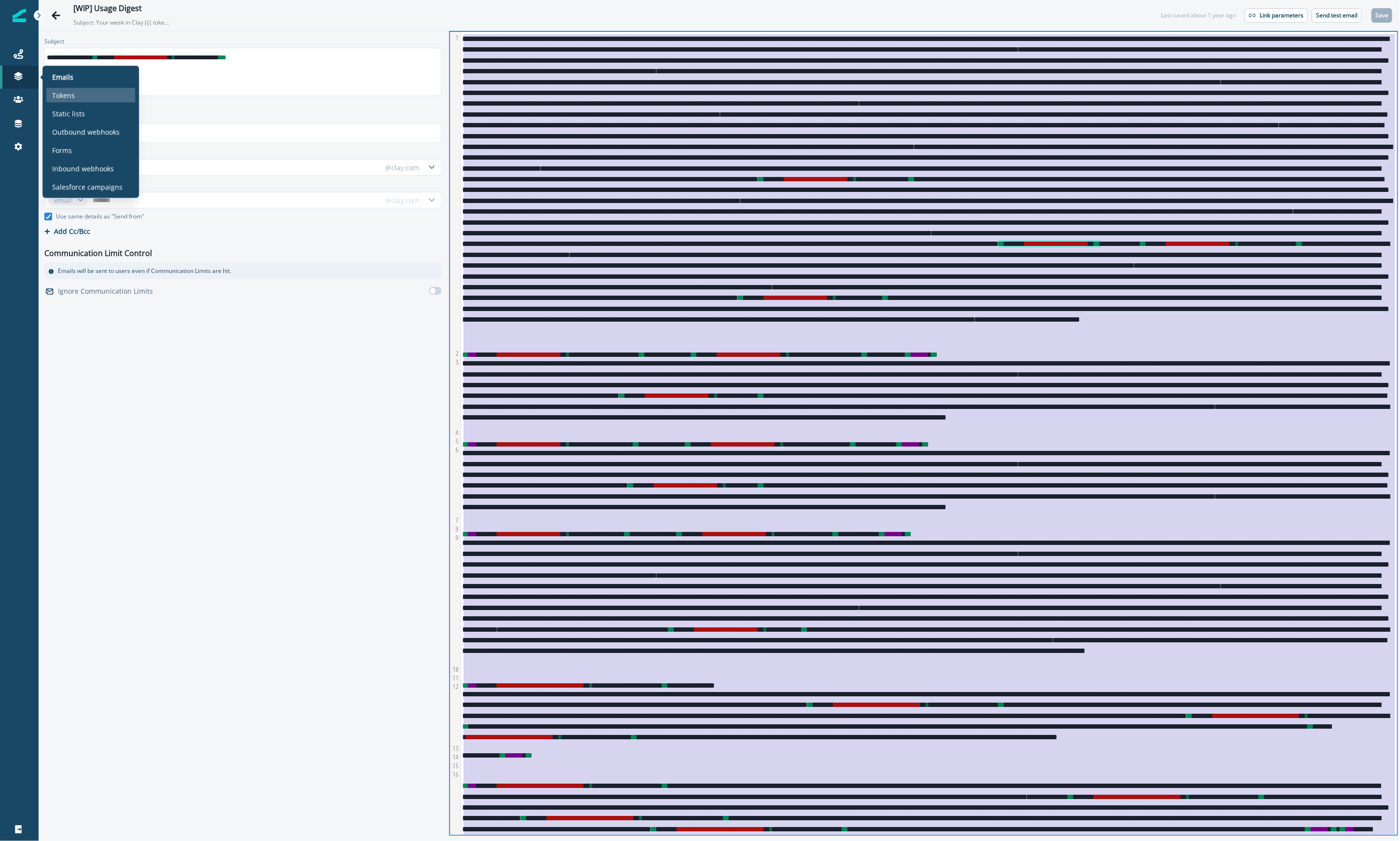 click on "Tokens" at bounding box center (63, 95) 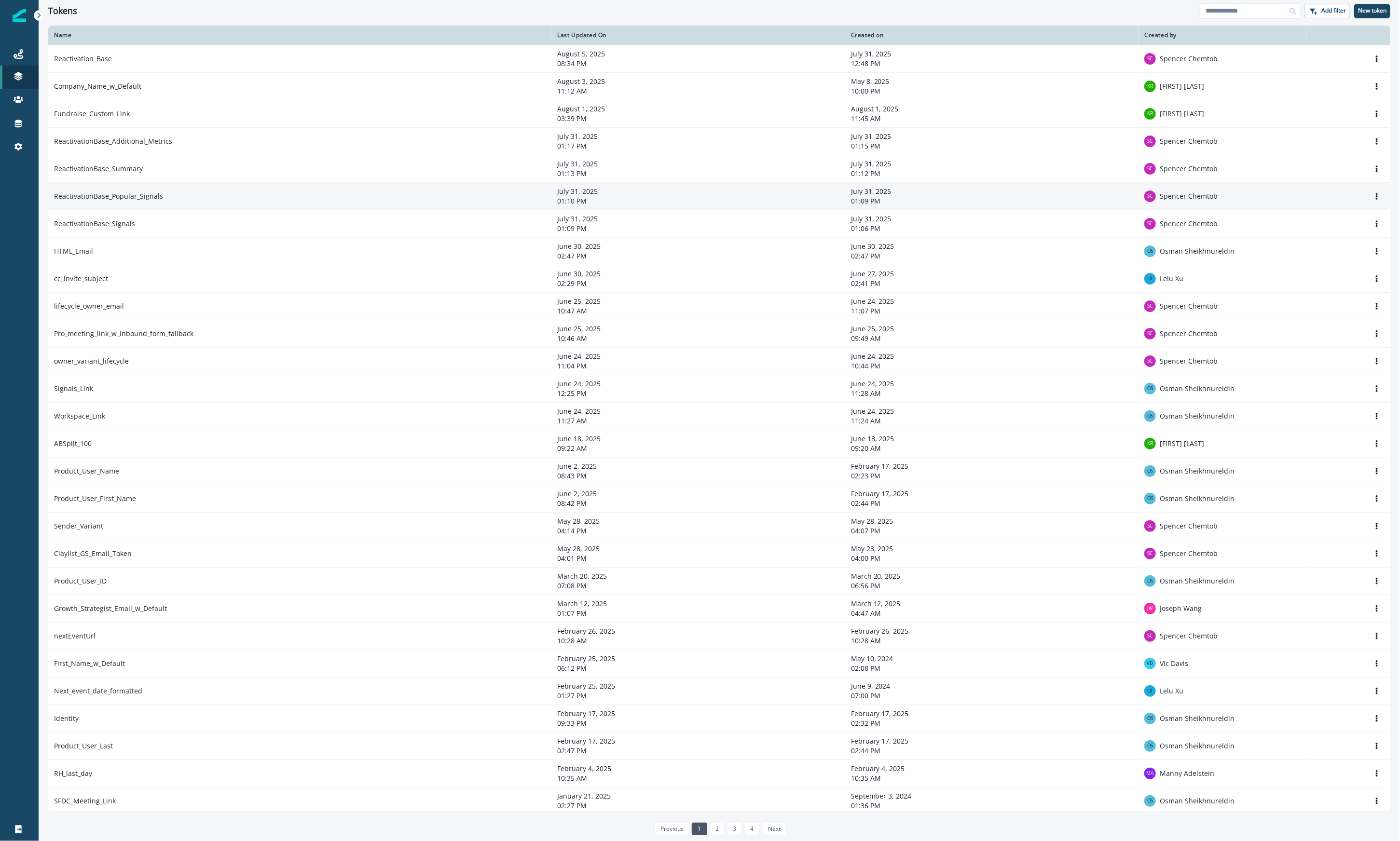 click on "ReactivationBase_Popular_Signals" at bounding box center [300, 196] 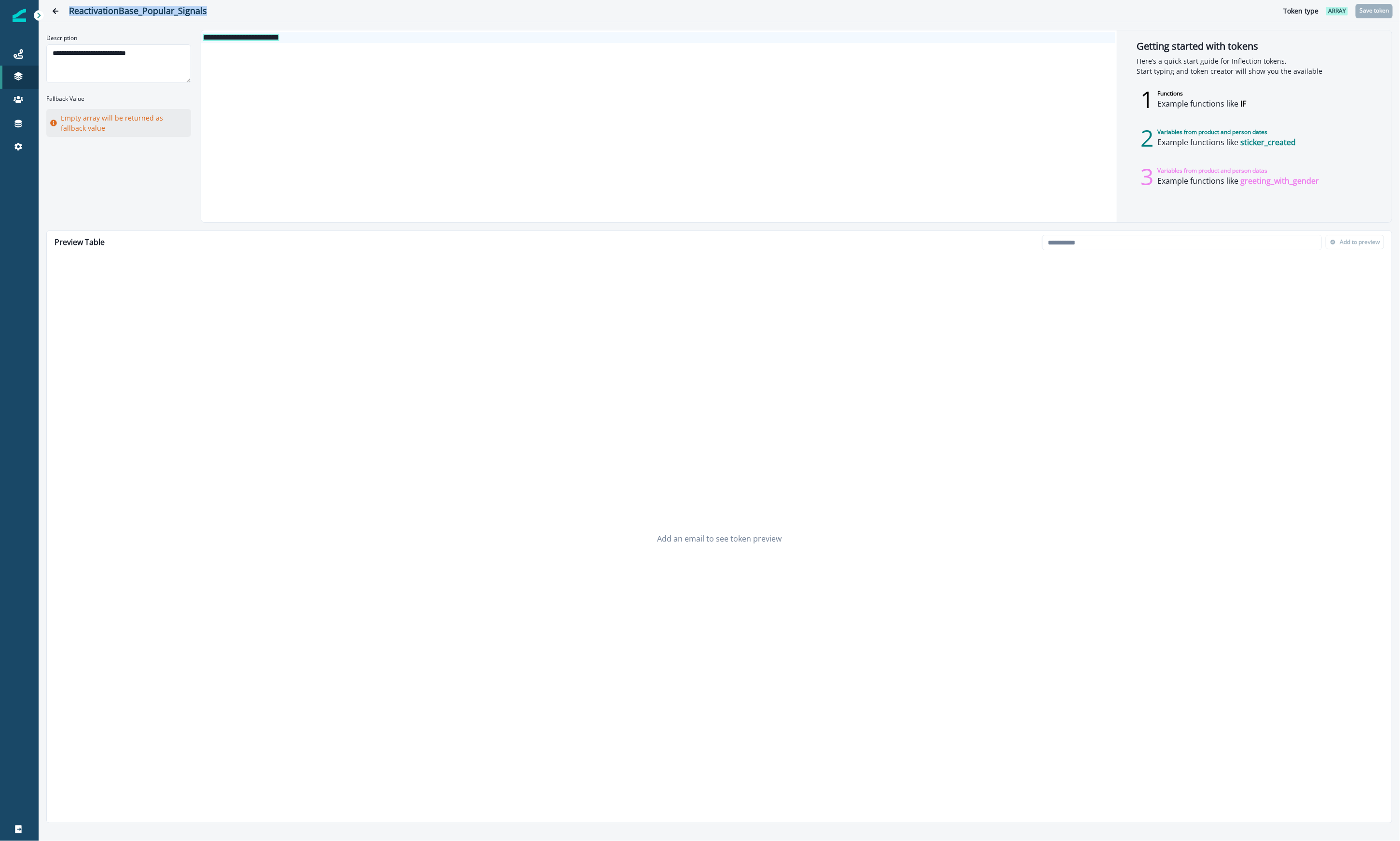 drag, startPoint x: 204, startPoint y: 11, endPoint x: 70, endPoint y: 5, distance: 134.1343 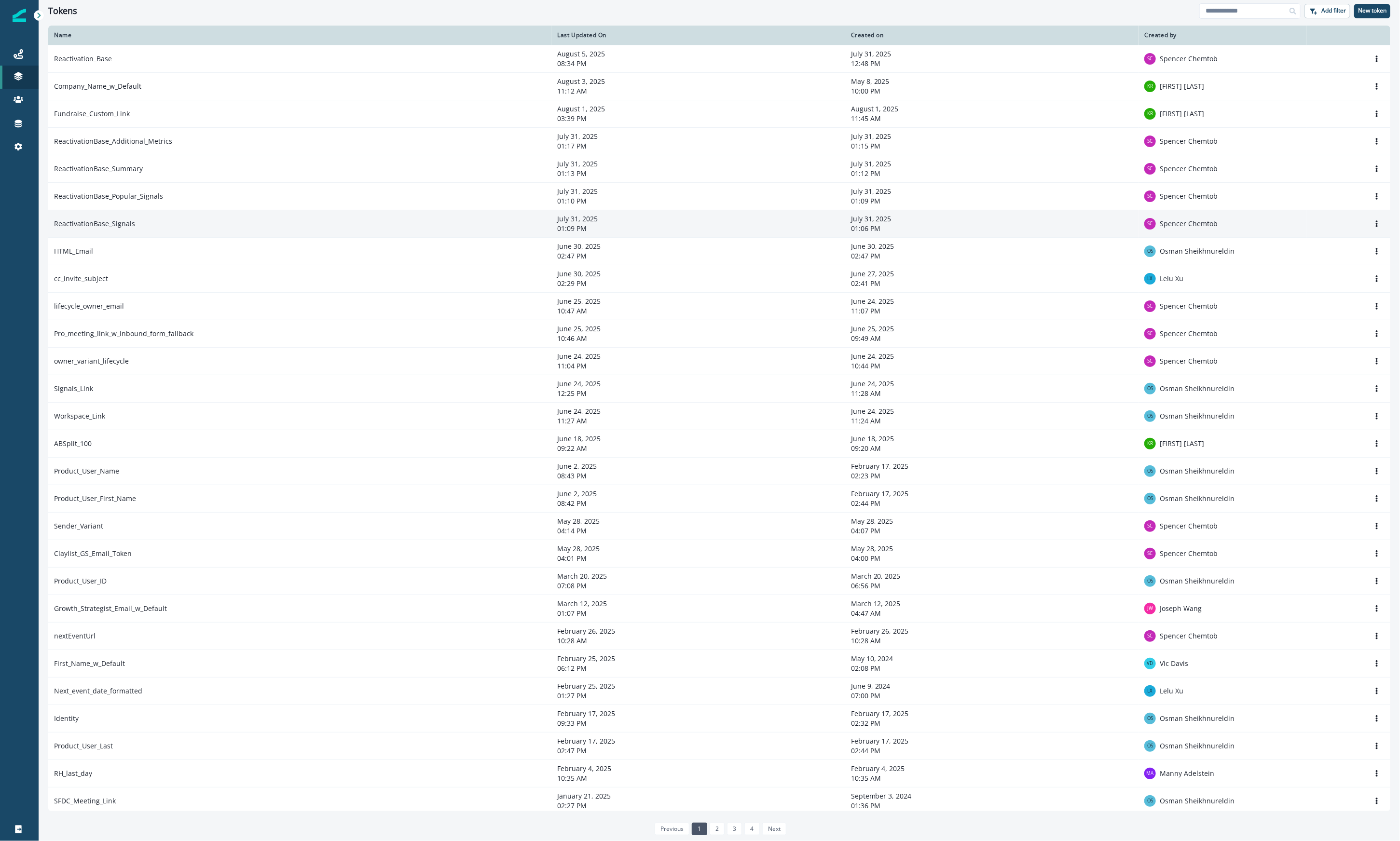 click on "ReactivationBase_Signals" at bounding box center (300, 223) 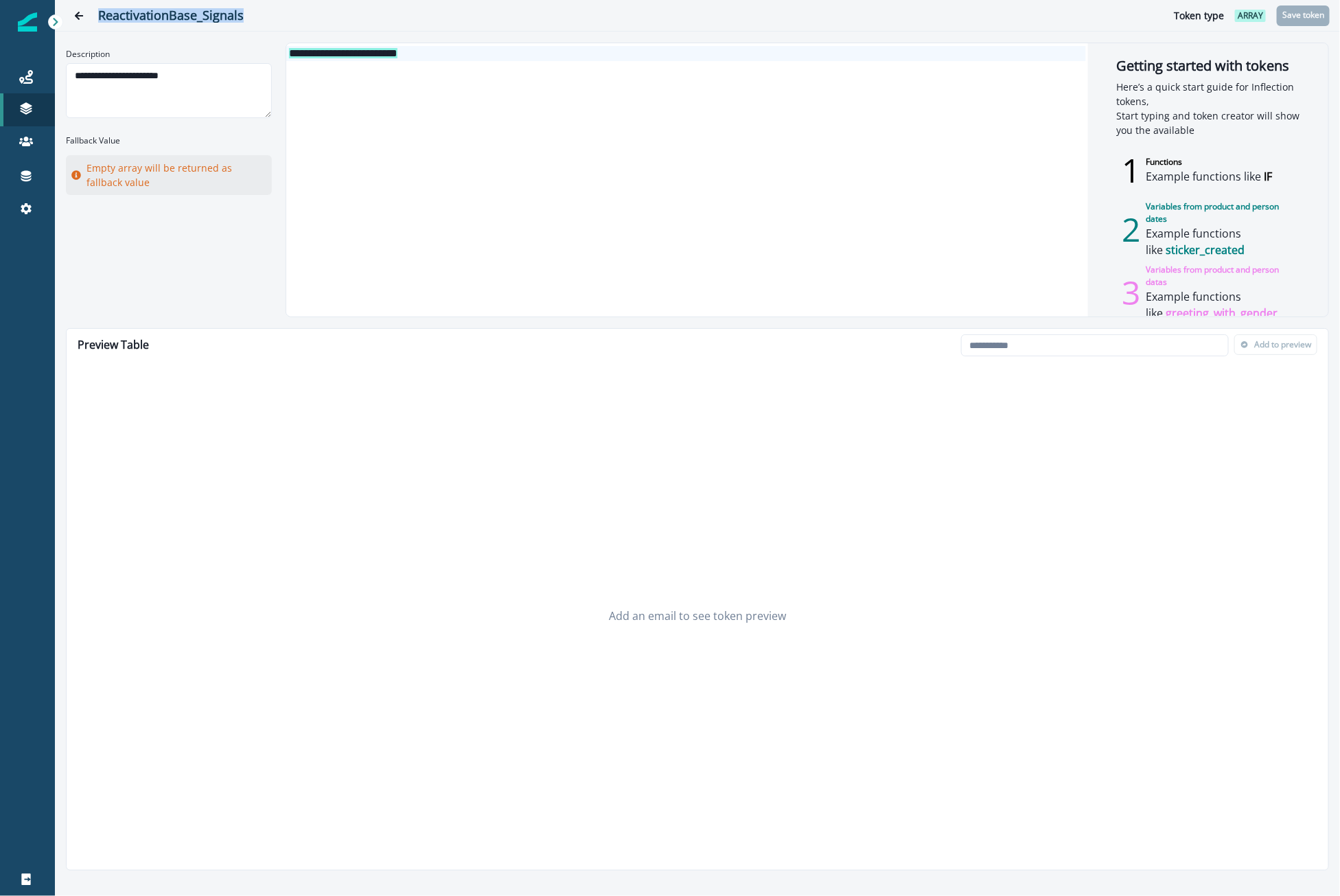 drag, startPoint x: 240, startPoint y: 16, endPoint x: 60, endPoint y: 10, distance: 180.1 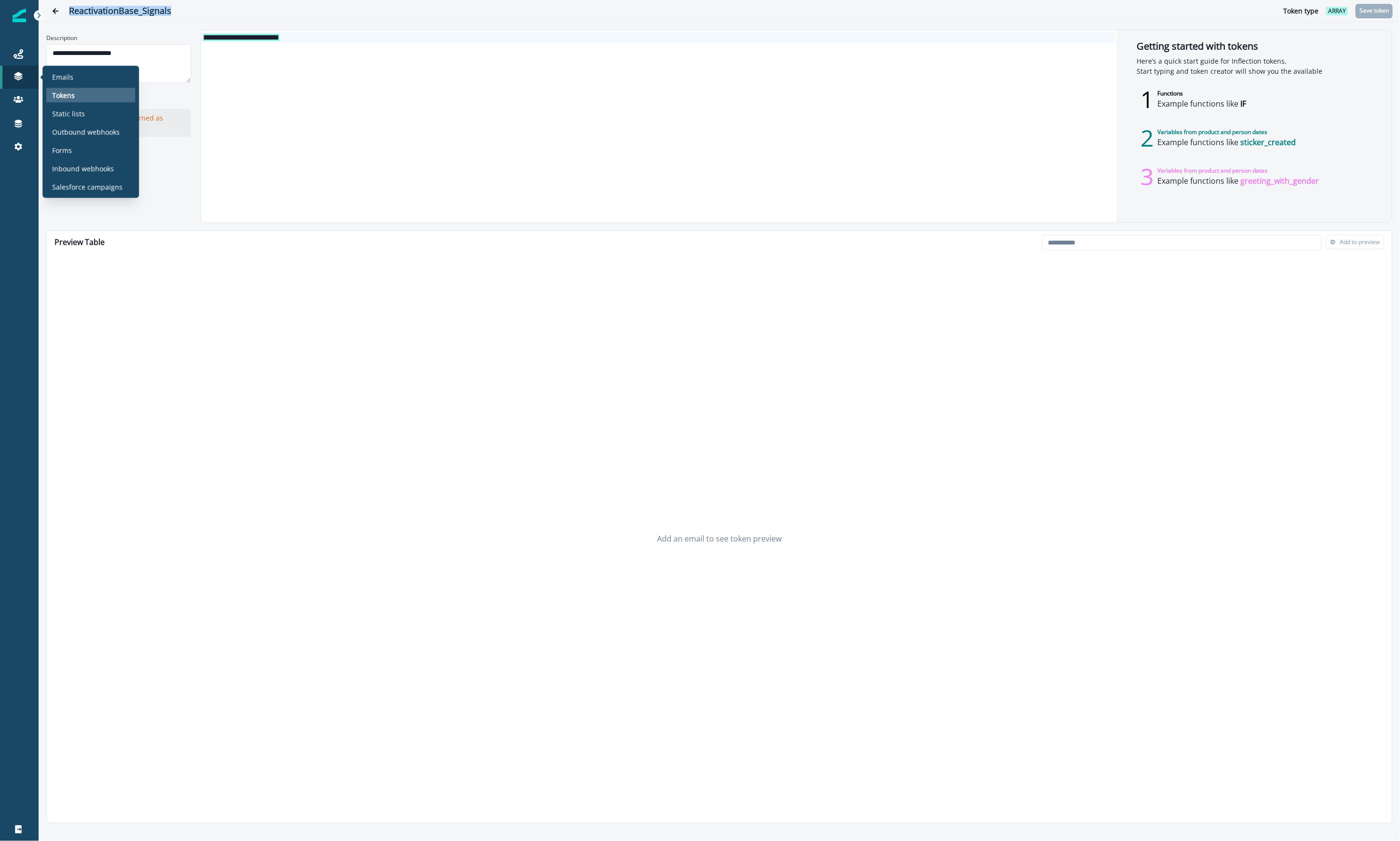 click on "Tokens" at bounding box center [63, 95] 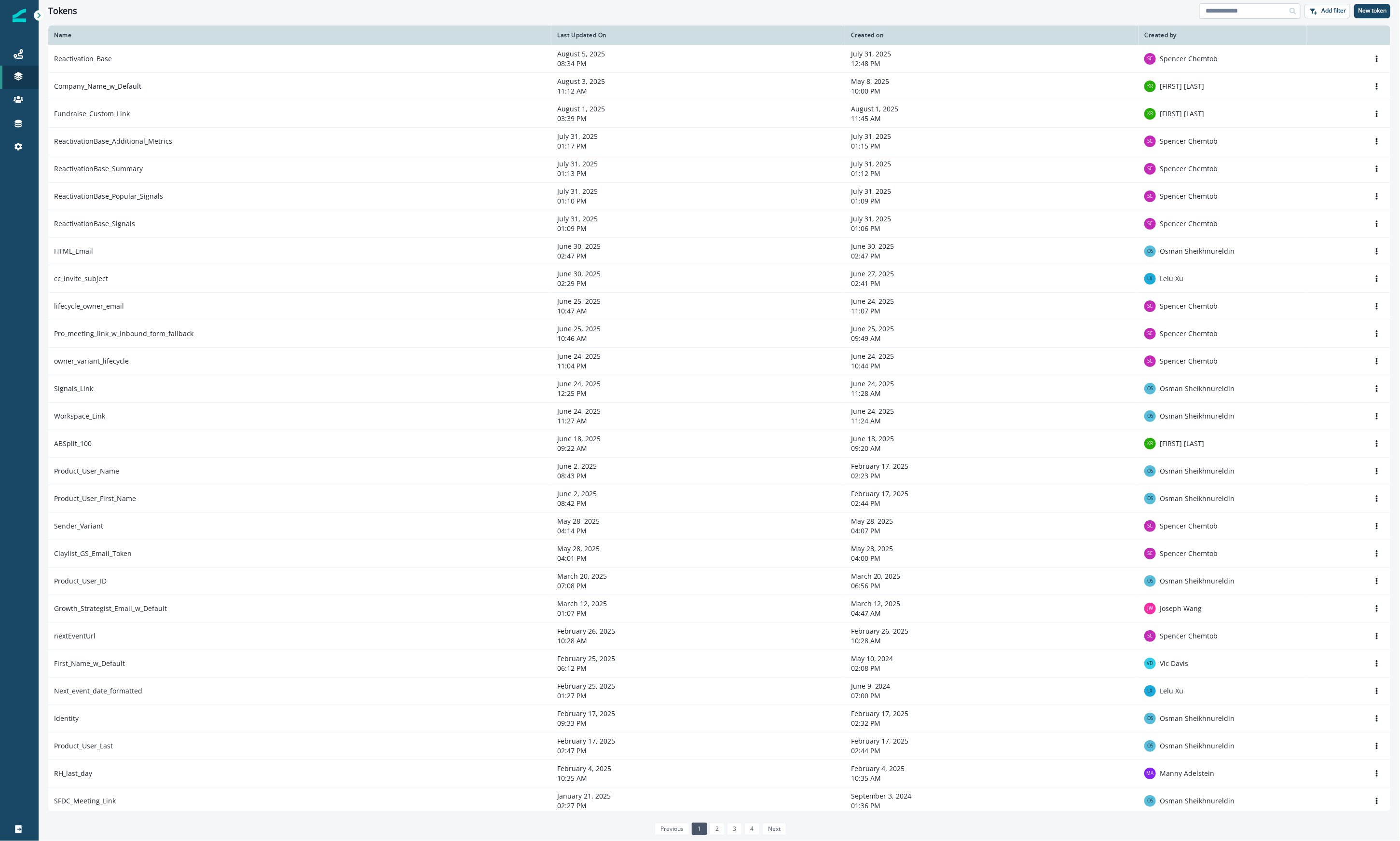 click at bounding box center [1250, 11] 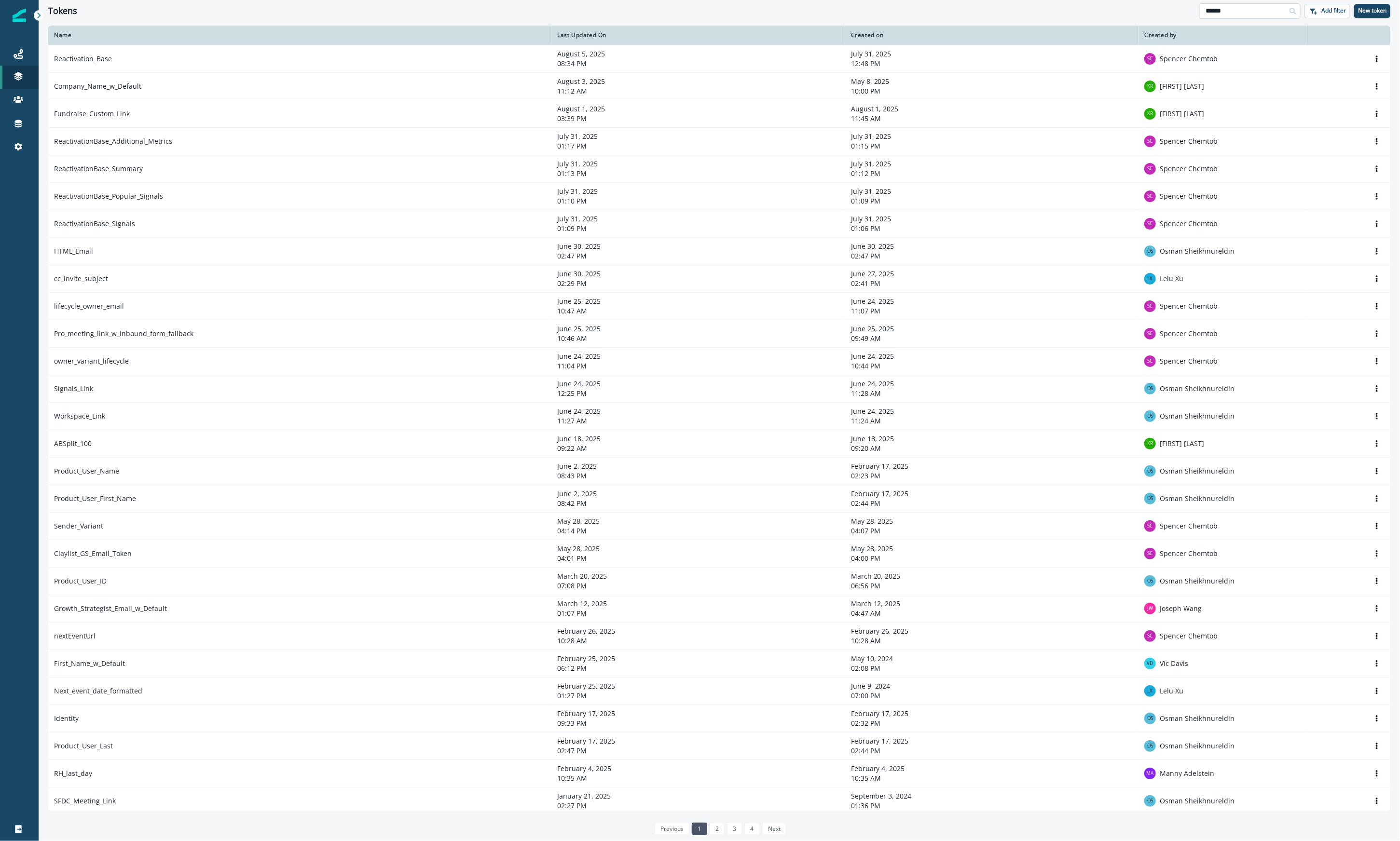 type on "******" 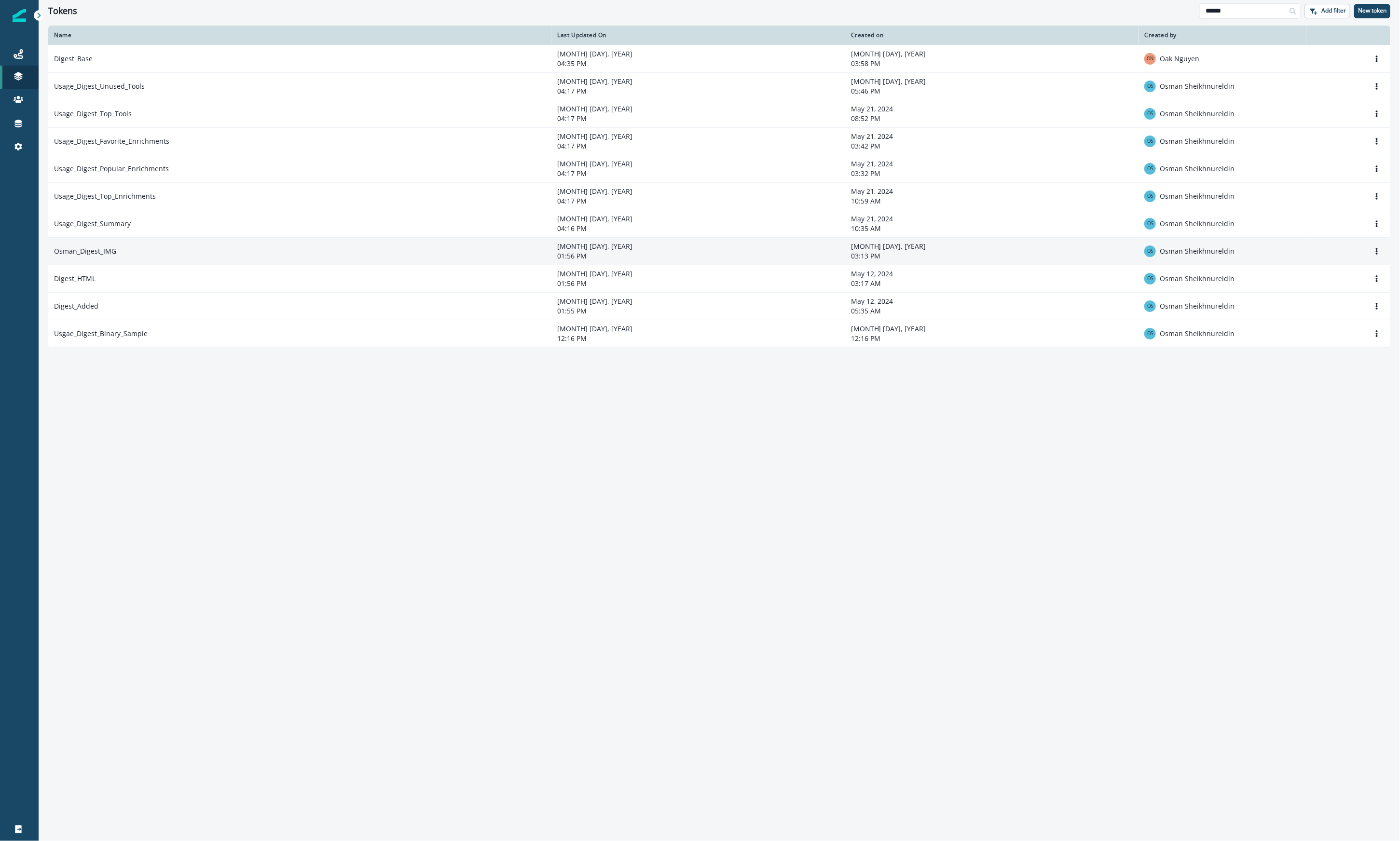 click on "Osman_Digest_IMG" at bounding box center (300, 251) 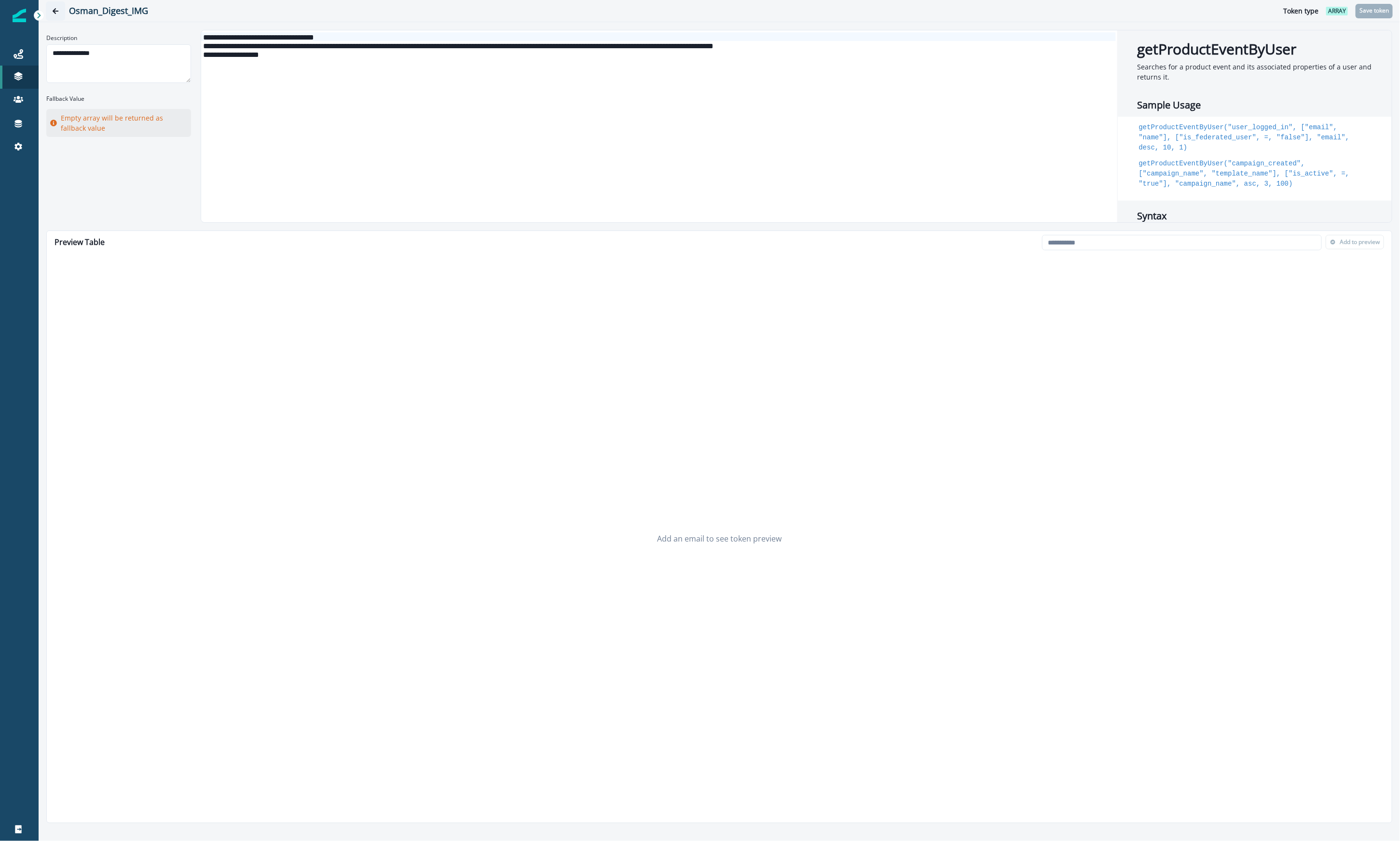 click 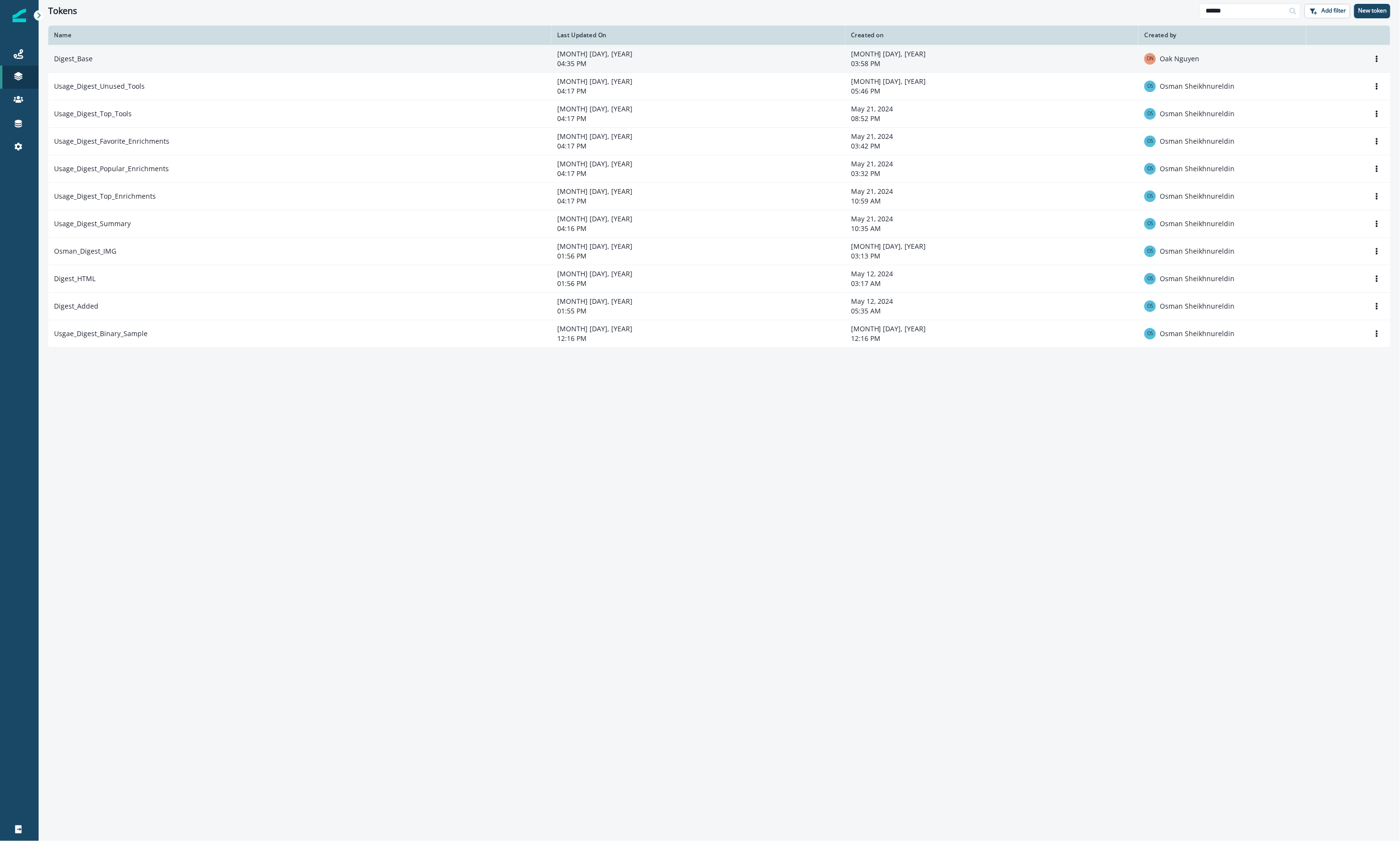 click on "Digest_Base" at bounding box center (300, 58) 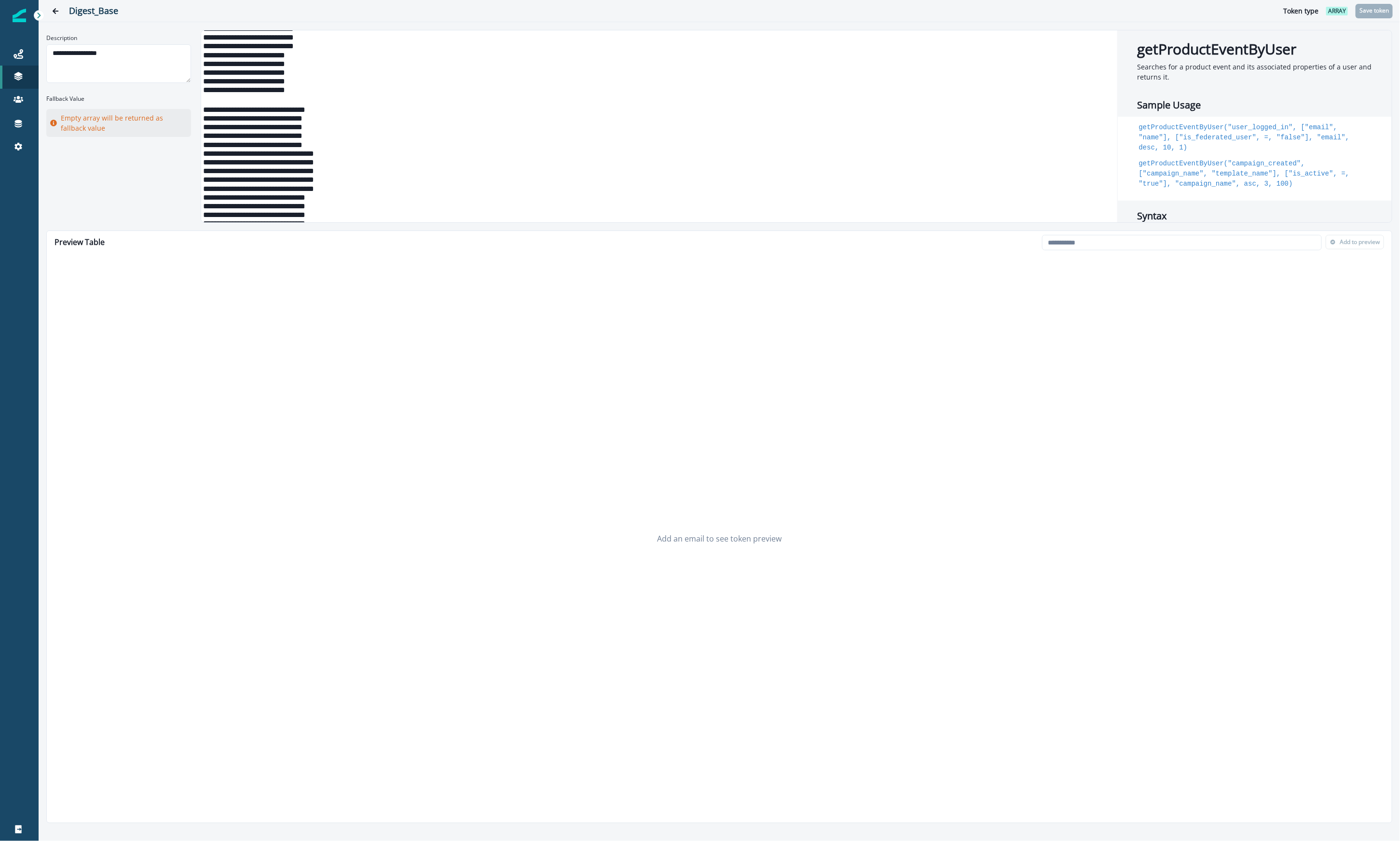 scroll, scrollTop: 182, scrollLeft: 0, axis: vertical 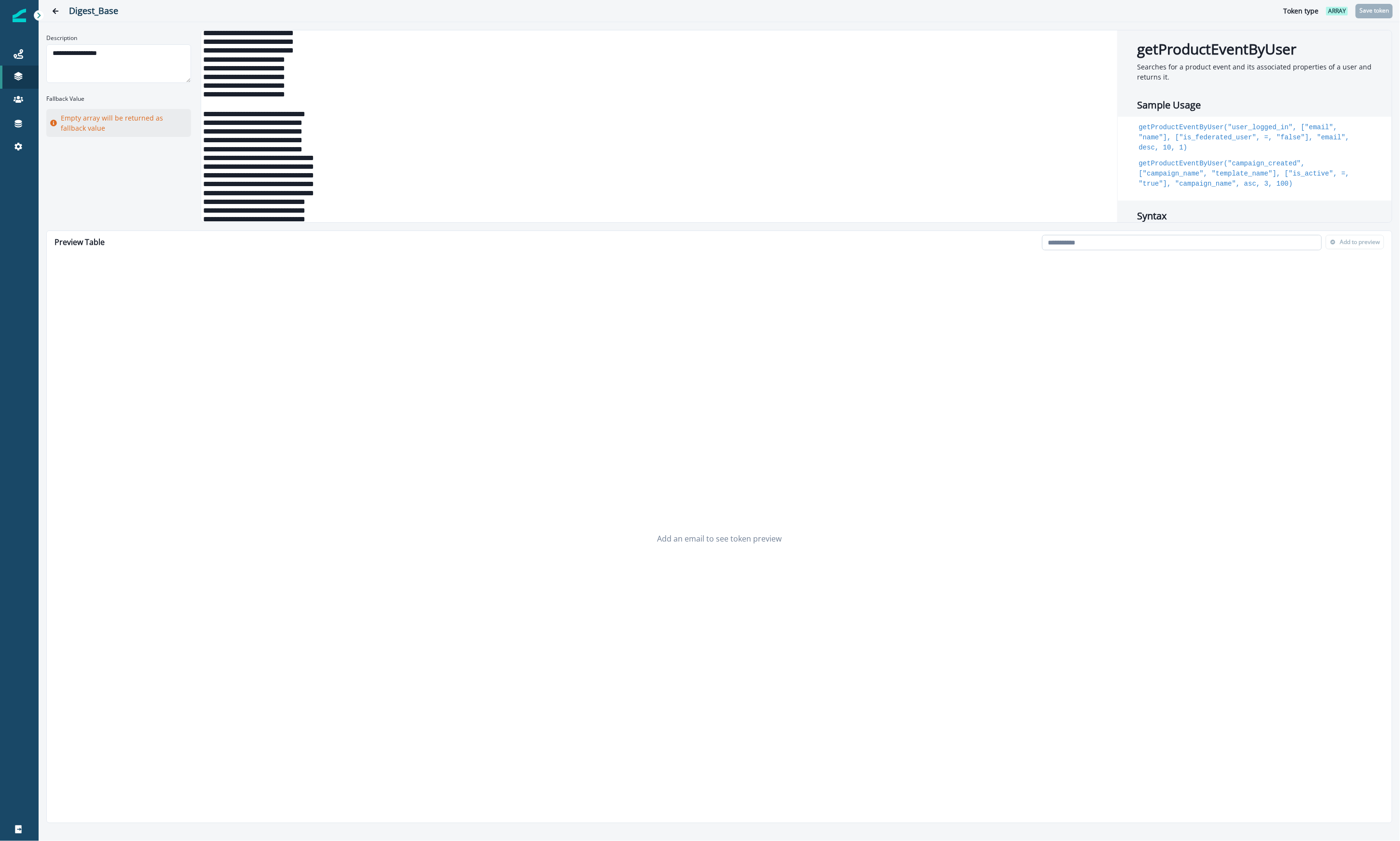 click at bounding box center [1182, 243] 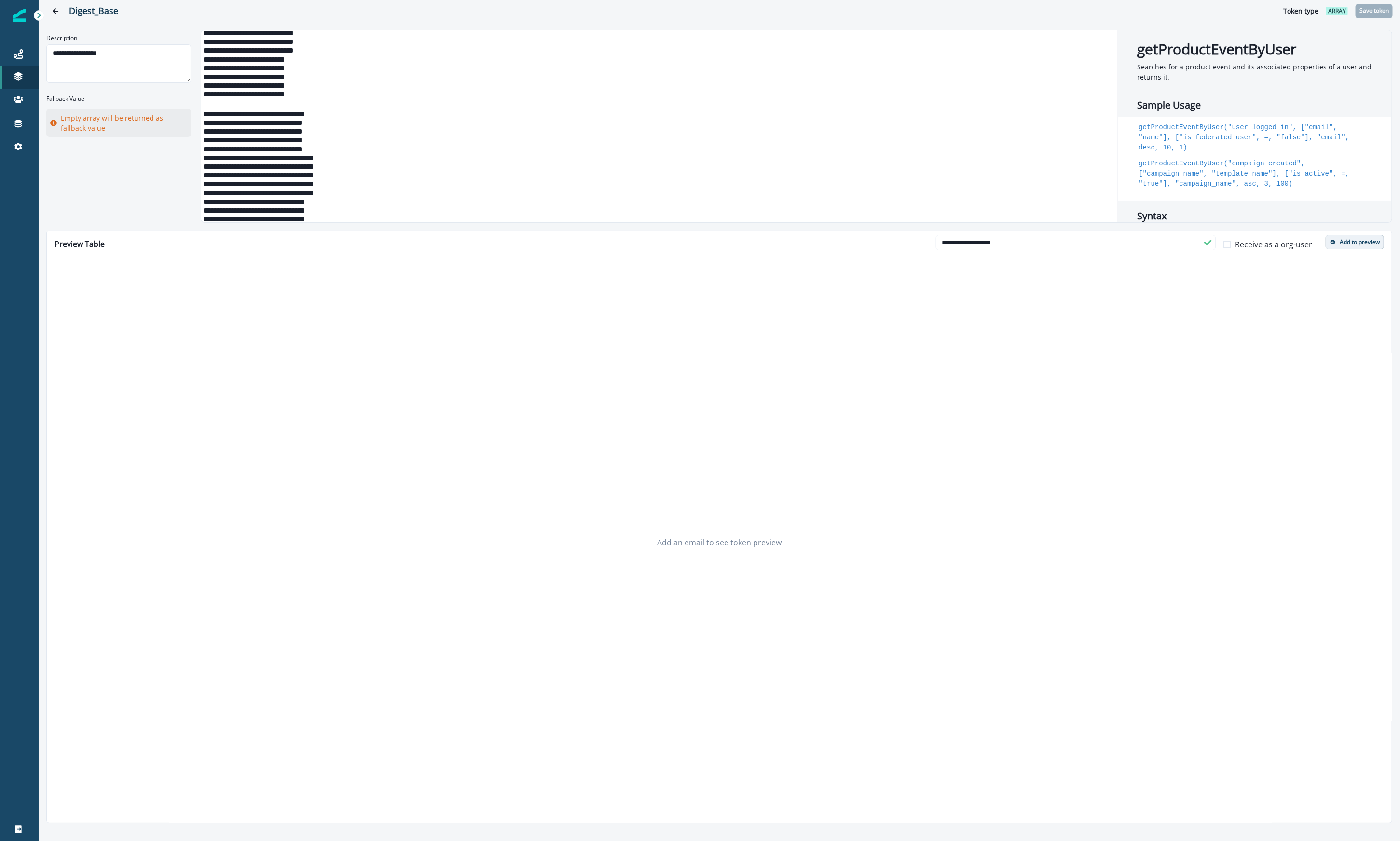 type on "**********" 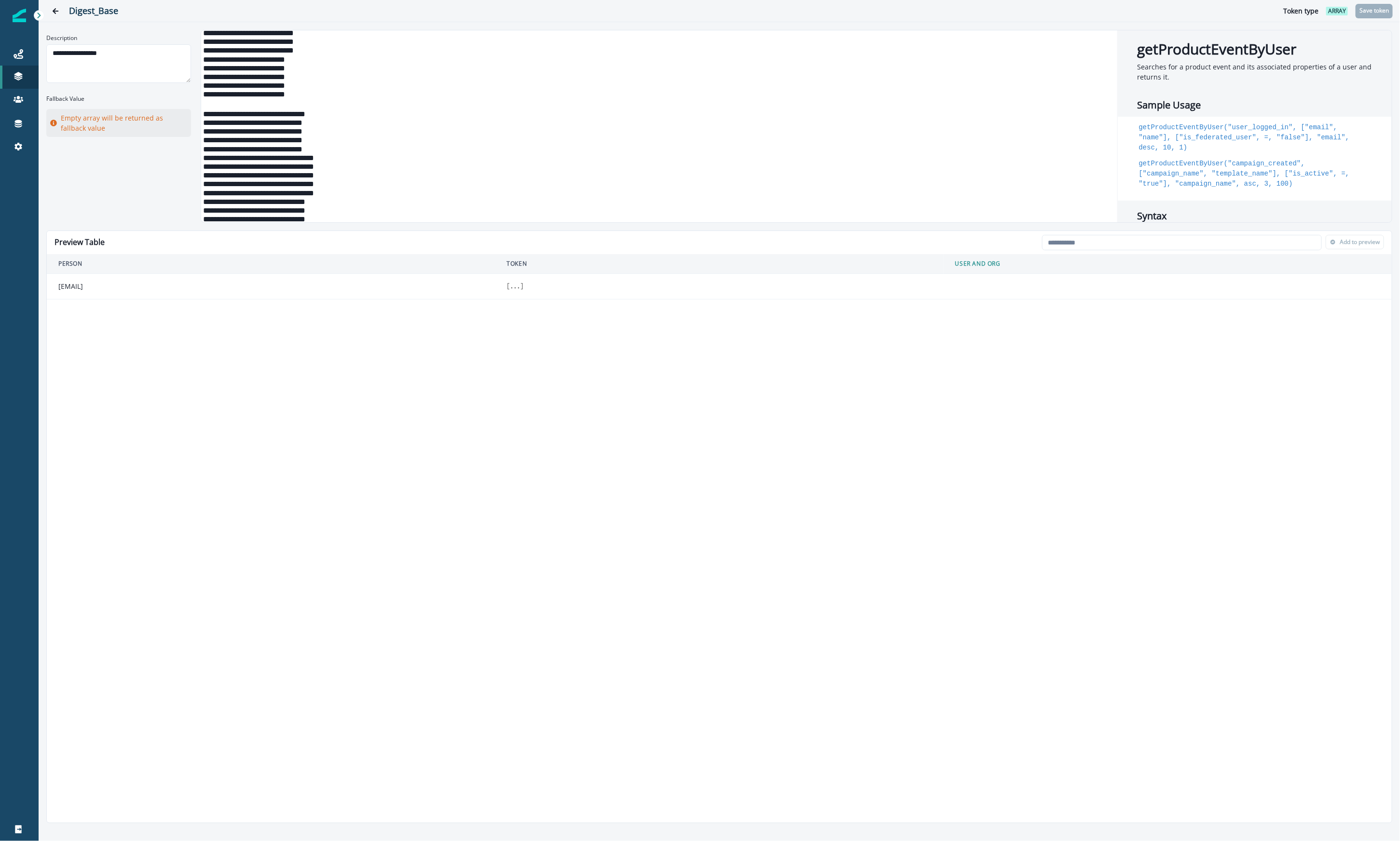 click on "..." at bounding box center (515, 286) 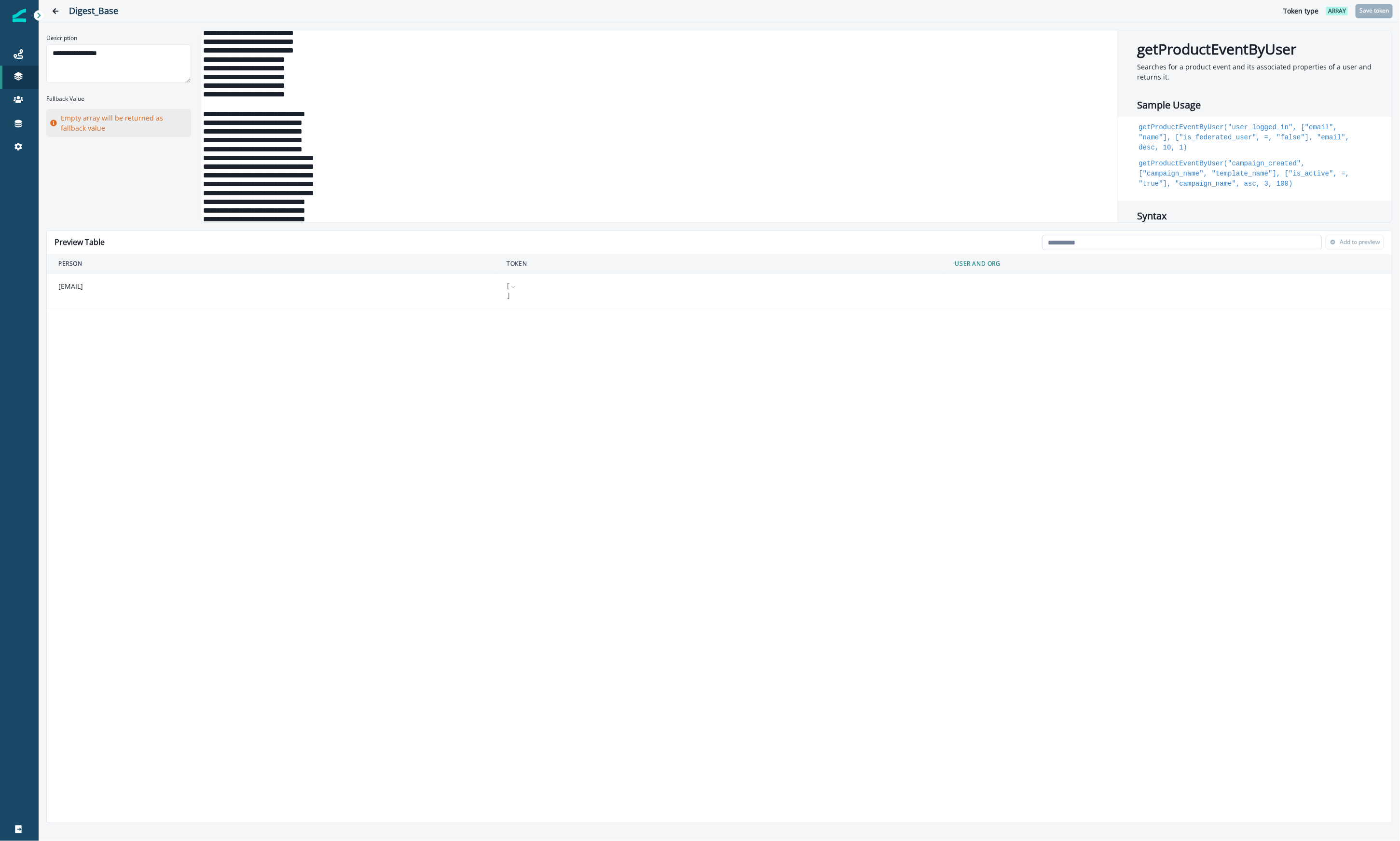 click at bounding box center [1182, 243] 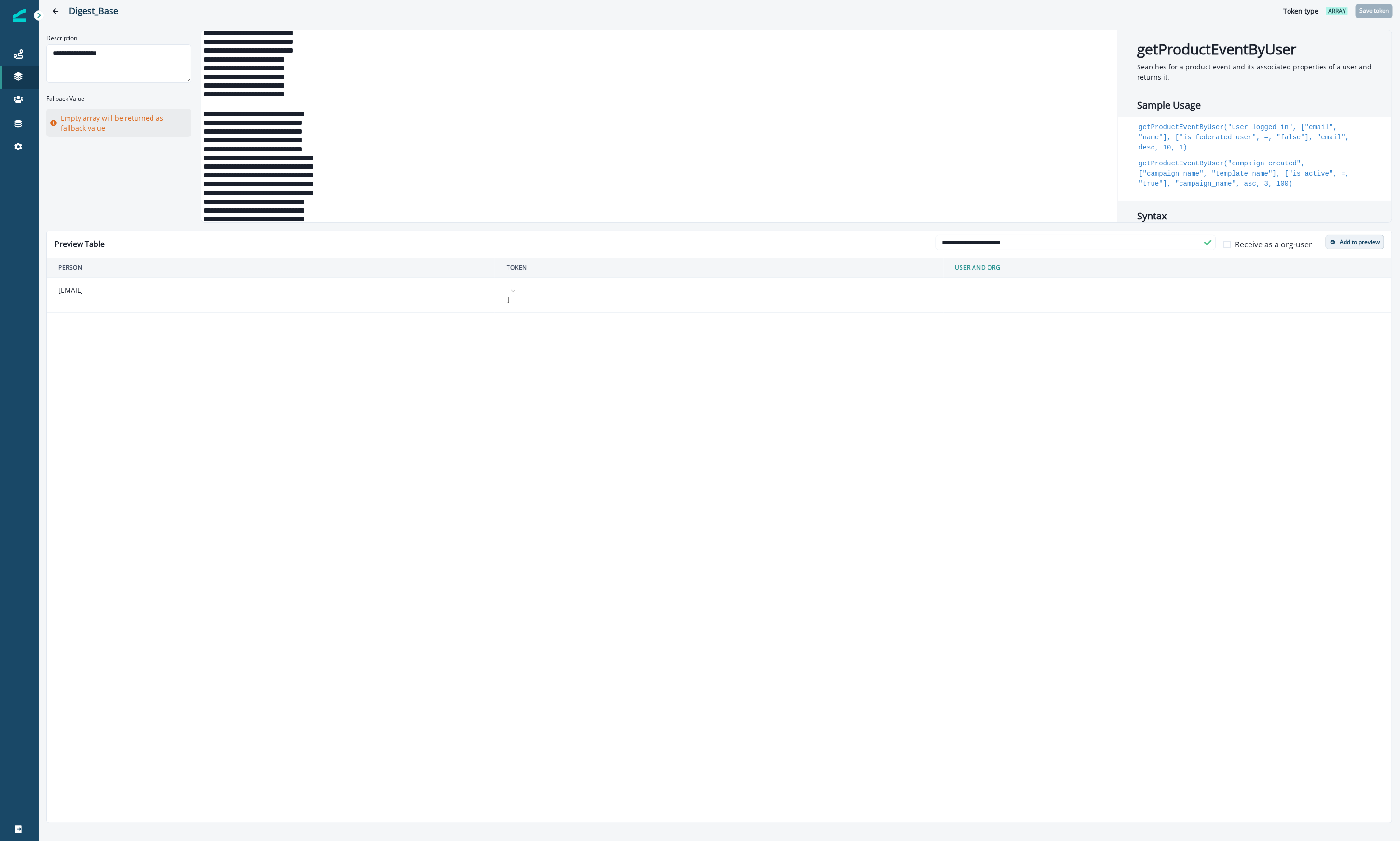 type on "**********" 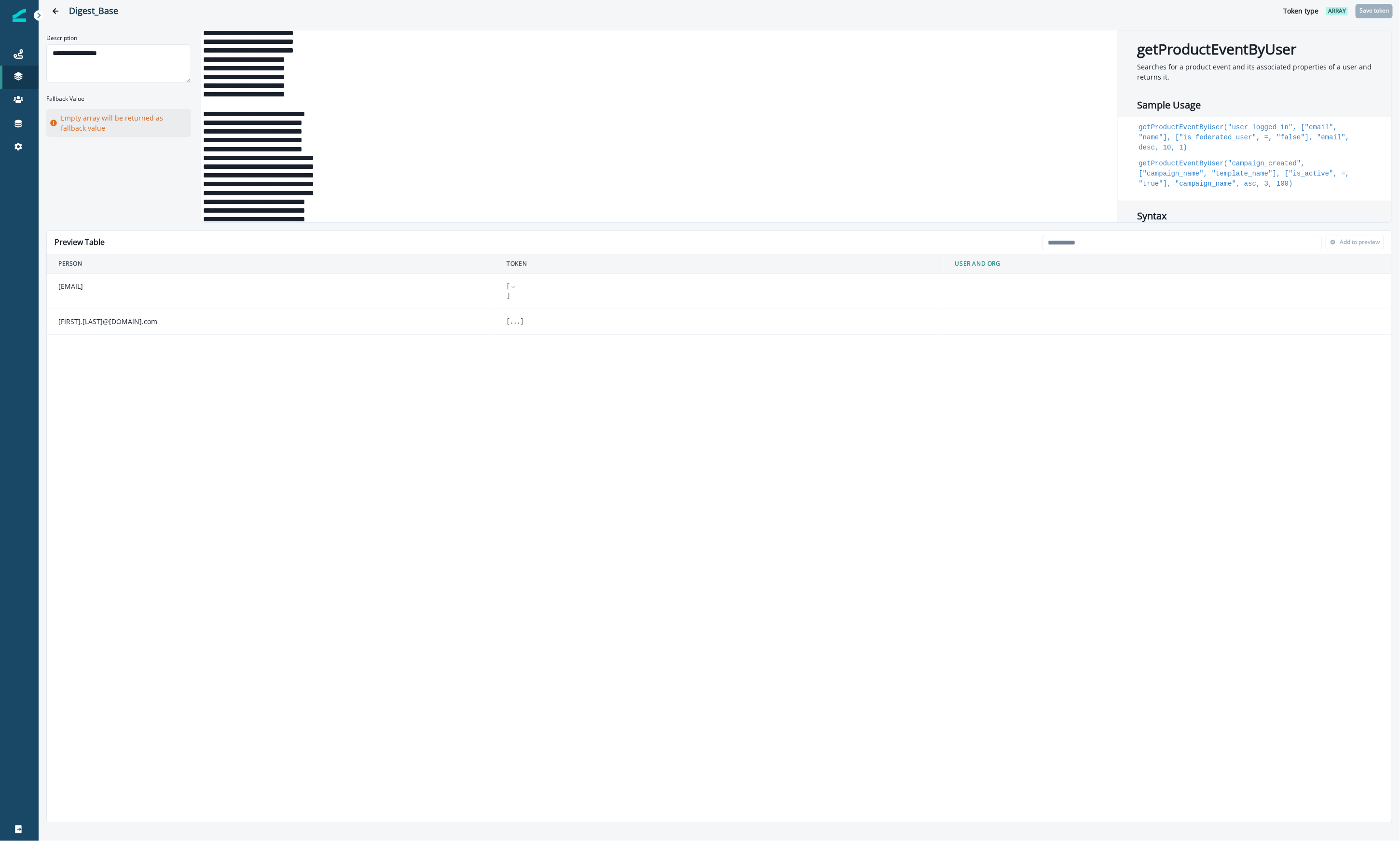click on "..." at bounding box center [515, 322] 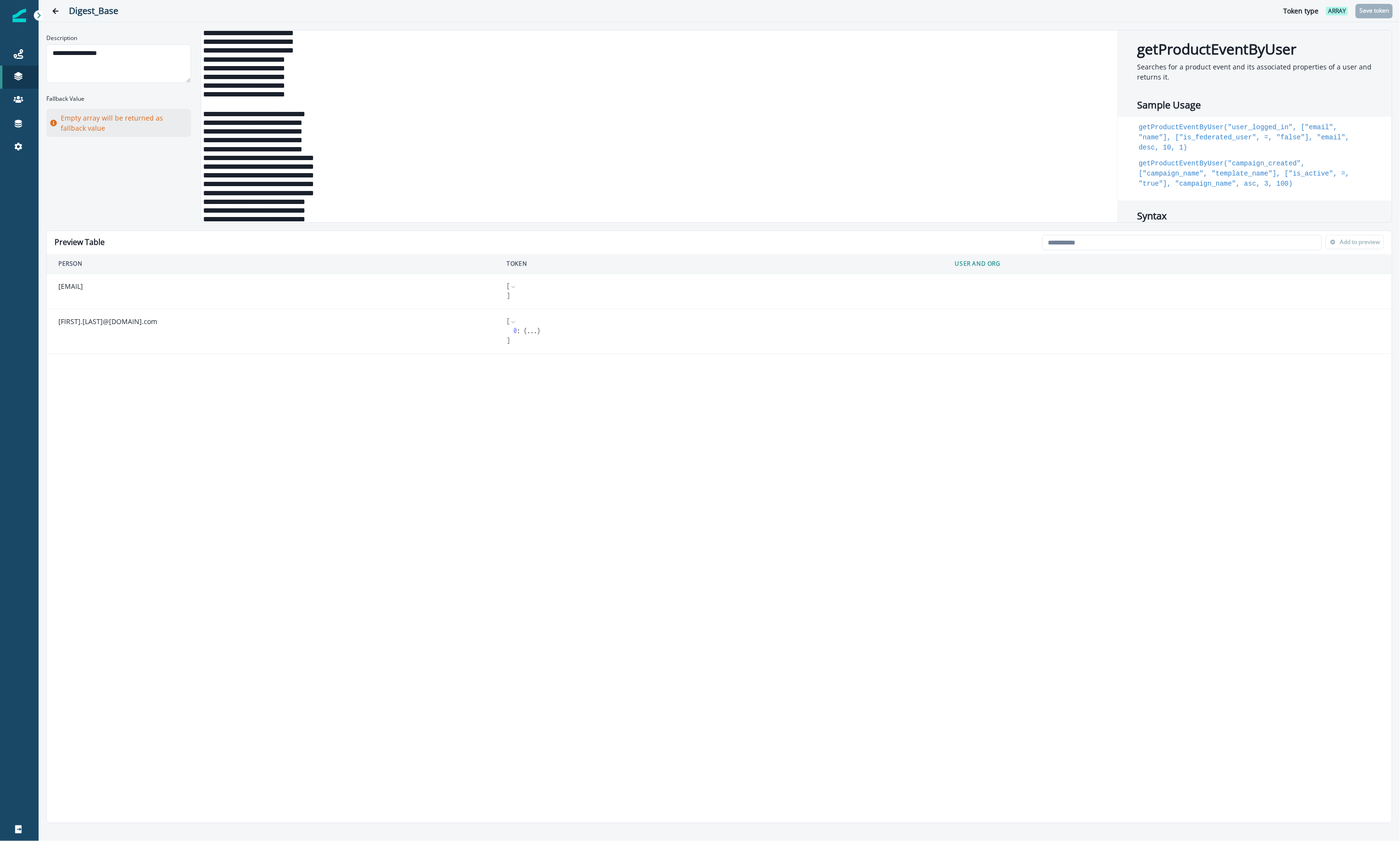 click on "0 :   { ... }" at bounding box center (722, 331) 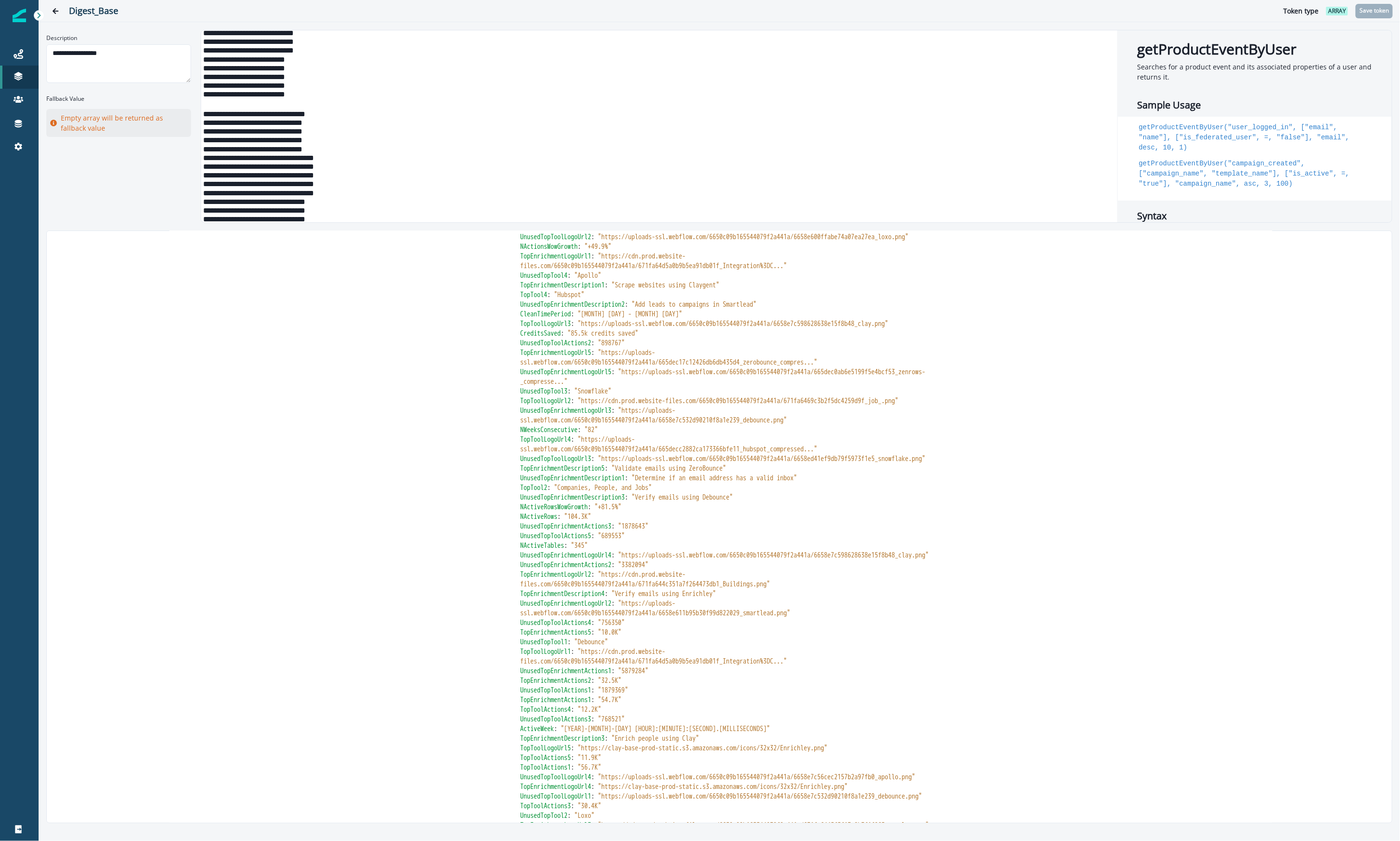 scroll, scrollTop: 0, scrollLeft: 0, axis: both 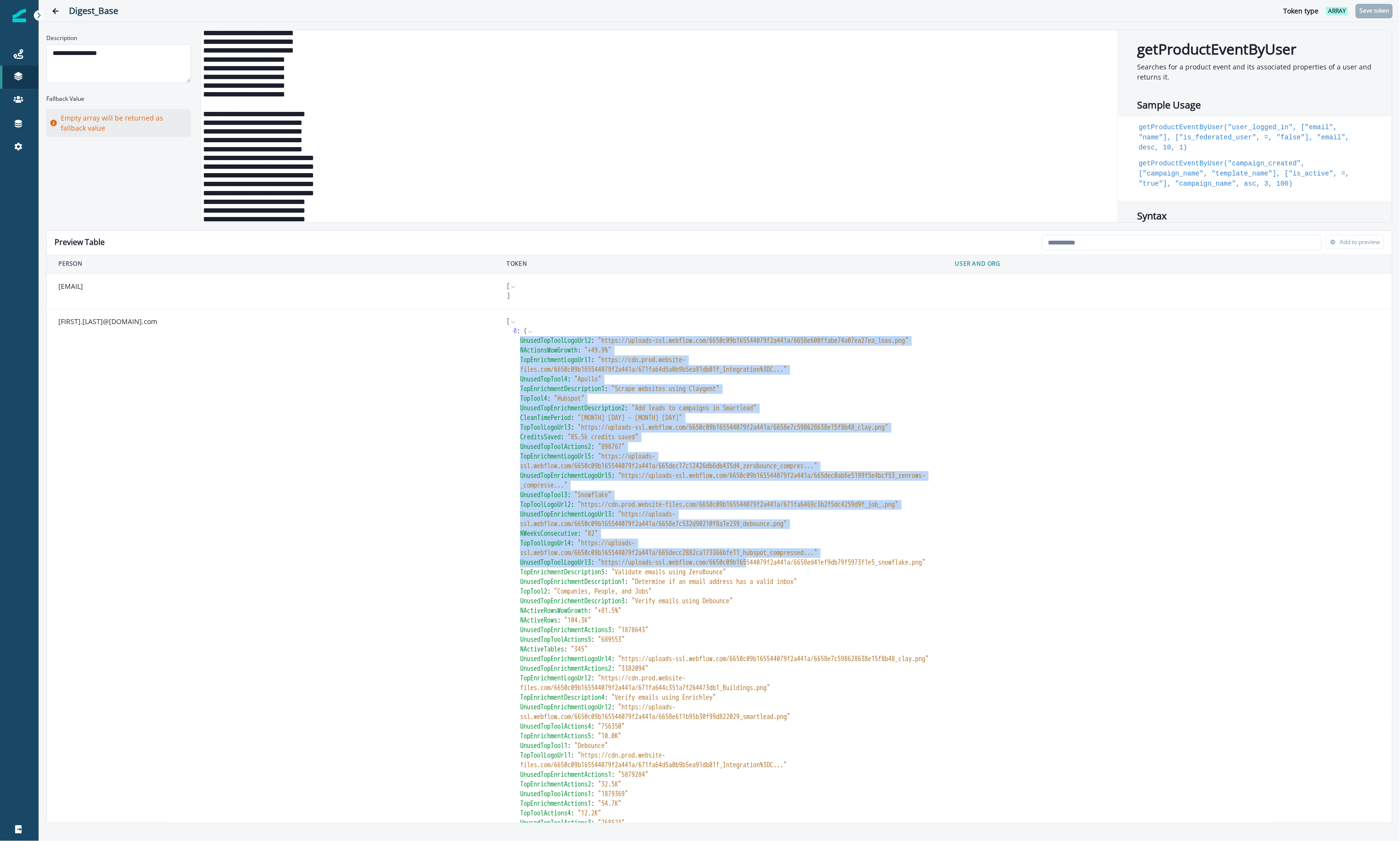 drag, startPoint x: 517, startPoint y: 339, endPoint x: 630, endPoint y: 605, distance: 289.0069 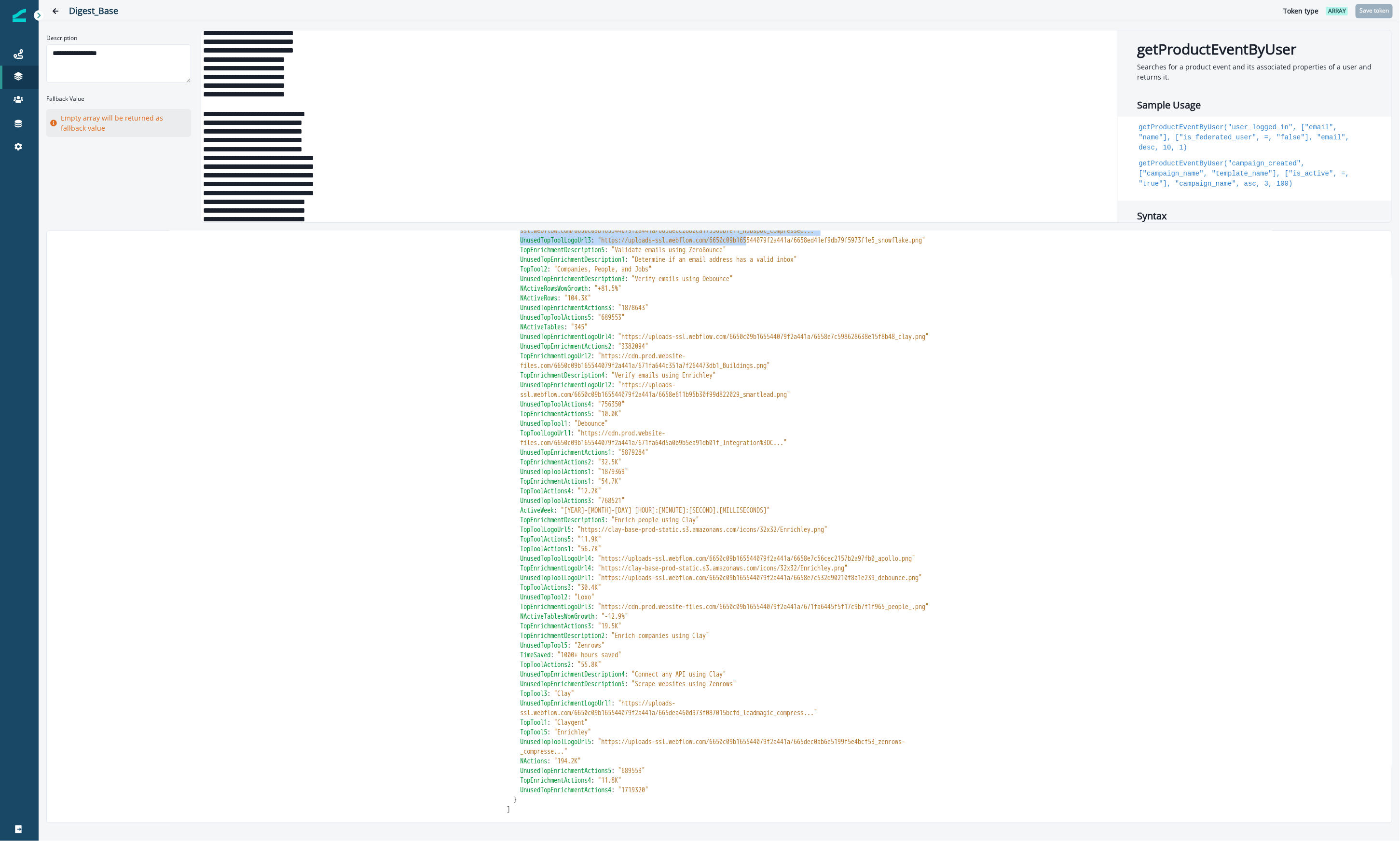 scroll, scrollTop: 398, scrollLeft: 0, axis: vertical 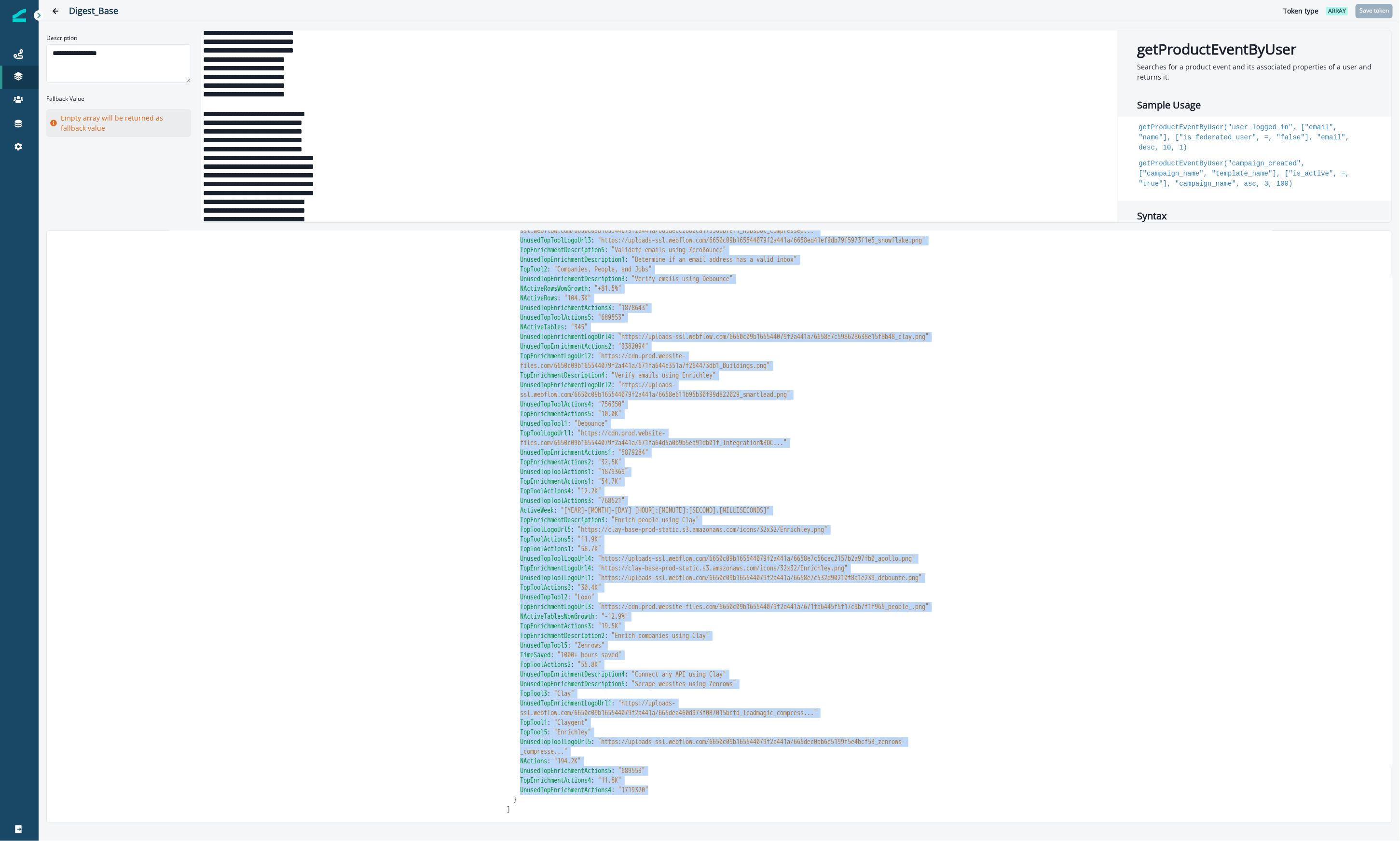 click on "UnusedTopEnrichmentActions4 :   " 1719320 "" at bounding box center (726, 790) 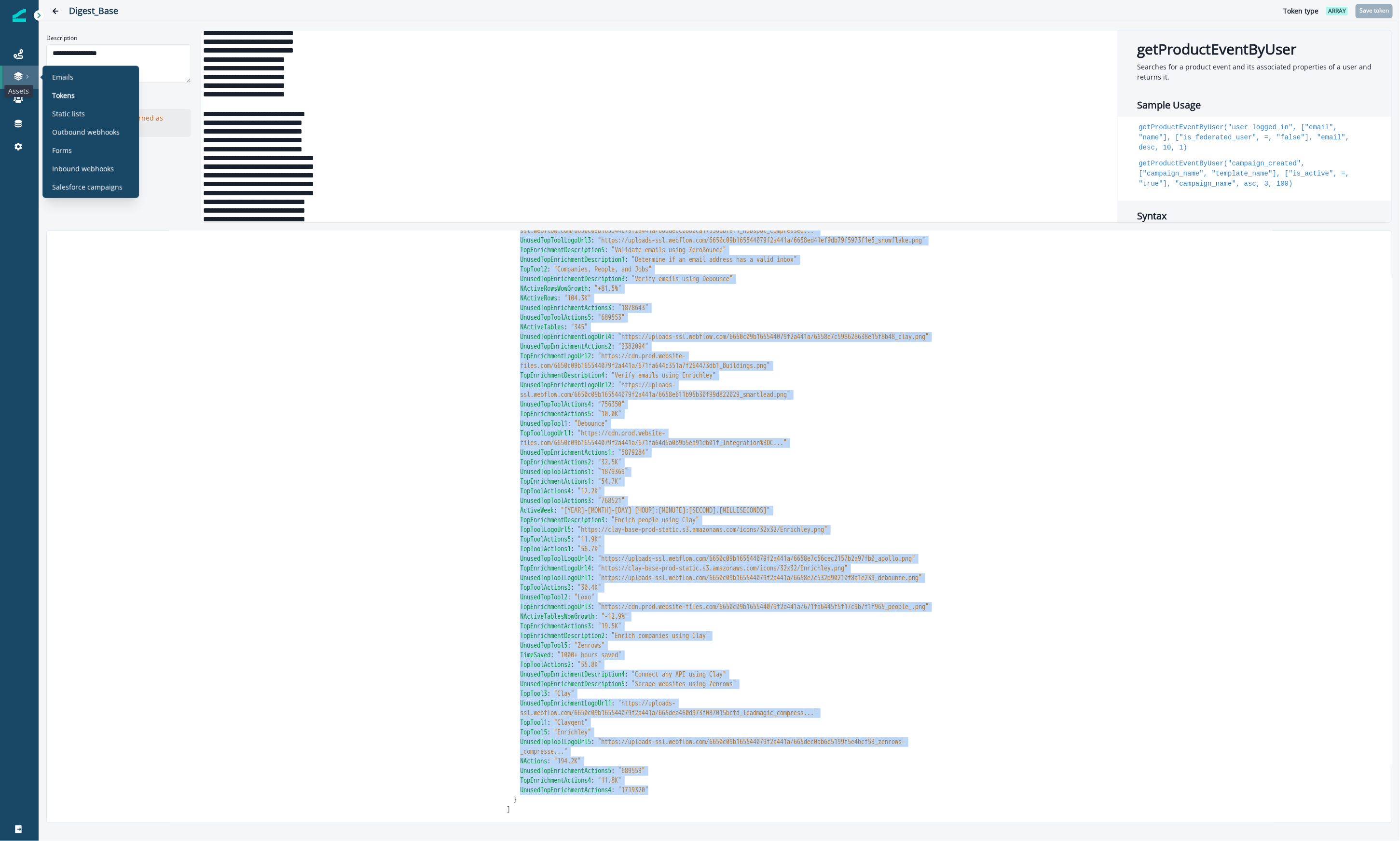 click 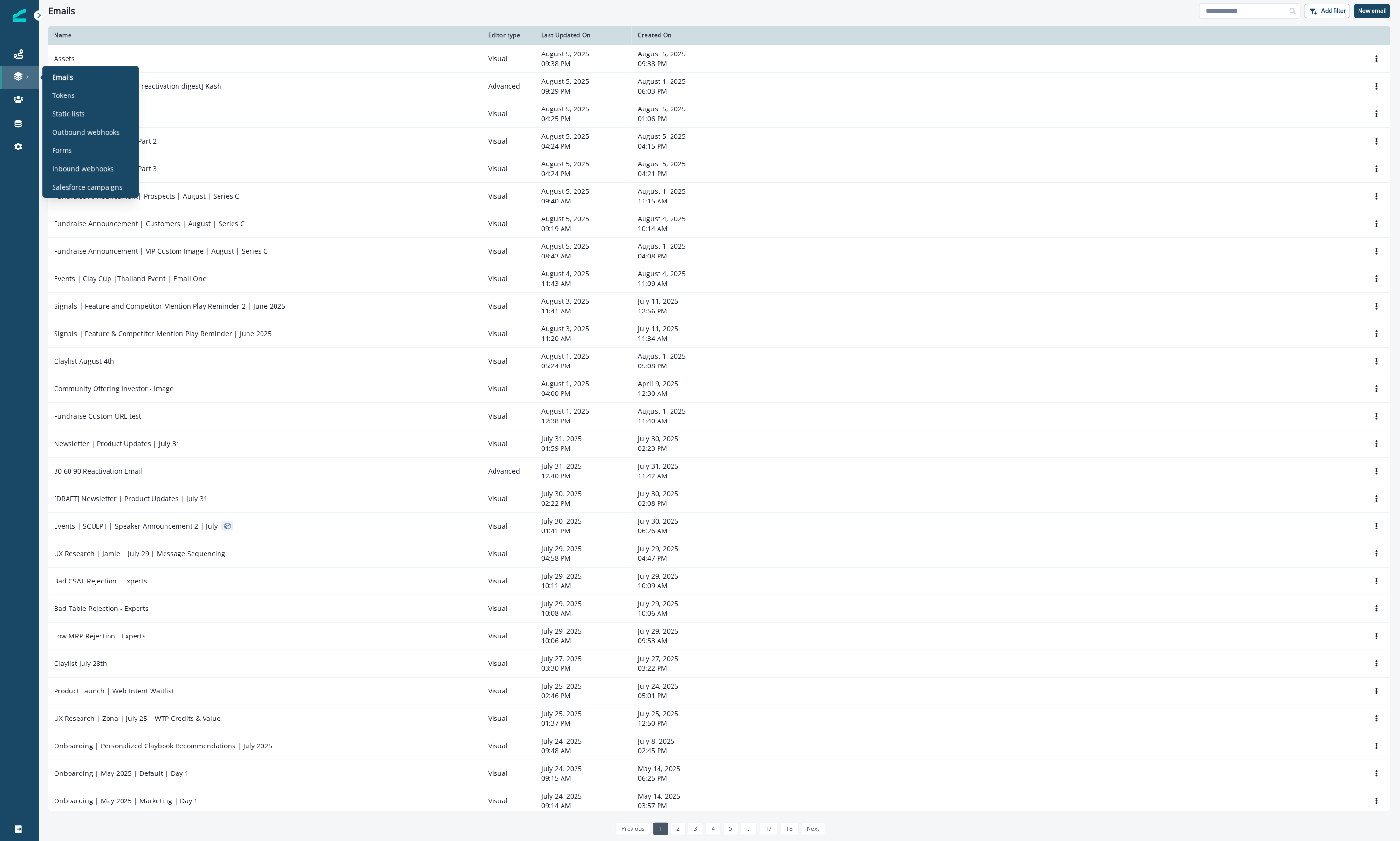 click 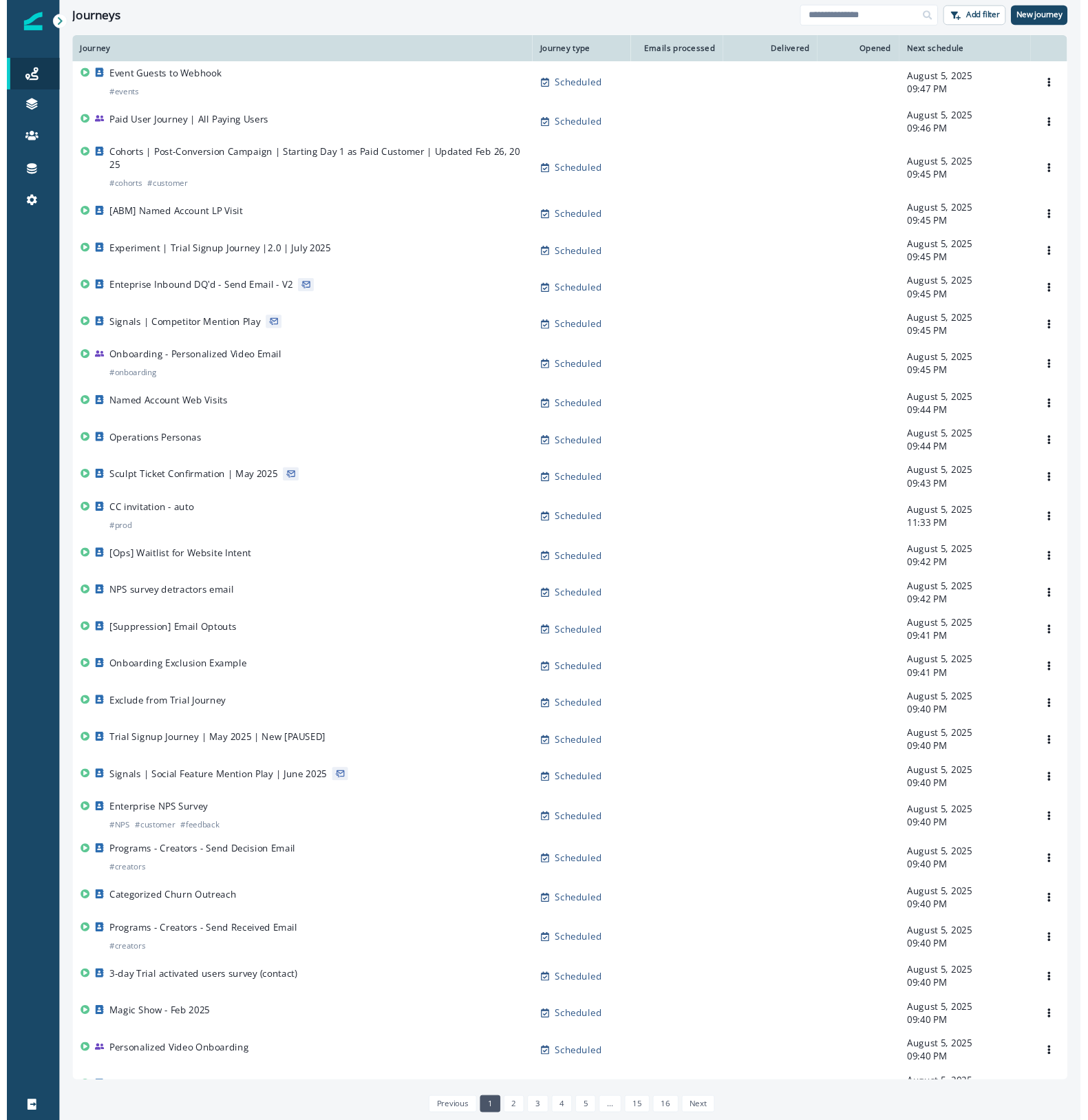 scroll, scrollTop: 0, scrollLeft: 0, axis: both 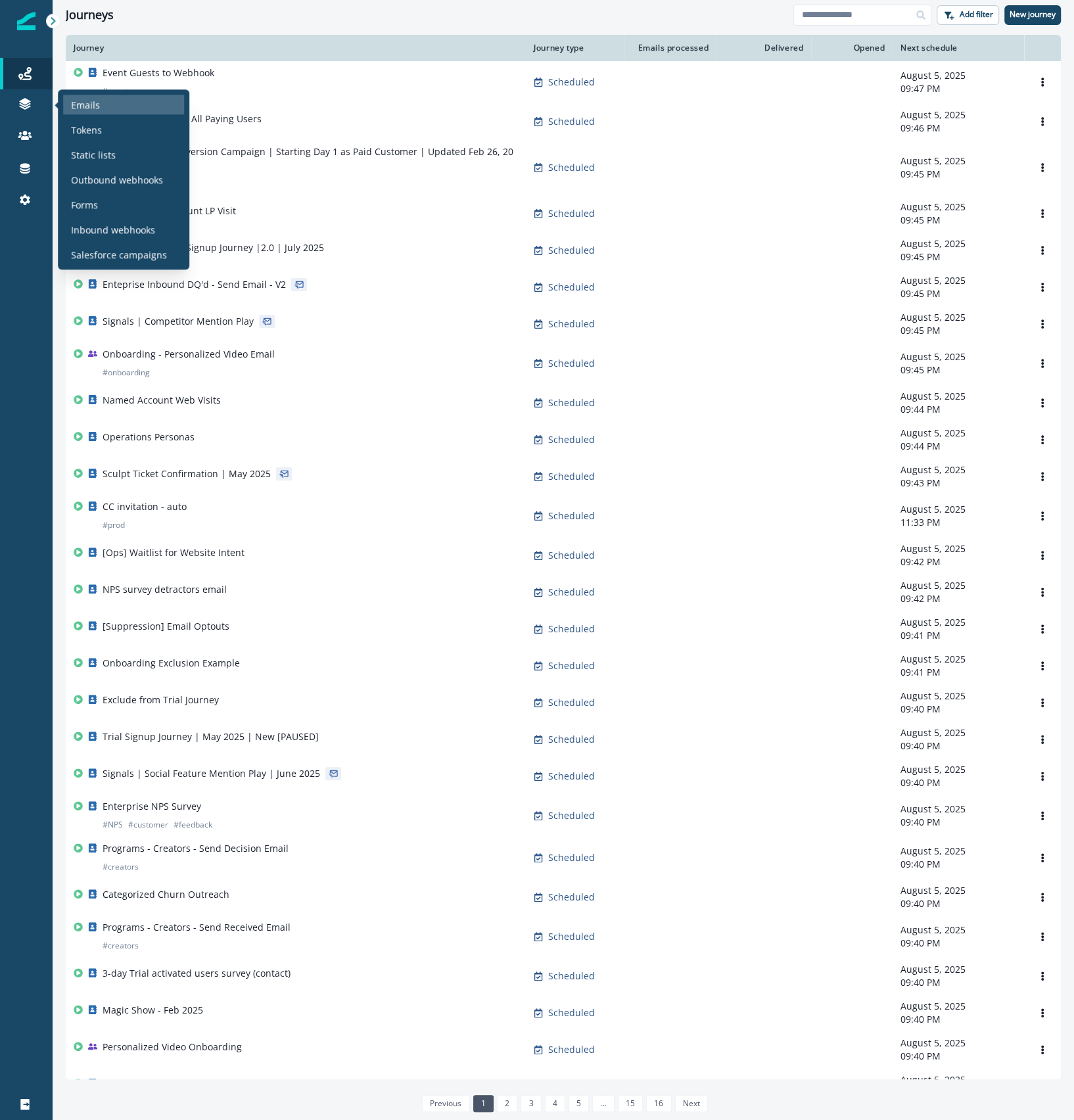 click on "Emails" at bounding box center [124, 105] 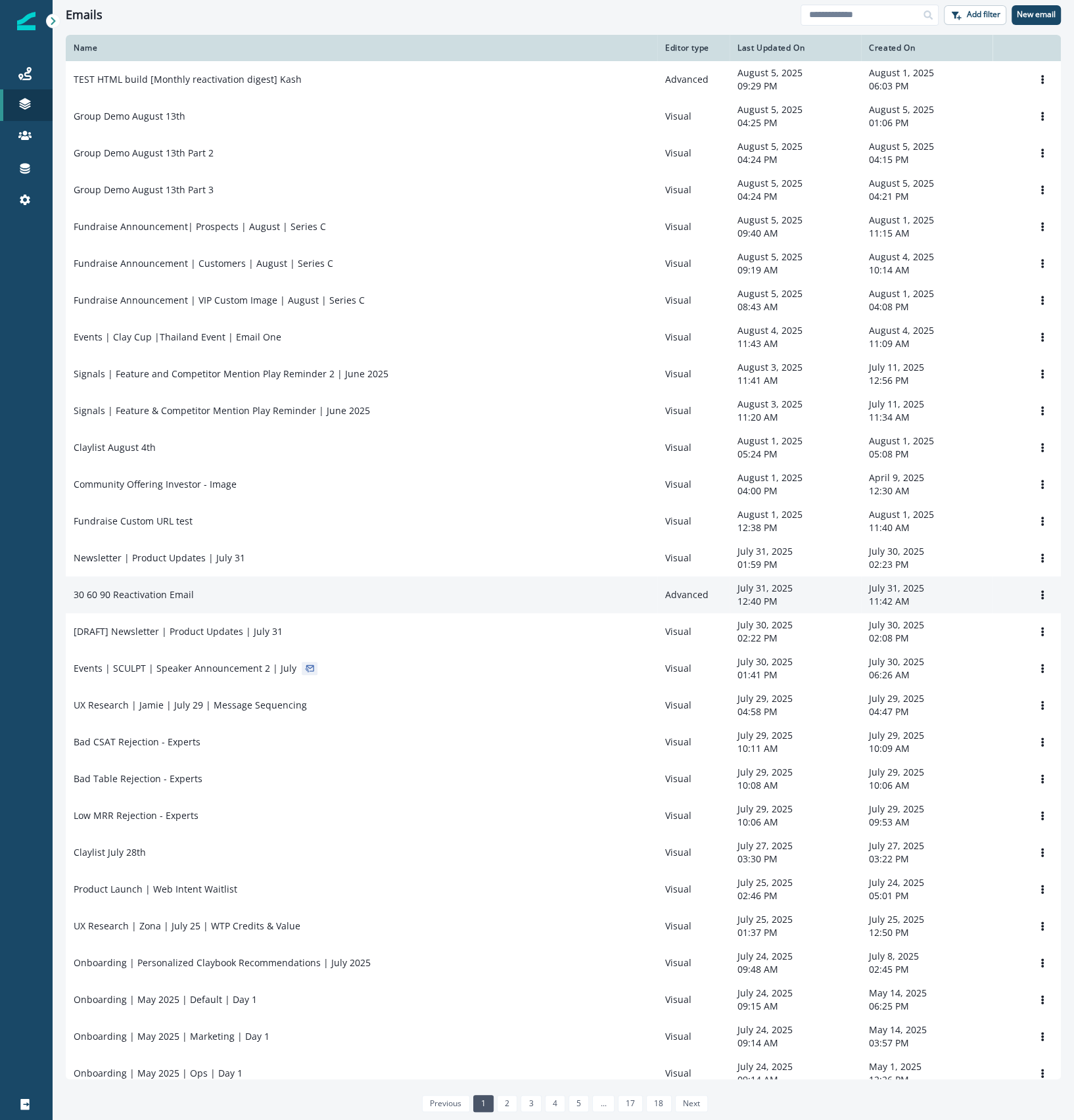 click on "30 60 90 Reactivation Email" at bounding box center (362, 595) 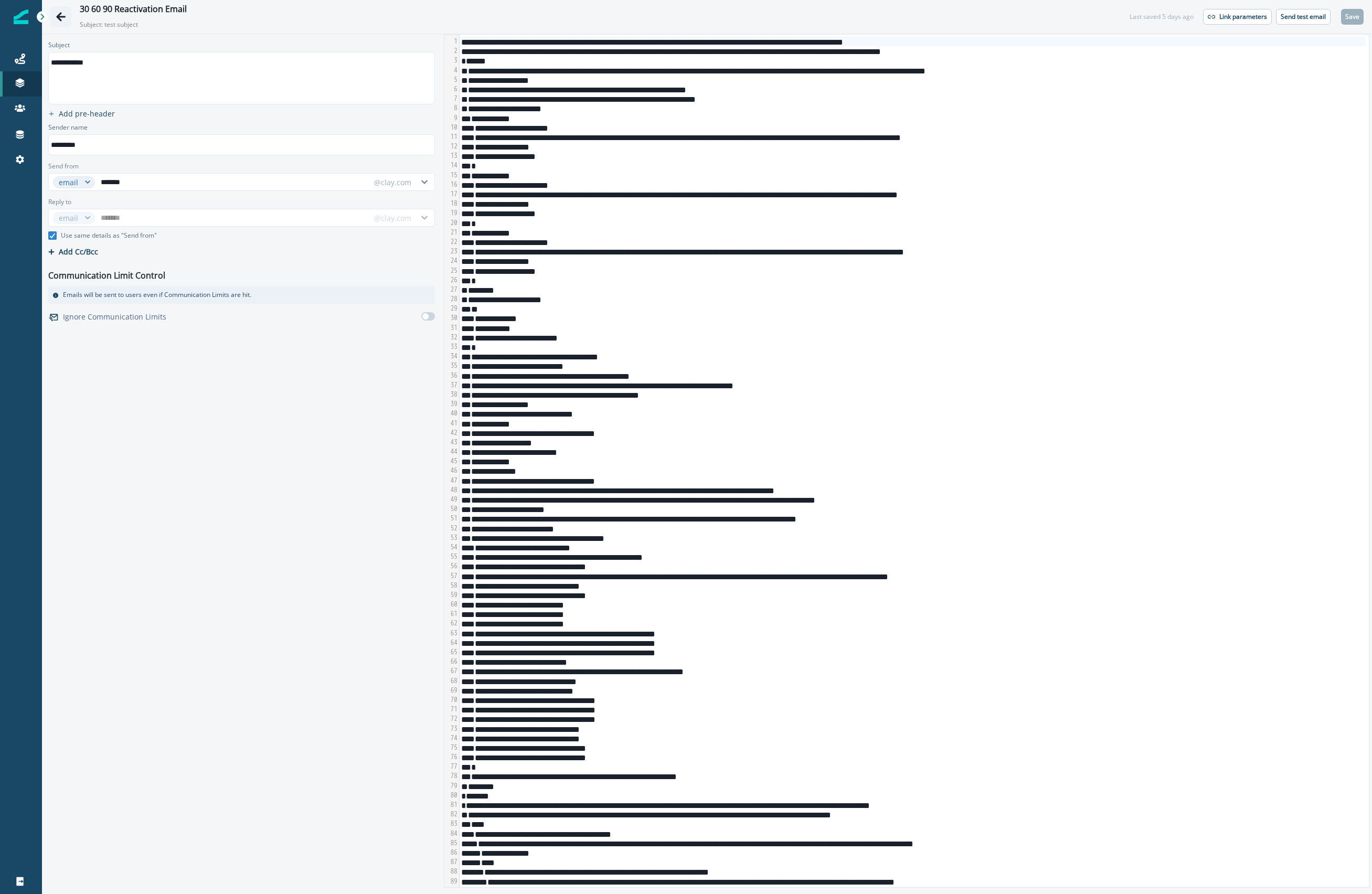 click at bounding box center (61, 17) 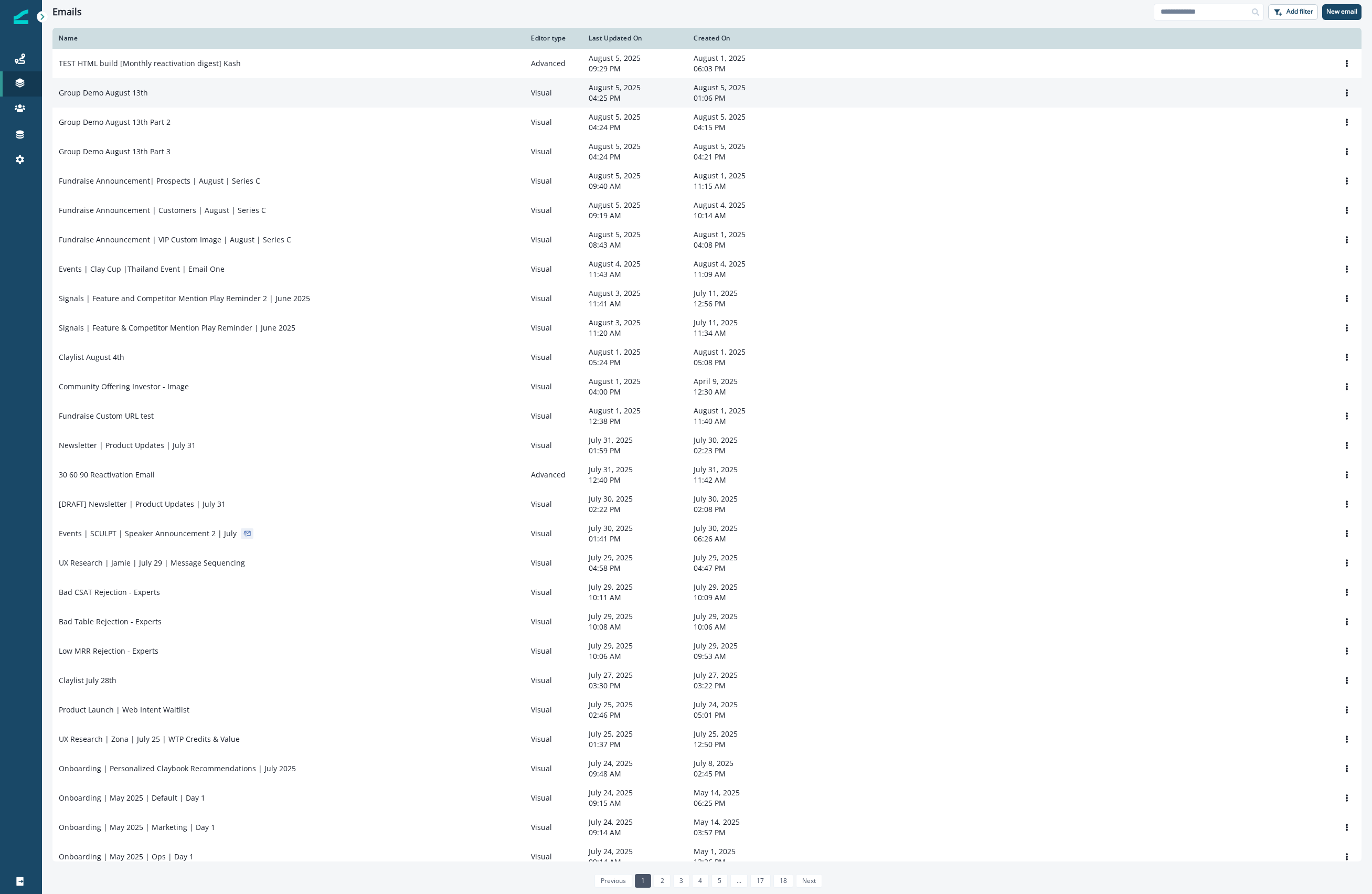 click on "Group Demo August 13th" at bounding box center [289, 93] 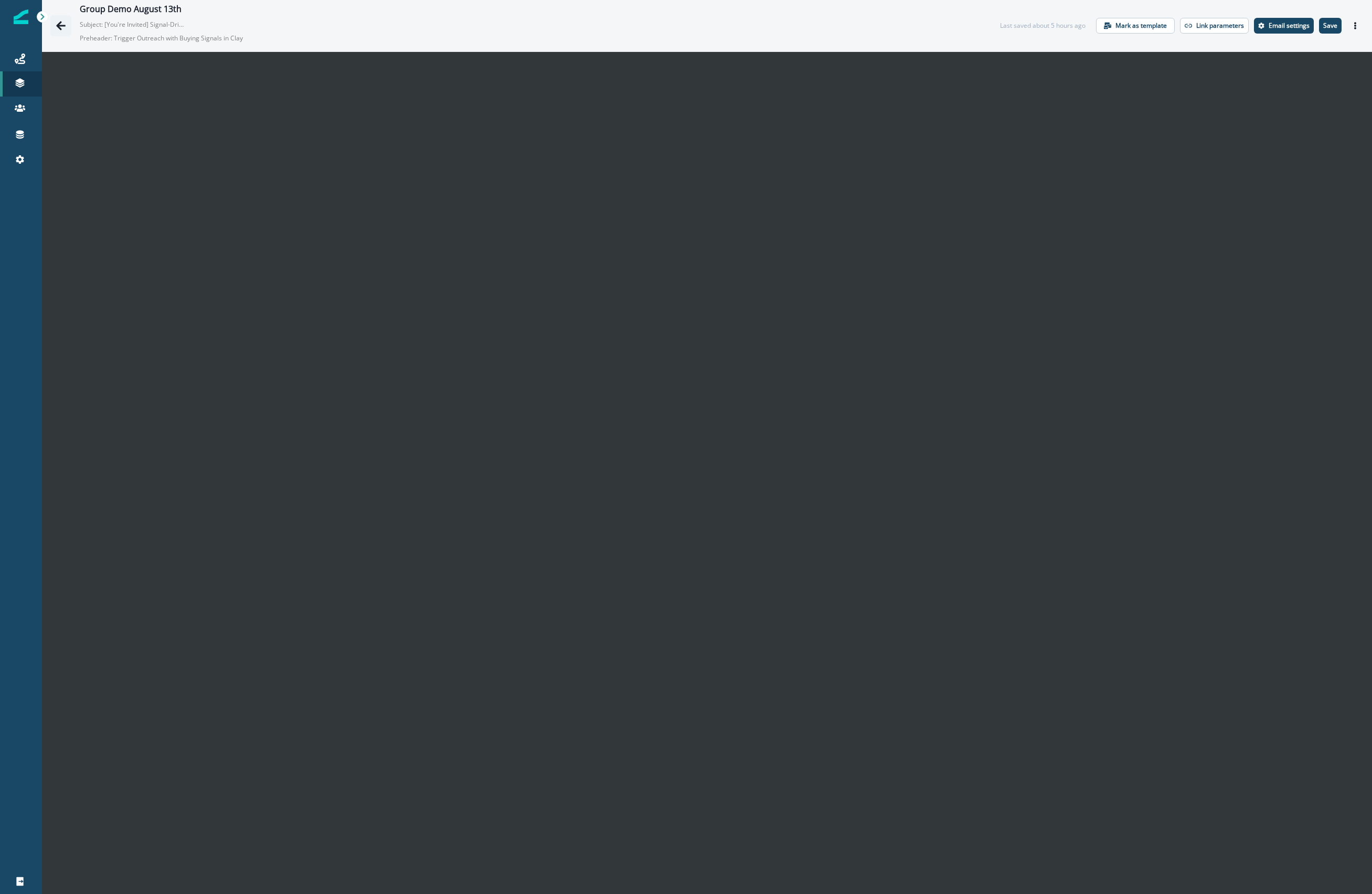 click 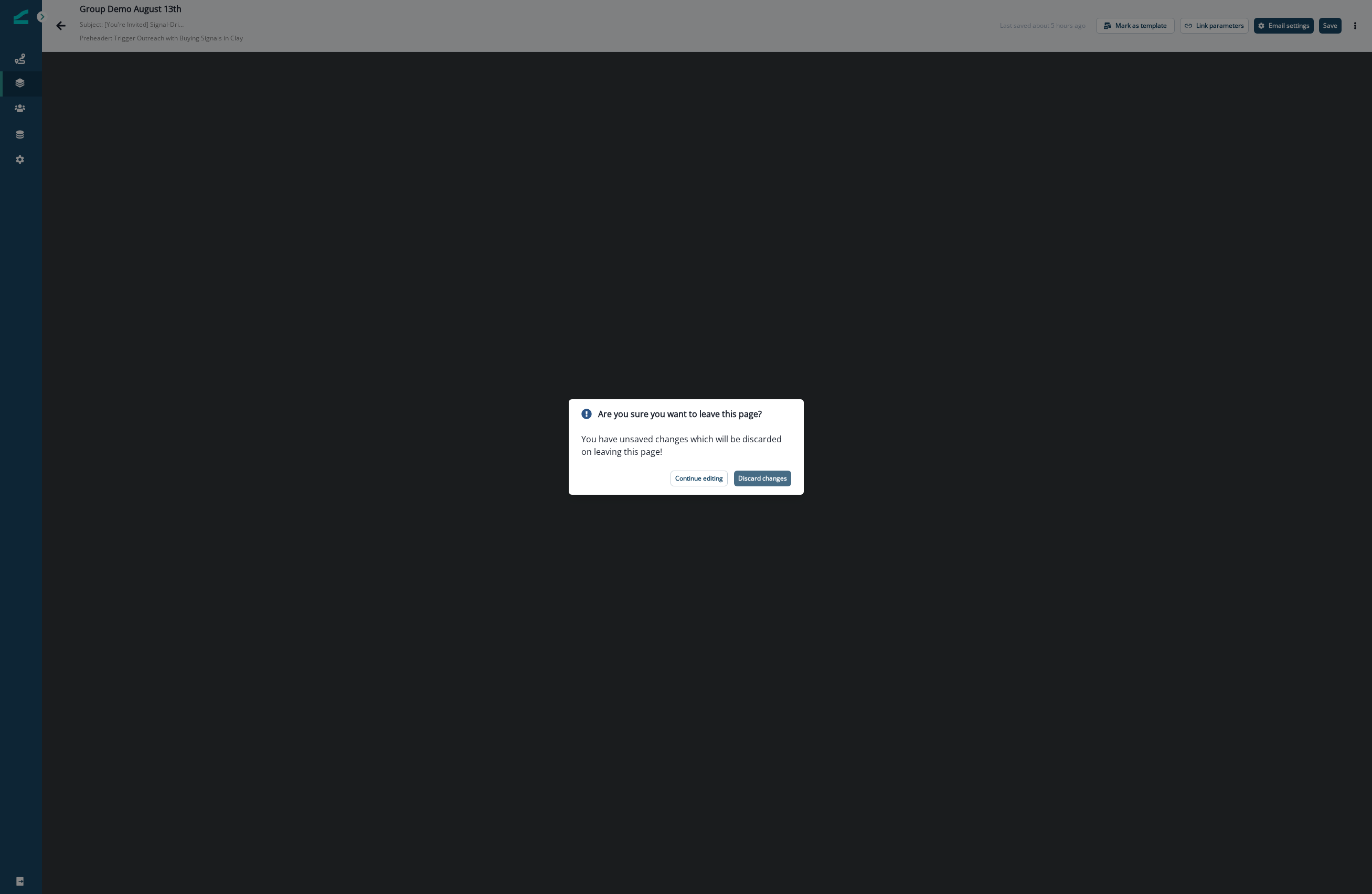 click on "Discard changes" at bounding box center (762, 478) 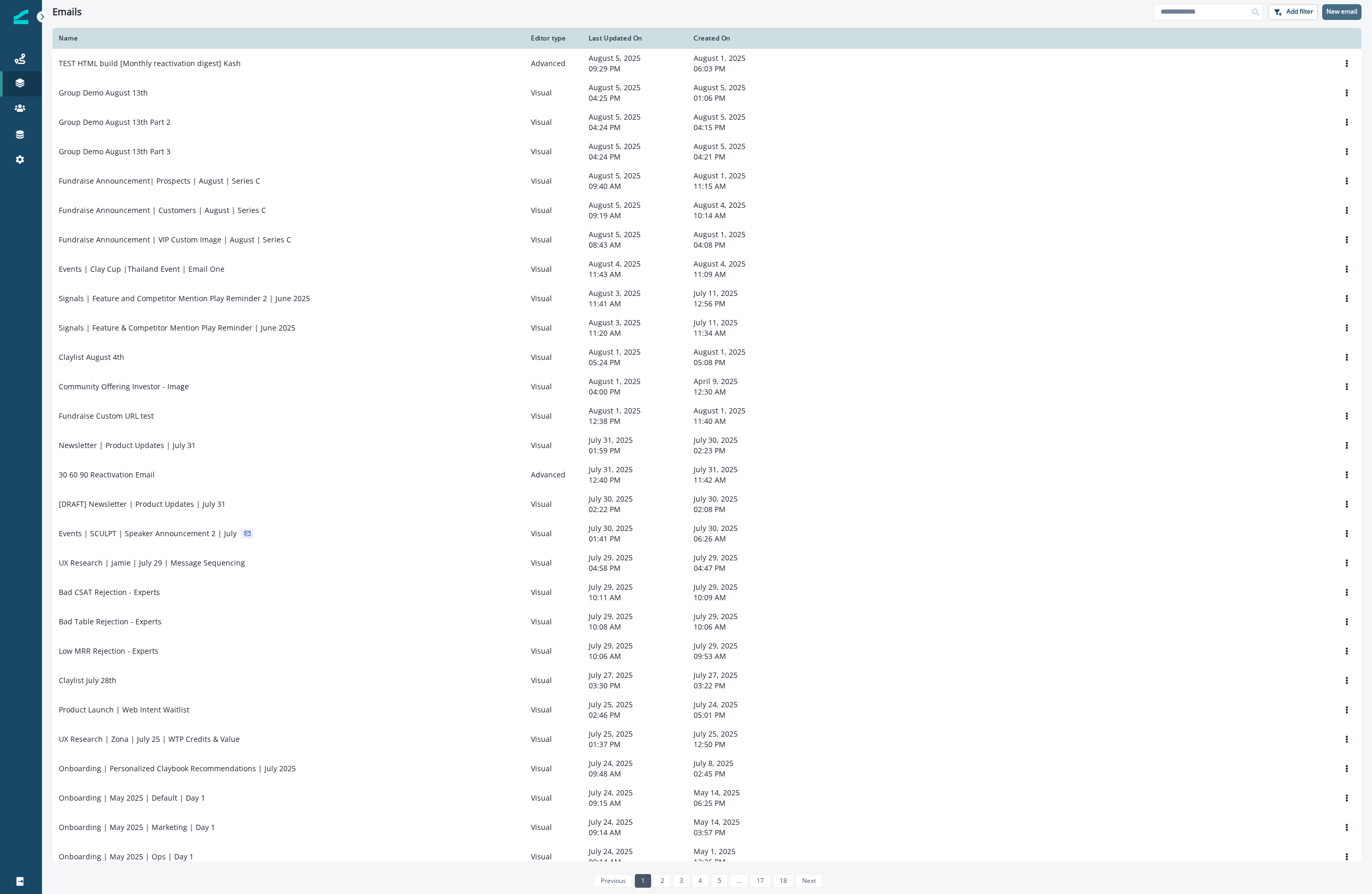 click on "New email" at bounding box center [1342, 12] 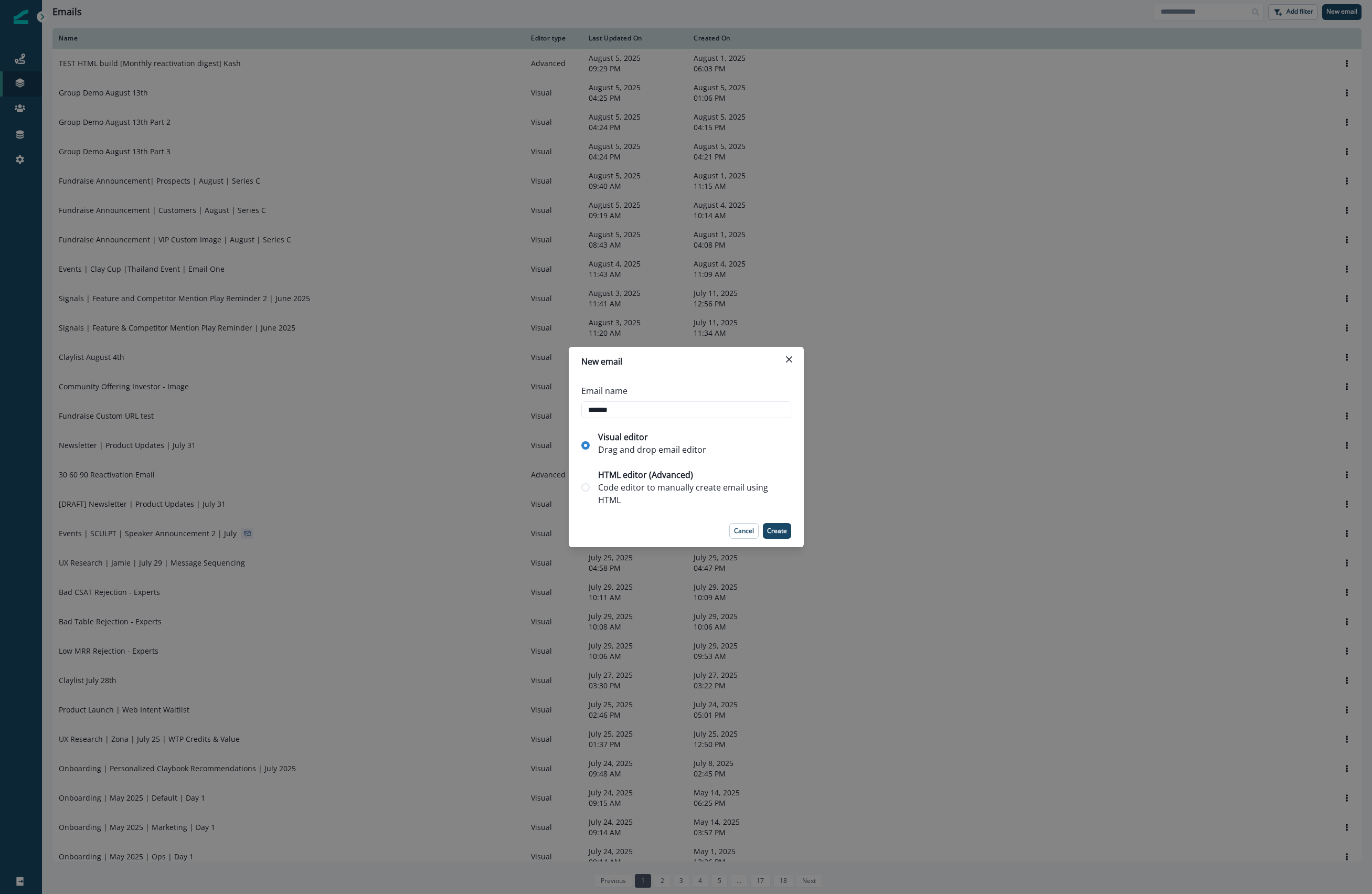 type on "******" 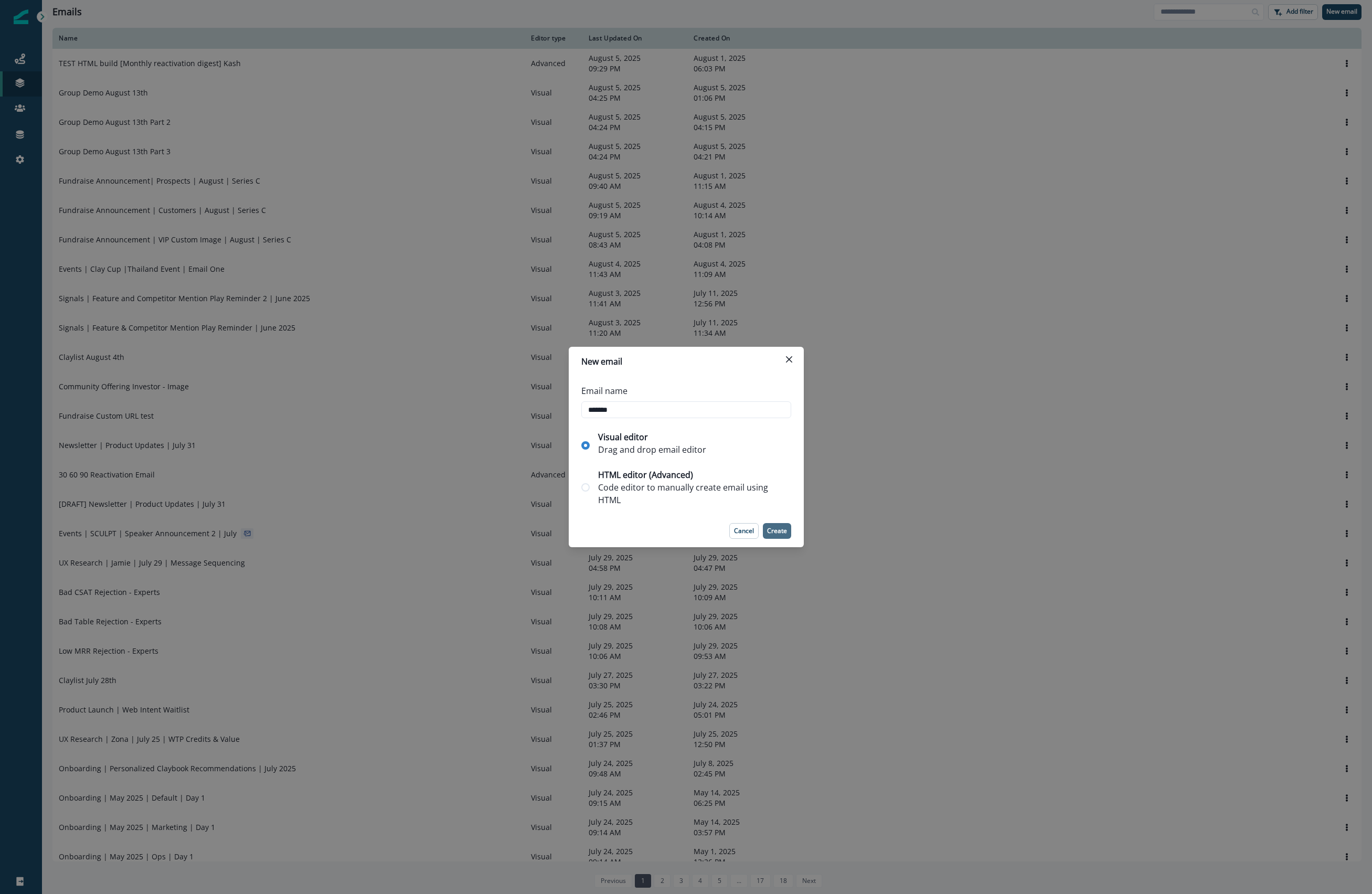 click on "Create" at bounding box center (777, 531) 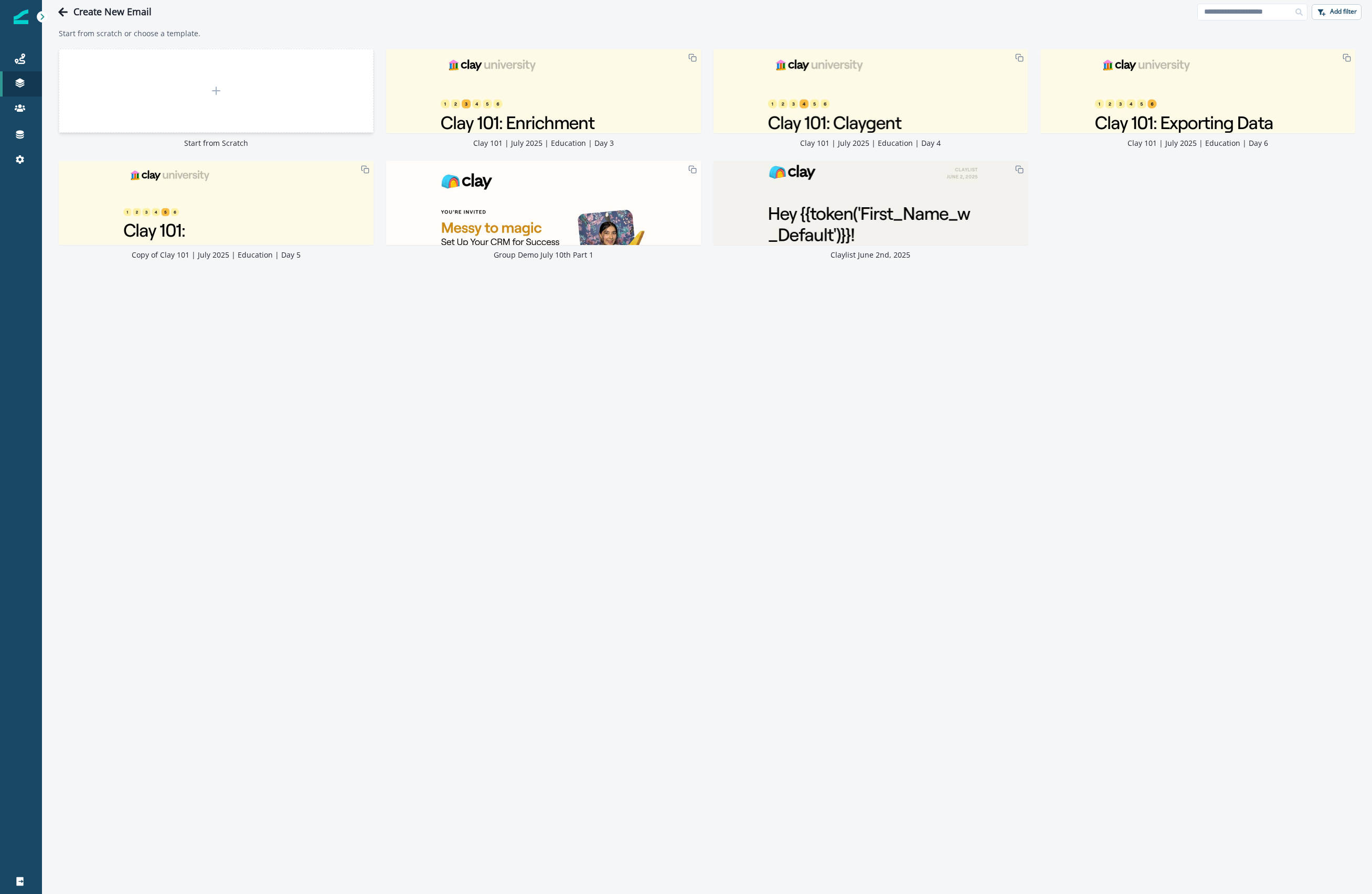 click at bounding box center [216, 91] 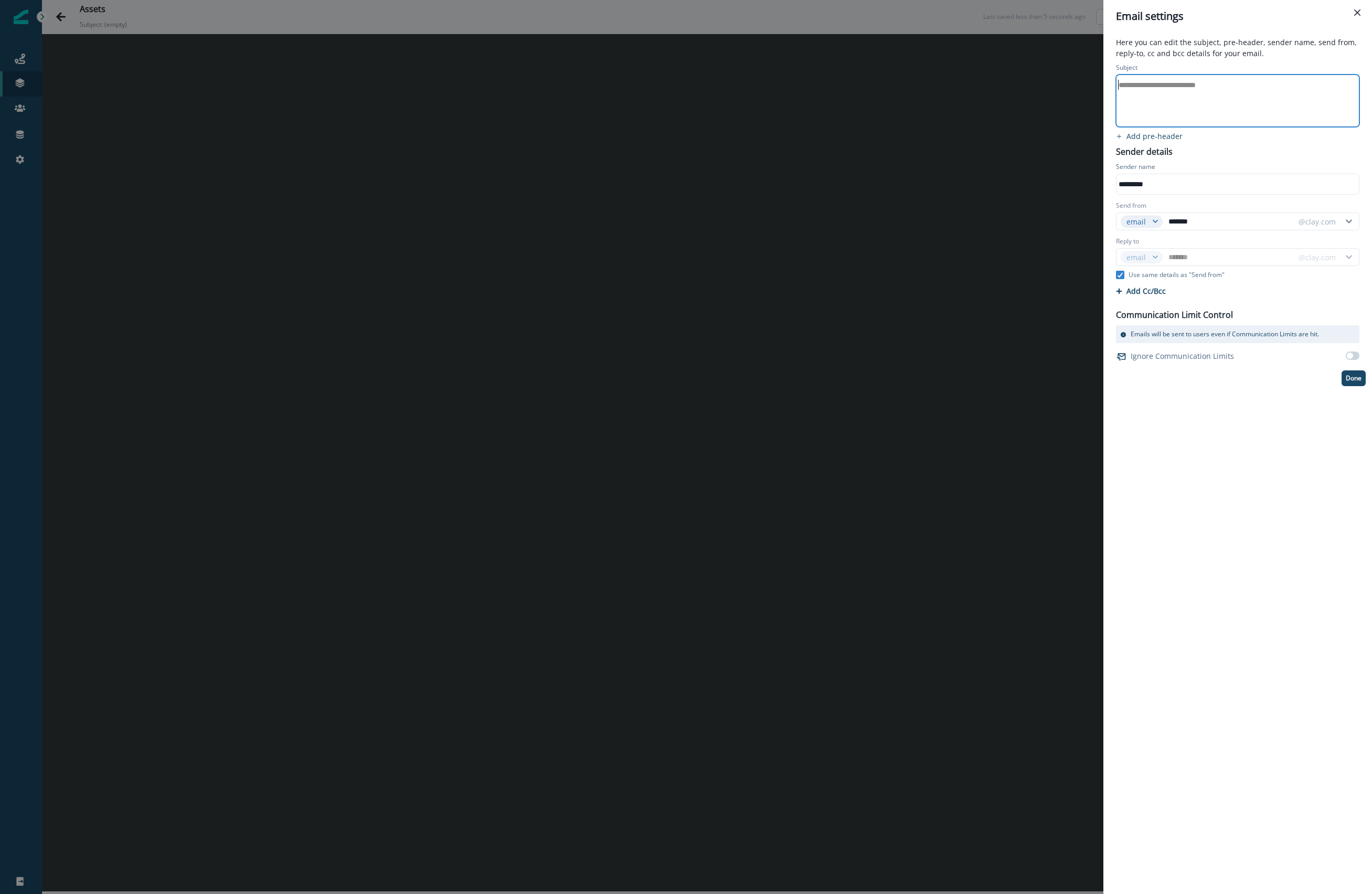click on "**********" at bounding box center [1237, 85] 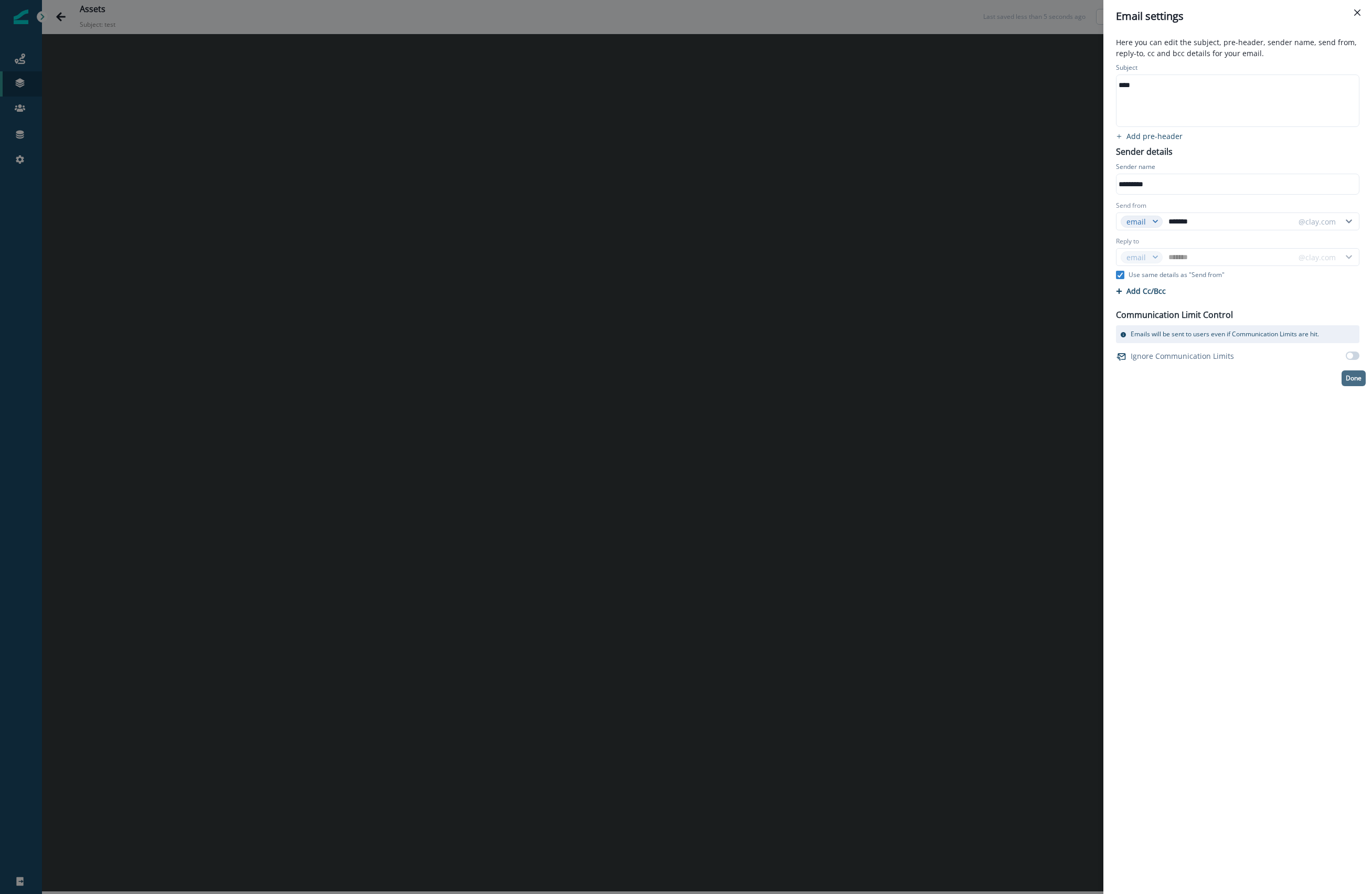 click on "Done" at bounding box center [1354, 378] 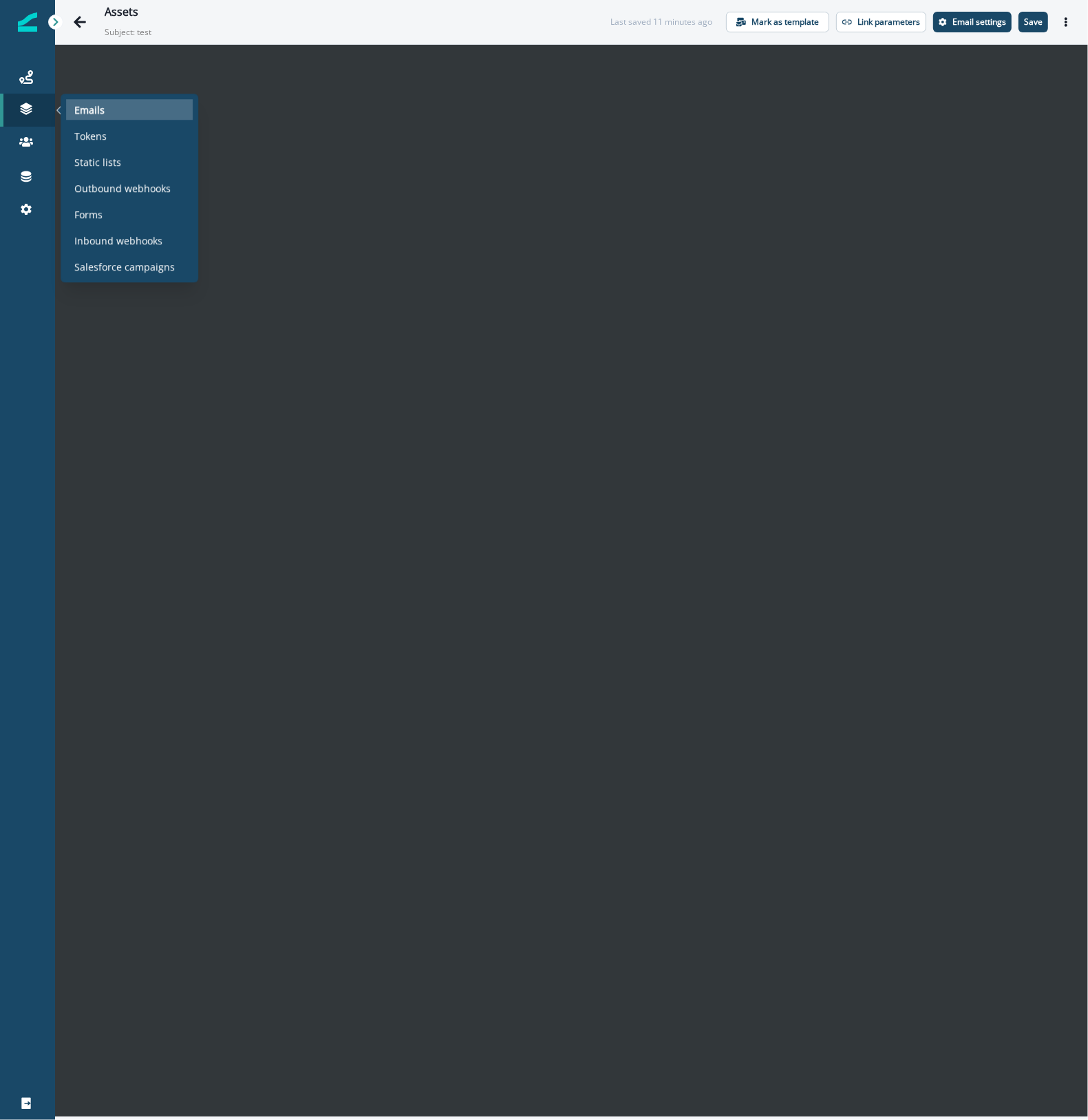 click on "Emails" at bounding box center (89, 109) 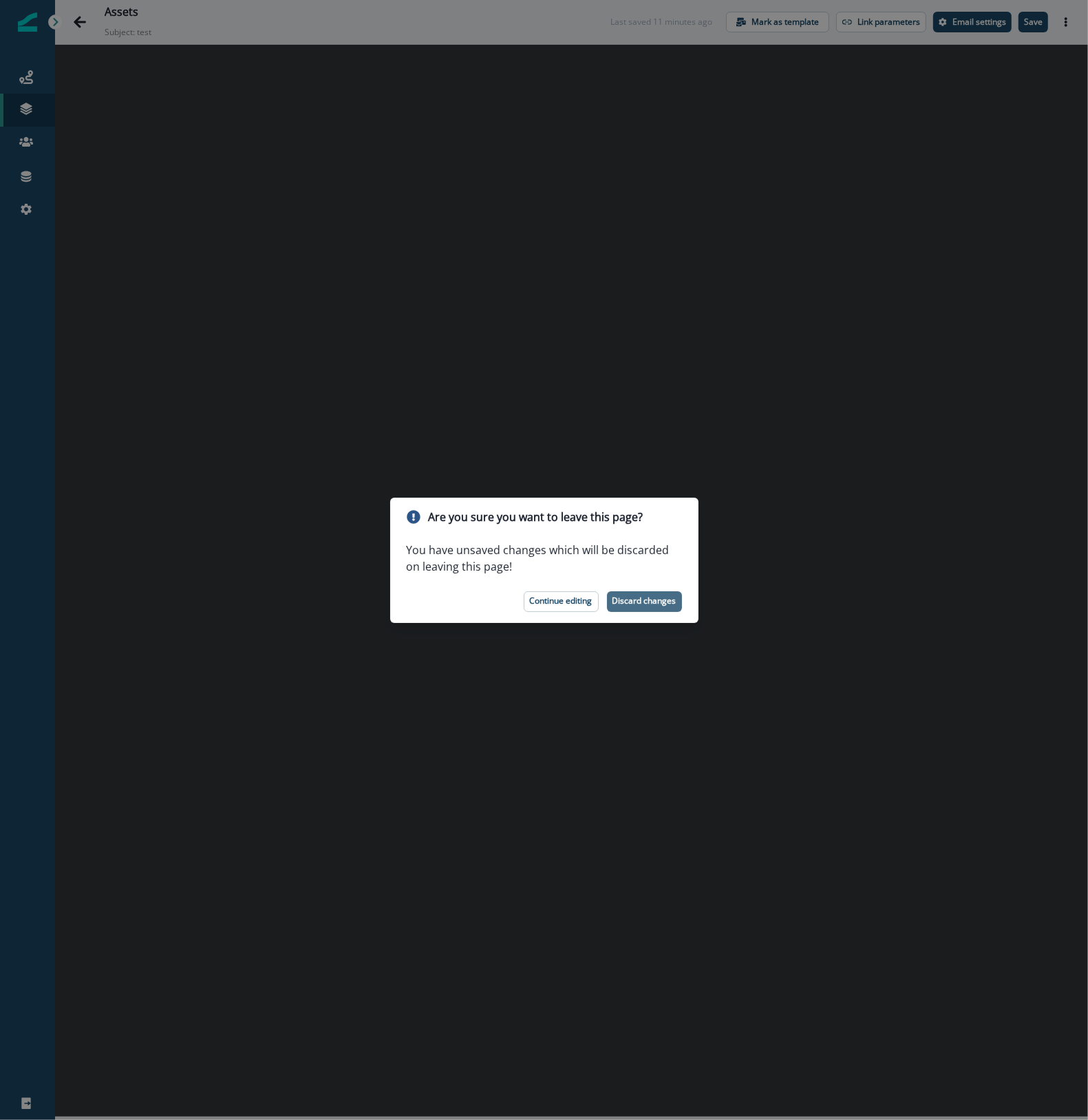 click on "Discard changes" at bounding box center (644, 601) 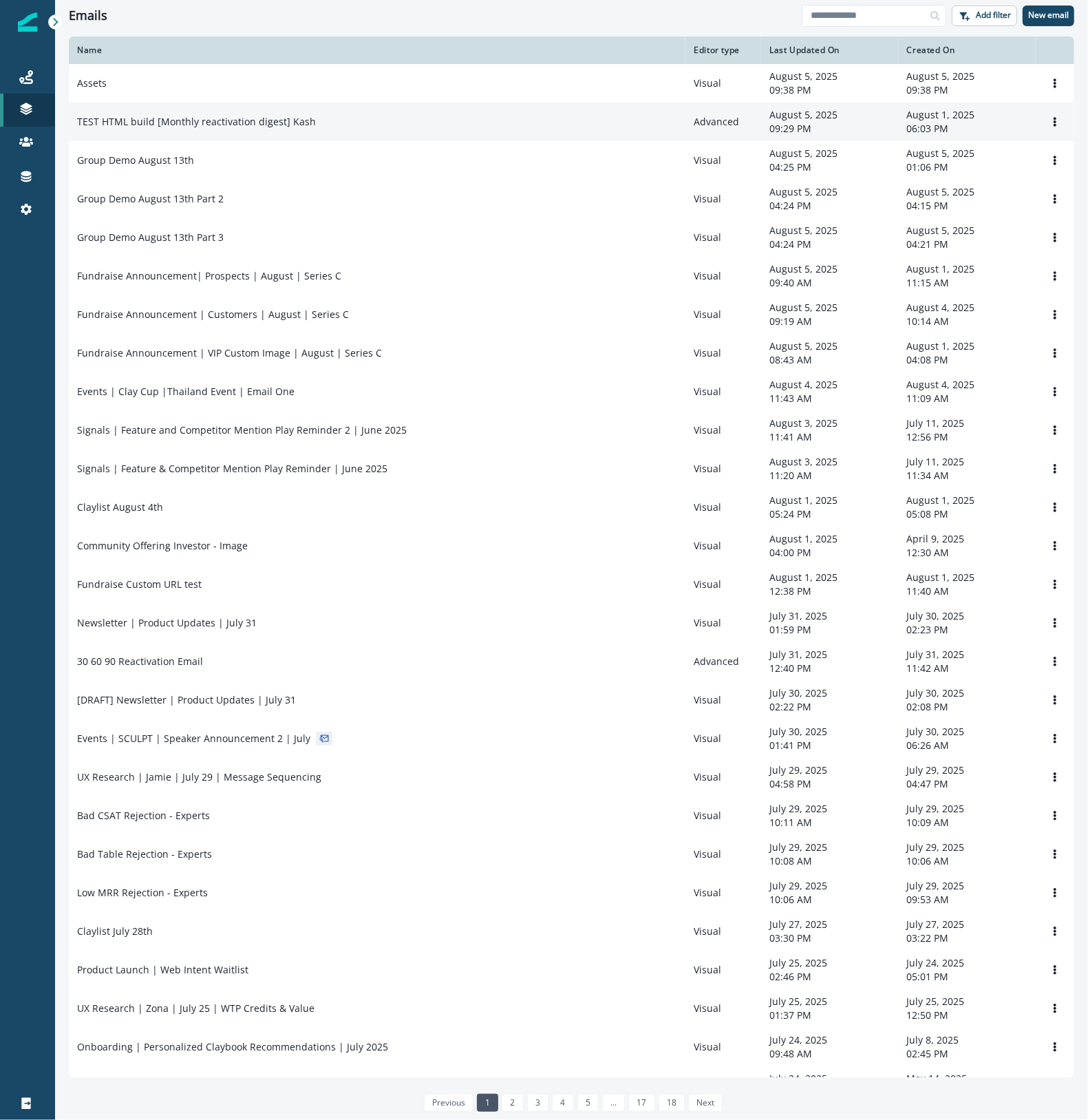 click on "TEST HTML build [Monthly reactivation digest] Kash" at bounding box center [196, 122] 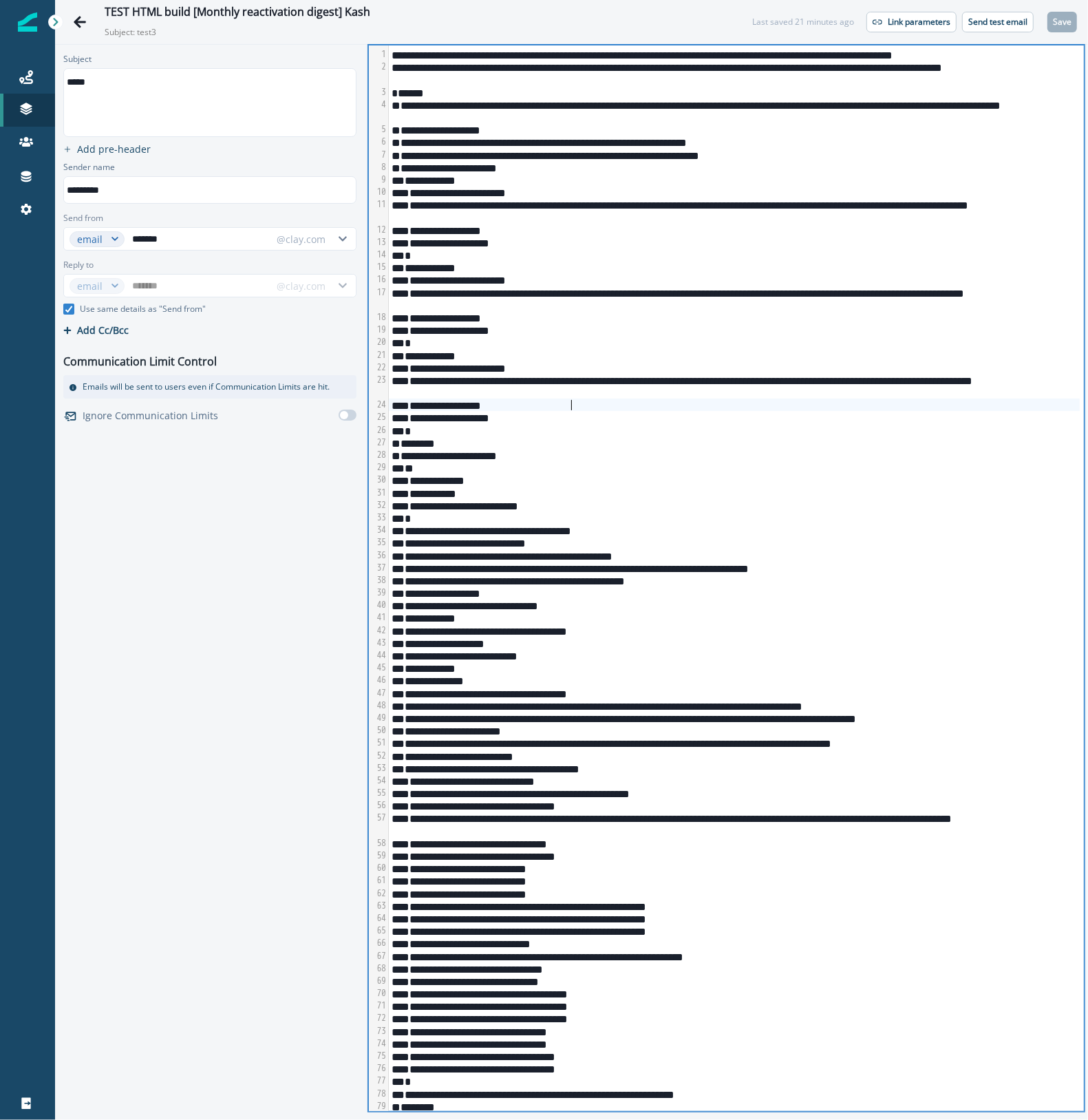 click on "**********" at bounding box center (734, 405) 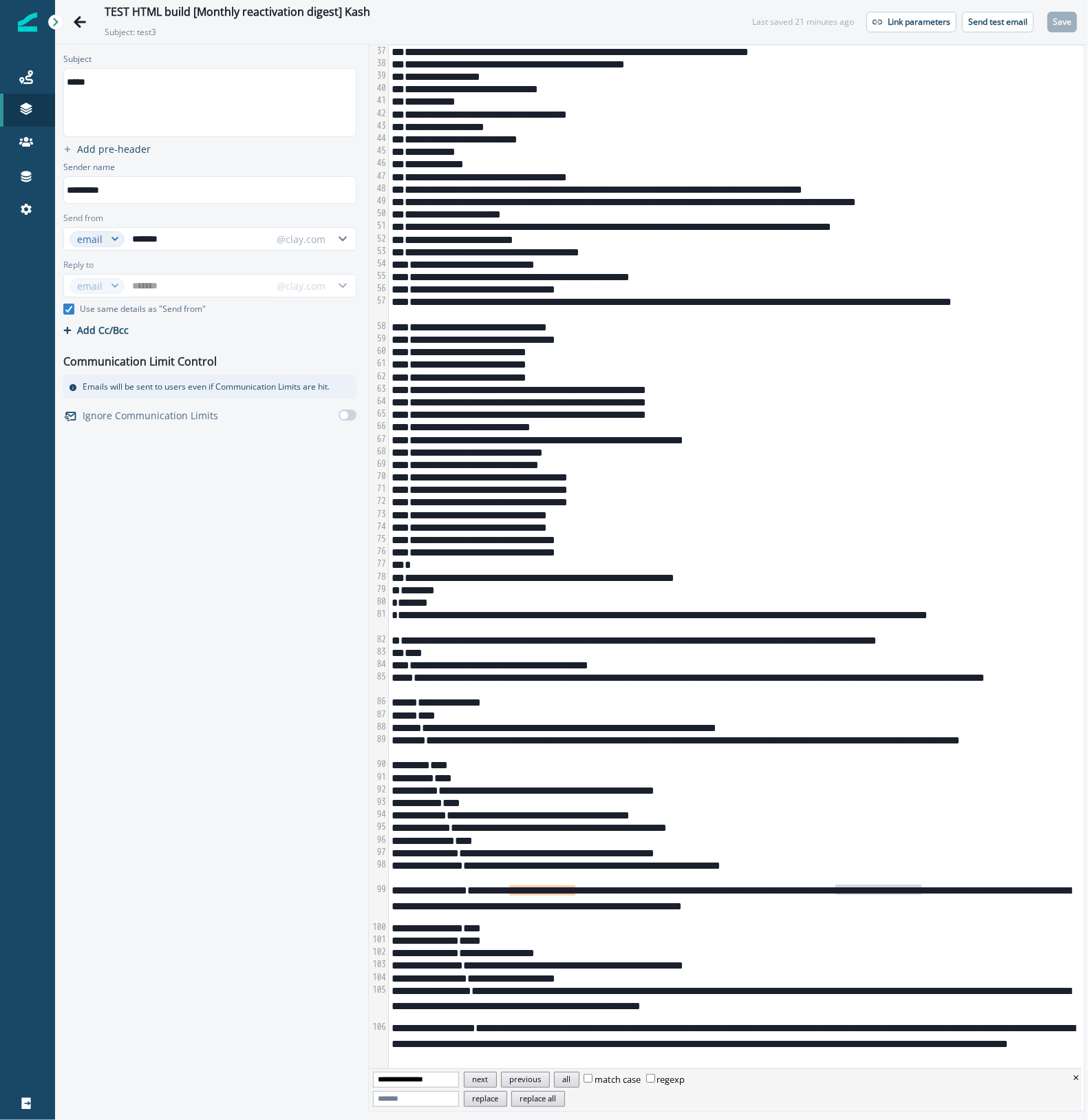 scroll, scrollTop: 537, scrollLeft: 0, axis: vertical 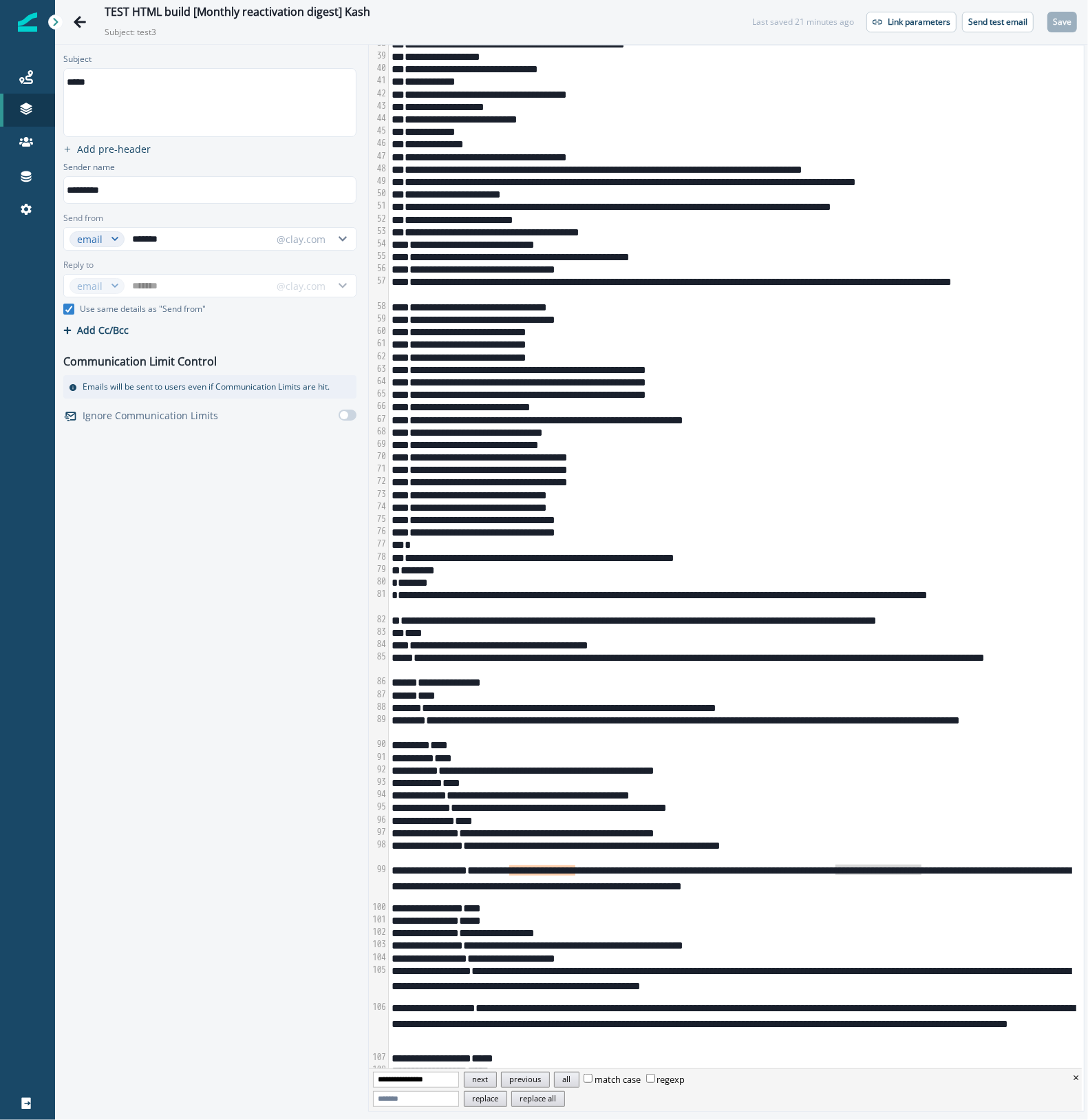click on "**********" at bounding box center [542, 870] 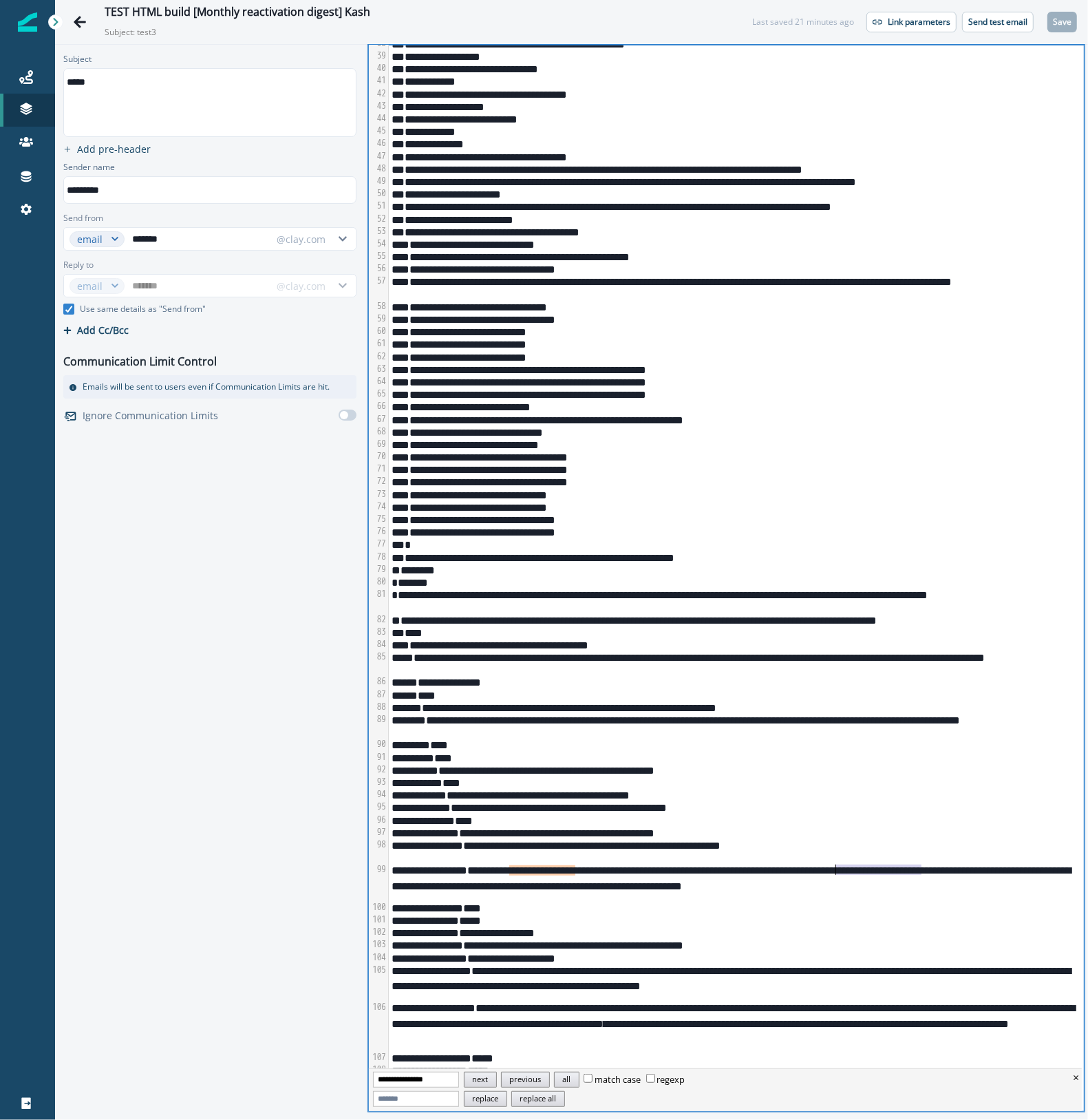 drag, startPoint x: 921, startPoint y: 868, endPoint x: 838, endPoint y: 864, distance: 83.09633 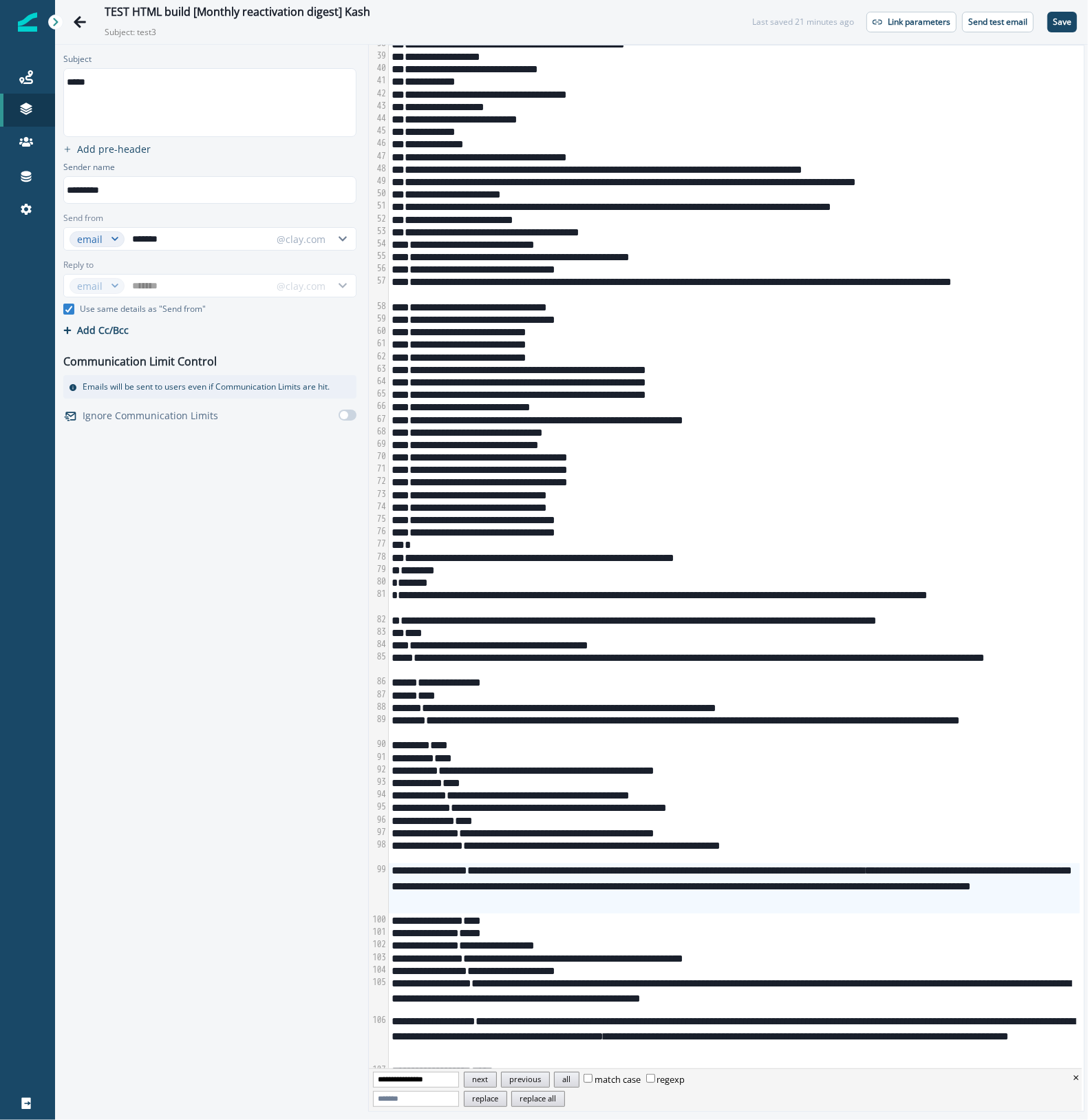 drag, startPoint x: 415, startPoint y: 1077, endPoint x: 475, endPoint y: 1077, distance: 60 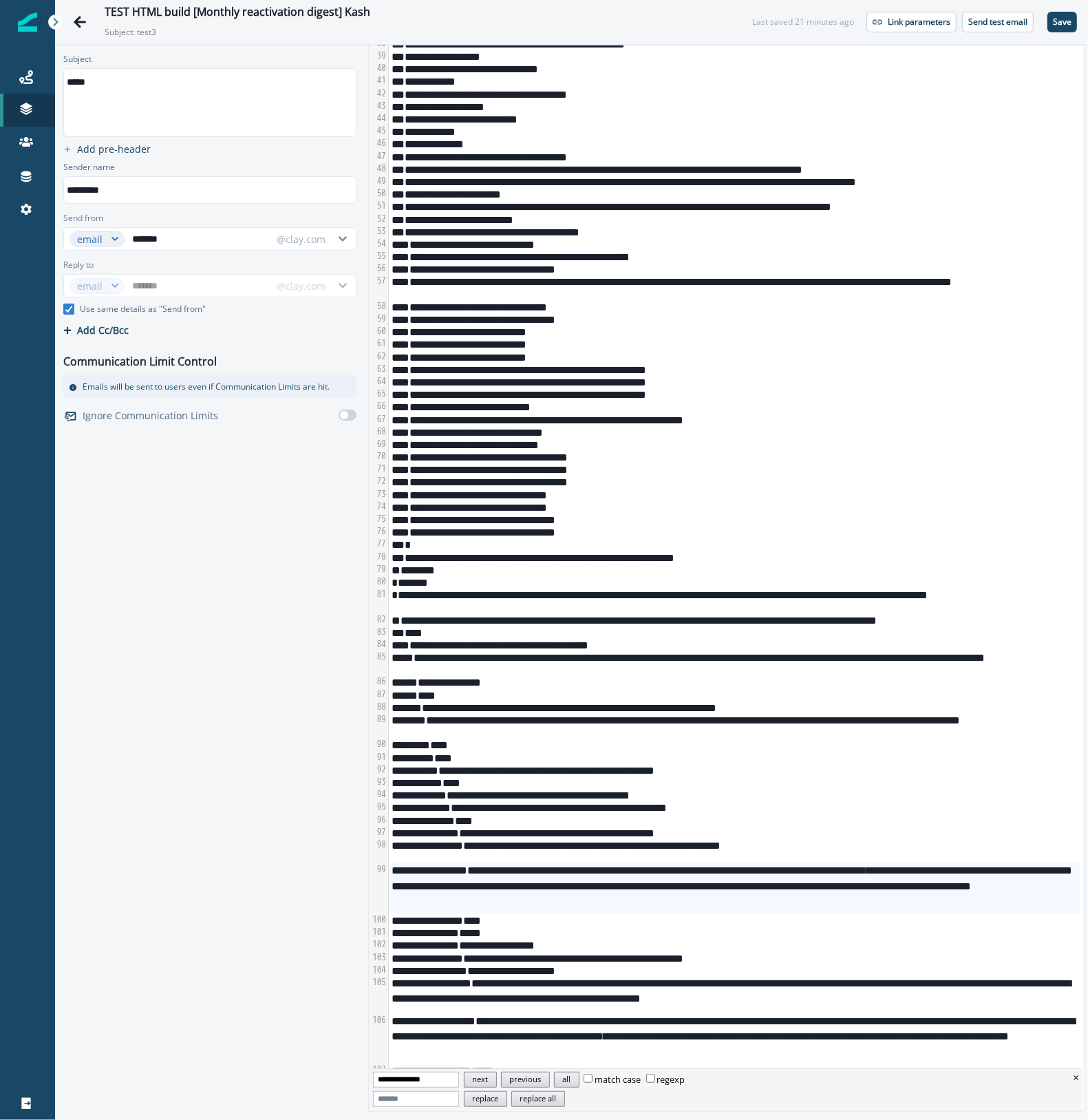 type on "**********" 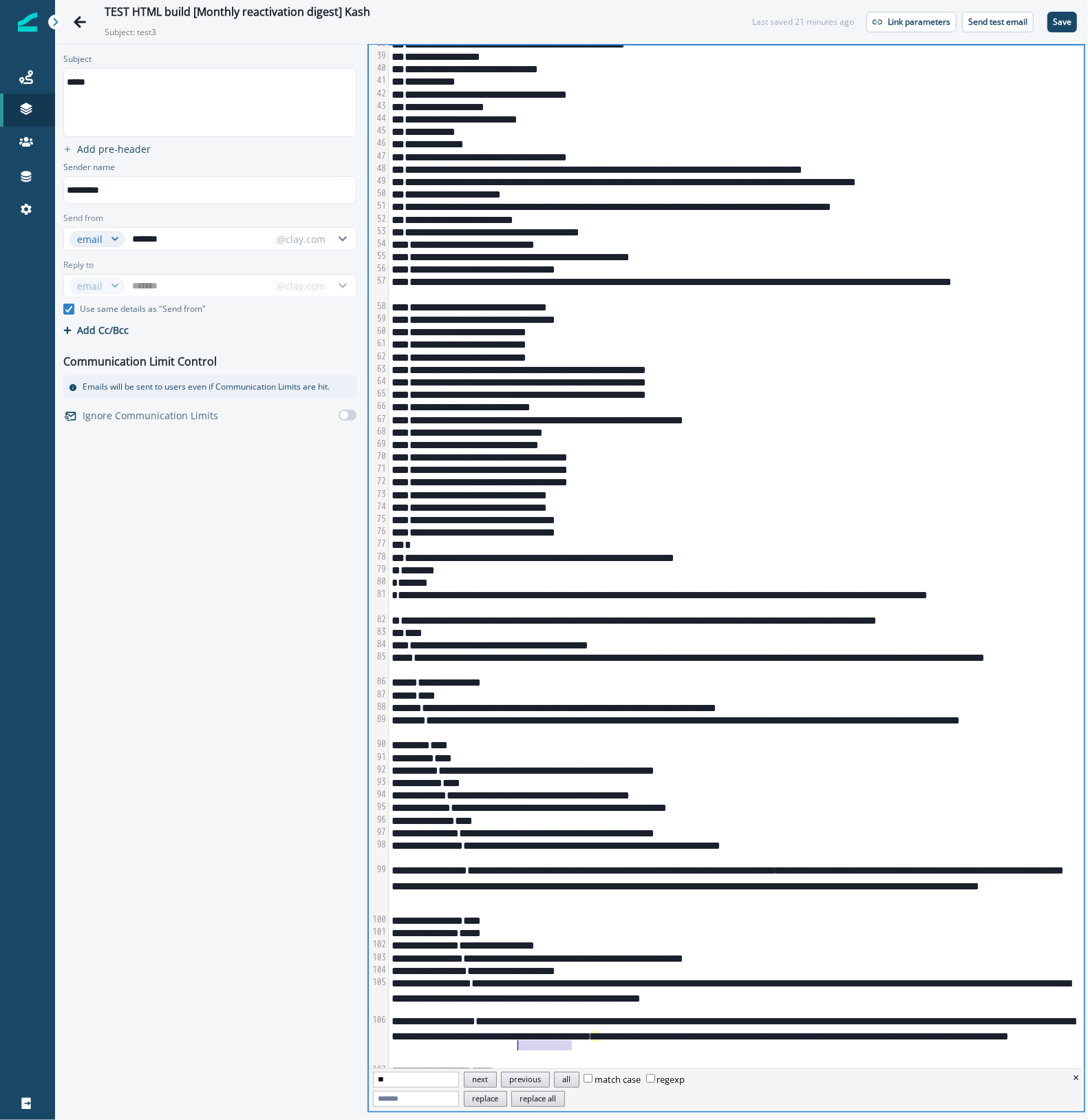 drag, startPoint x: 570, startPoint y: 1047, endPoint x: 519, endPoint y: 1041, distance: 51.35173 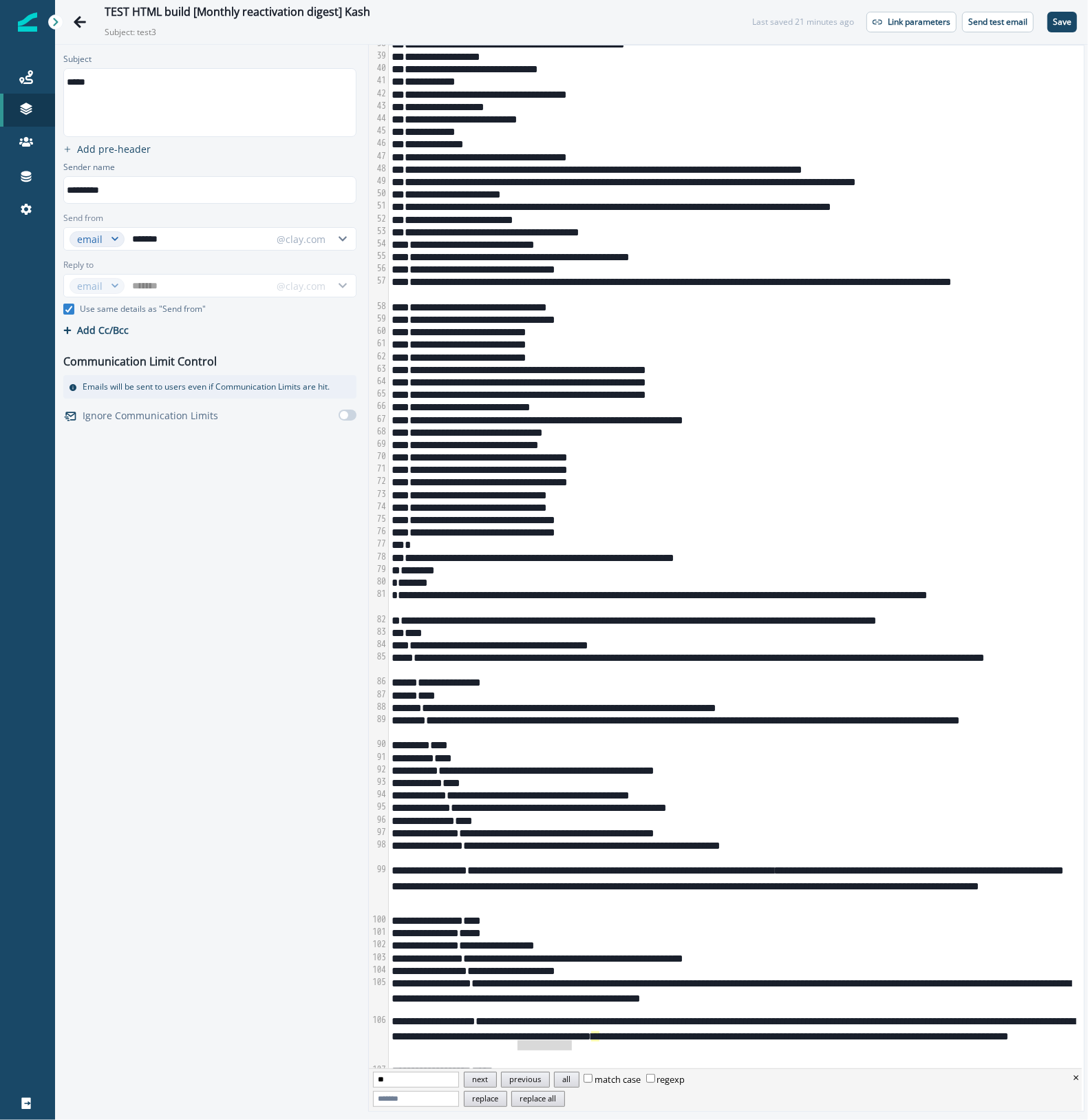 click on "**********" at bounding box center [734, 1039] 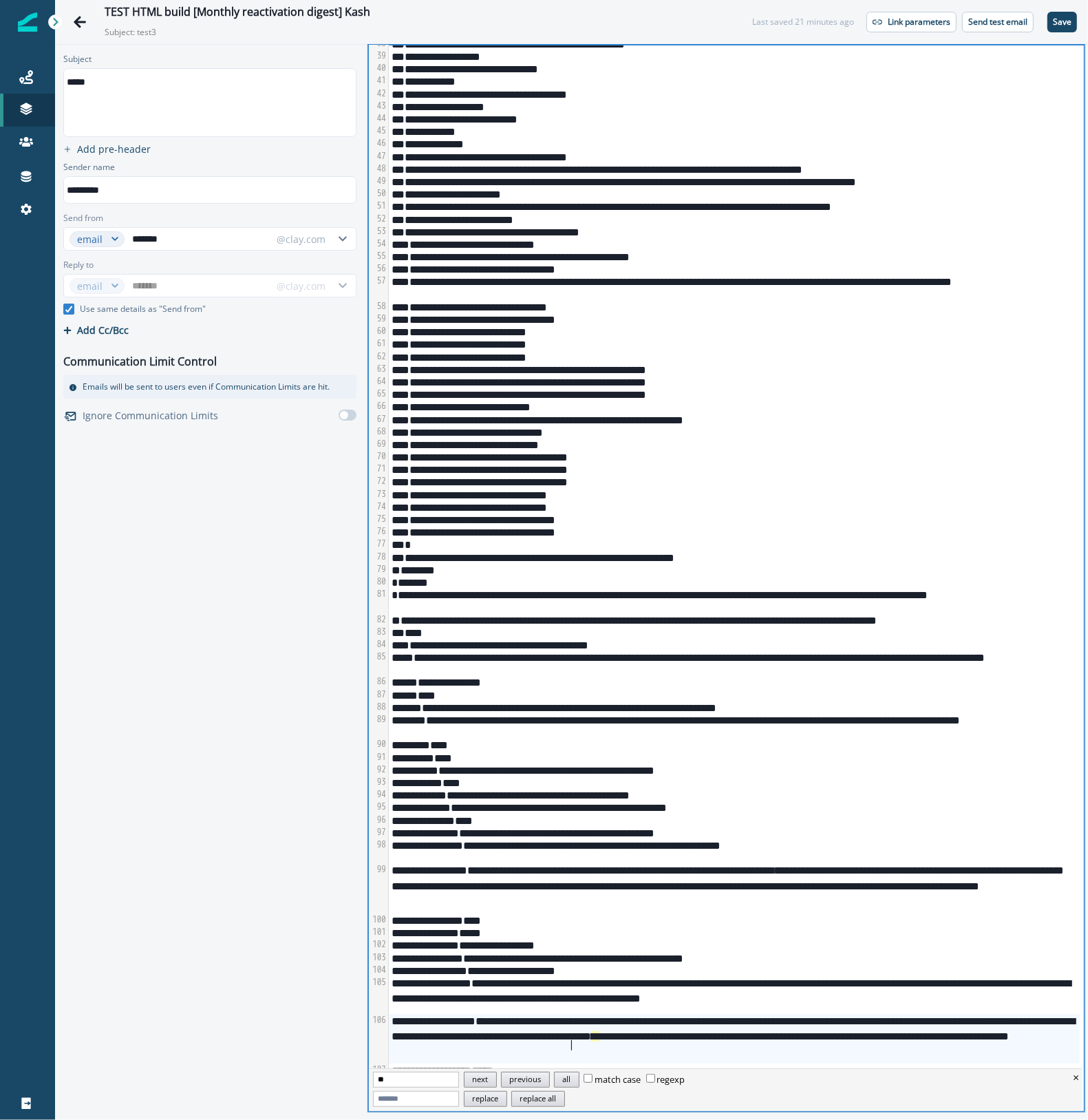 click on "**********" at bounding box center [734, 1039] 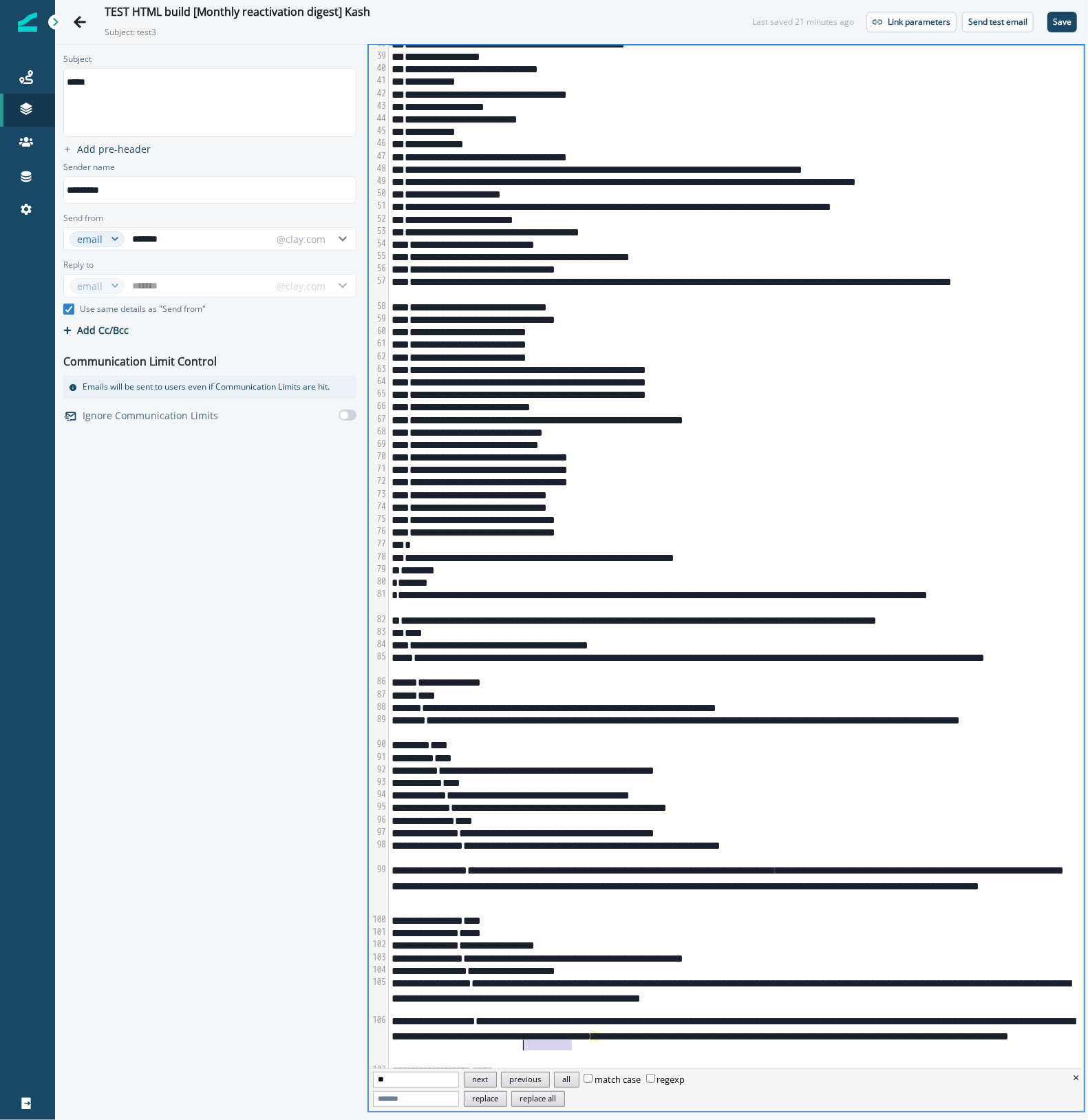 drag, startPoint x: 570, startPoint y: 1044, endPoint x: 521, endPoint y: 1039, distance: 49.254441 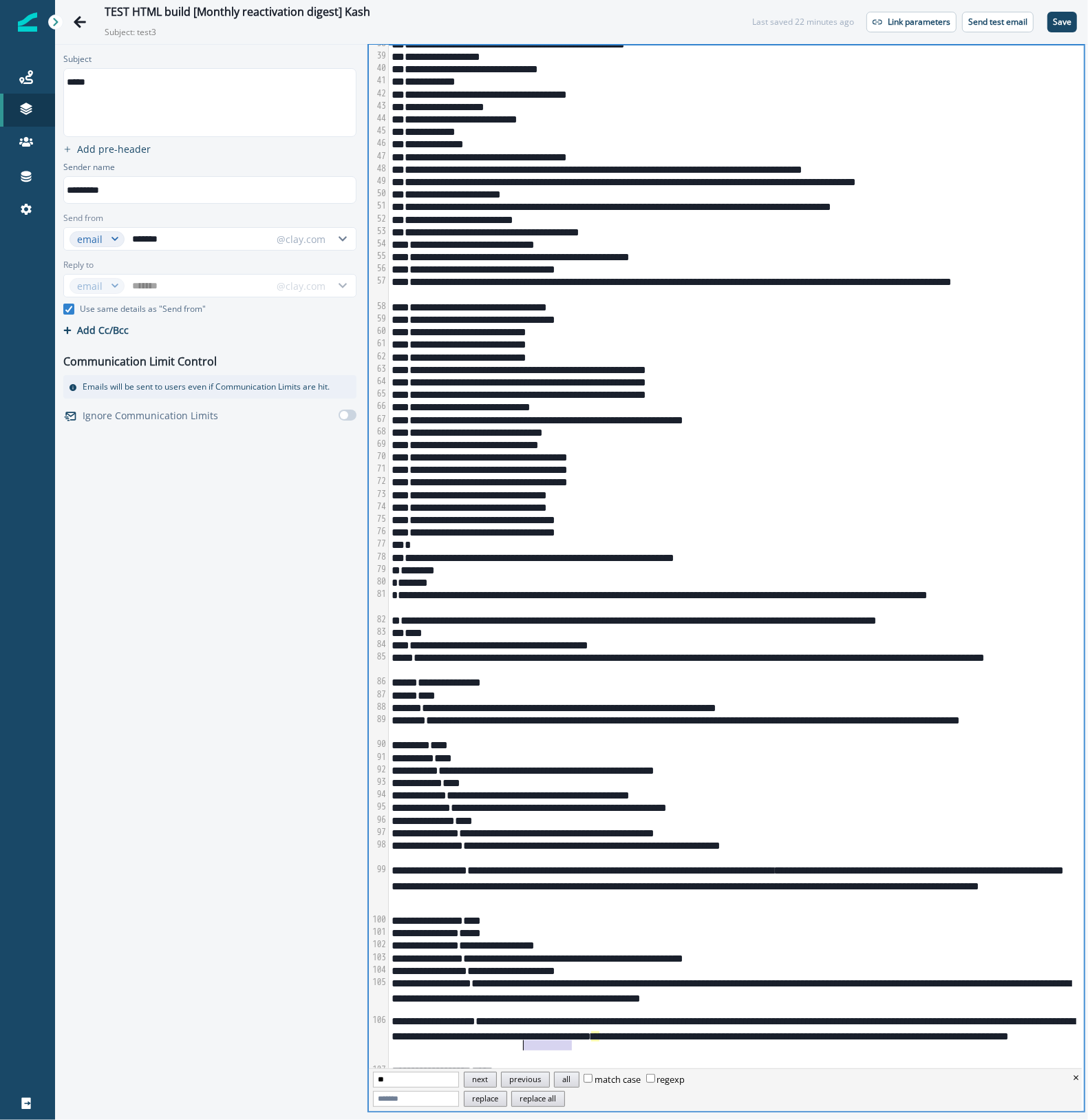 click on "**********" at bounding box center (734, 1039) 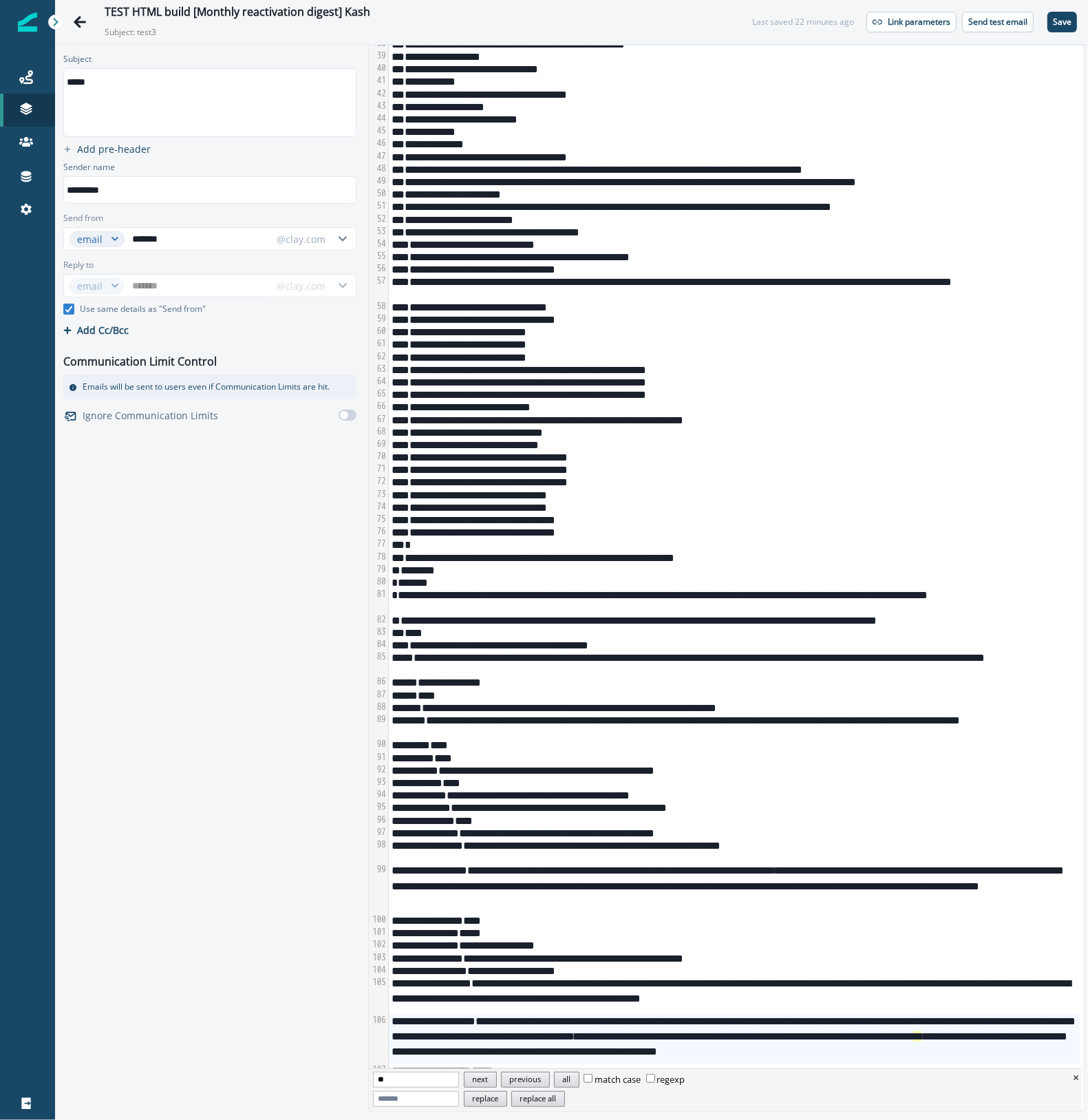 click on "**" at bounding box center (416, 1079) 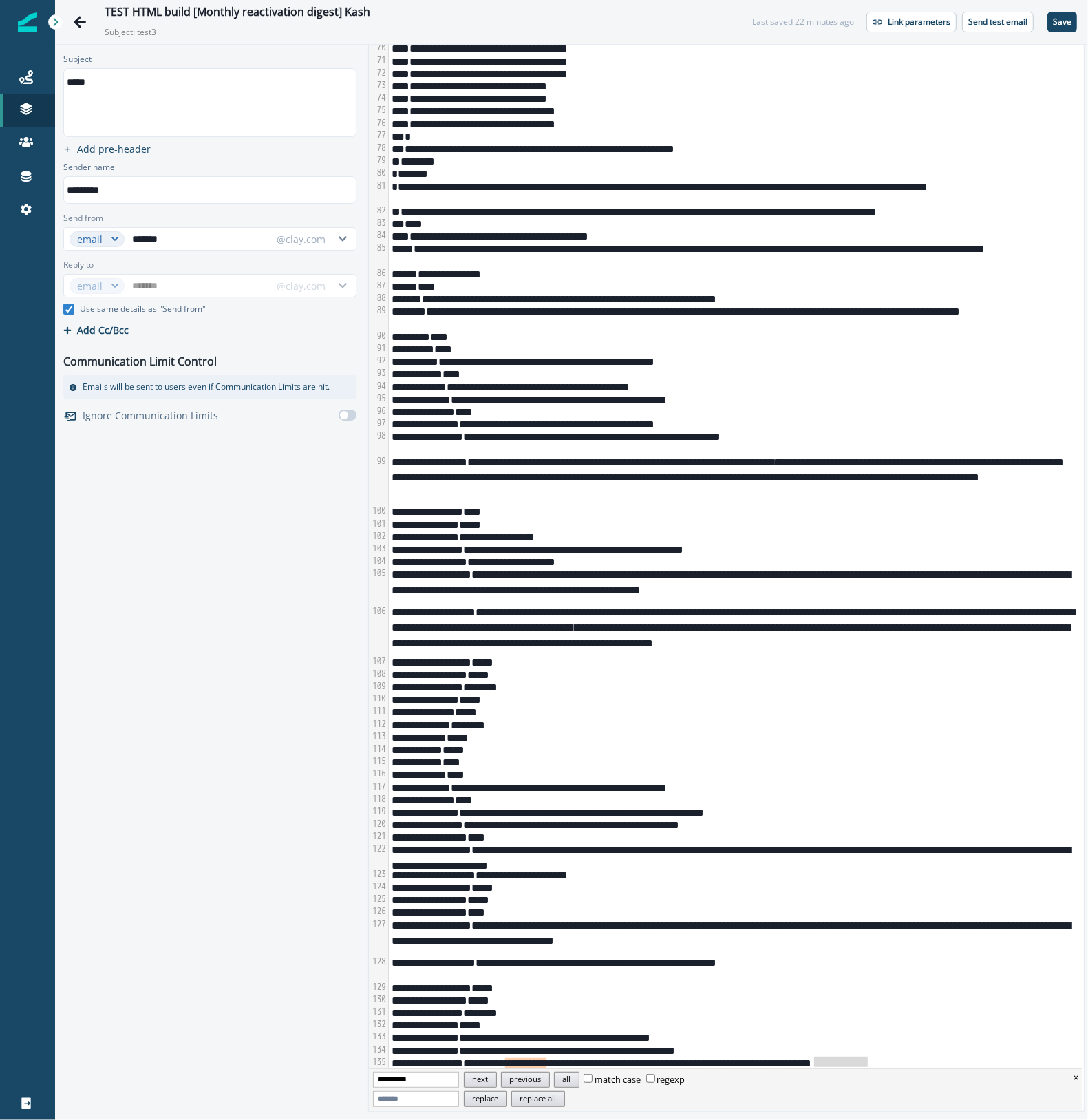 scroll, scrollTop: 1017, scrollLeft: 0, axis: vertical 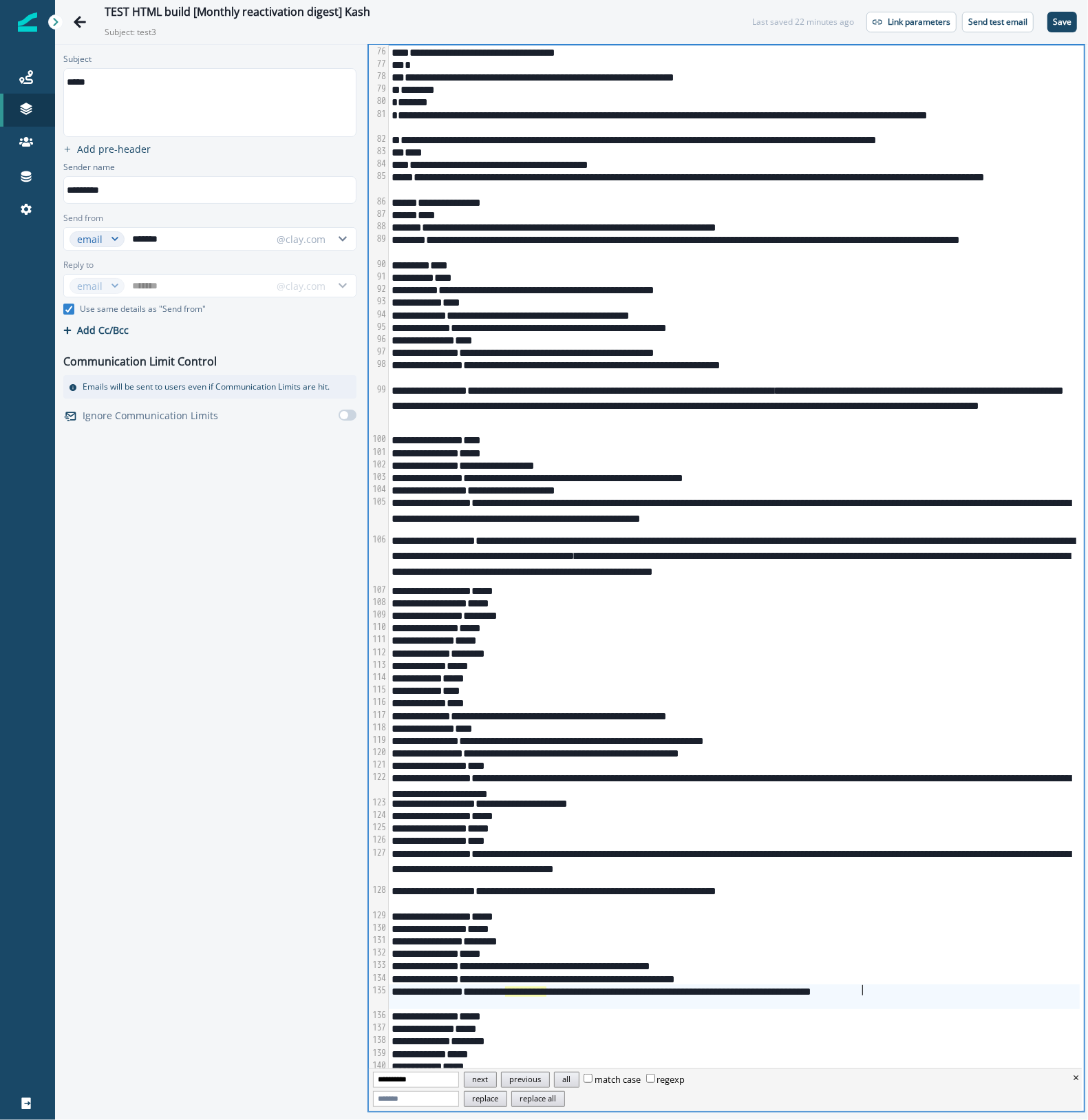 click on "**********" at bounding box center [526, 991] 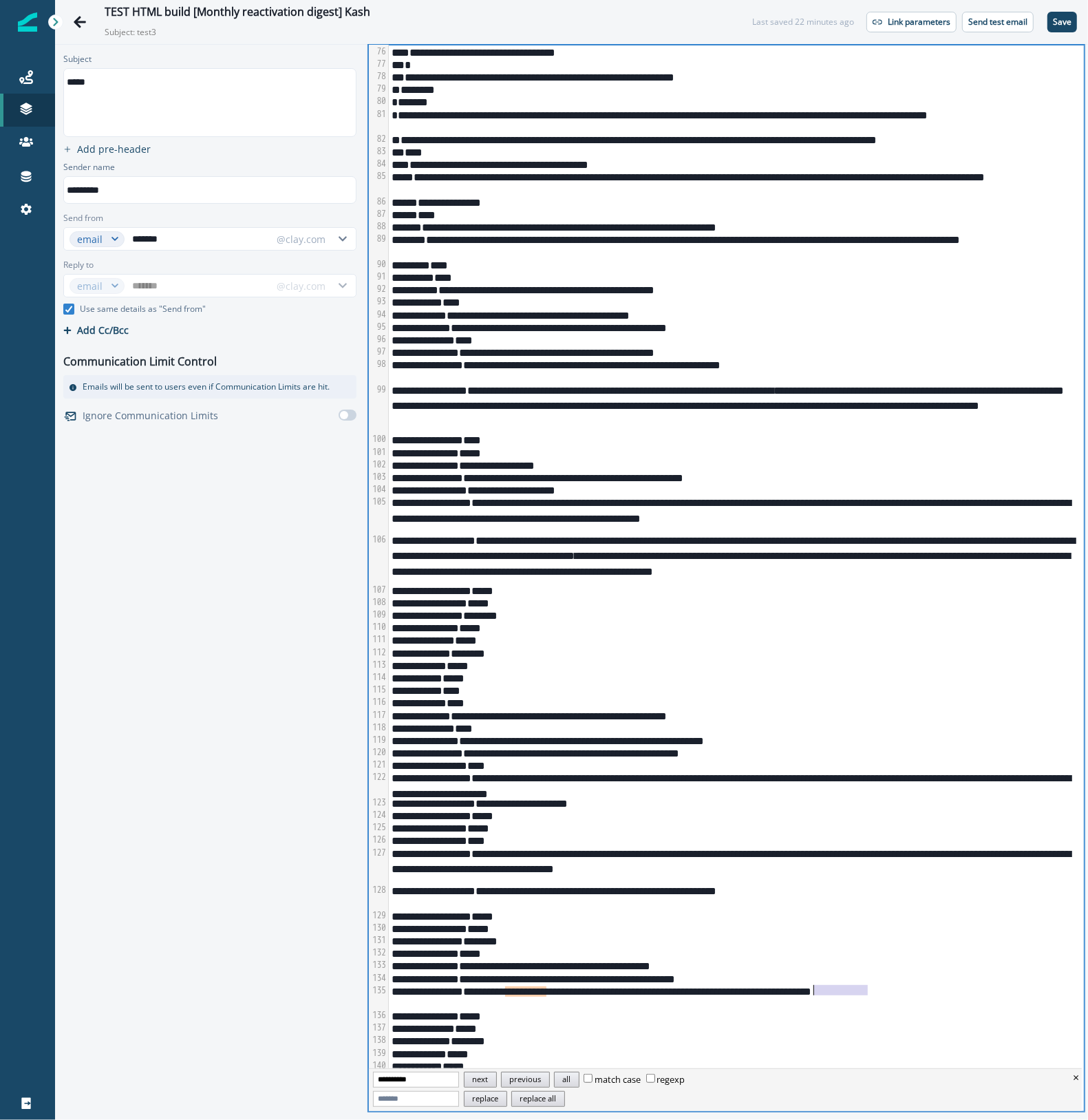 drag, startPoint x: 868, startPoint y: 991, endPoint x: 816, endPoint y: 986, distance: 52.23983 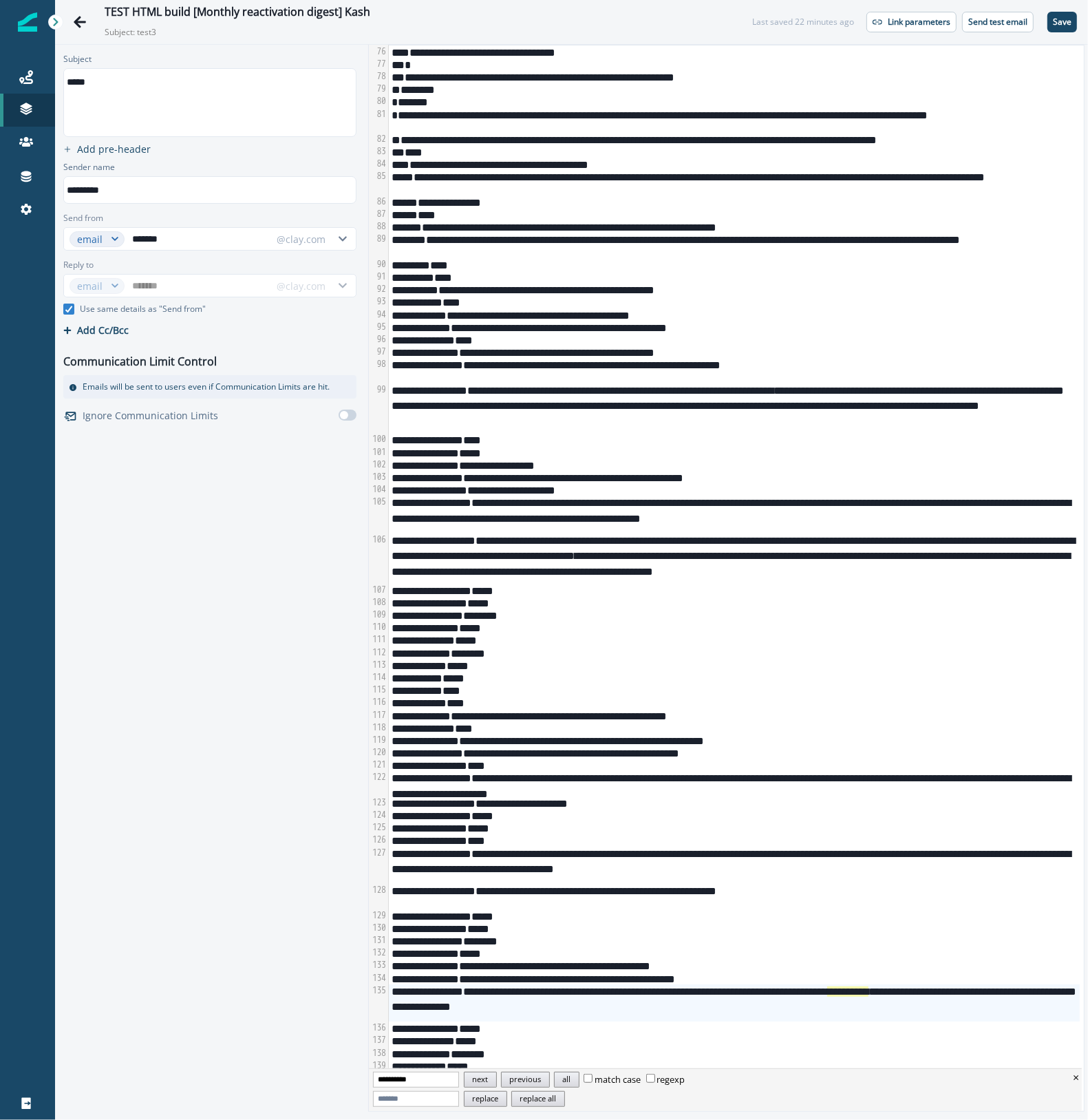 click on "**********" at bounding box center [416, 1079] 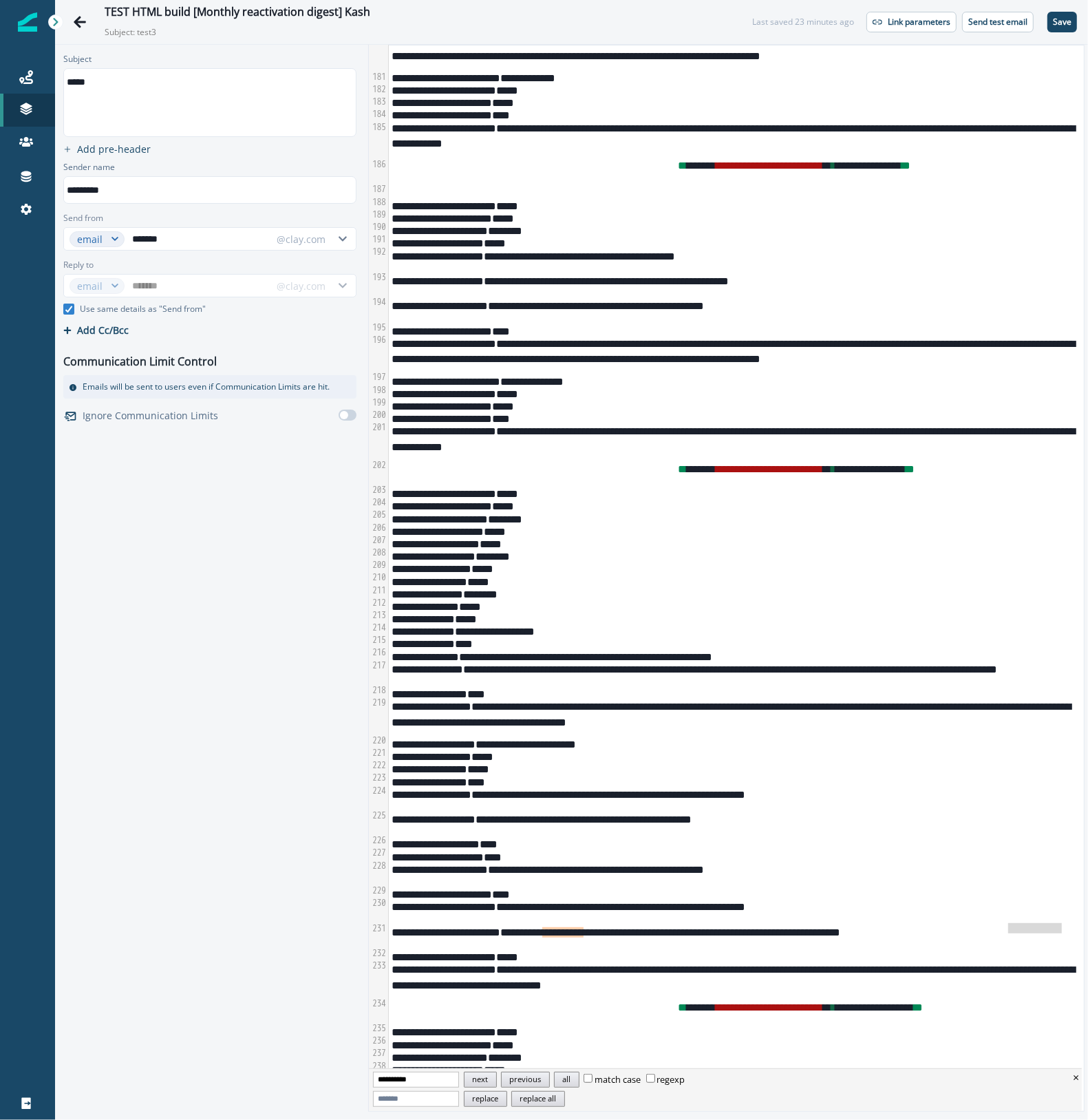 scroll, scrollTop: 2636, scrollLeft: 0, axis: vertical 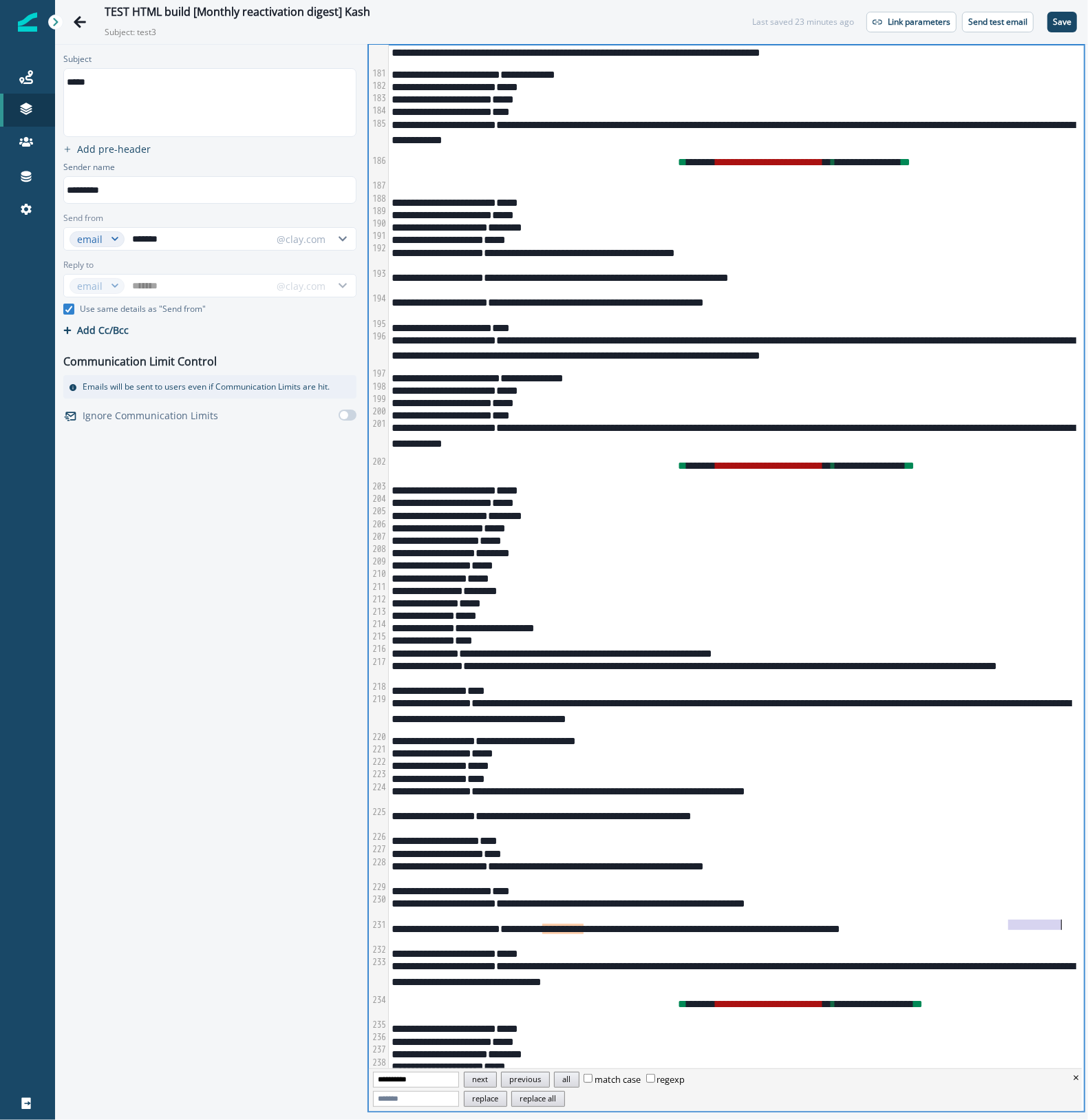 drag, startPoint x: 1009, startPoint y: 921, endPoint x: 1060, endPoint y: 924, distance: 51.08816 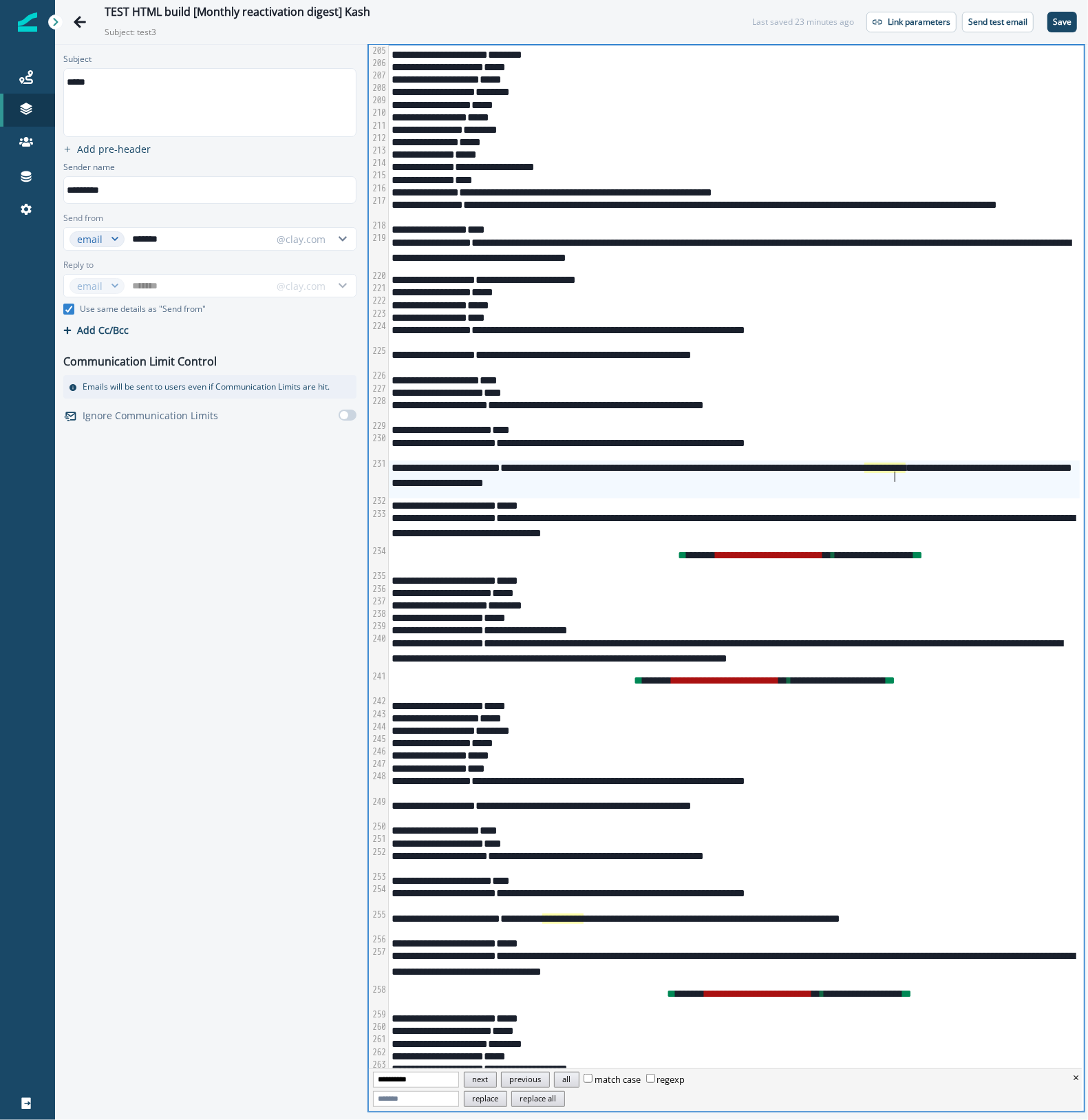 scroll, scrollTop: 3100, scrollLeft: 0, axis: vertical 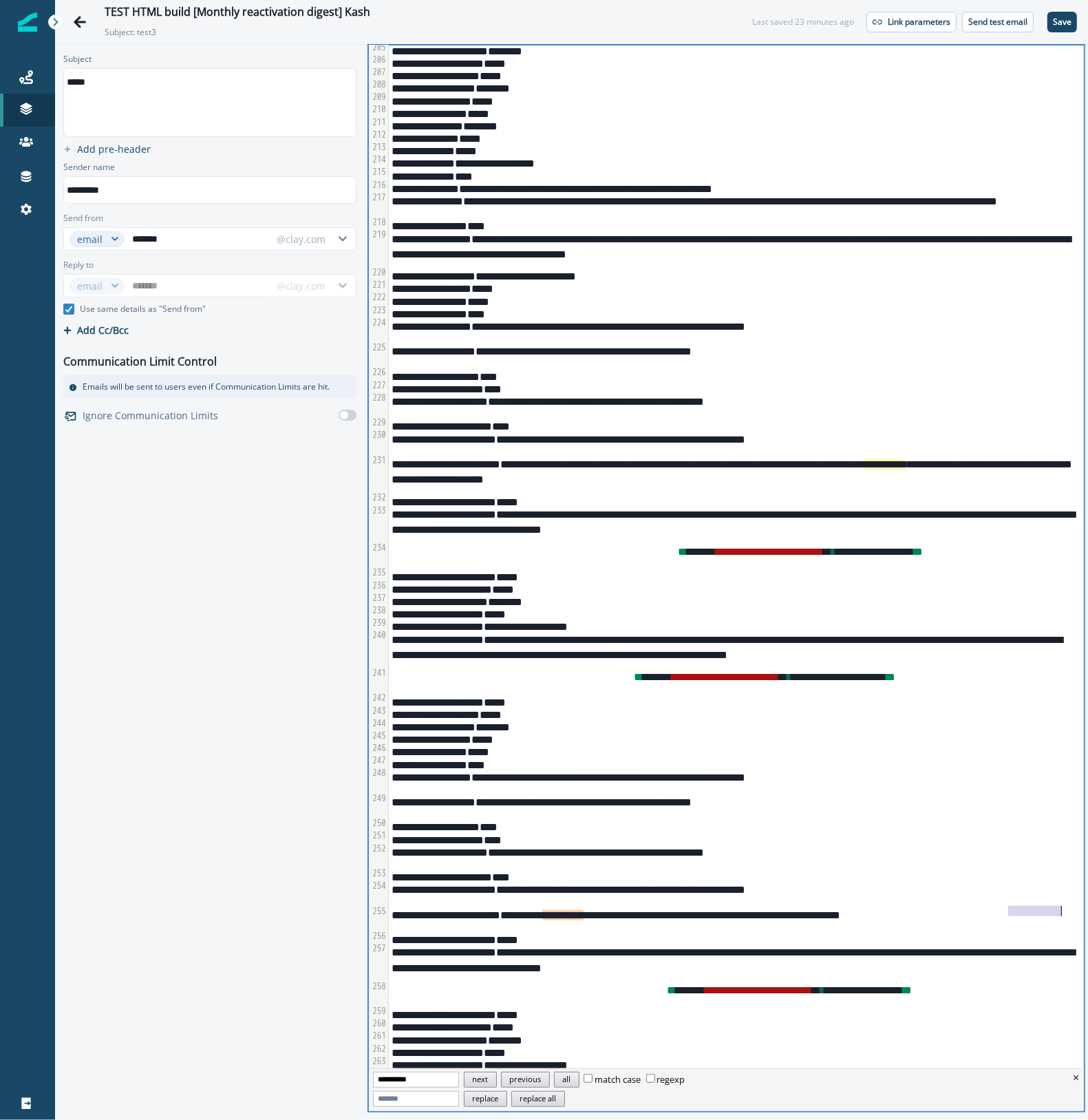 drag, startPoint x: 1007, startPoint y: 907, endPoint x: 1062, endPoint y: 909, distance: 55.036352 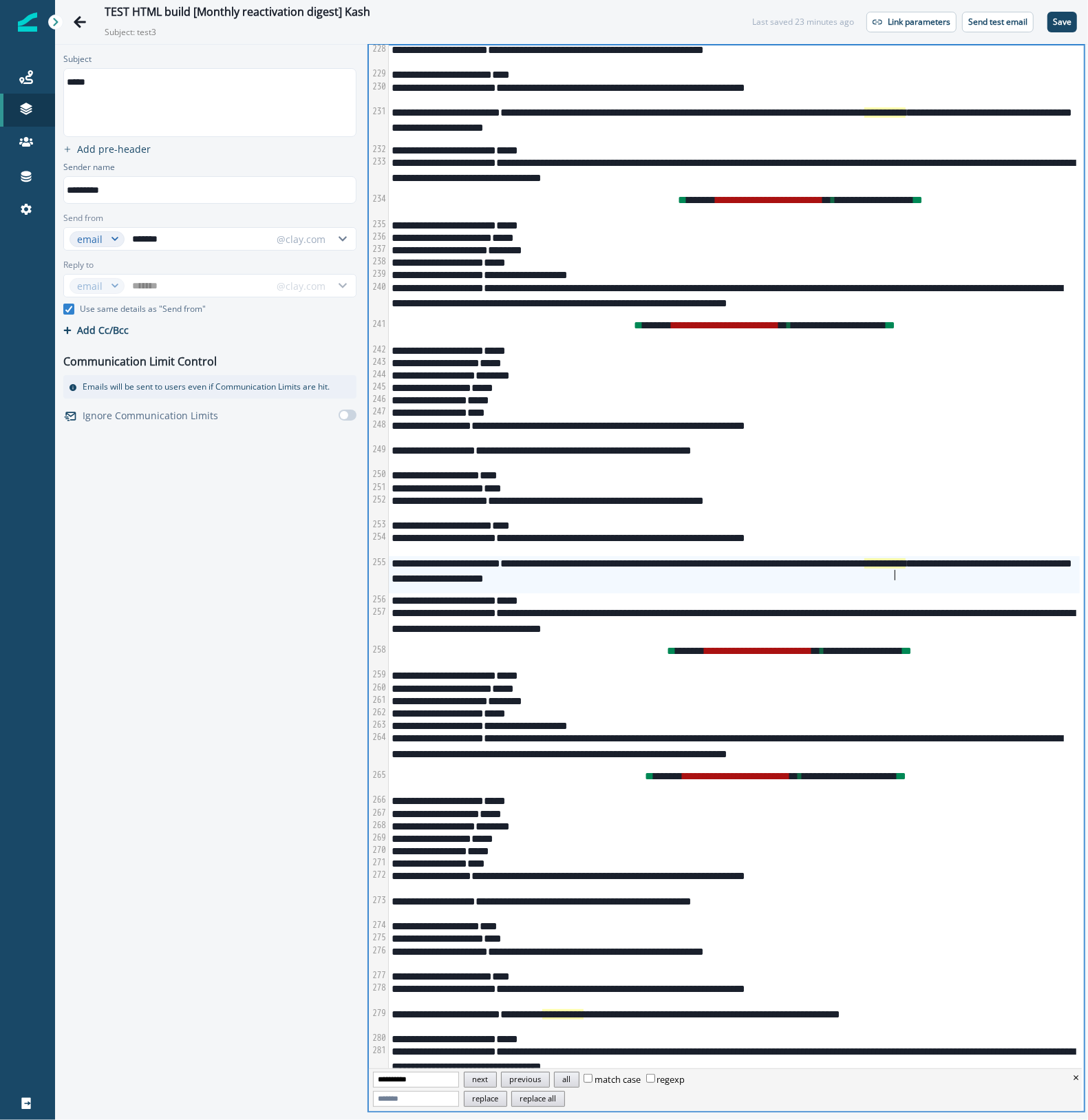 scroll, scrollTop: 3463, scrollLeft: 0, axis: vertical 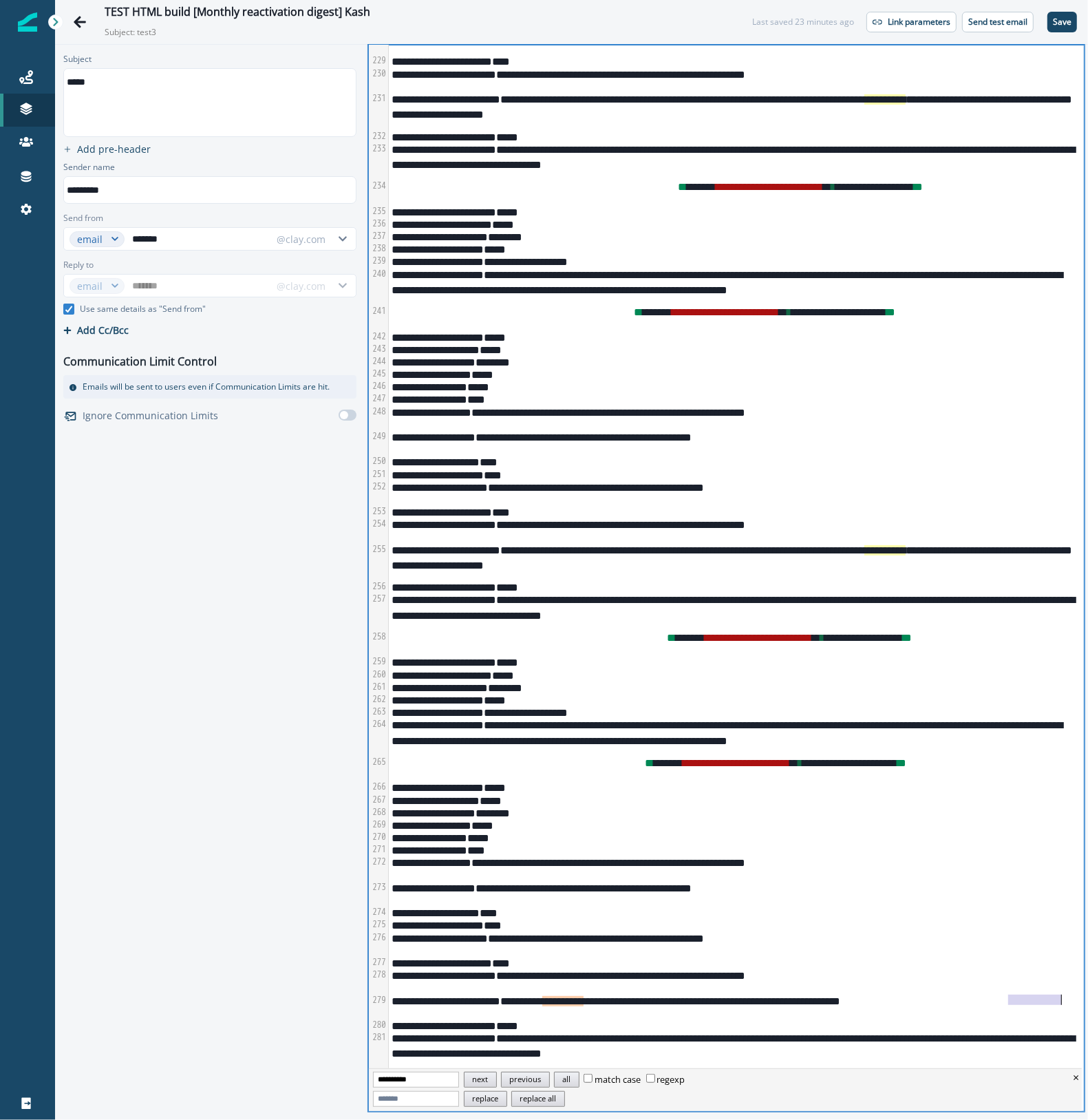 drag, startPoint x: 1008, startPoint y: 1000, endPoint x: 1060, endPoint y: 1000, distance: 52 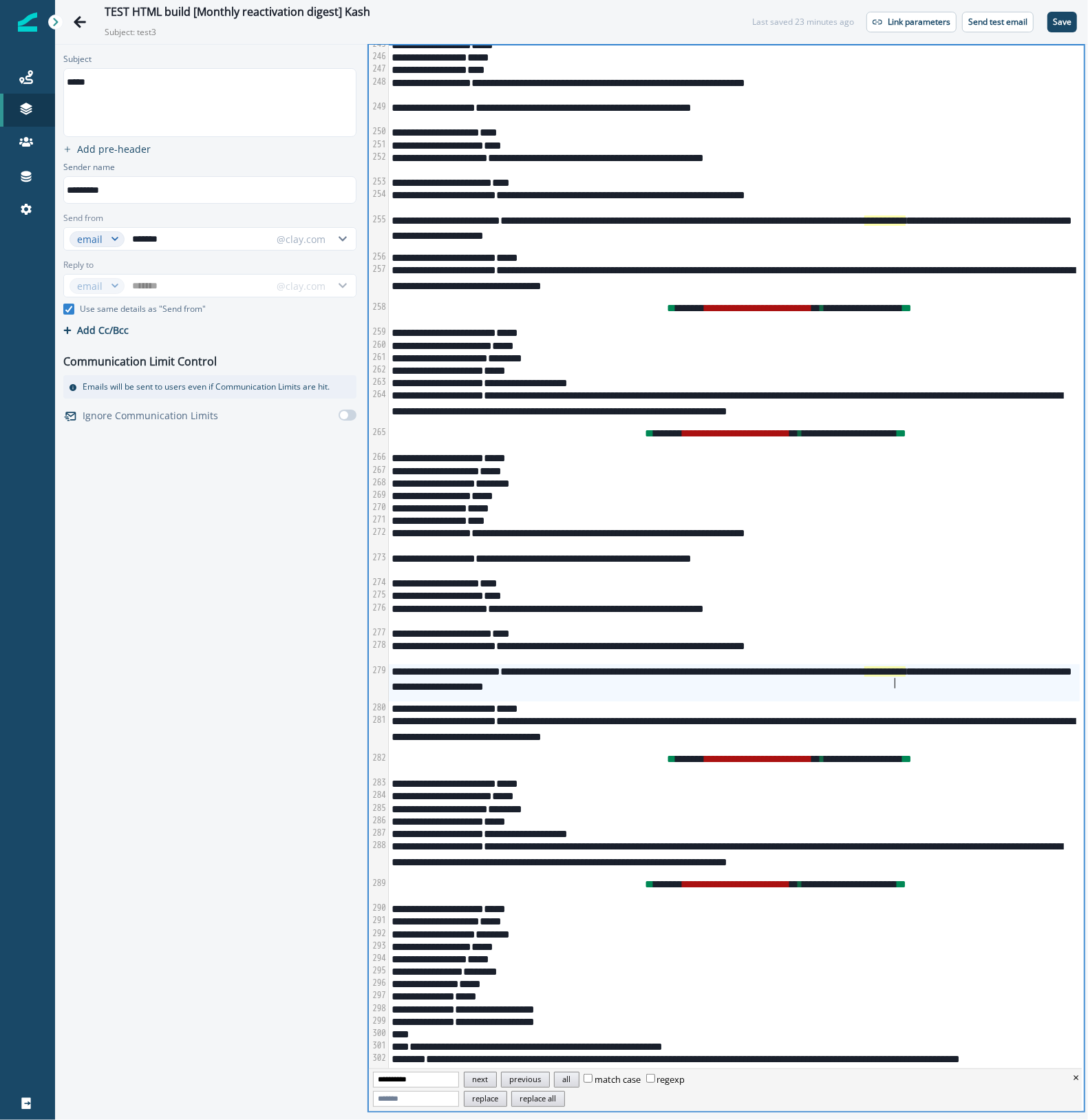 scroll, scrollTop: 3804, scrollLeft: 0, axis: vertical 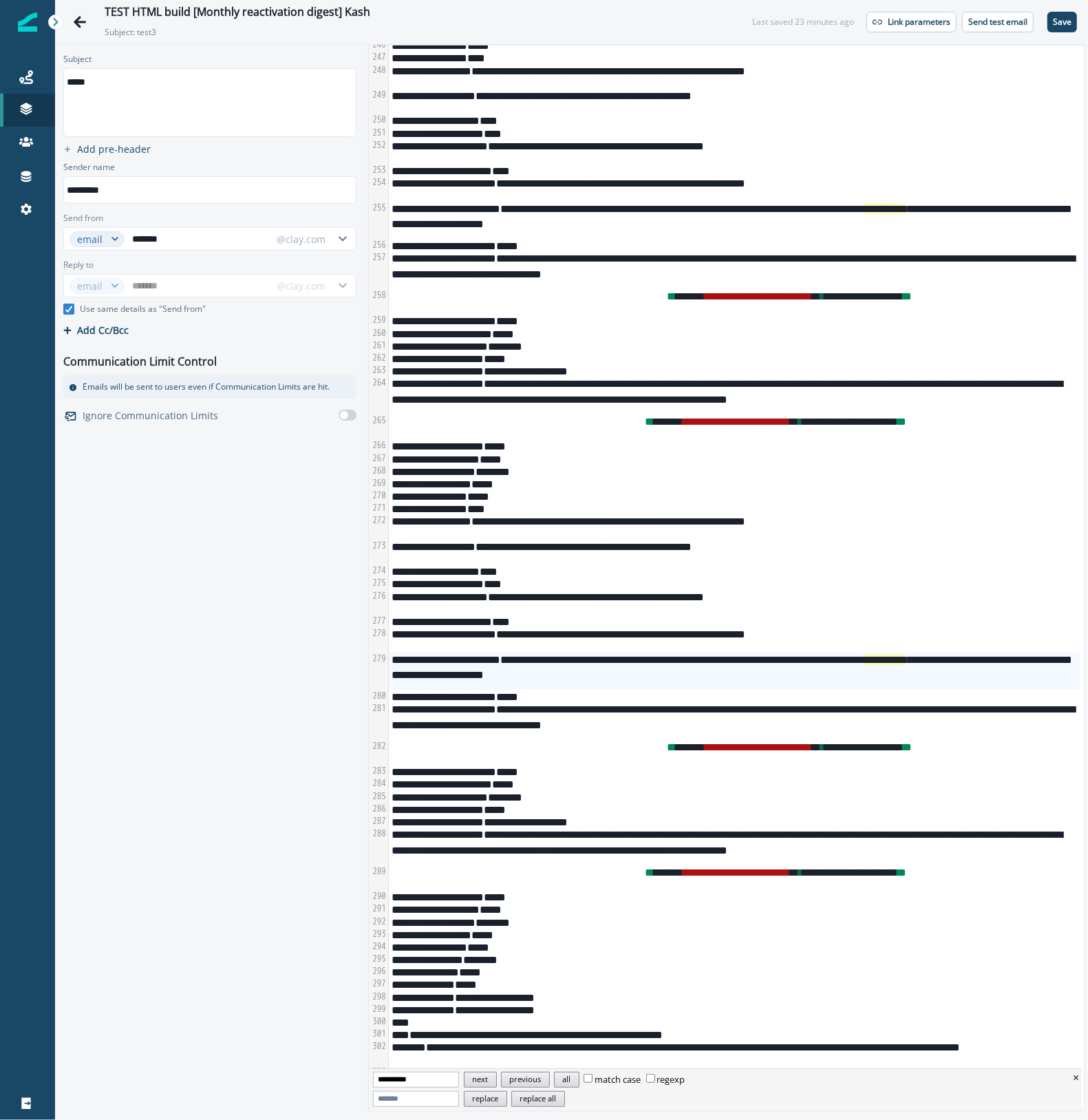 click on "**********" at bounding box center (416, 1079) 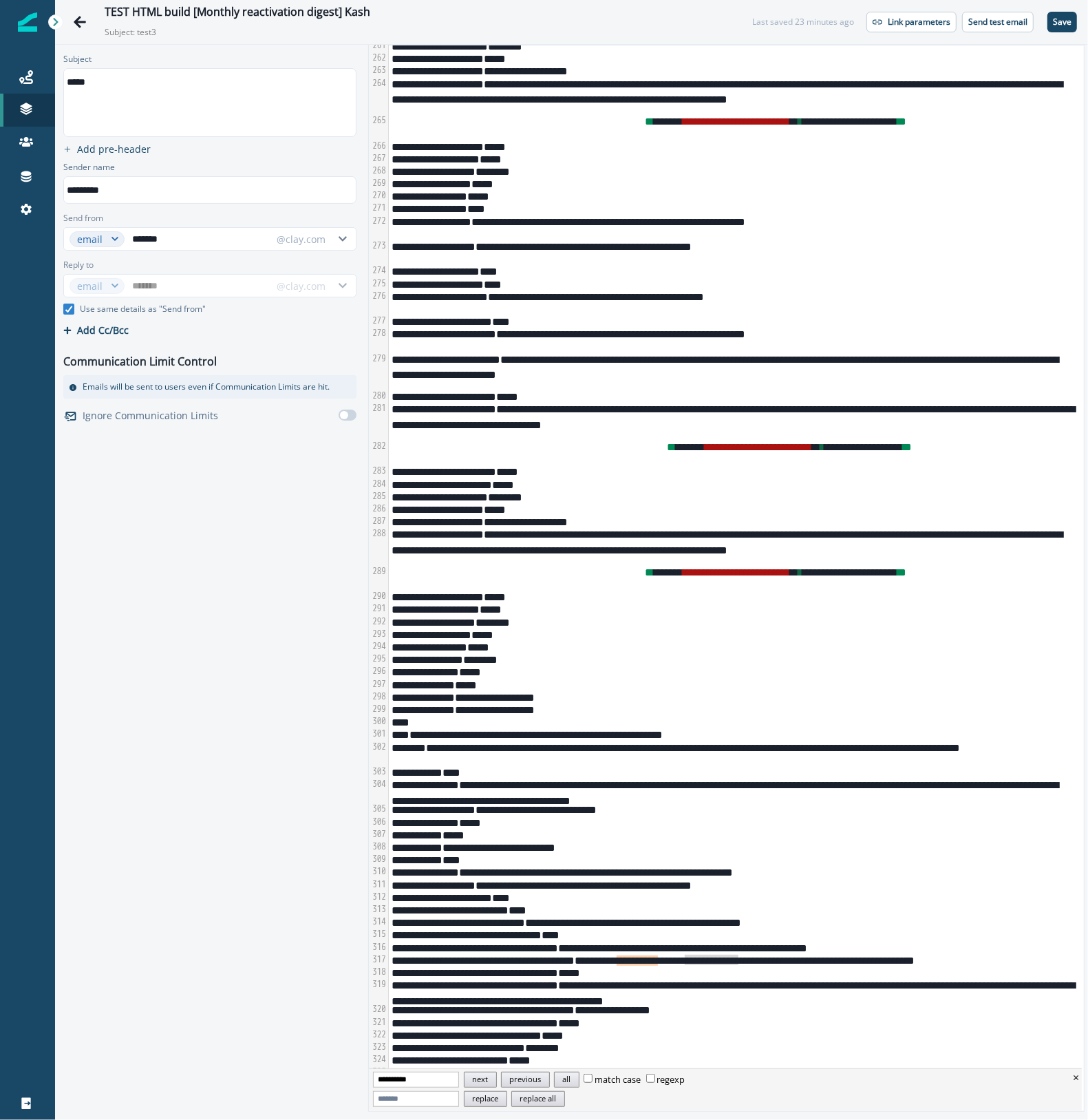 scroll, scrollTop: 4105, scrollLeft: 0, axis: vertical 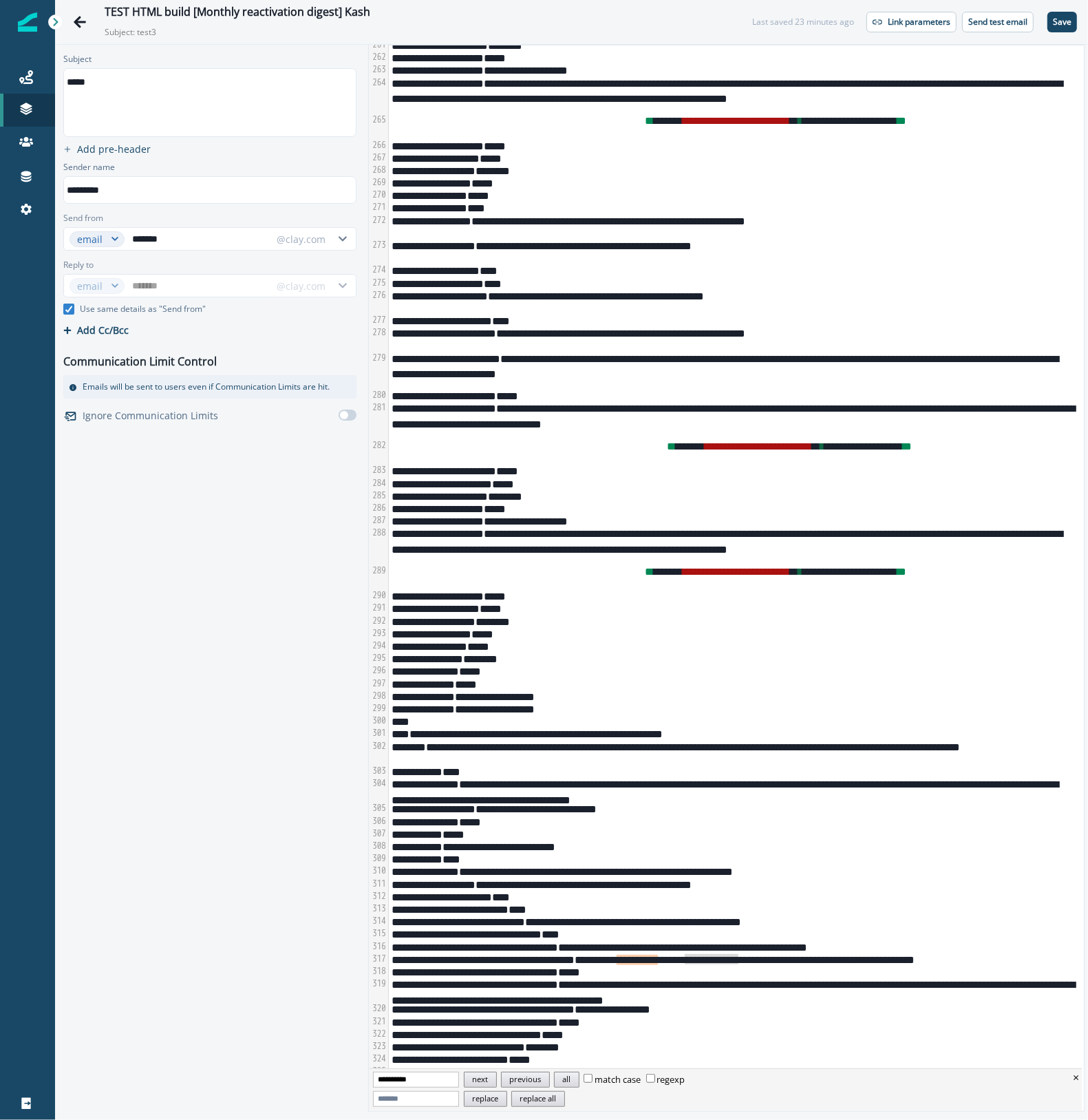 type on "**********" 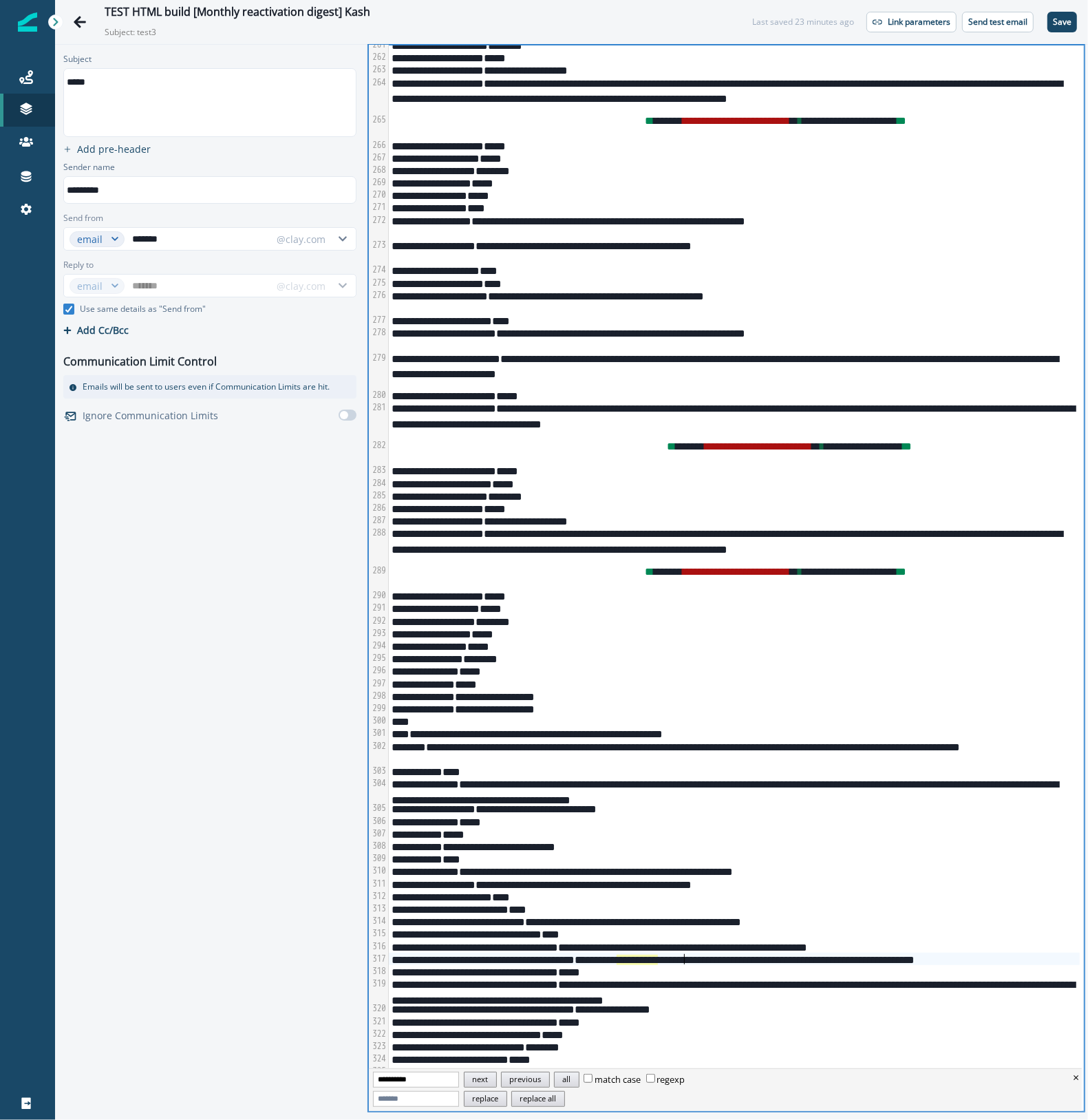 click on "**********" at bounding box center (637, 960) 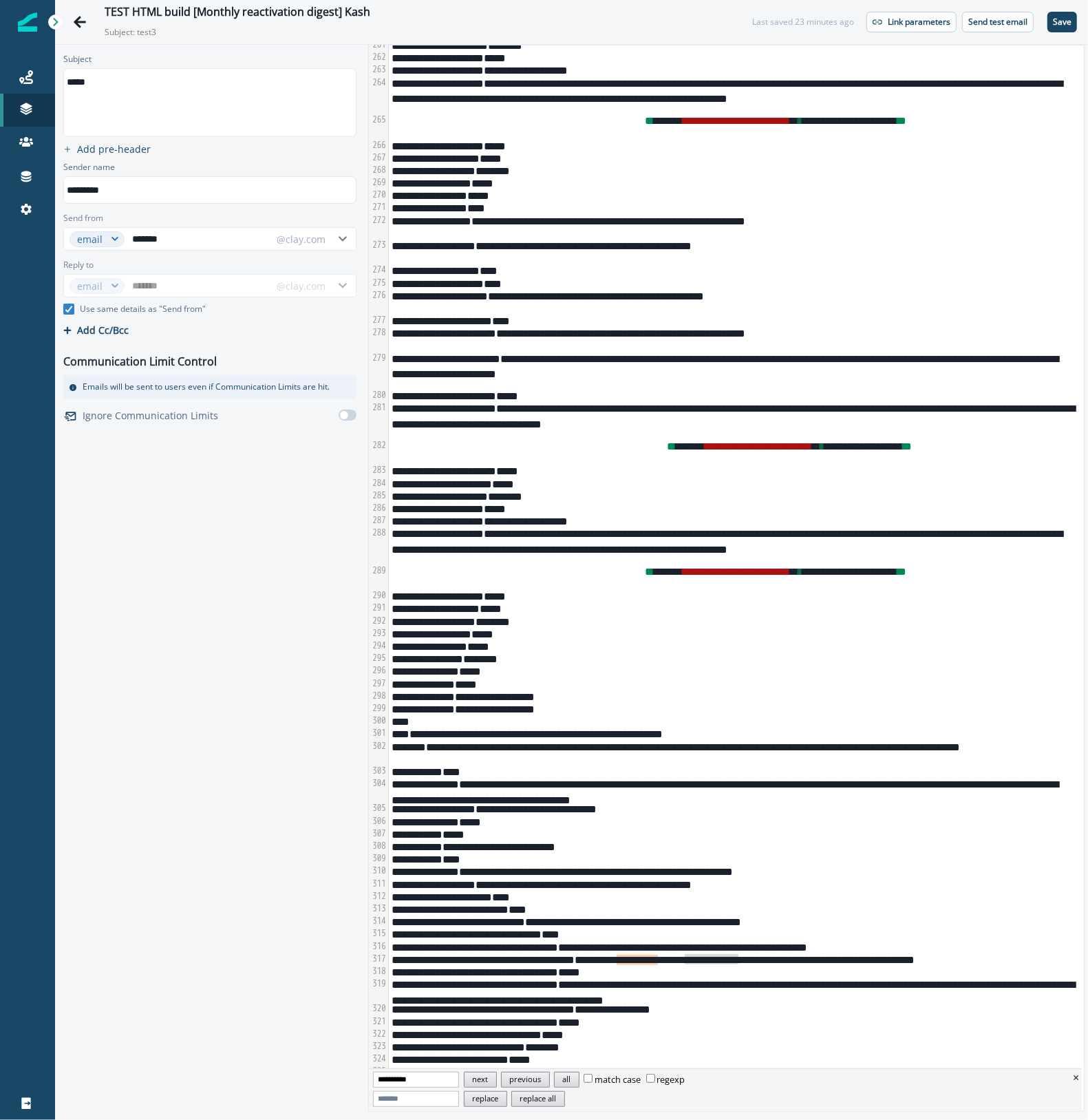 click on "**********" at bounding box center [416, 1079] 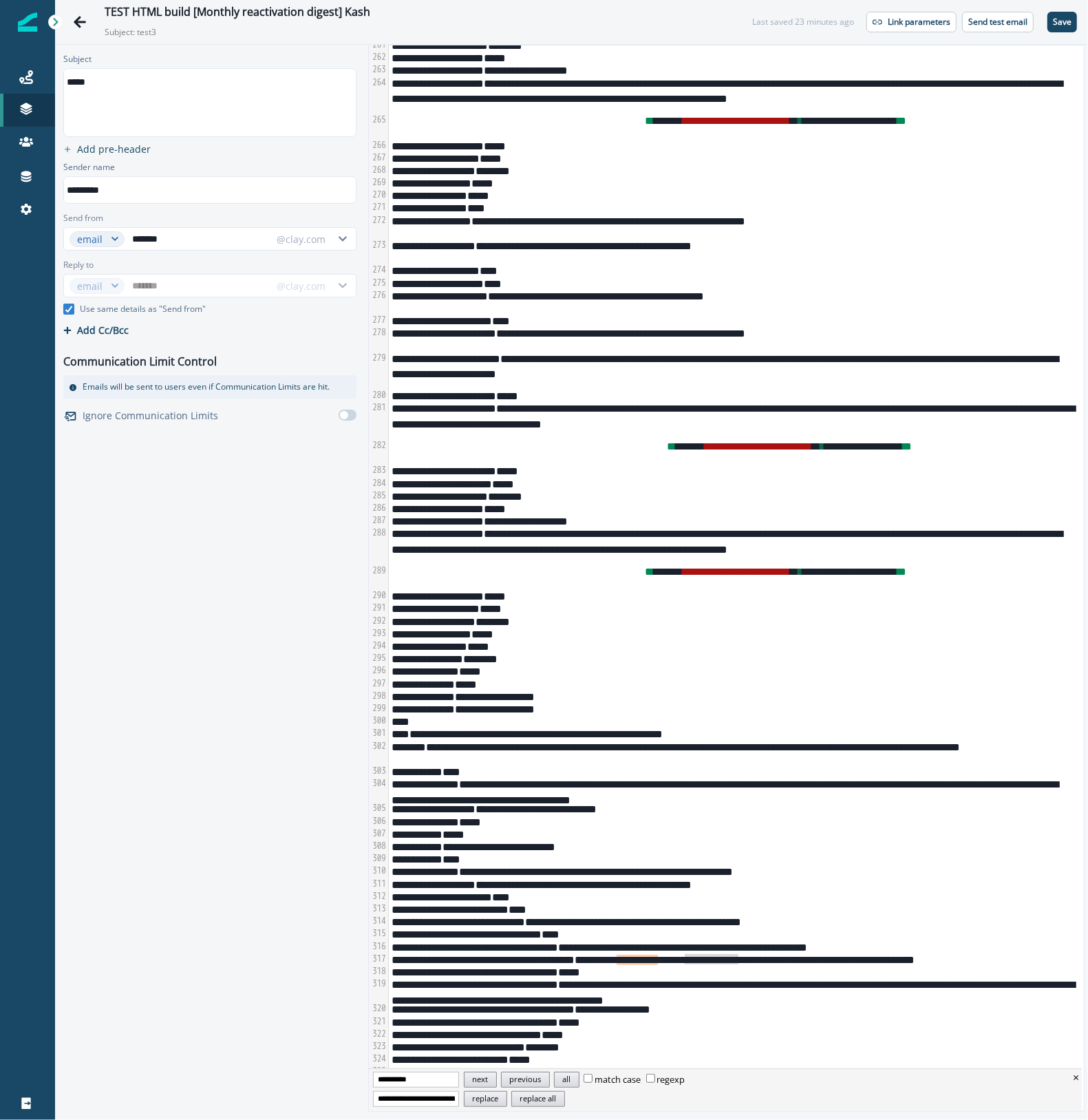 scroll, scrollTop: 0, scrollLeft: 256, axis: horizontal 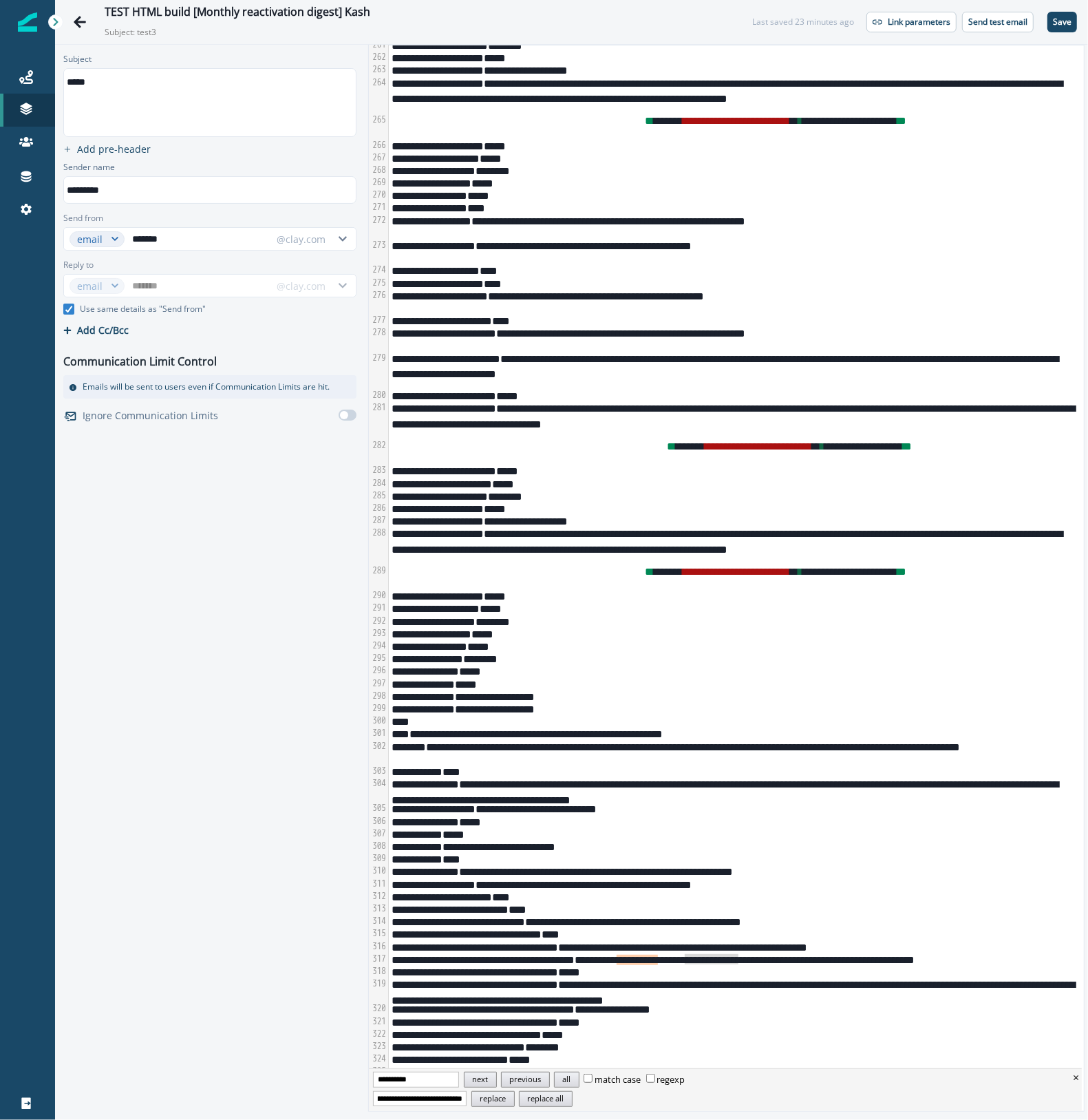 type on "**********" 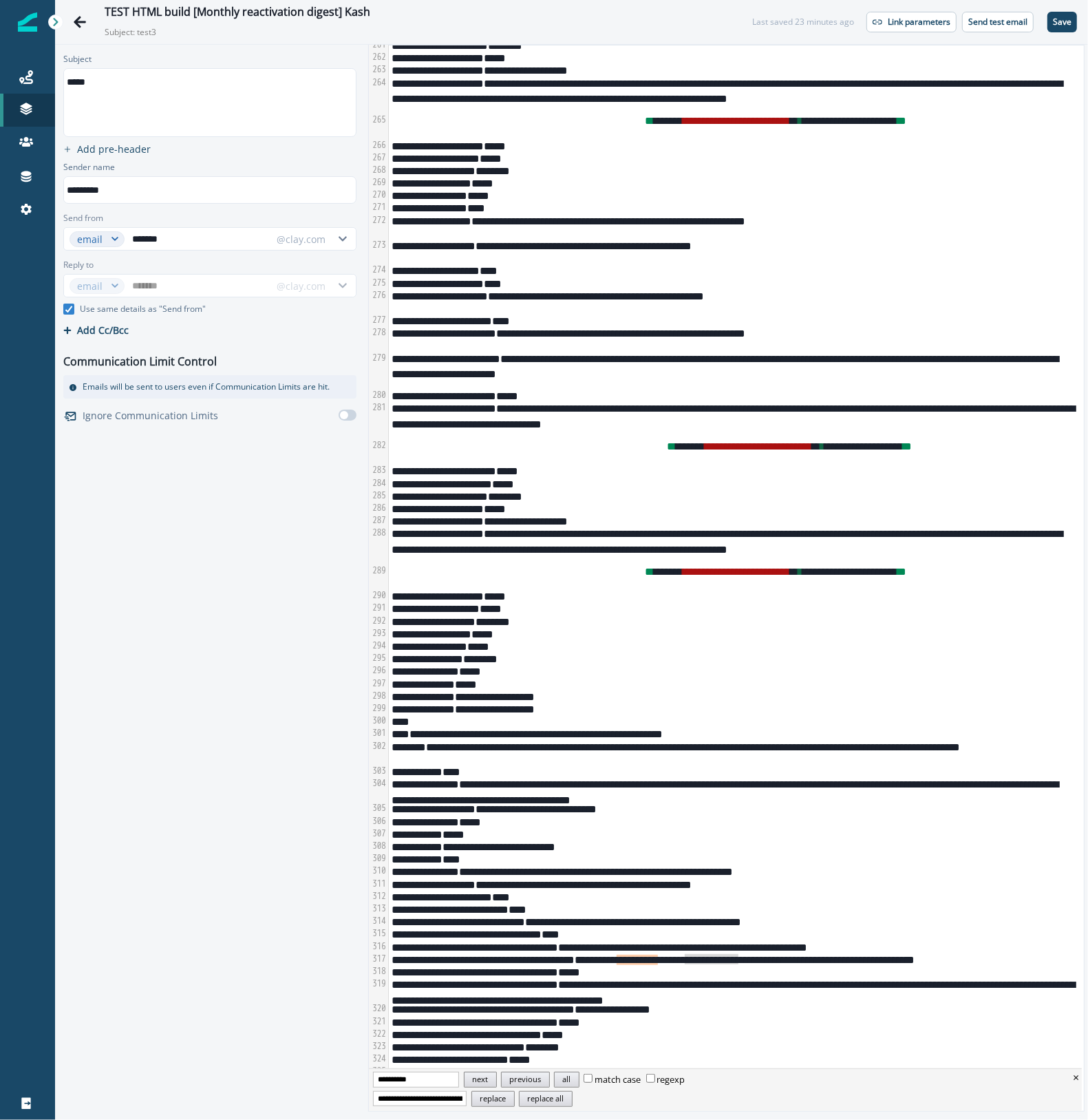 click on "replace all" at bounding box center [545, 1099] 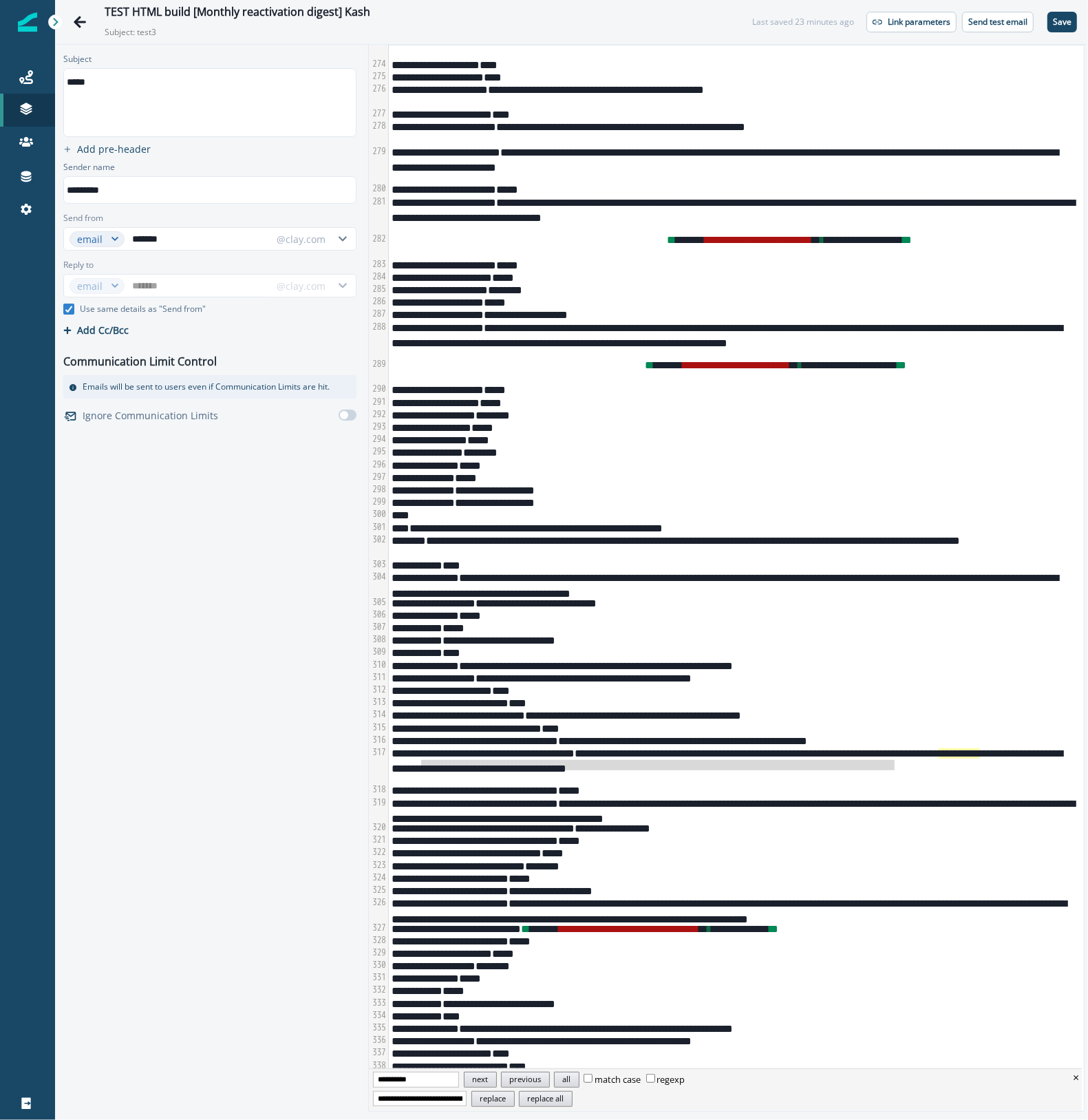 click on "*****" at bounding box center [734, 990] 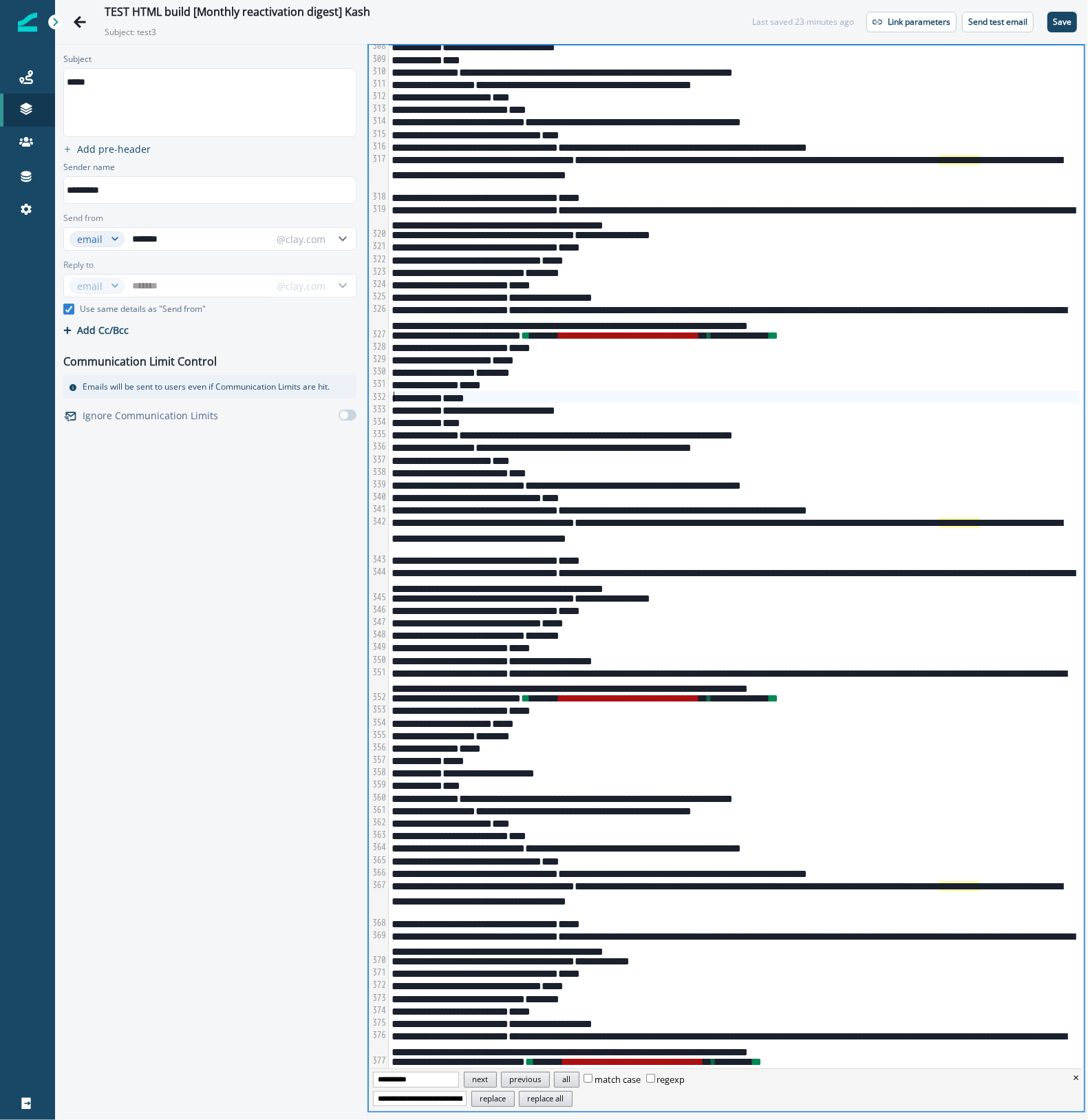 scroll, scrollTop: 4910, scrollLeft: 0, axis: vertical 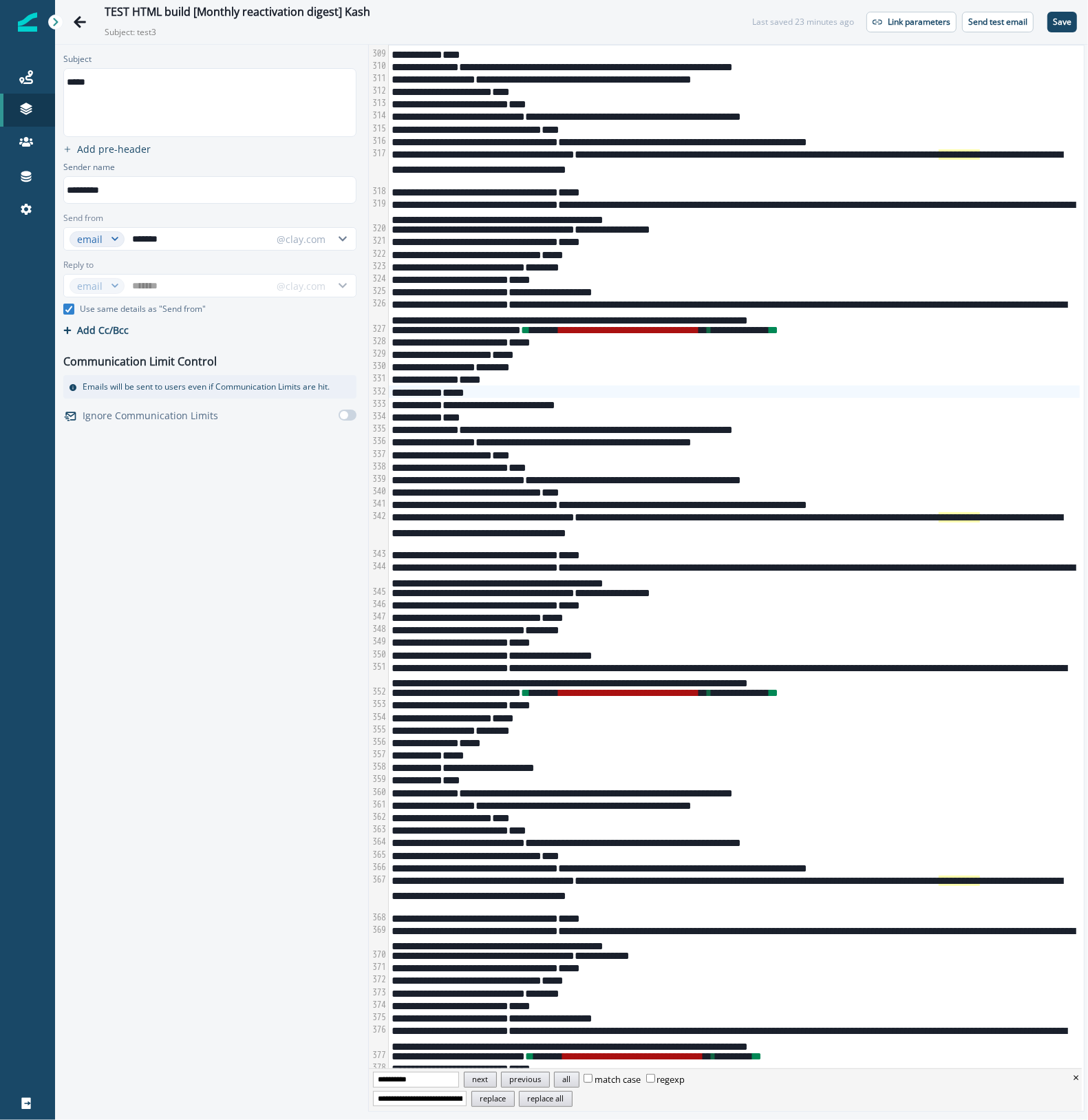 click on "**********" at bounding box center (416, 1079) 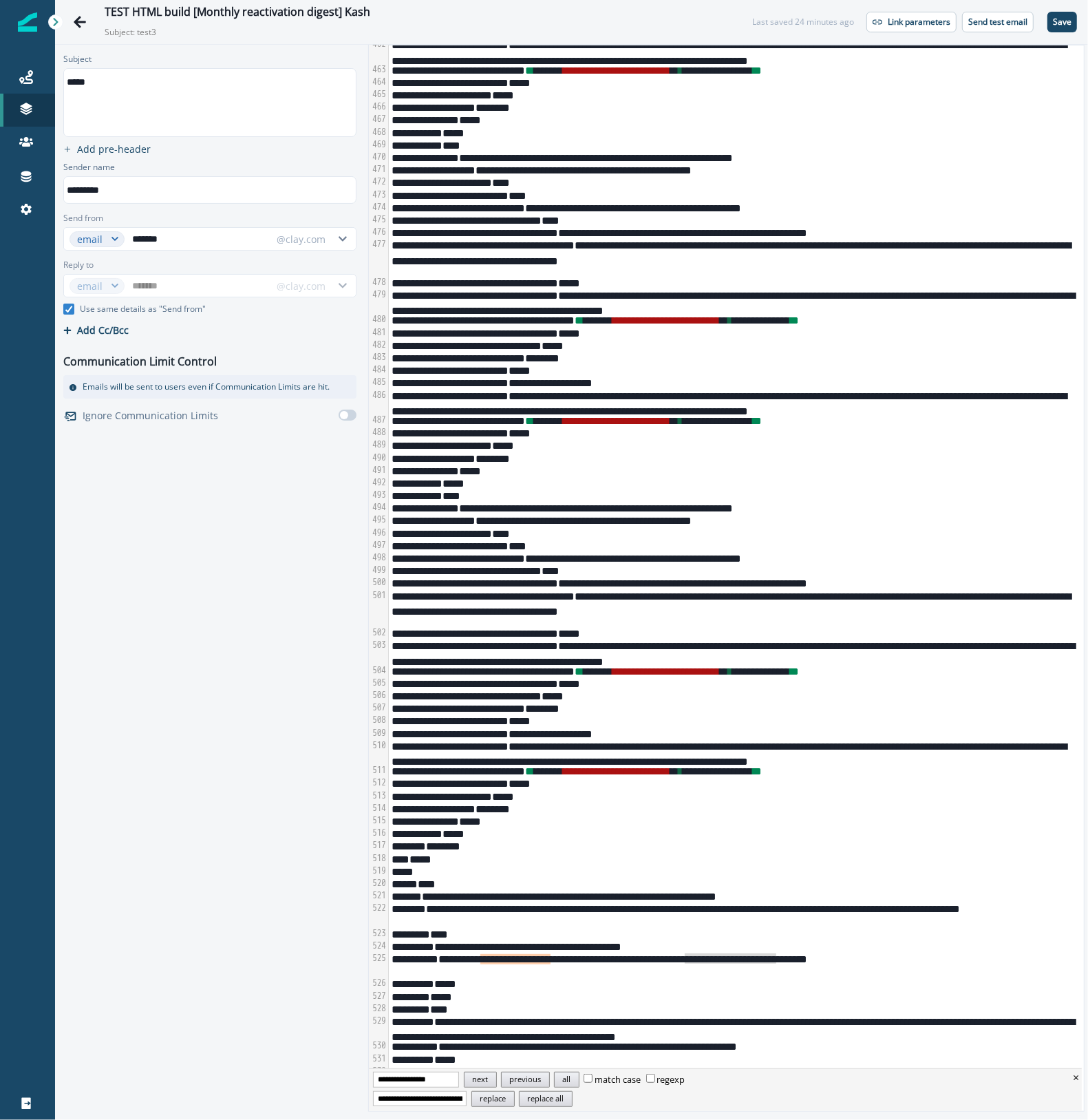 scroll, scrollTop: 7112, scrollLeft: 0, axis: vertical 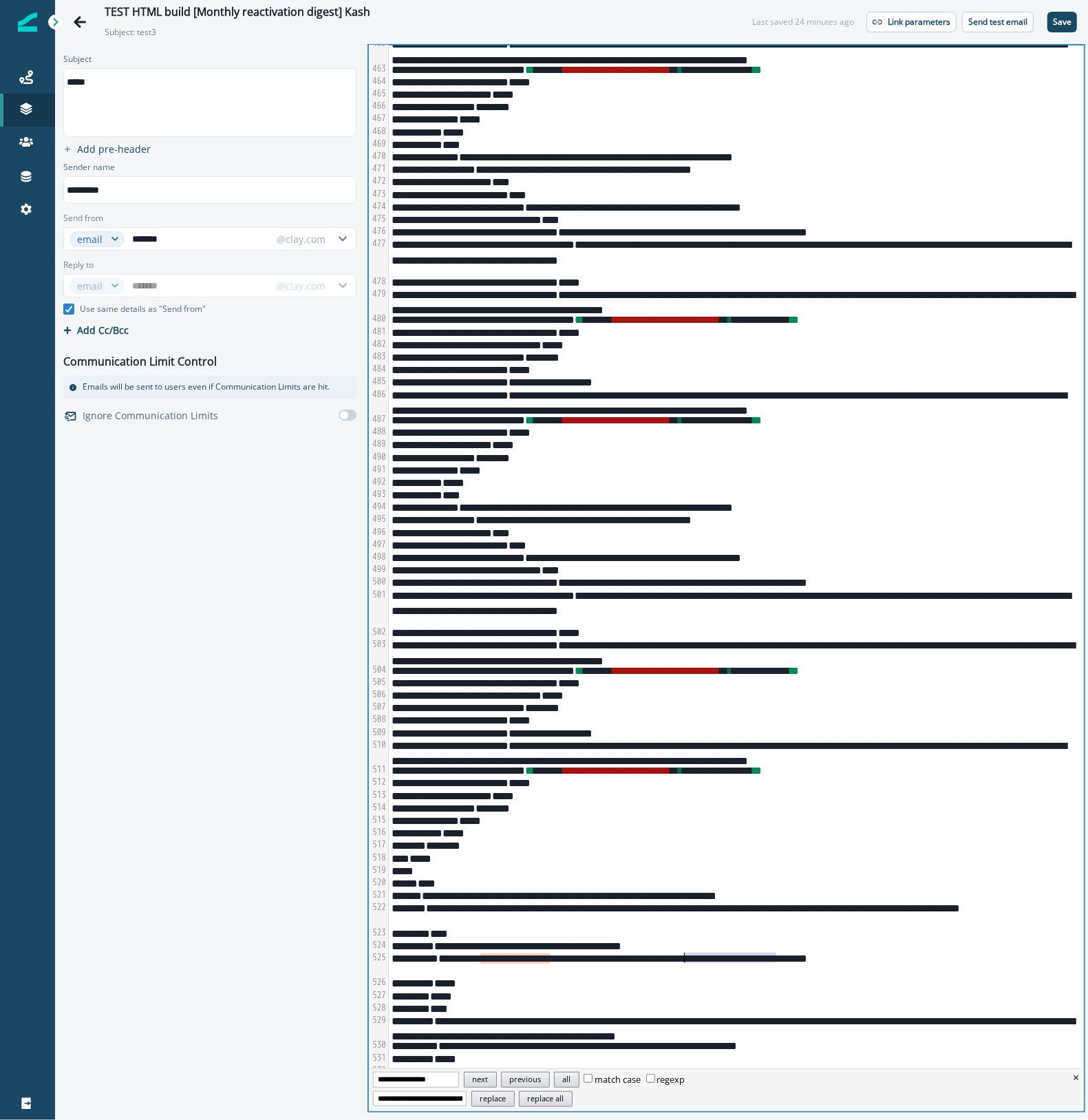 drag, startPoint x: 777, startPoint y: 955, endPoint x: 686, endPoint y: 954, distance: 91.00549 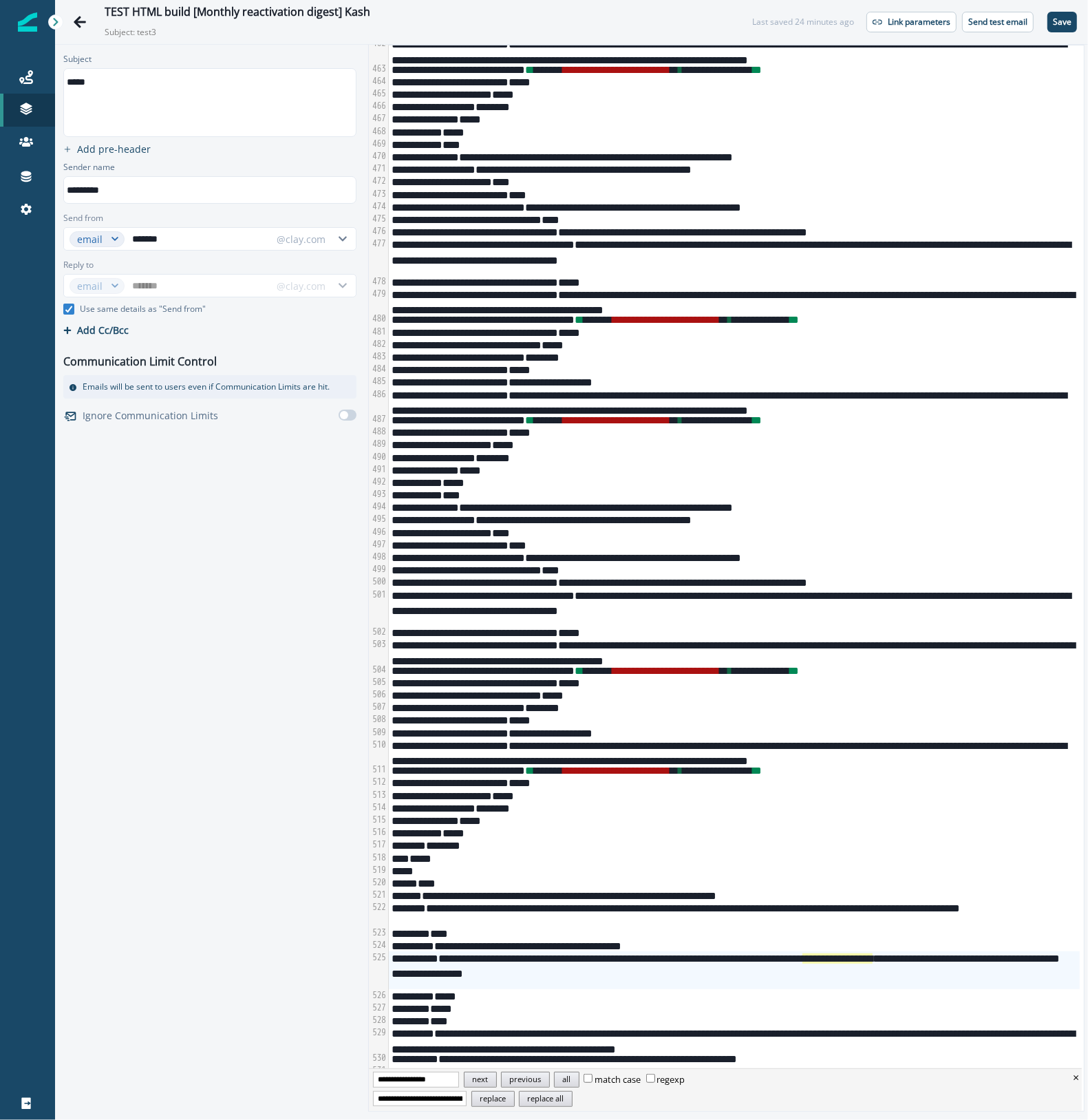 click on "**********" at bounding box center [416, 1079] 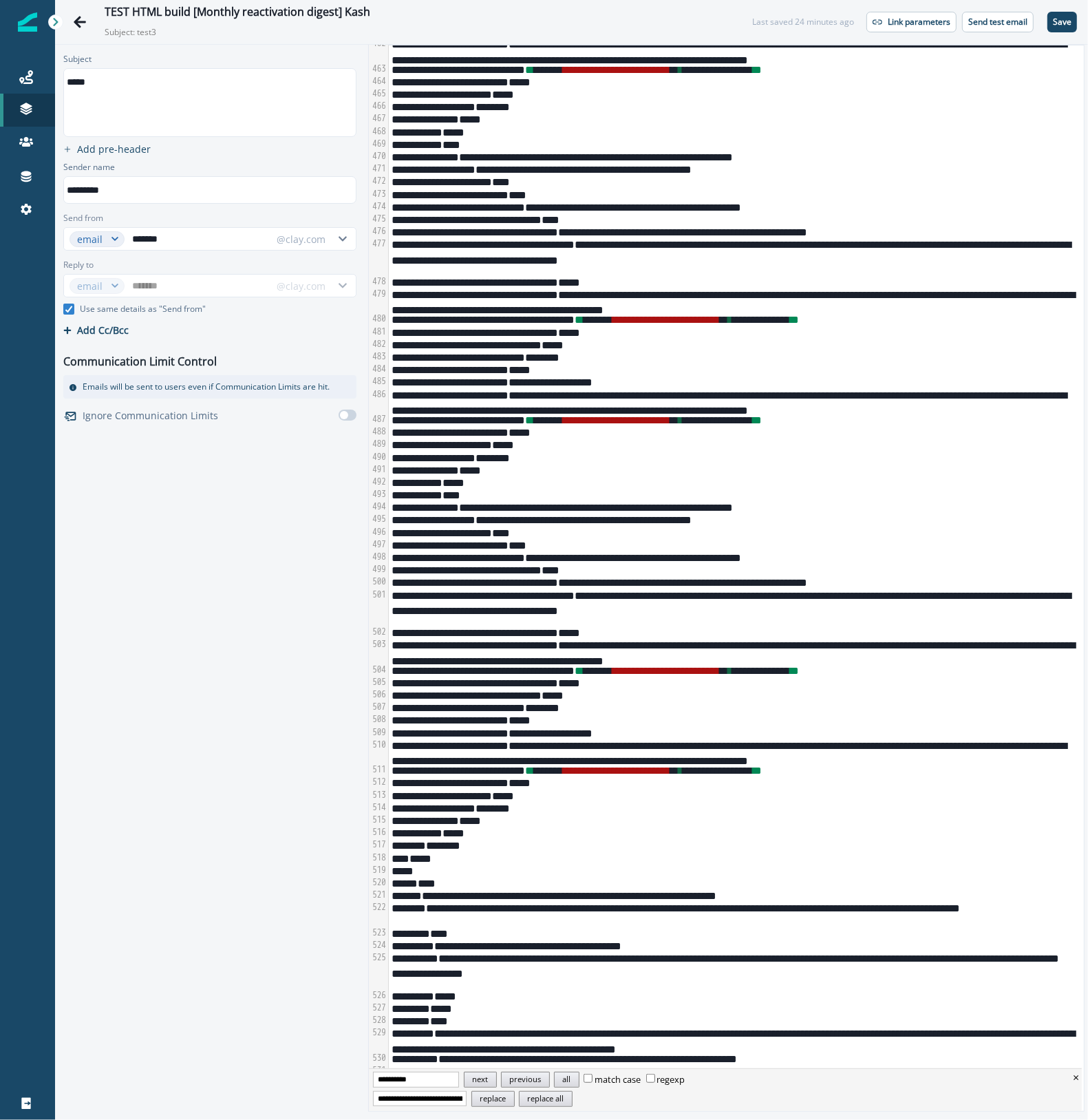 scroll, scrollTop: 7258, scrollLeft: 0, axis: vertical 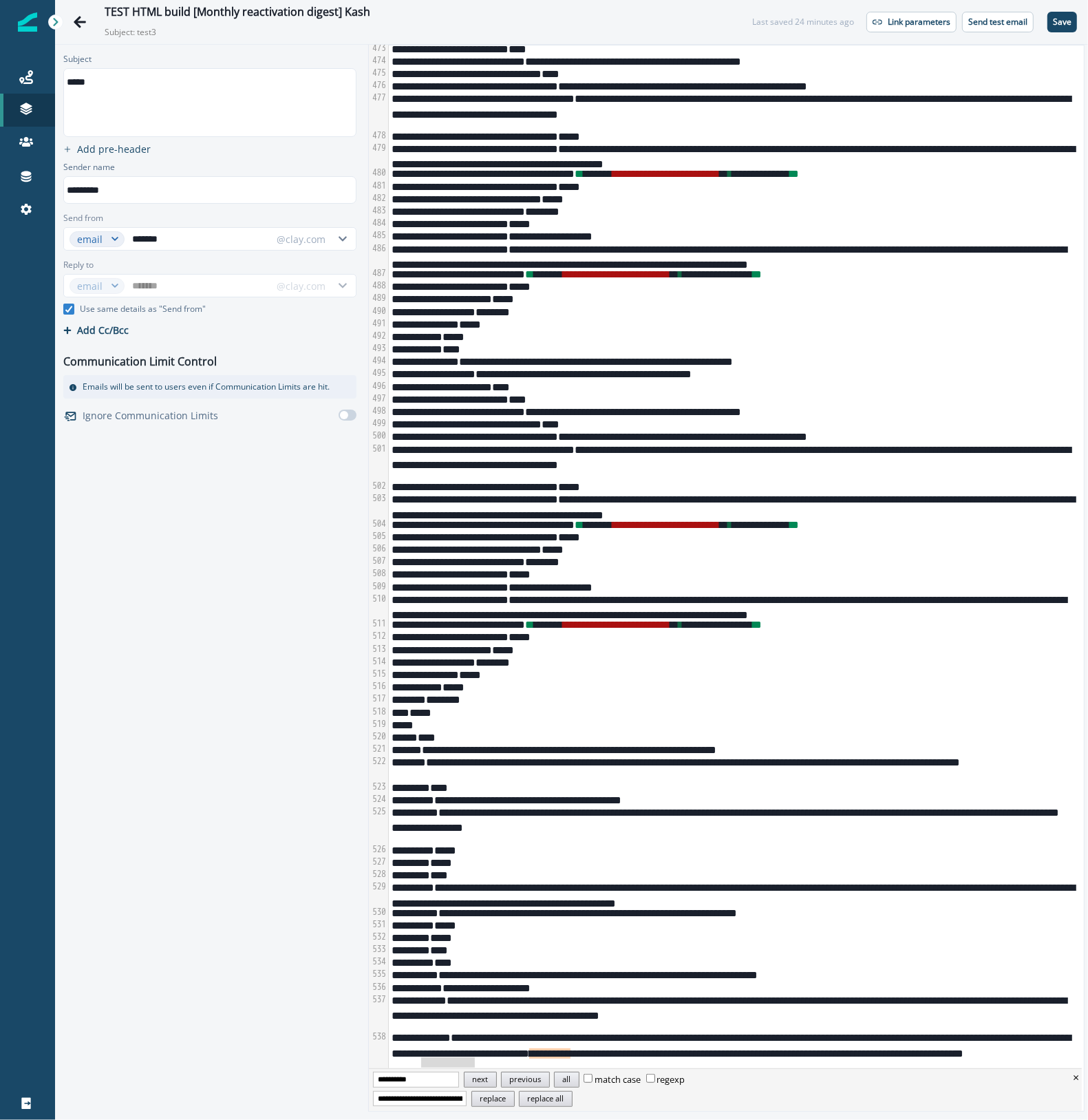 type on "**********" 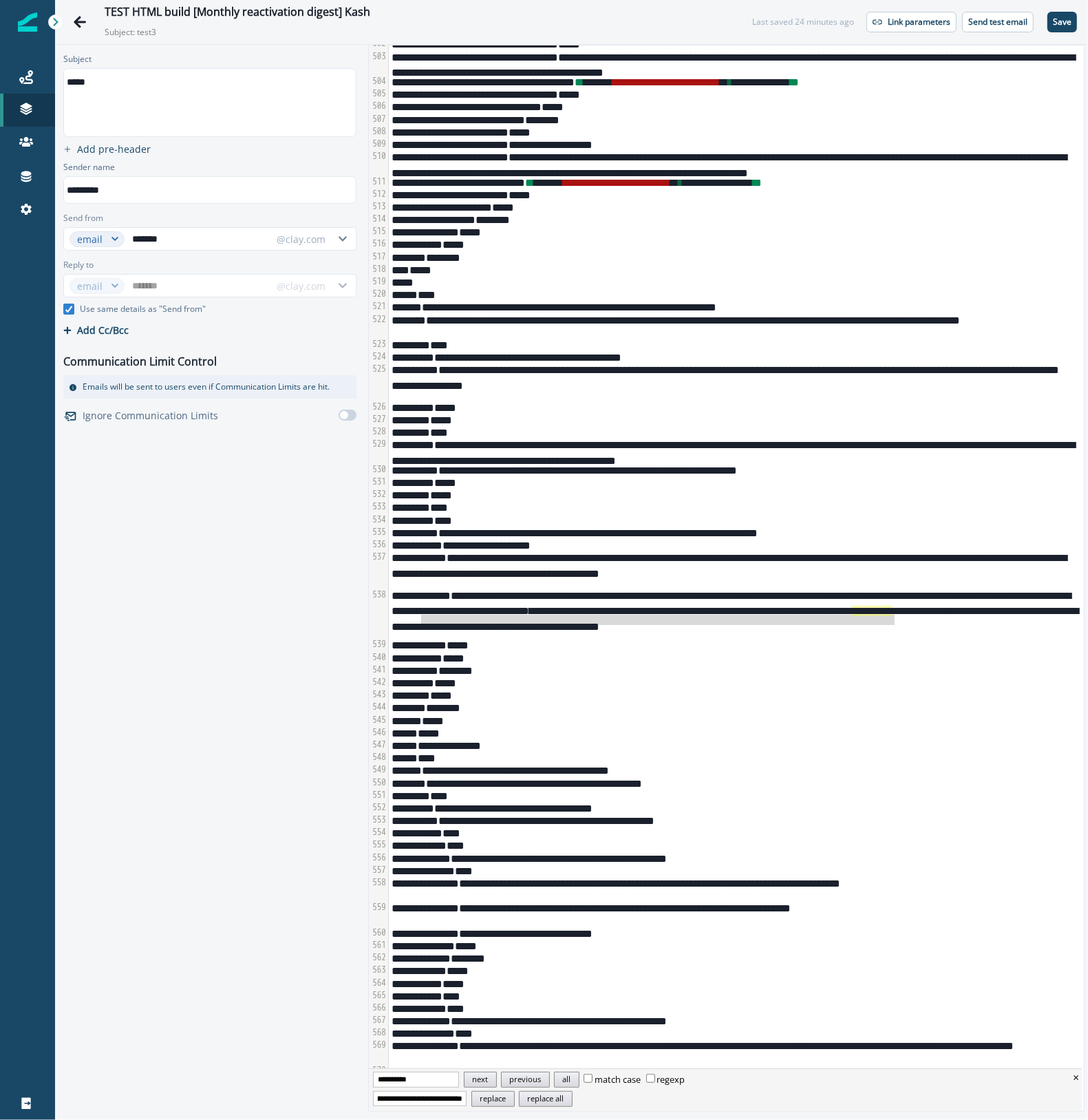 scroll, scrollTop: 7715, scrollLeft: 0, axis: vertical 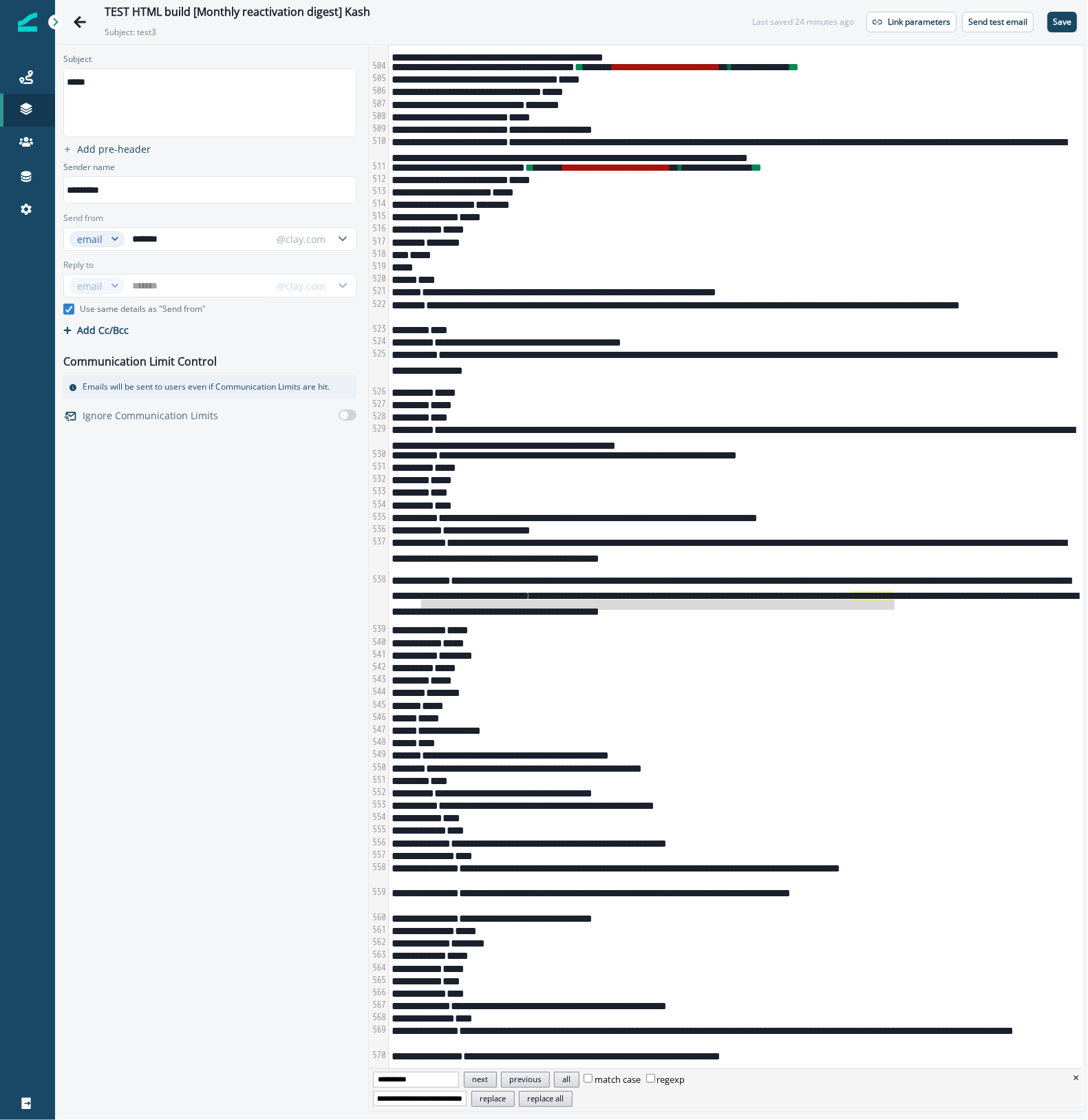 type on "**********" 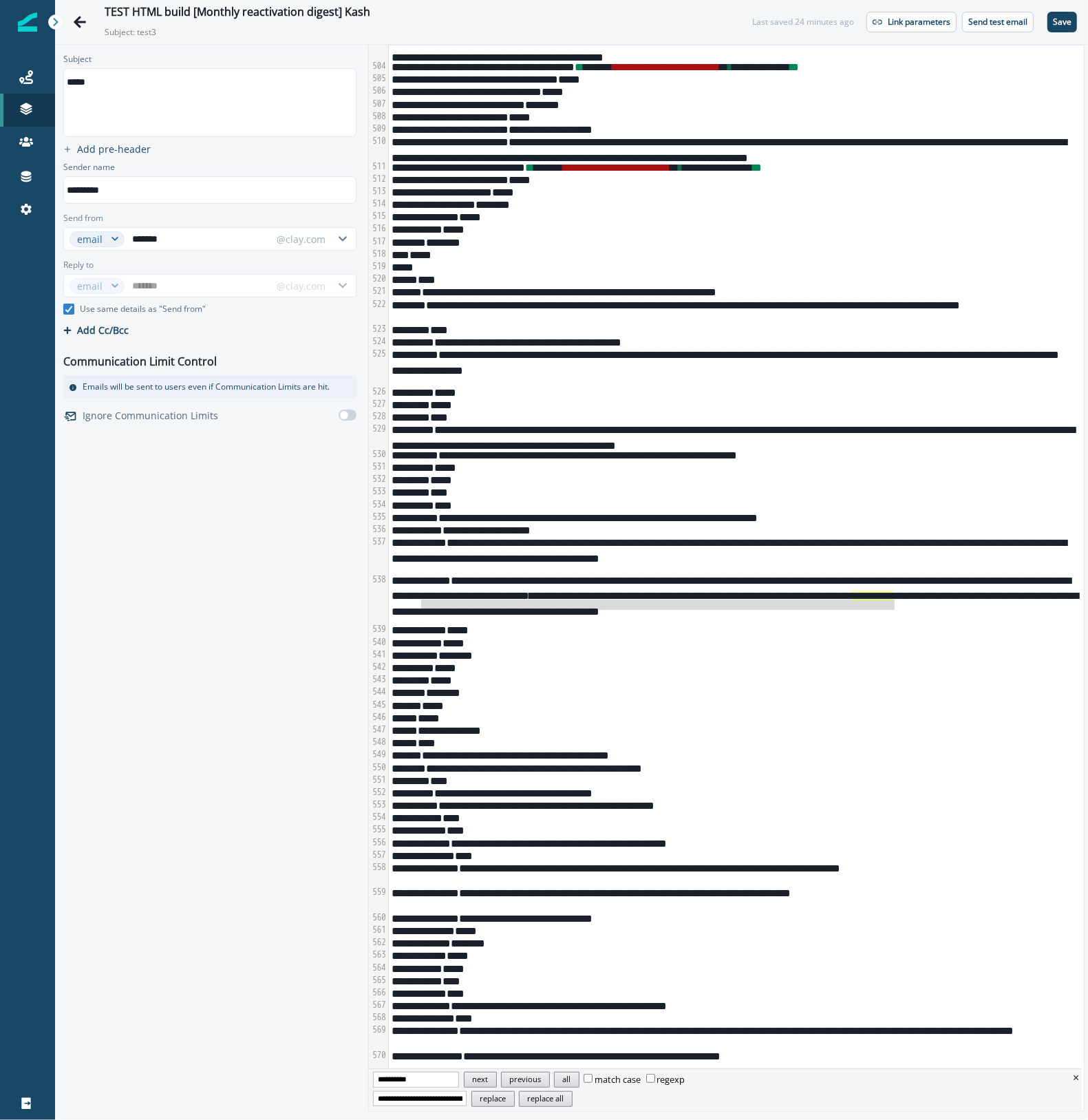 click on "**********" at bounding box center (416, 1079) 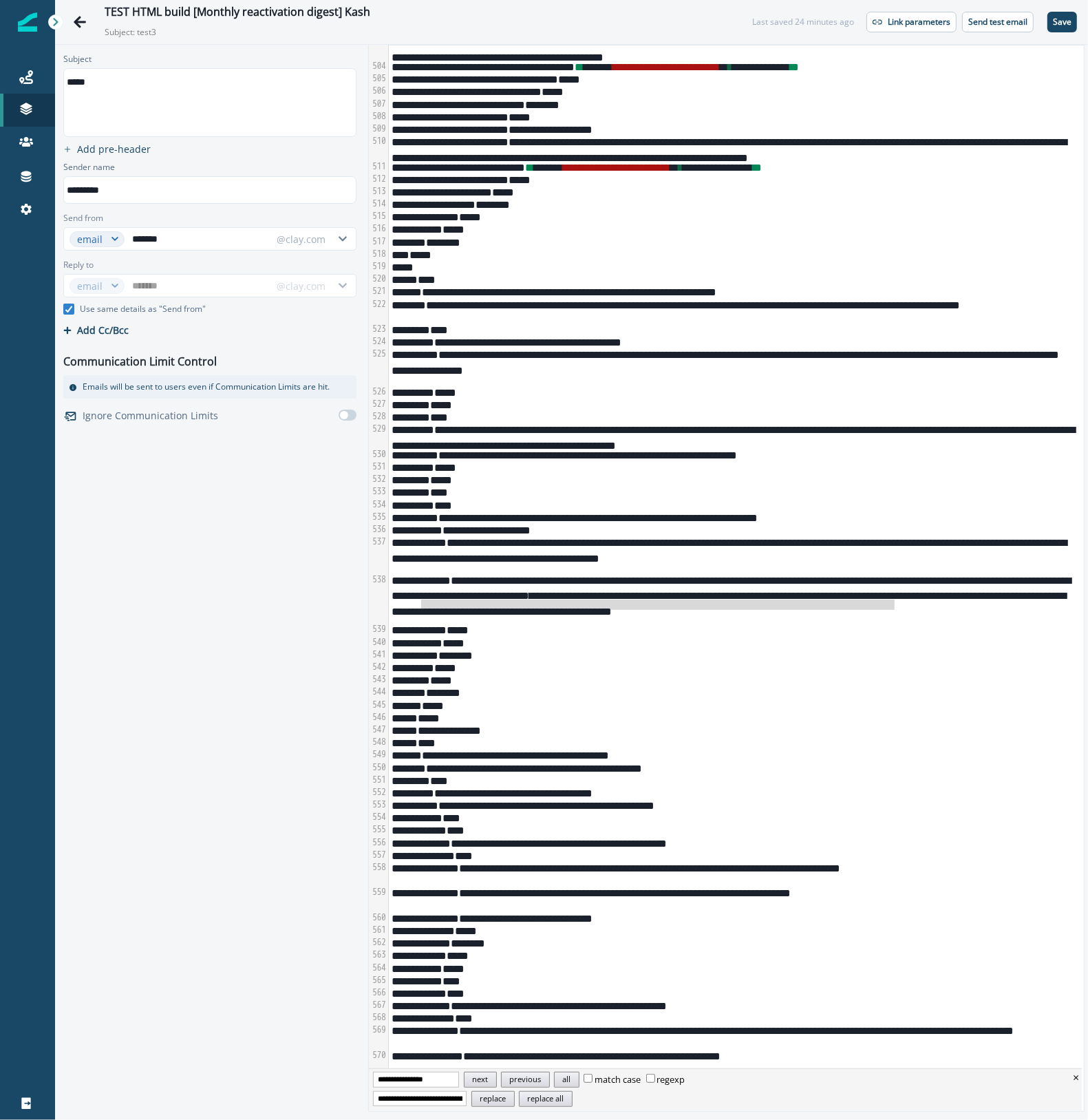 scroll, scrollTop: 7734, scrollLeft: 0, axis: vertical 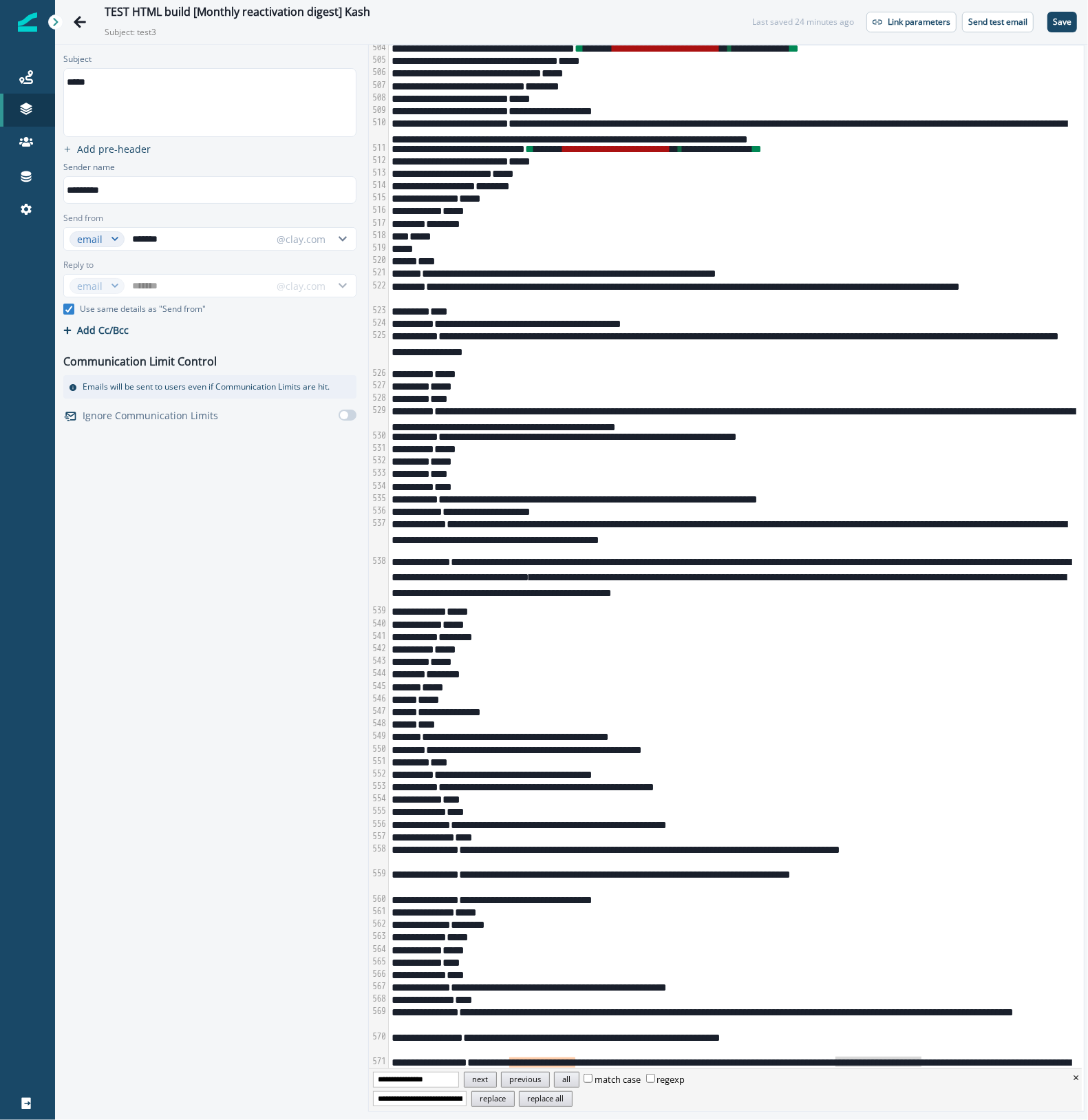 type on "**********" 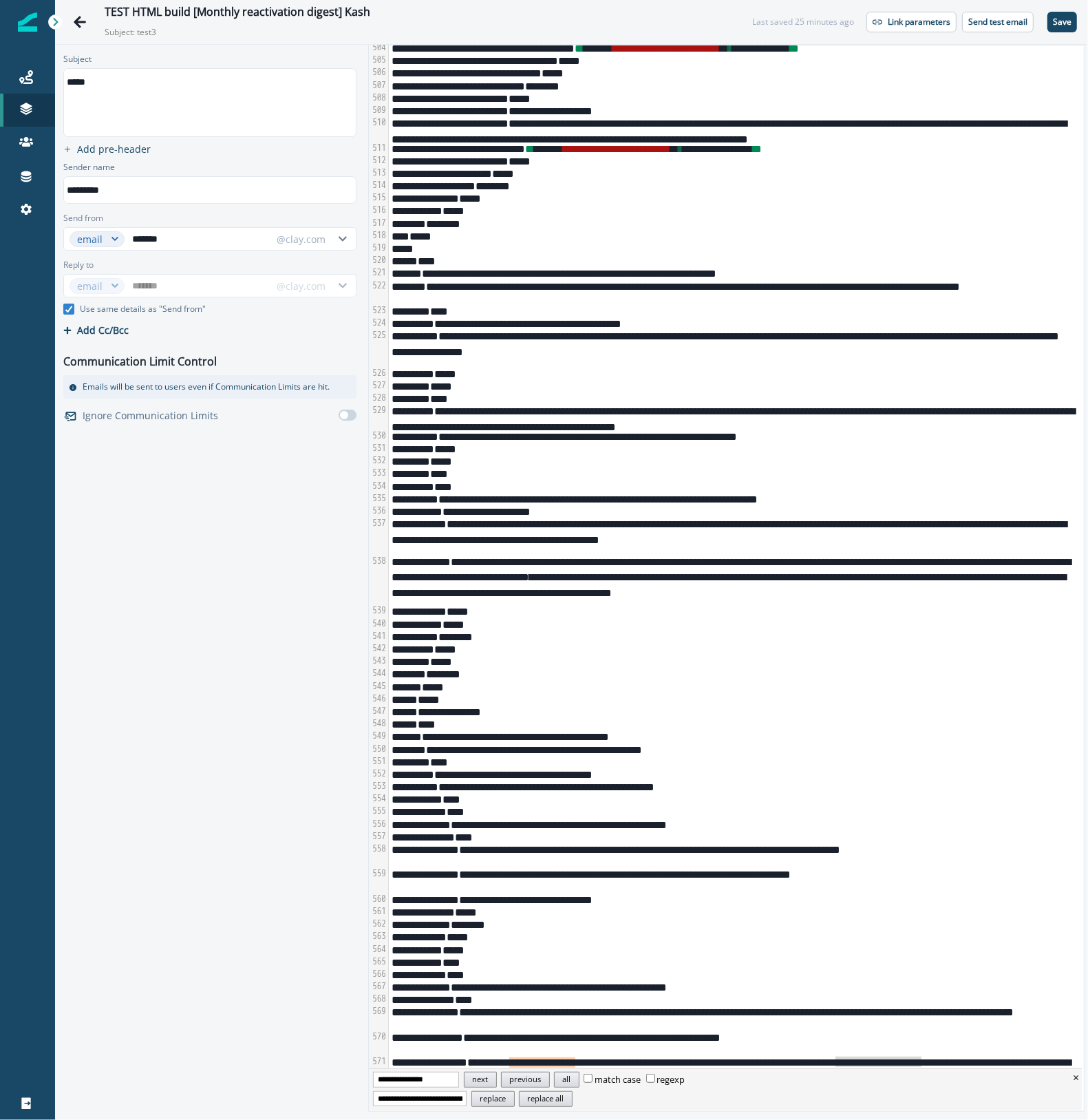 click on "**********" at bounding box center (420, 1099) 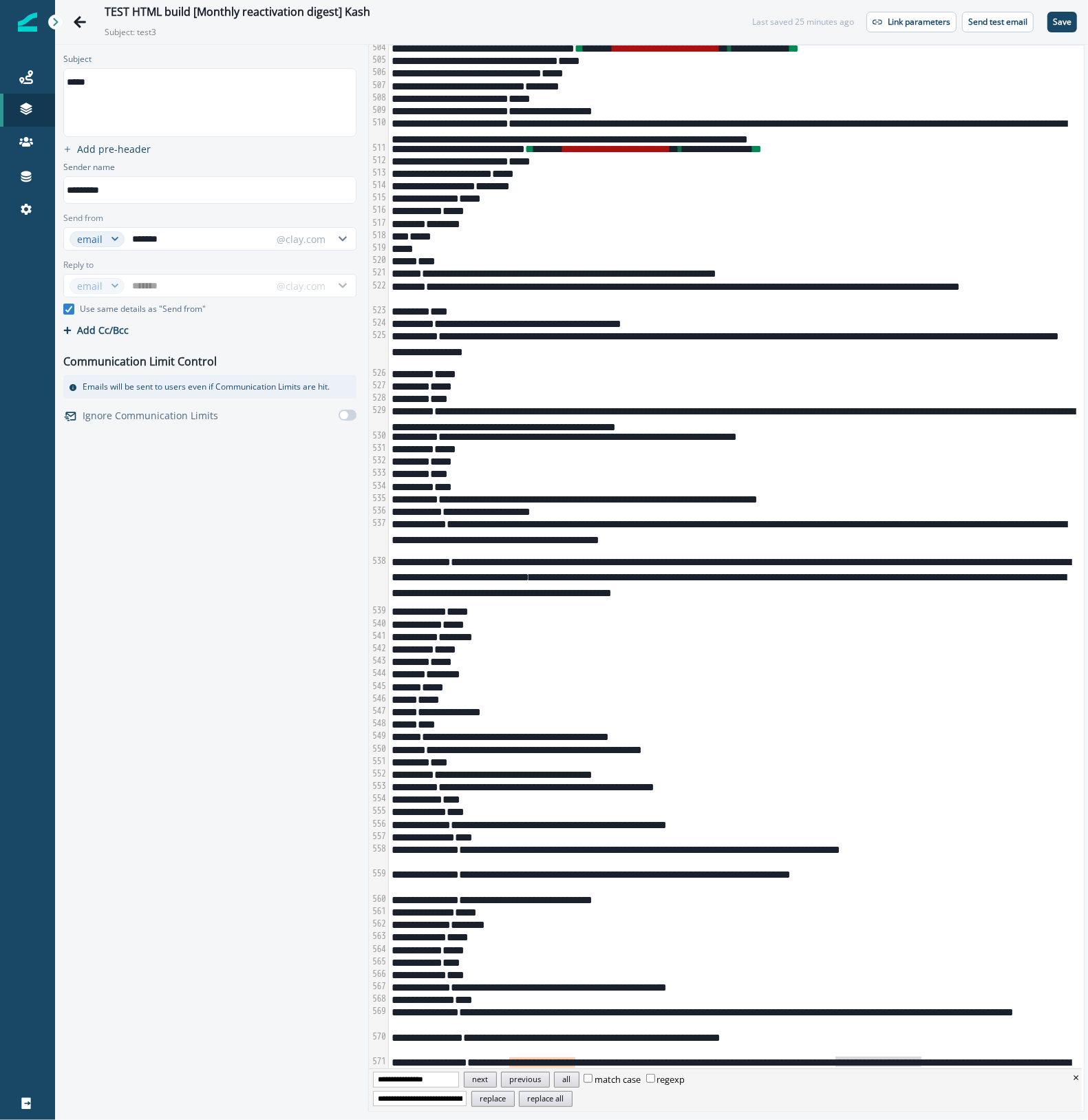 scroll, scrollTop: 0, scrollLeft: 295, axis: horizontal 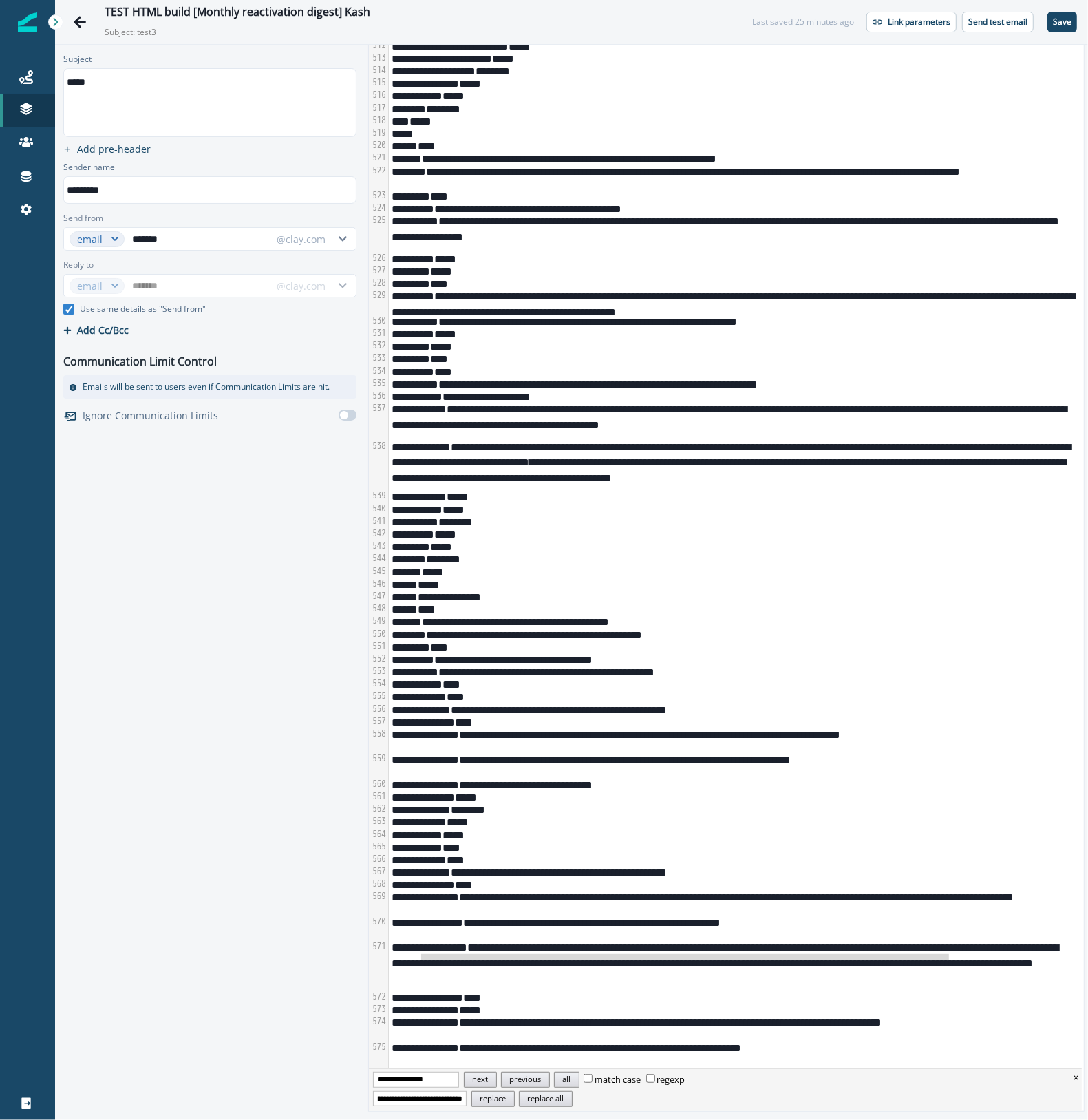 type on "**********" 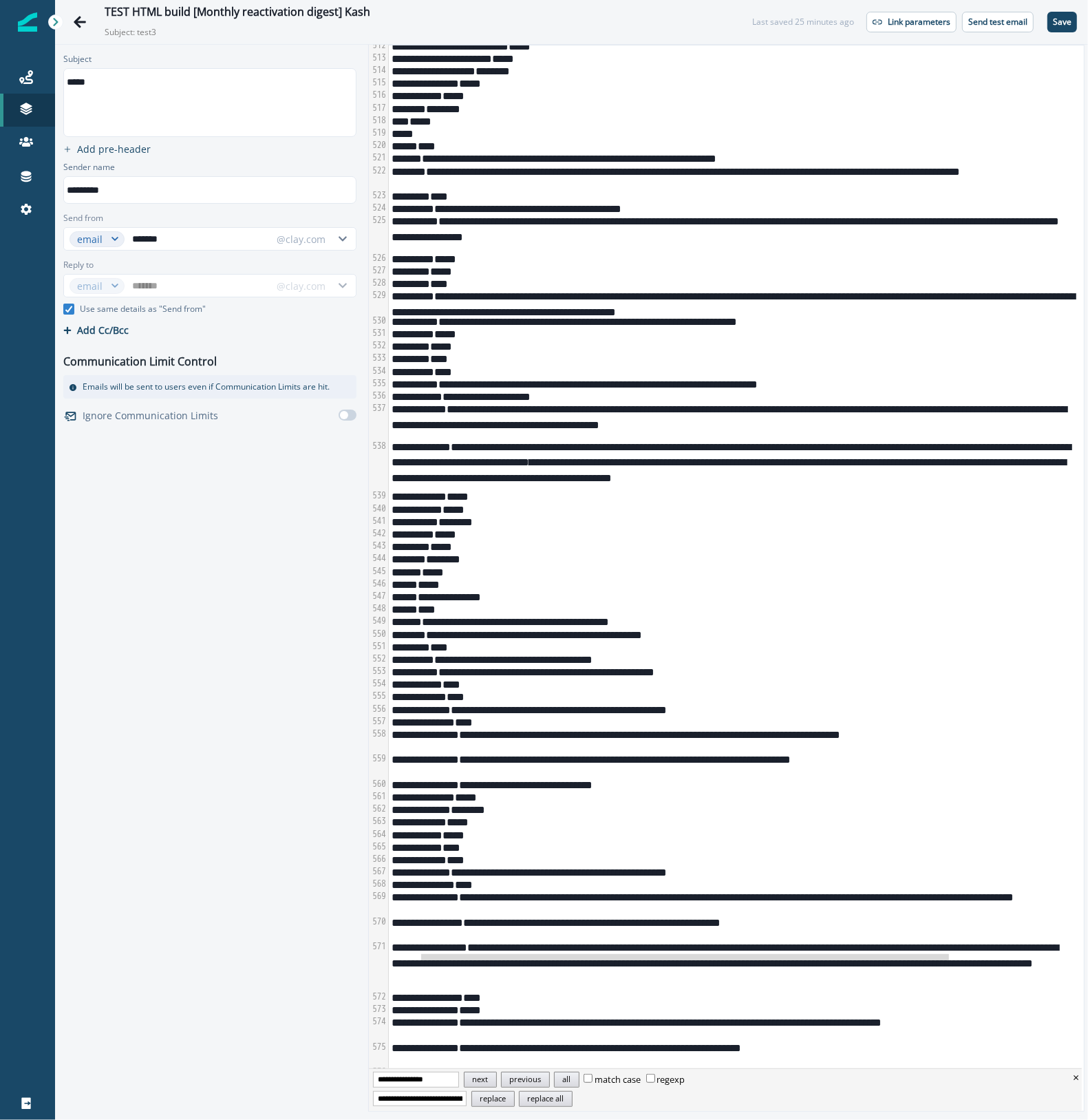 click on "**********" at bounding box center [416, 1079] 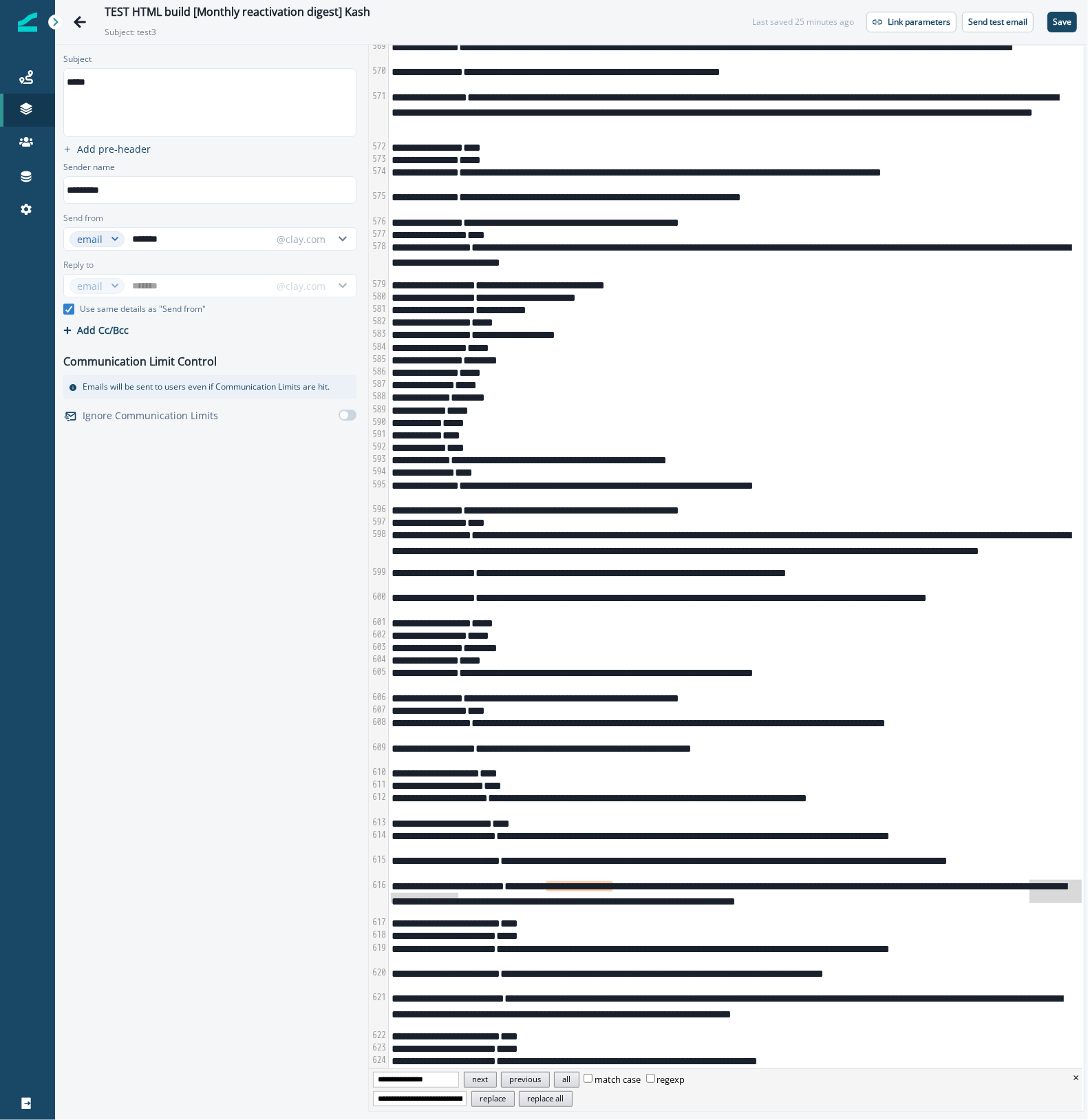 scroll, scrollTop: 8707, scrollLeft: 0, axis: vertical 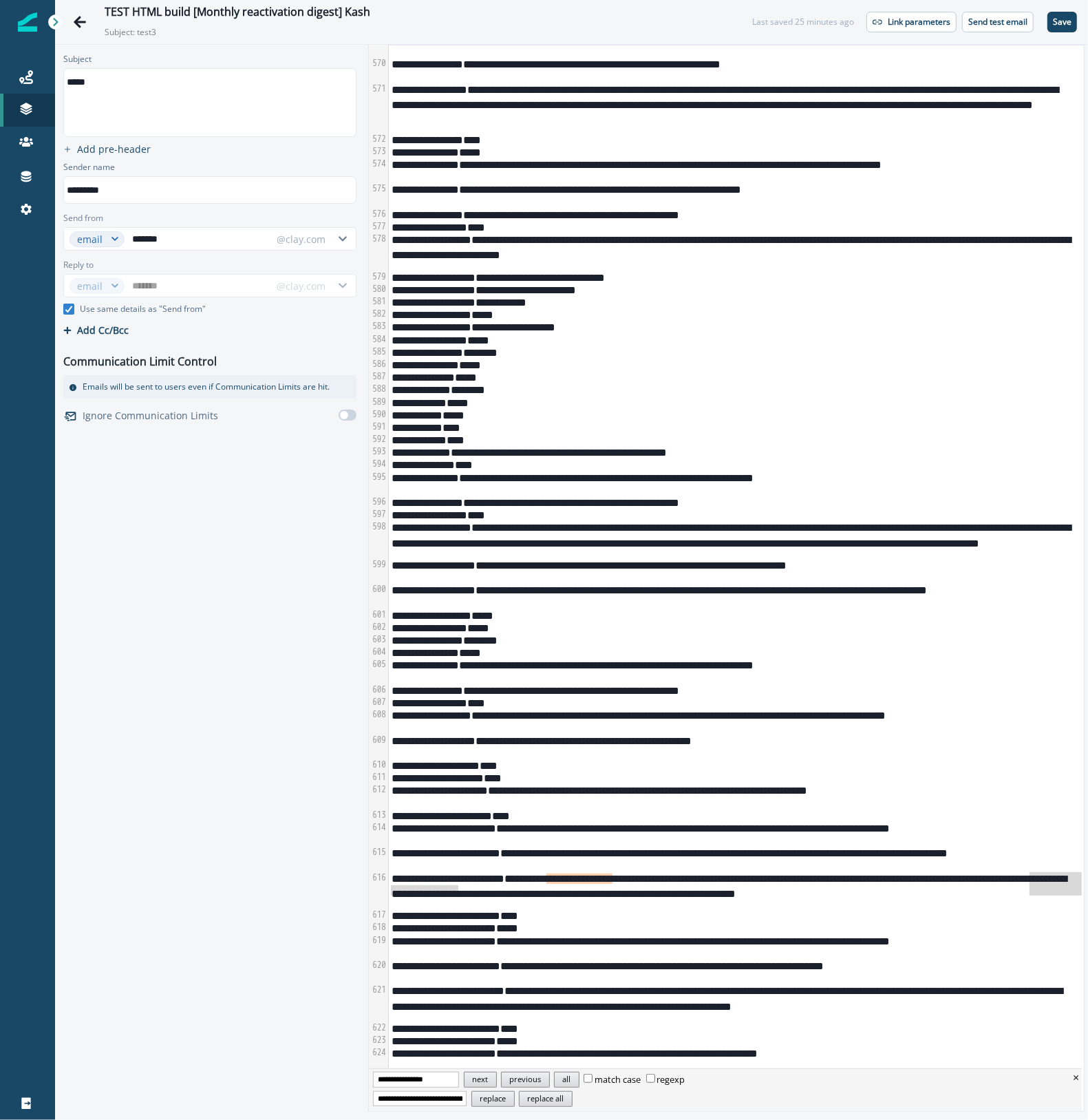 click on "**********" at bounding box center (579, 878) 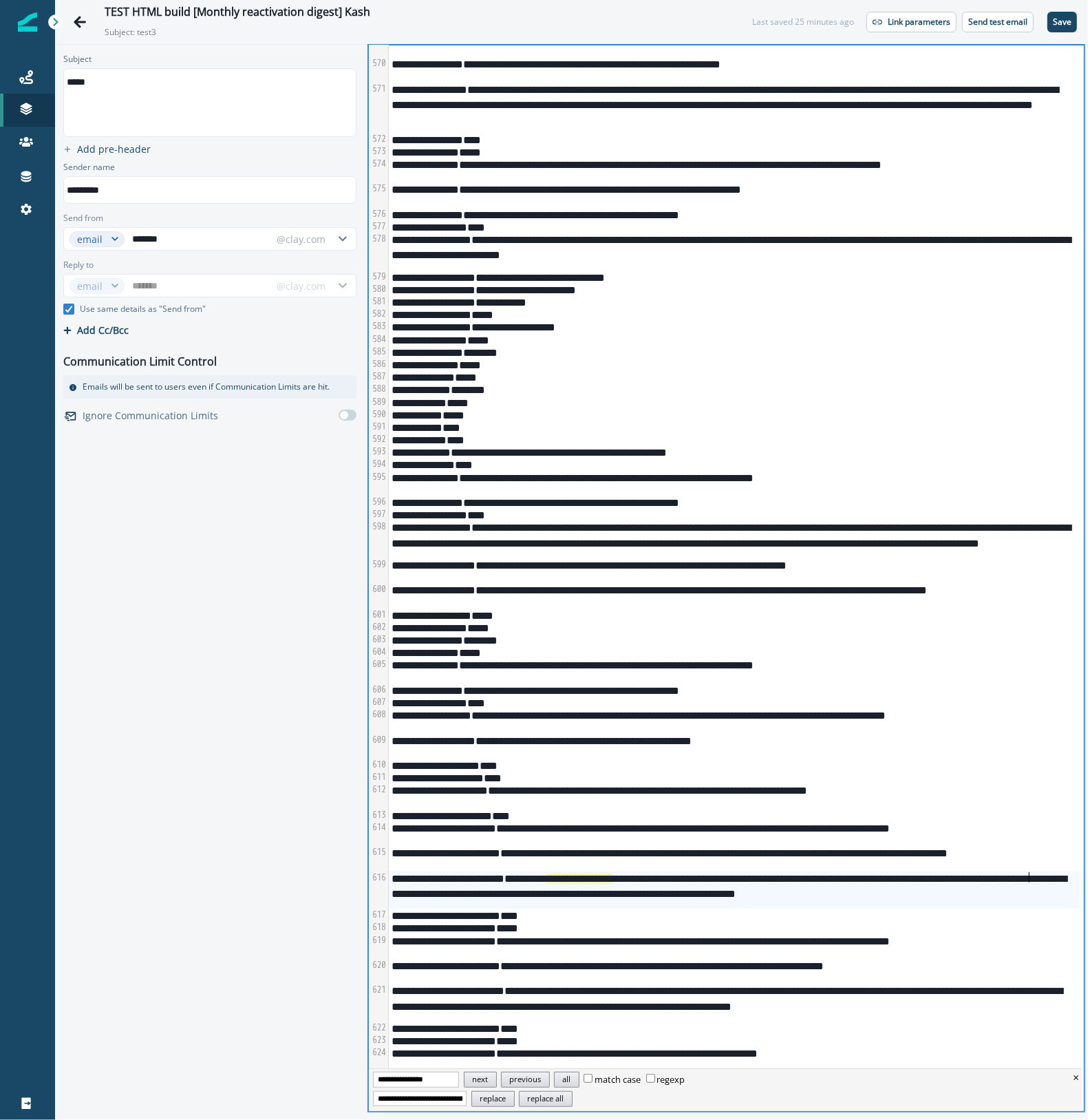 click on "**********" at bounding box center [579, 878] 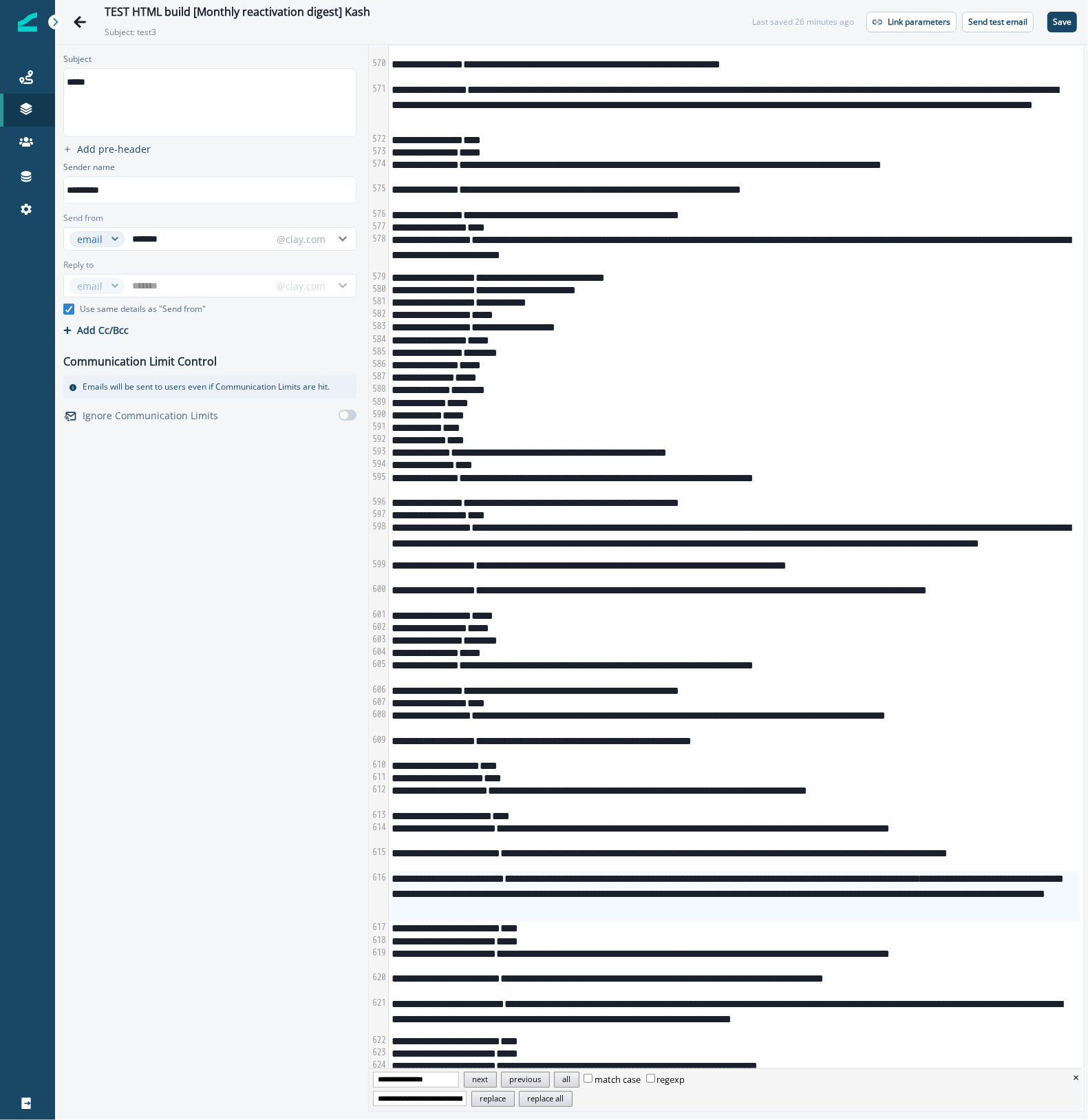 click on "**********" at bounding box center (416, 1079) 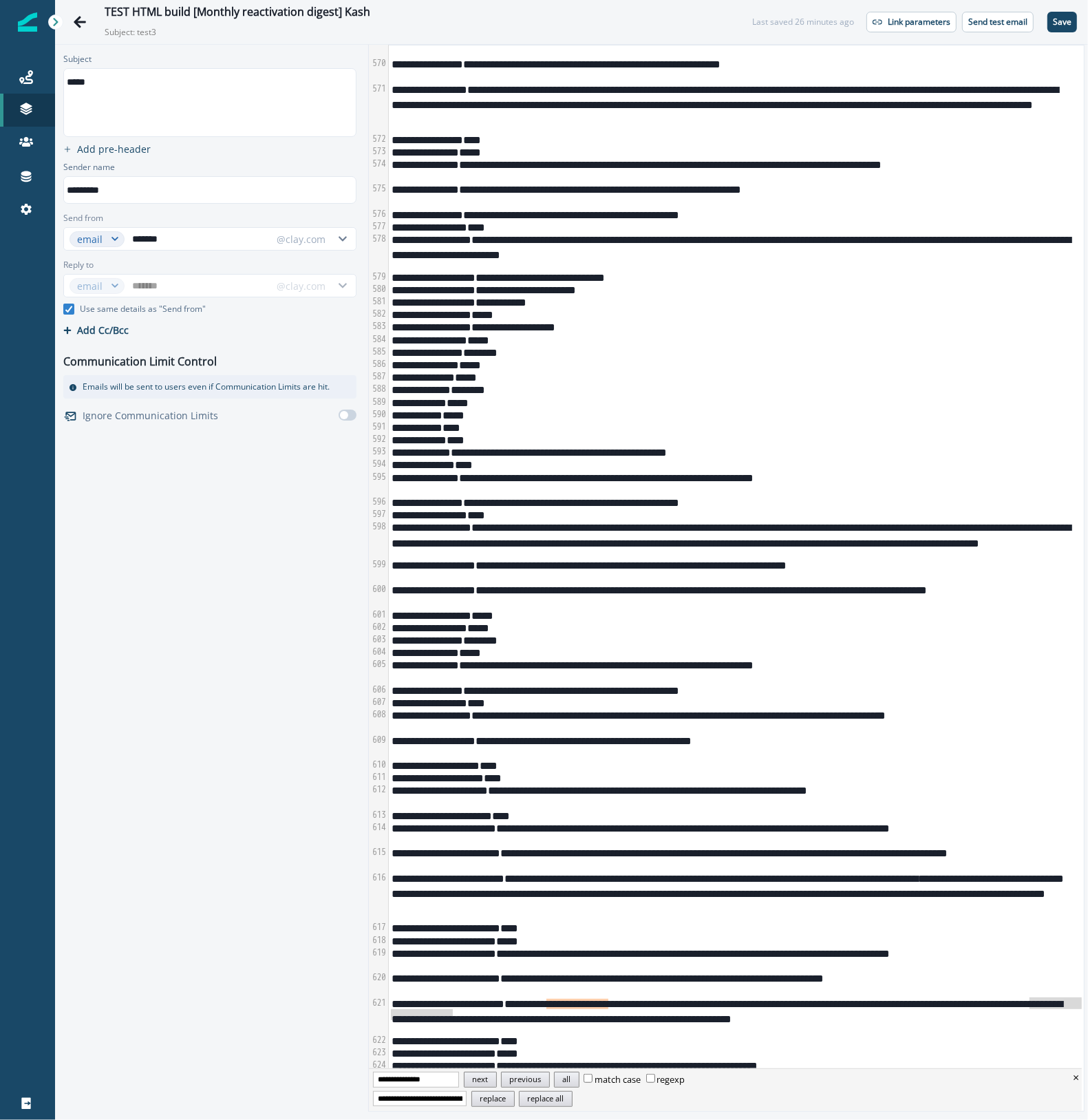type on "**********" 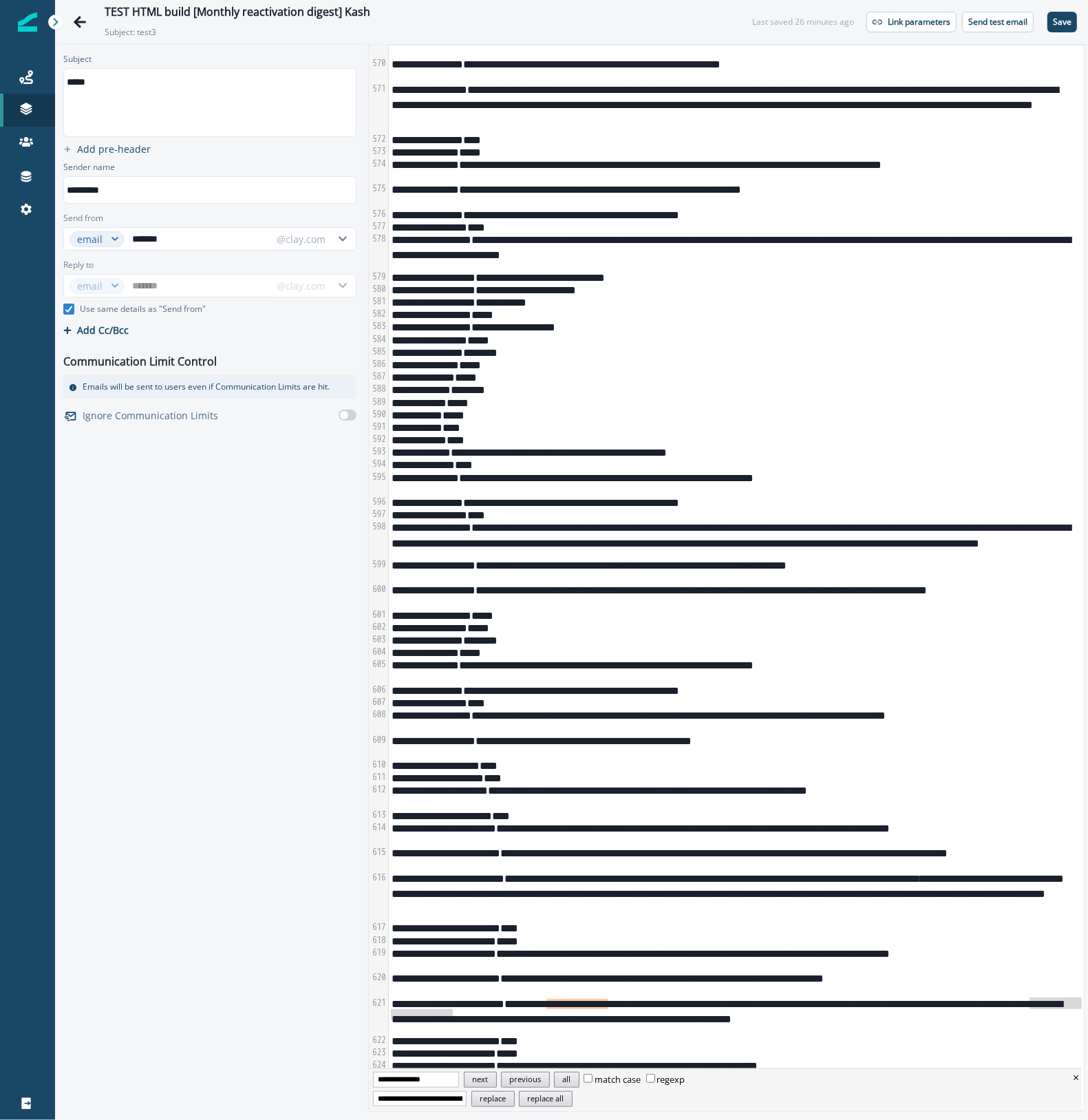 scroll, scrollTop: 0, scrollLeft: 266, axis: horizontal 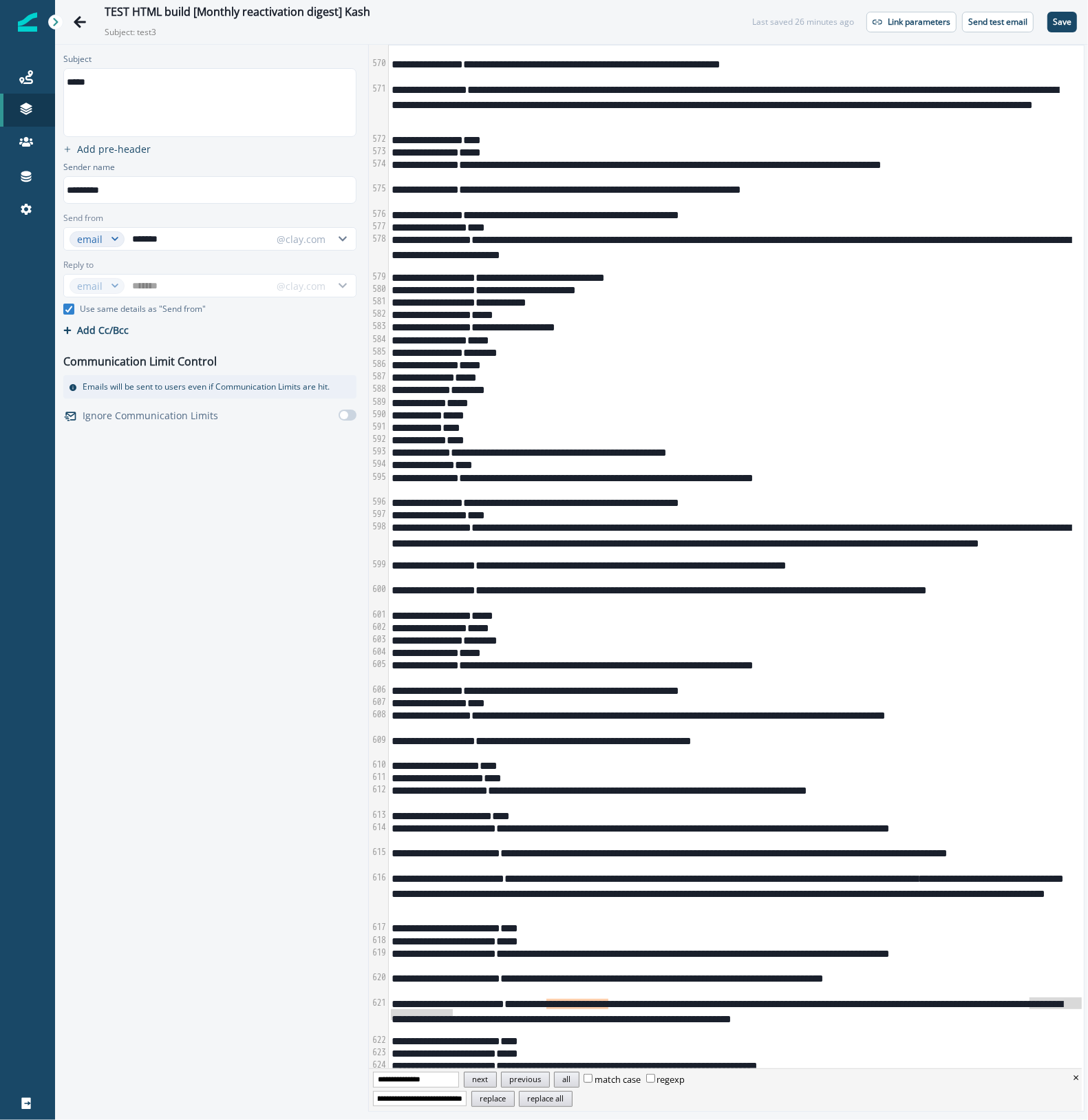 type on "**********" 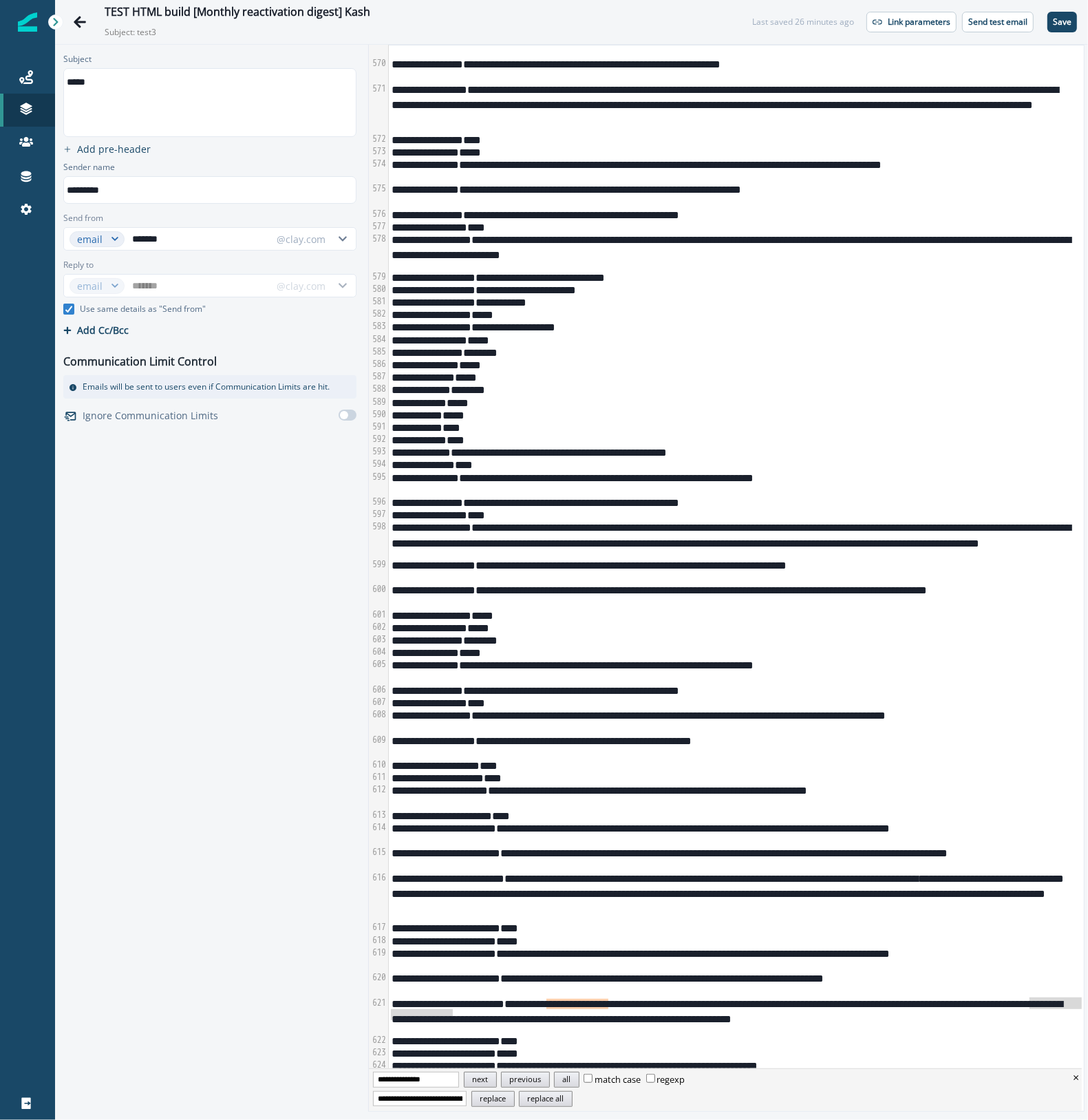 click on "replace" at bounding box center (493, 1099) 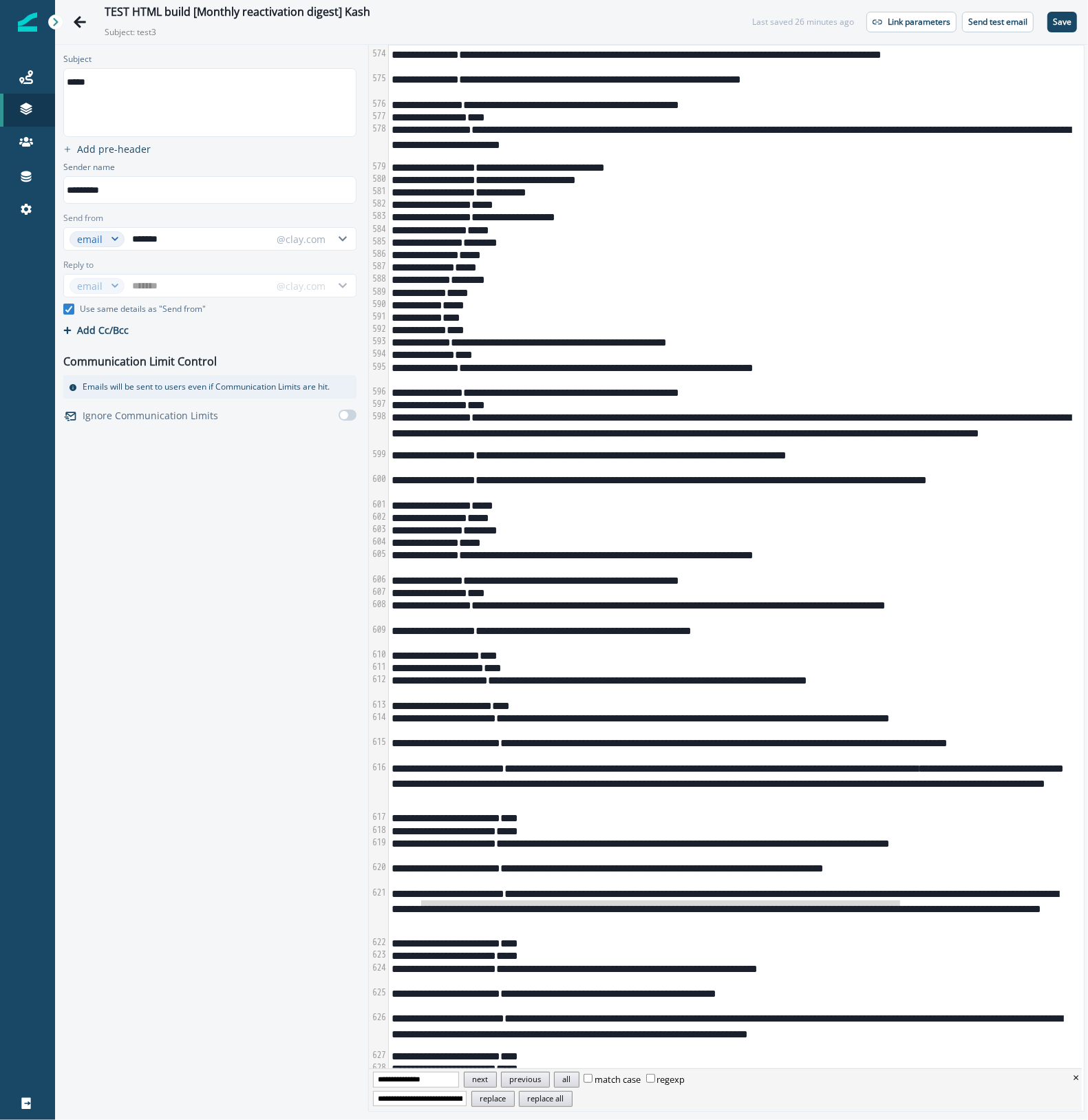 scroll, scrollTop: 8824, scrollLeft: 0, axis: vertical 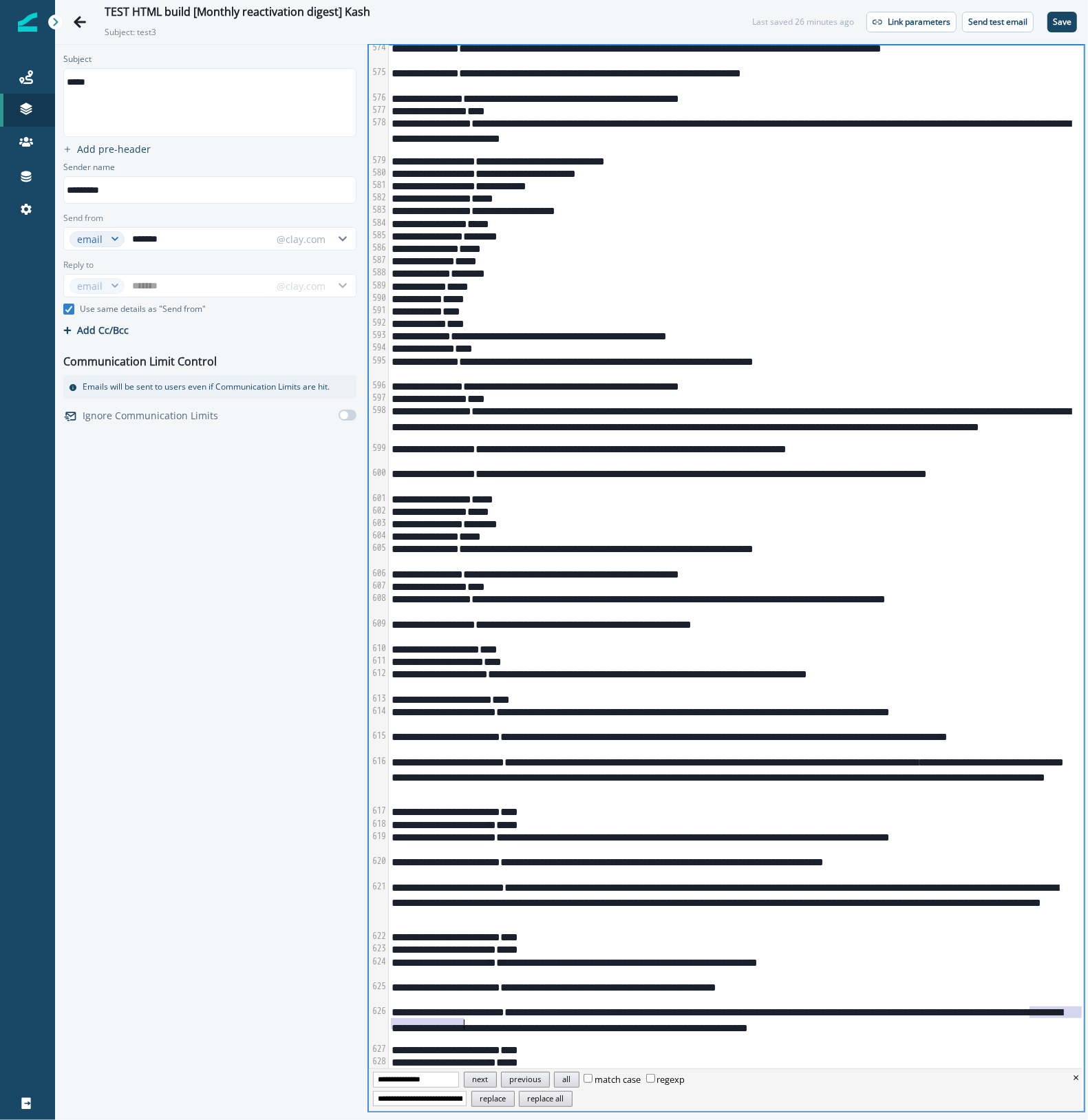 drag, startPoint x: 1030, startPoint y: 1013, endPoint x: 464, endPoint y: 1026, distance: 566.14927 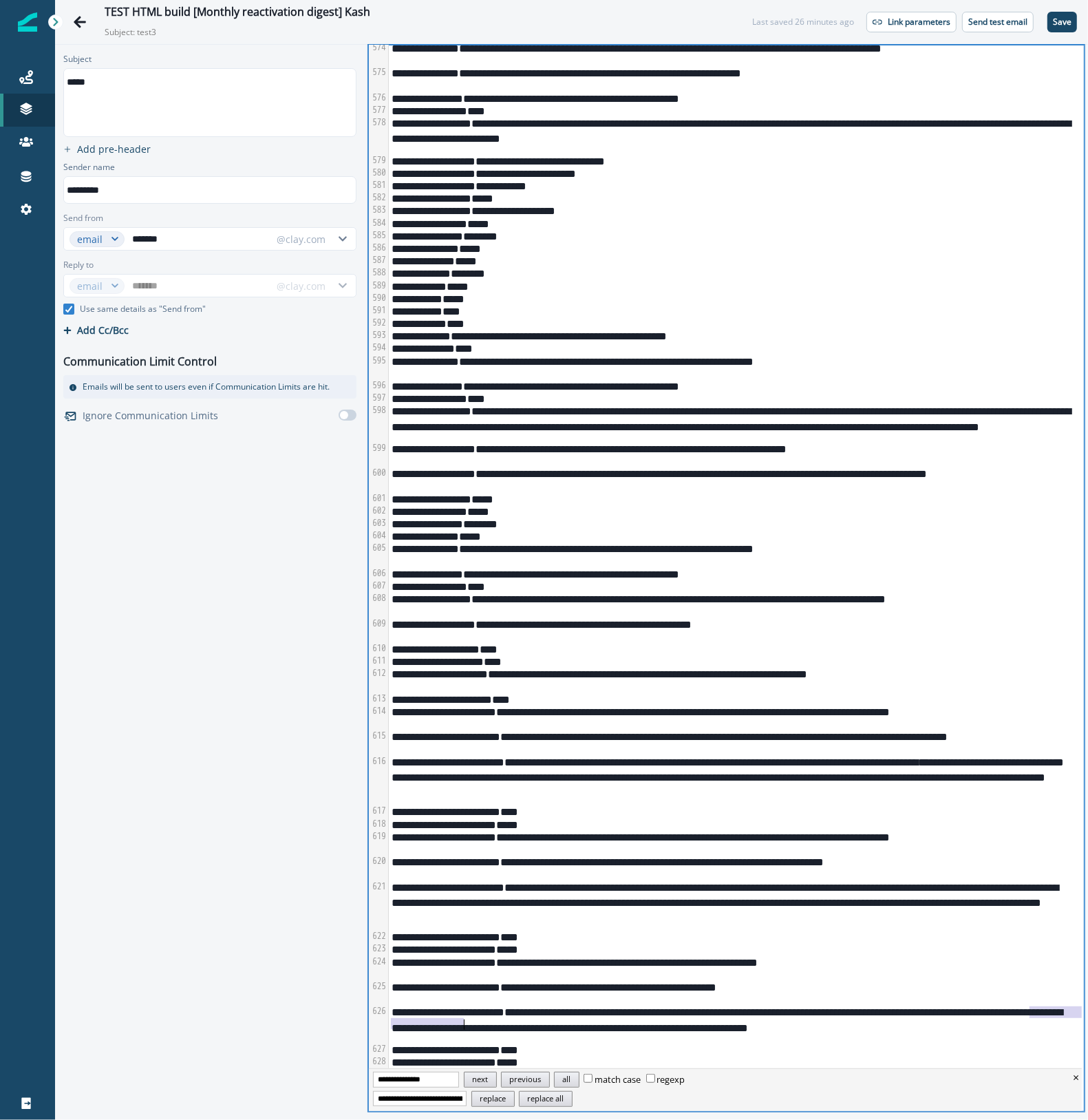 click on "**********" at bounding box center (734, 1024) 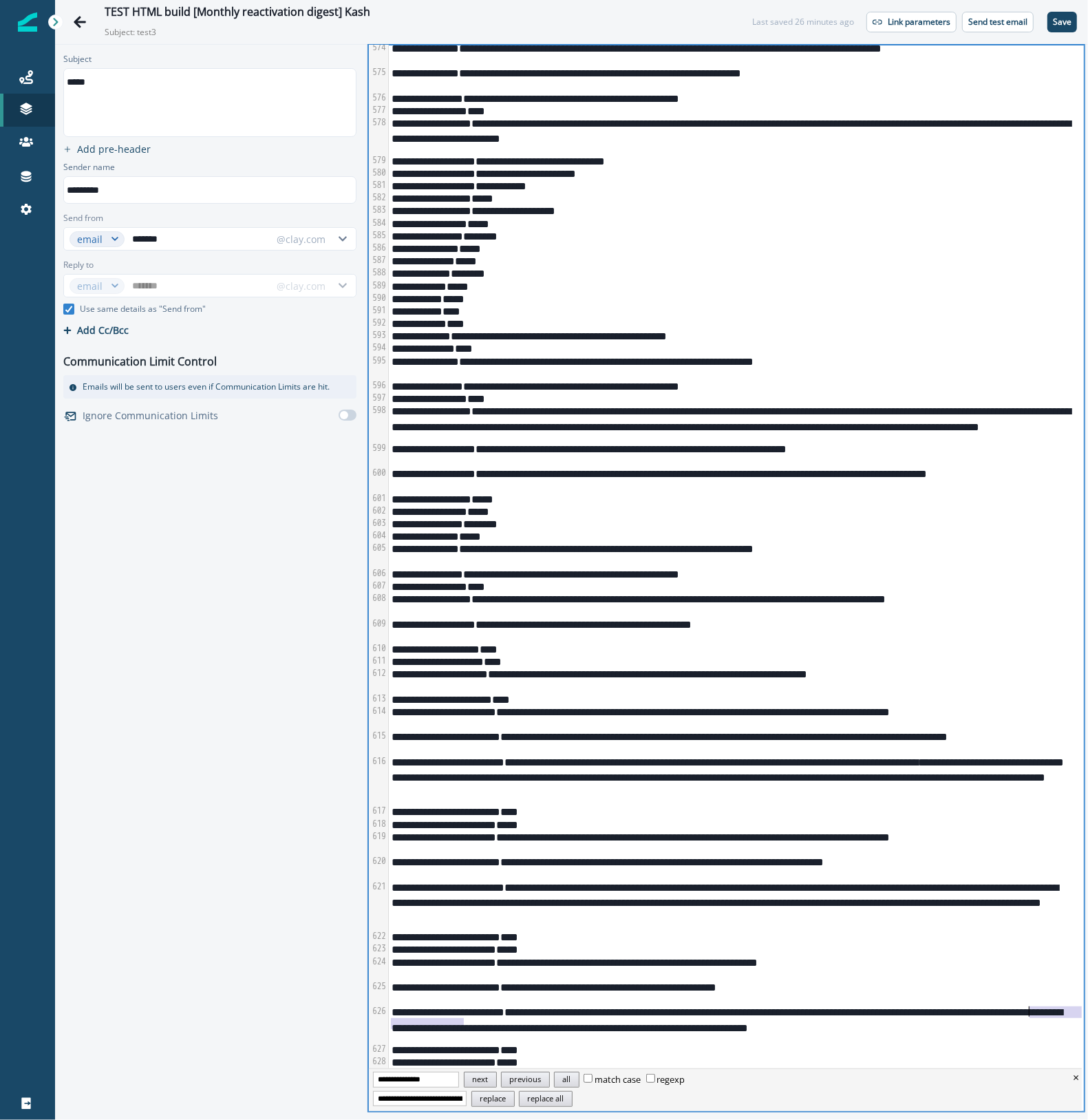 drag, startPoint x: 463, startPoint y: 1025, endPoint x: 1031, endPoint y: 1012, distance: 568.14875 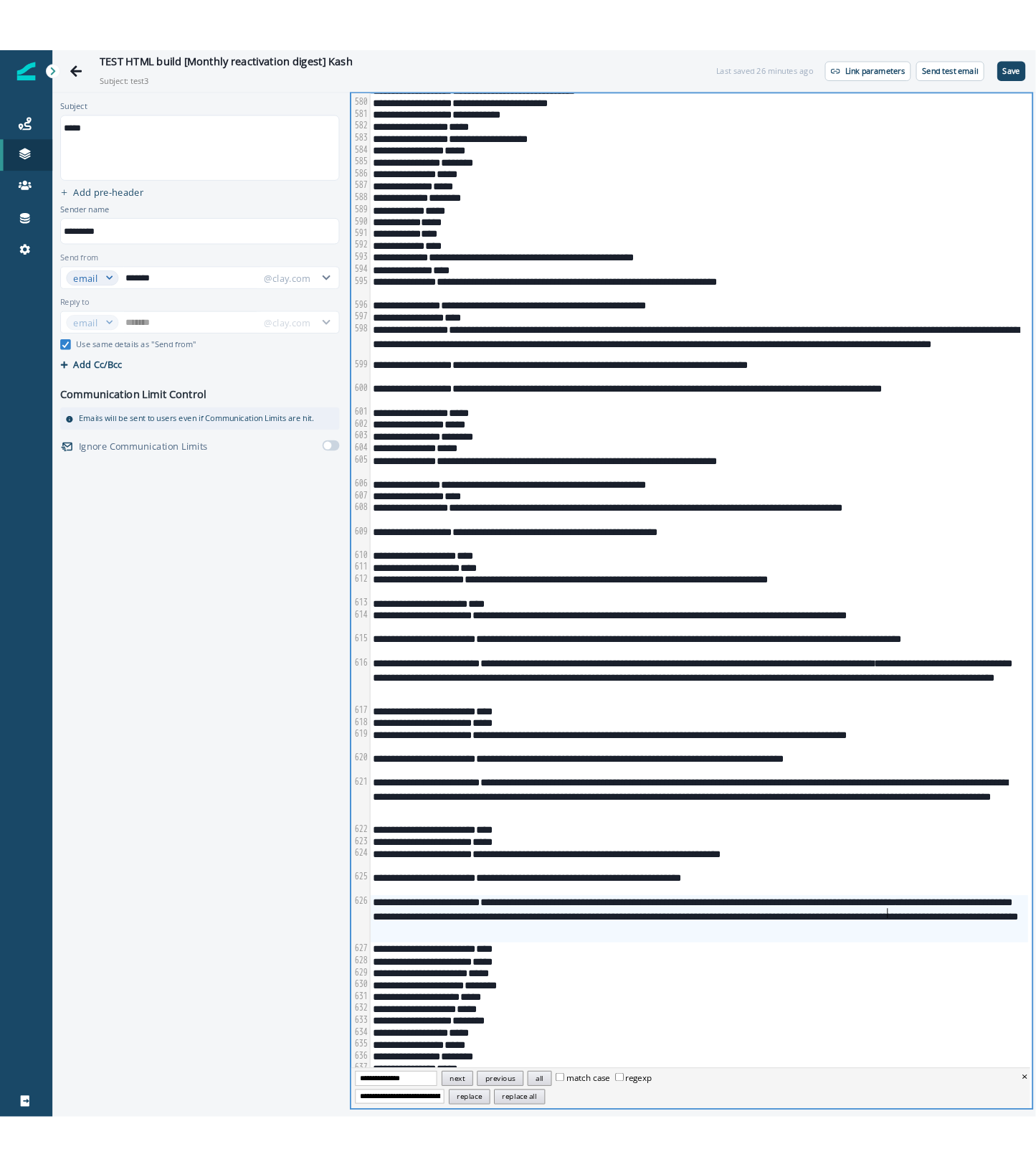 scroll, scrollTop: 9364, scrollLeft: 0, axis: vertical 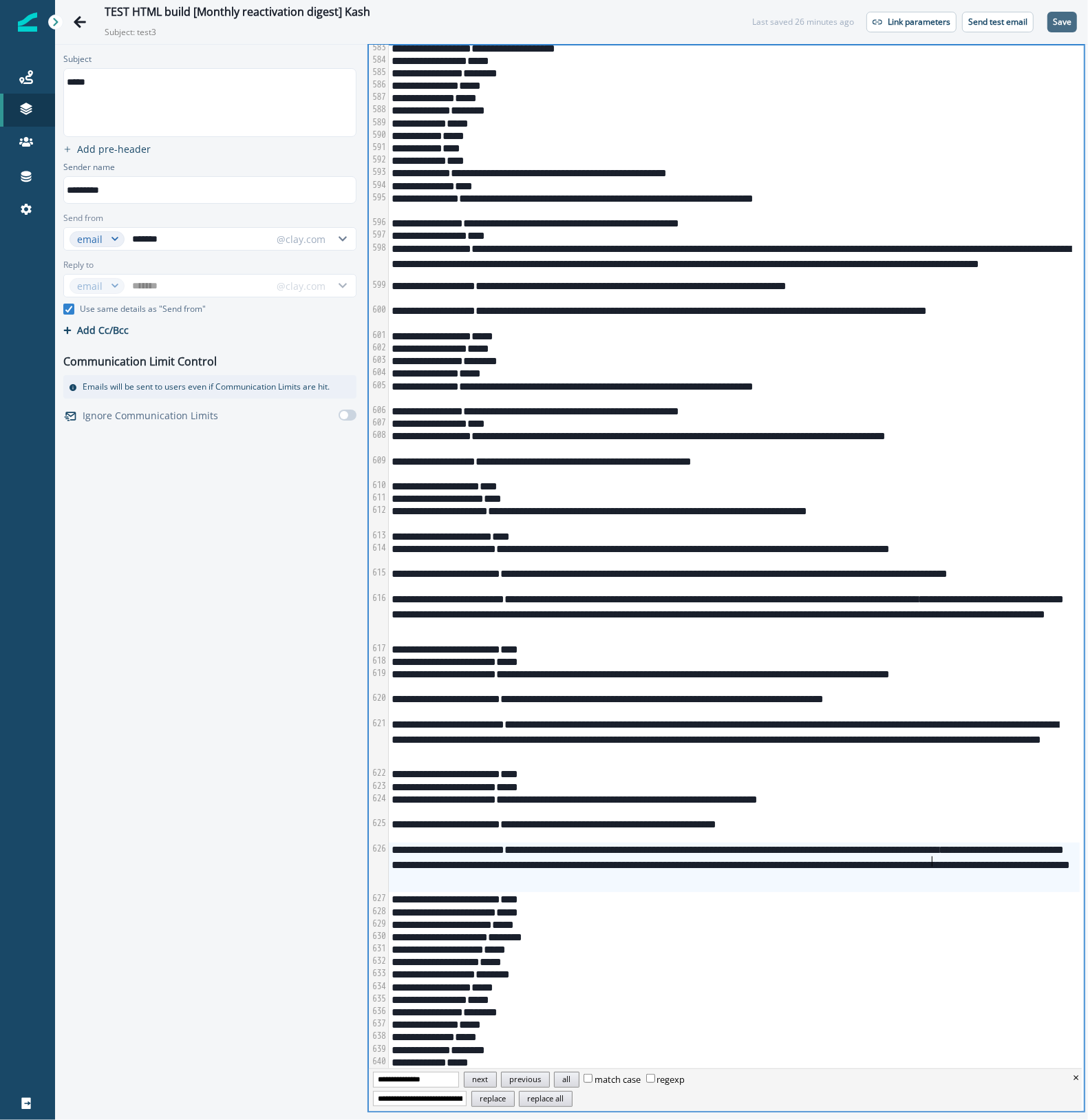 click on "Save" at bounding box center [1062, 22] 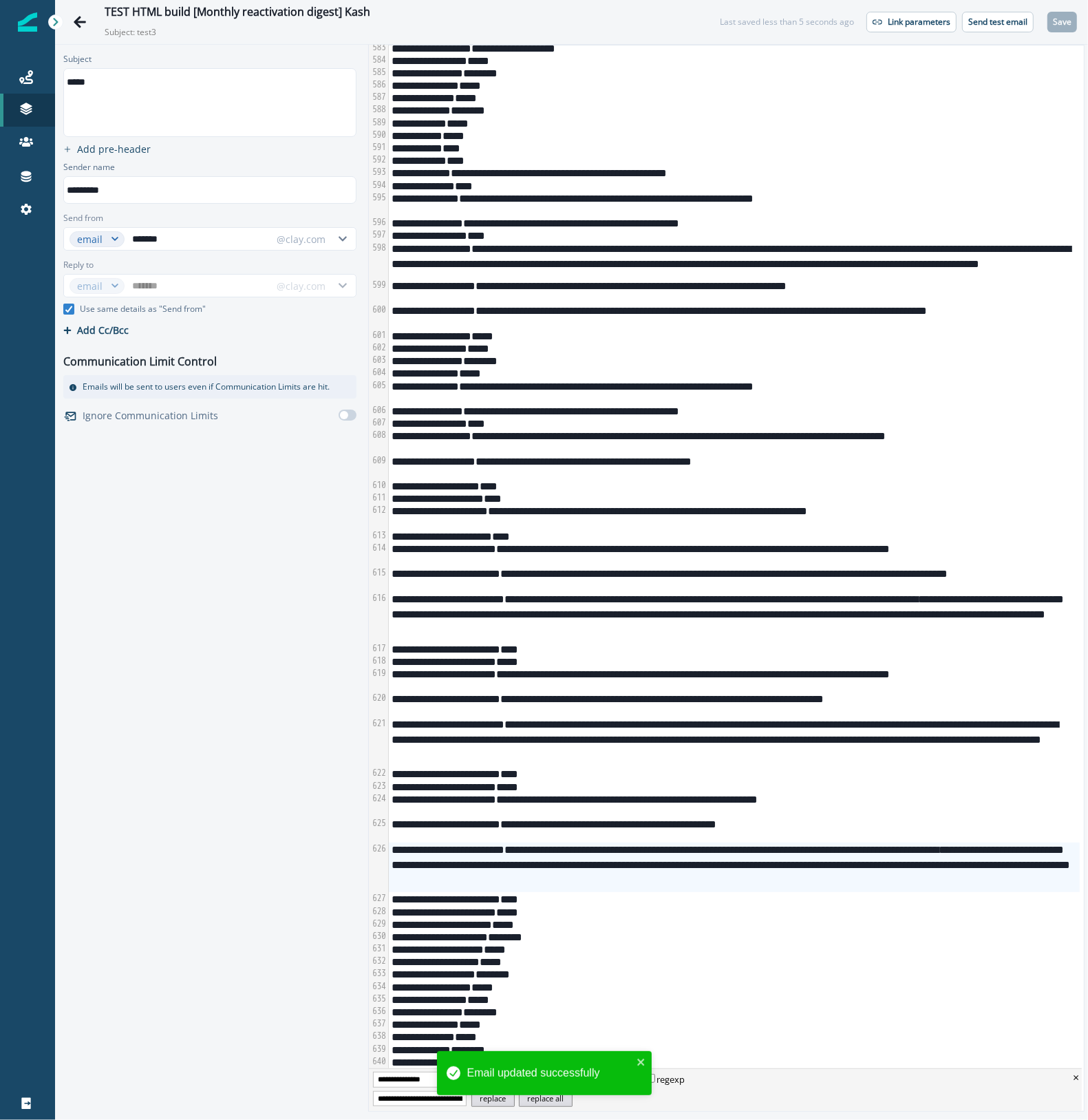 click on "*****" at bounding box center (209, 103) 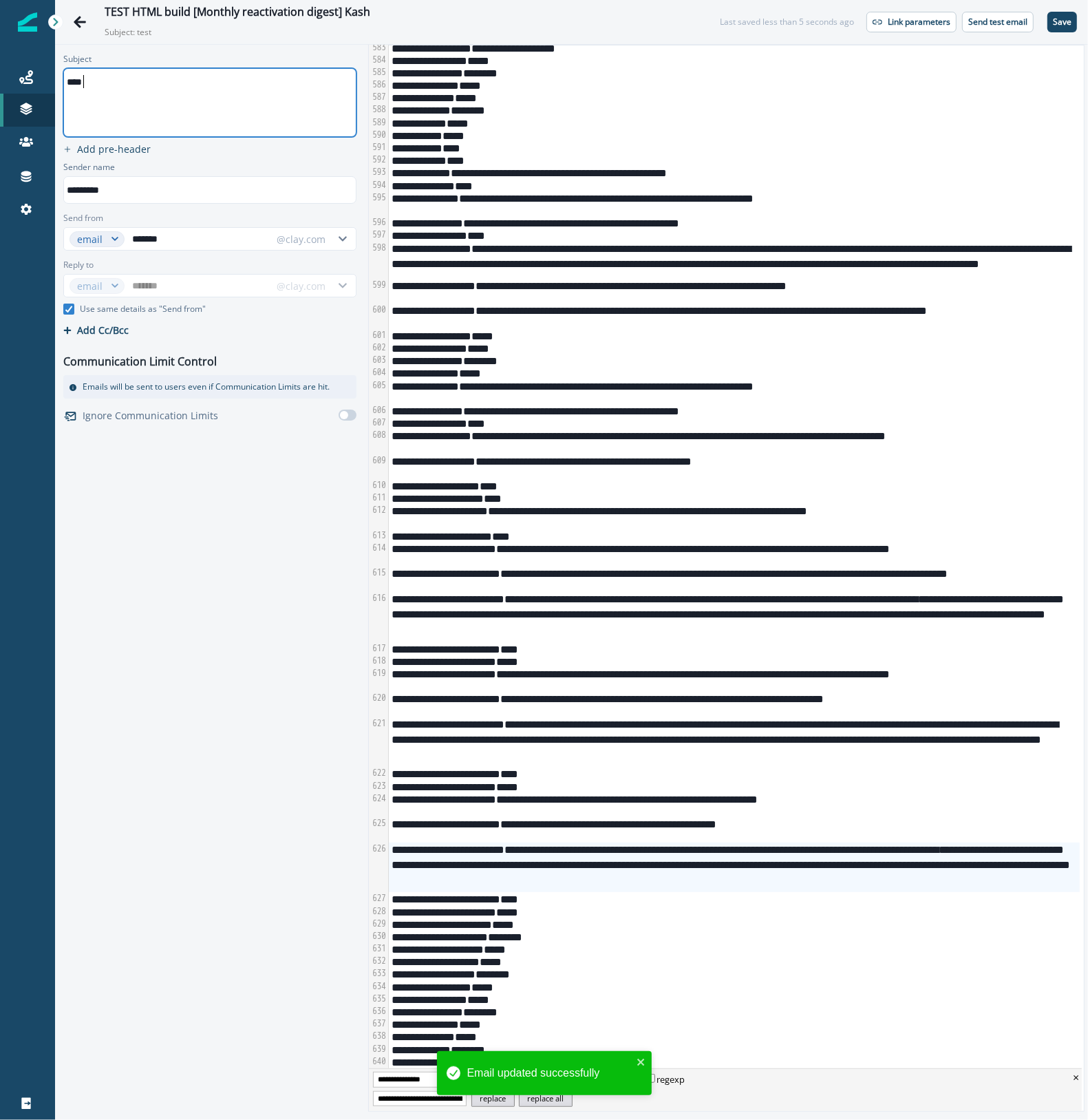 type 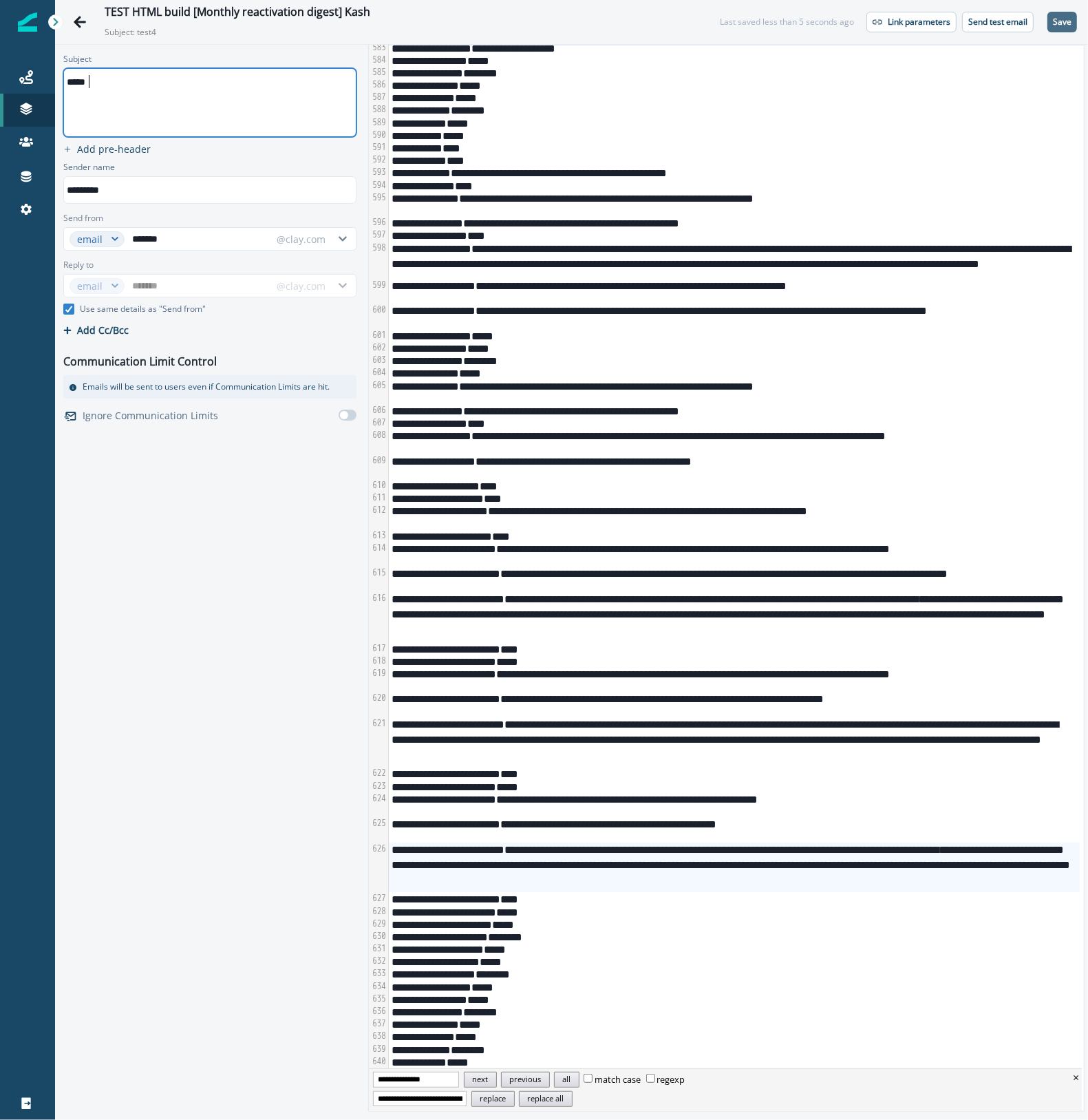click on "Save" at bounding box center [1062, 22] 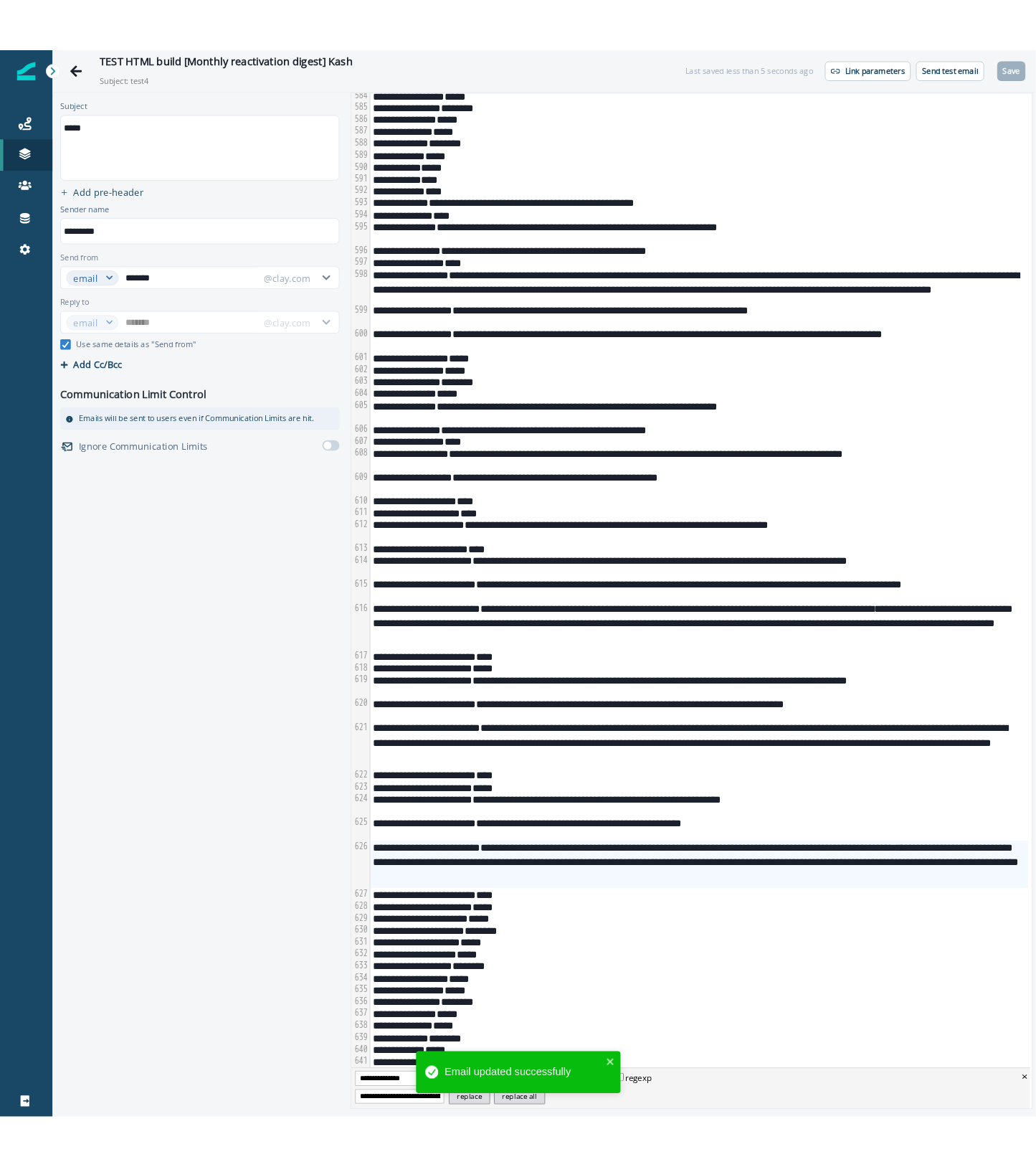 scroll, scrollTop: 9364, scrollLeft: 0, axis: vertical 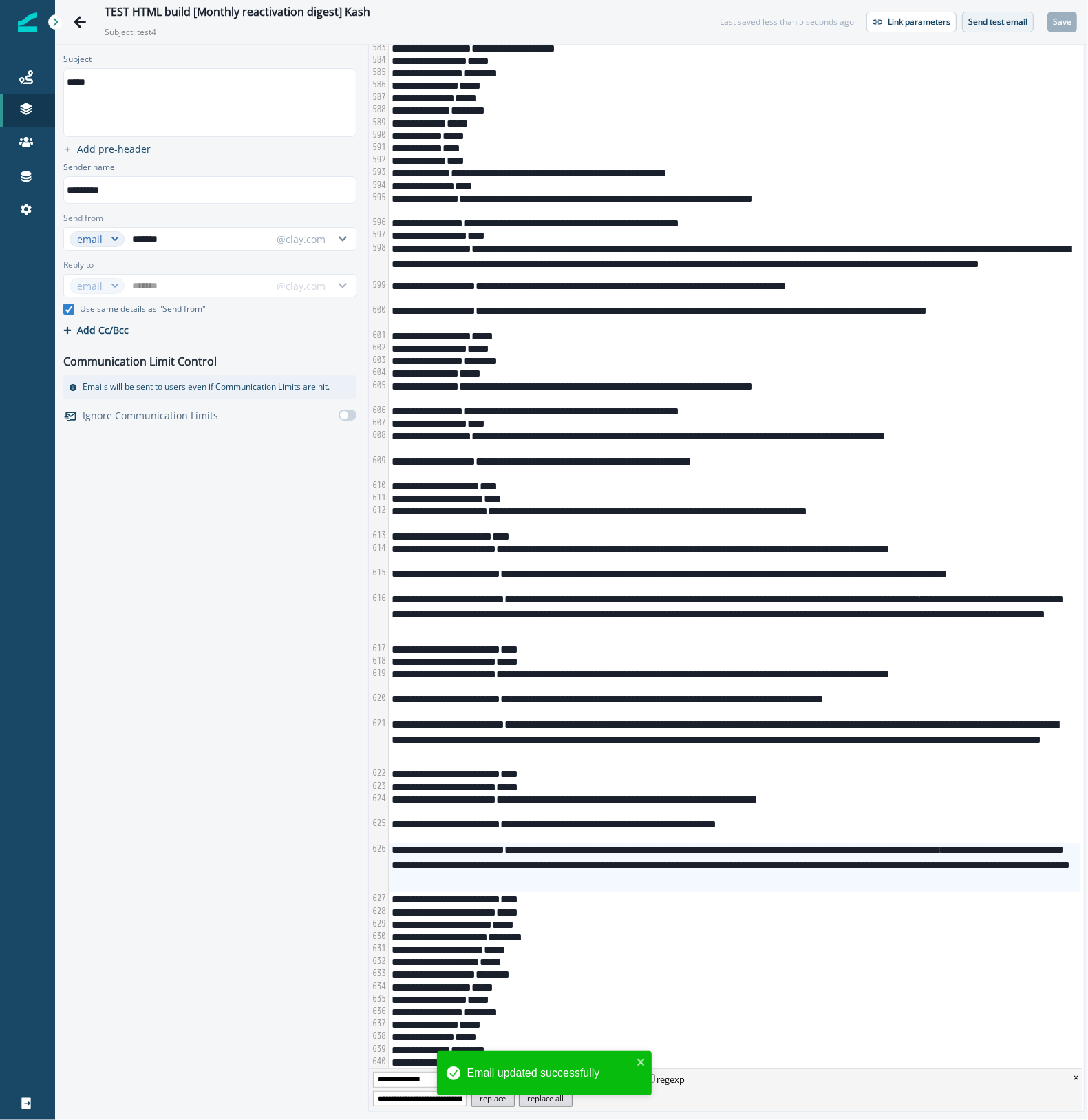 click on "Send test email" at bounding box center (998, 22) 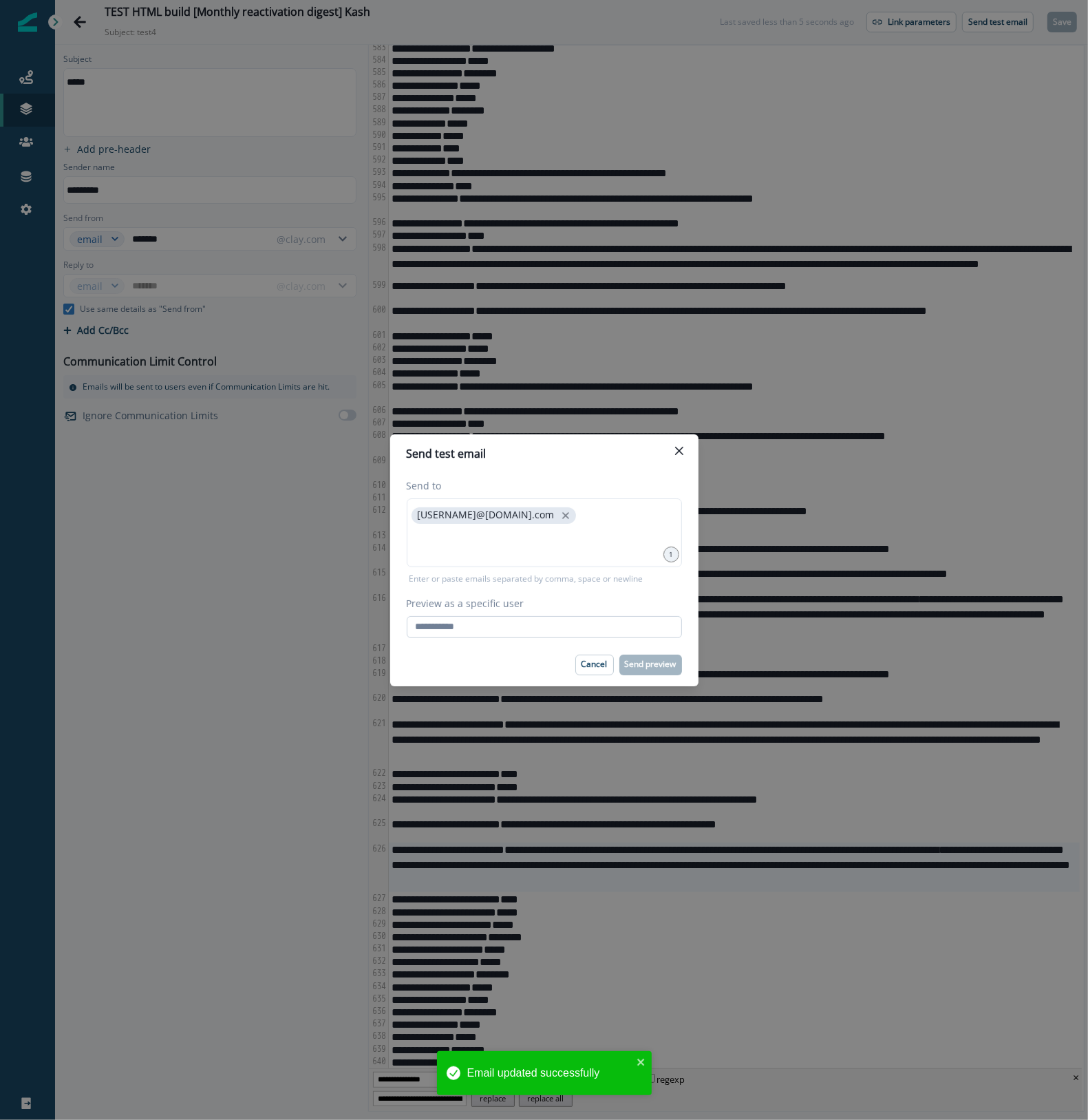 click on "Preview as a specific user" at bounding box center [544, 627] 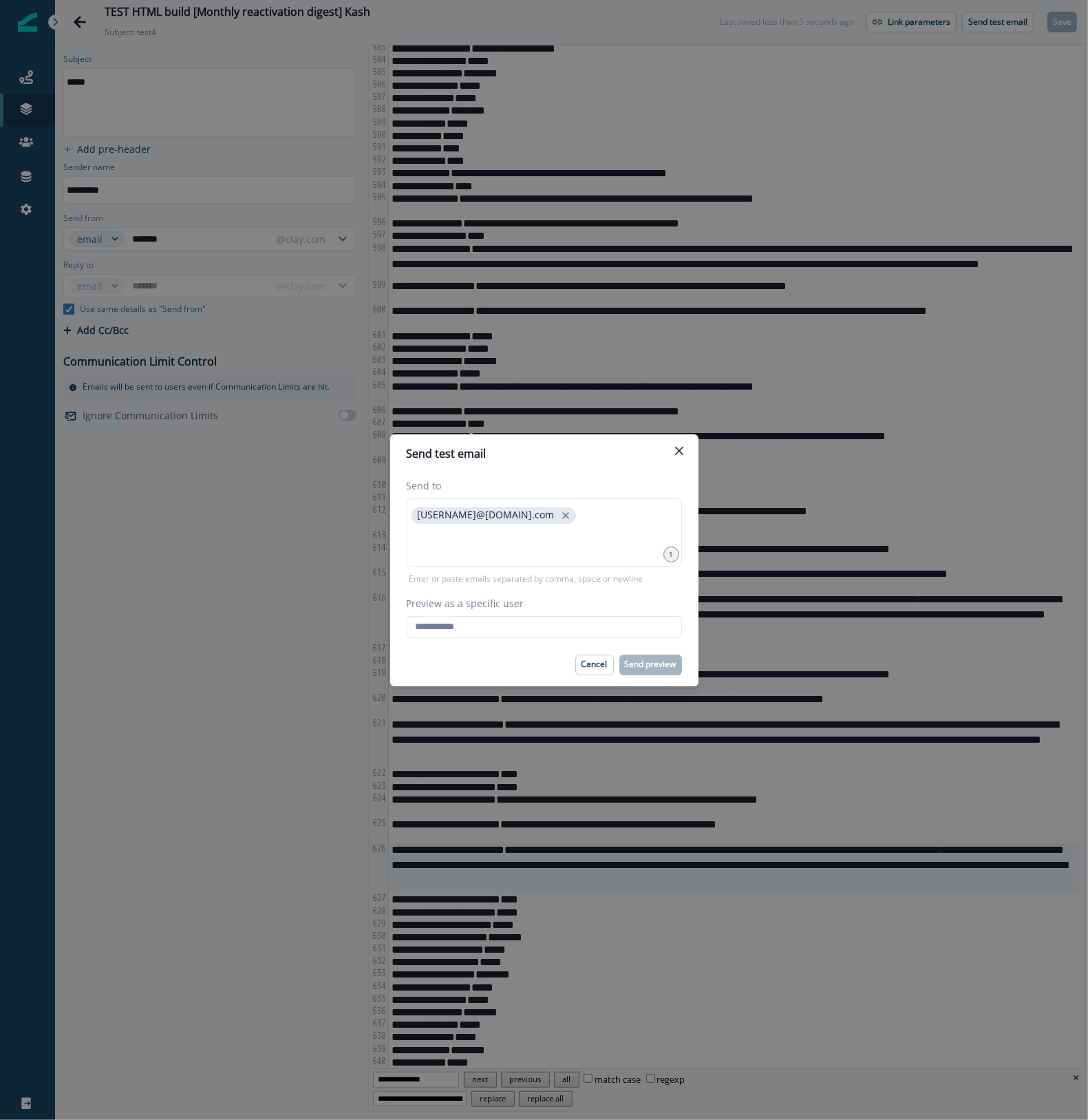 paste on "**********" 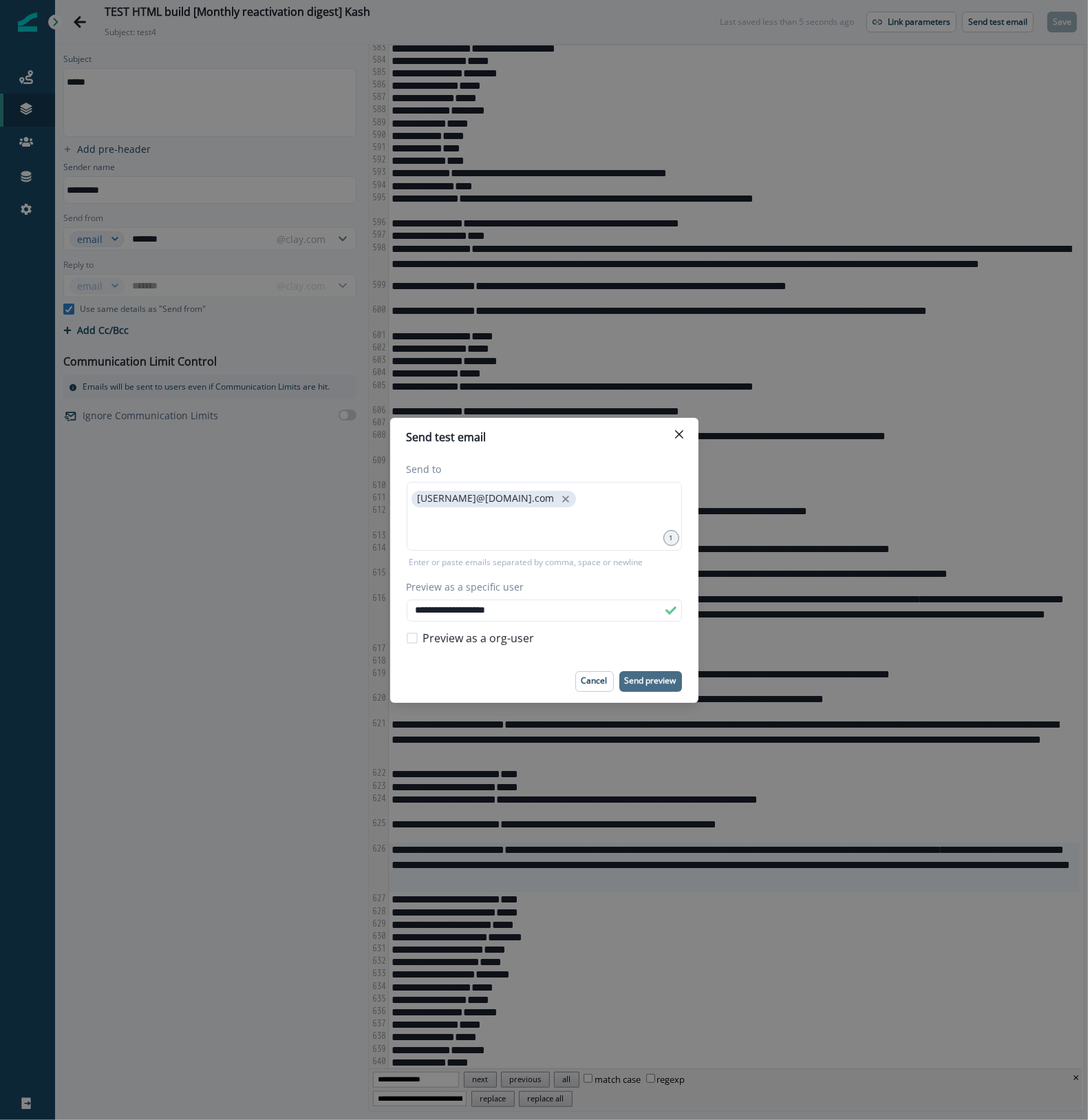 type on "**********" 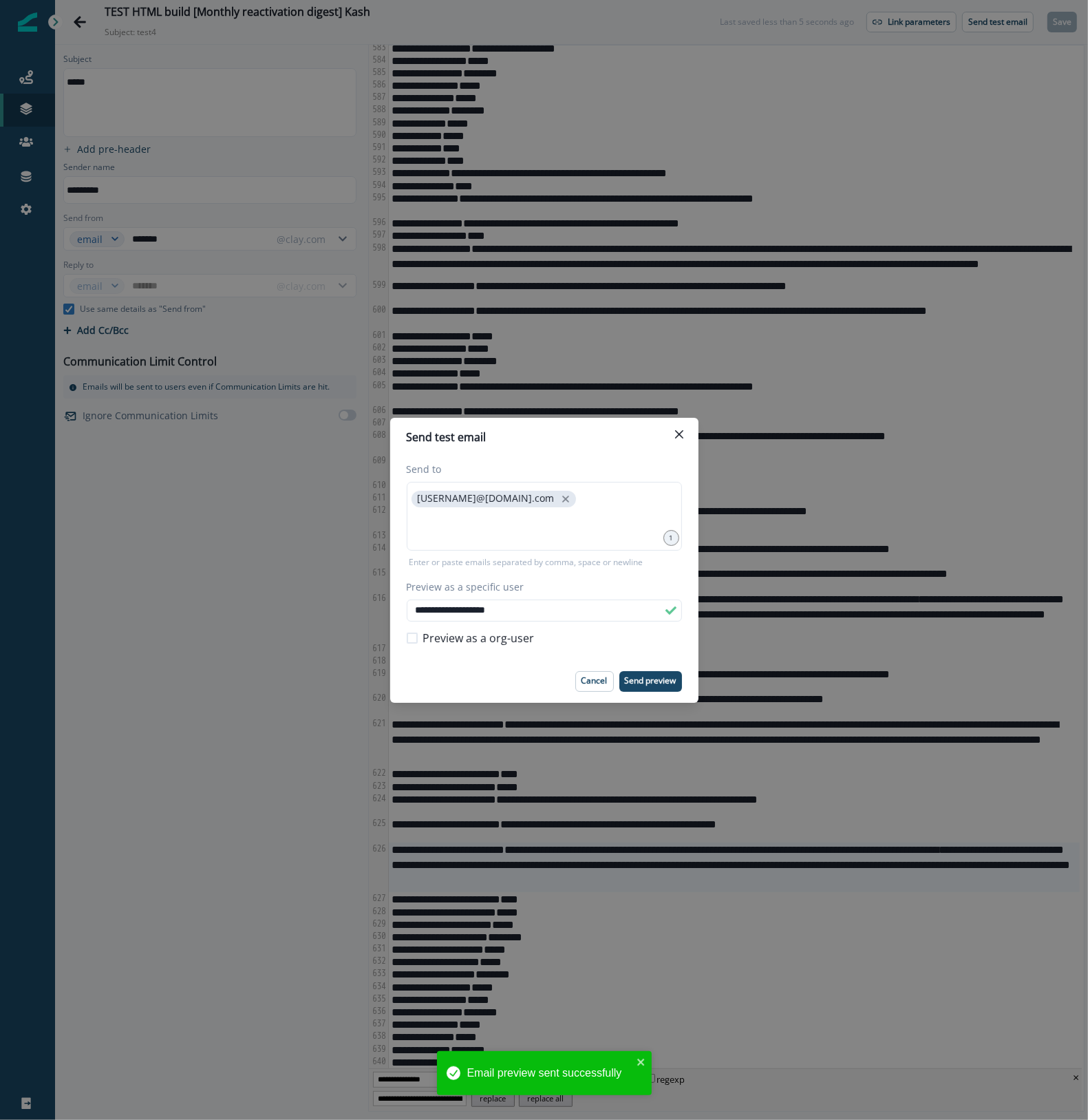 click on "**********" at bounding box center [544, 560] 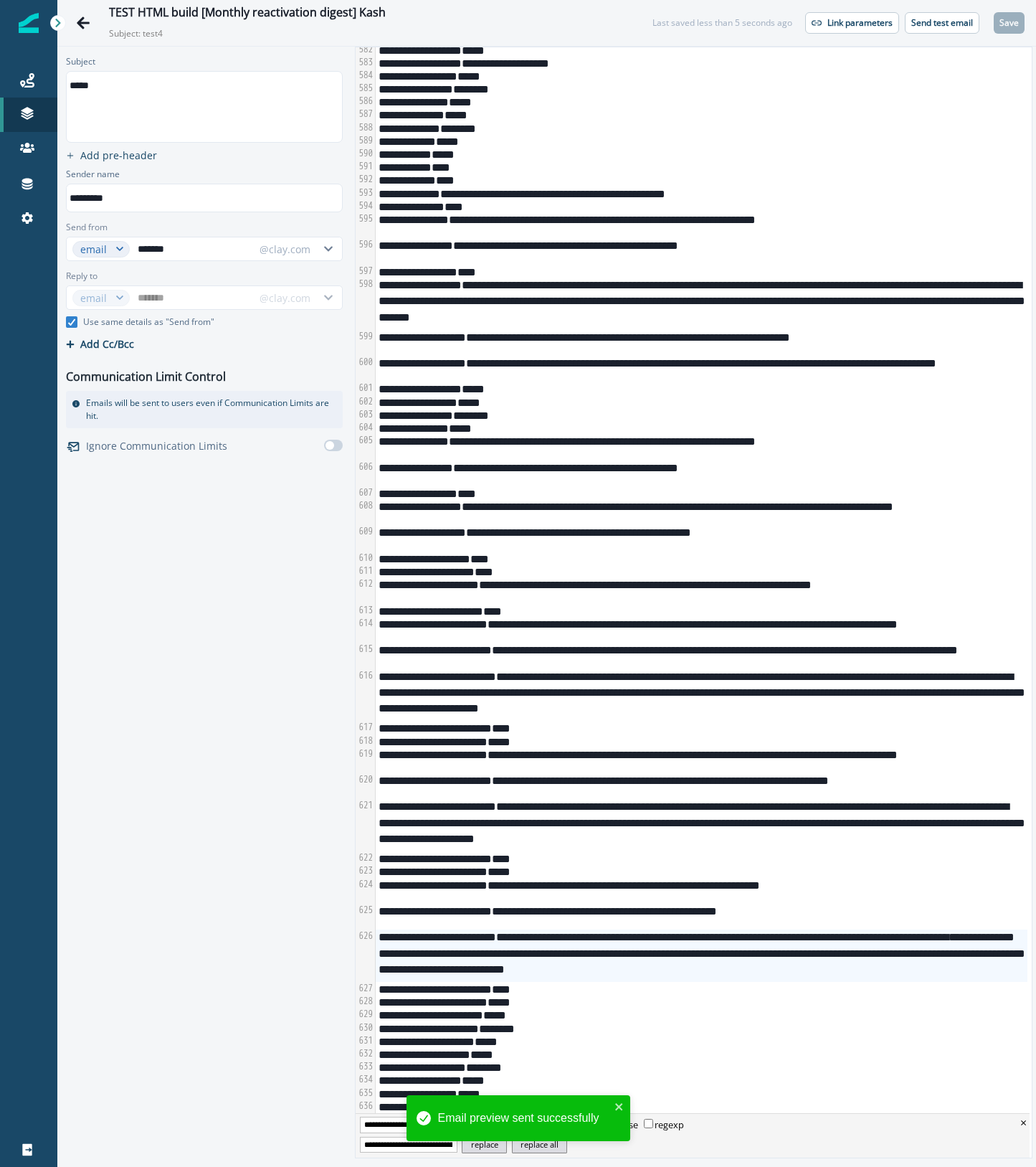 scroll, scrollTop: 9377, scrollLeft: 0, axis: vertical 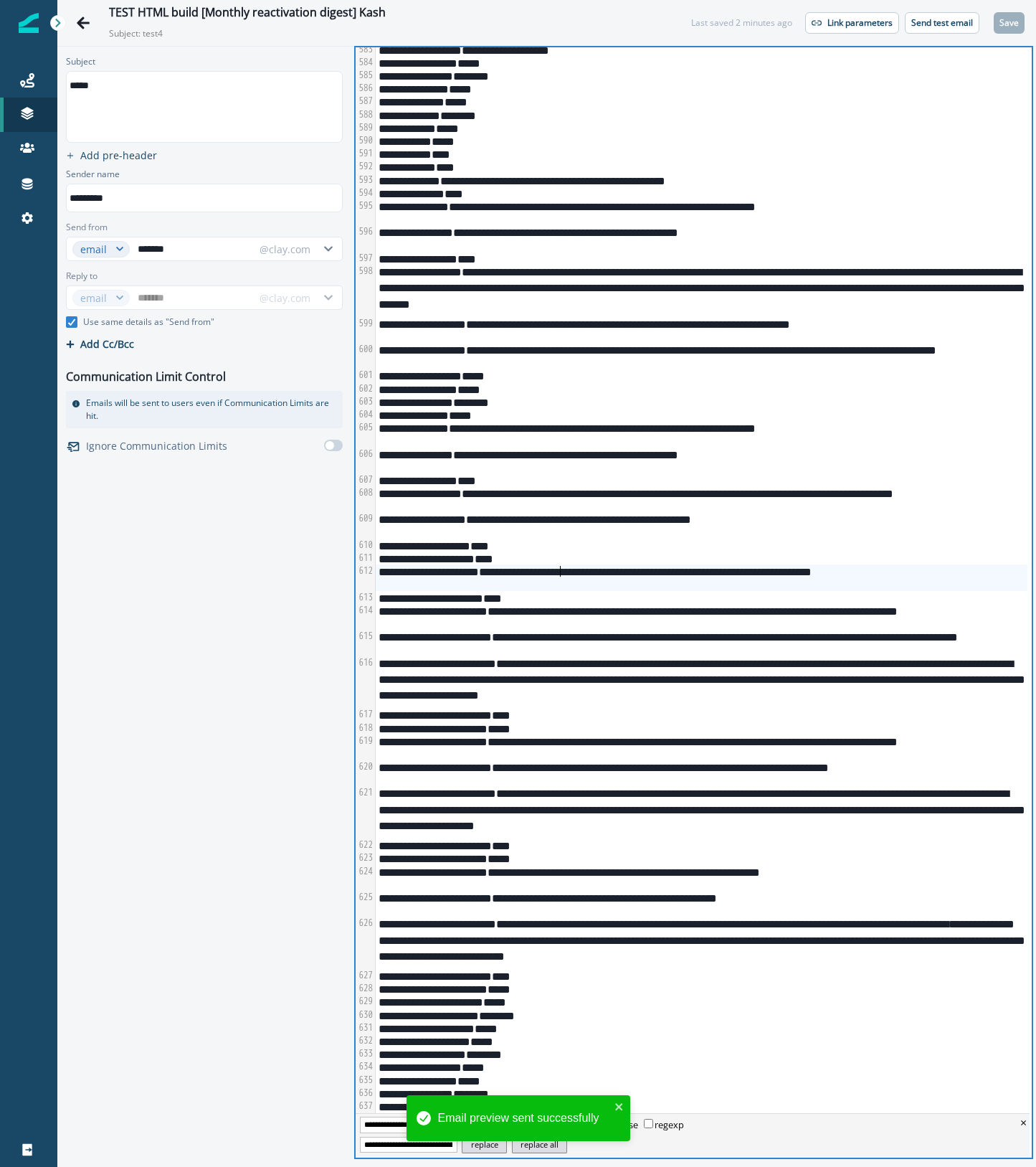 click on "**********" at bounding box center (701, 577) 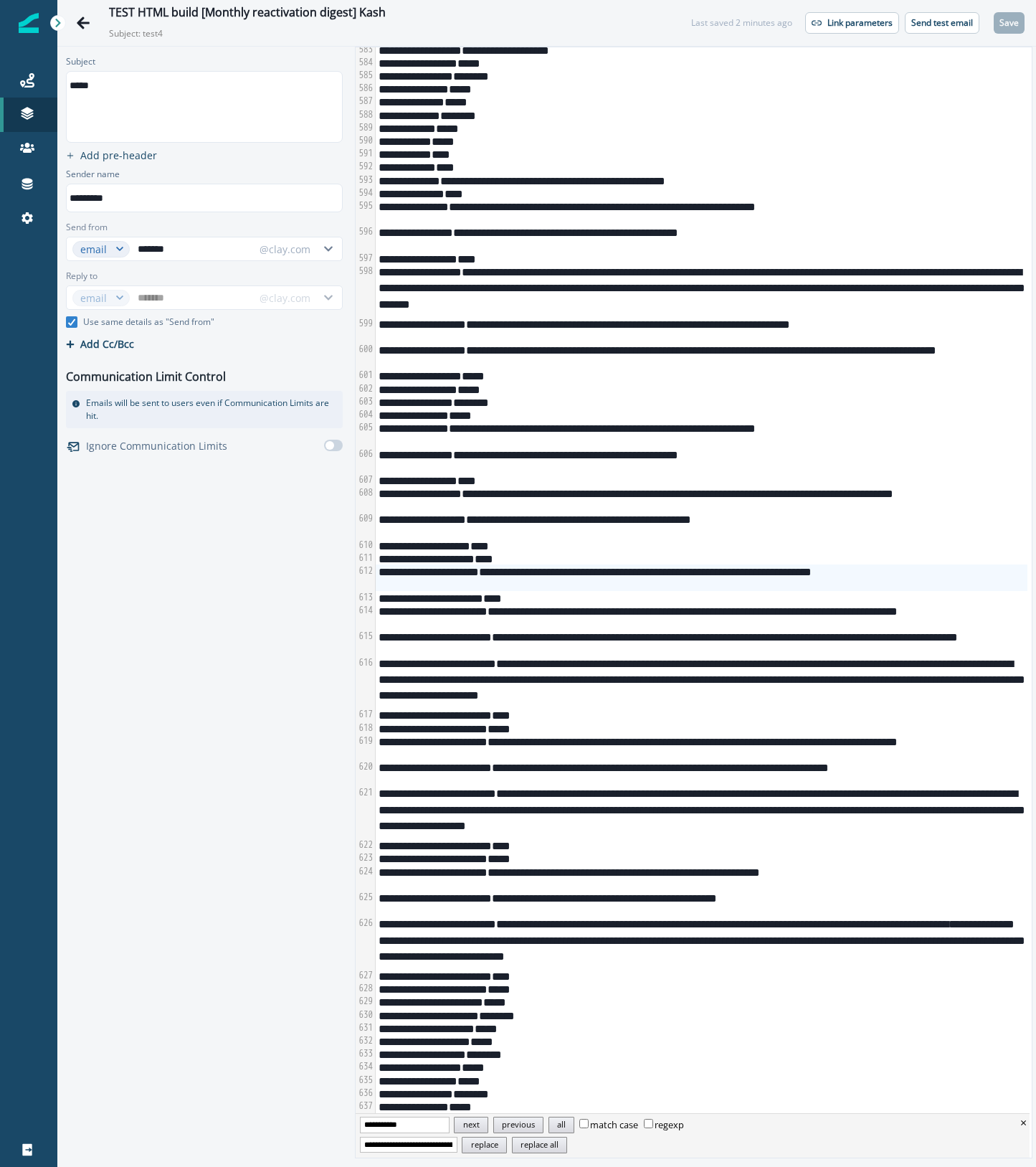 scroll, scrollTop: 1996, scrollLeft: 0, axis: vertical 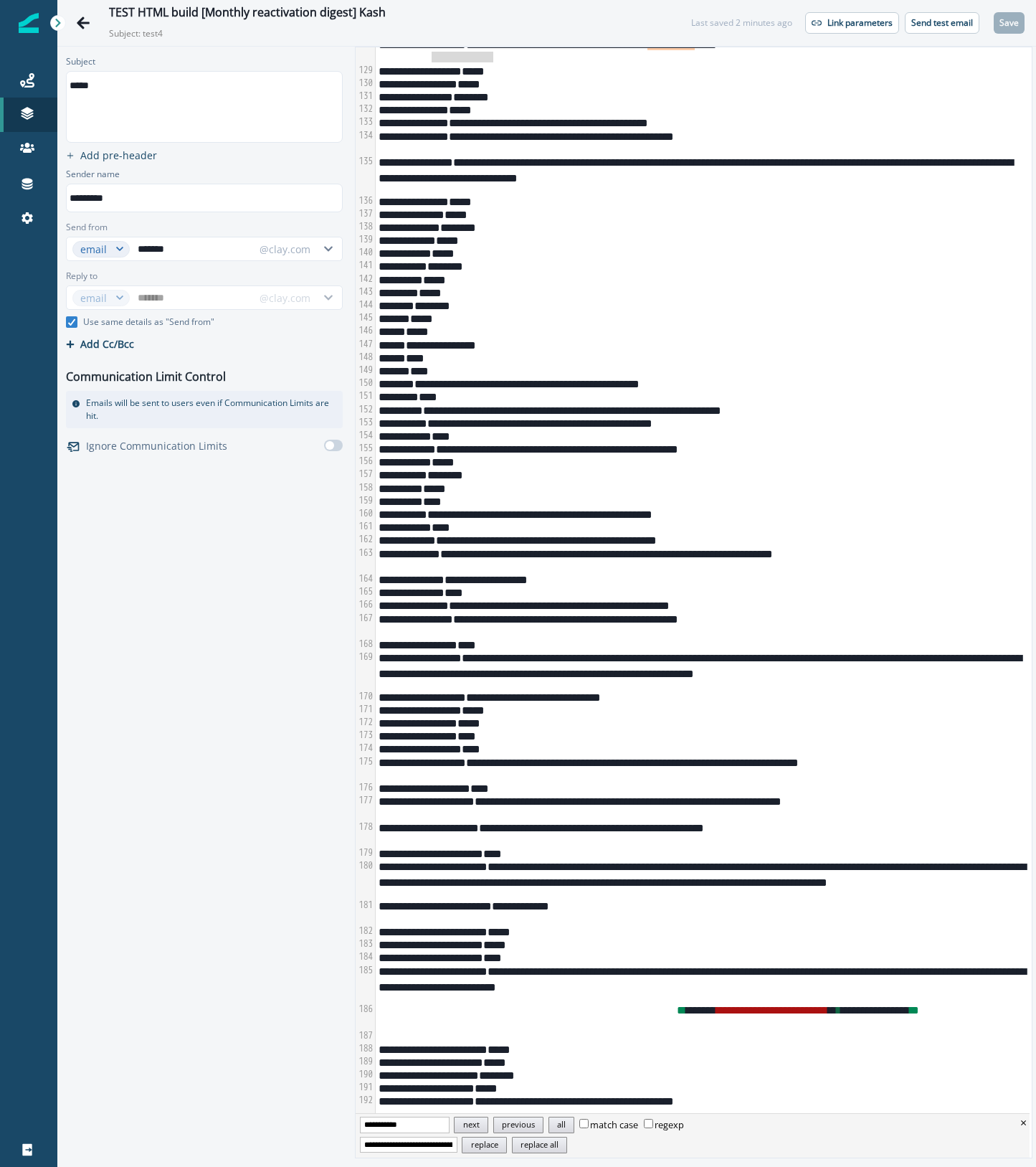 type on "**********" 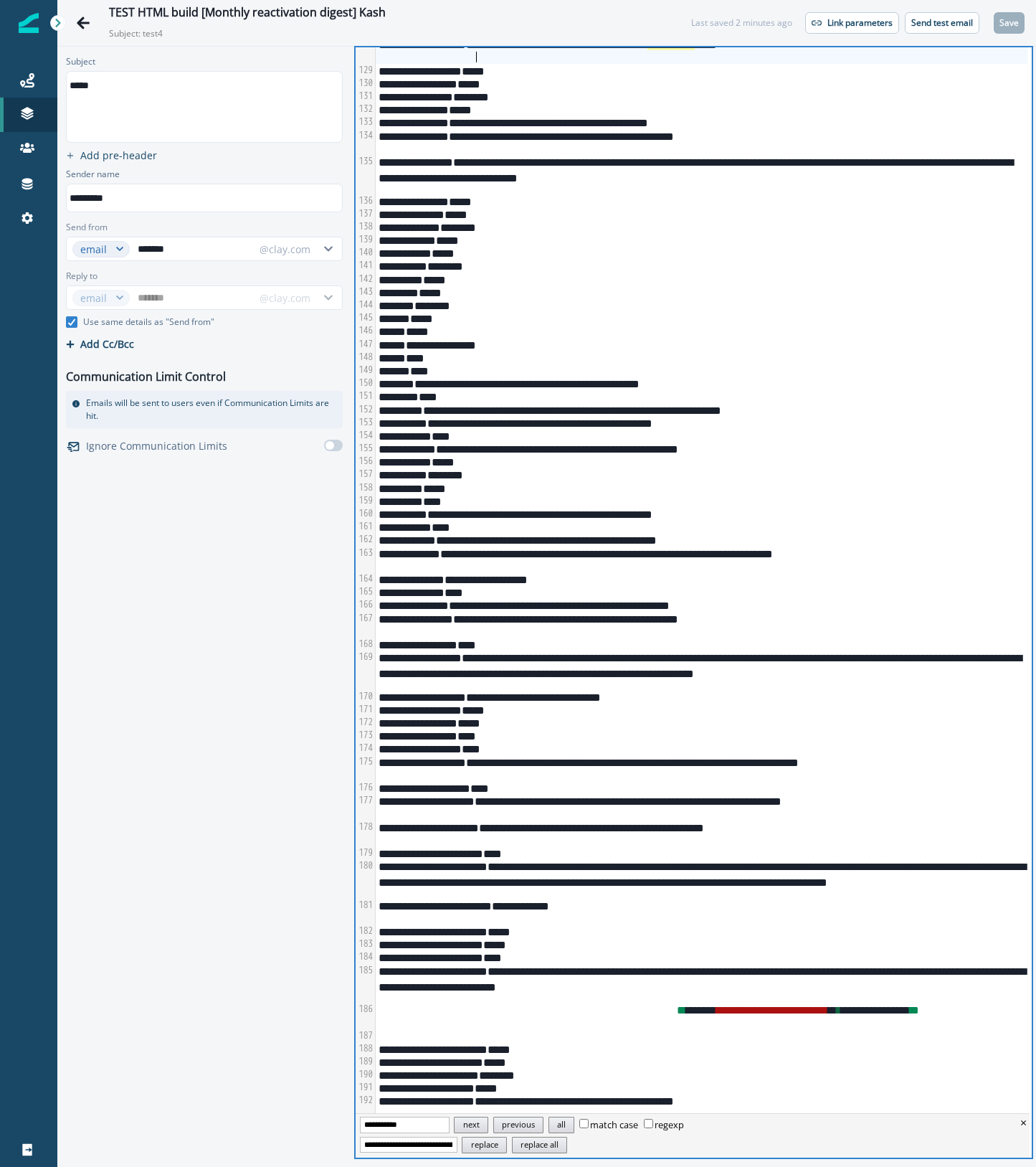 click on "**********" at bounding box center (671, 44) 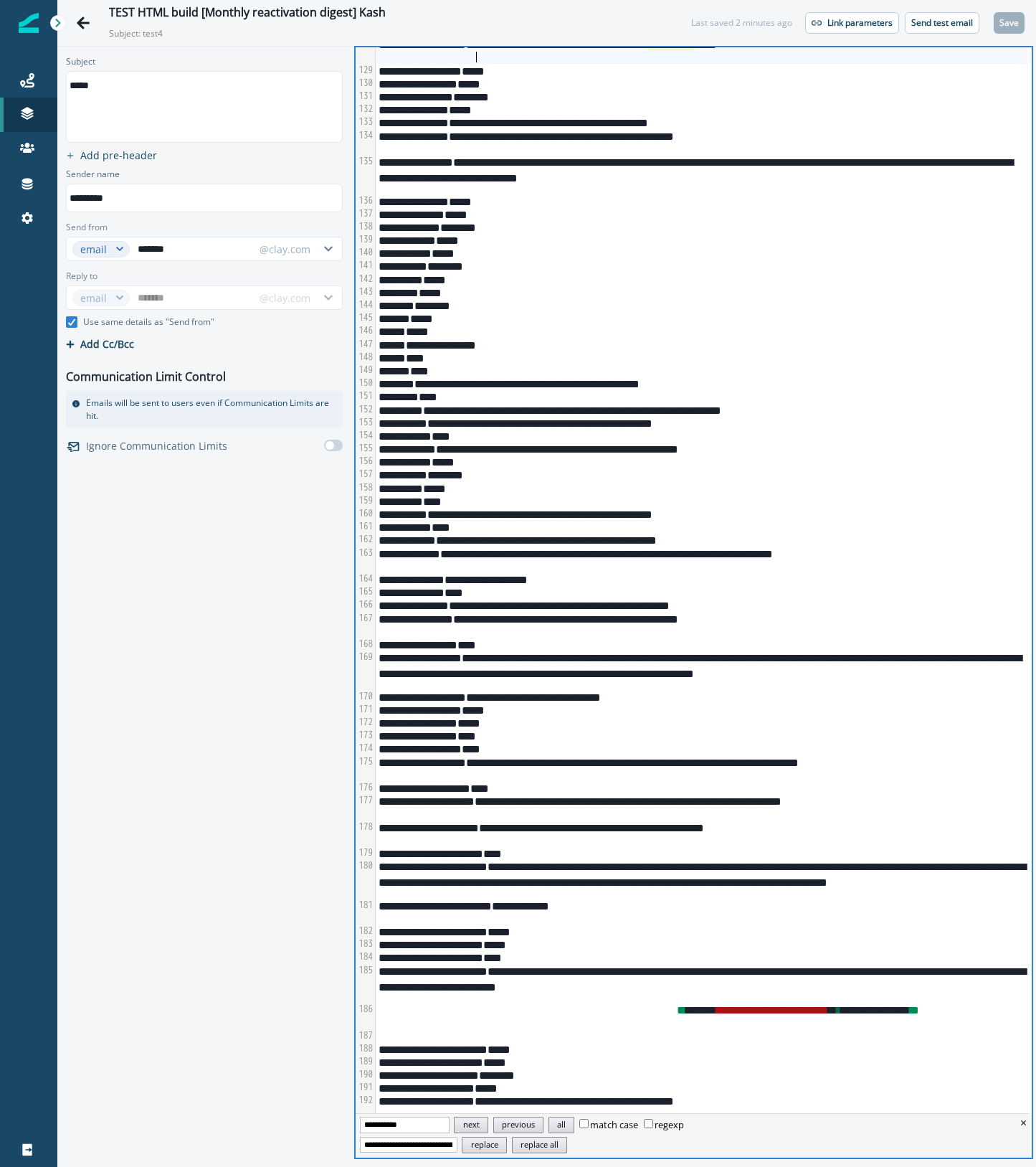click on "**********" at bounding box center (671, 44) 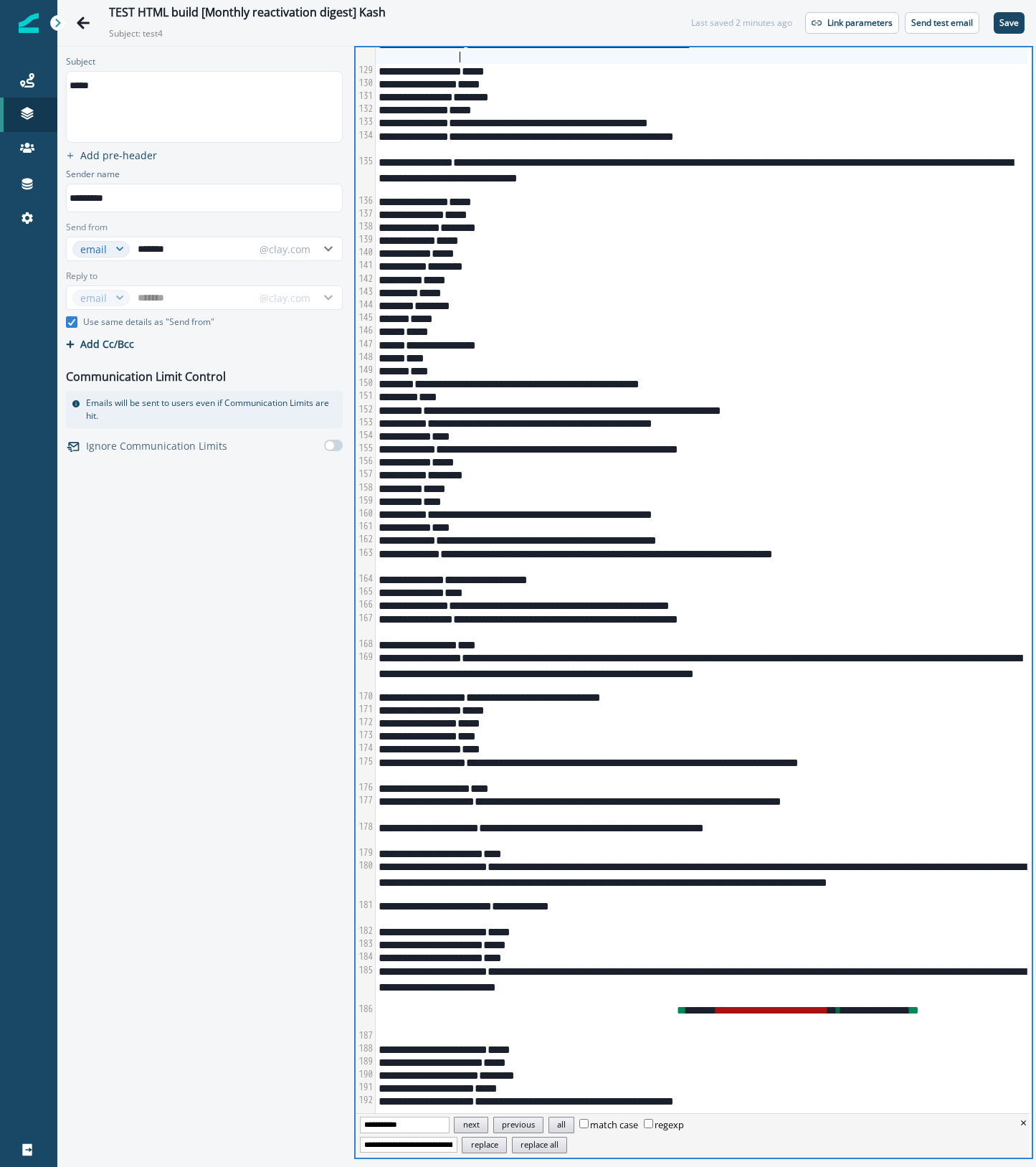 scroll, scrollTop: 1795, scrollLeft: 0, axis: vertical 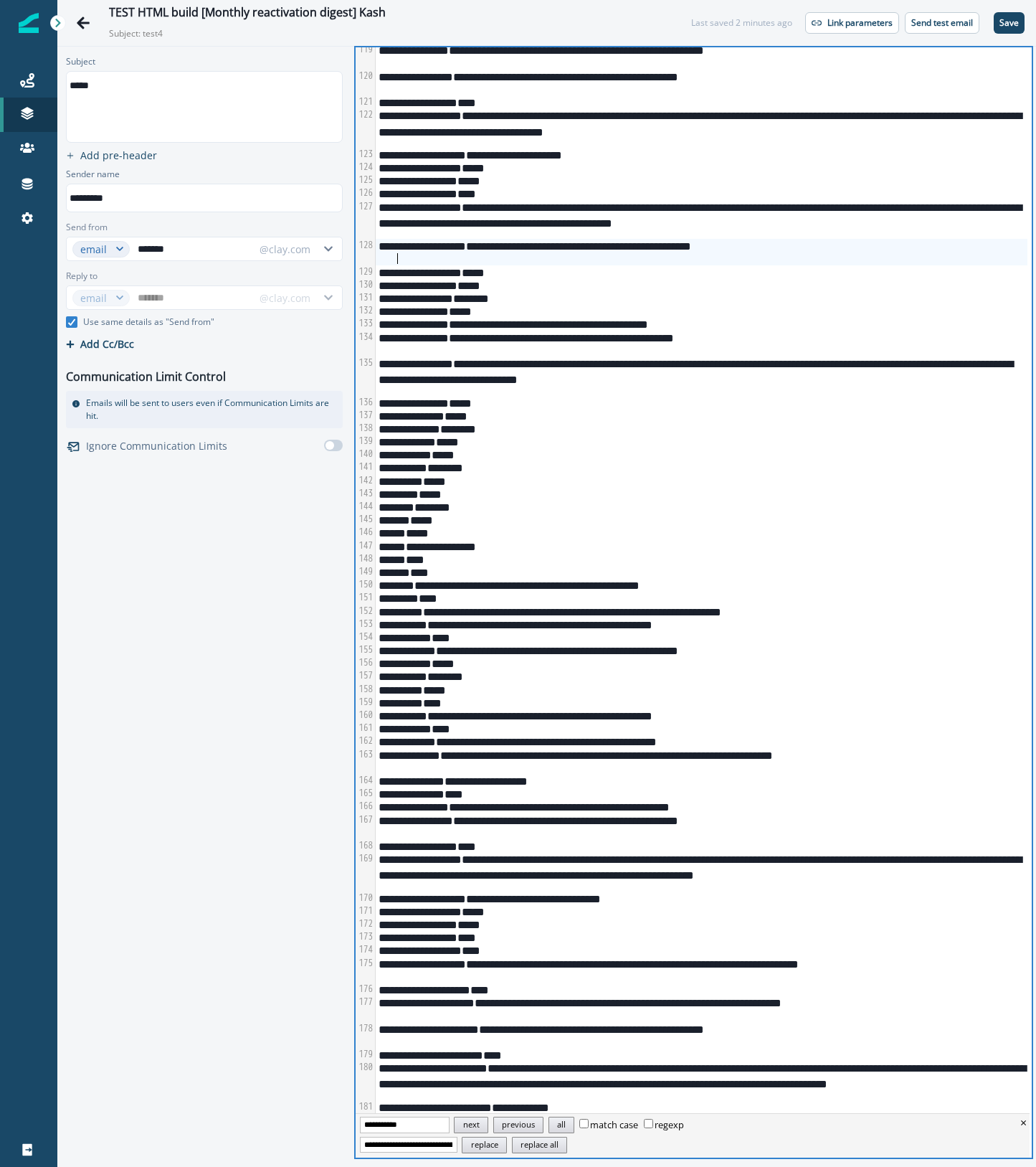 click on "**********" at bounding box center (701, 252) 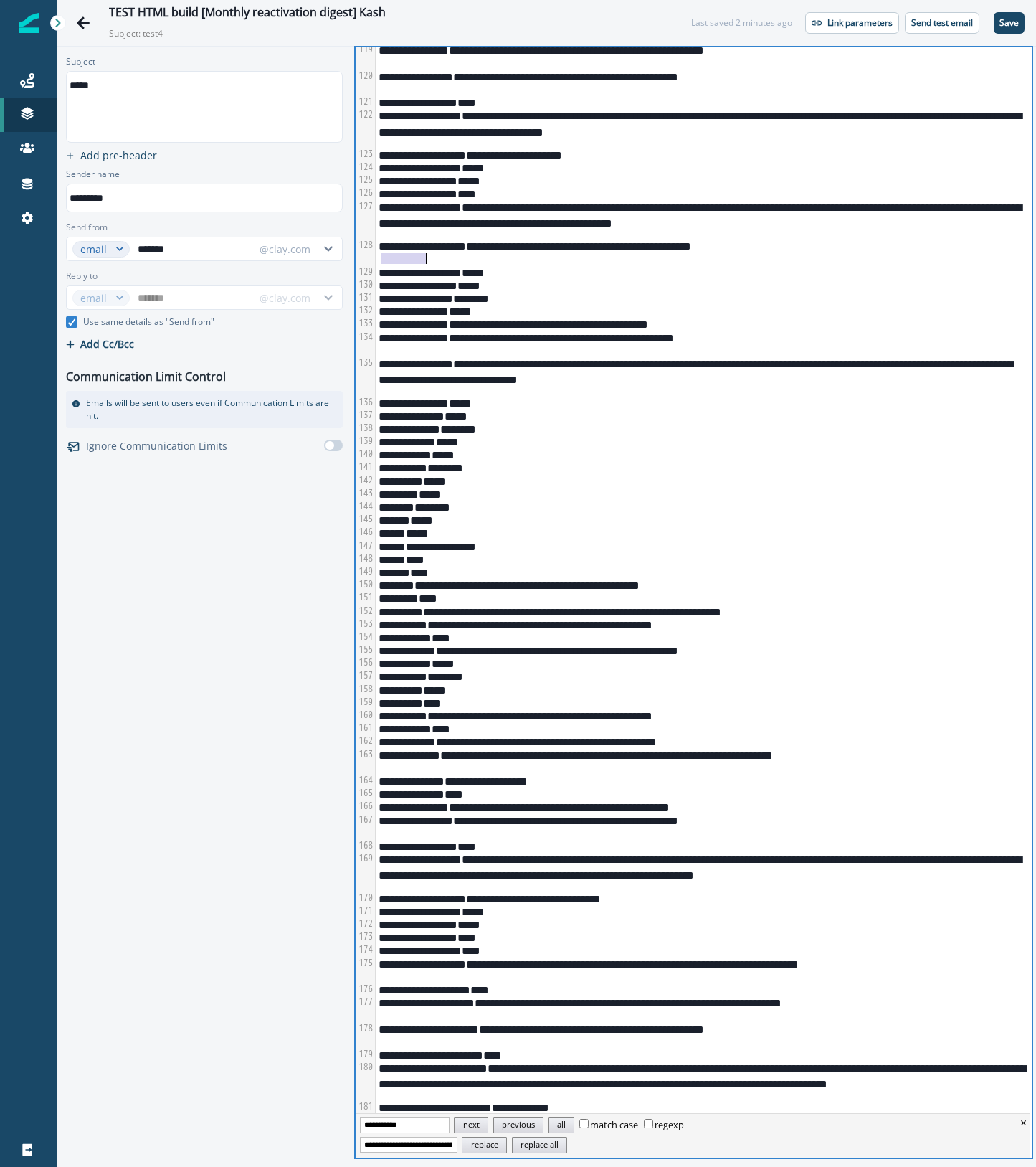 click on "**********" at bounding box center (701, 252) 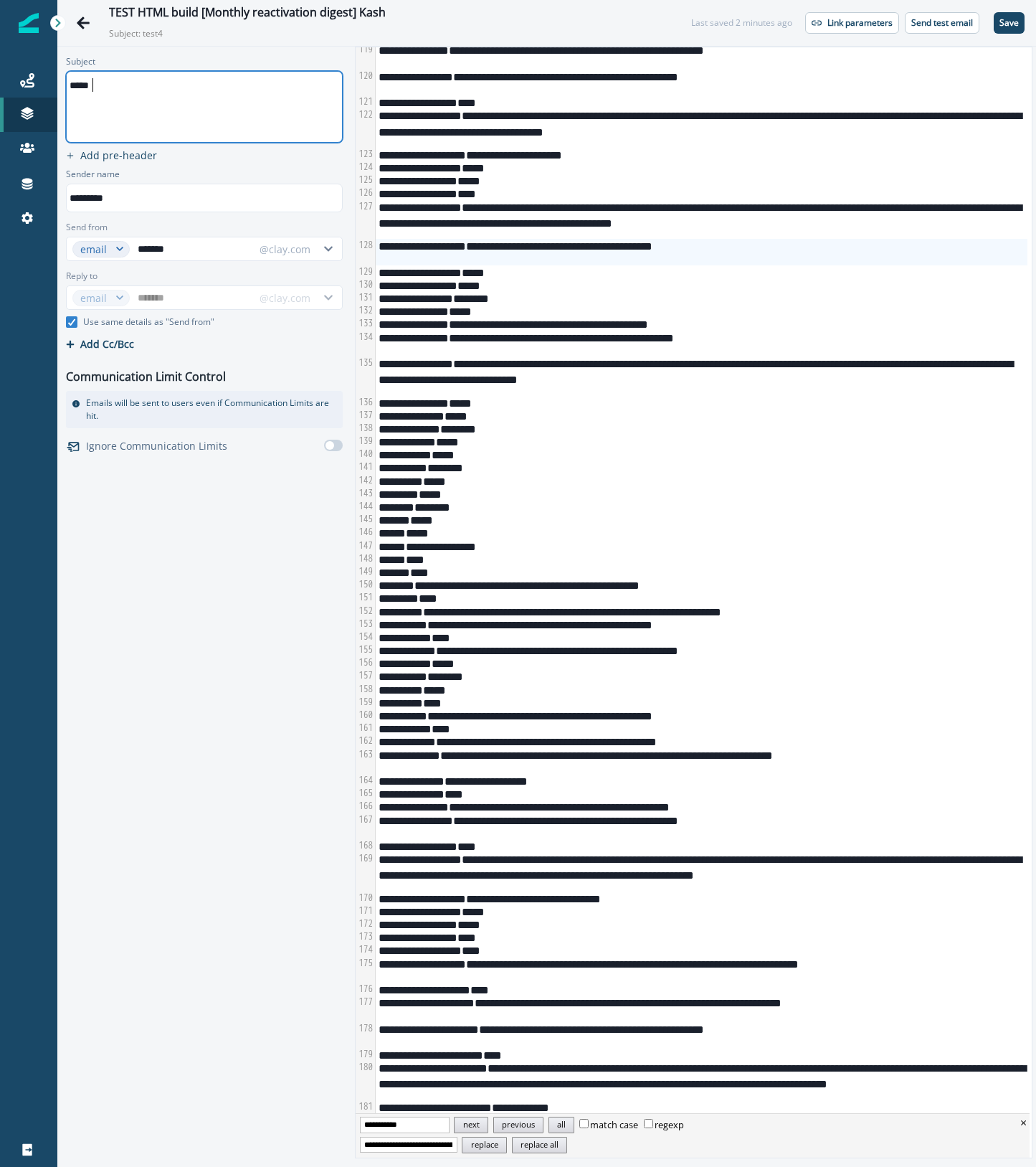 click on "*****" at bounding box center [203, 107] 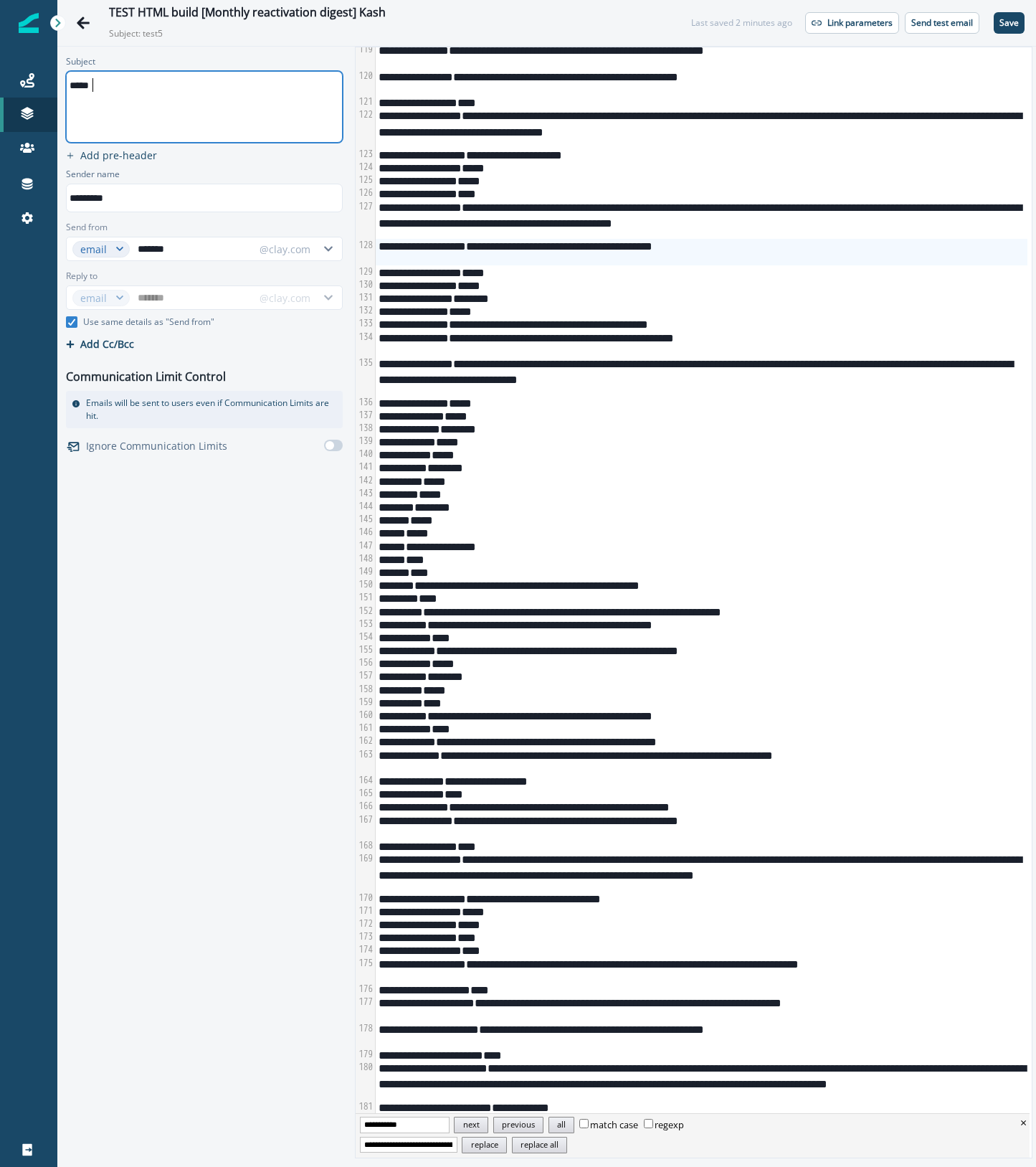 click on "TEST HTML build [Monthly reactivation digest] Kash Subject: test5 Last saved 2 minutes ago Link parameters Send test email Save" at bounding box center [546, 23] 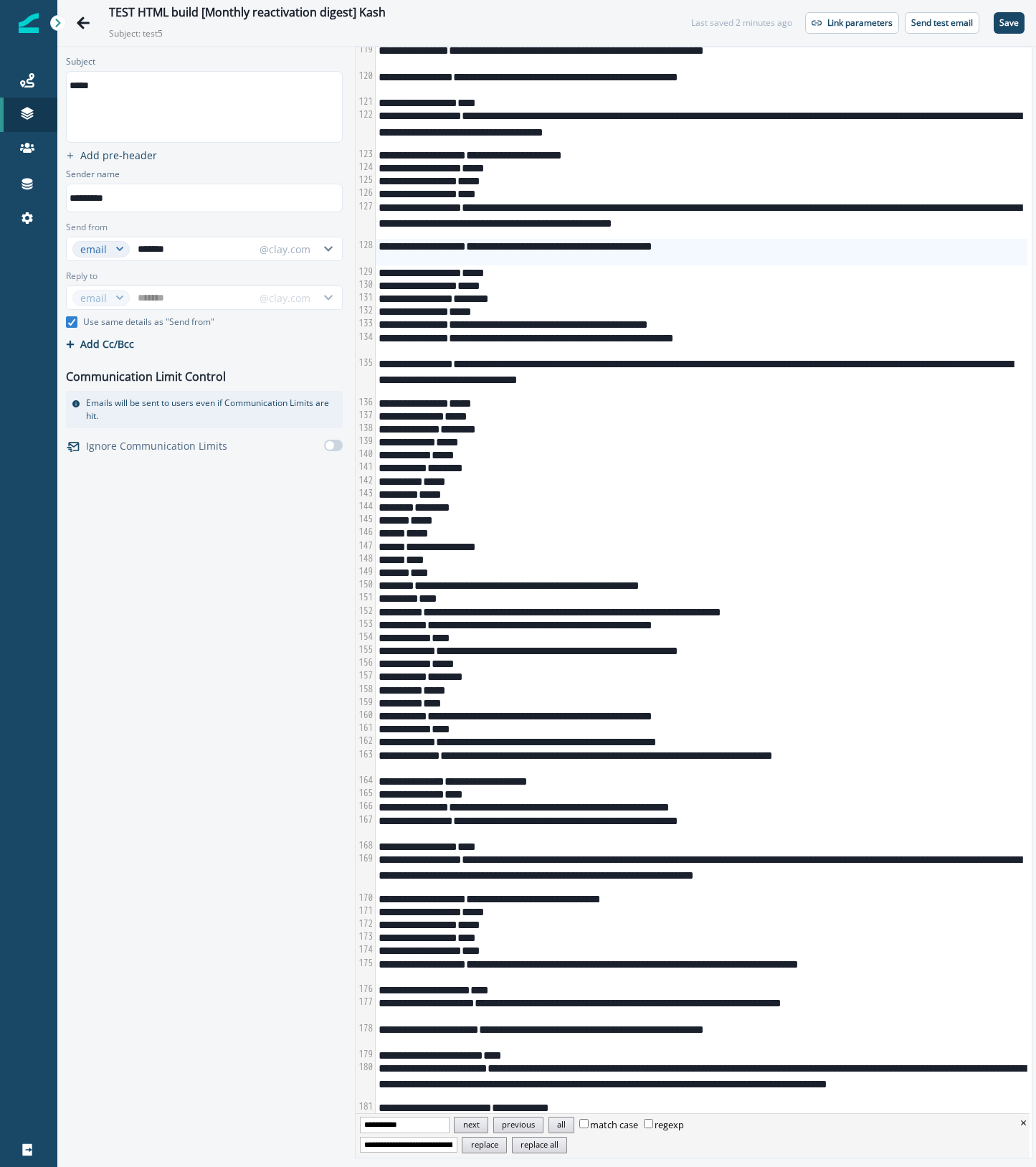 click on "TEST HTML build [Monthly reactivation digest] Kash Subject: test5 Last saved 2 minutes ago Link parameters Send test email Save" at bounding box center (546, 23) 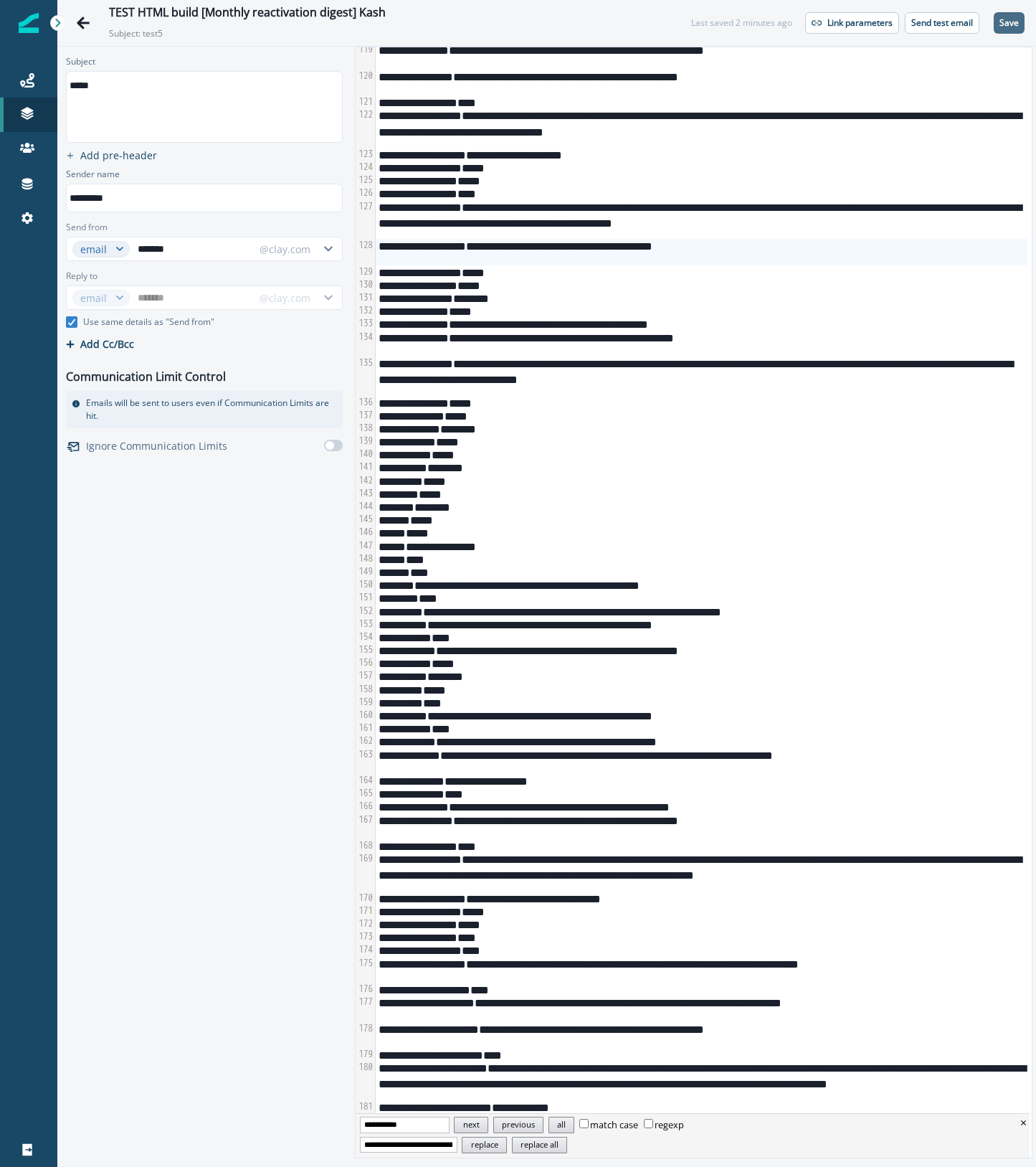 click on "Save" at bounding box center (1009, 23) 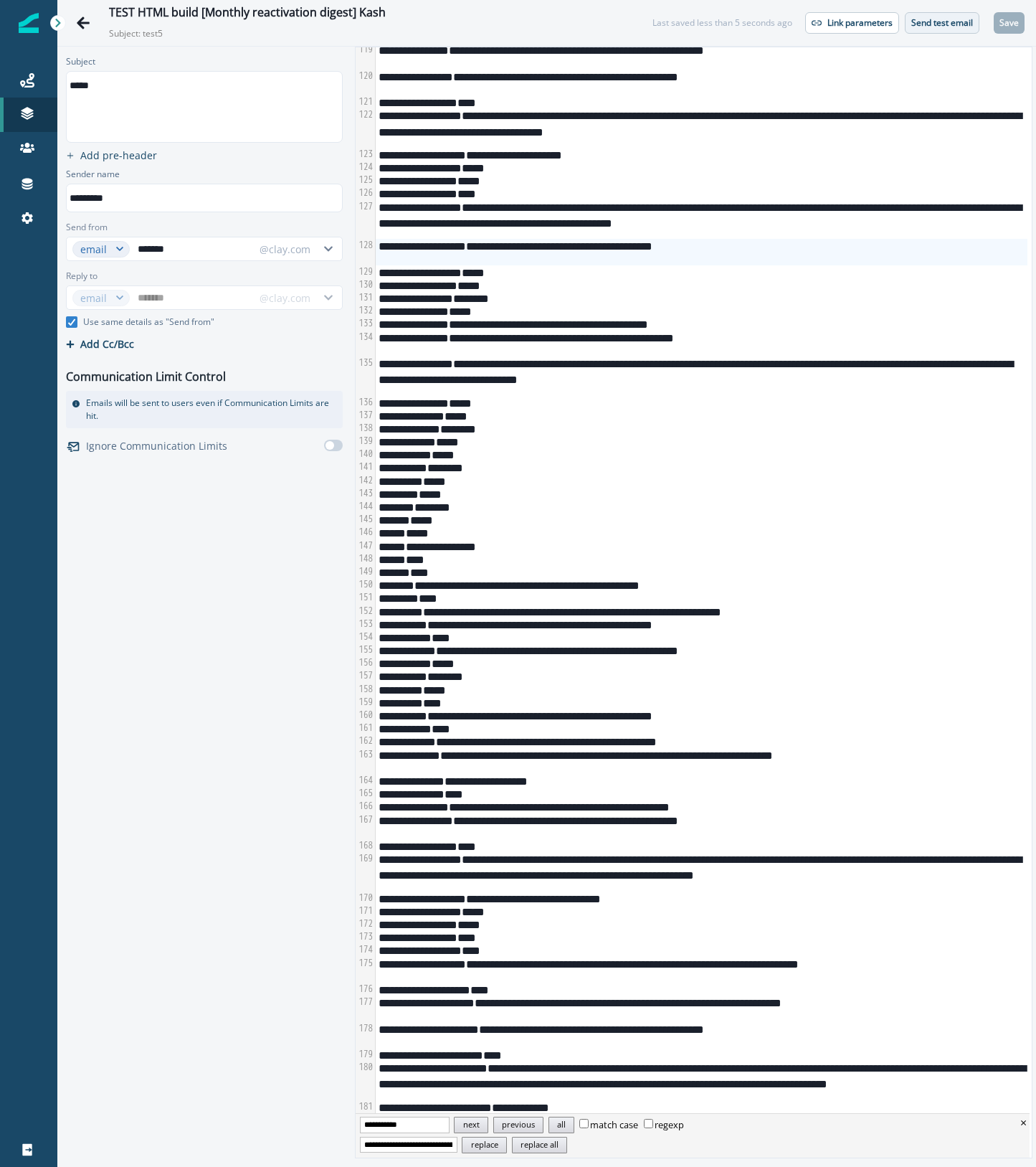 click on "Send test email" at bounding box center (942, 23) 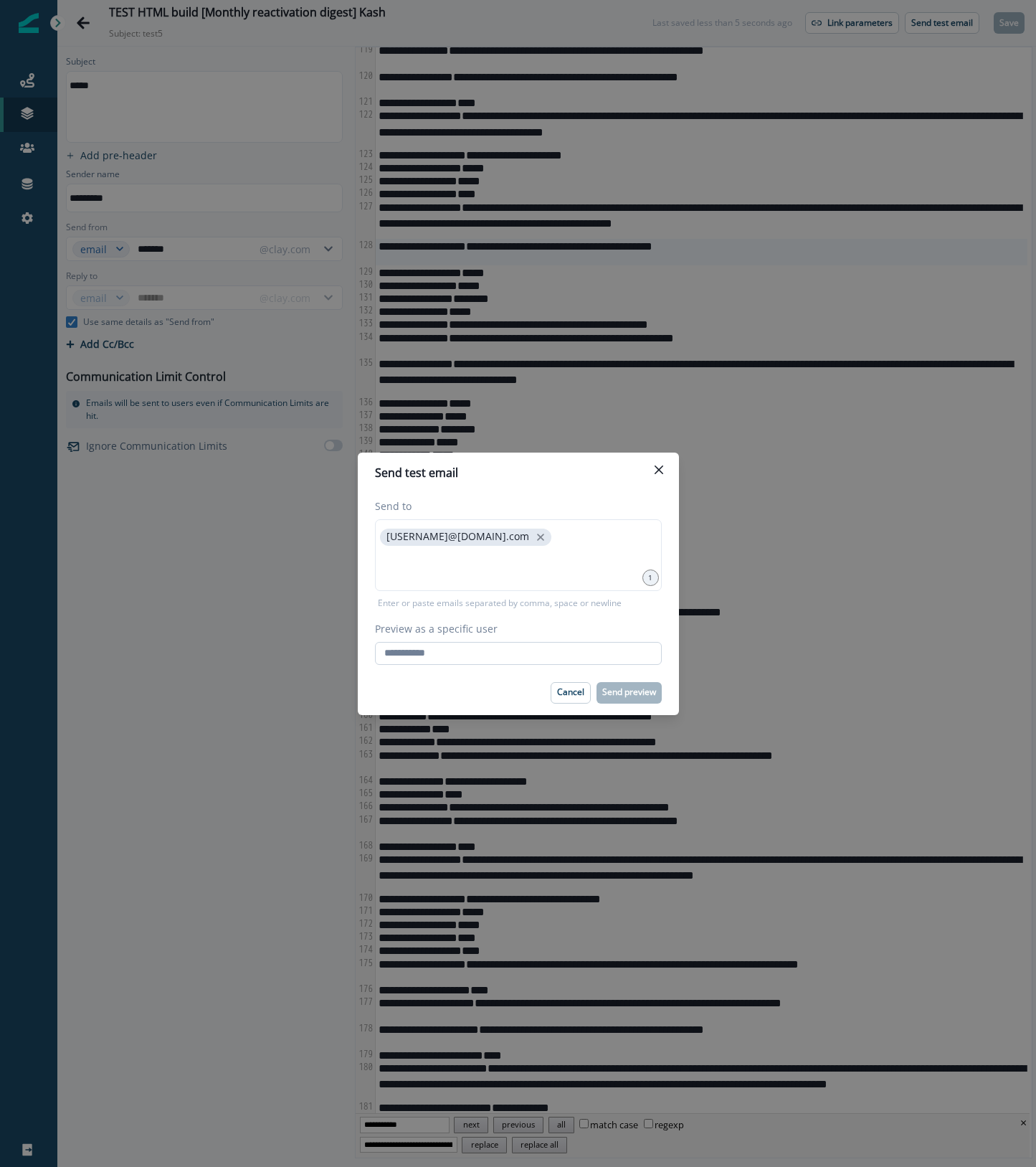 click on "Preview as a specific user" at bounding box center [518, 653] 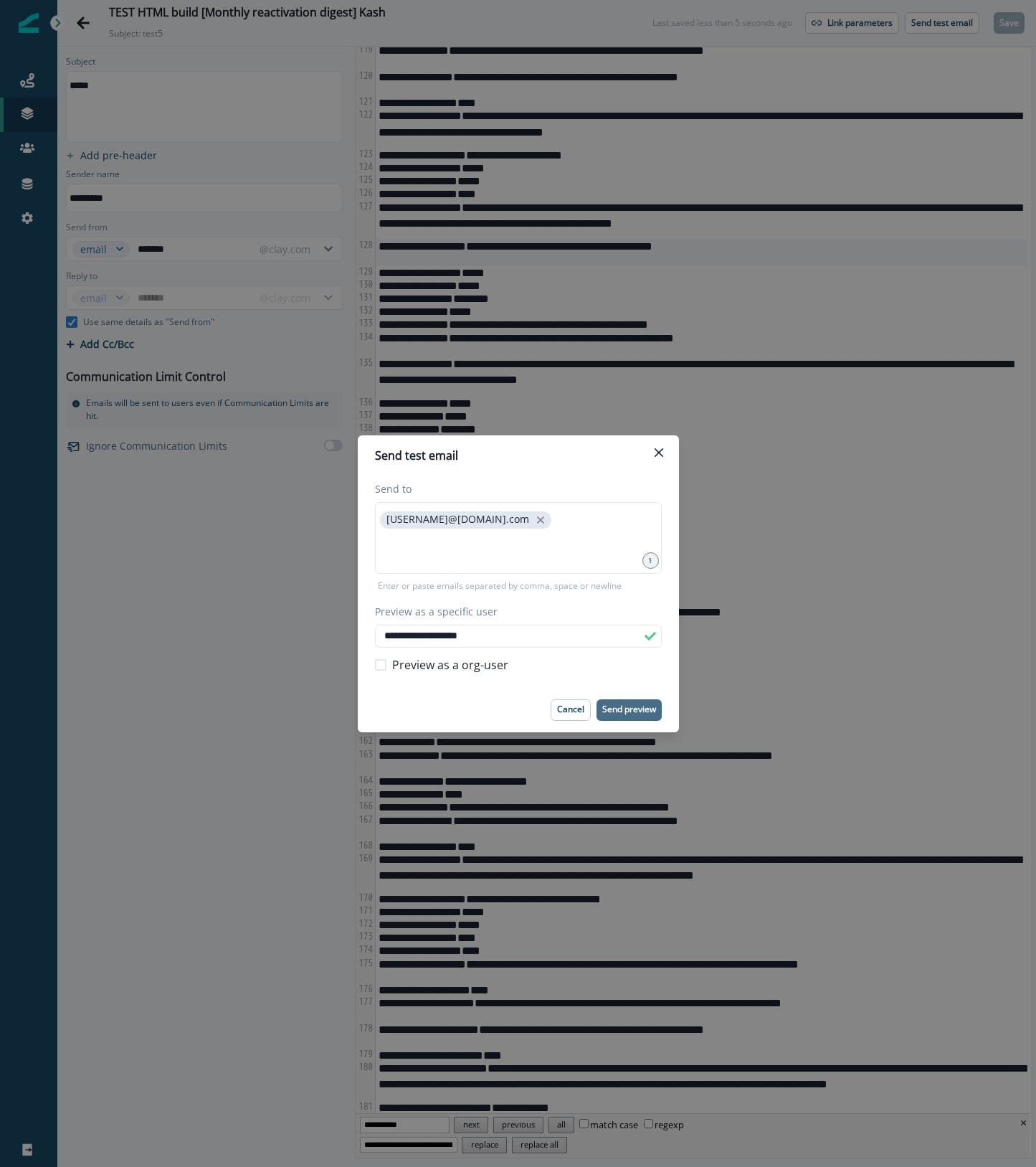 type on "**********" 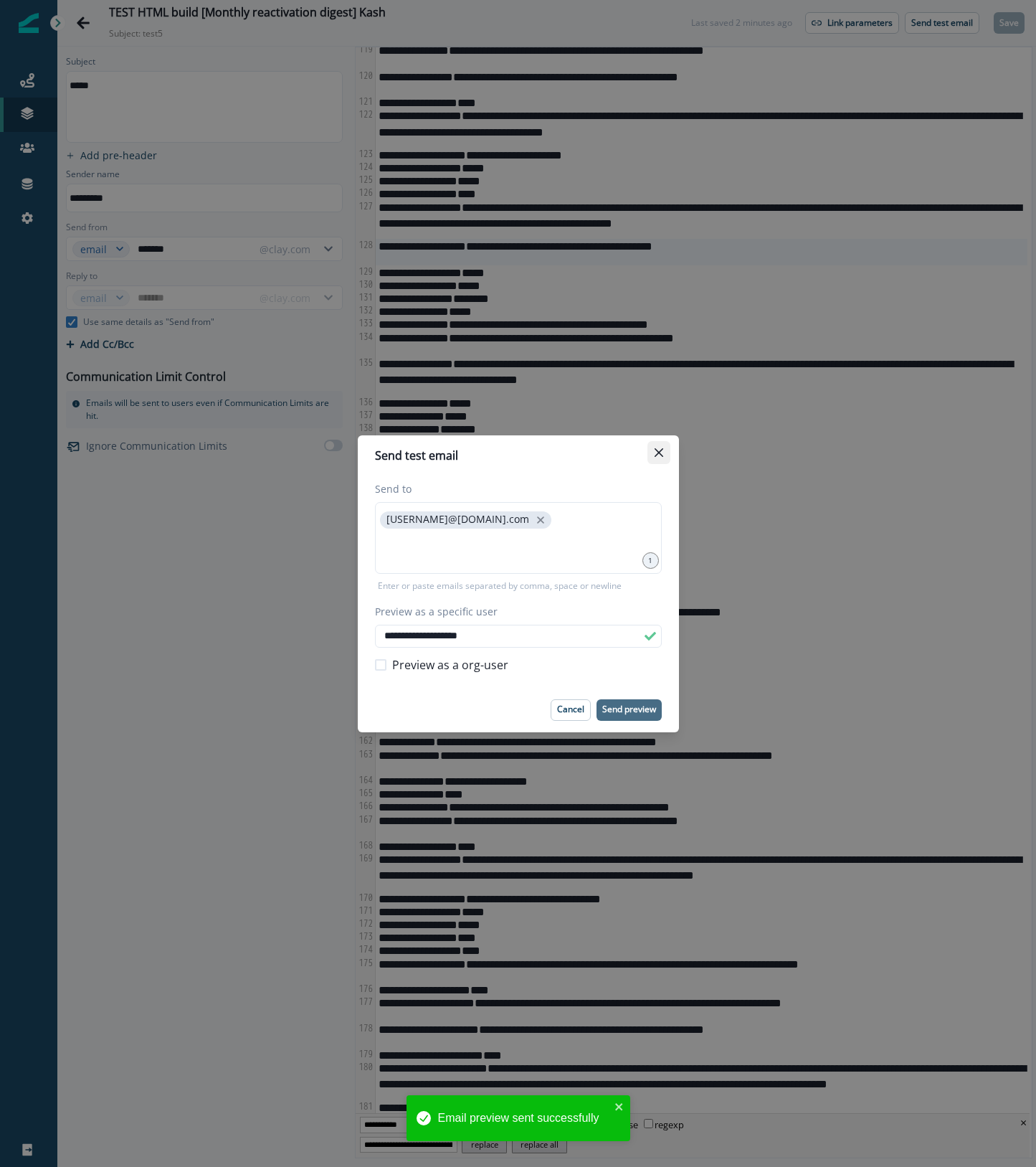 click 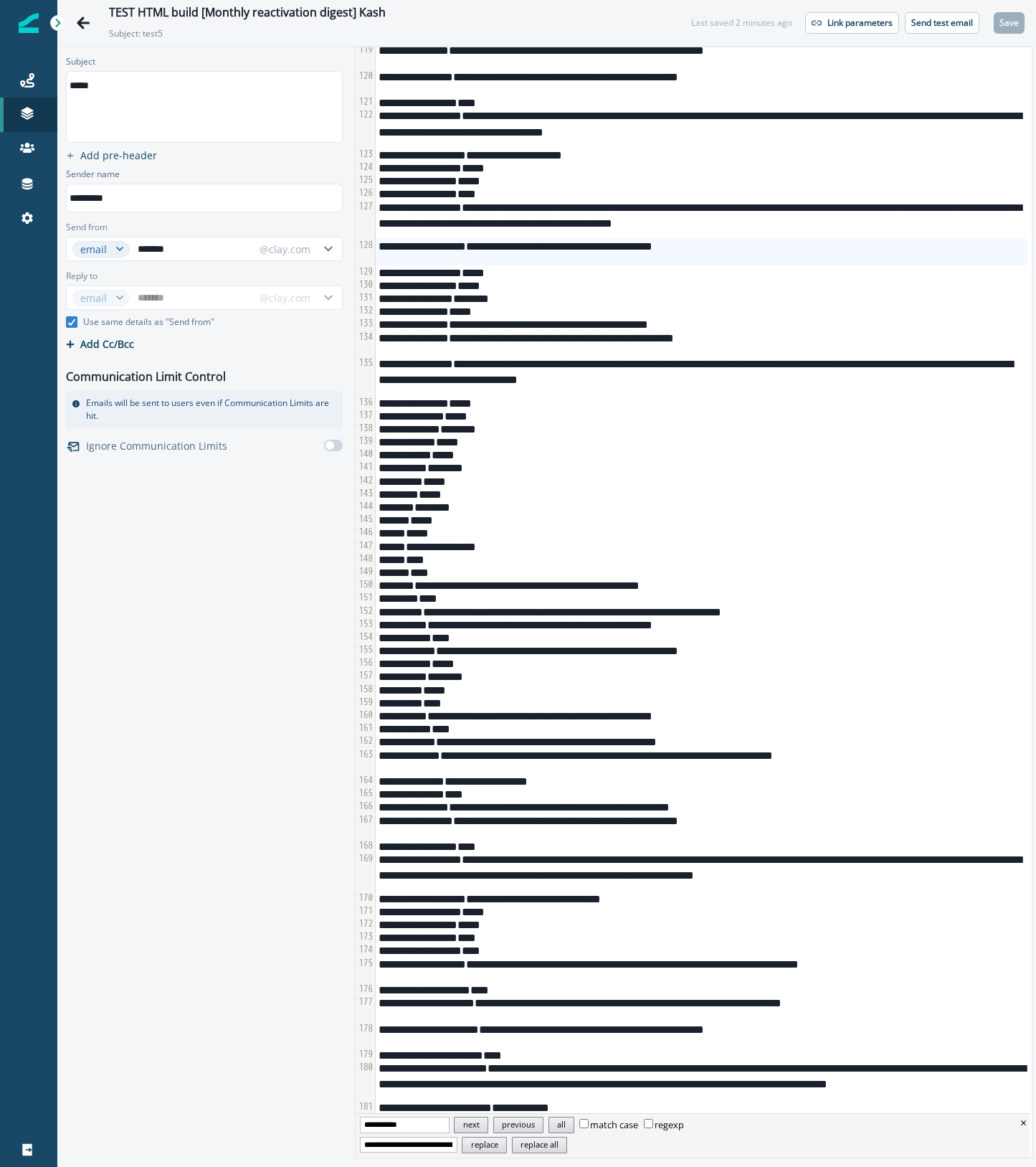 click on "**********" at bounding box center (404, 1125) 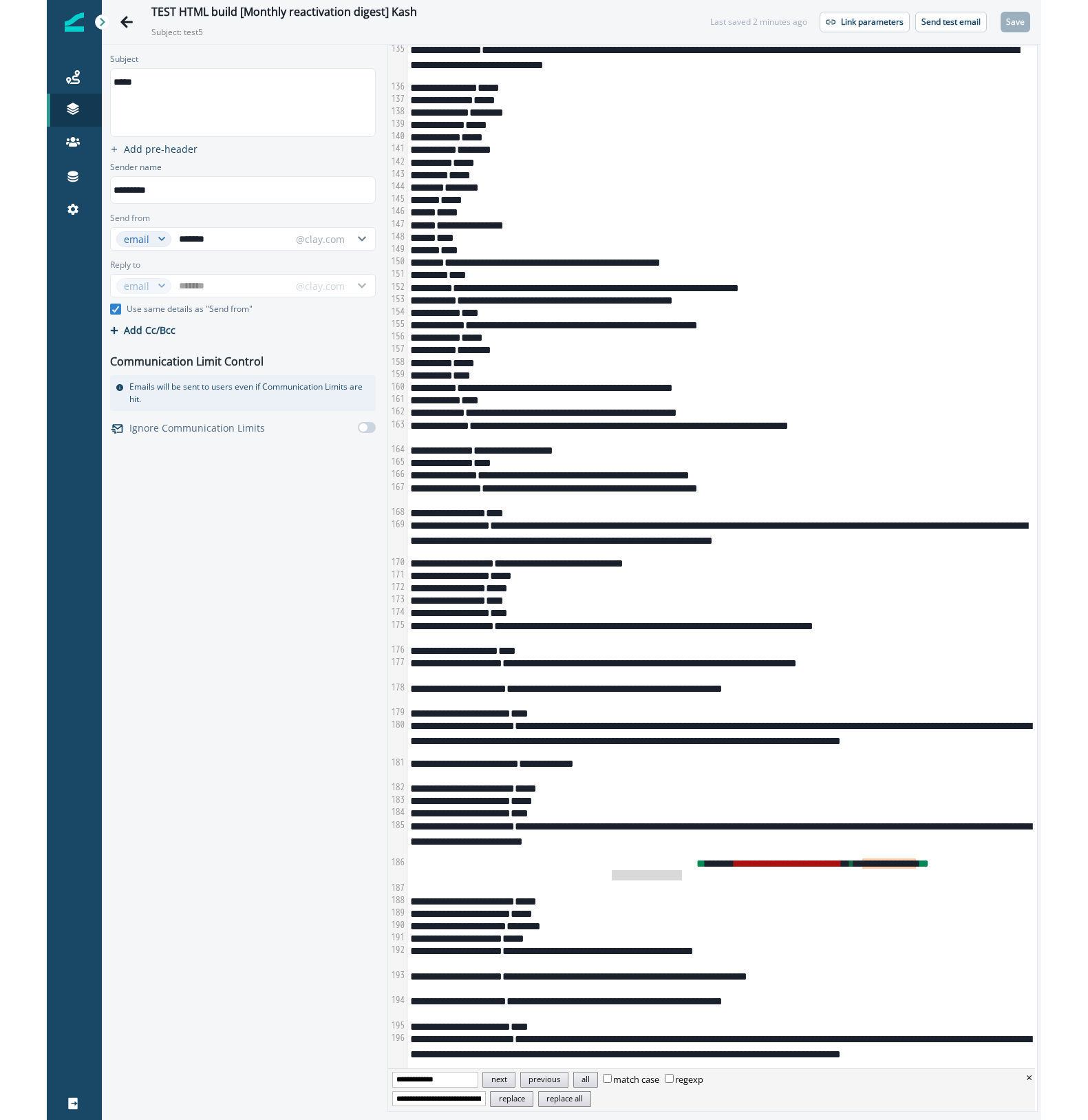 scroll, scrollTop: 2049, scrollLeft: 0, axis: vertical 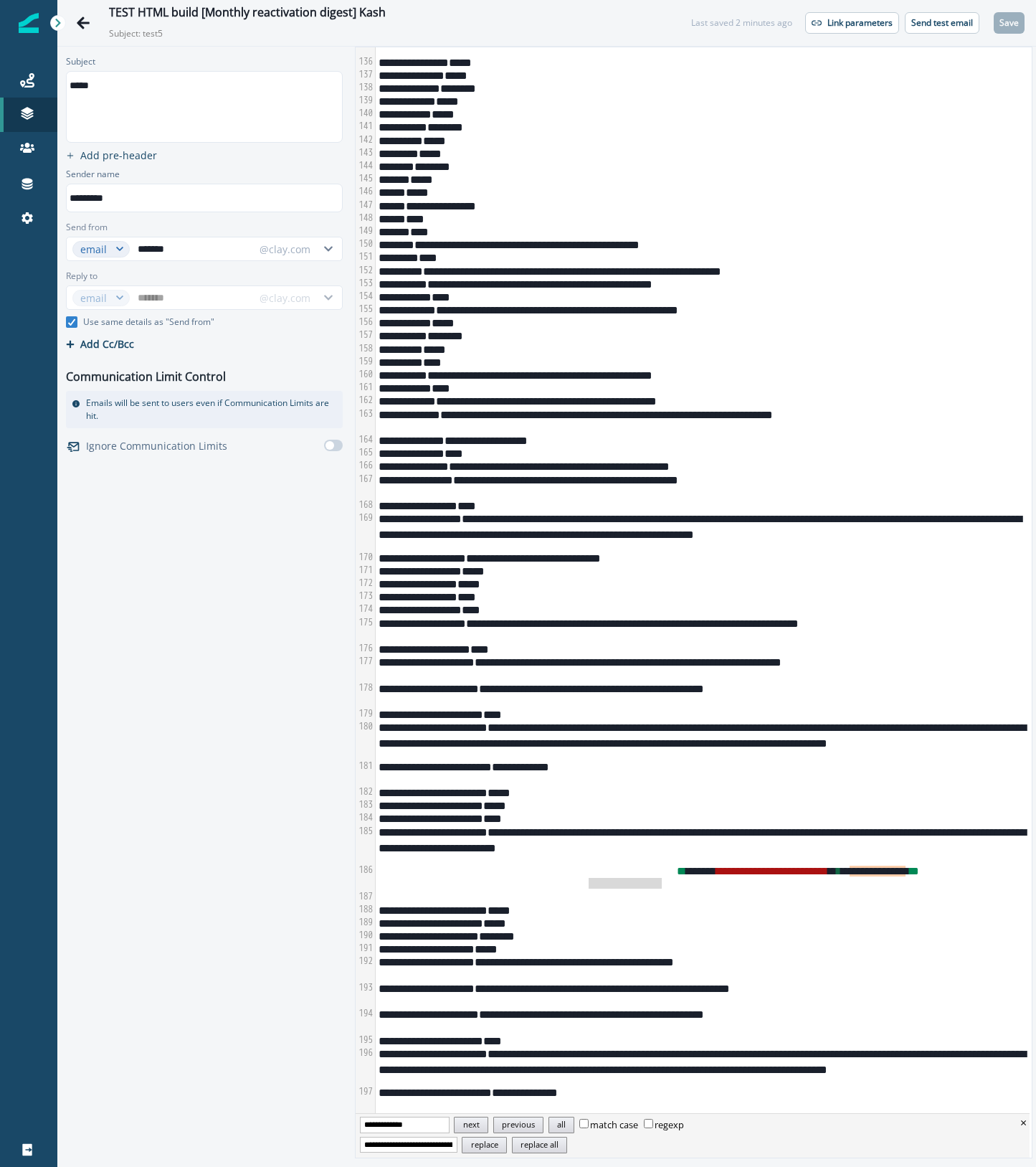 type on "**********" 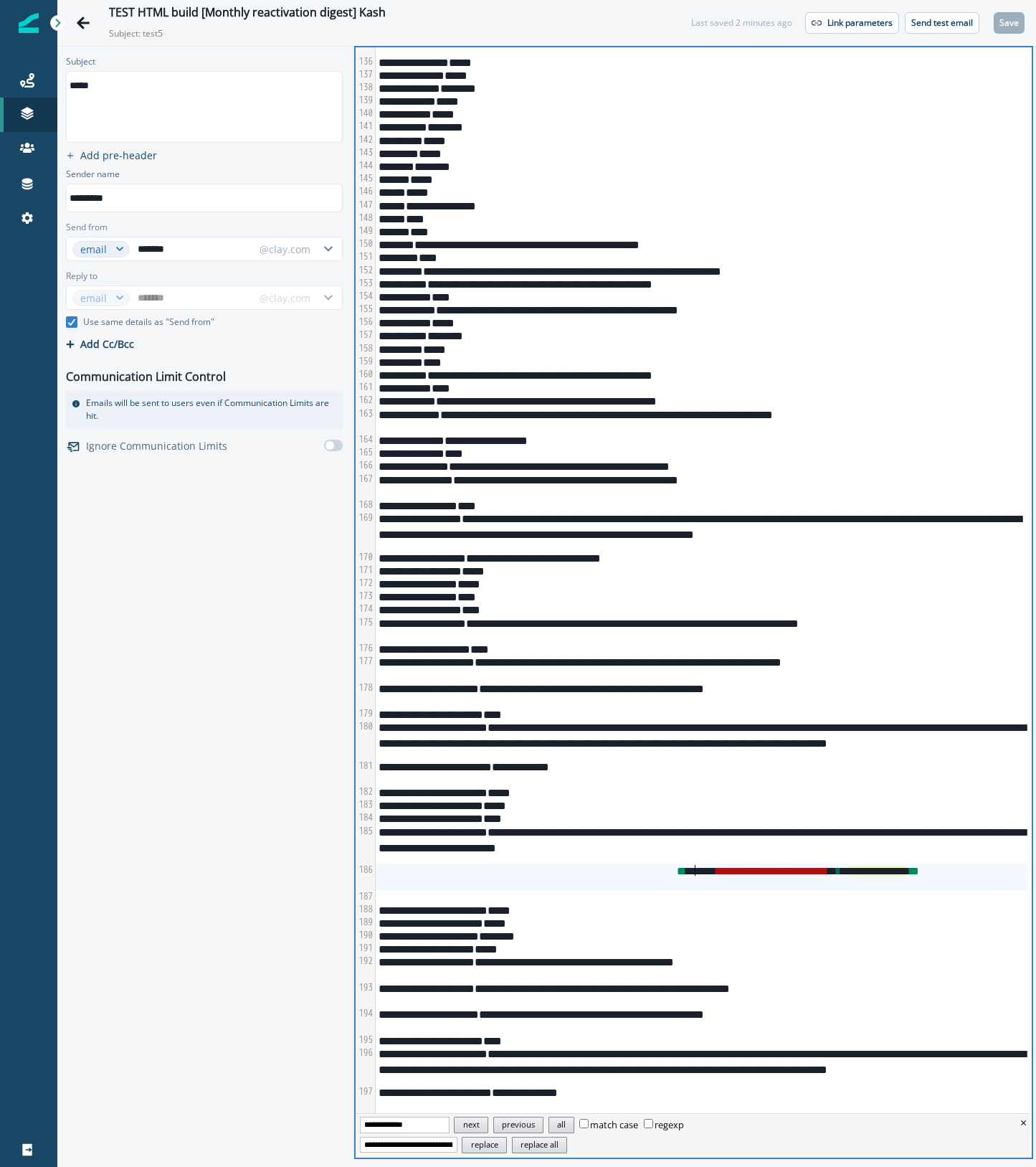 click on "**********" at bounding box center (701, 877) 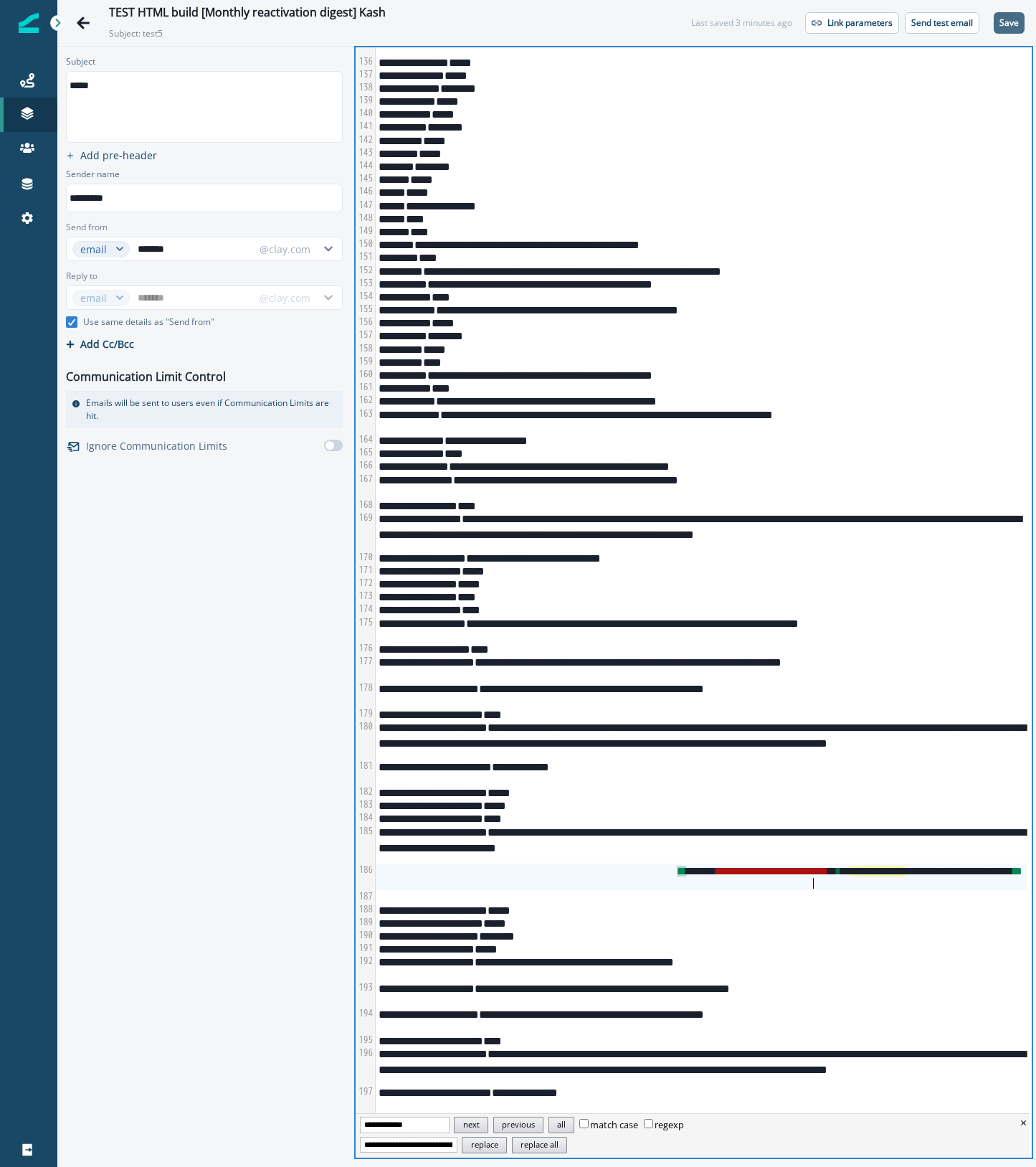 click on "Save" at bounding box center (1009, 23) 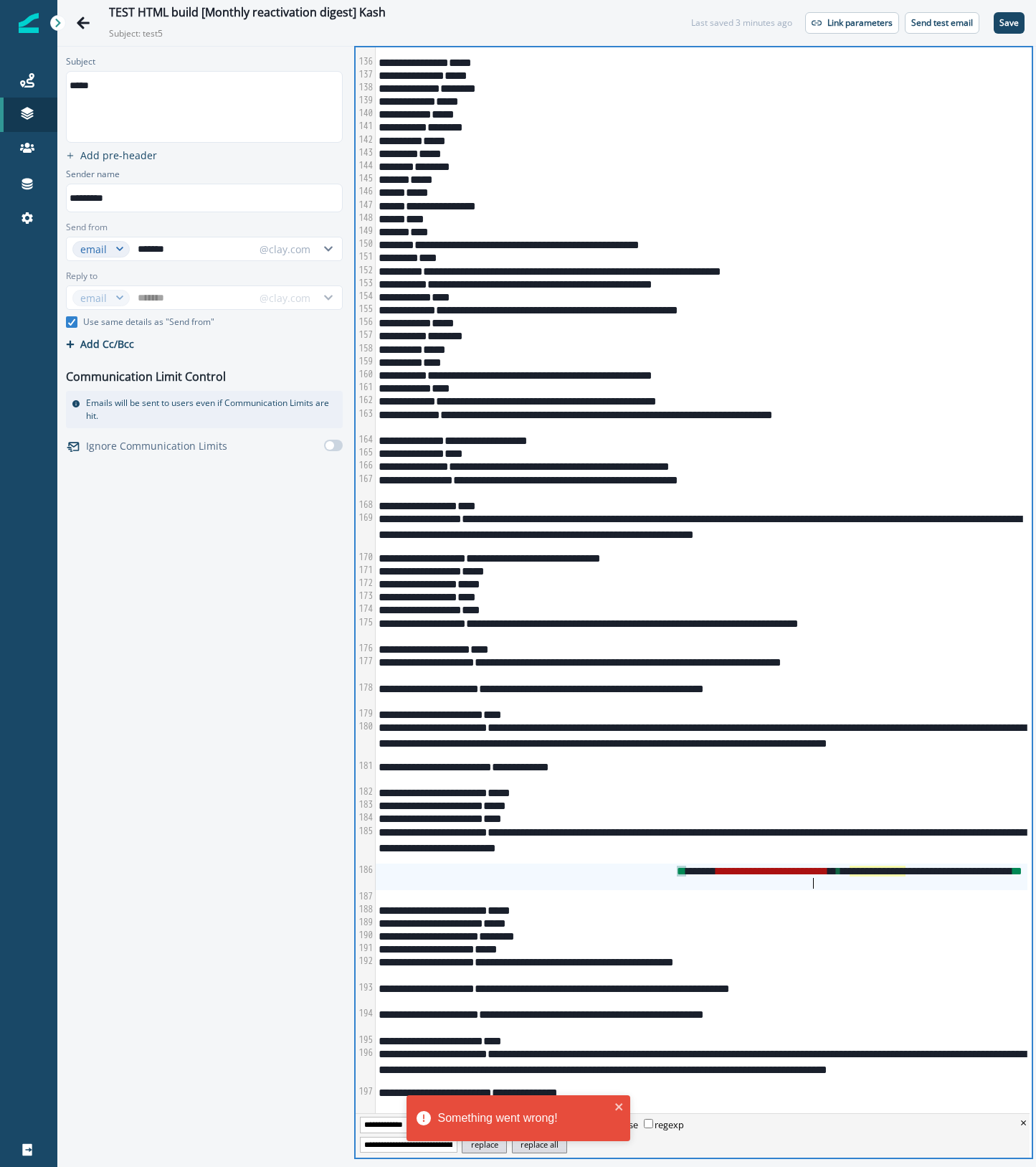 click on "**********" at bounding box center [701, 877] 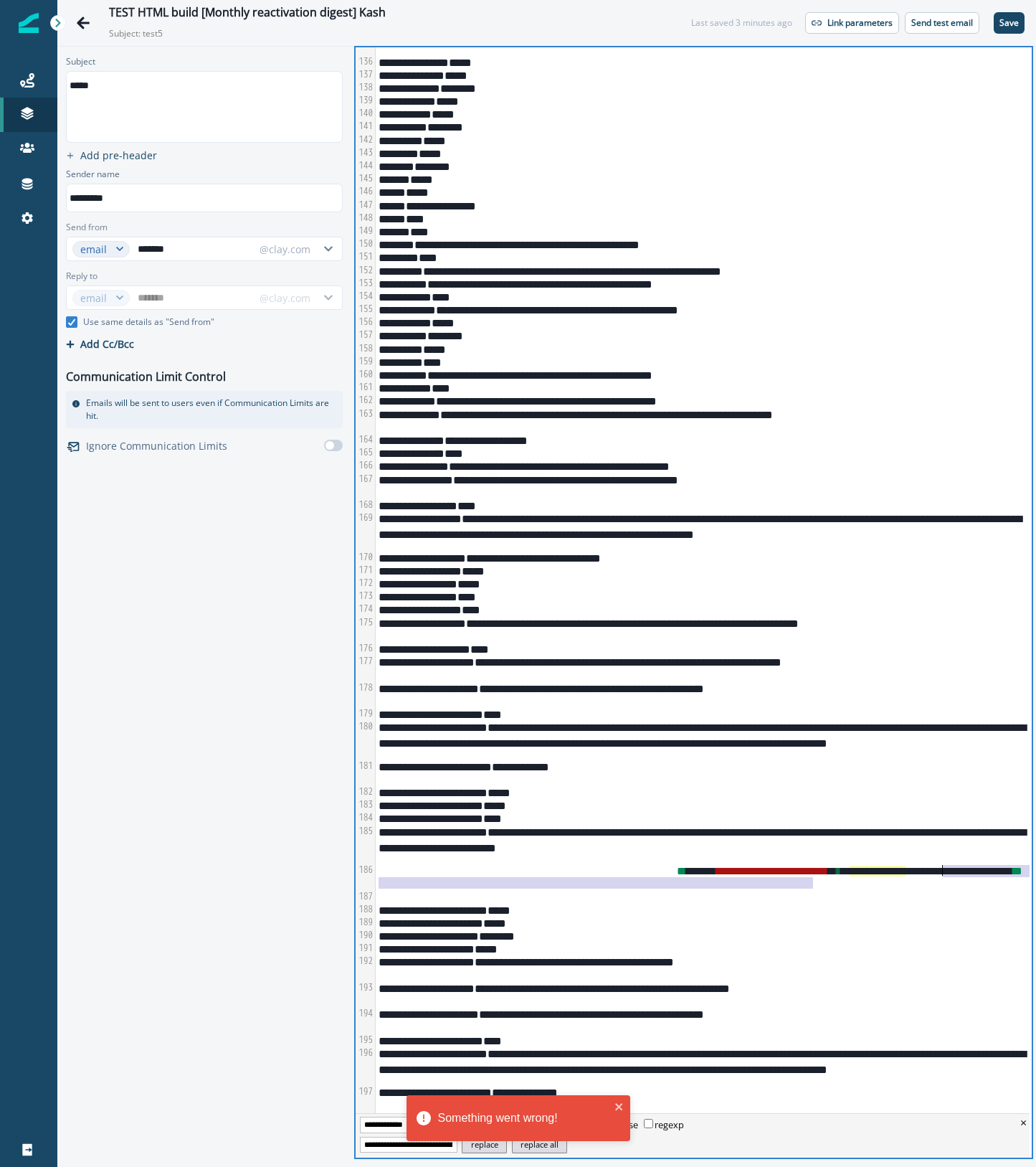 click on "**********" at bounding box center [701, 877] 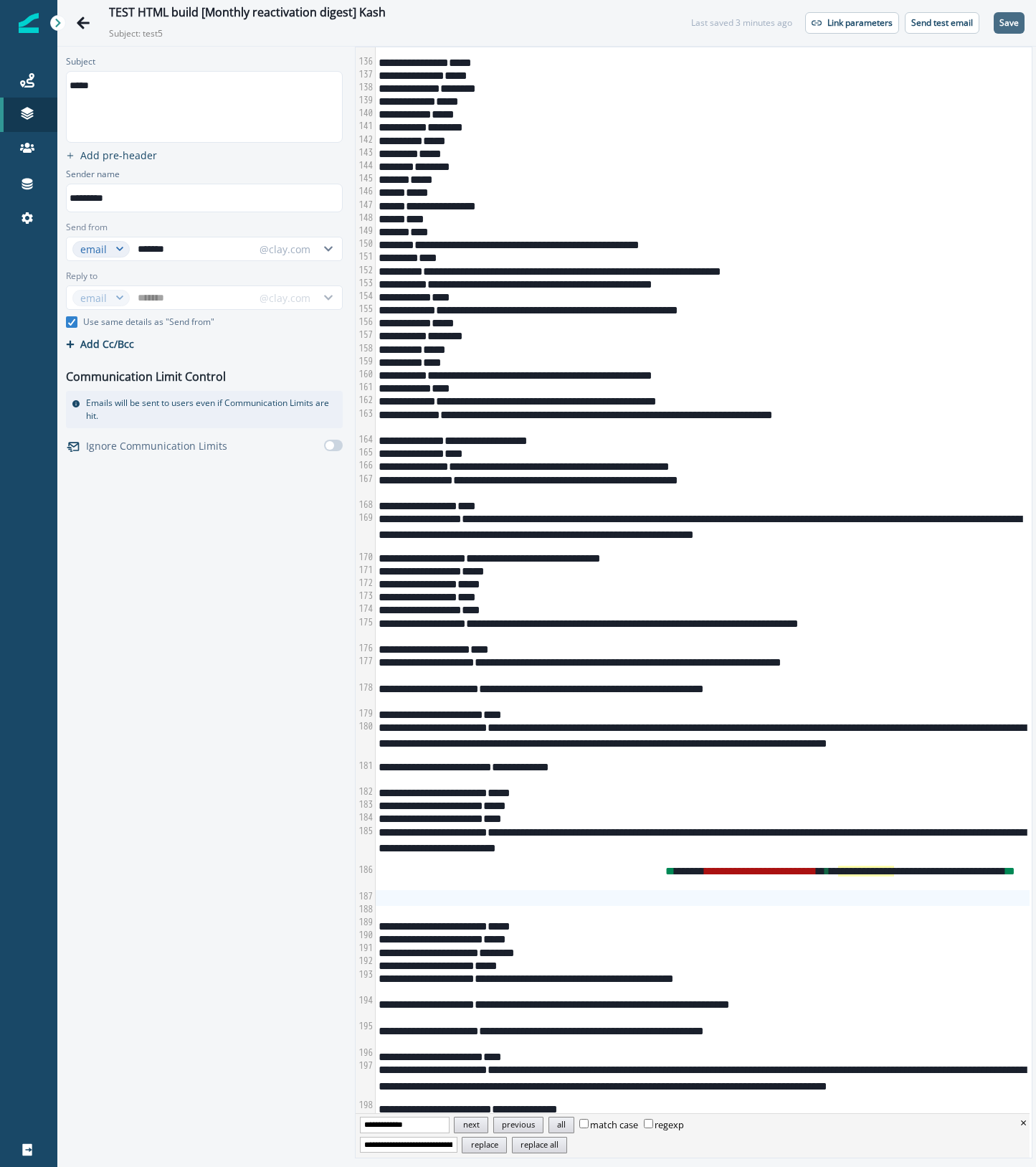 click on "Save" at bounding box center [1009, 23] 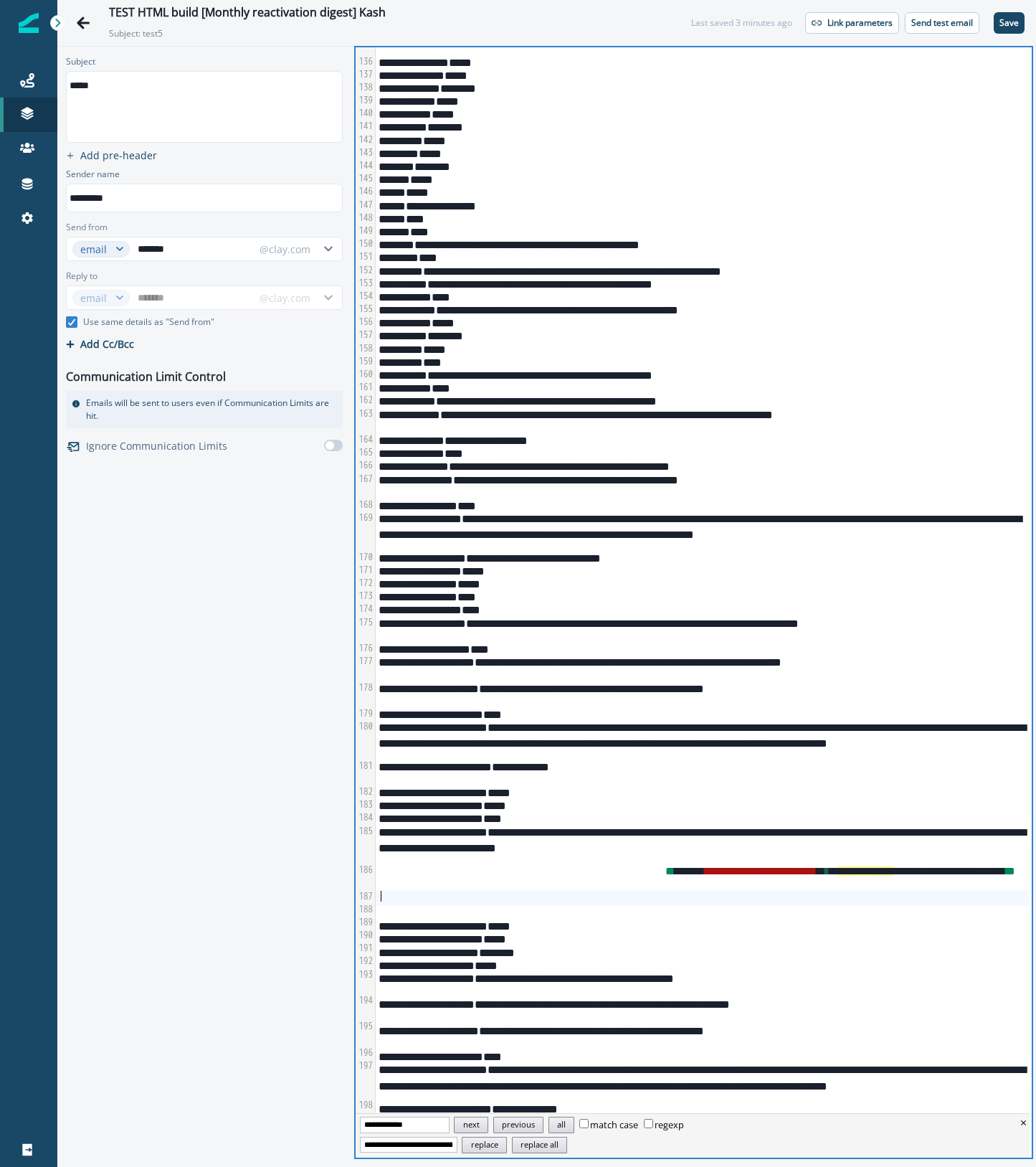 click at bounding box center [703, 898] 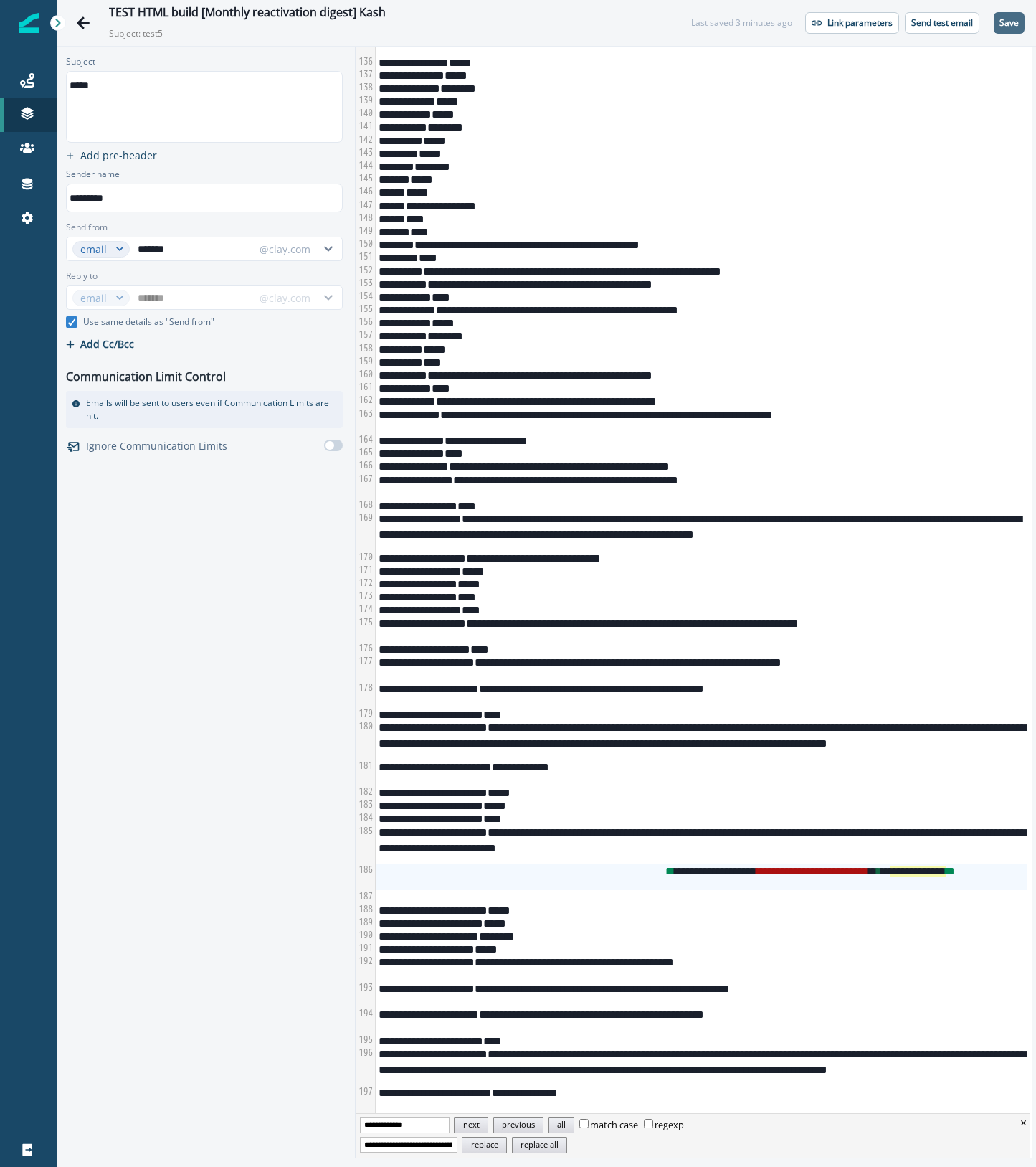click on "Save" at bounding box center [1009, 23] 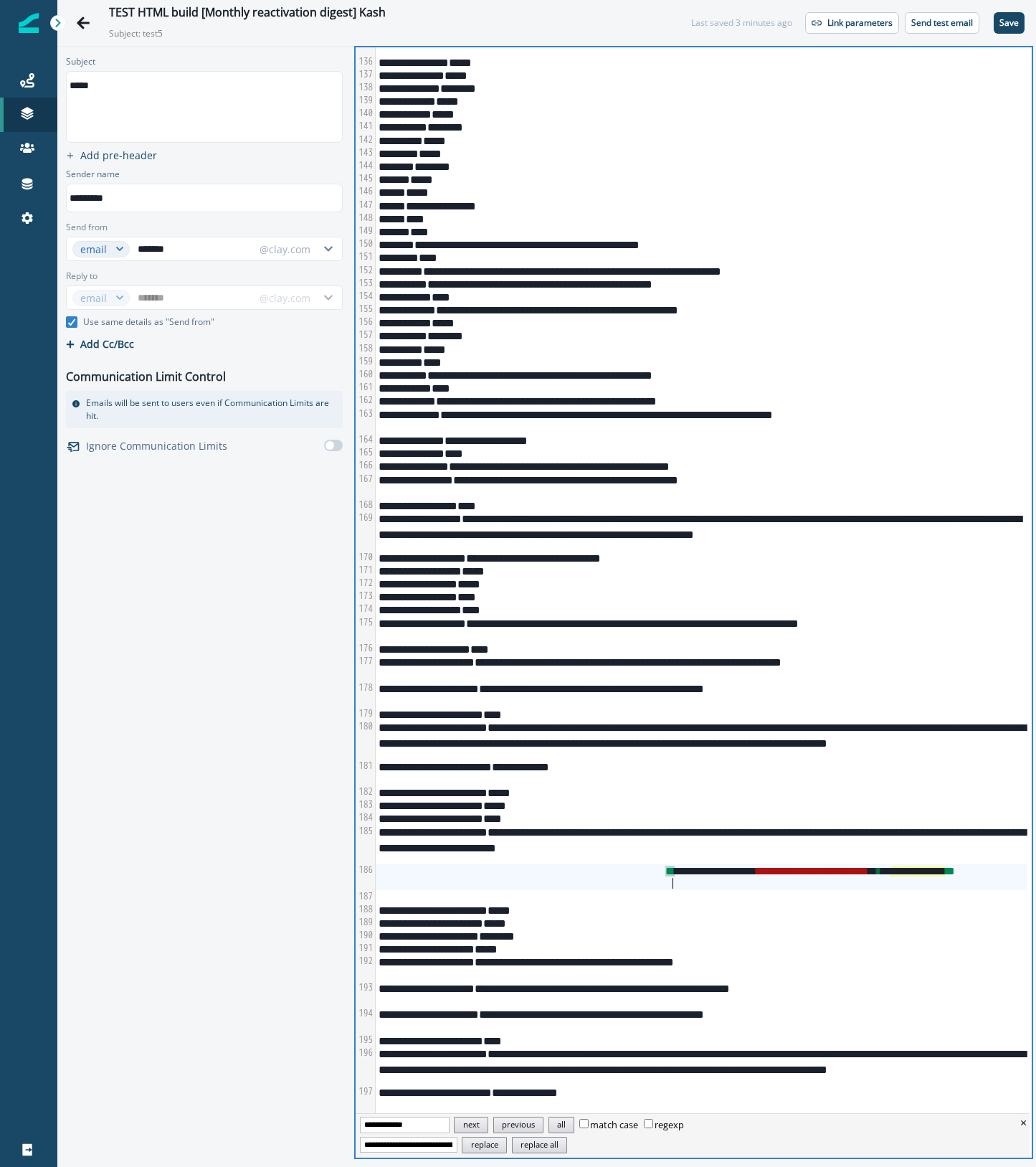 click on "**********" at bounding box center (701, 877) 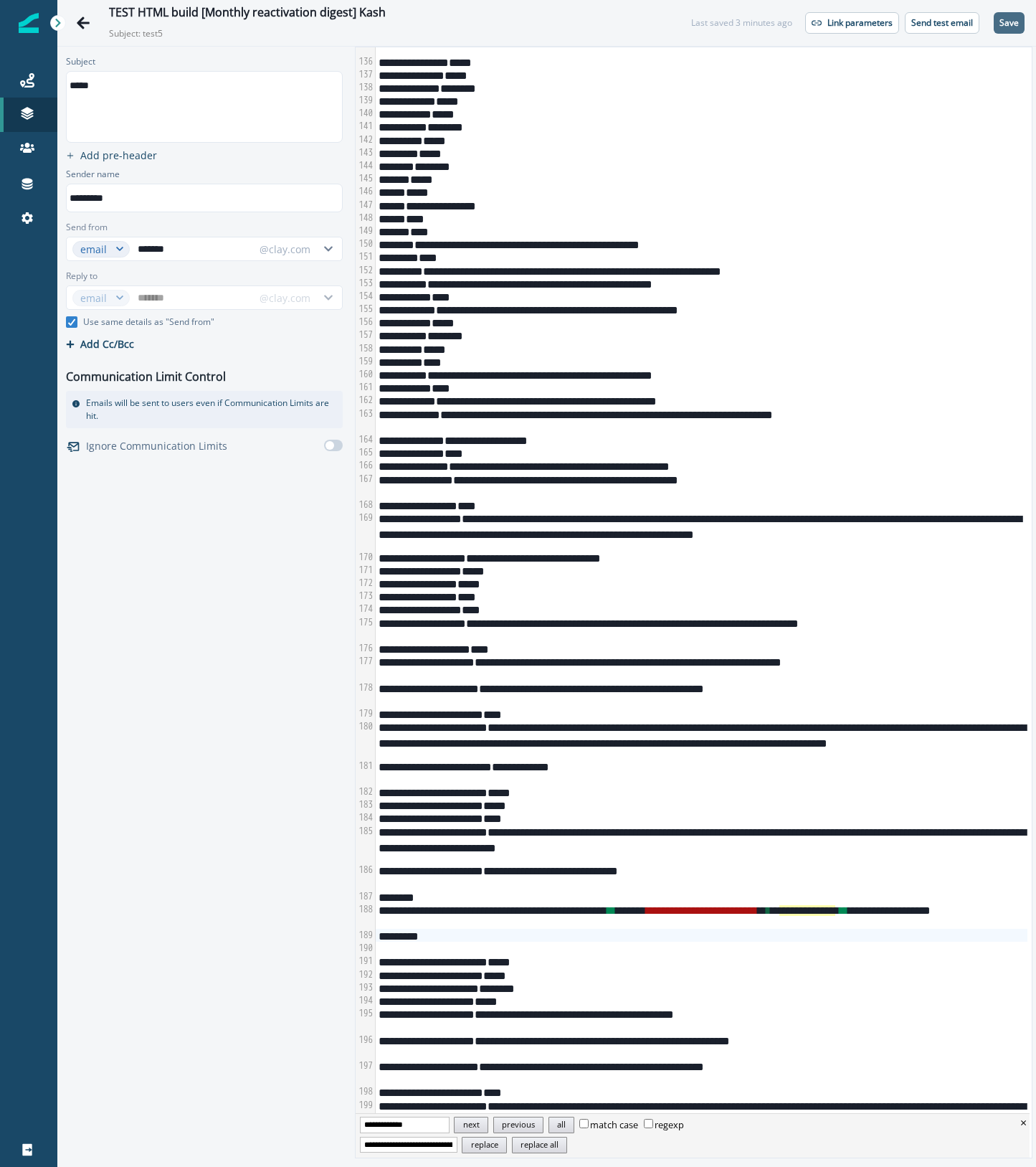 click on "Save" at bounding box center (1009, 23) 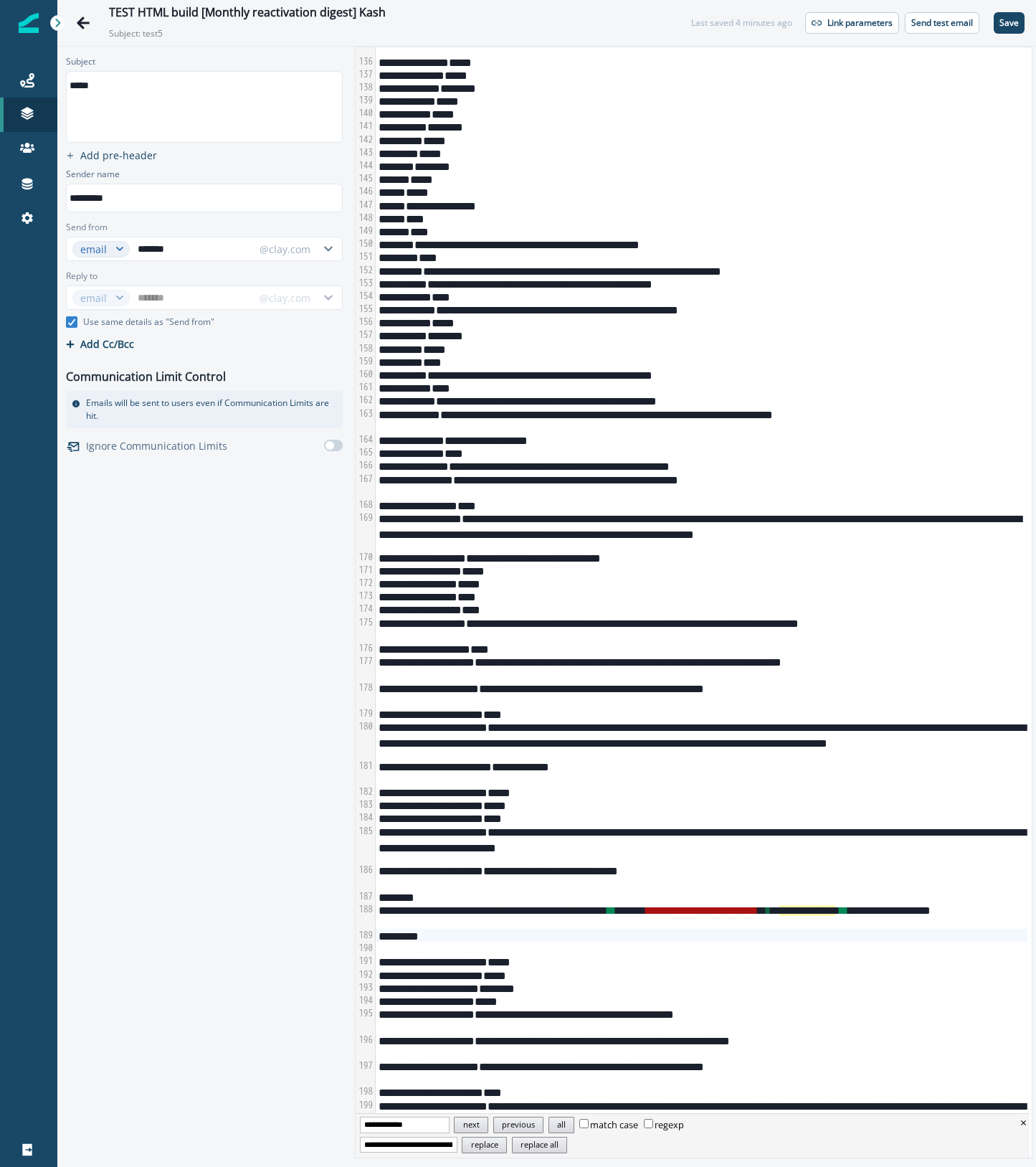 click on "**********" at bounding box center [701, 916] 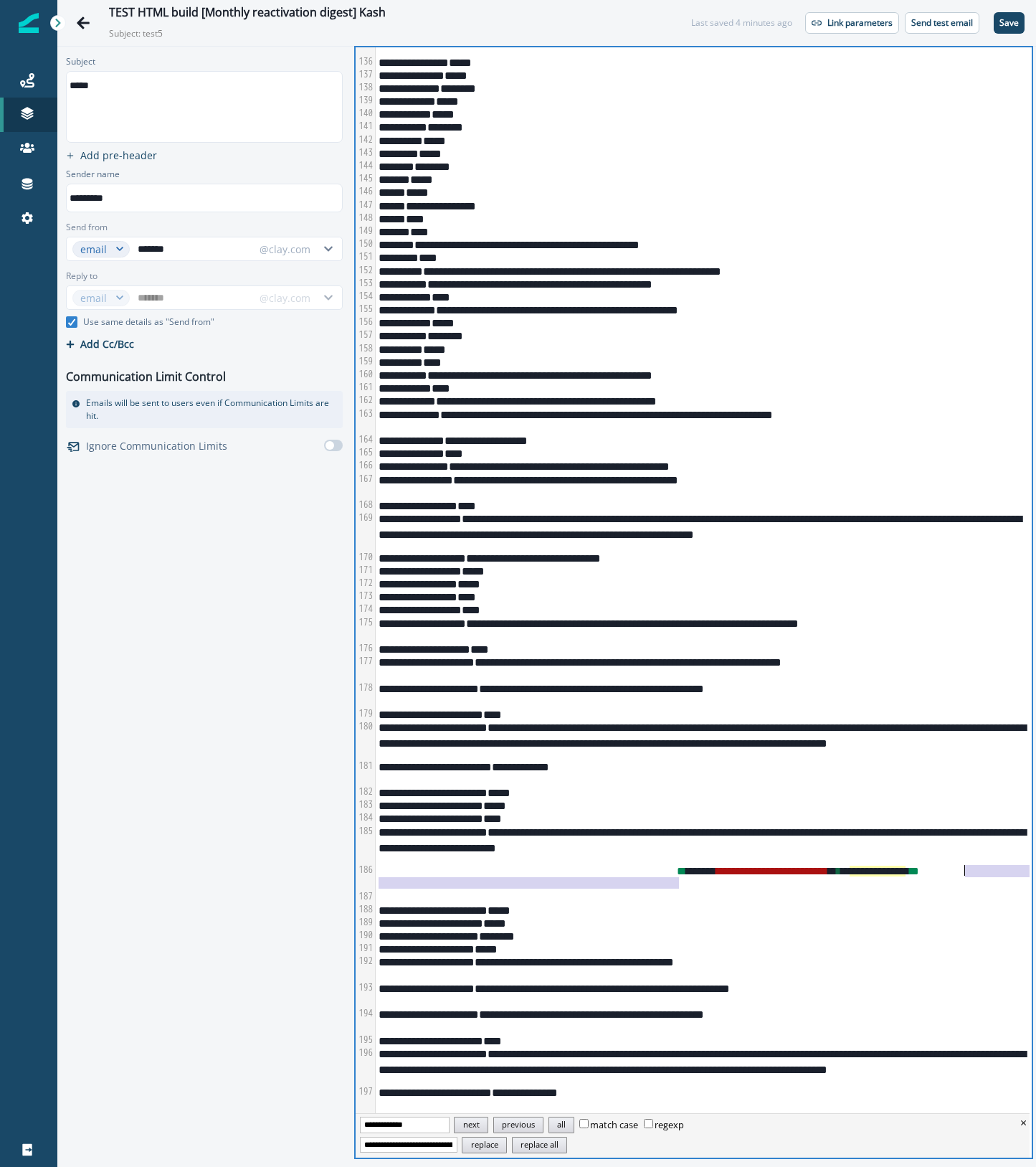 click on "*****" at bounding box center (701, 909) 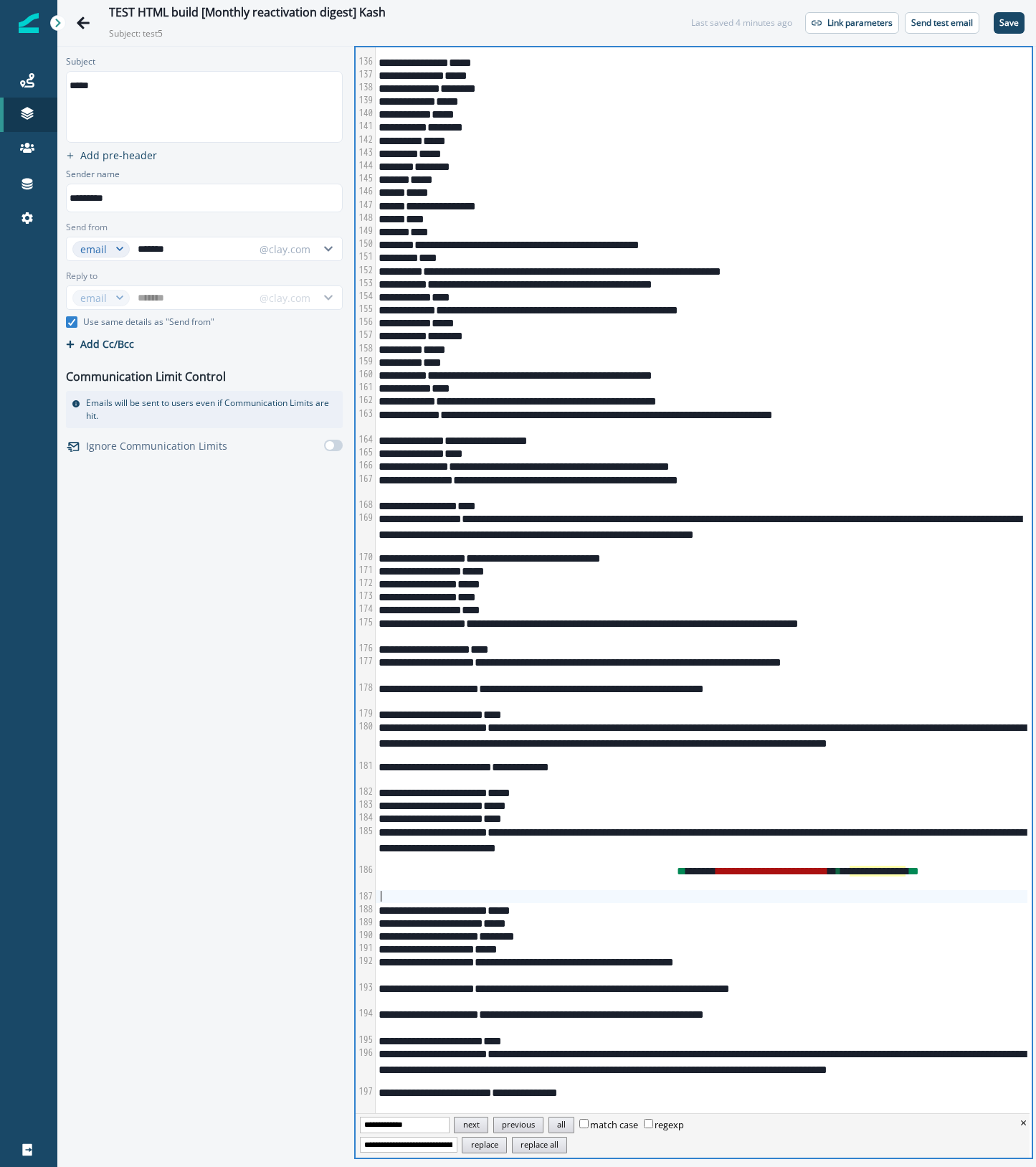 click at bounding box center (701, 897) 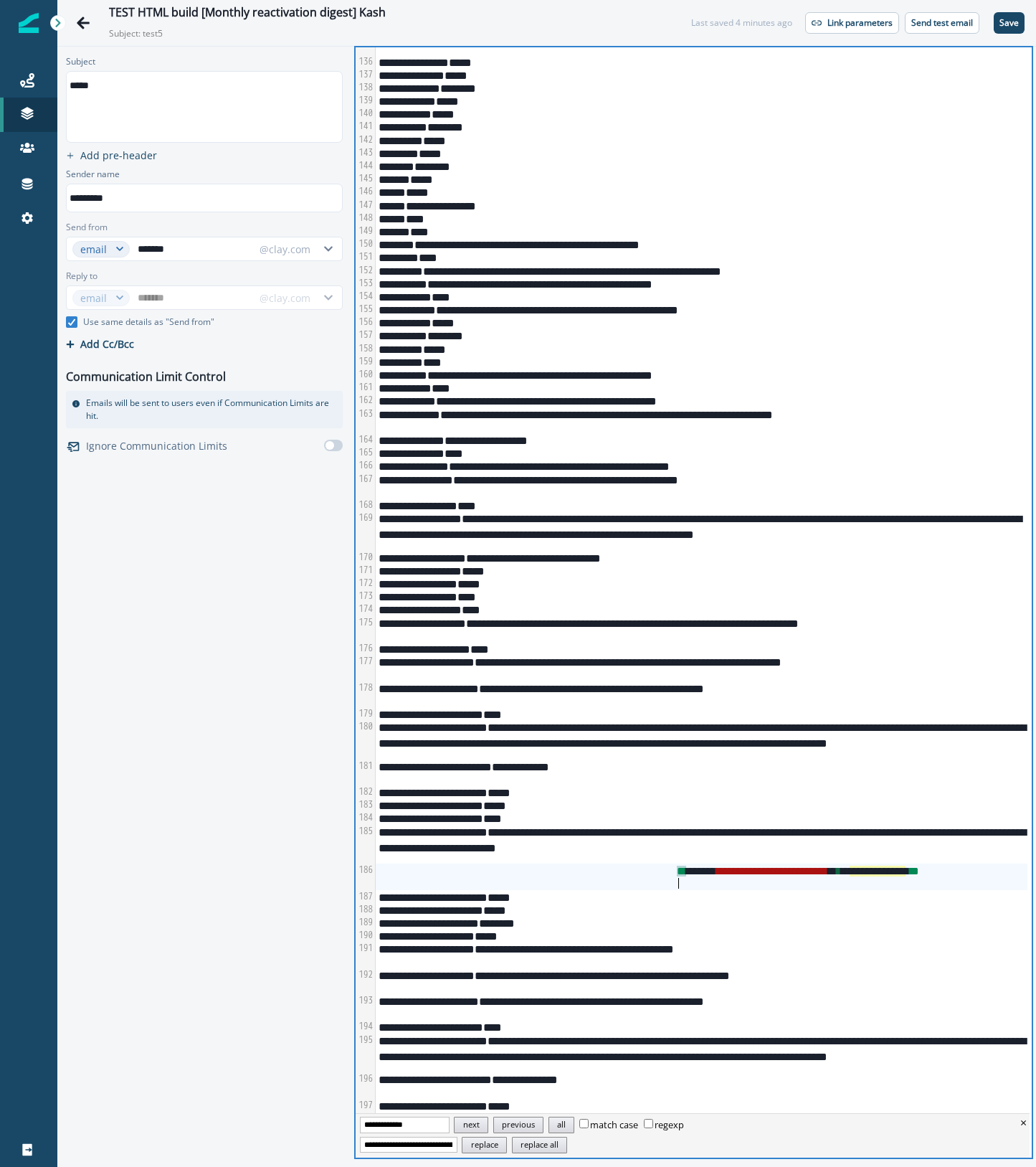 click on "TEST HTML build [Monthly reactivation digest] [FIRST] Subject: test5 Last saved 4 minutes ago Link parameters Send test email Save" at bounding box center (546, 23) 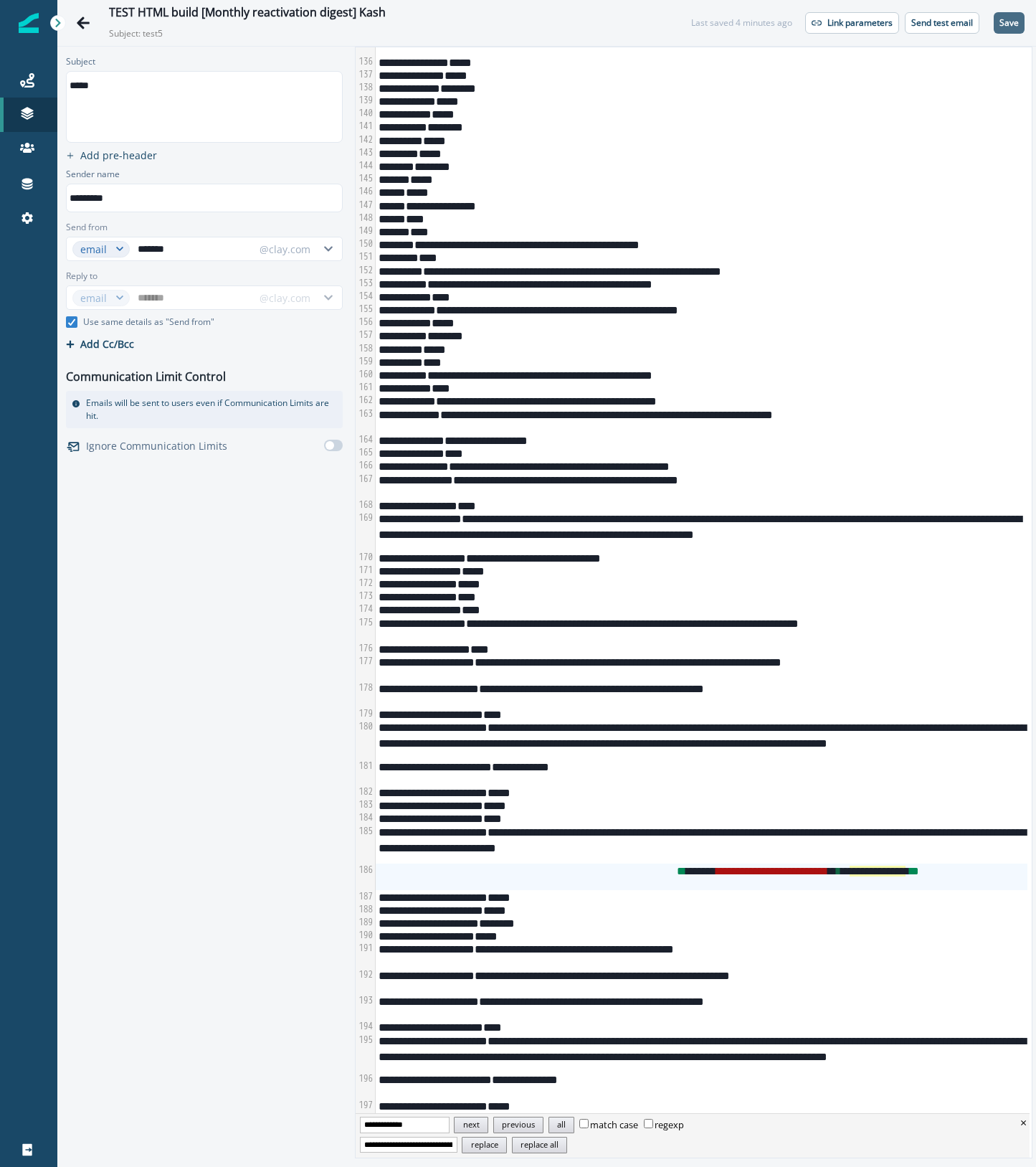 click on "Save" at bounding box center (1009, 23) 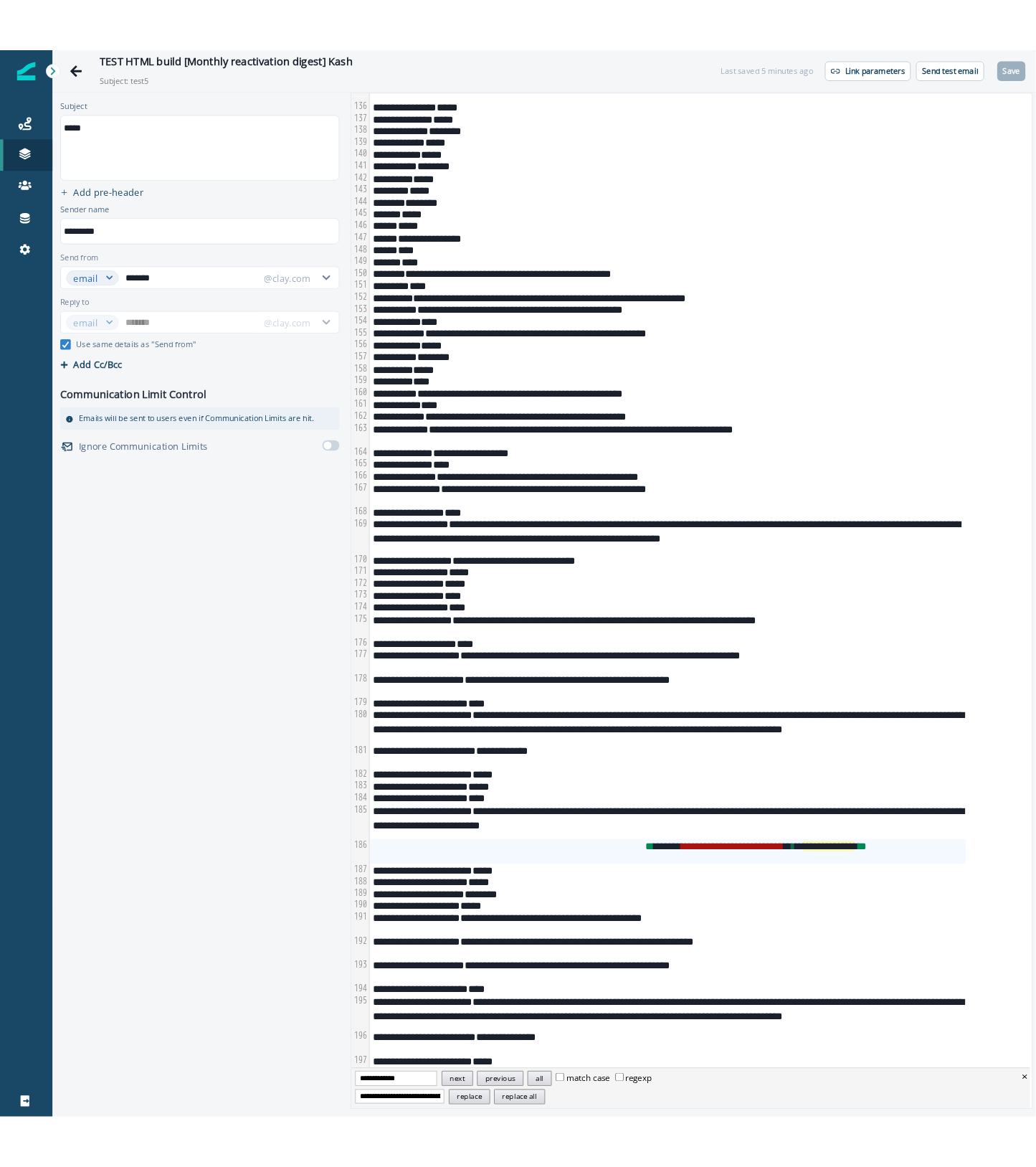 scroll, scrollTop: 2057, scrollLeft: 0, axis: vertical 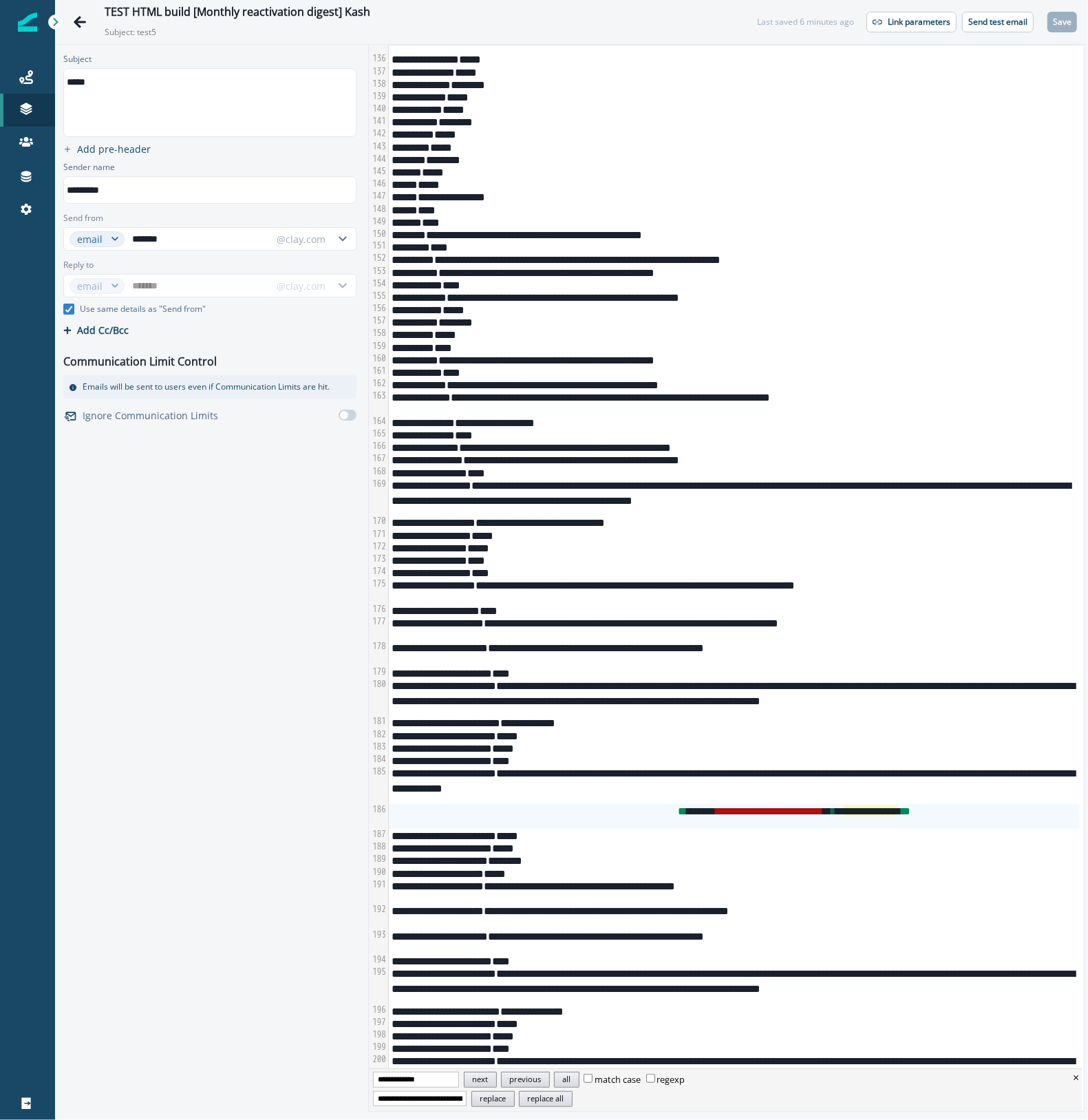 click on "Subject ***** Add pre-header Sender name ********* Send from email ******* @clay.com Reply to email ******* @clay.com Use same details as "Send from" Cc/Bcc Cc 0 Enter or paste emails separated by comma or space Bcc 0 Enter or paste emails separated by comma or space Add Cc/Bcc Communication Limit Control Emails will be sent to users even if Communication Limits are hit. Ignore Communication Limits" at bounding box center (210, 578) 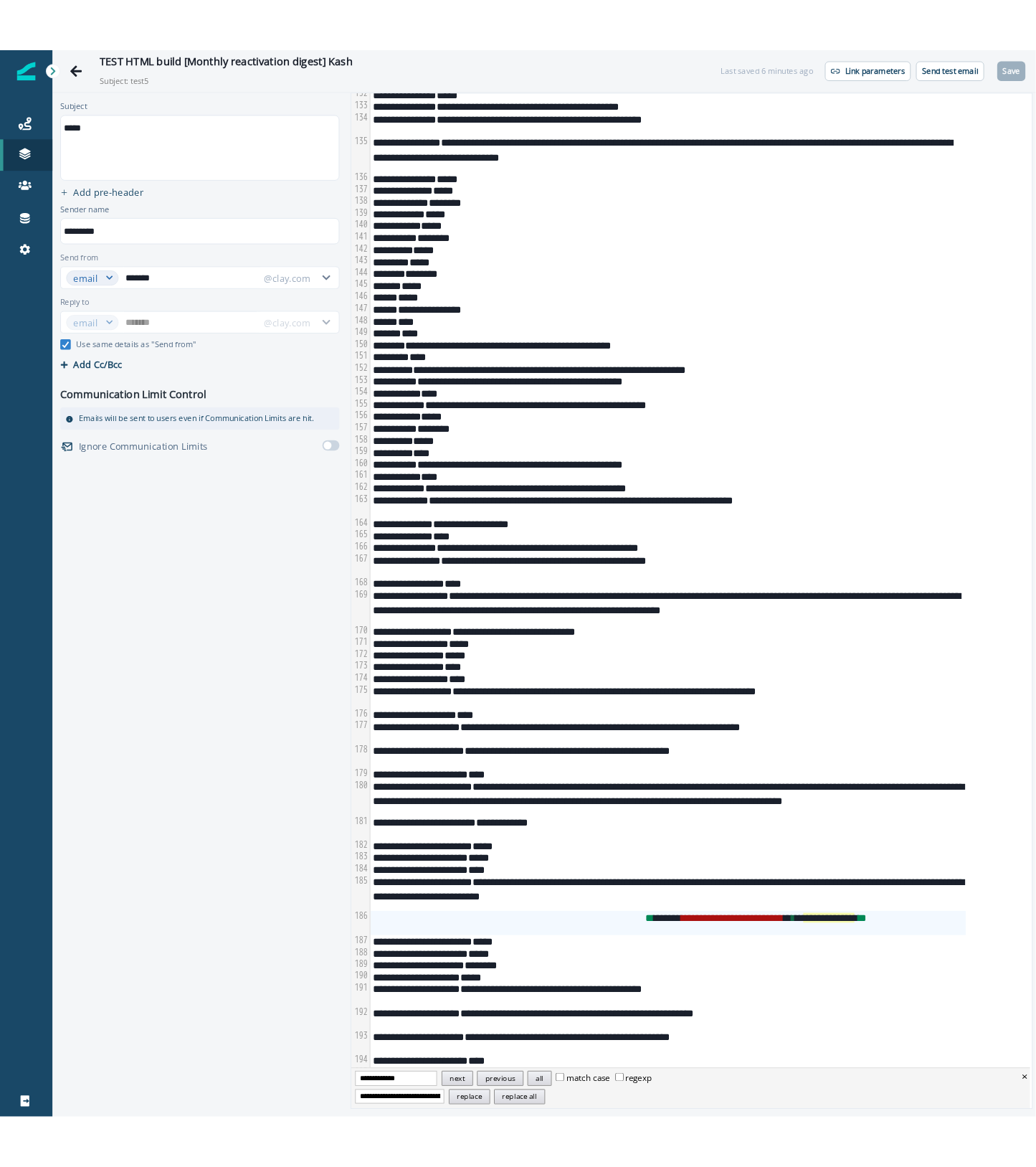 scroll, scrollTop: 2135, scrollLeft: 0, axis: vertical 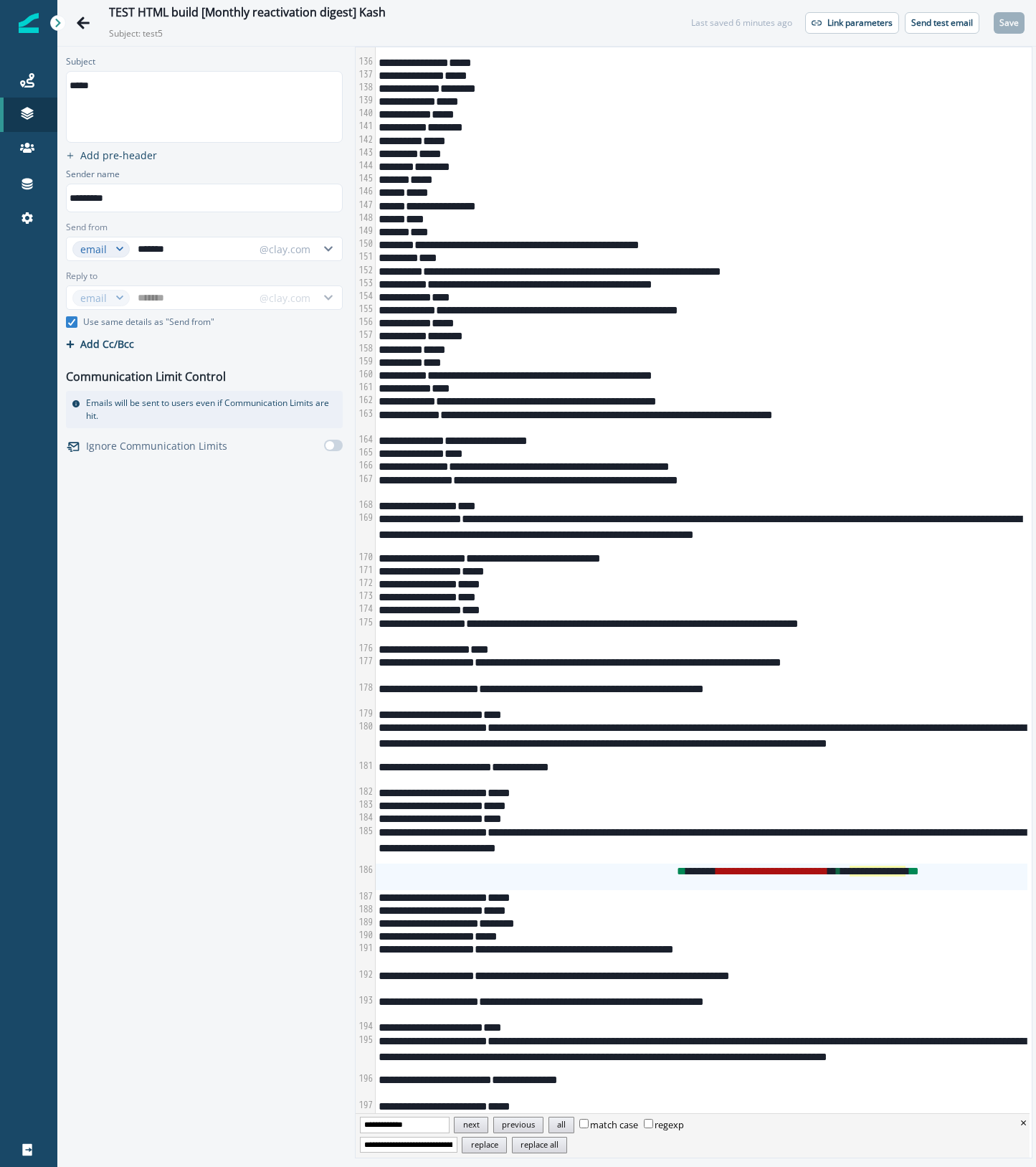 click on "****" at bounding box center [701, 231] 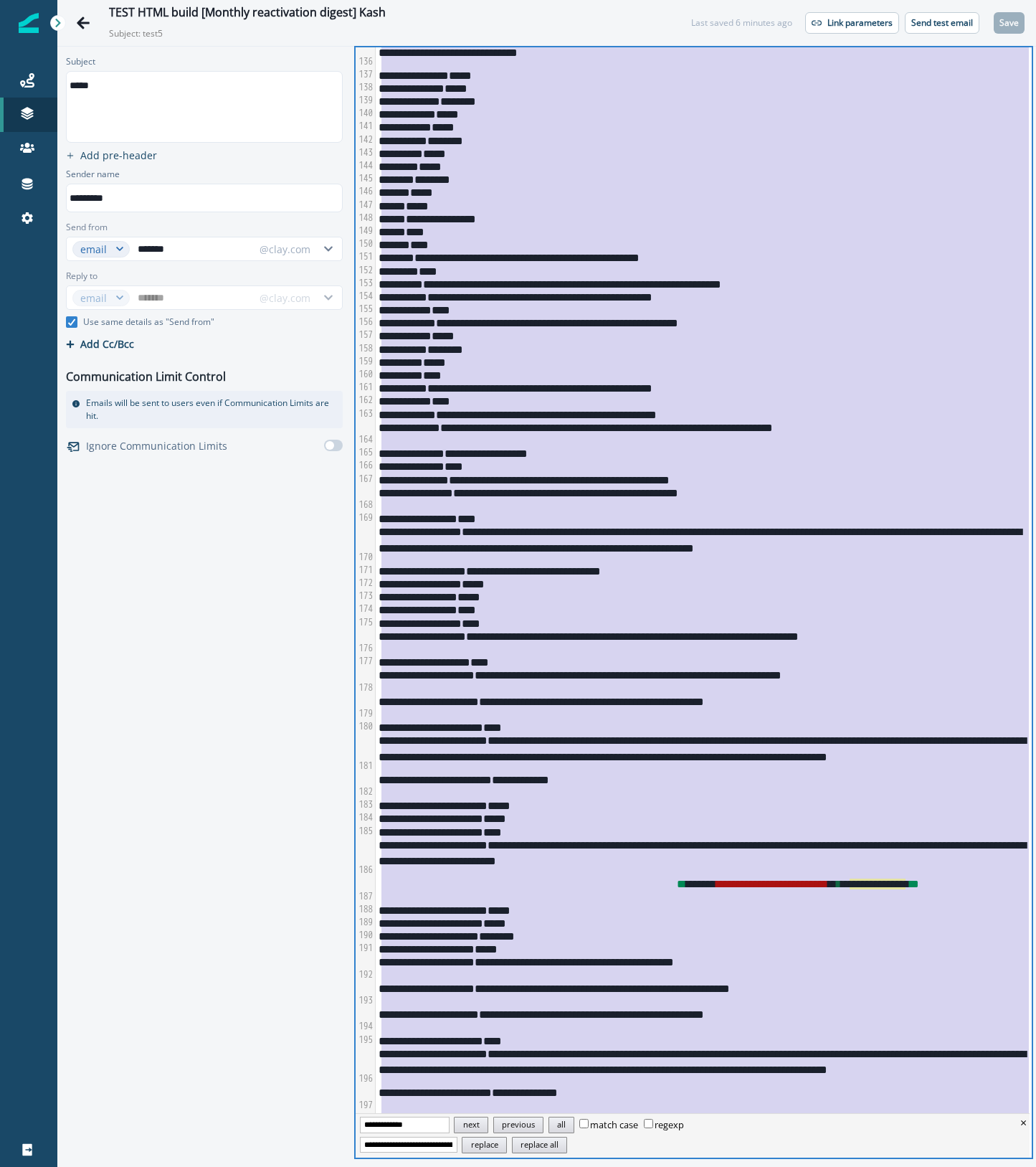 copy on "**********" 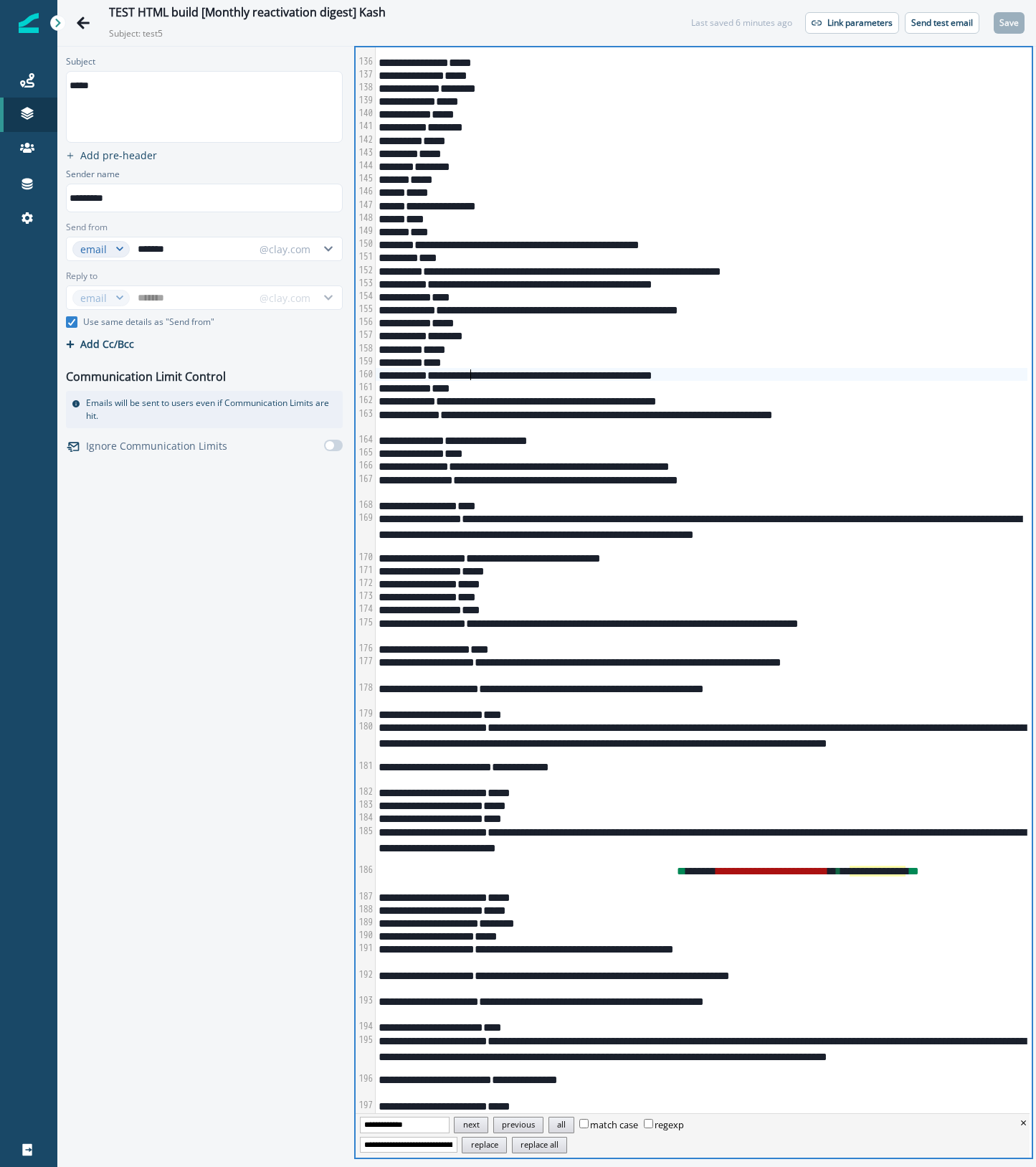 click on "**********" at bounding box center (703, 3369) 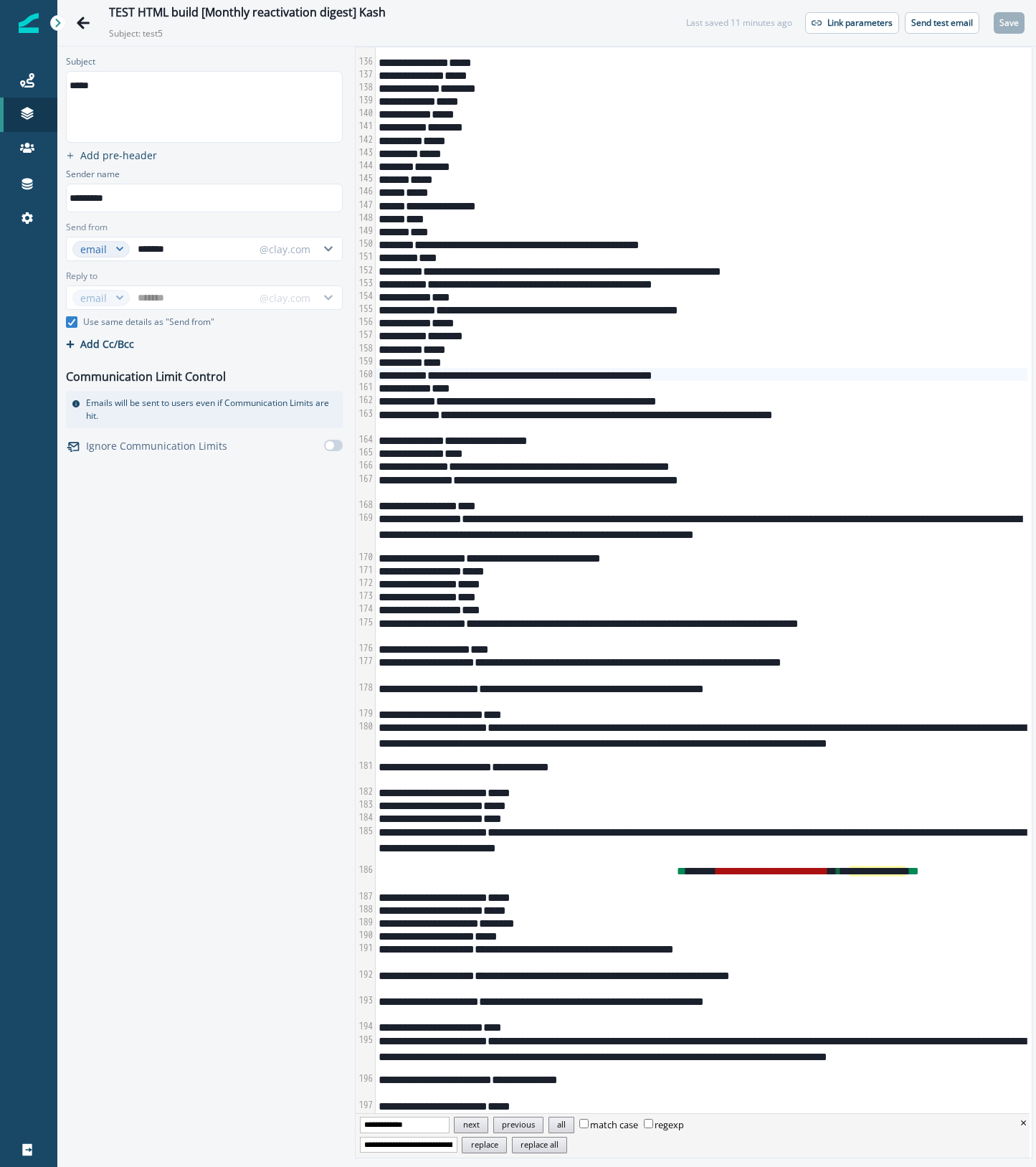 click on "**********" at bounding box center [701, 400] 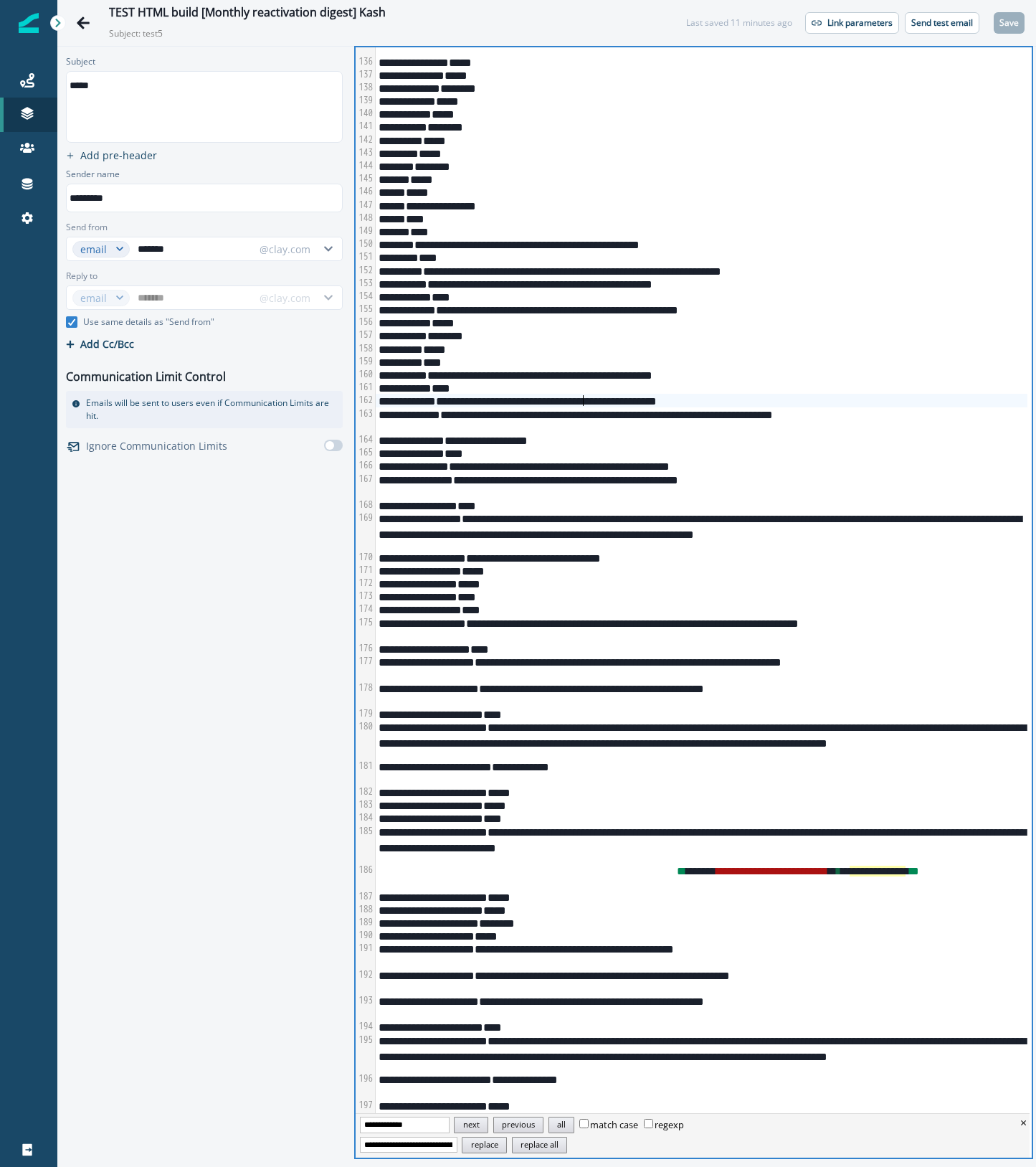 copy on "**********" 